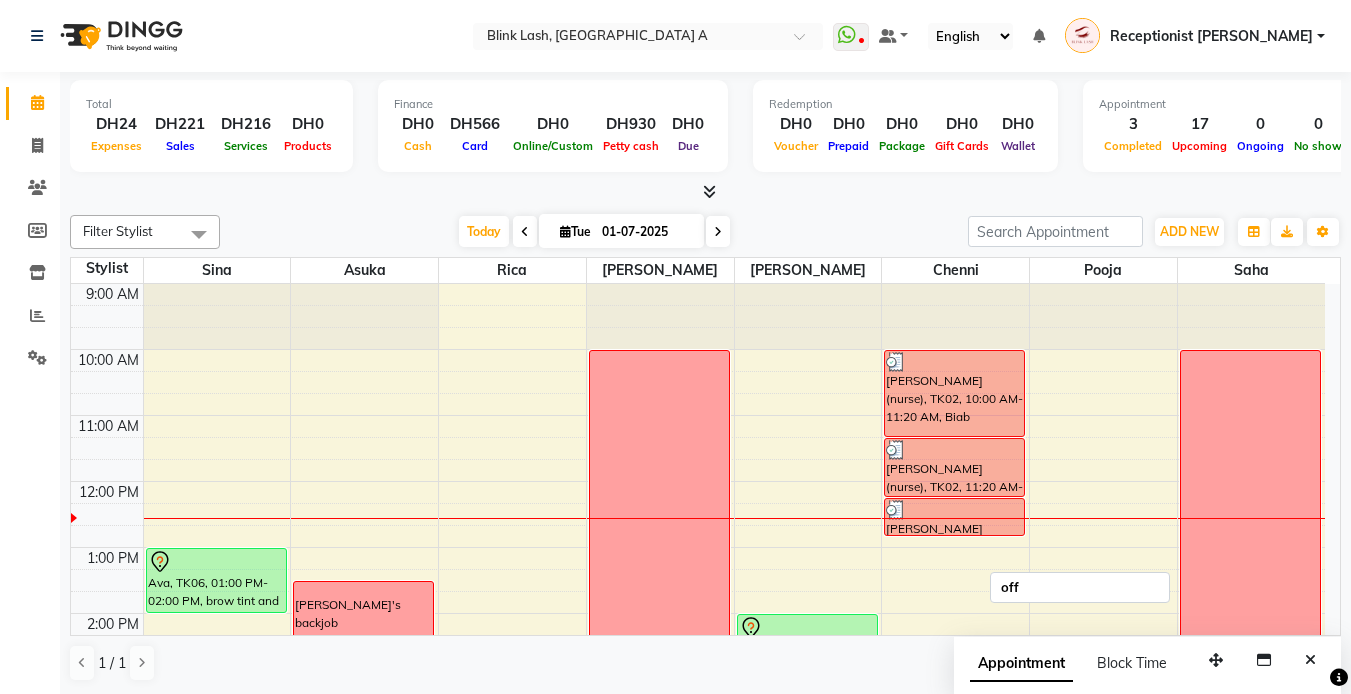 scroll, scrollTop: 0, scrollLeft: 0, axis: both 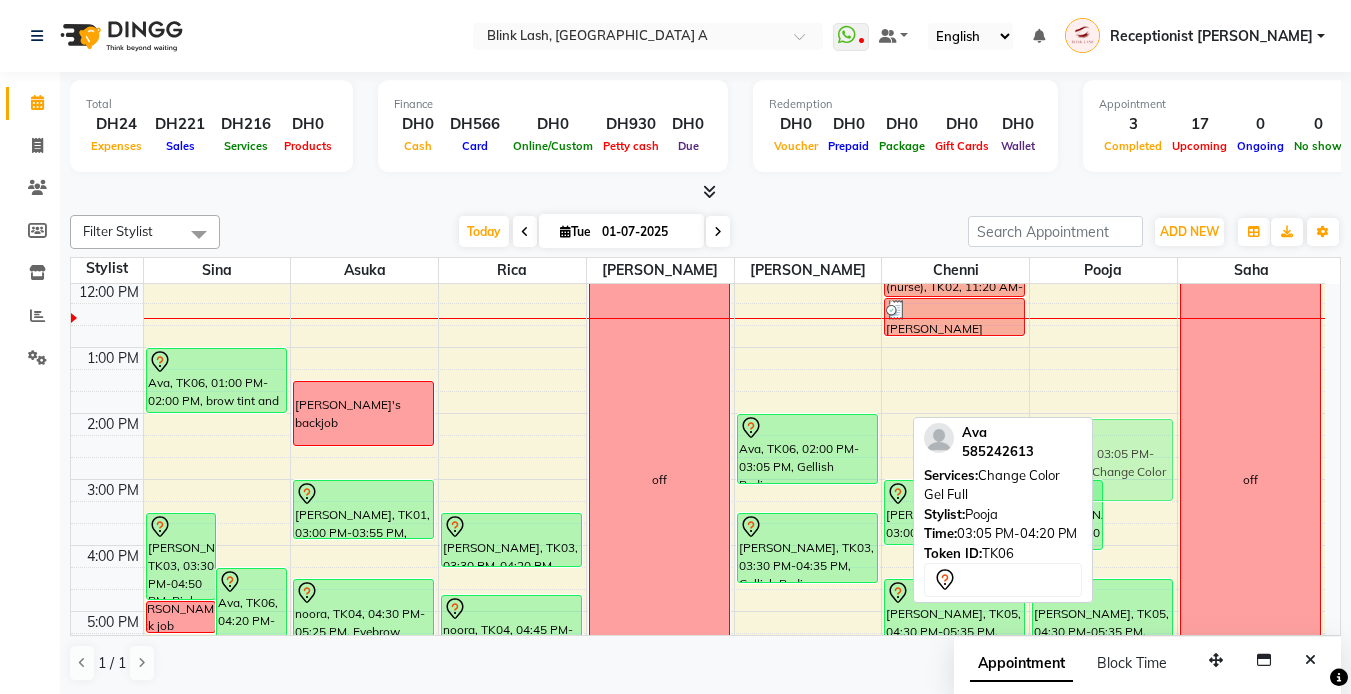 drag, startPoint x: 1134, startPoint y: 511, endPoint x: 1103, endPoint y: 441, distance: 76.55717 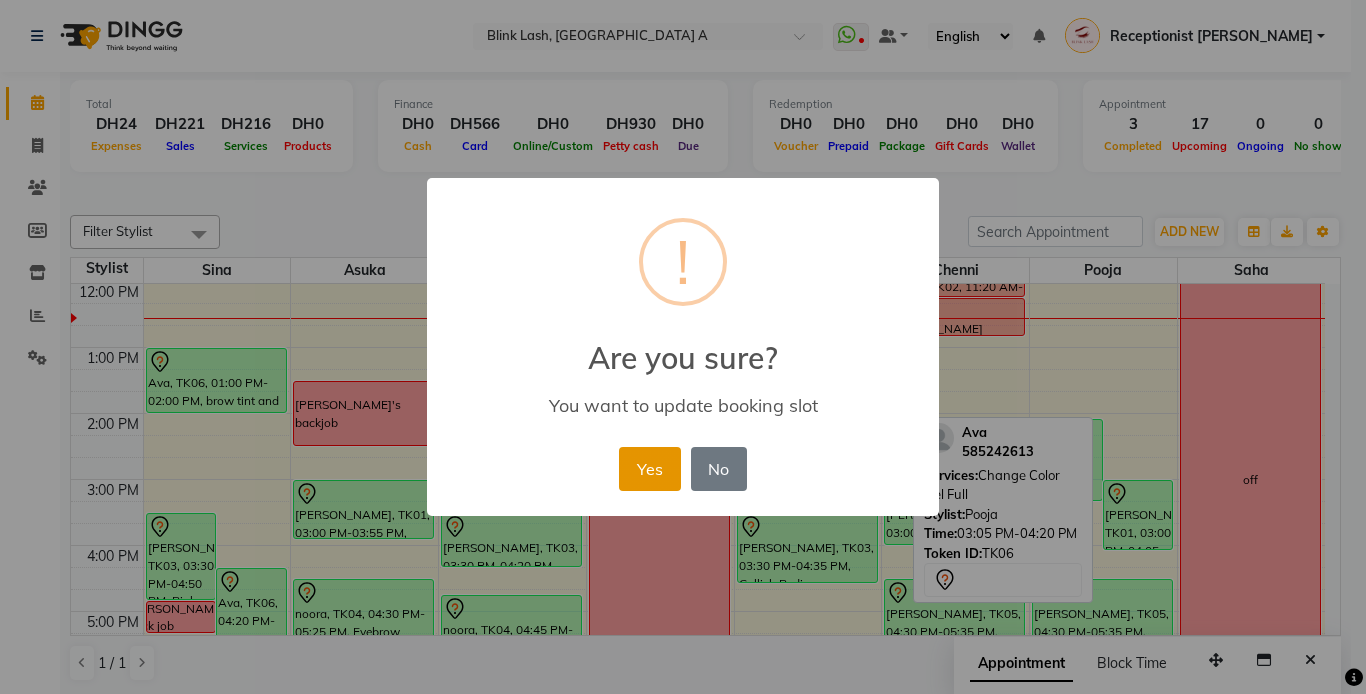click on "Yes" at bounding box center [649, 469] 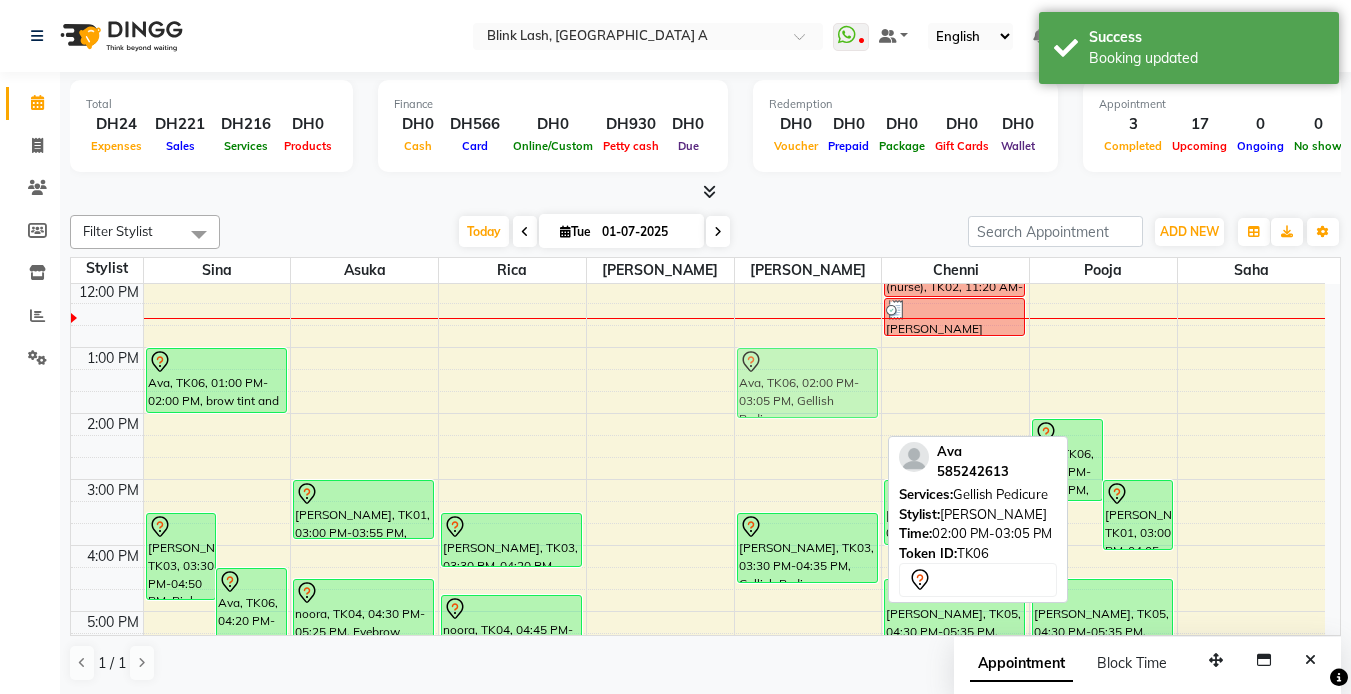 drag, startPoint x: 798, startPoint y: 450, endPoint x: 799, endPoint y: 385, distance: 65.00769 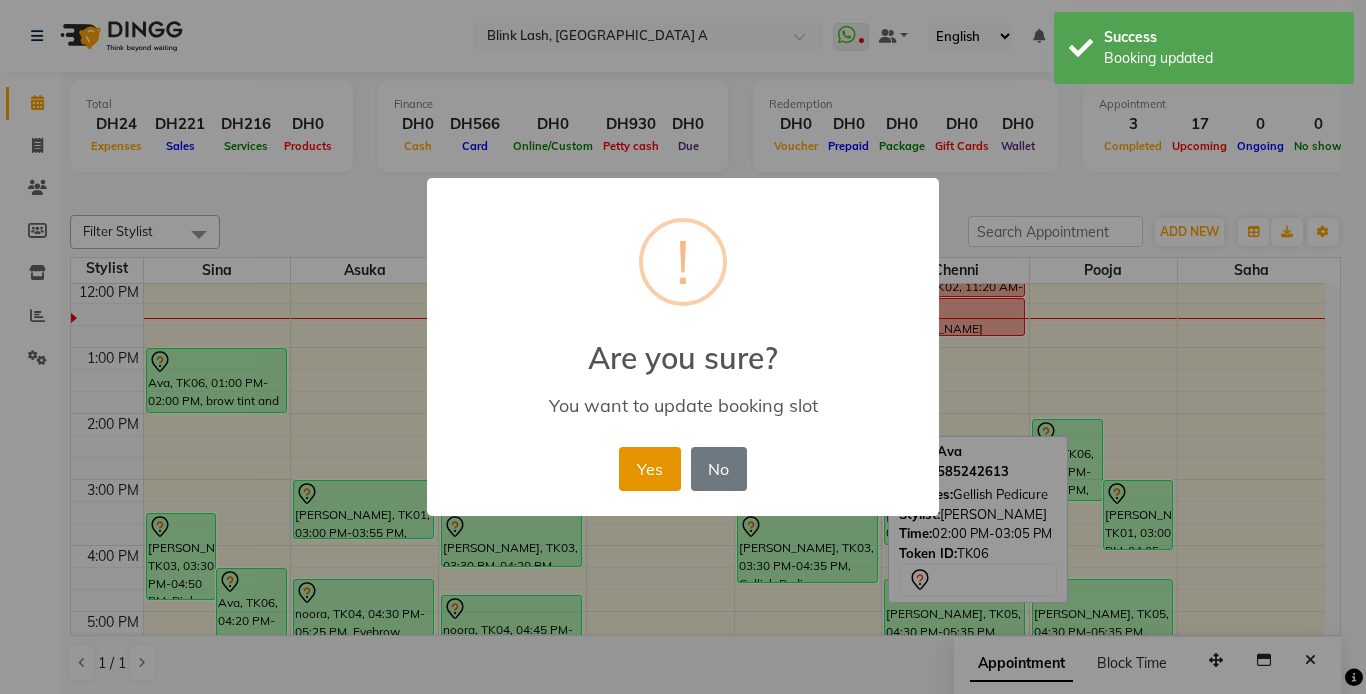 click on "Yes" at bounding box center [649, 469] 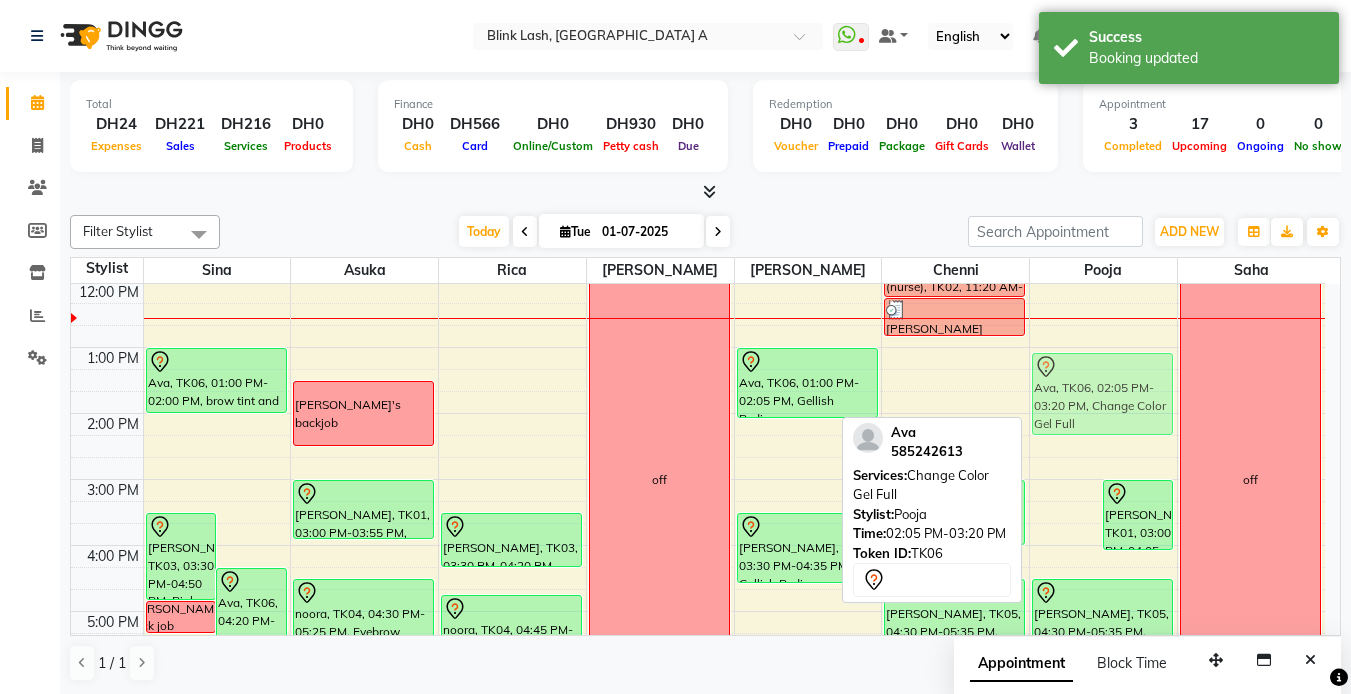 drag, startPoint x: 1061, startPoint y: 466, endPoint x: 1048, endPoint y: 394, distance: 73.1642 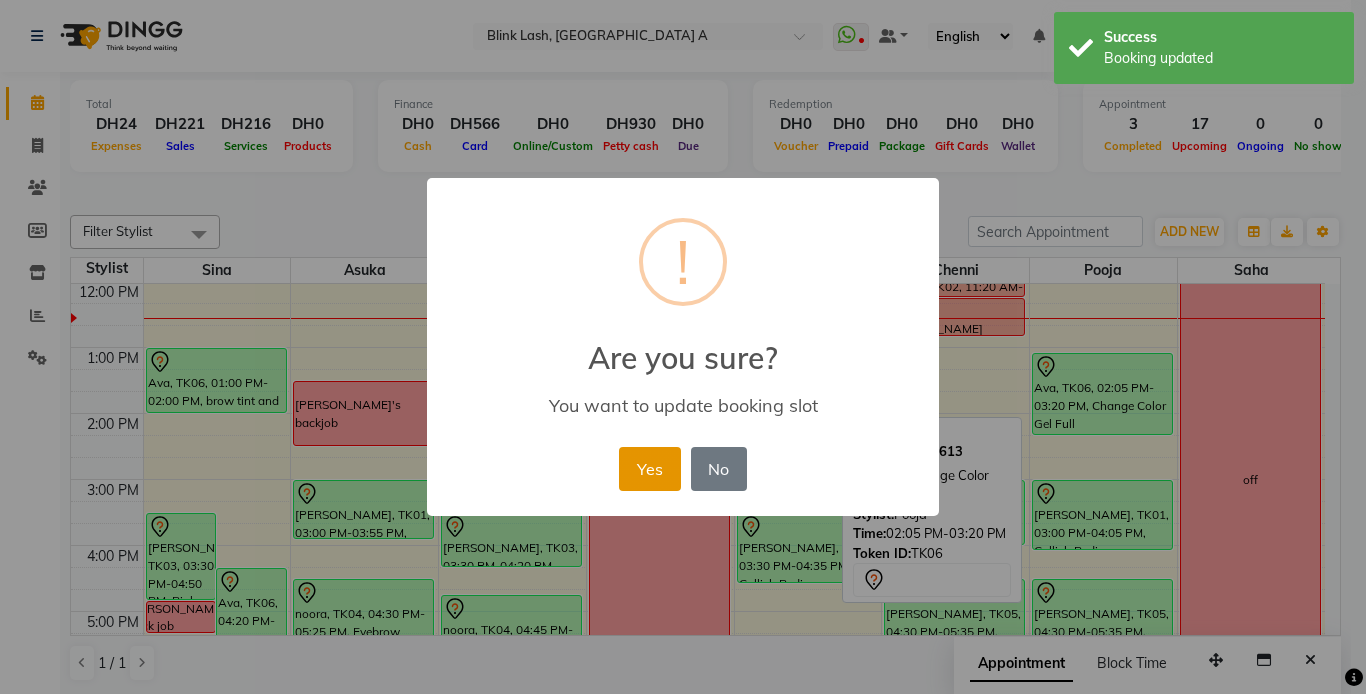 click on "Yes" at bounding box center (649, 469) 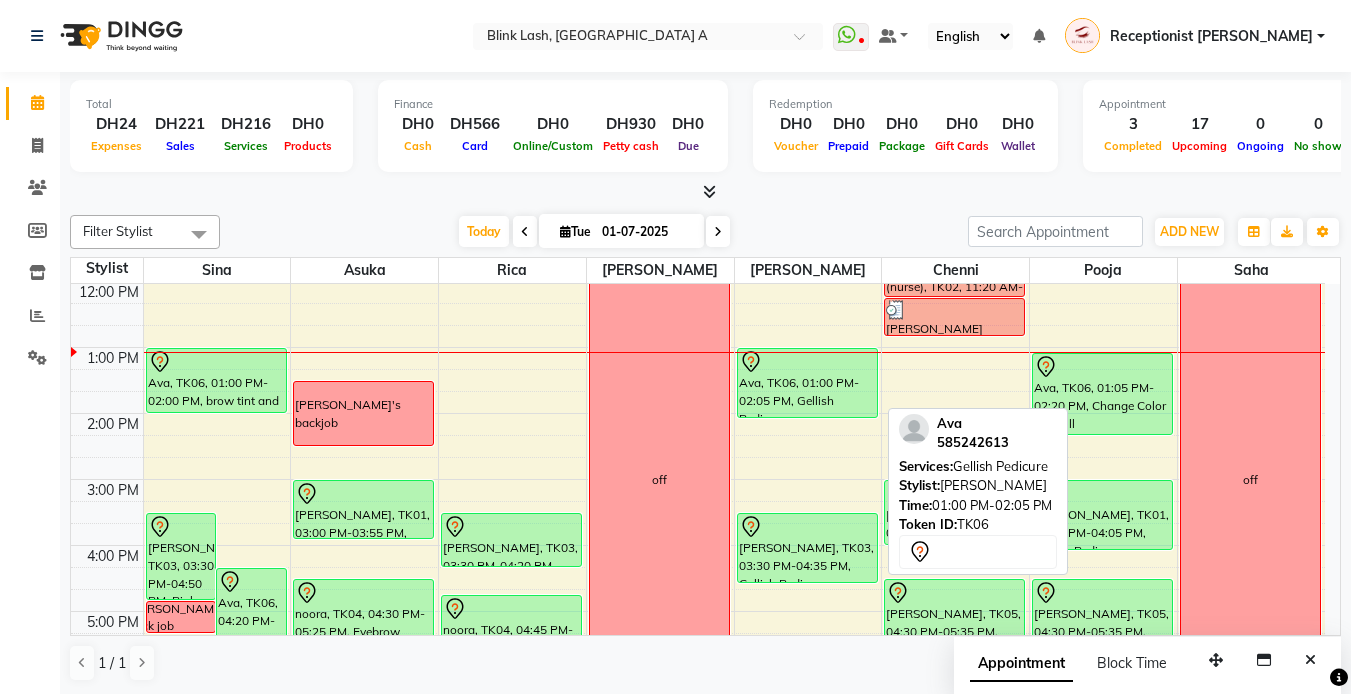 click on "Ava, TK06, 01:00 PM-02:05 PM, Gellish Pedicure" at bounding box center [807, 383] 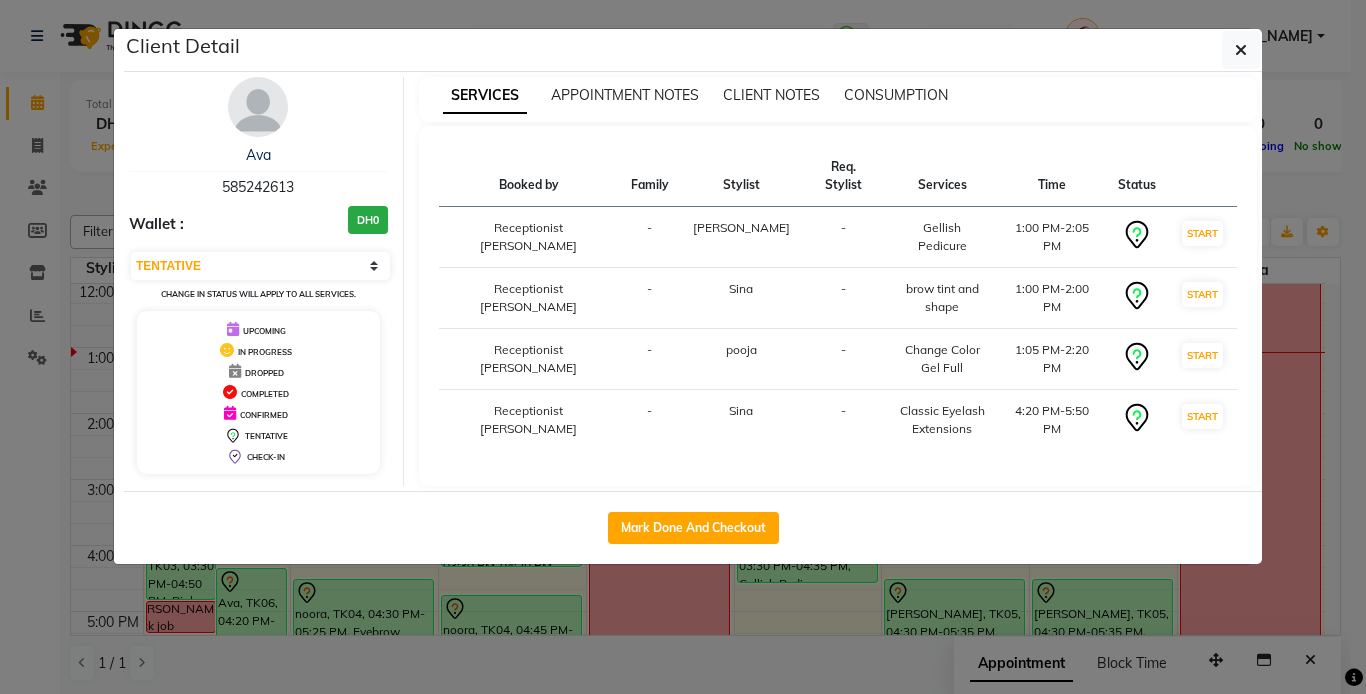 click at bounding box center [258, 107] 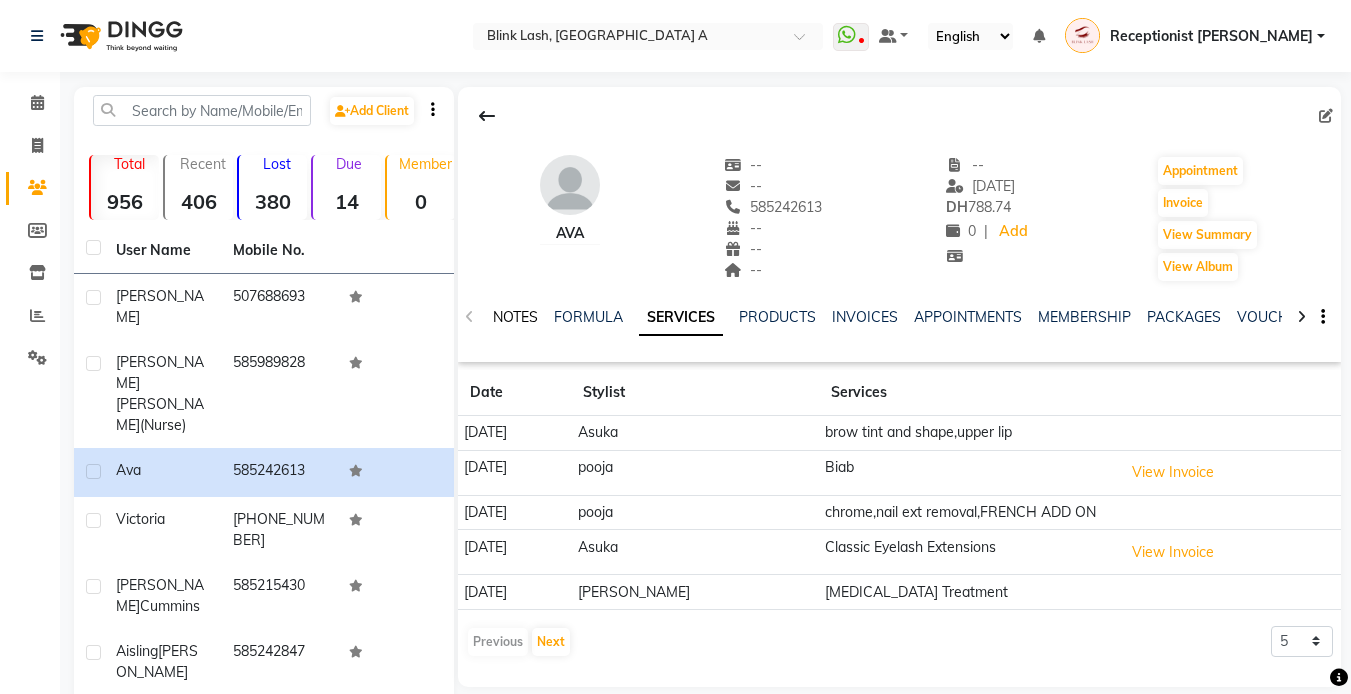 click on "NOTES" 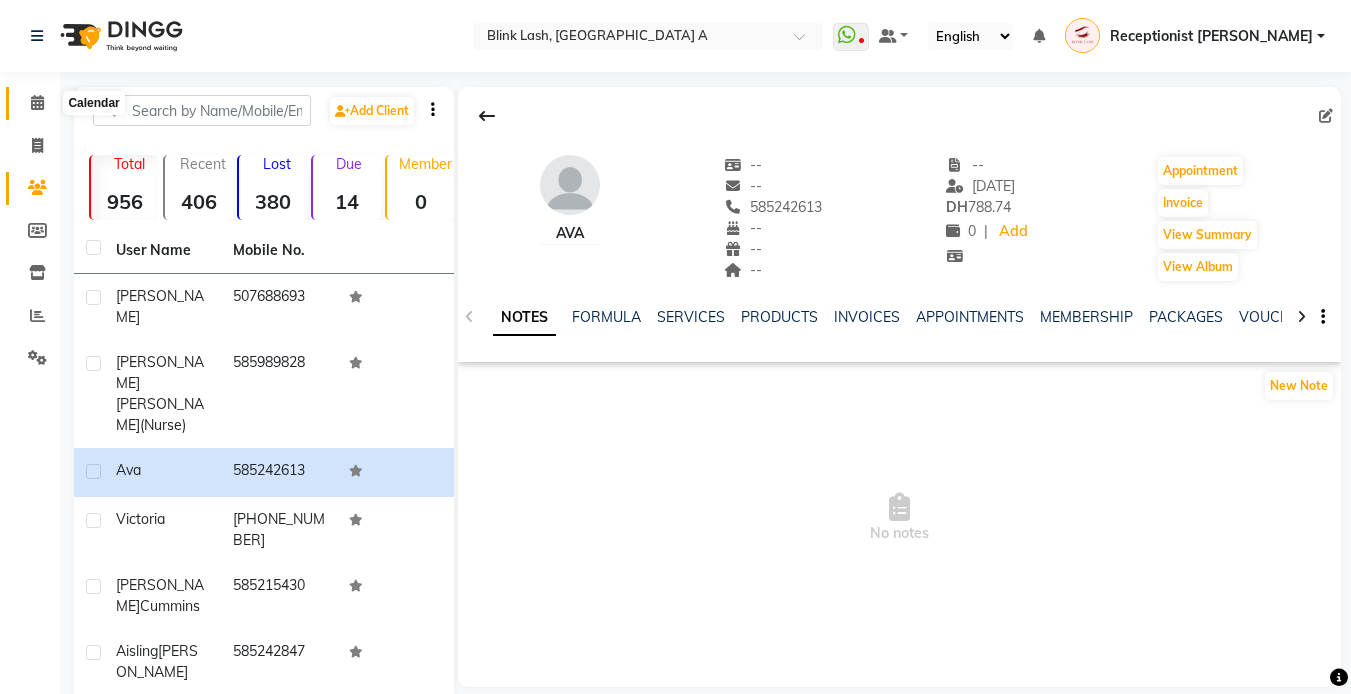 click 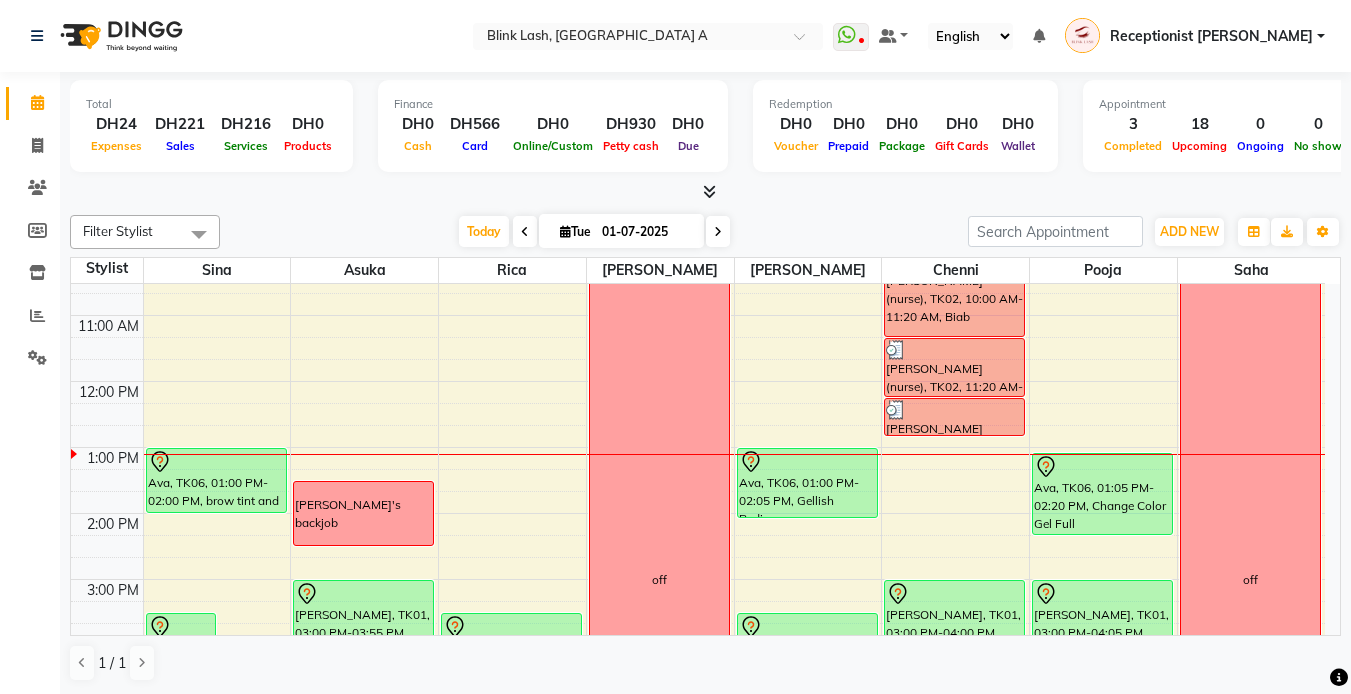 scroll, scrollTop: 200, scrollLeft: 0, axis: vertical 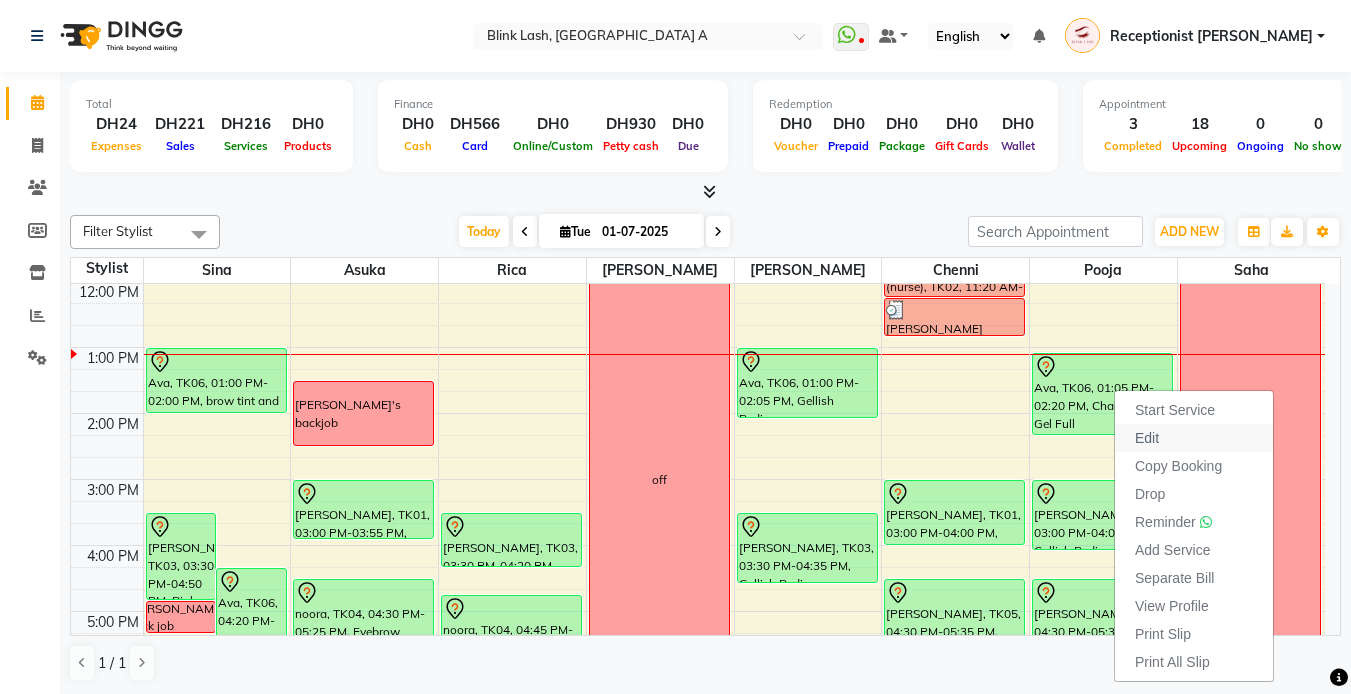 click on "Edit" at bounding box center (1194, 438) 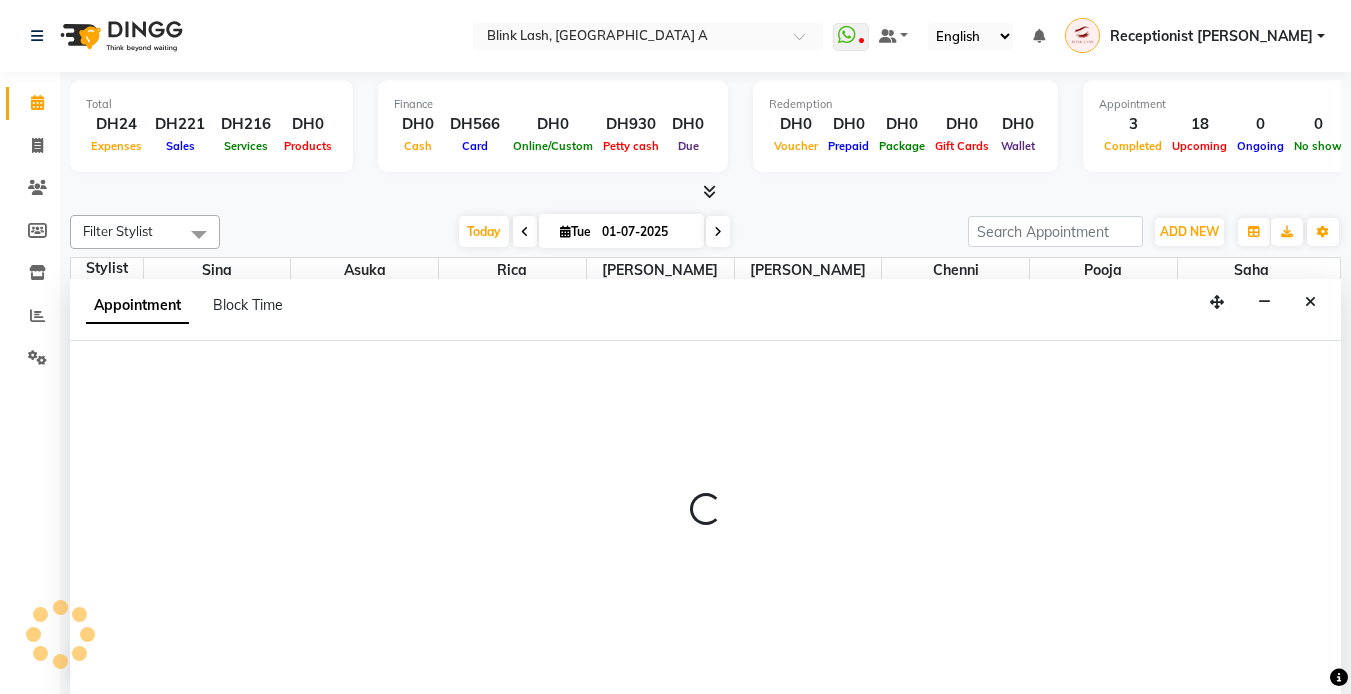 scroll, scrollTop: 1, scrollLeft: 0, axis: vertical 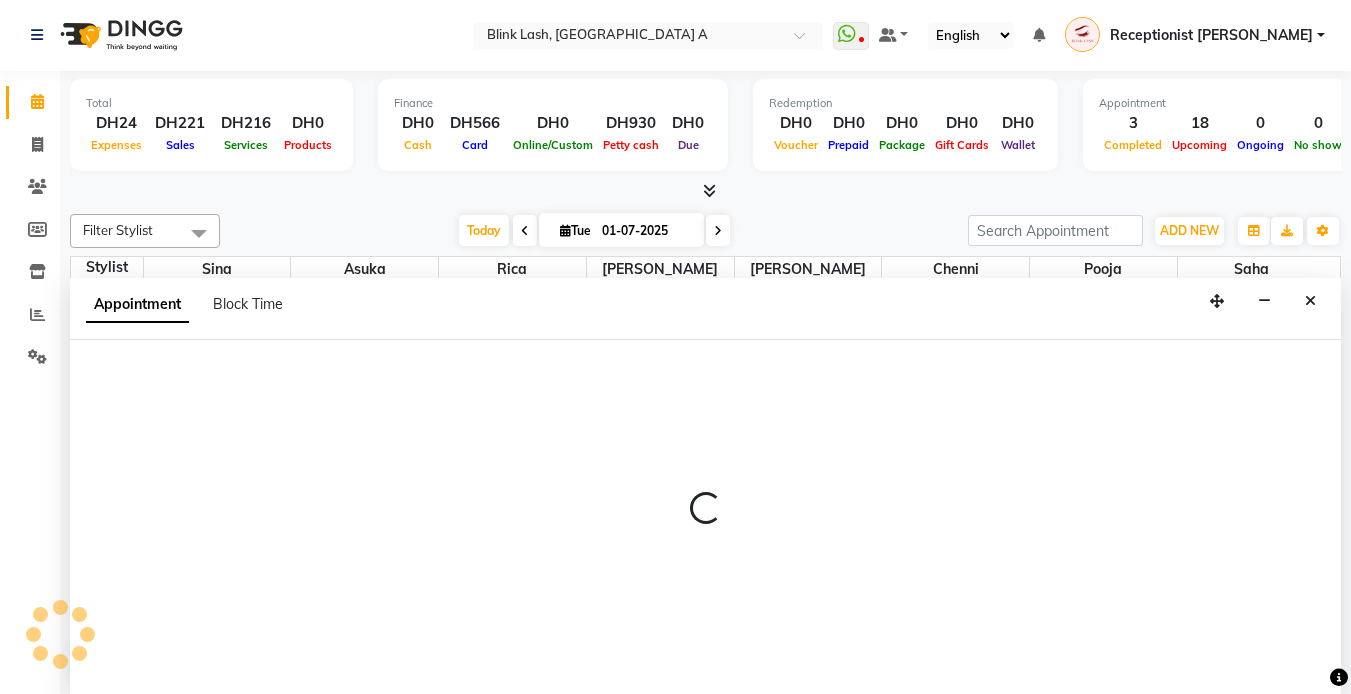 select on "tentative" 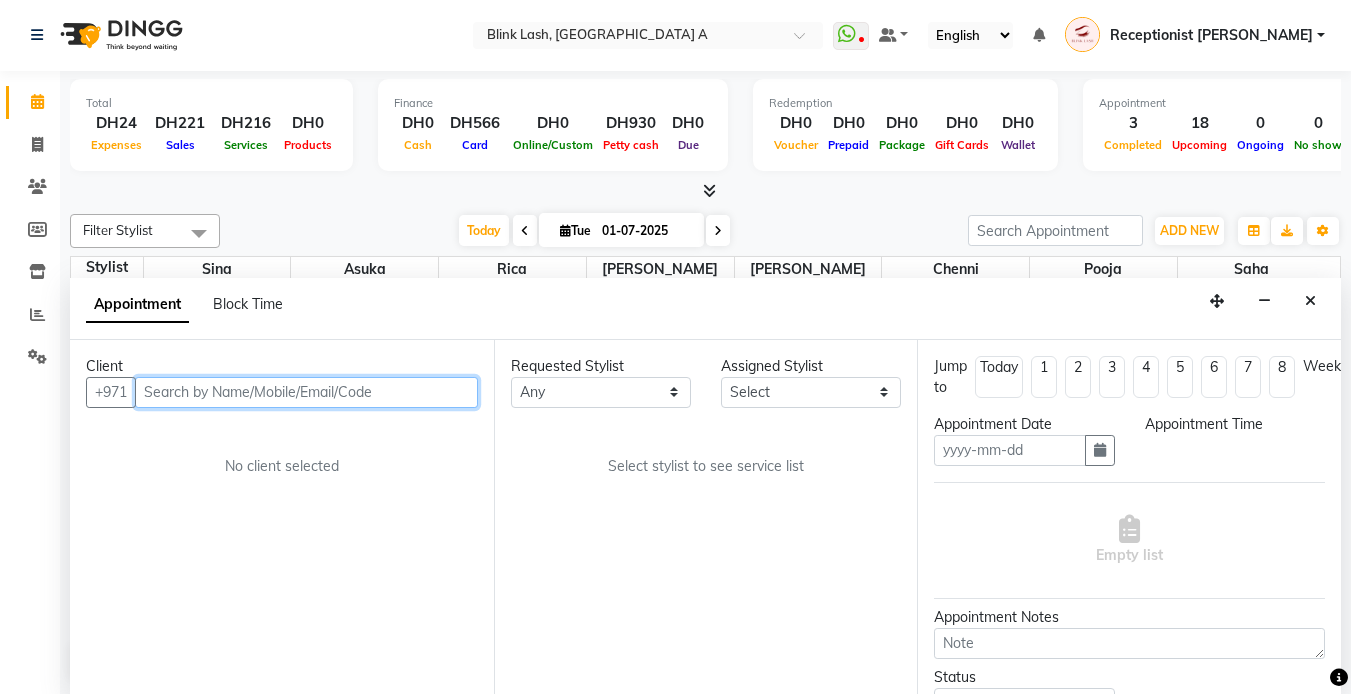 type on "01-07-2025" 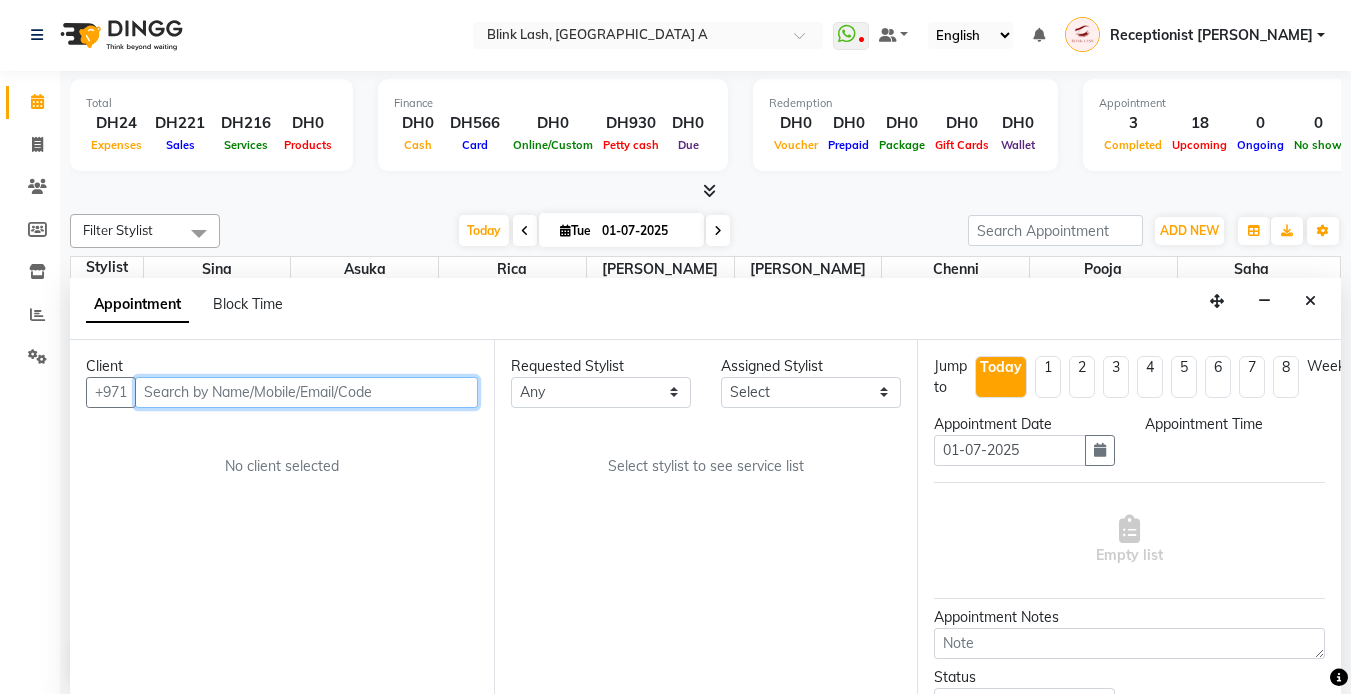 select on "780" 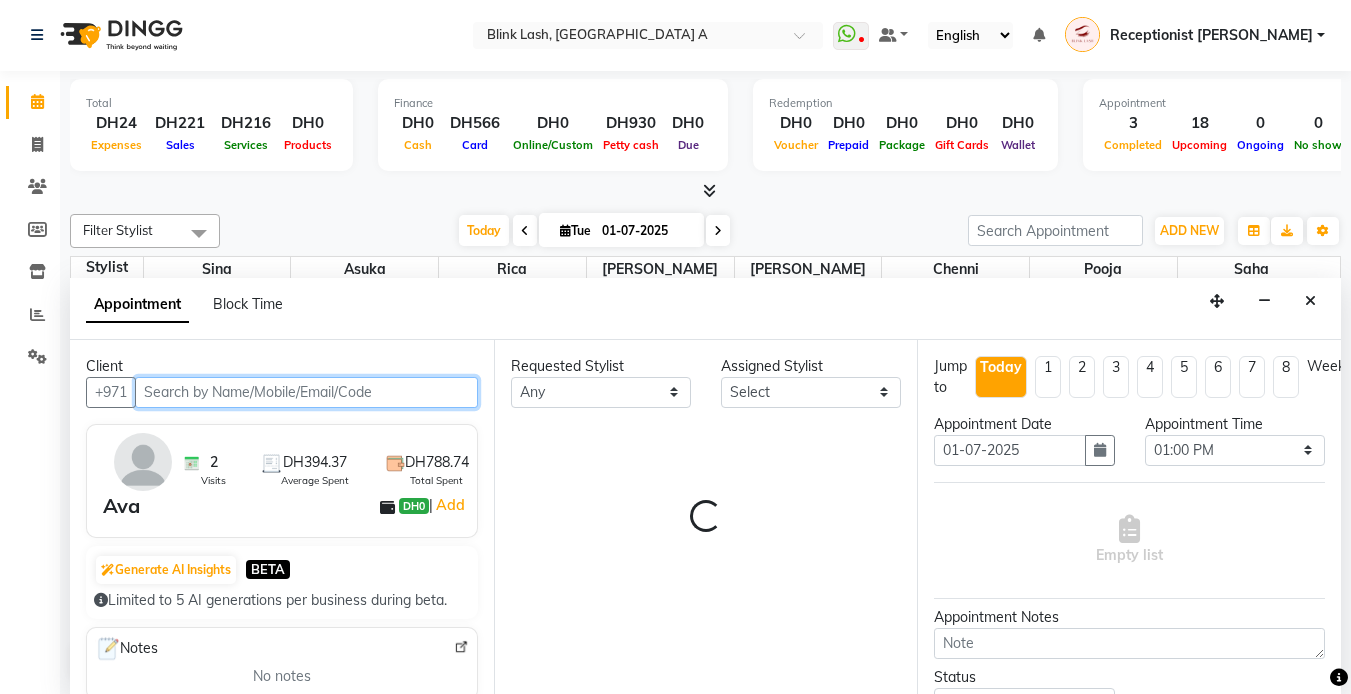 scroll, scrollTop: 265, scrollLeft: 0, axis: vertical 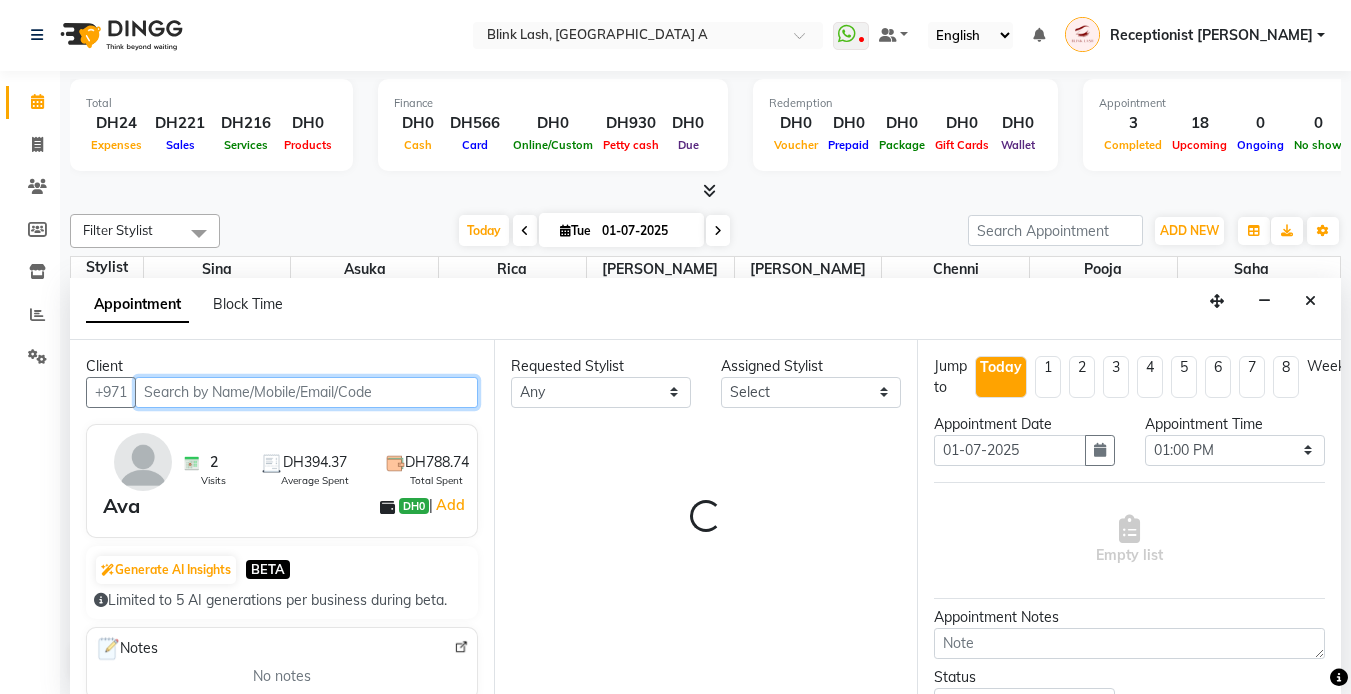 select on "42461" 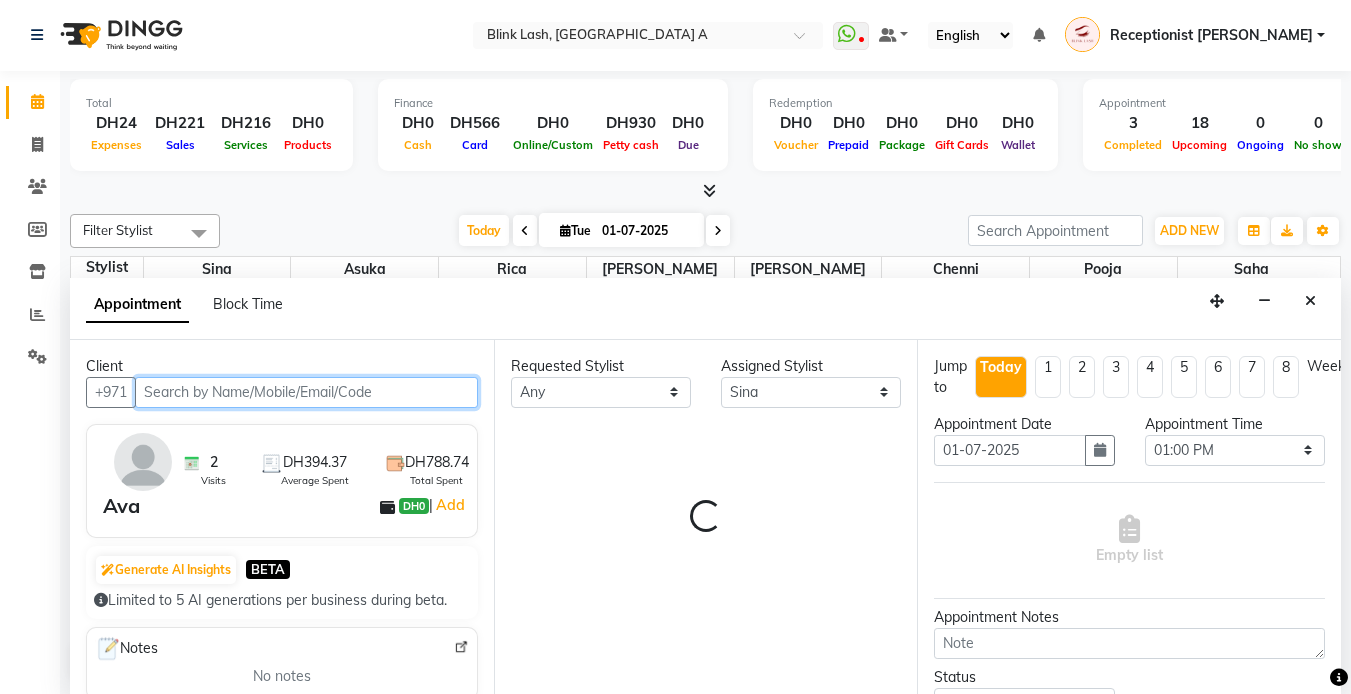 select on "2892" 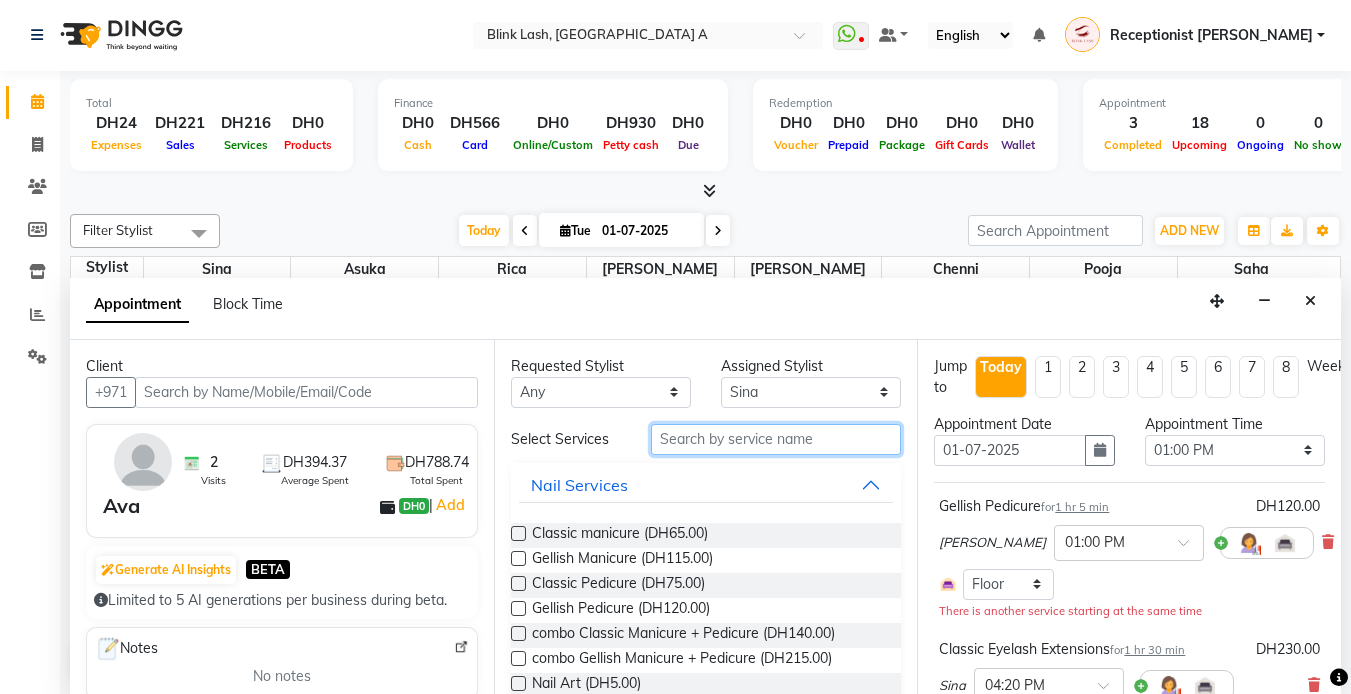 click at bounding box center (776, 439) 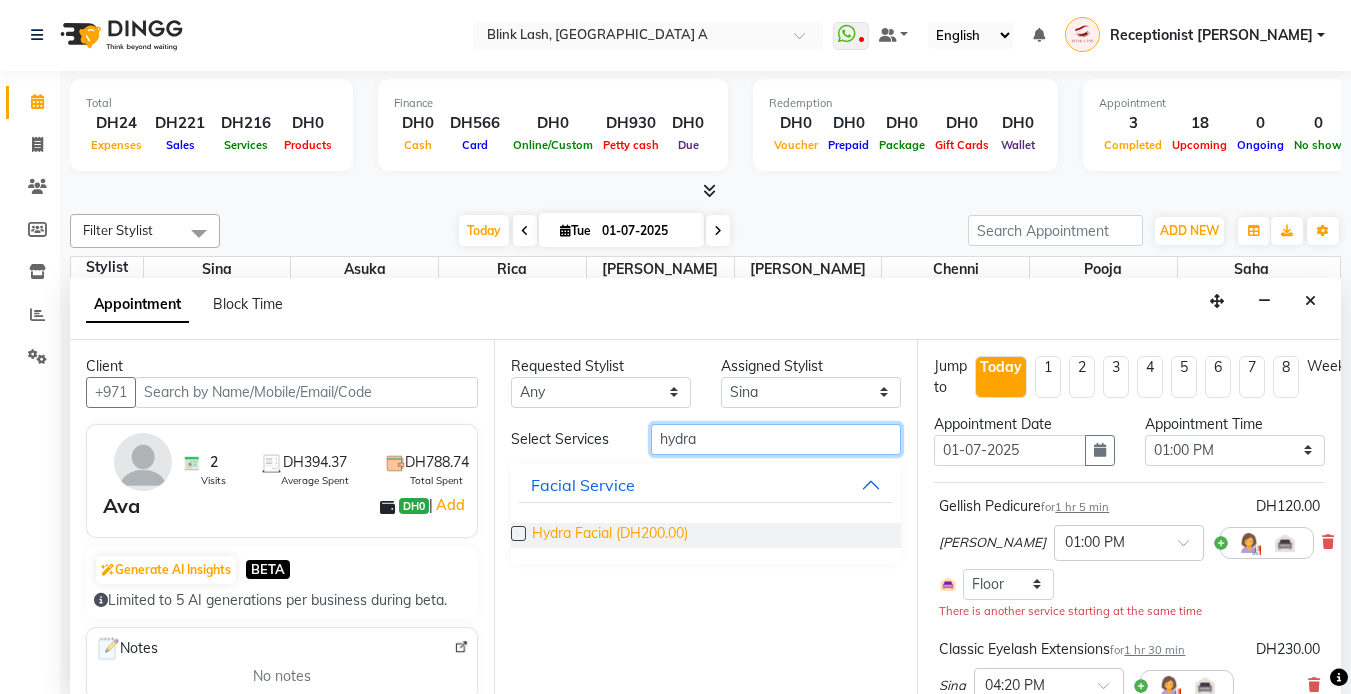 type on "hydra" 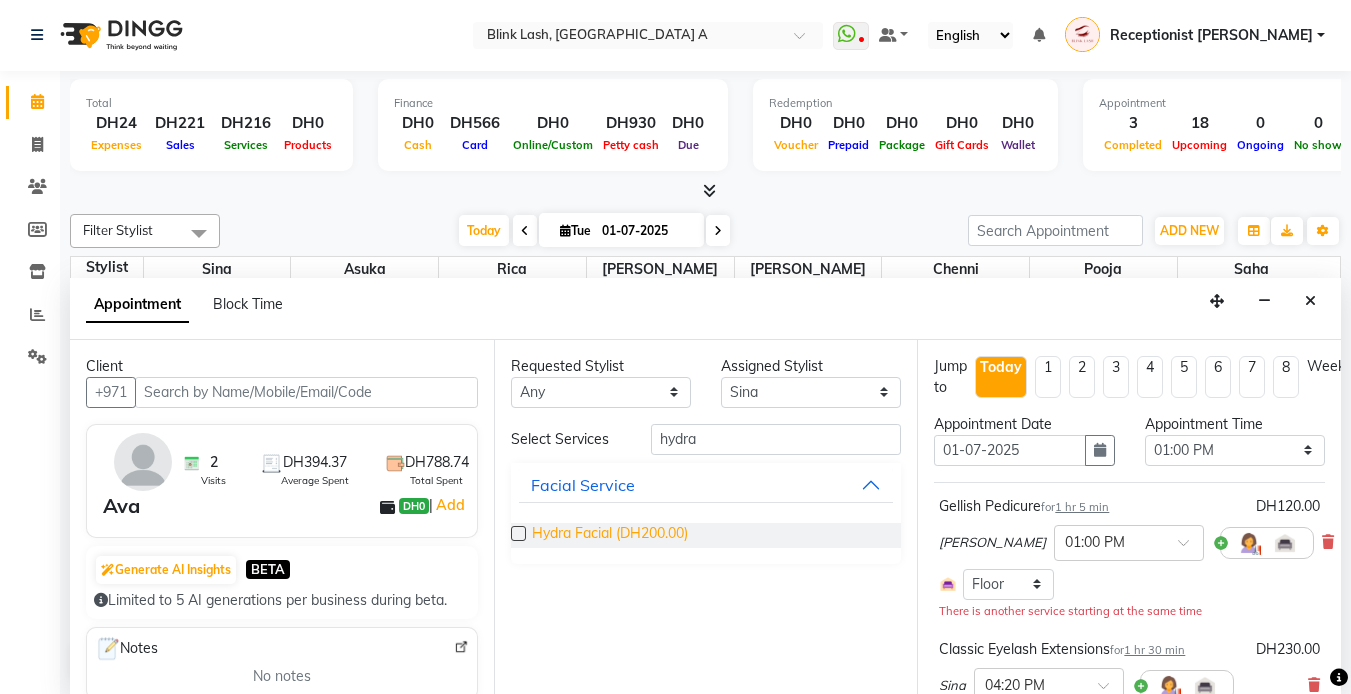 click on "Hydra Facial (DH200.00)" at bounding box center [610, 535] 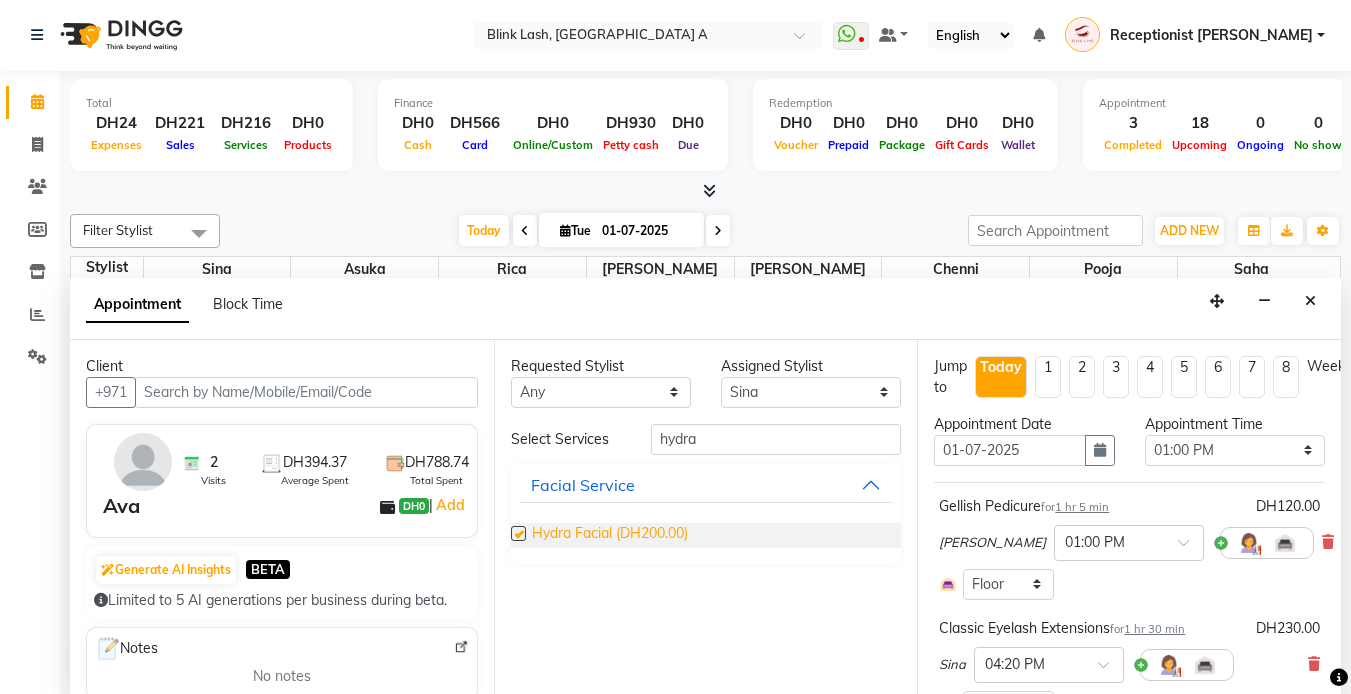 checkbox on "false" 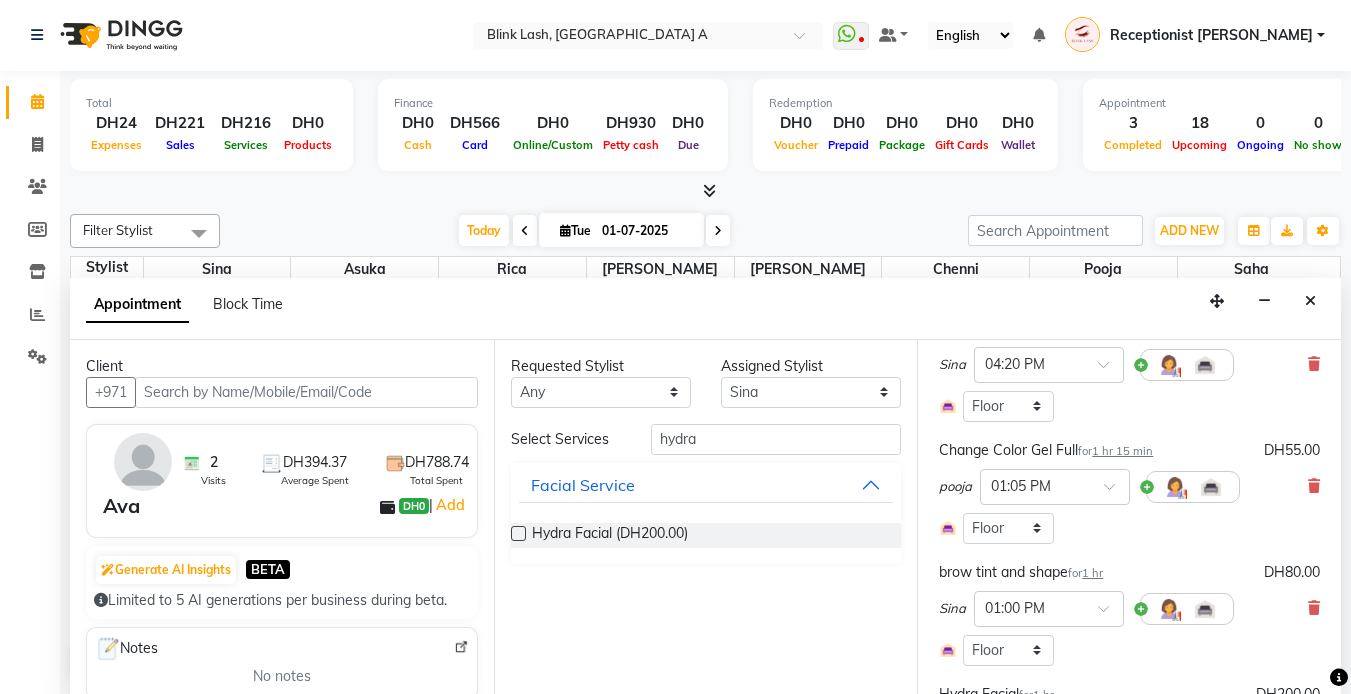 scroll, scrollTop: 200, scrollLeft: 0, axis: vertical 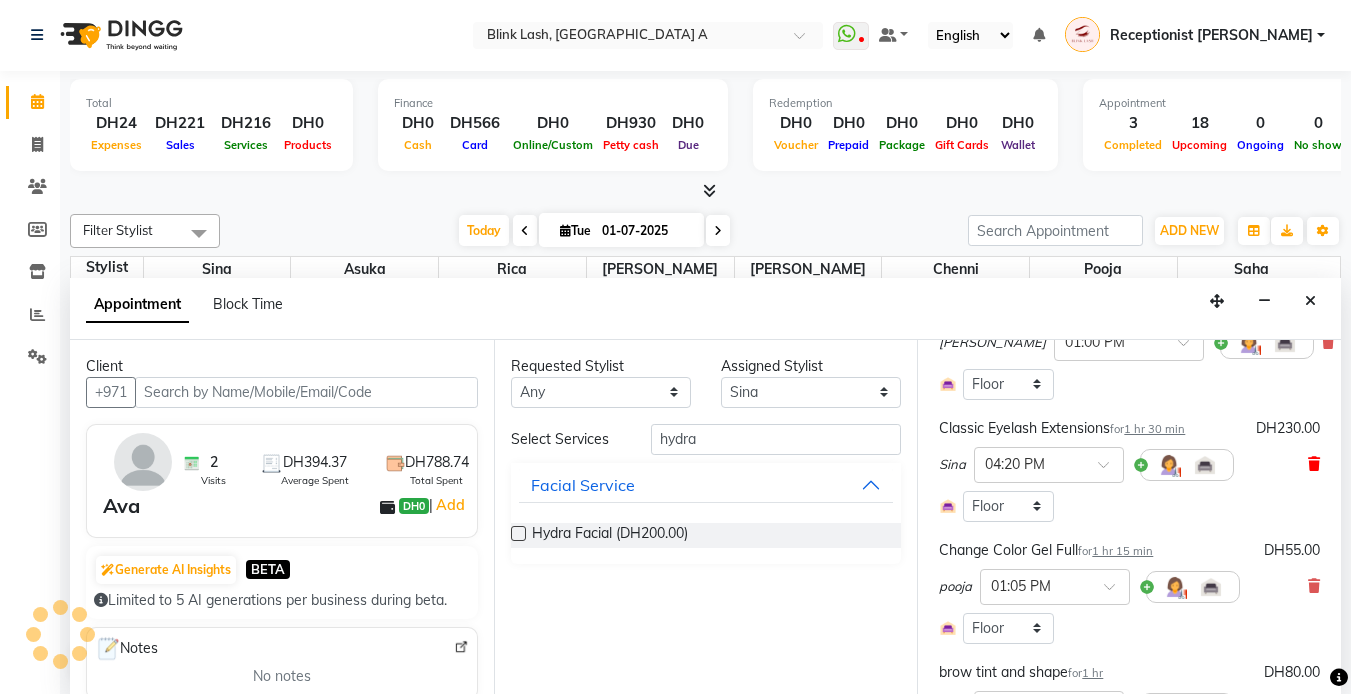click at bounding box center (1314, 464) 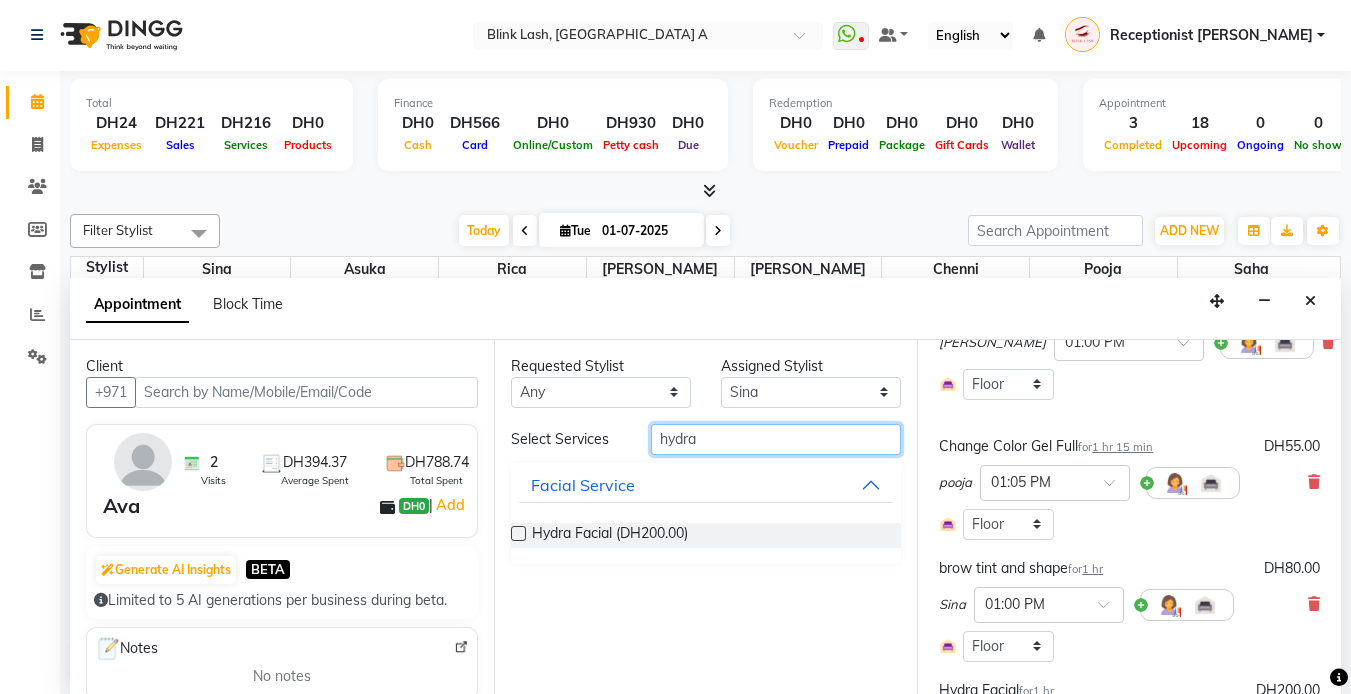 click on "hydra" at bounding box center (776, 439) 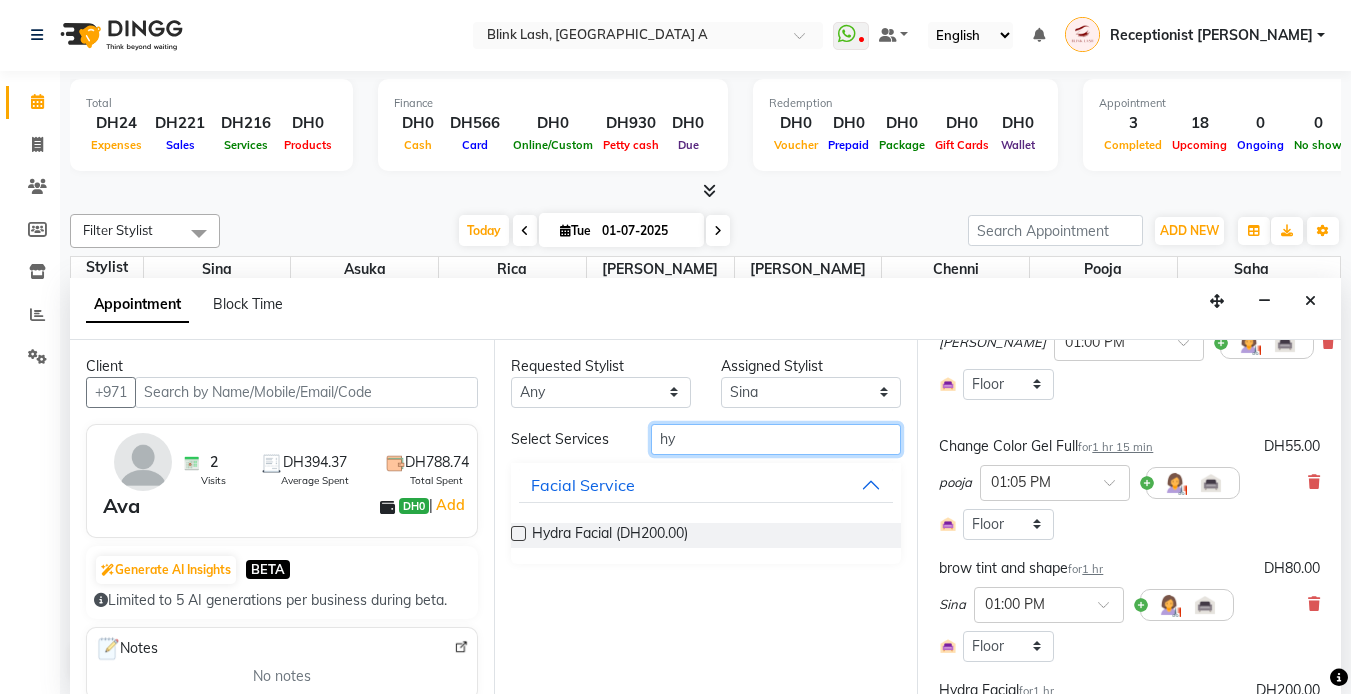 type on "h" 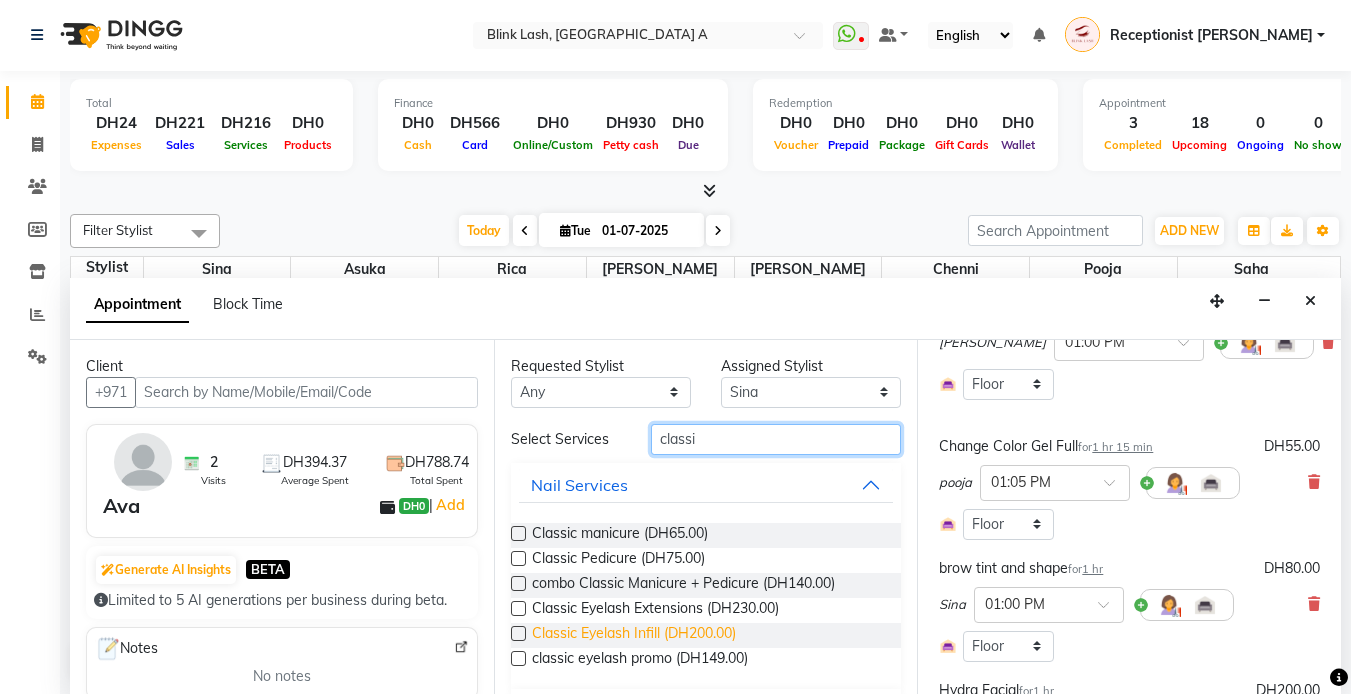 type on "classi" 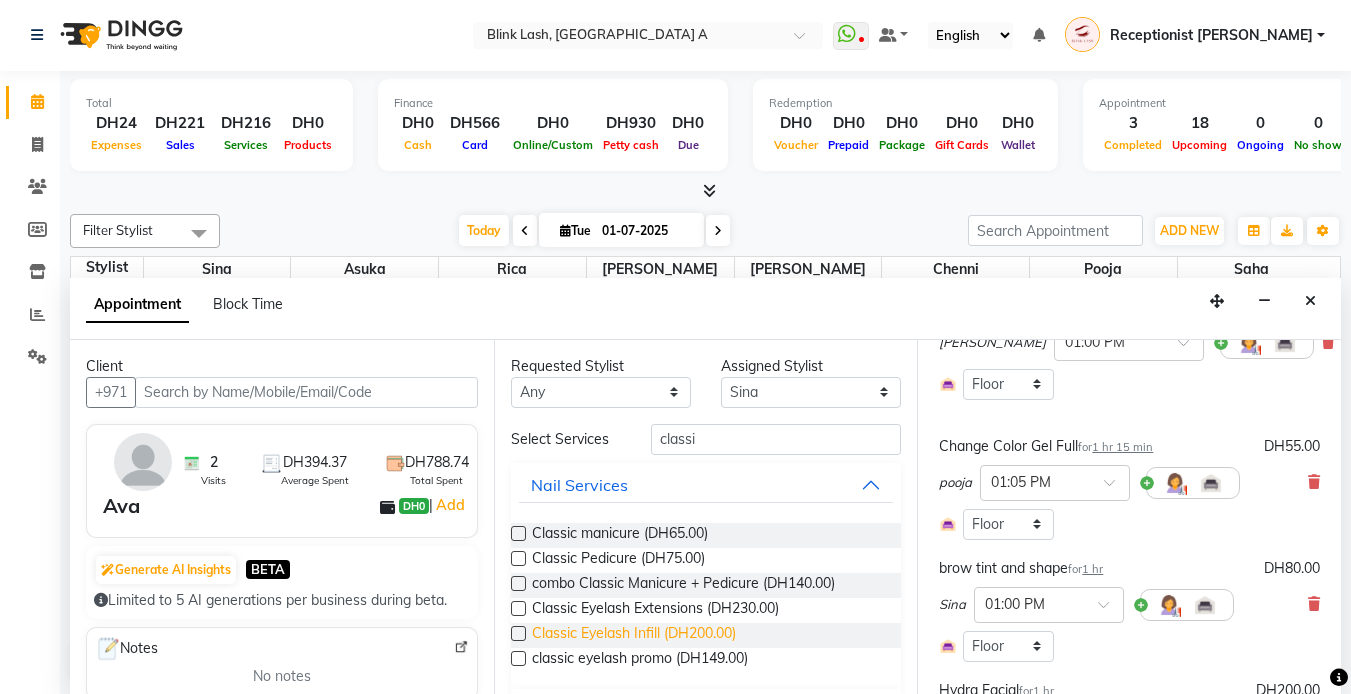 click on "Classic Eyelash Infill (DH200.00)" at bounding box center [634, 635] 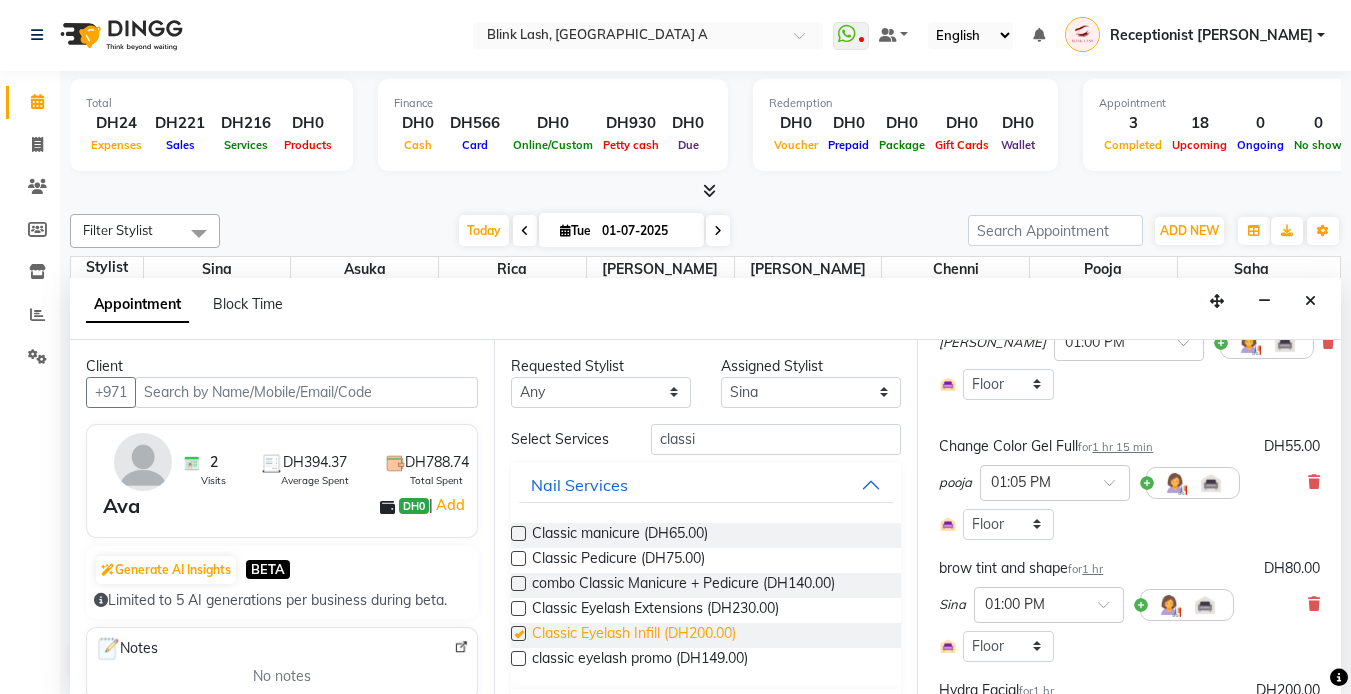 checkbox on "false" 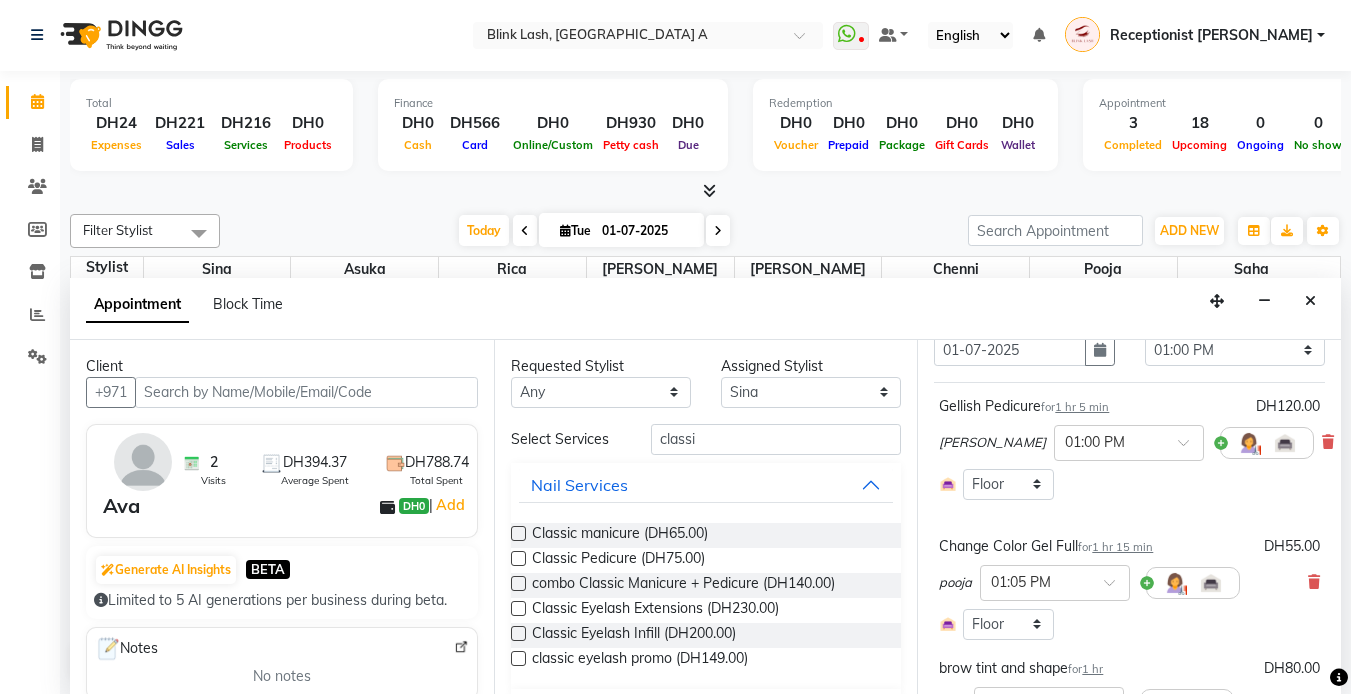 scroll, scrollTop: 200, scrollLeft: 0, axis: vertical 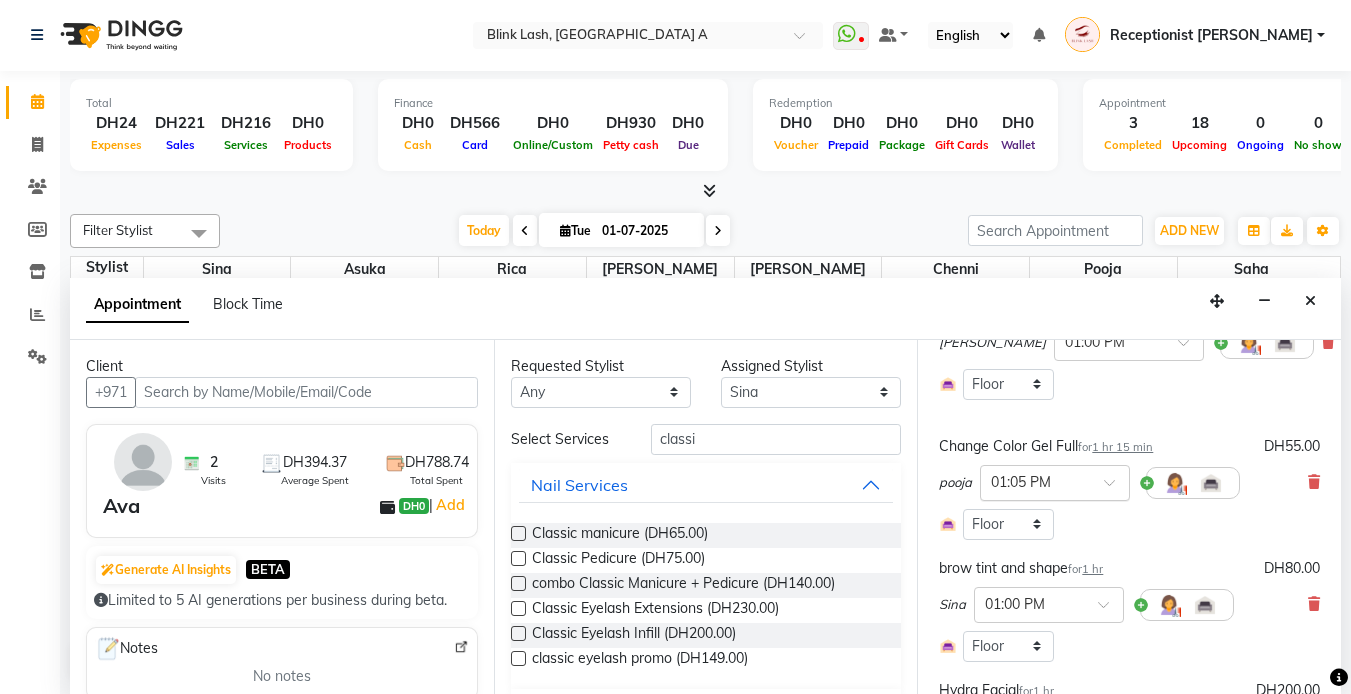 drag, startPoint x: 1093, startPoint y: 483, endPoint x: 1092, endPoint y: 496, distance: 13.038404 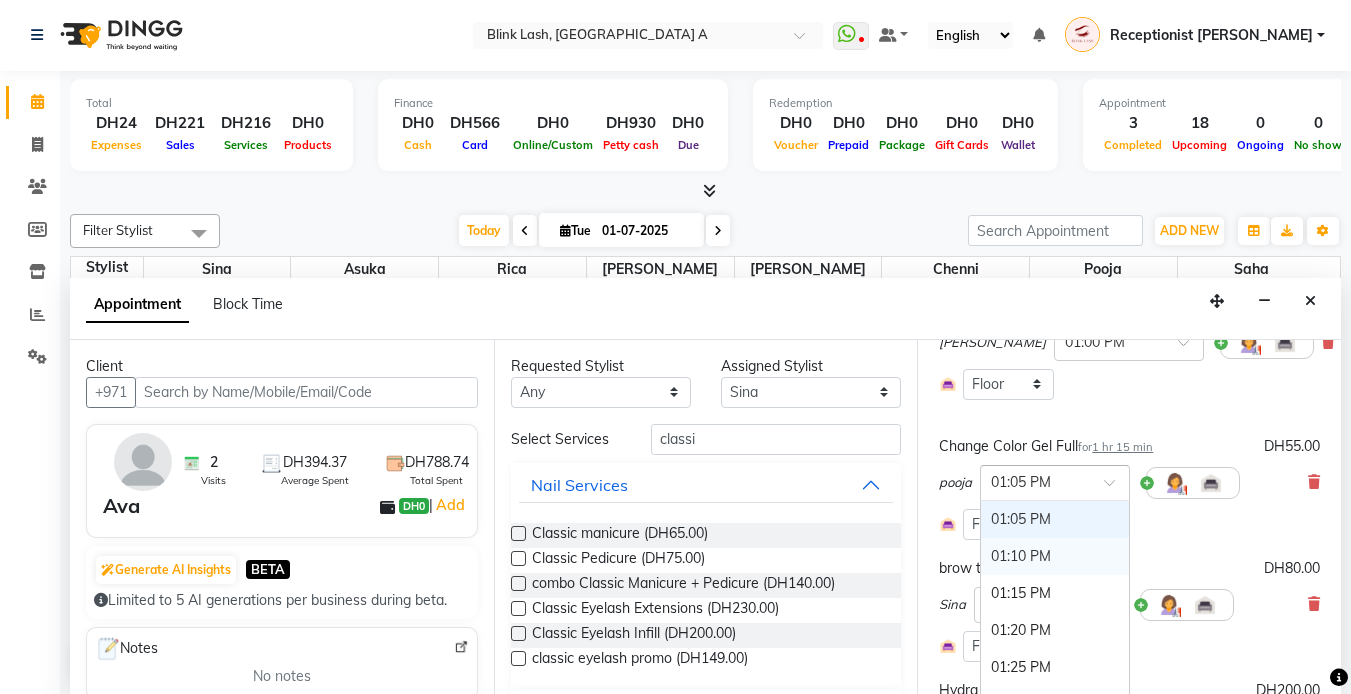 scroll, scrollTop: 1269, scrollLeft: 0, axis: vertical 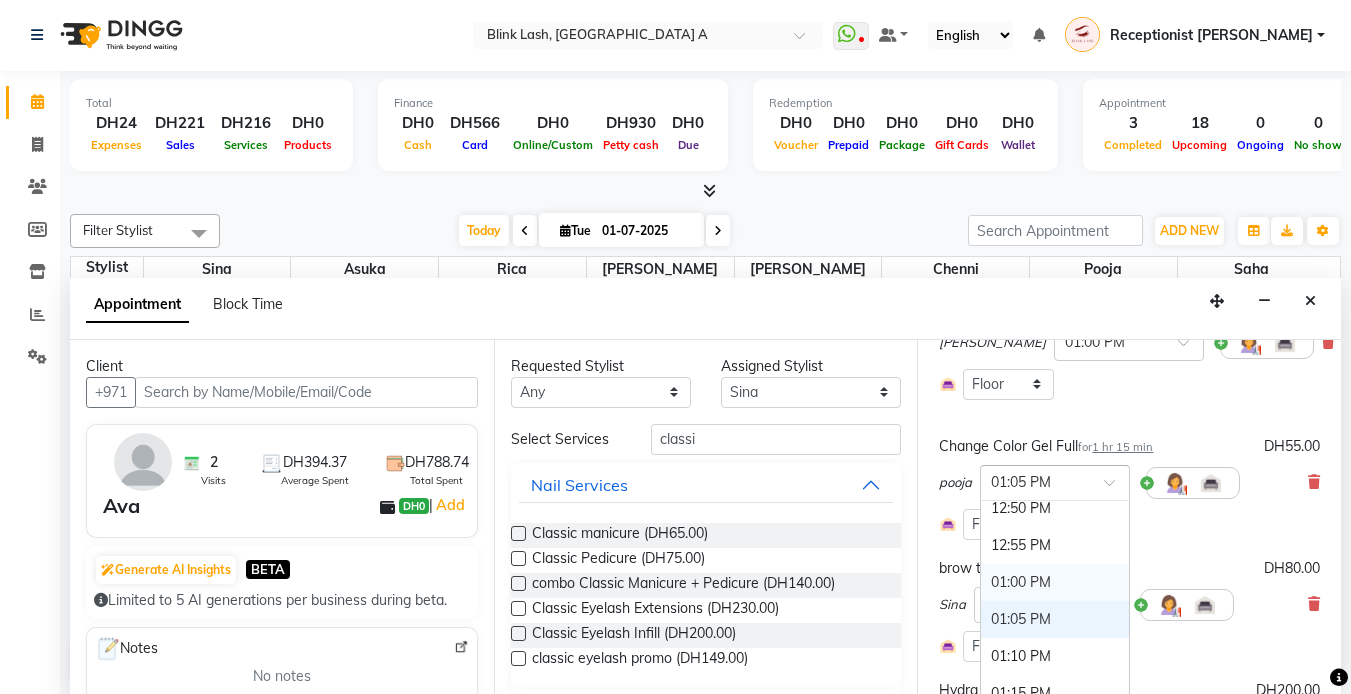 click on "01:00 PM" at bounding box center [1055, 582] 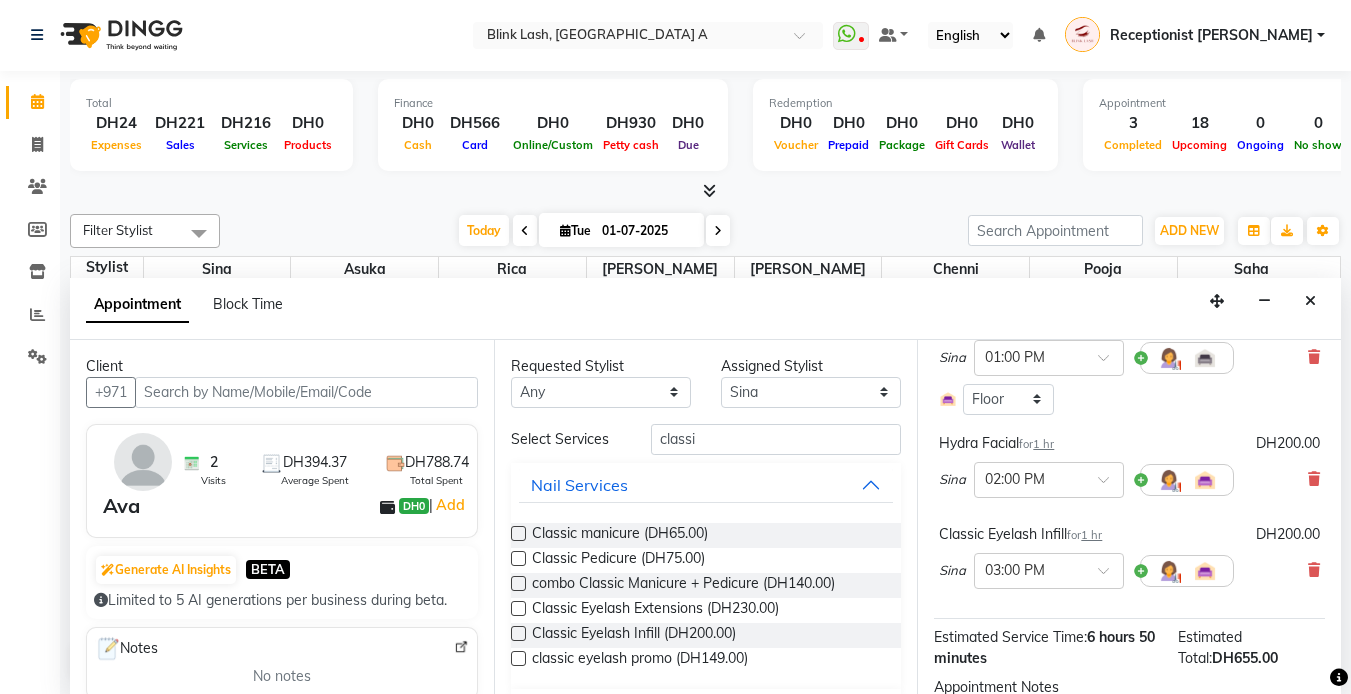 scroll, scrollTop: 500, scrollLeft: 0, axis: vertical 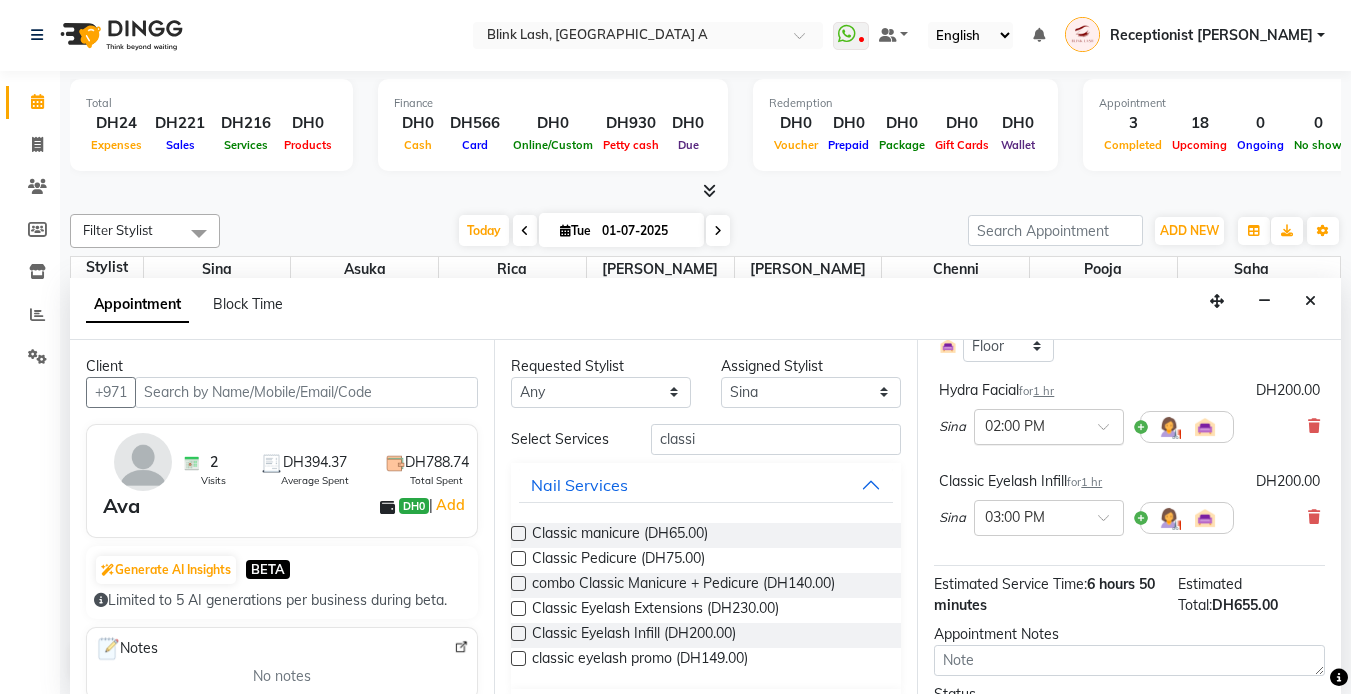 click at bounding box center (1049, 425) 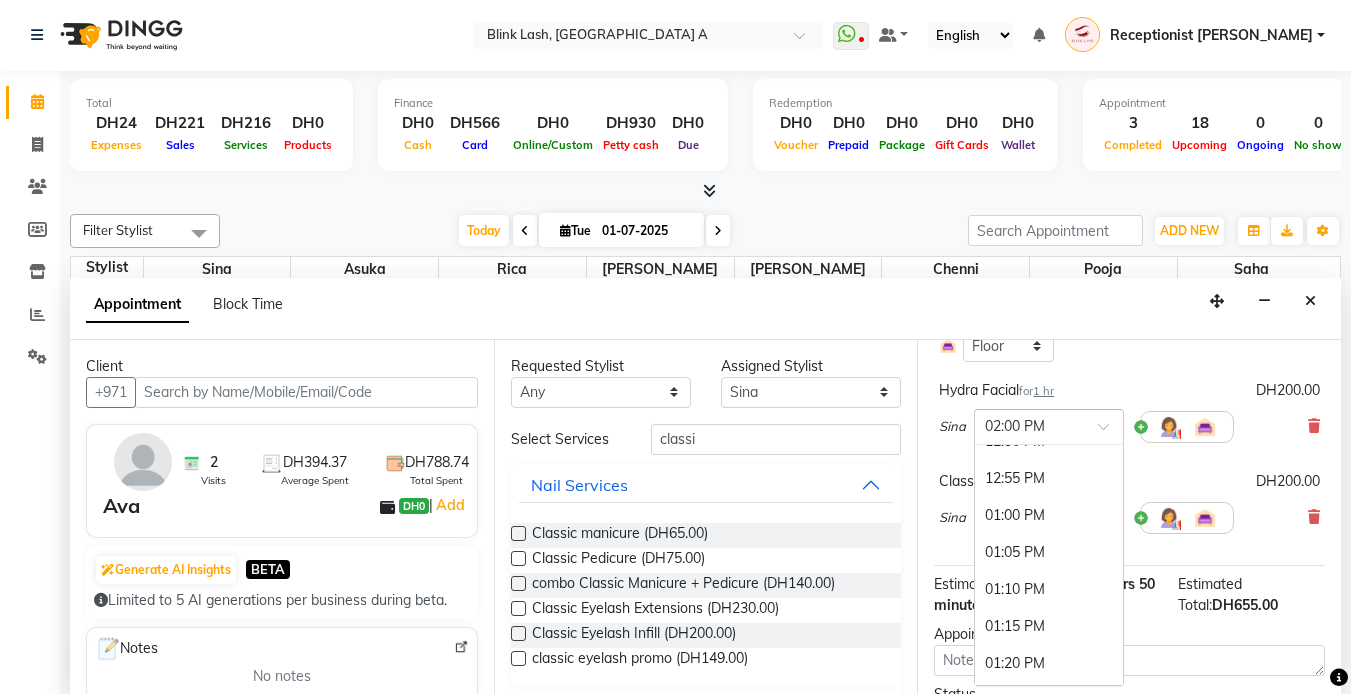scroll, scrollTop: 1276, scrollLeft: 0, axis: vertical 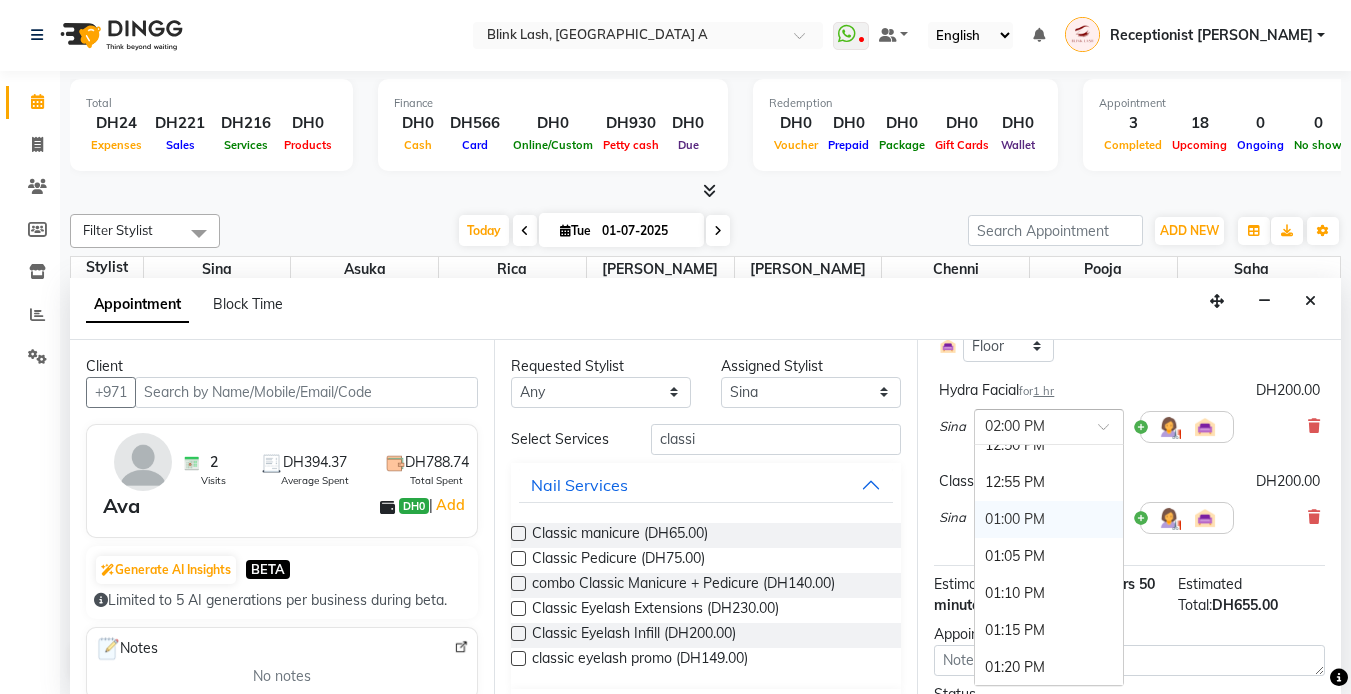 drag, startPoint x: 1024, startPoint y: 525, endPoint x: 1107, endPoint y: 527, distance: 83.02409 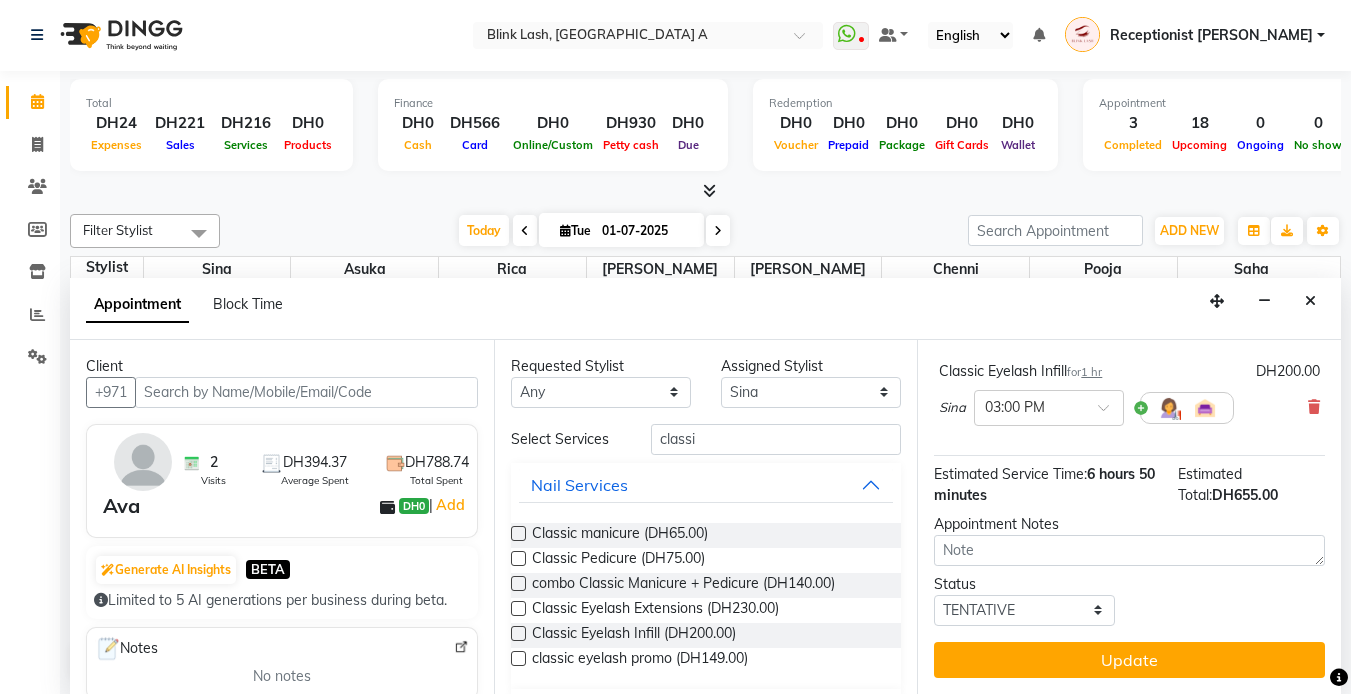 scroll, scrollTop: 625, scrollLeft: 0, axis: vertical 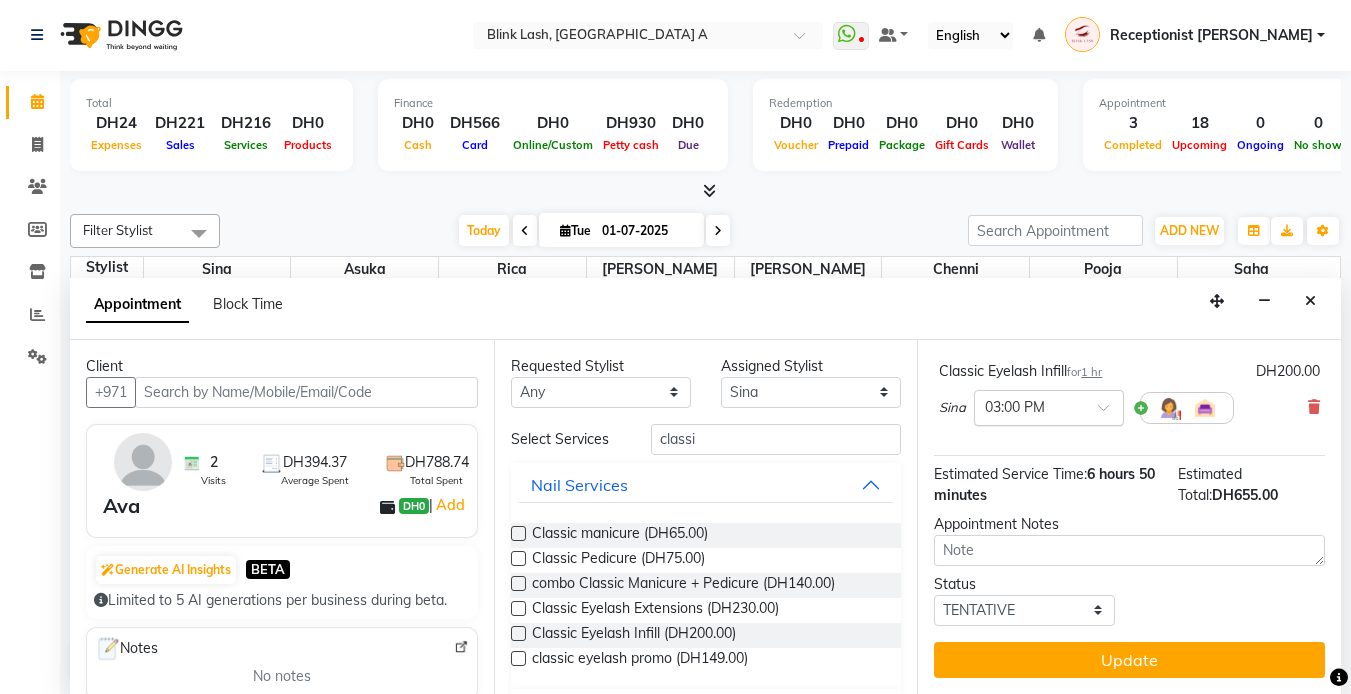 click at bounding box center [1110, 413] 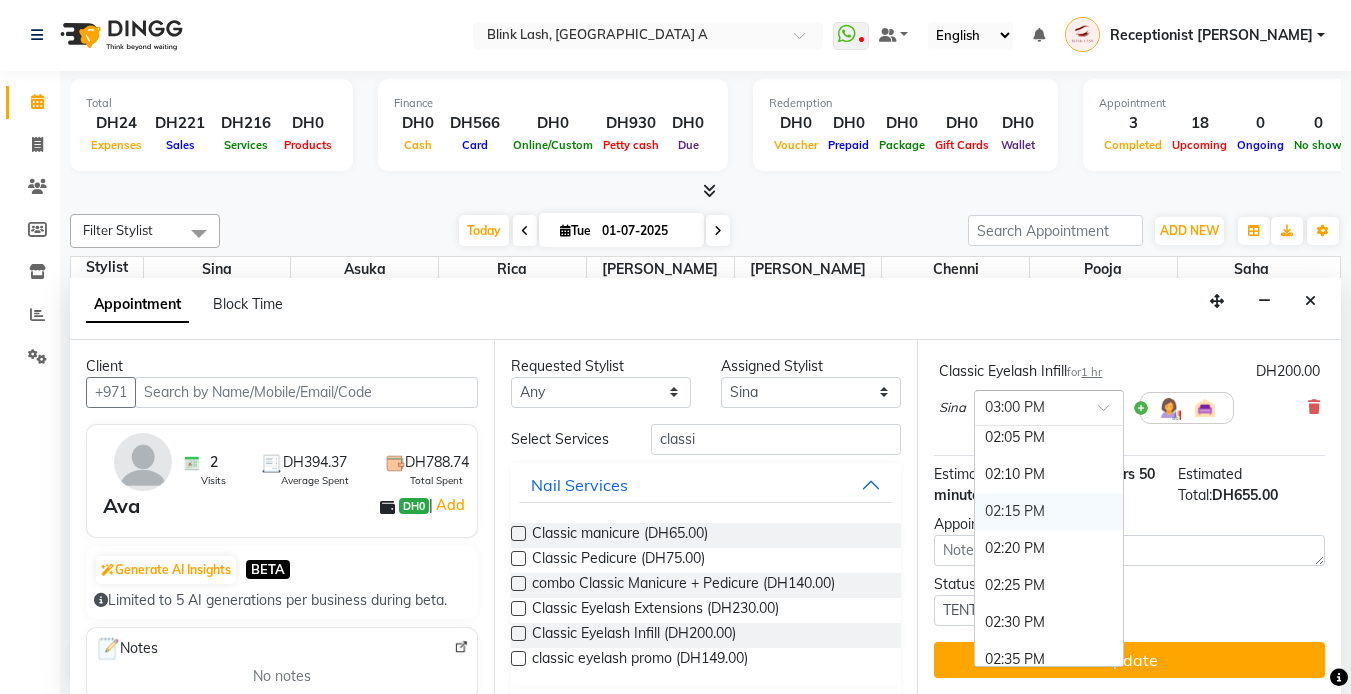 scroll, scrollTop: 1720, scrollLeft: 0, axis: vertical 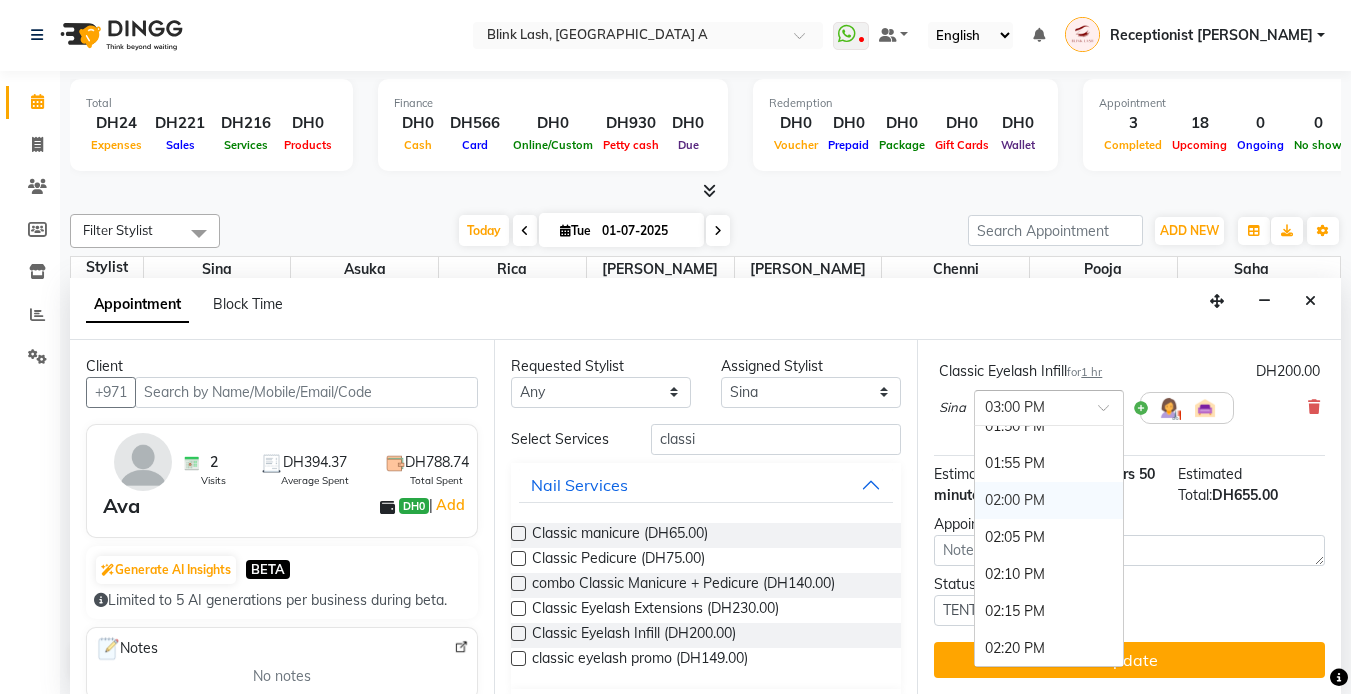 click on "02:00 PM" at bounding box center [1049, 500] 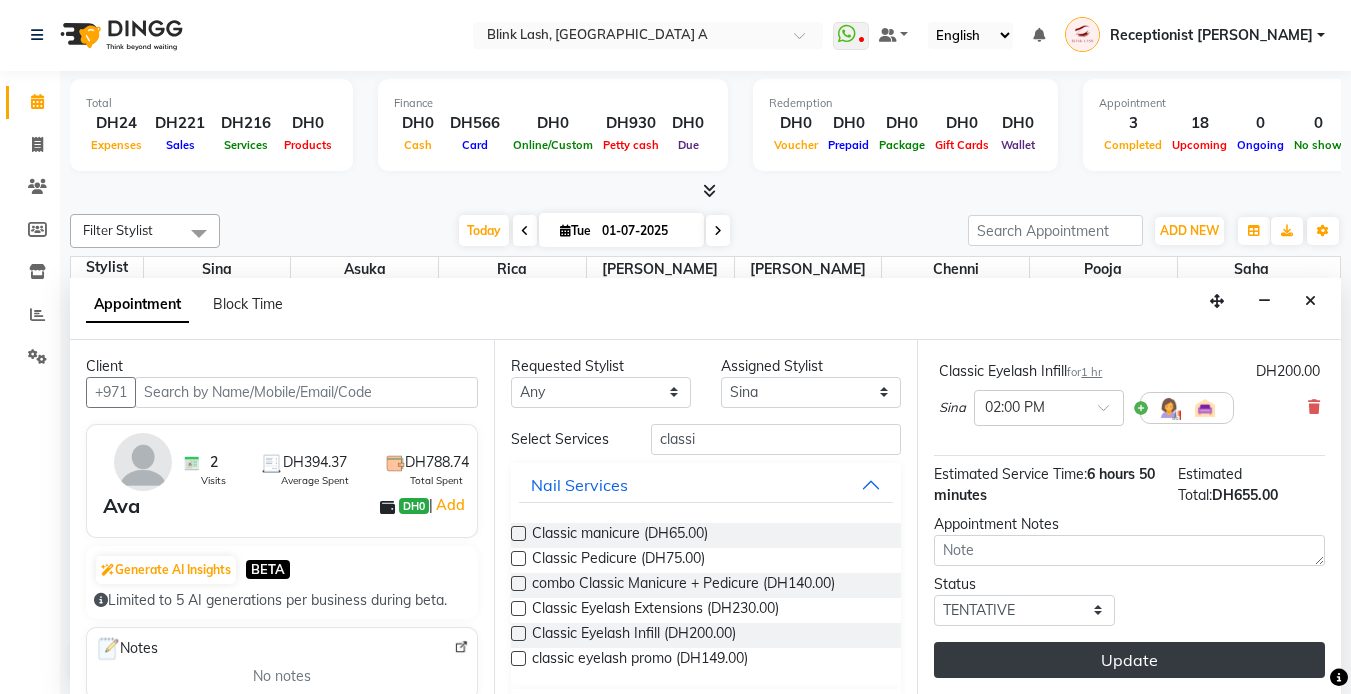 drag, startPoint x: 1128, startPoint y: 646, endPoint x: 1138, endPoint y: 642, distance: 10.770329 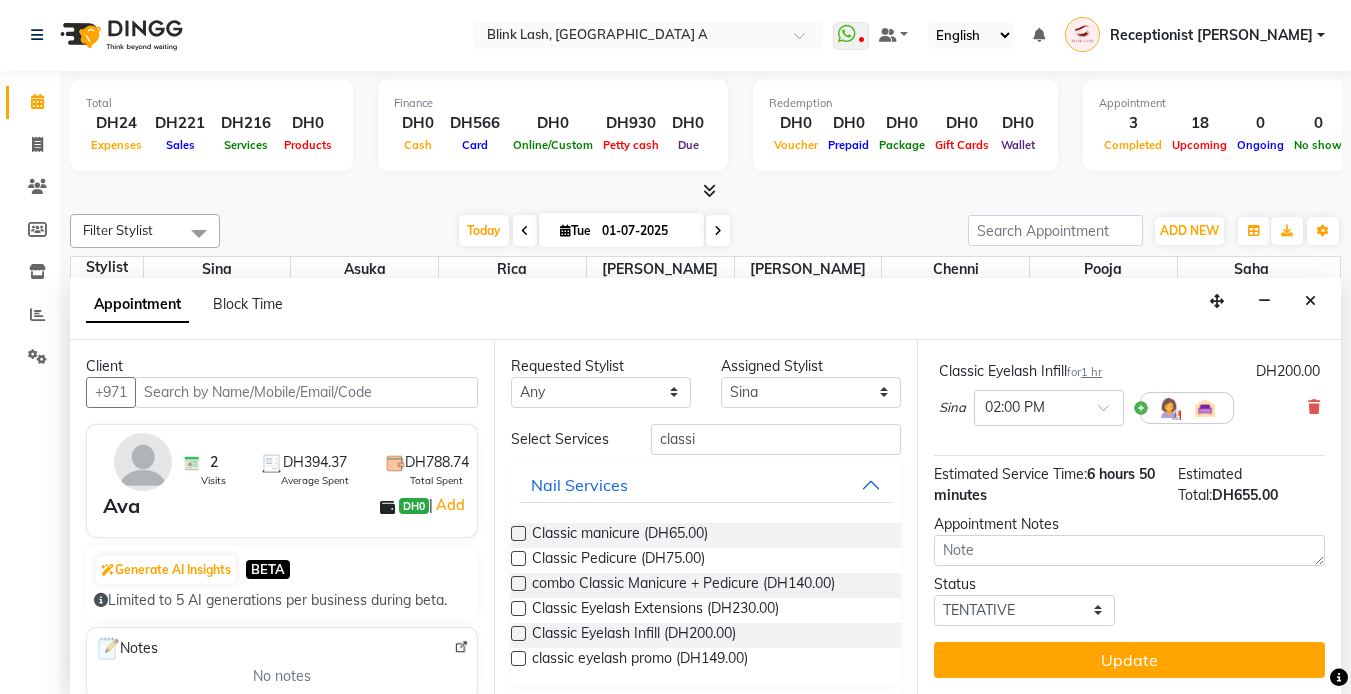 click on "Update" at bounding box center [1129, 660] 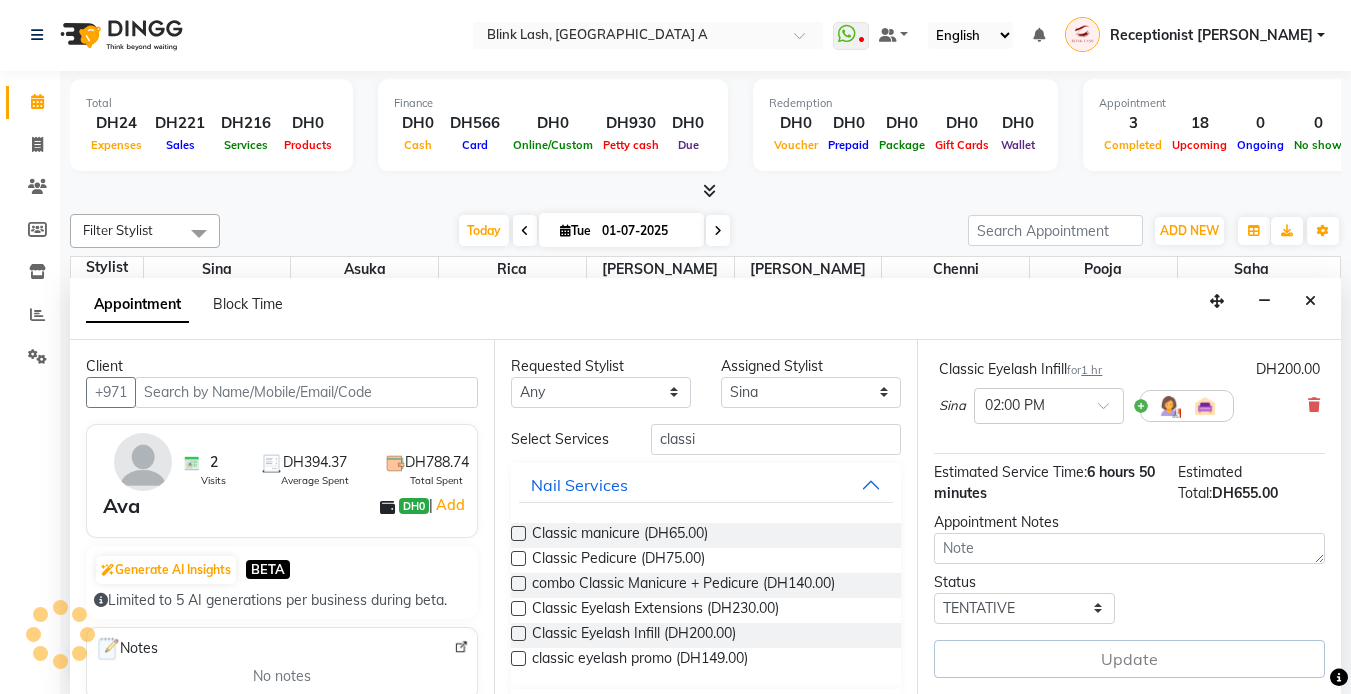 scroll, scrollTop: 0, scrollLeft: 0, axis: both 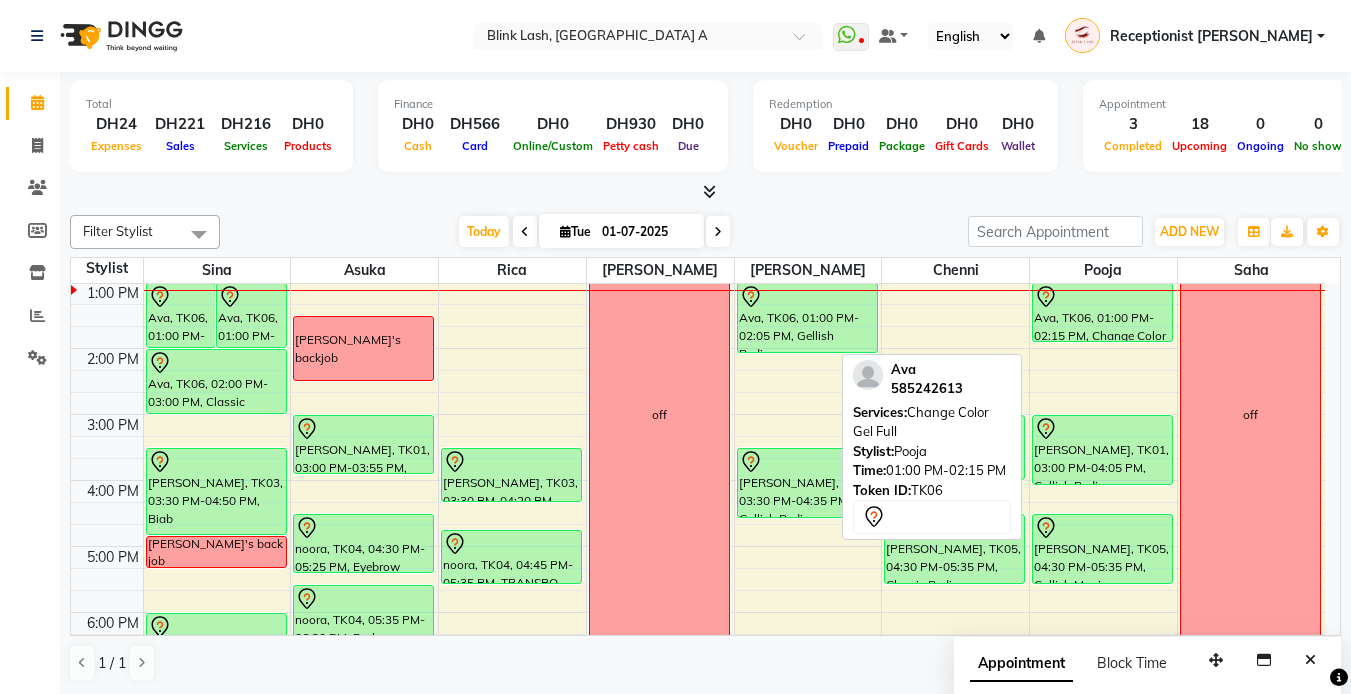 drag, startPoint x: 1094, startPoint y: 360, endPoint x: 1106, endPoint y: 346, distance: 18.439089 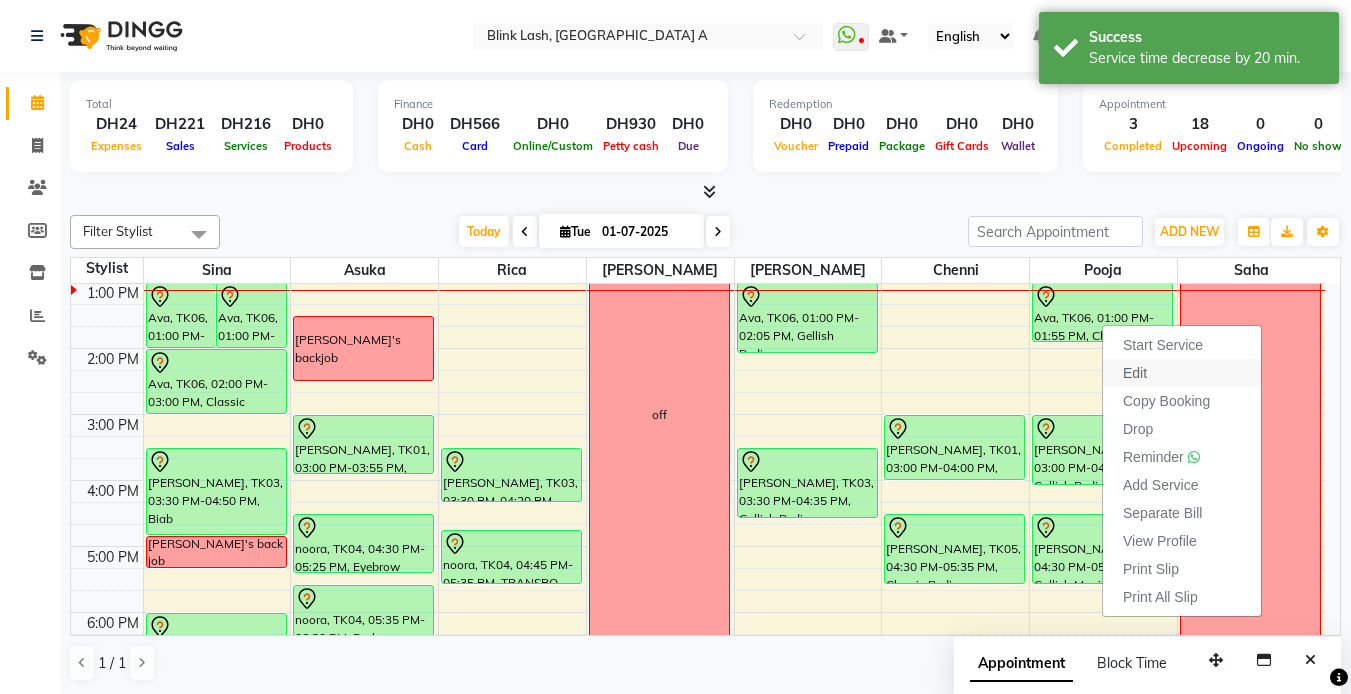 click on "Edit" at bounding box center (1135, 373) 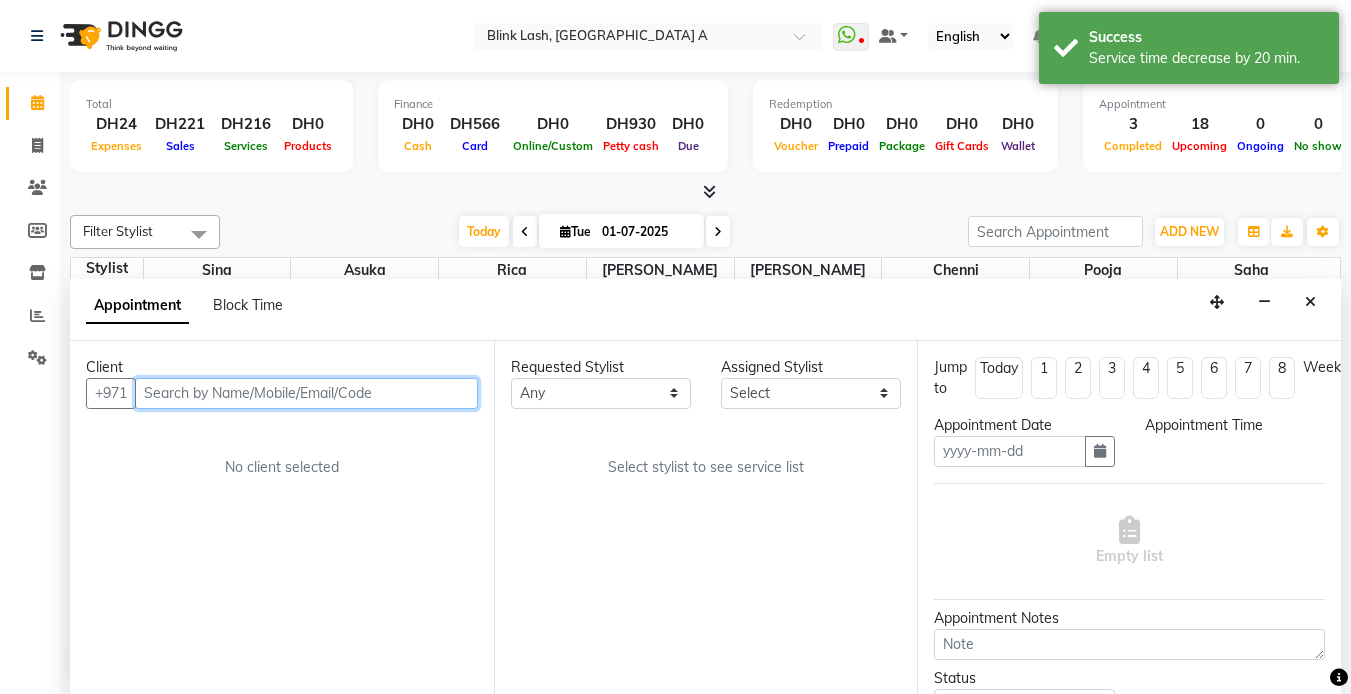 scroll, scrollTop: 1, scrollLeft: 0, axis: vertical 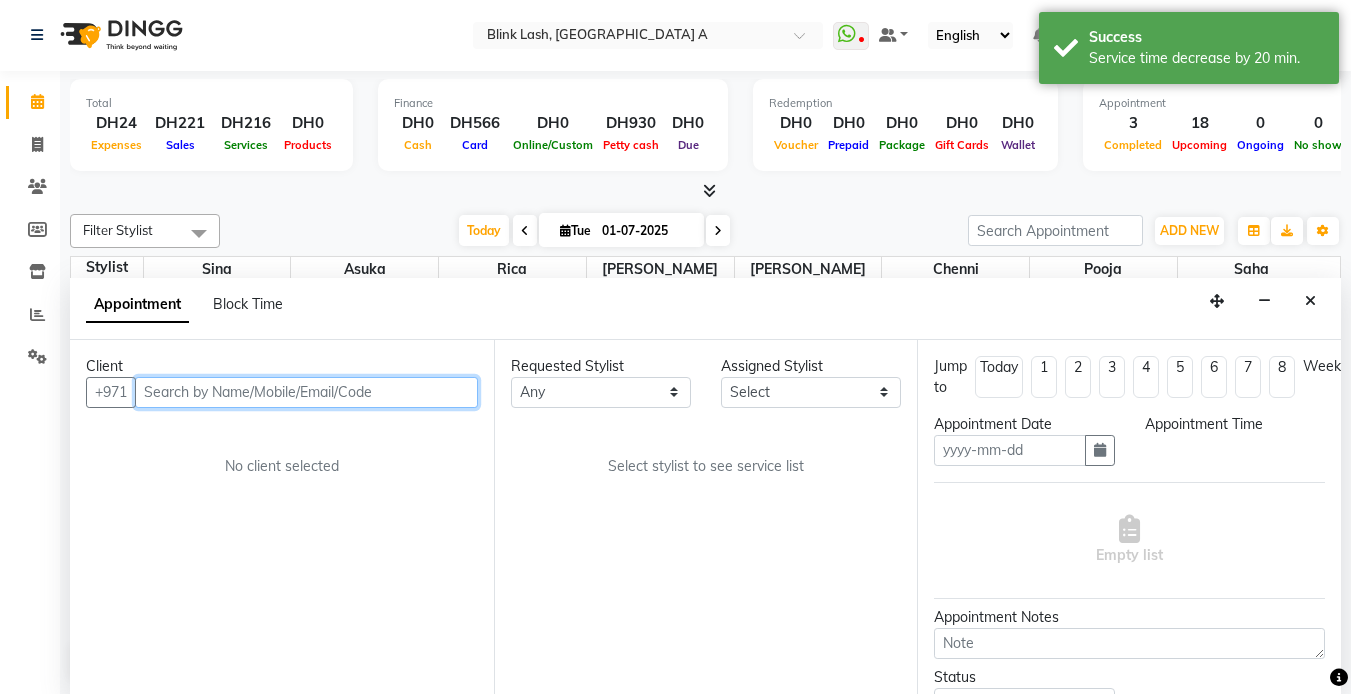 type on "01-07-2025" 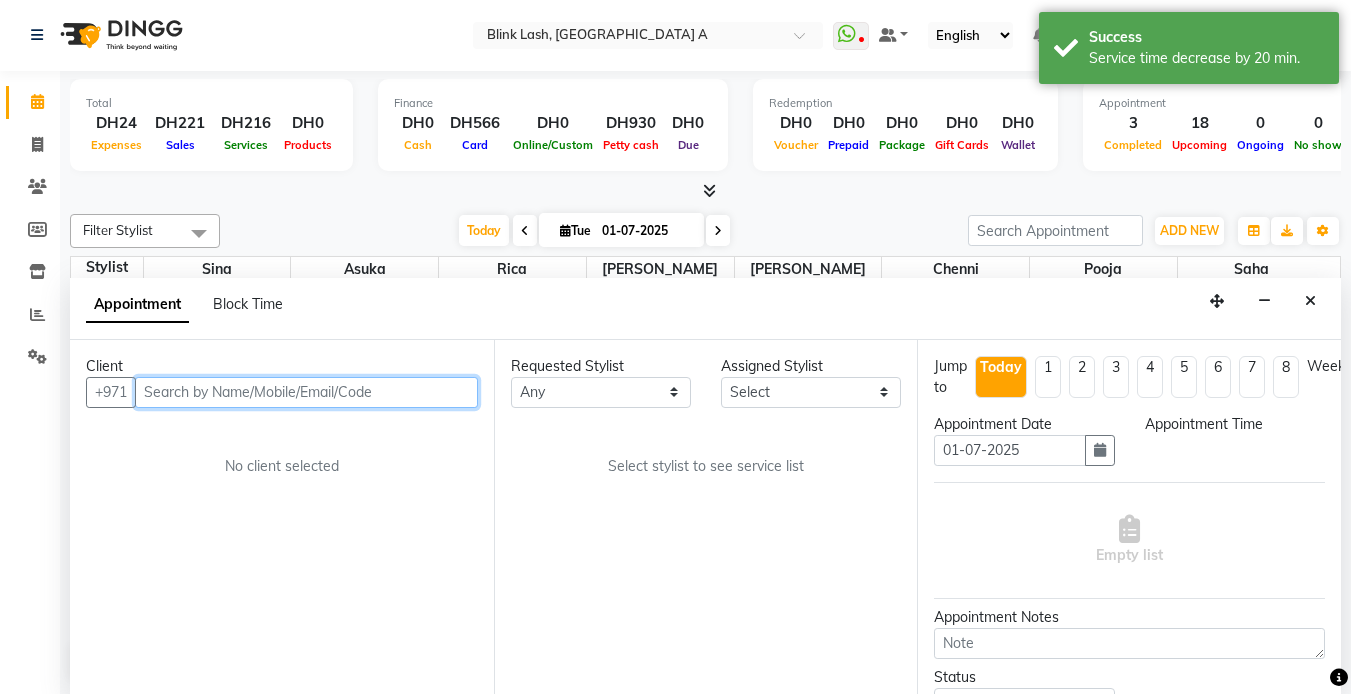 scroll, scrollTop: 0, scrollLeft: 0, axis: both 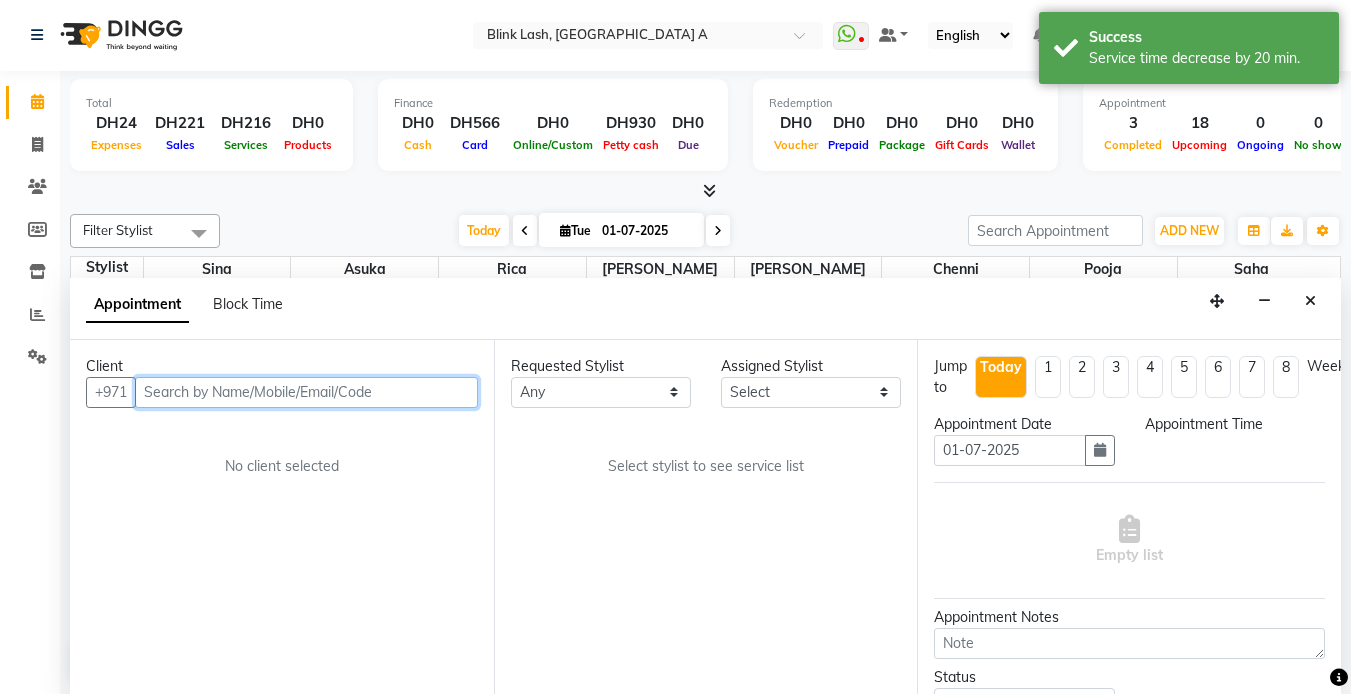 select on "780" 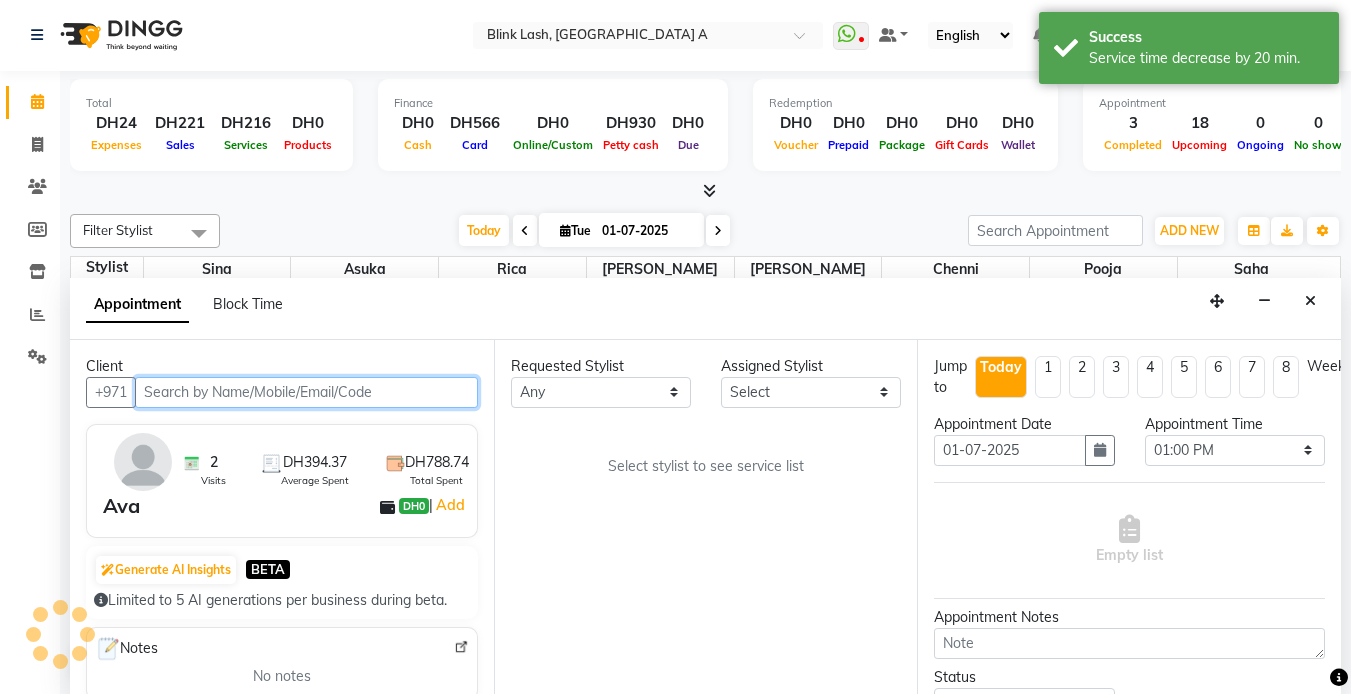 select on "42461" 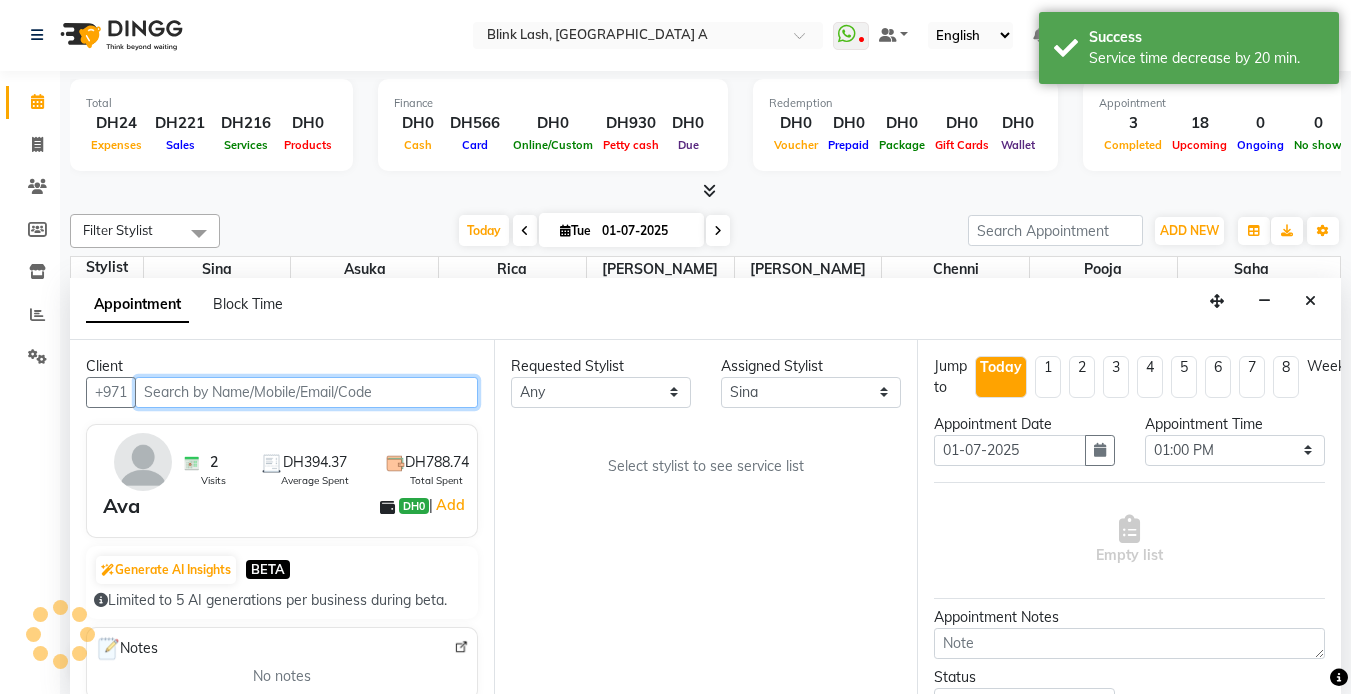 scroll, scrollTop: 265, scrollLeft: 0, axis: vertical 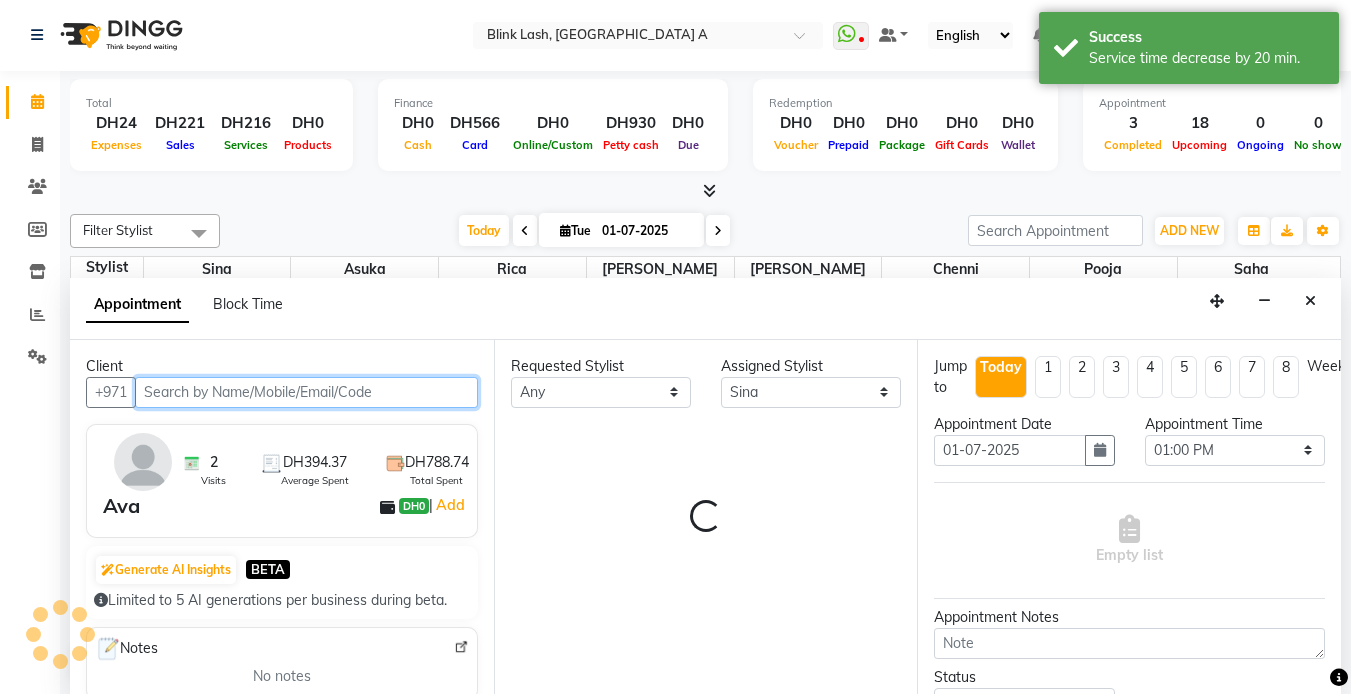 select on "2892" 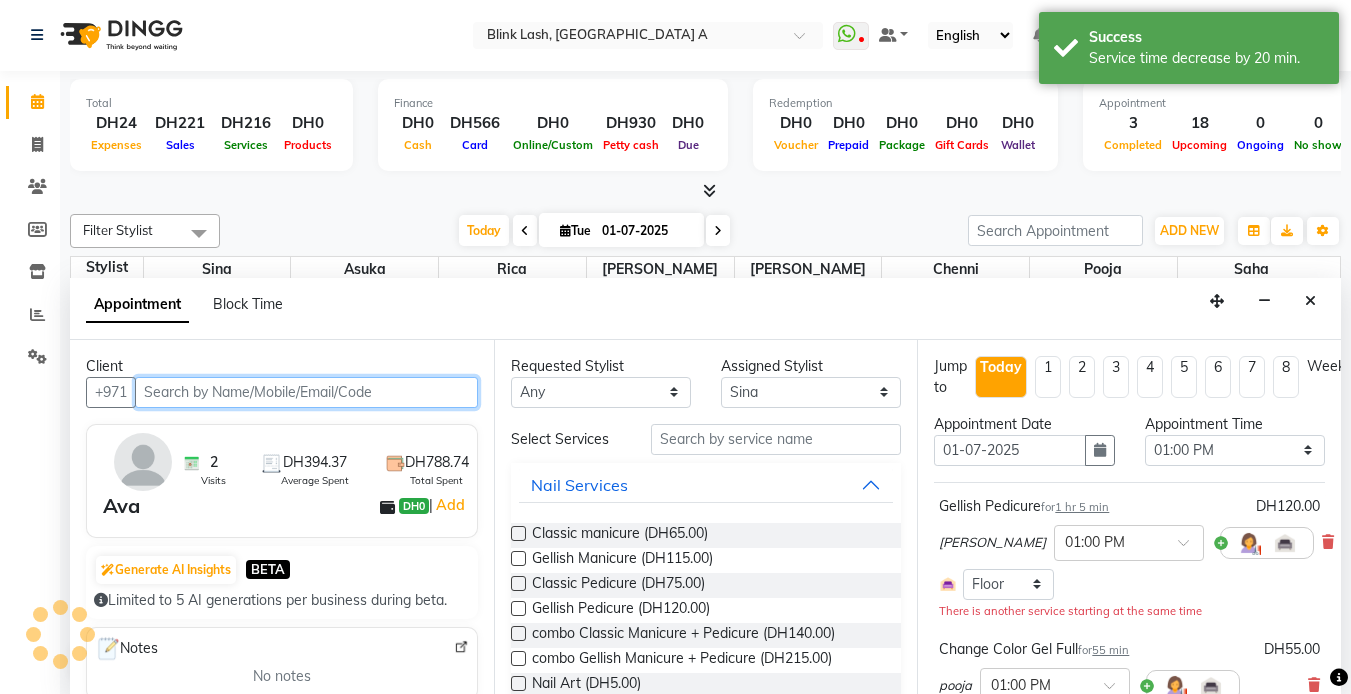 select on "2892" 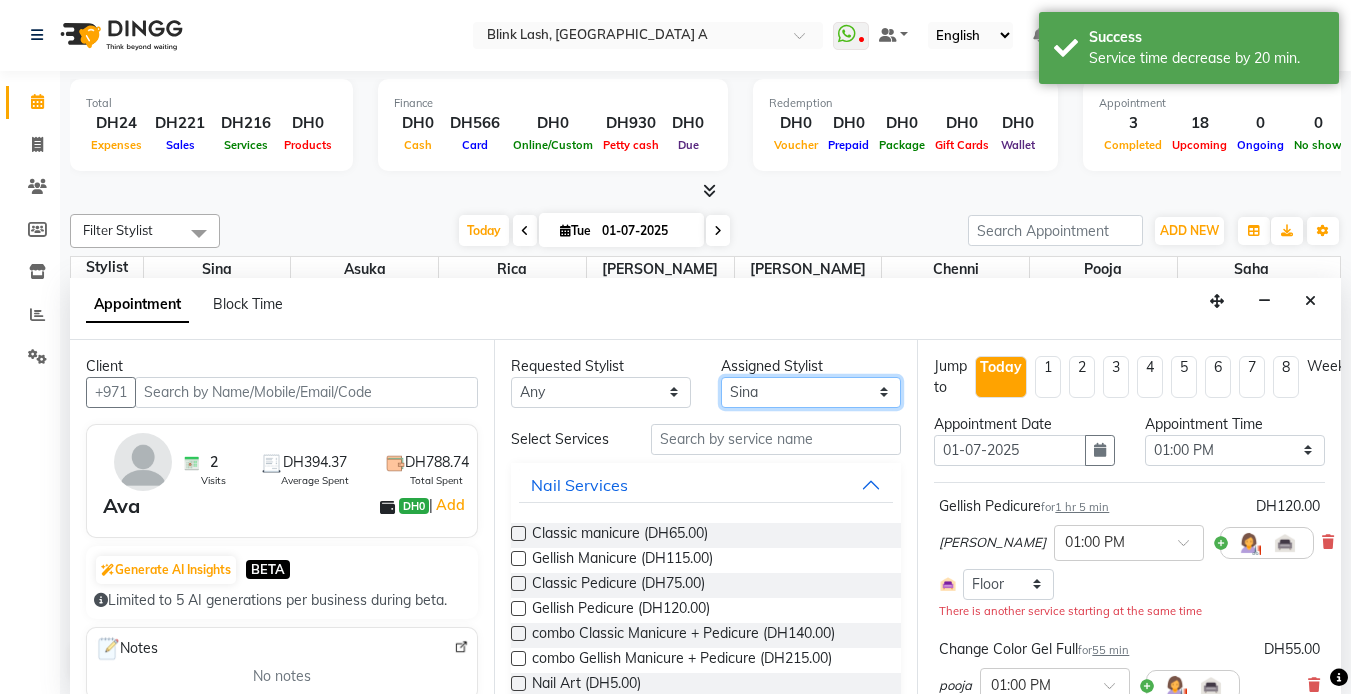 click on "Select [PERSON_NAME] [PERSON_NAME] pooja [PERSON_NAME]" at bounding box center [811, 392] 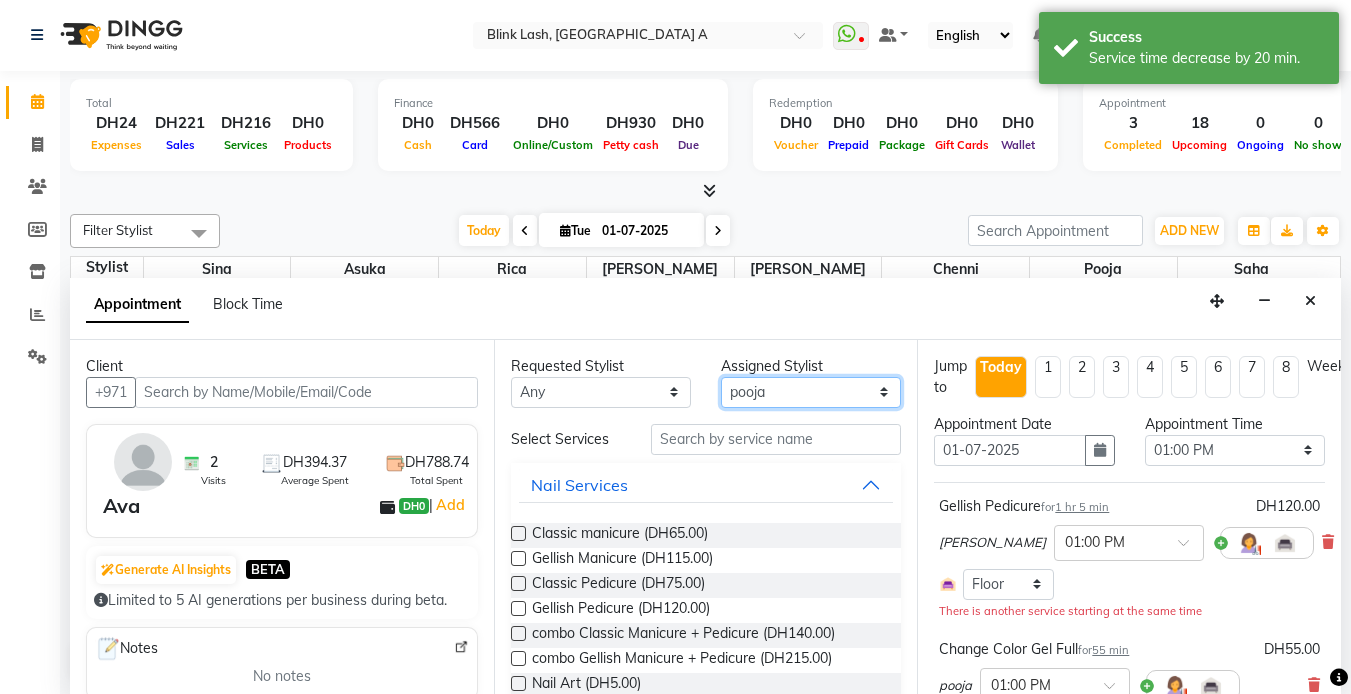 click on "Select [PERSON_NAME] [PERSON_NAME] pooja [PERSON_NAME]" at bounding box center (811, 392) 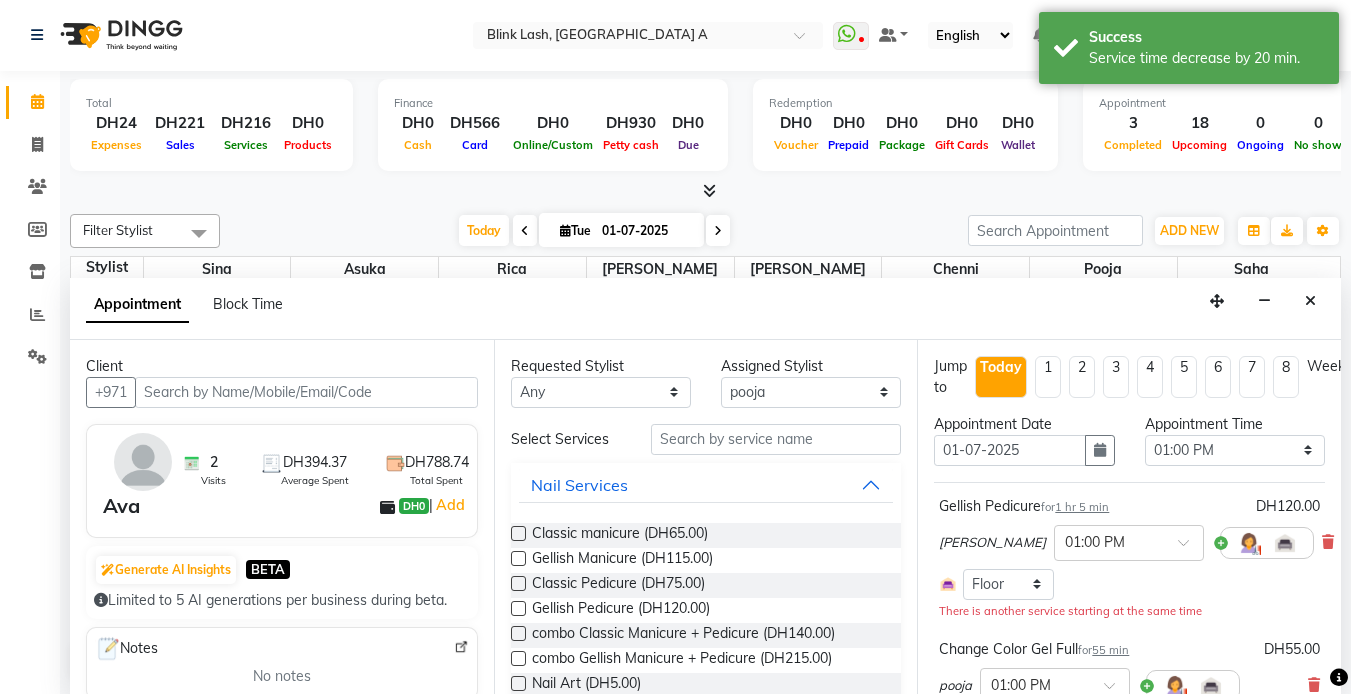 click on "Select Services    Nail Services Classic manicure (DH65.00) Gellish Manicure (DH115.00) Classic Pedicure (DH75.00) Gellish Pedicure (DH120.00) combo Classic Manicure + Pedicure (DH140.00)  combo Gellish Manicure + Pedicure (DH215.00) Nail Art (DH5.00) [MEDICAL_DATA] Treatment (DH80.00) Classic Eyelash Extensions (DH230.00) Classic Eyelash Infill (DH200.00) Removal eyelash (DH80.00) Hard Gel (DH280.00) NAIL EXTENSION INFILL (DH230.00) Biab (DH165.00) nail ext removal (DH100.00) Change Color Gel Full (DH55.00) Biab infill (DH145.00) 349 PROMOTIONS (DH349.00) TRANSPO FEE (DH30.00) transpo fee city (DH60.00) GELLISH REMOVAL  (DH30.00) FRENCH ADD ON (DH30.00) NAIL EXTENSION REFRESH (DH120.00) ACRYLIC NAIL EXT (DH280.00) KIDS MANICURE (DH45.00) KIDS PEDICURE (DH55.00) NAIL REPAIR (DH30.00) 249 PROMO (DH249.00) 299 promo facial and massage 60mins (DH299.00) classic eyelash promo (DH149.00) 1week nail extension (DH150.00) chrome (DH20.00) Pedicure gellish with Paraffin (DH200.00) nail art  (DH30.00) cut and file (DH45.00)" at bounding box center (706, 1354) 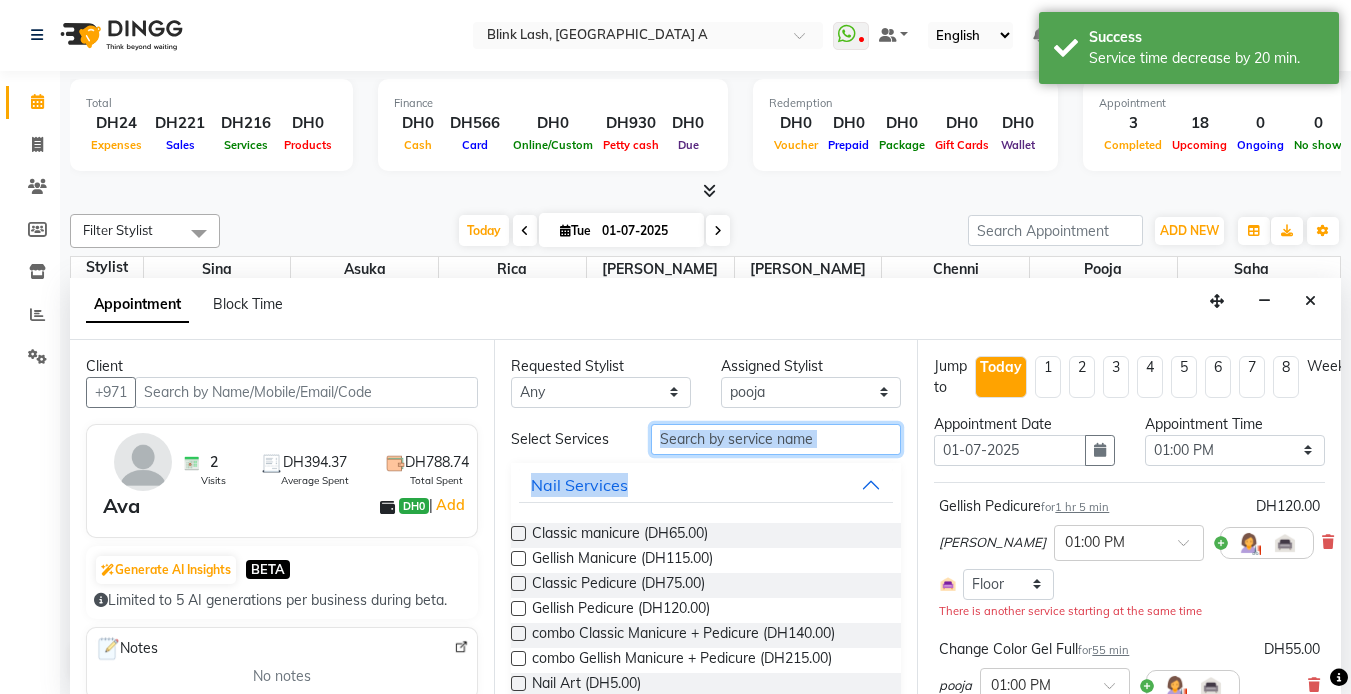 click at bounding box center (776, 439) 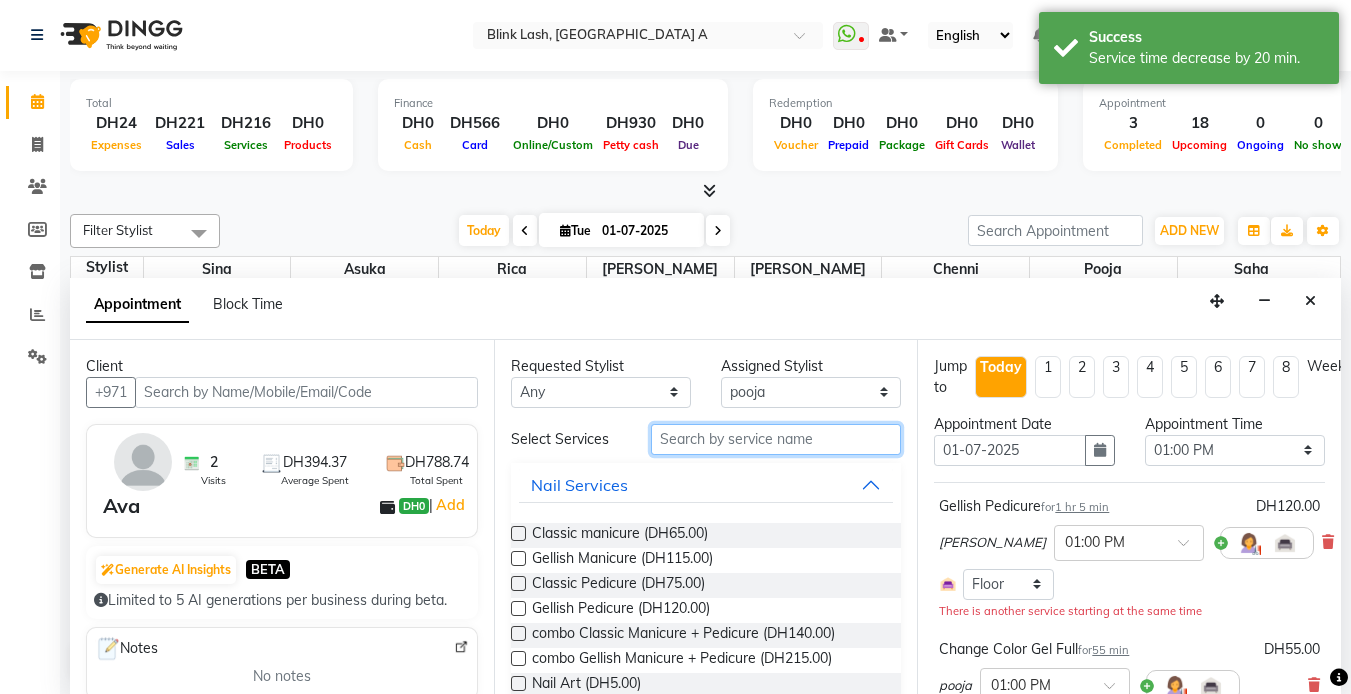 click at bounding box center (776, 439) 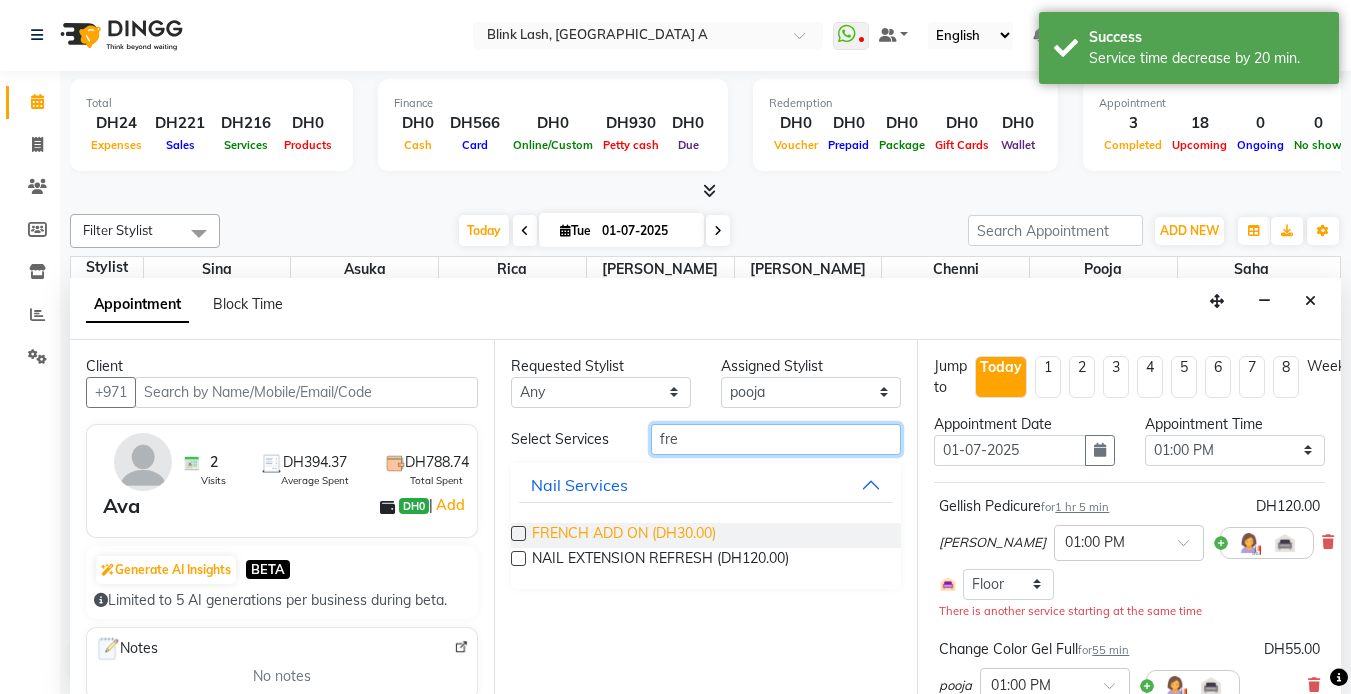 type on "fre" 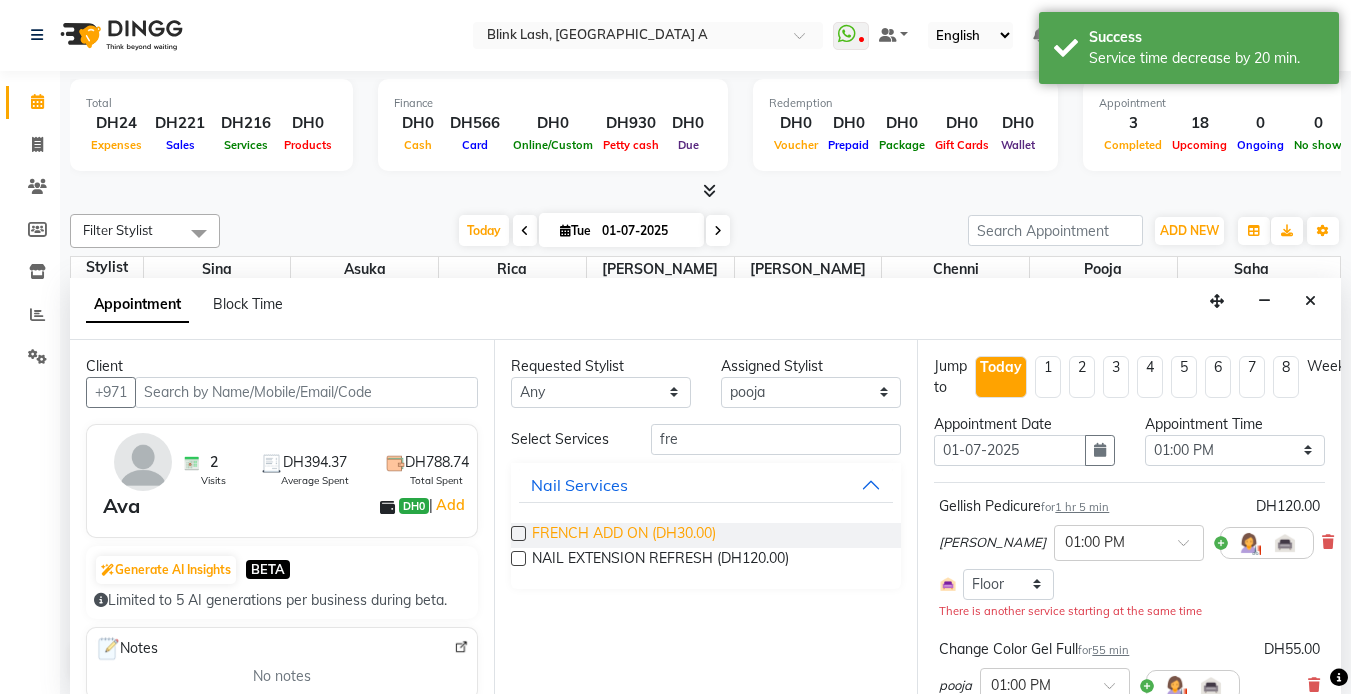 click on "FRENCH ADD ON (DH30.00)" at bounding box center [624, 535] 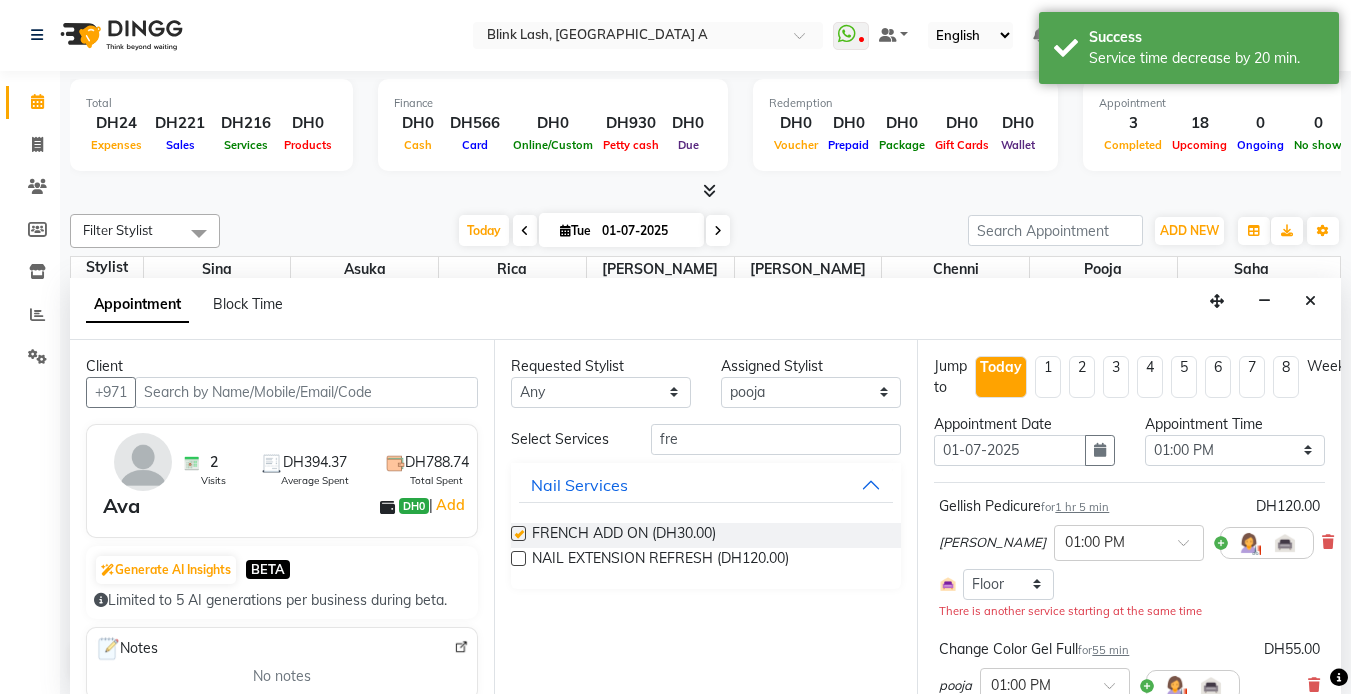 checkbox on "false" 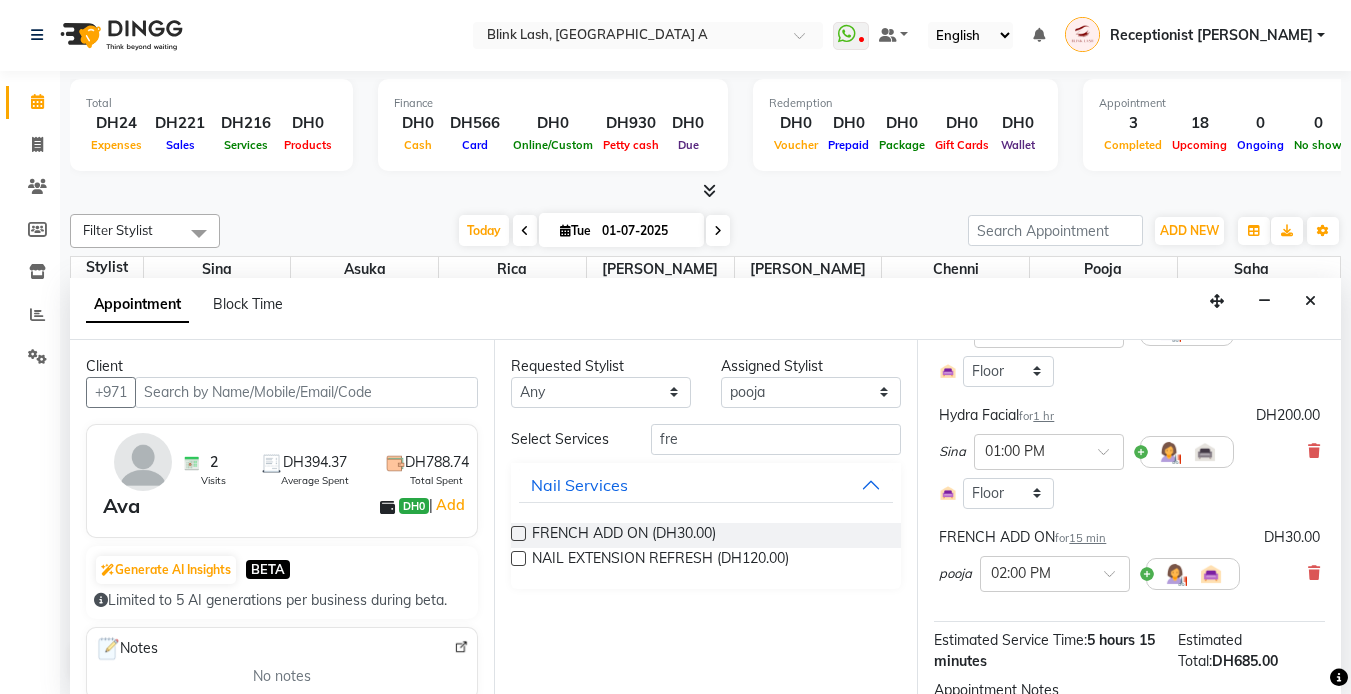 scroll, scrollTop: 781, scrollLeft: 0, axis: vertical 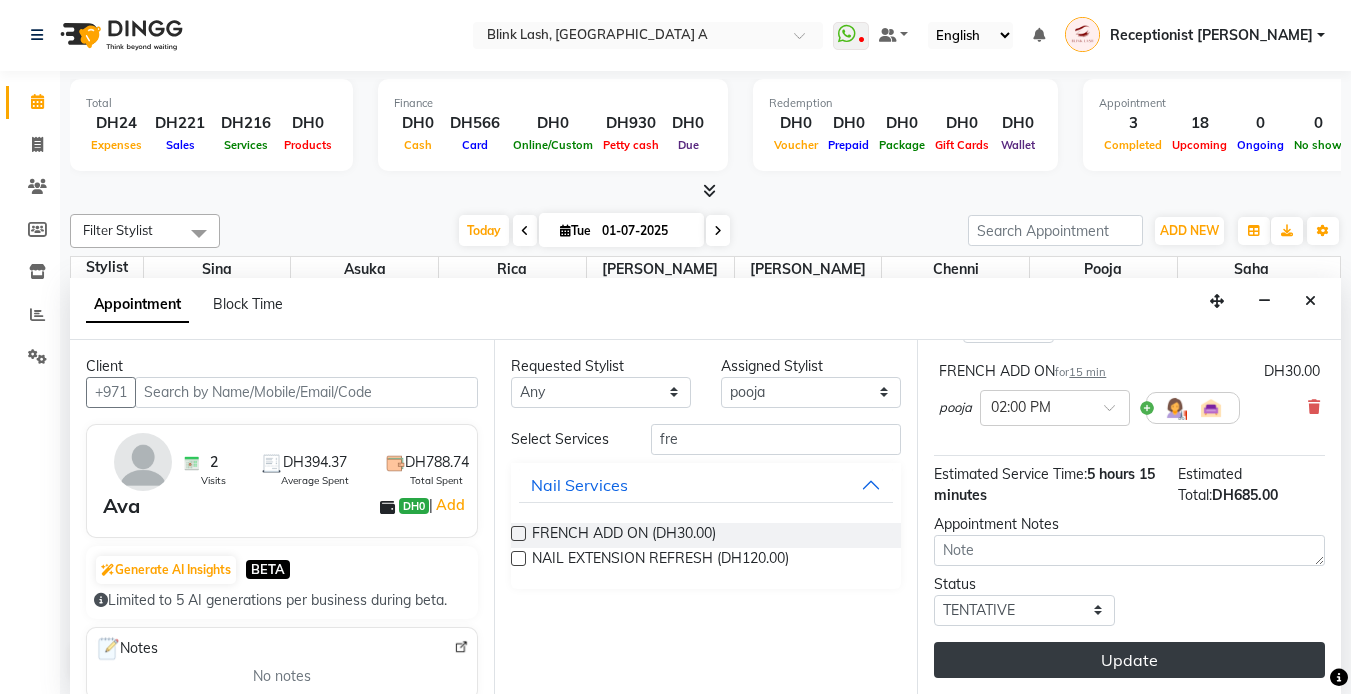 click on "Update" at bounding box center [1129, 660] 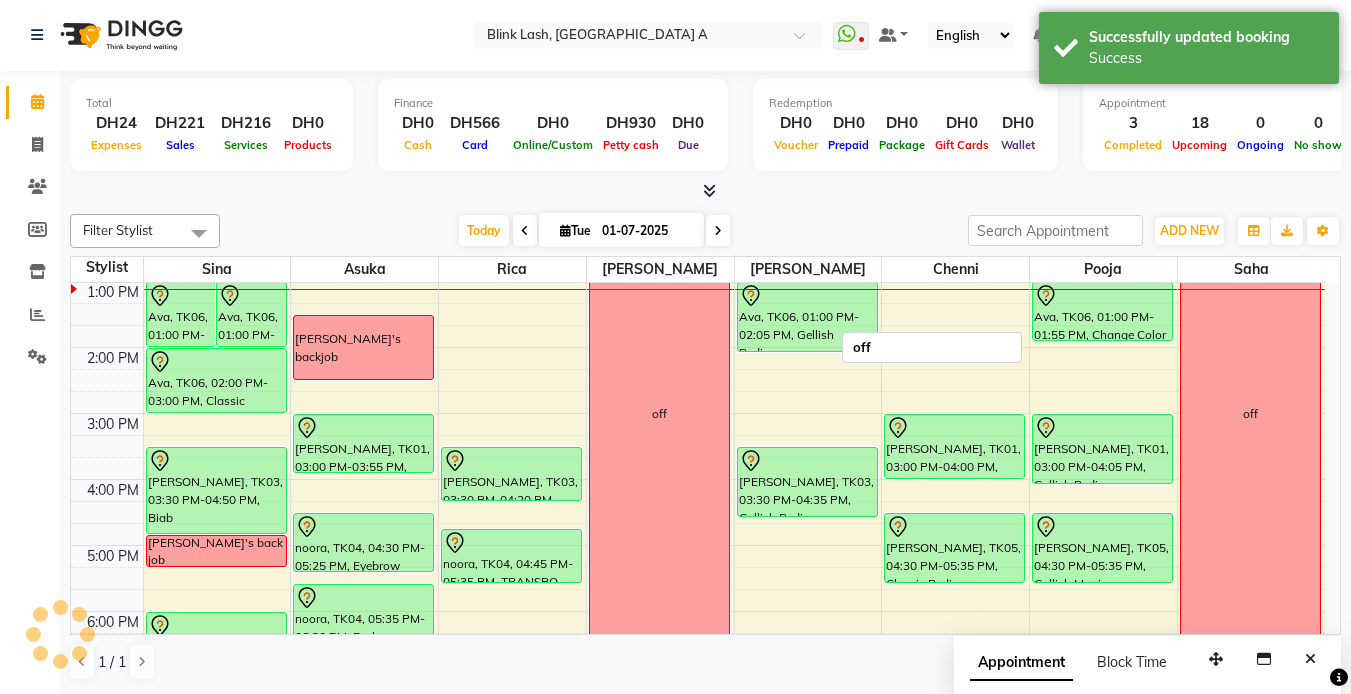 scroll, scrollTop: 0, scrollLeft: 0, axis: both 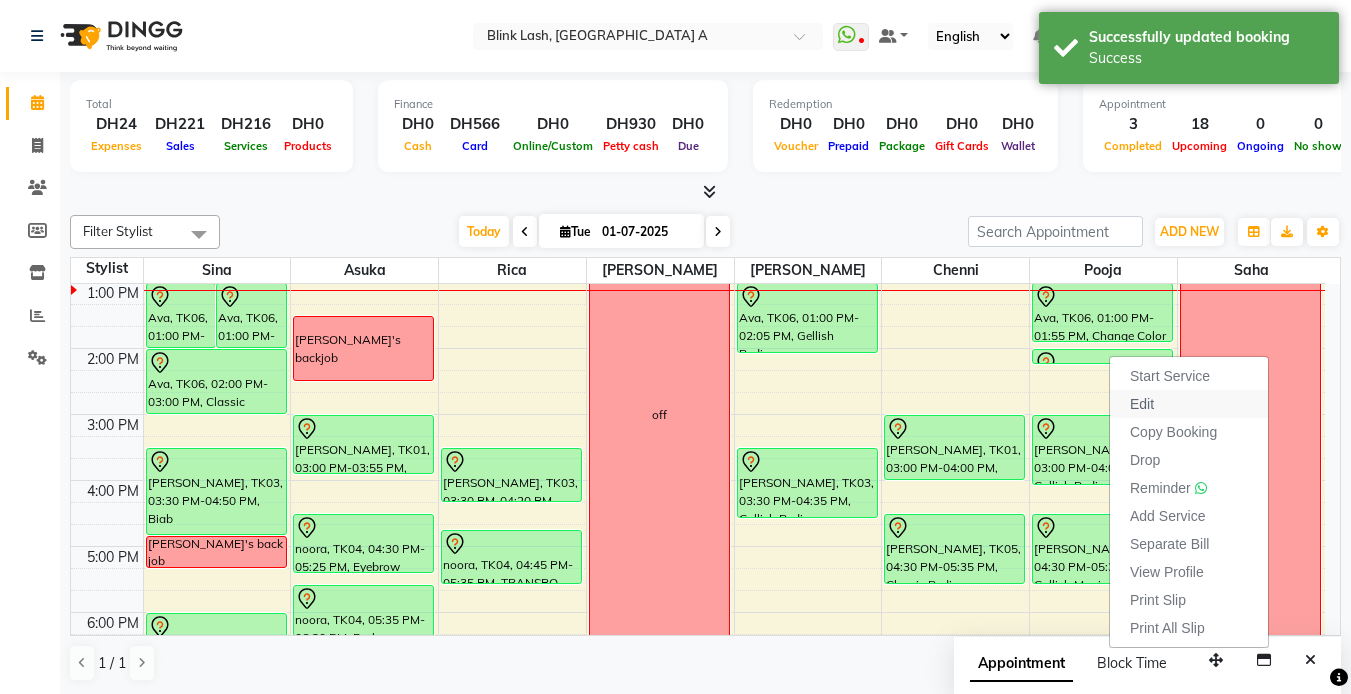 click on "Edit" at bounding box center (1142, 404) 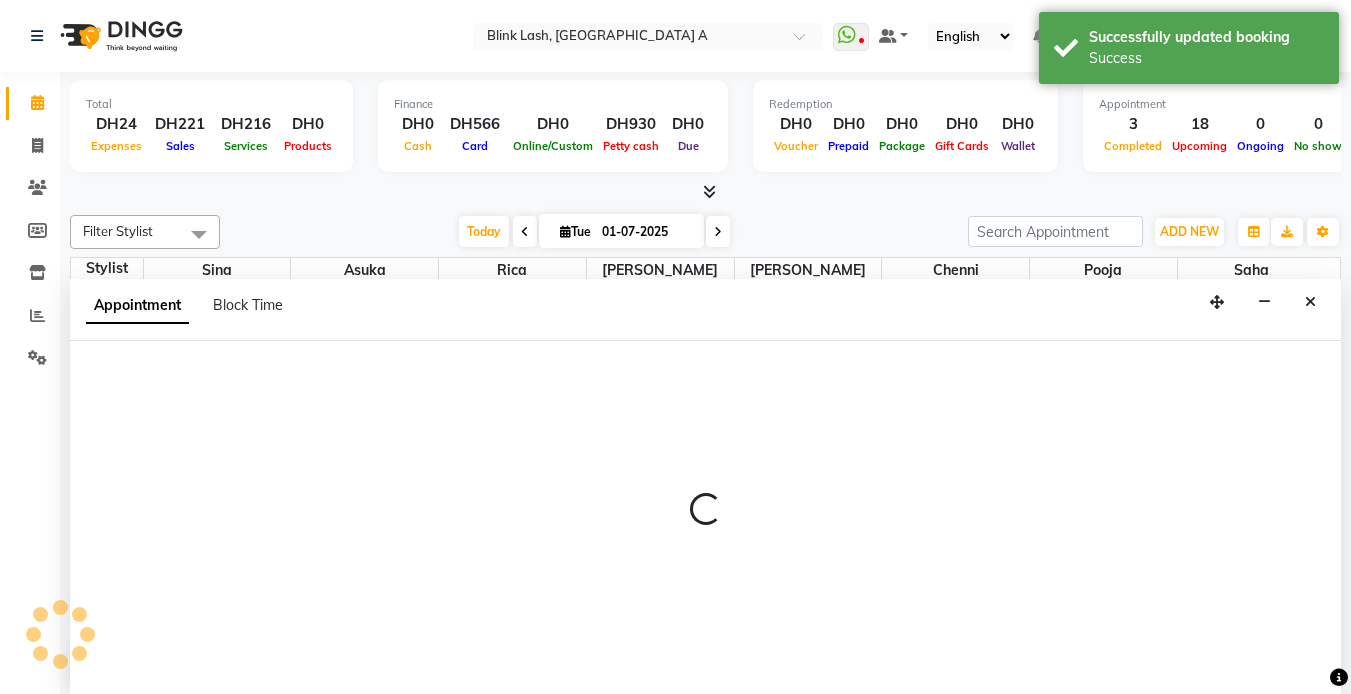 scroll, scrollTop: 1, scrollLeft: 0, axis: vertical 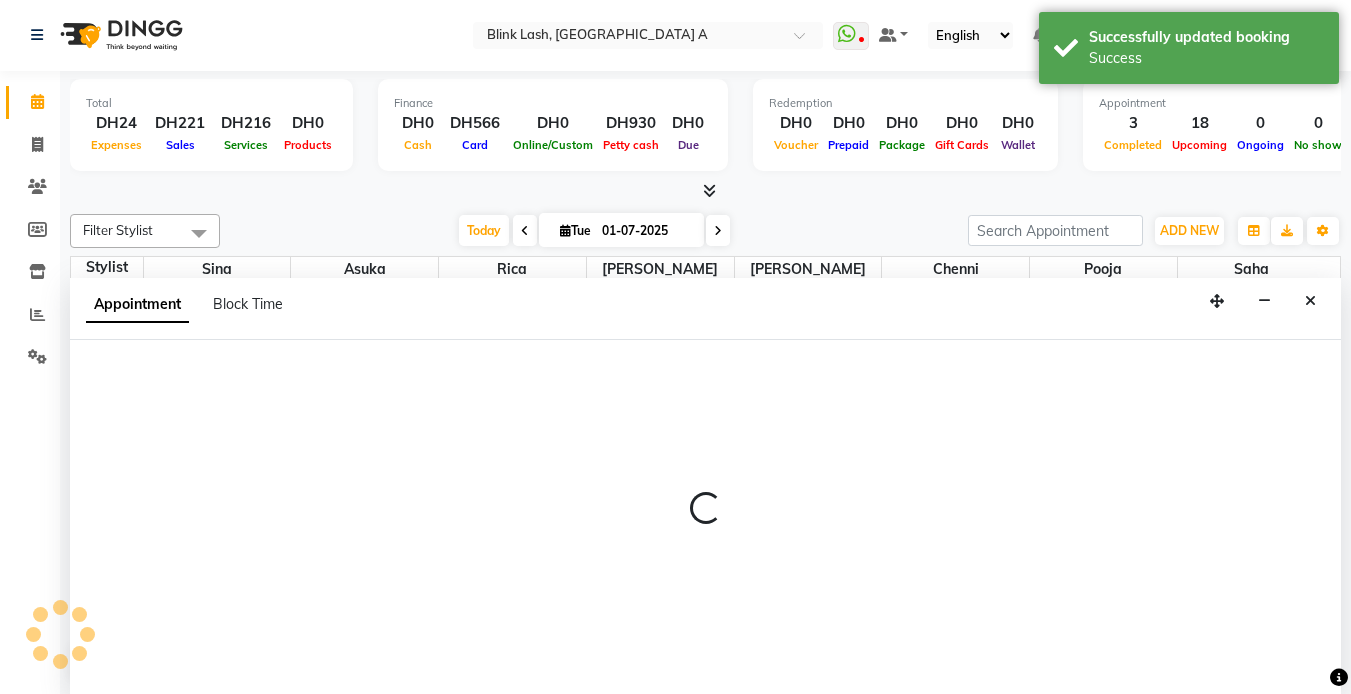 select on "tentative" 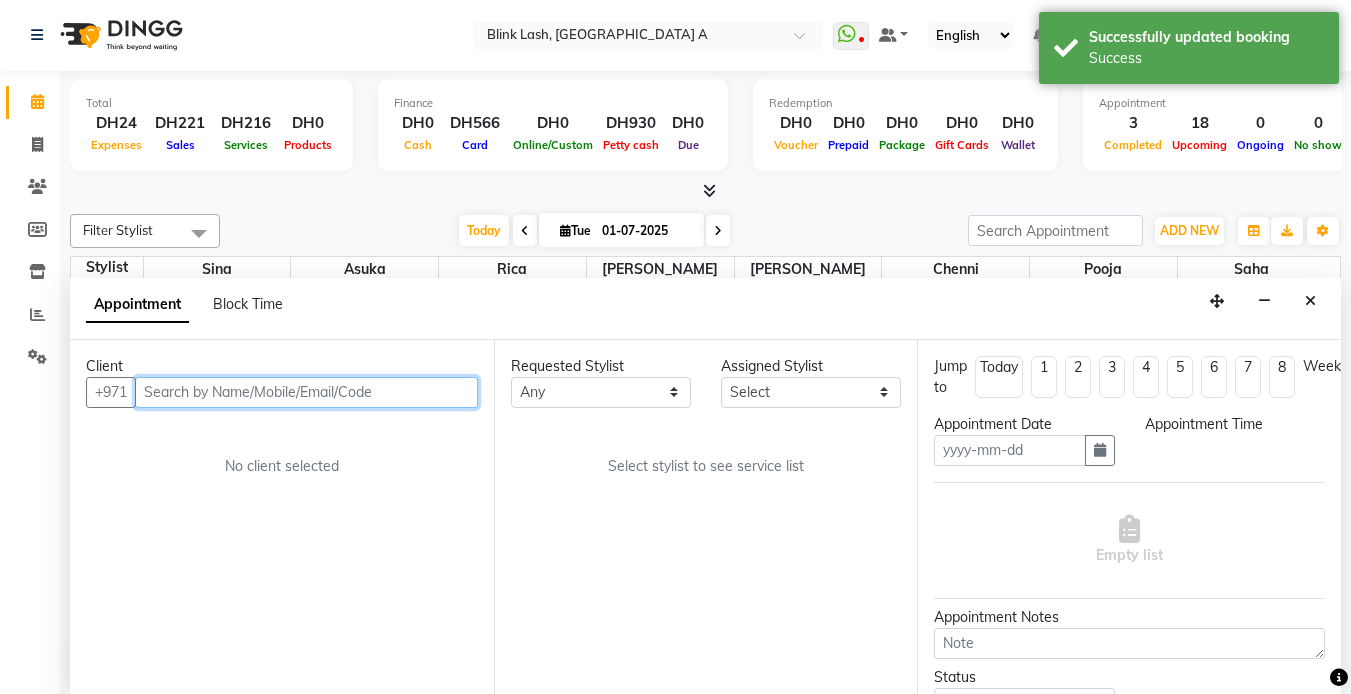 type on "01-07-2025" 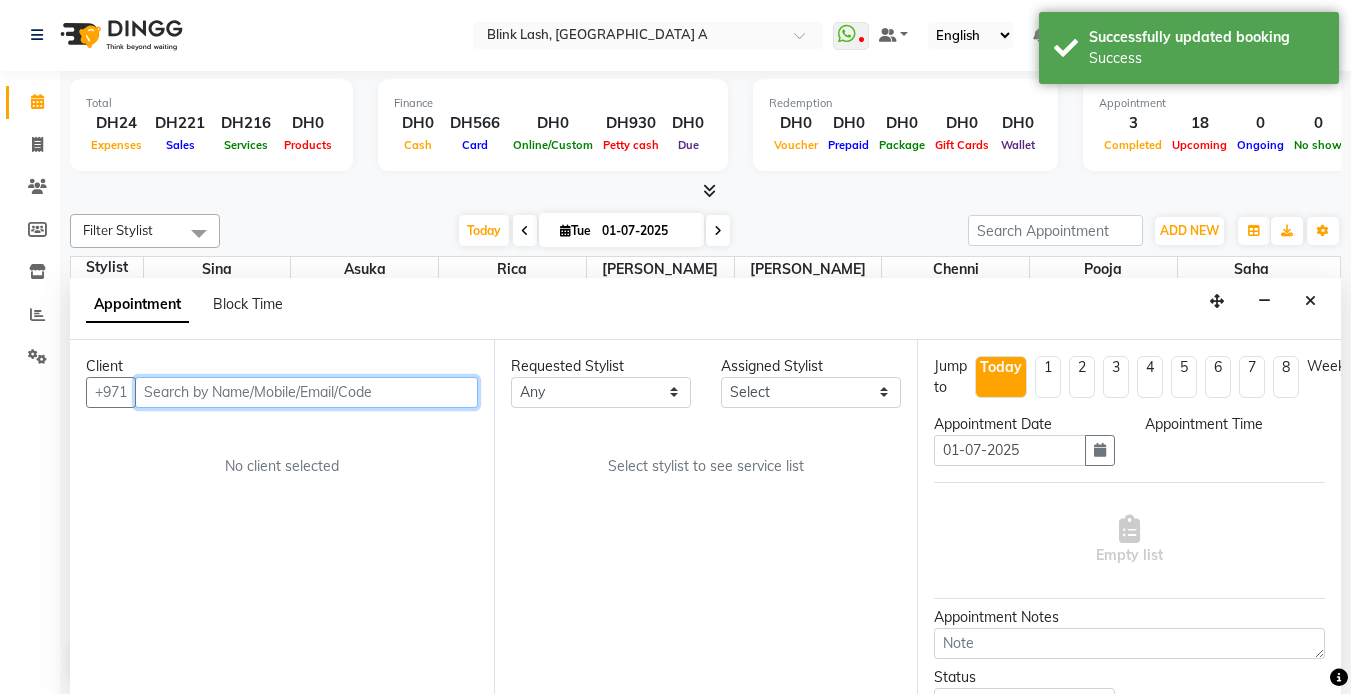 scroll, scrollTop: 265, scrollLeft: 0, axis: vertical 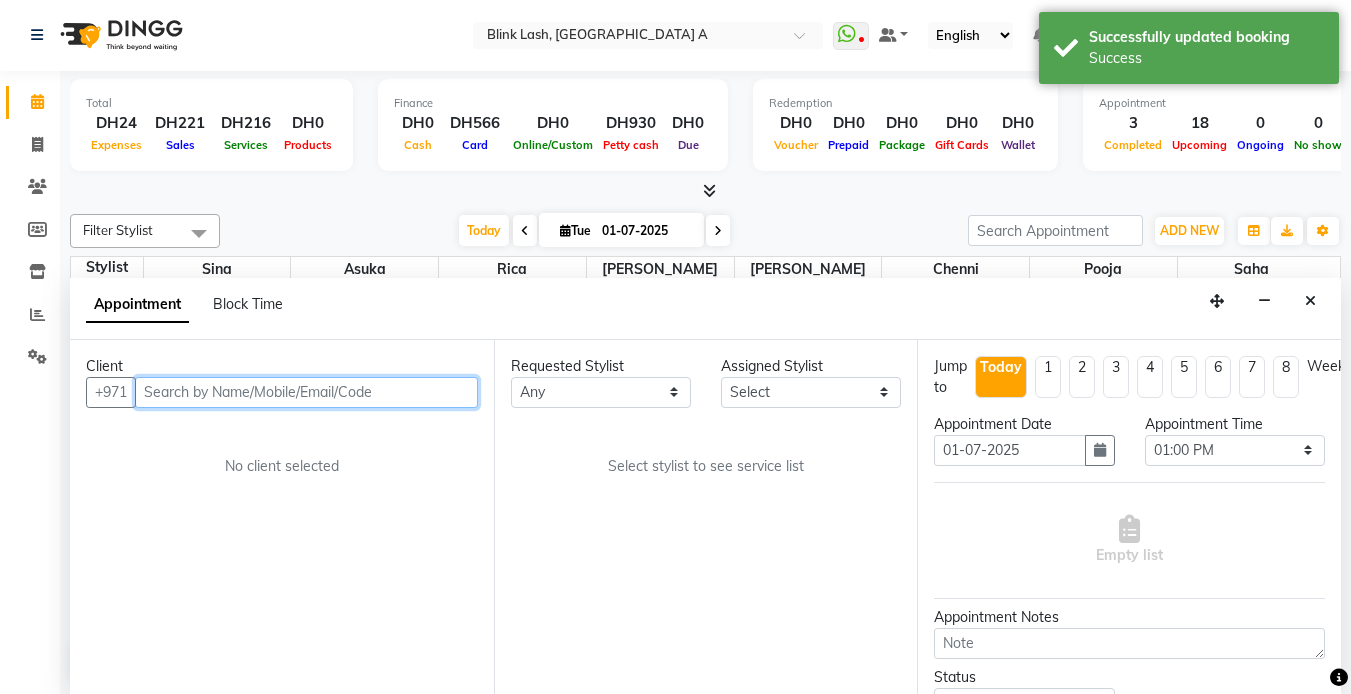 select on "42461" 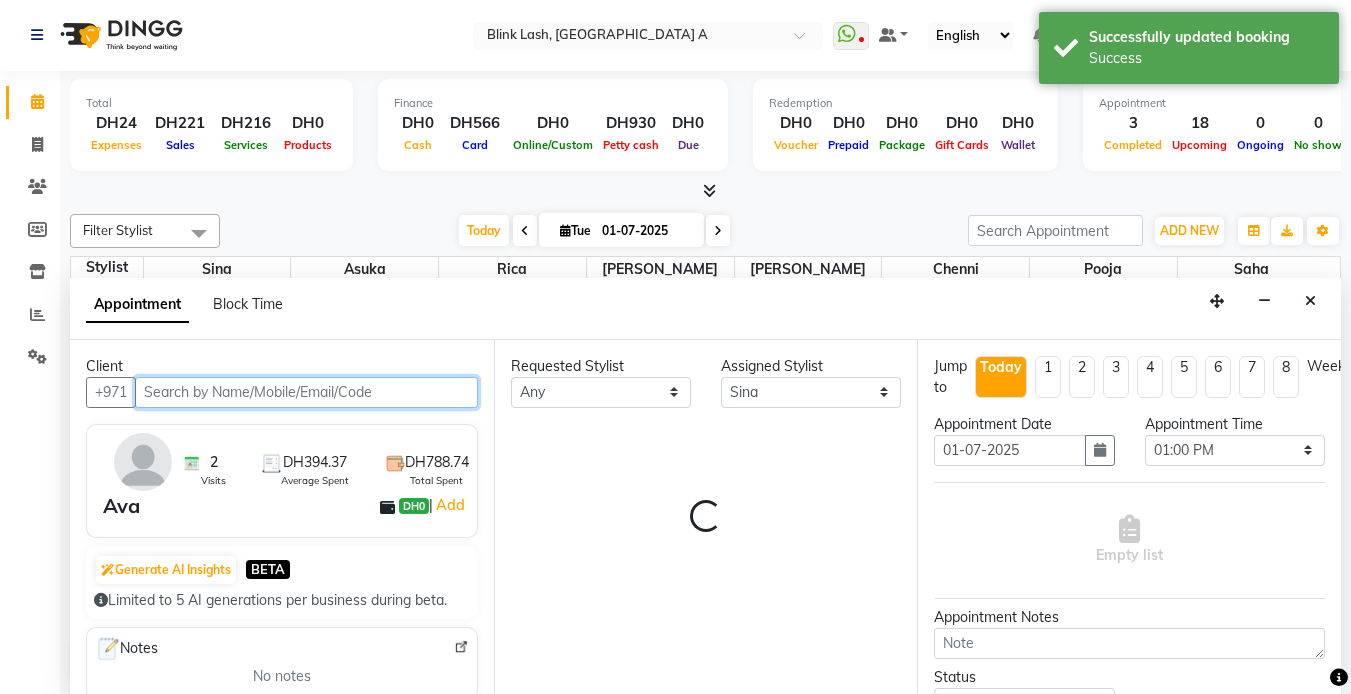 select on "2892" 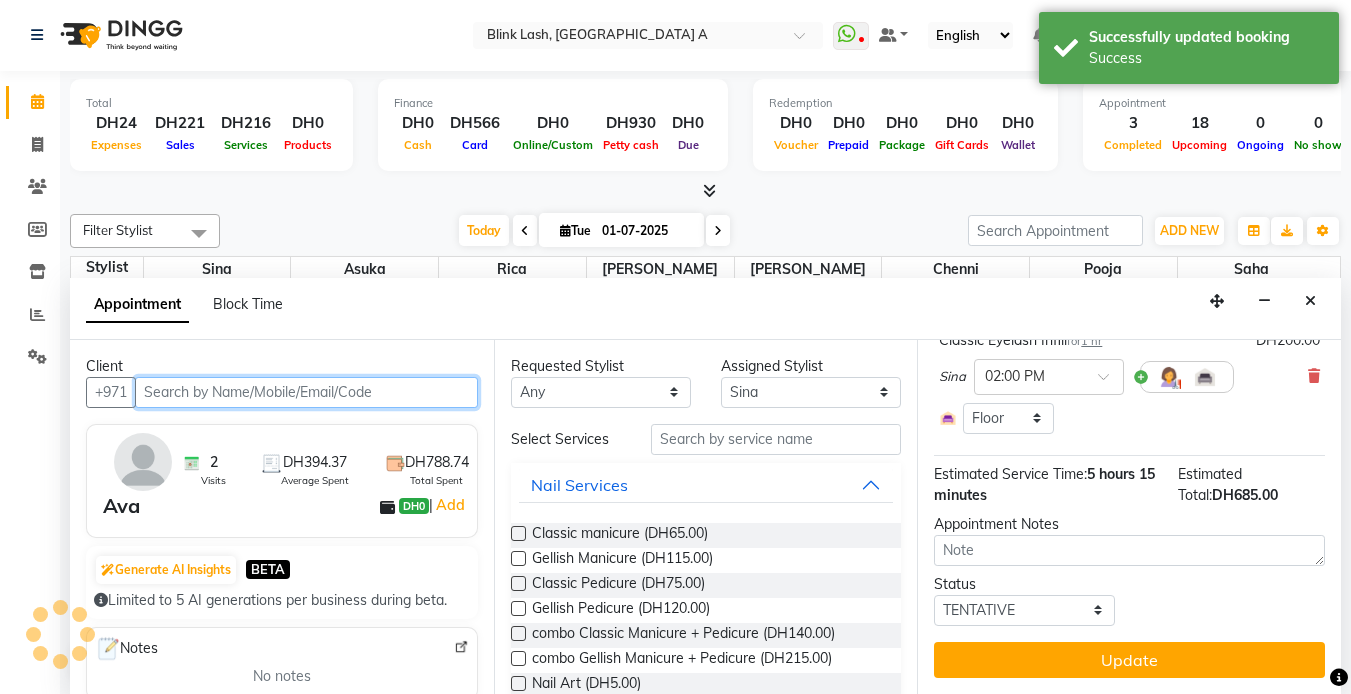 scroll, scrollTop: 612, scrollLeft: 0, axis: vertical 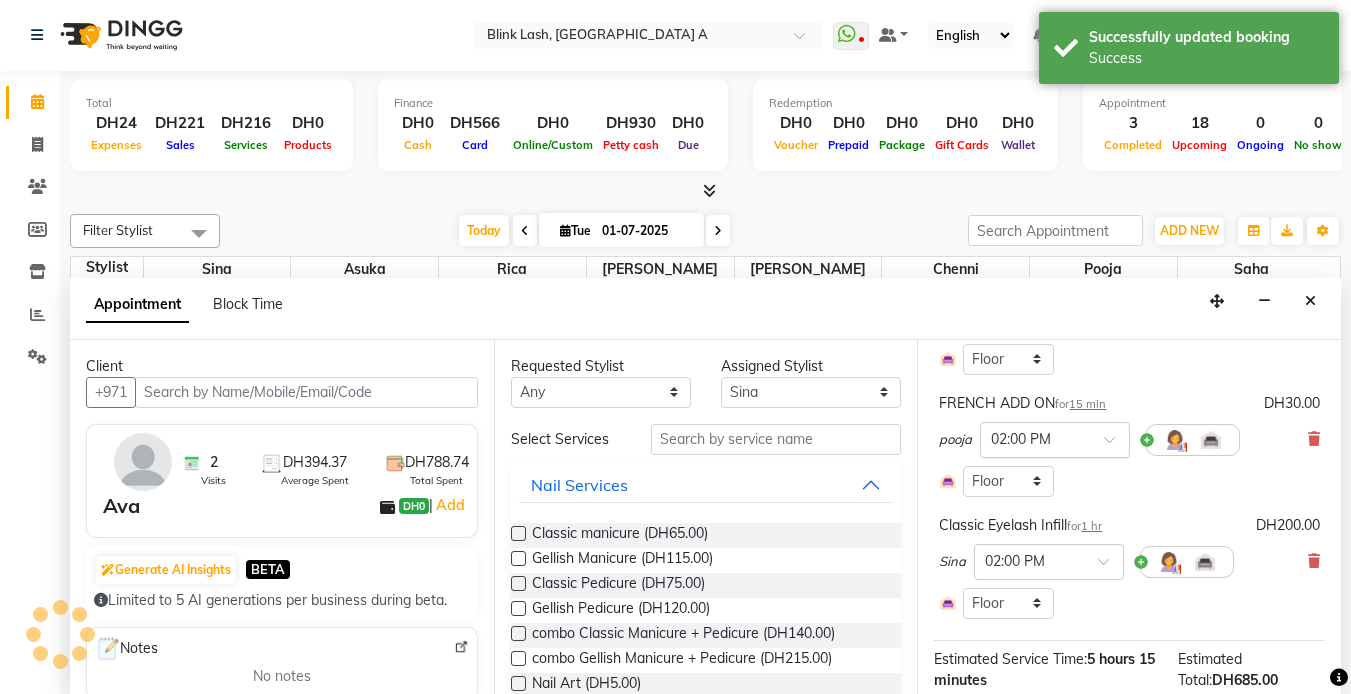 click at bounding box center (1055, 438) 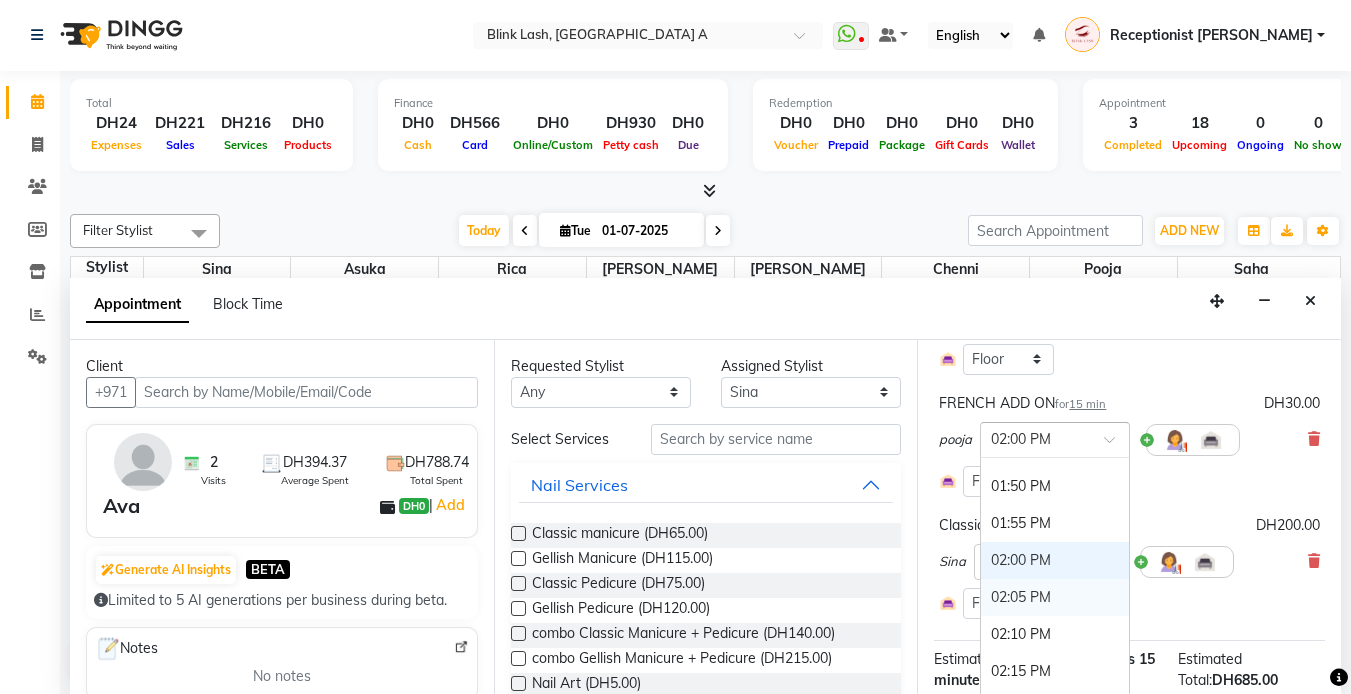 scroll, scrollTop: 1676, scrollLeft: 0, axis: vertical 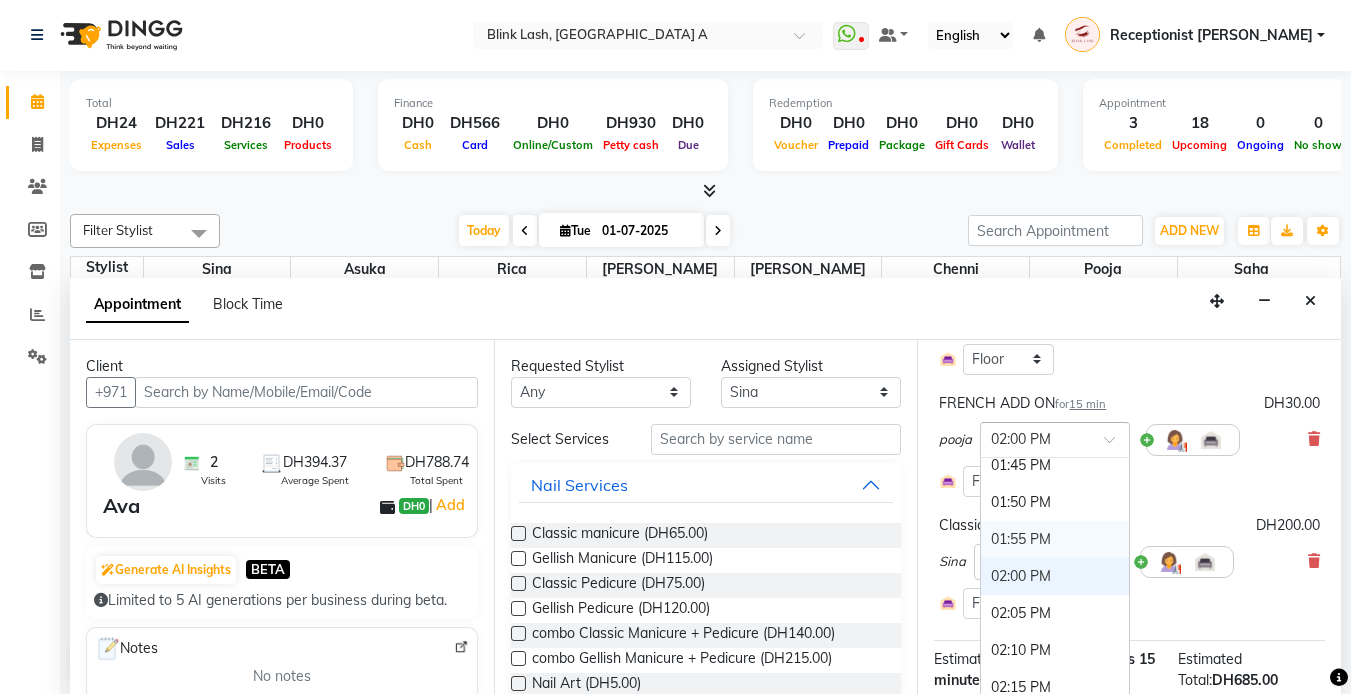 click on "01:55 PM" at bounding box center [1055, 539] 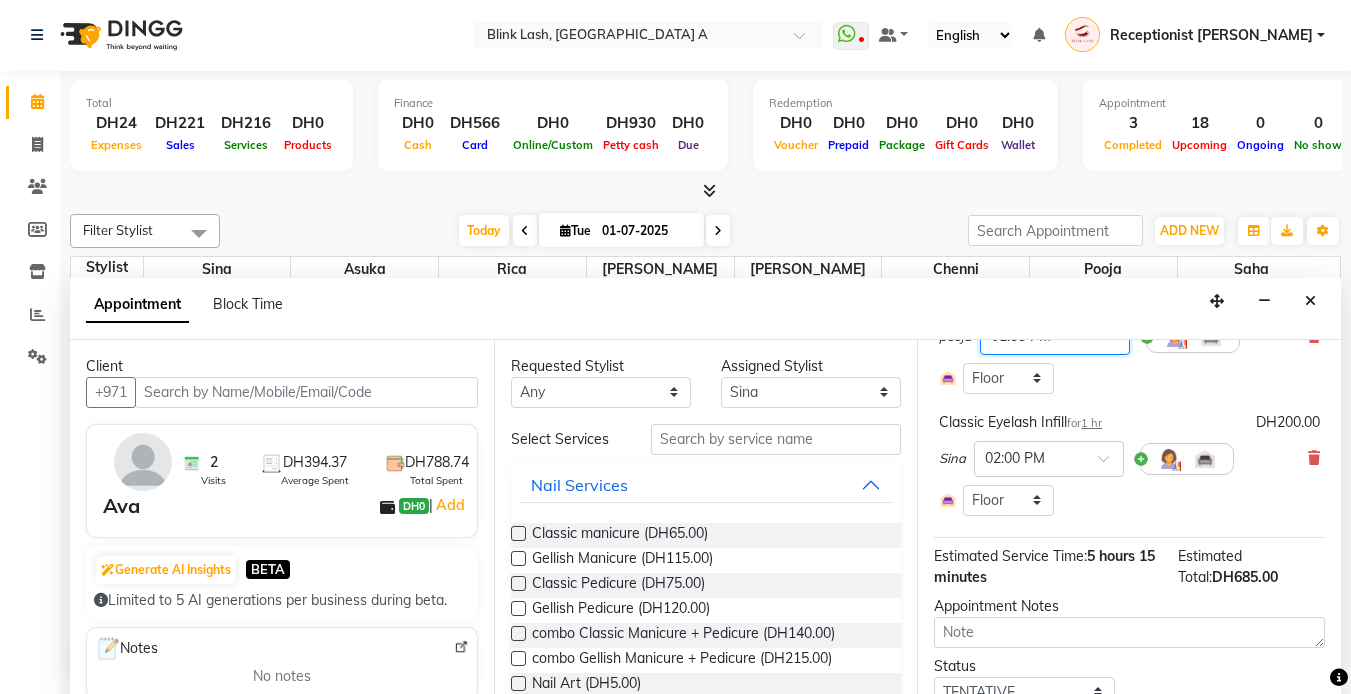 scroll, scrollTop: 791, scrollLeft: 0, axis: vertical 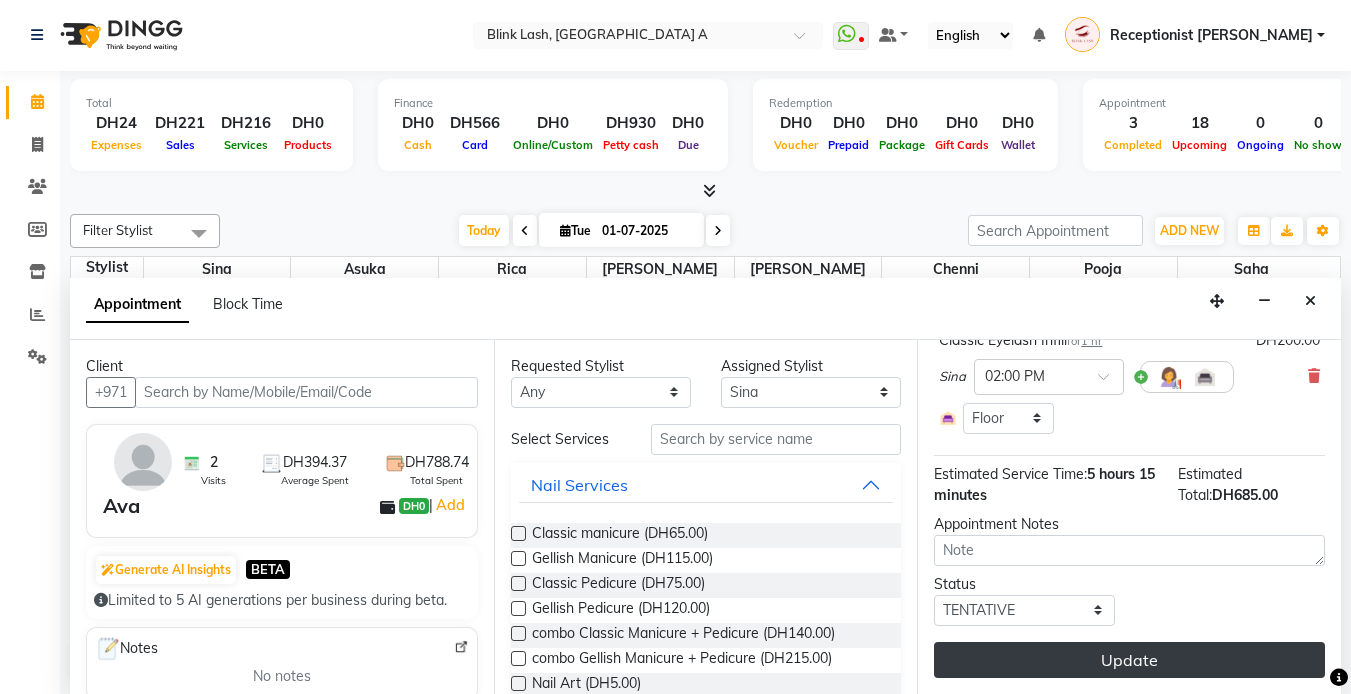 click on "Update" at bounding box center (1129, 660) 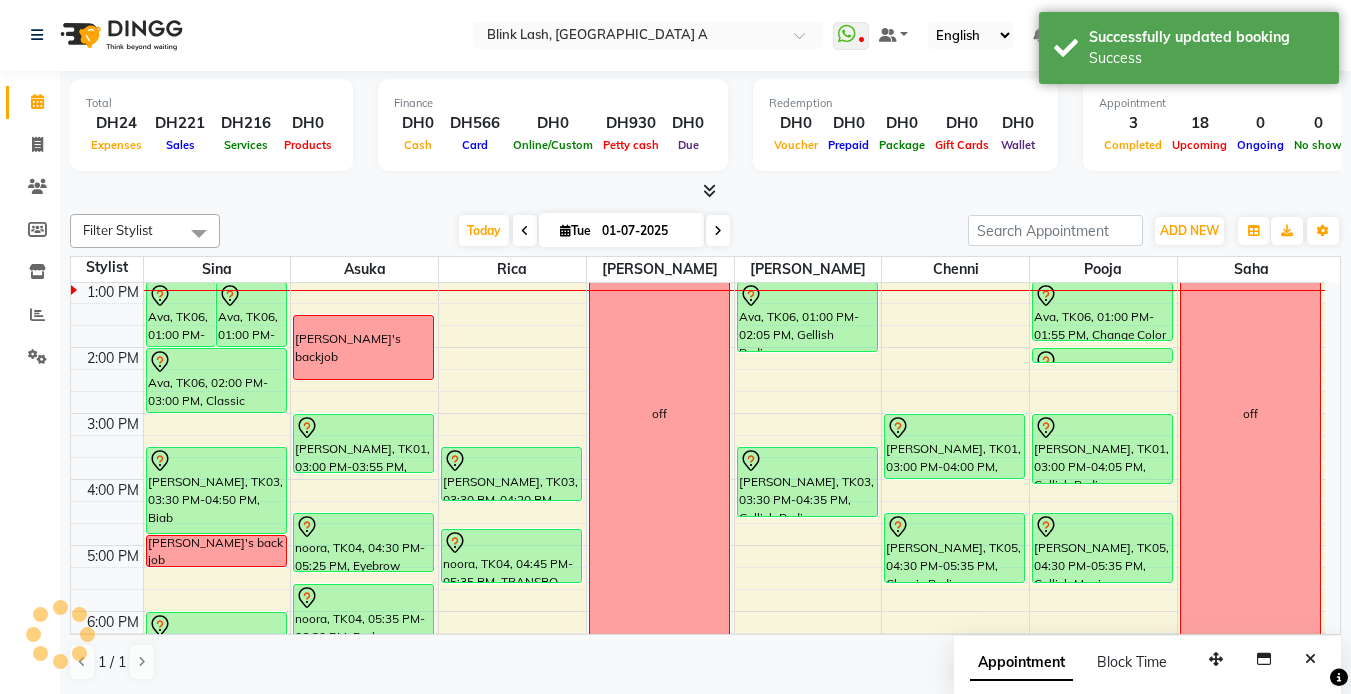 scroll, scrollTop: 0, scrollLeft: 0, axis: both 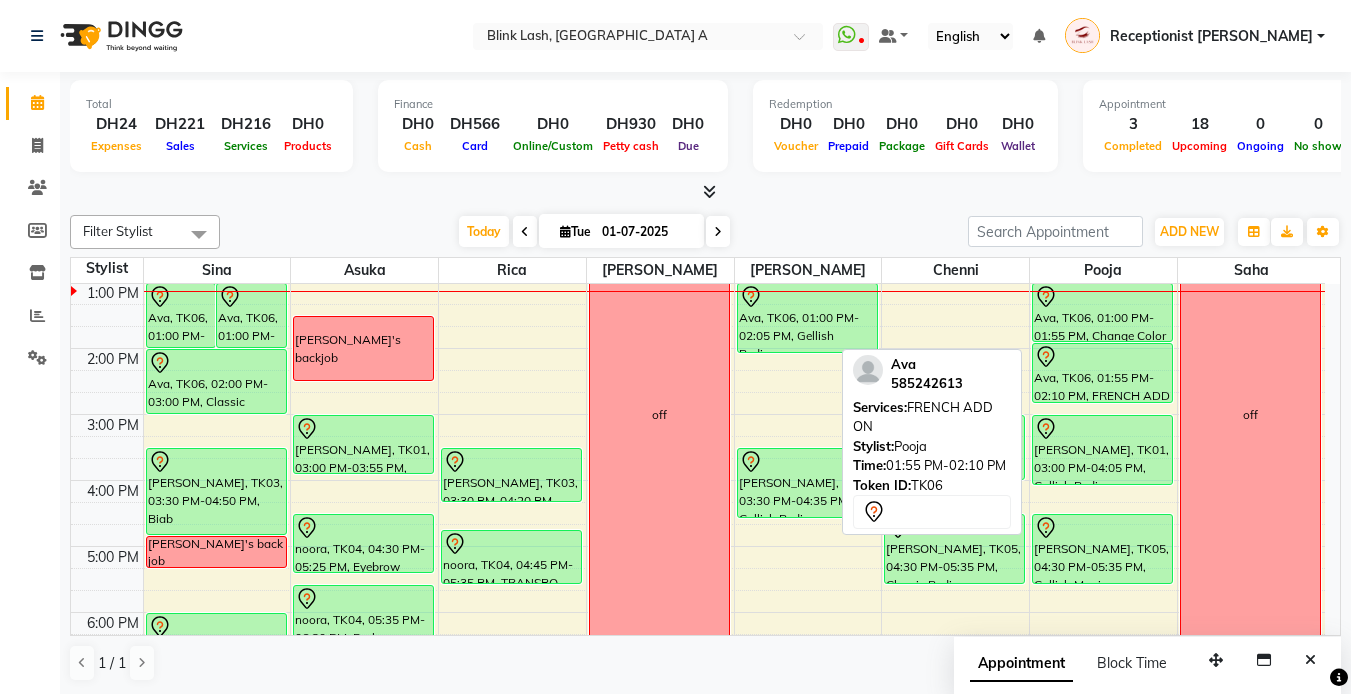 drag, startPoint x: 1135, startPoint y: 355, endPoint x: 1125, endPoint y: 405, distance: 50.990196 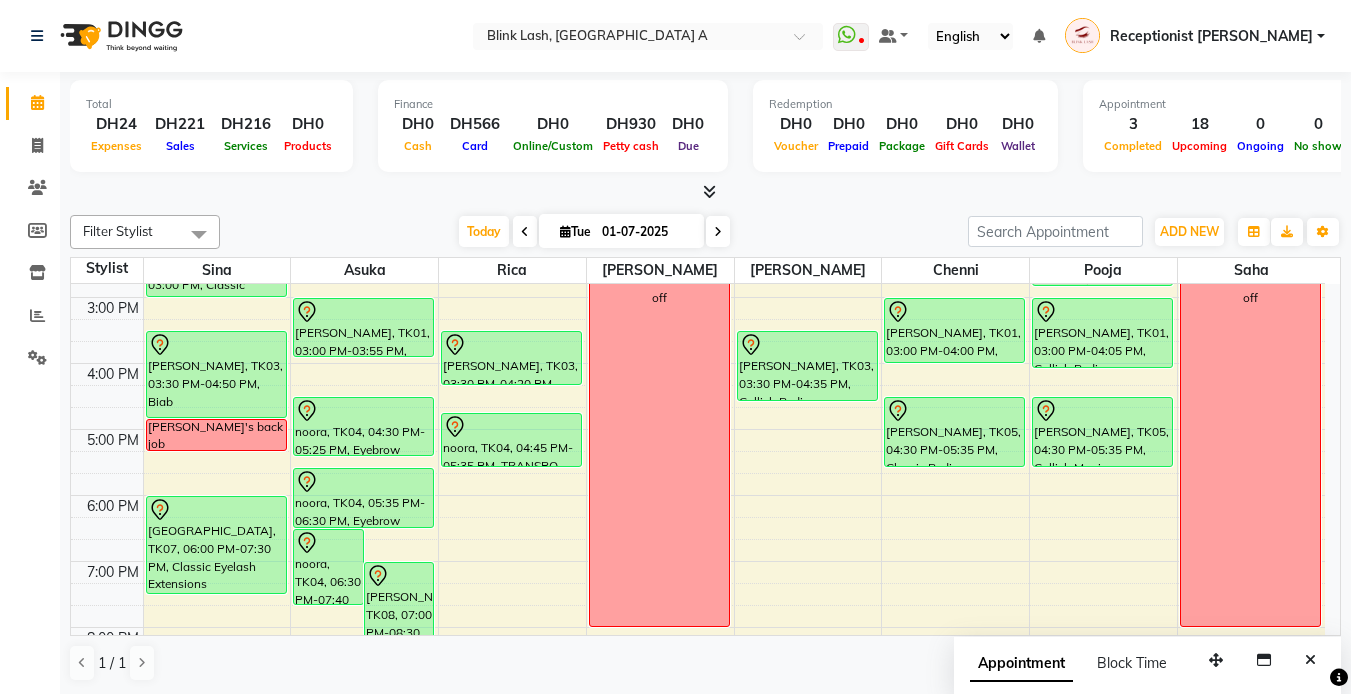scroll, scrollTop: 400, scrollLeft: 0, axis: vertical 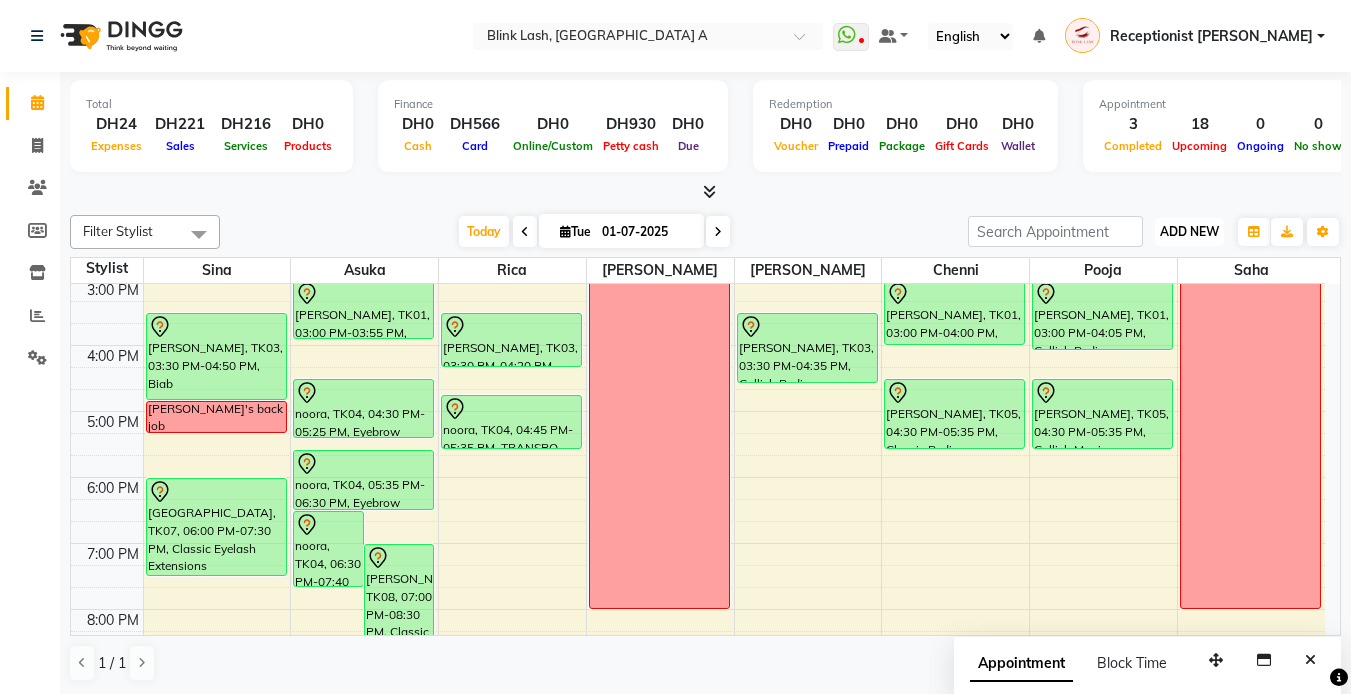 click on "ADD NEW Toggle Dropdown" at bounding box center (1189, 232) 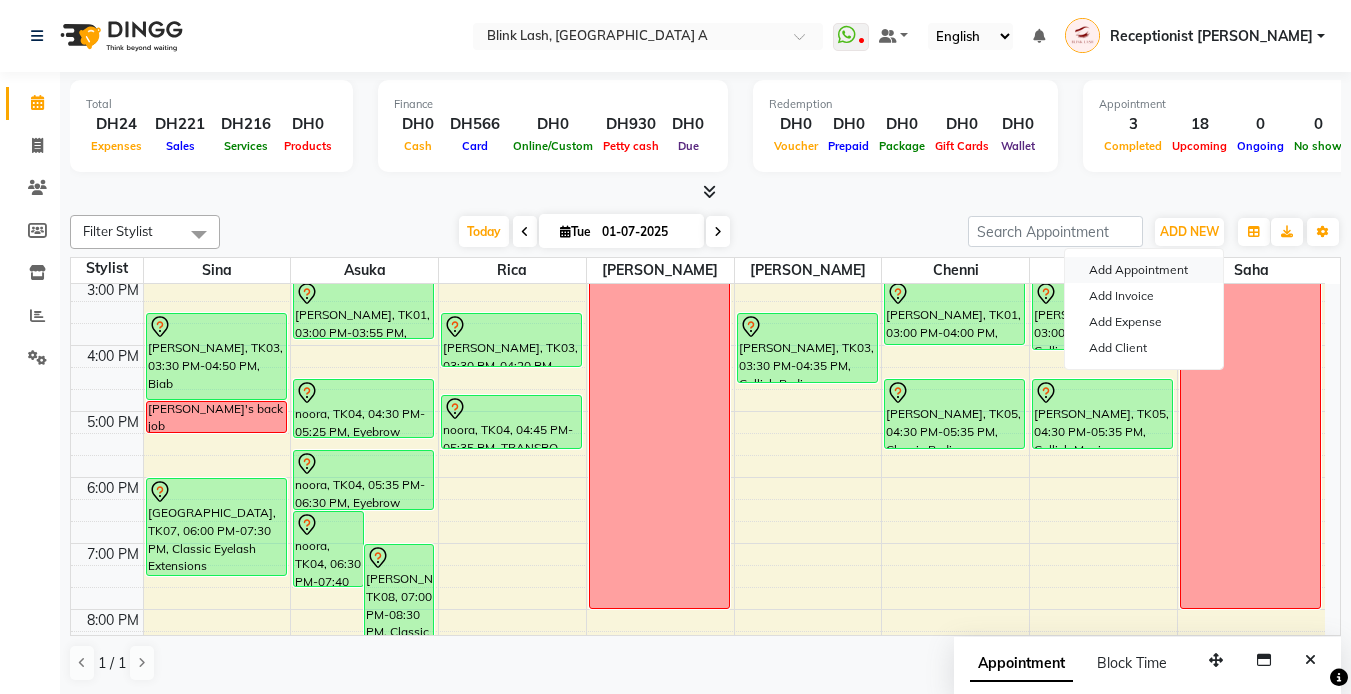 click on "Add Appointment" at bounding box center [1144, 270] 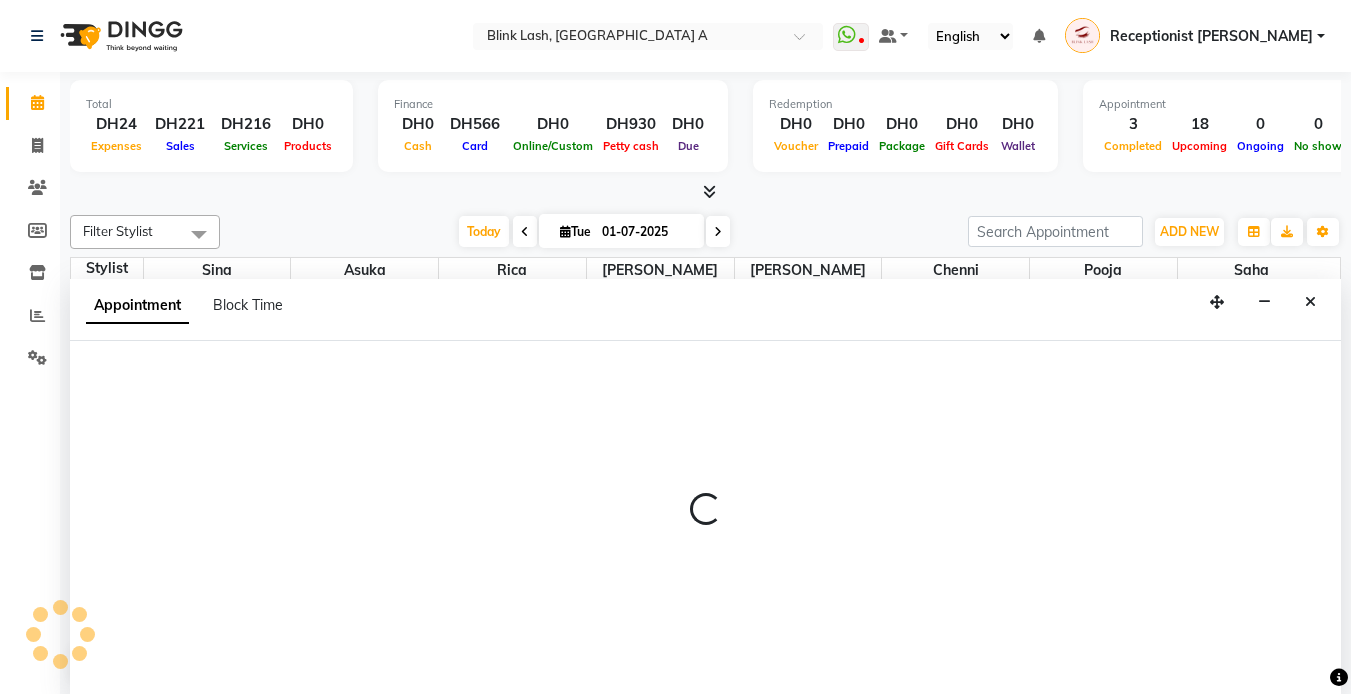 scroll, scrollTop: 1, scrollLeft: 0, axis: vertical 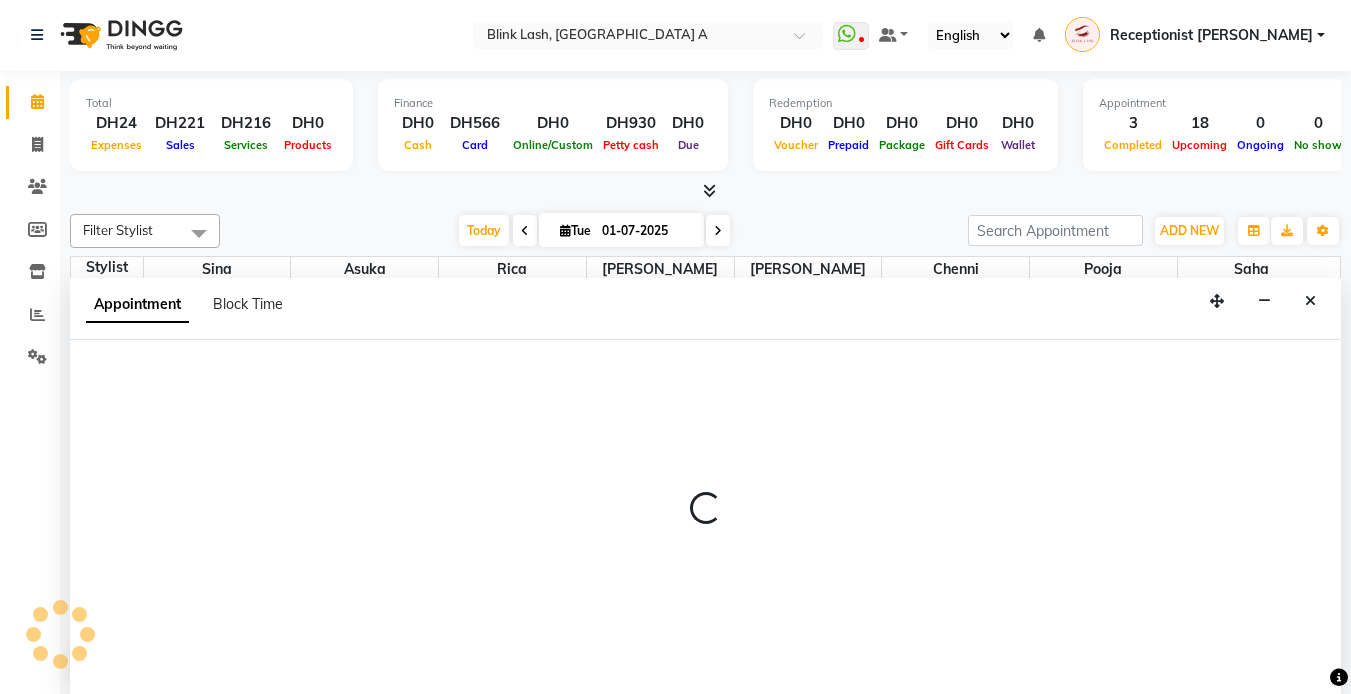 select on "600" 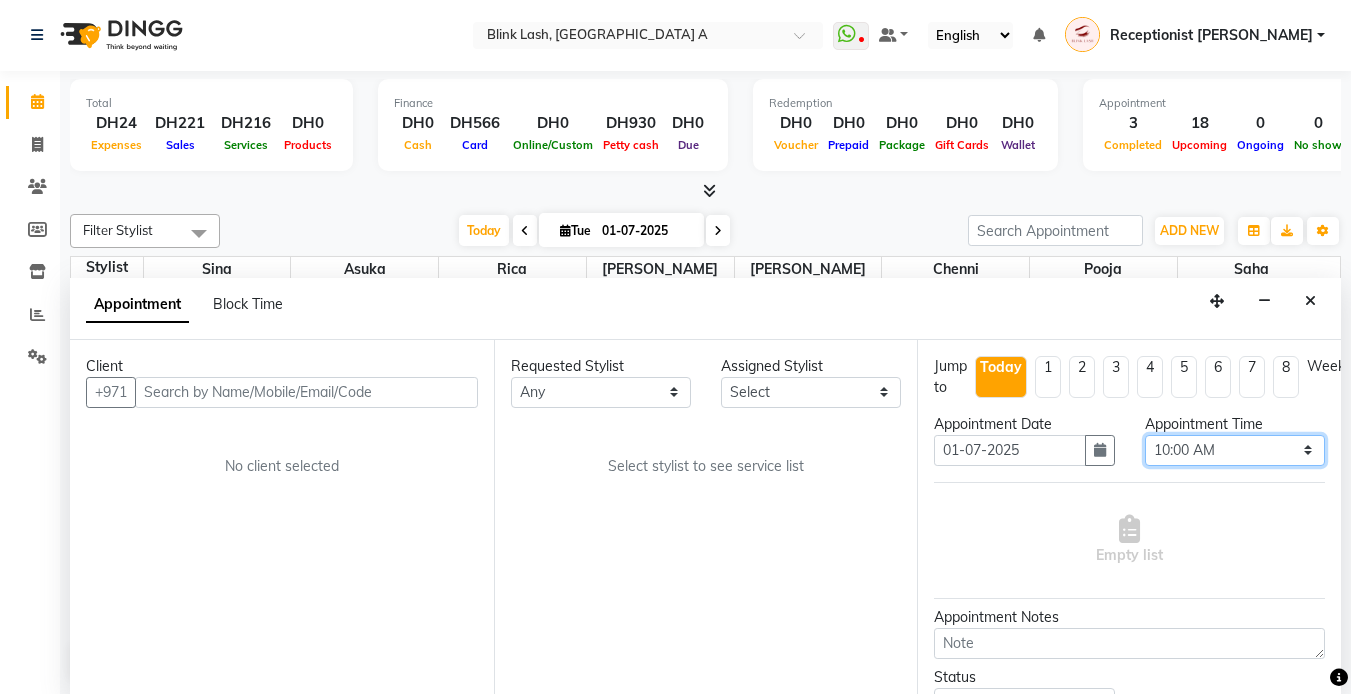 click on "Select 10:00 AM 10:05 AM 10:10 AM 10:15 AM 10:20 AM 10:25 AM 10:30 AM 10:35 AM 10:40 AM 10:45 AM 10:50 AM 10:55 AM 11:00 AM 11:05 AM 11:10 AM 11:15 AM 11:20 AM 11:25 AM 11:30 AM 11:35 AM 11:40 AM 11:45 AM 11:50 AM 11:55 AM 12:00 PM 12:05 PM 12:10 PM 12:15 PM 12:20 PM 12:25 PM 12:30 PM 12:35 PM 12:40 PM 12:45 PM 12:50 PM 12:55 PM 01:00 PM 01:05 PM 01:10 PM 01:15 PM 01:20 PM 01:25 PM 01:30 PM 01:35 PM 01:40 PM 01:45 PM 01:50 PM 01:55 PM 02:00 PM 02:05 PM 02:10 PM 02:15 PM 02:20 PM 02:25 PM 02:30 PM 02:35 PM 02:40 PM 02:45 PM 02:50 PM 02:55 PM 03:00 PM 03:05 PM 03:10 PM 03:15 PM 03:20 PM 03:25 PM 03:30 PM 03:35 PM 03:40 PM 03:45 PM 03:50 PM 03:55 PM 04:00 PM 04:05 PM 04:10 PM 04:15 PM 04:20 PM 04:25 PM 04:30 PM 04:35 PM 04:40 PM 04:45 PM 04:50 PM 04:55 PM 05:00 PM 05:05 PM 05:10 PM 05:15 PM 05:20 PM 05:25 PM 05:30 PM 05:35 PM 05:40 PM 05:45 PM 05:50 PM 05:55 PM 06:00 PM 06:05 PM 06:10 PM 06:15 PM 06:20 PM 06:25 PM 06:30 PM 06:35 PM 06:40 PM 06:45 PM 06:50 PM 06:55 PM 07:00 PM 07:05 PM 07:10 PM 07:15 PM 07:20 PM" at bounding box center (1235, 450) 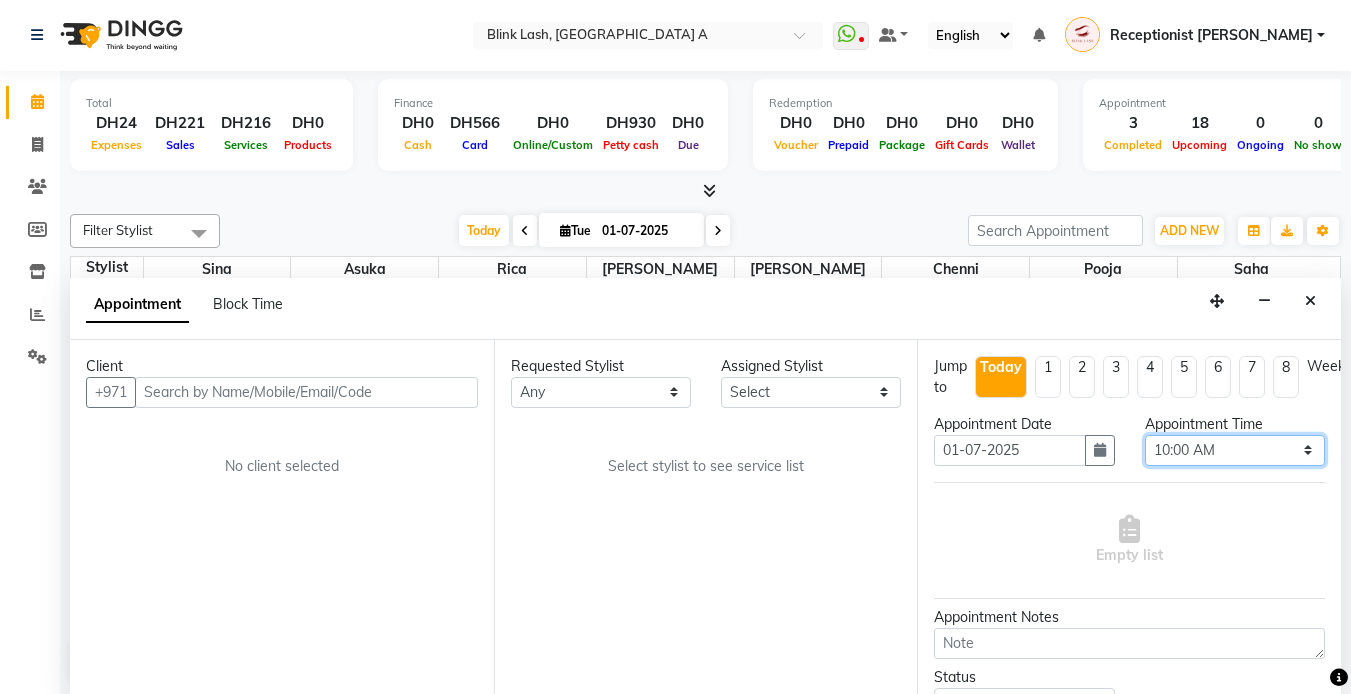 select on "1050" 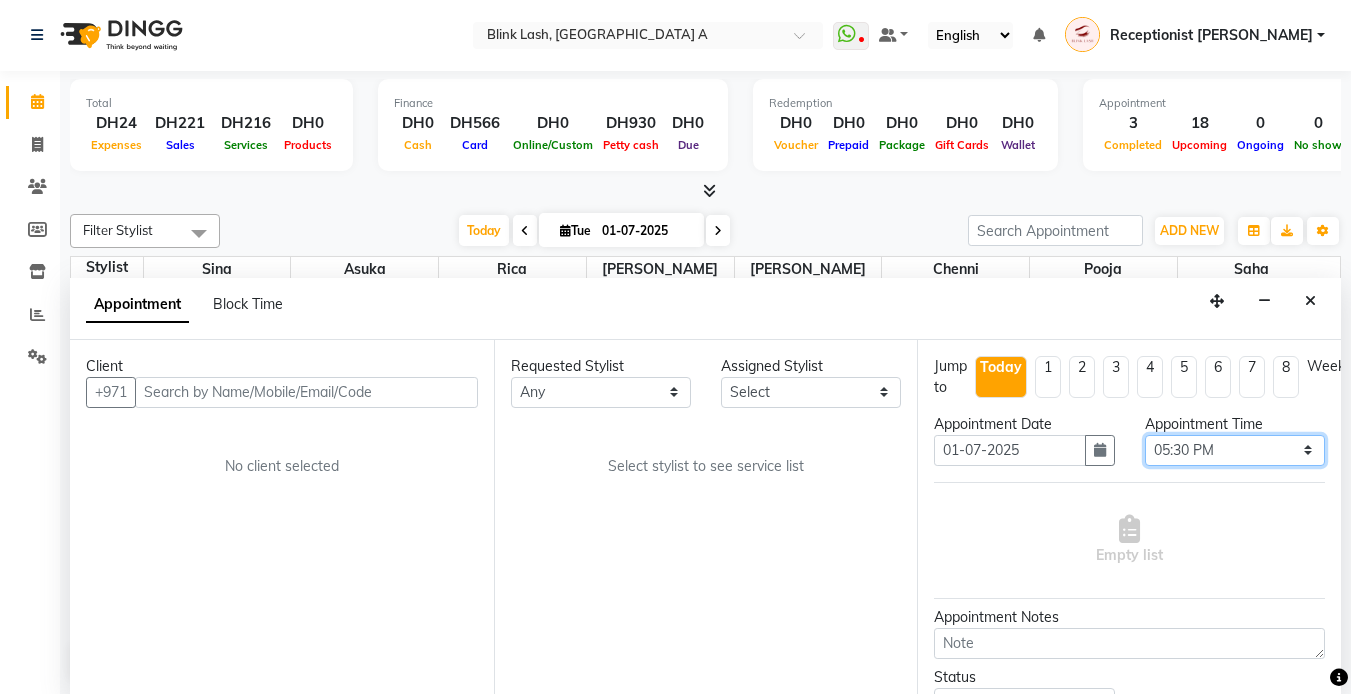 click on "Select 10:00 AM 10:05 AM 10:10 AM 10:15 AM 10:20 AM 10:25 AM 10:30 AM 10:35 AM 10:40 AM 10:45 AM 10:50 AM 10:55 AM 11:00 AM 11:05 AM 11:10 AM 11:15 AM 11:20 AM 11:25 AM 11:30 AM 11:35 AM 11:40 AM 11:45 AM 11:50 AM 11:55 AM 12:00 PM 12:05 PM 12:10 PM 12:15 PM 12:20 PM 12:25 PM 12:30 PM 12:35 PM 12:40 PM 12:45 PM 12:50 PM 12:55 PM 01:00 PM 01:05 PM 01:10 PM 01:15 PM 01:20 PM 01:25 PM 01:30 PM 01:35 PM 01:40 PM 01:45 PM 01:50 PM 01:55 PM 02:00 PM 02:05 PM 02:10 PM 02:15 PM 02:20 PM 02:25 PM 02:30 PM 02:35 PM 02:40 PM 02:45 PM 02:50 PM 02:55 PM 03:00 PM 03:05 PM 03:10 PM 03:15 PM 03:20 PM 03:25 PM 03:30 PM 03:35 PM 03:40 PM 03:45 PM 03:50 PM 03:55 PM 04:00 PM 04:05 PM 04:10 PM 04:15 PM 04:20 PM 04:25 PM 04:30 PM 04:35 PM 04:40 PM 04:45 PM 04:50 PM 04:55 PM 05:00 PM 05:05 PM 05:10 PM 05:15 PM 05:20 PM 05:25 PM 05:30 PM 05:35 PM 05:40 PM 05:45 PM 05:50 PM 05:55 PM 06:00 PM 06:05 PM 06:10 PM 06:15 PM 06:20 PM 06:25 PM 06:30 PM 06:35 PM 06:40 PM 06:45 PM 06:50 PM 06:55 PM 07:00 PM 07:05 PM 07:10 PM 07:15 PM 07:20 PM" at bounding box center [1235, 450] 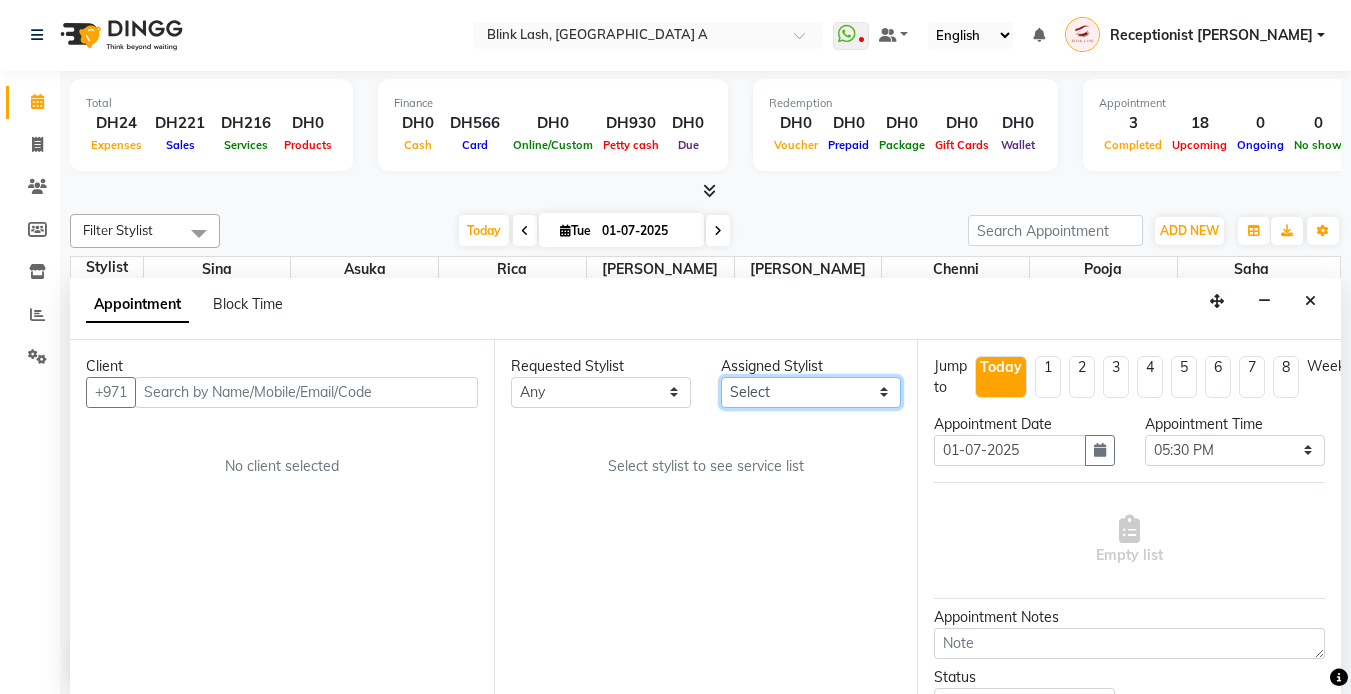 click on "Select [PERSON_NAME] [PERSON_NAME] pooja [PERSON_NAME]" at bounding box center (811, 392) 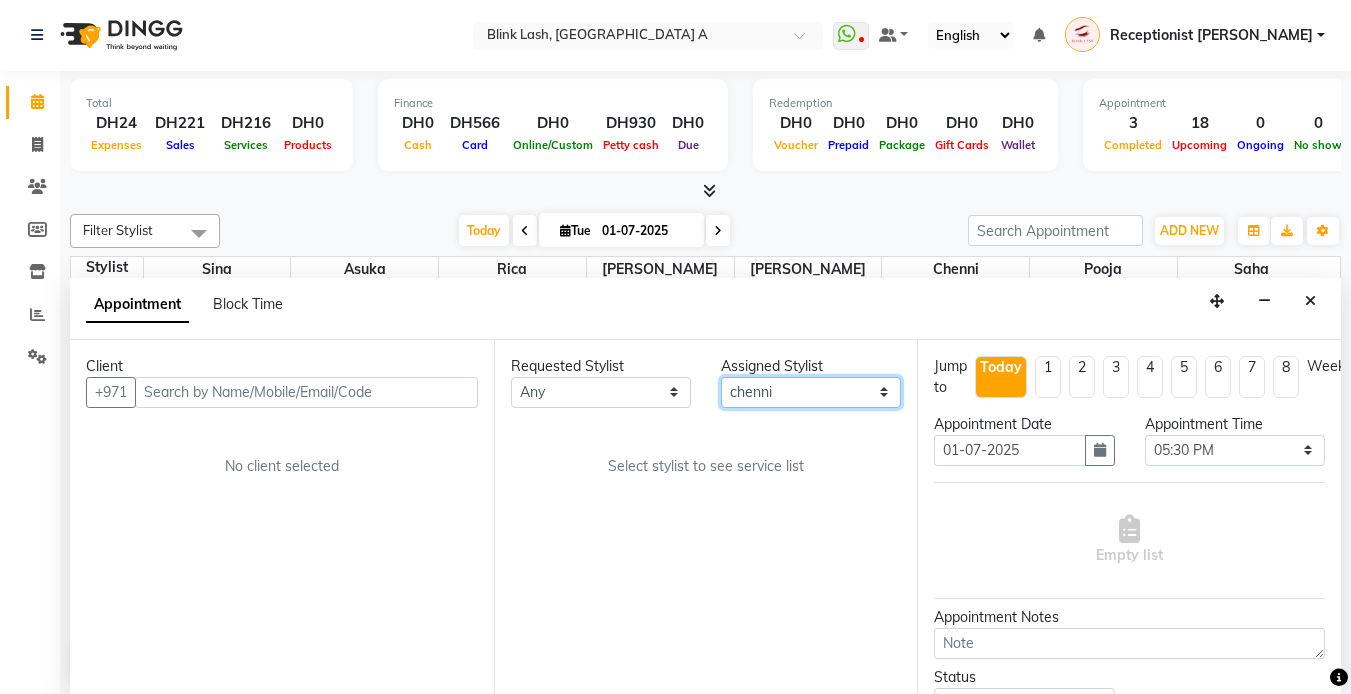 click on "Select [PERSON_NAME] [PERSON_NAME] pooja [PERSON_NAME]" at bounding box center (811, 392) 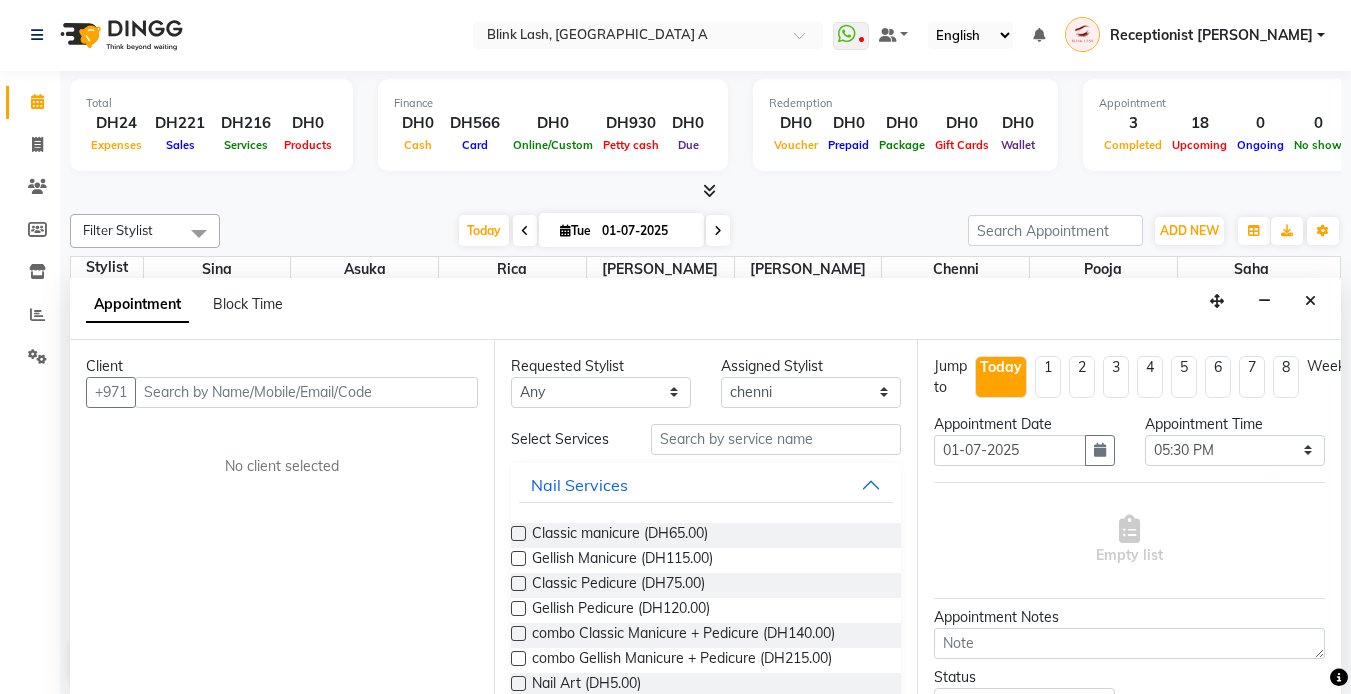click at bounding box center [776, 439] 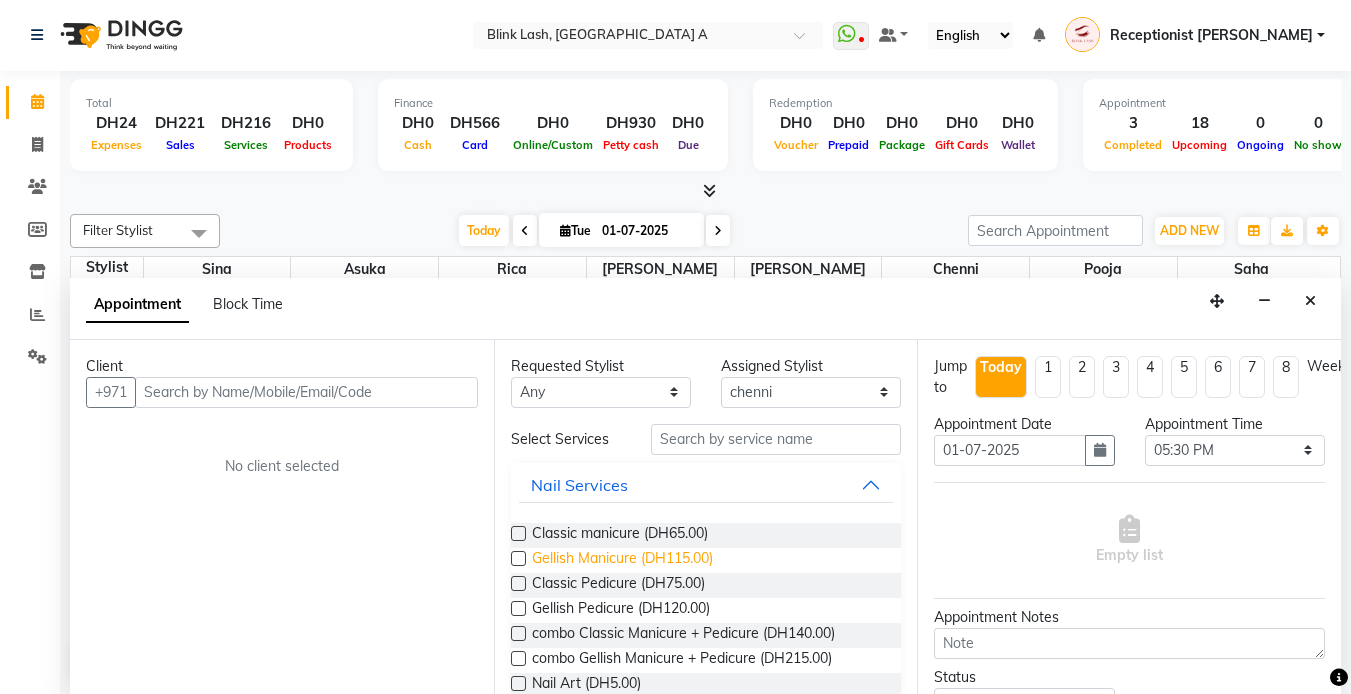 click on "Gellish Manicure (DH115.00)" at bounding box center (622, 560) 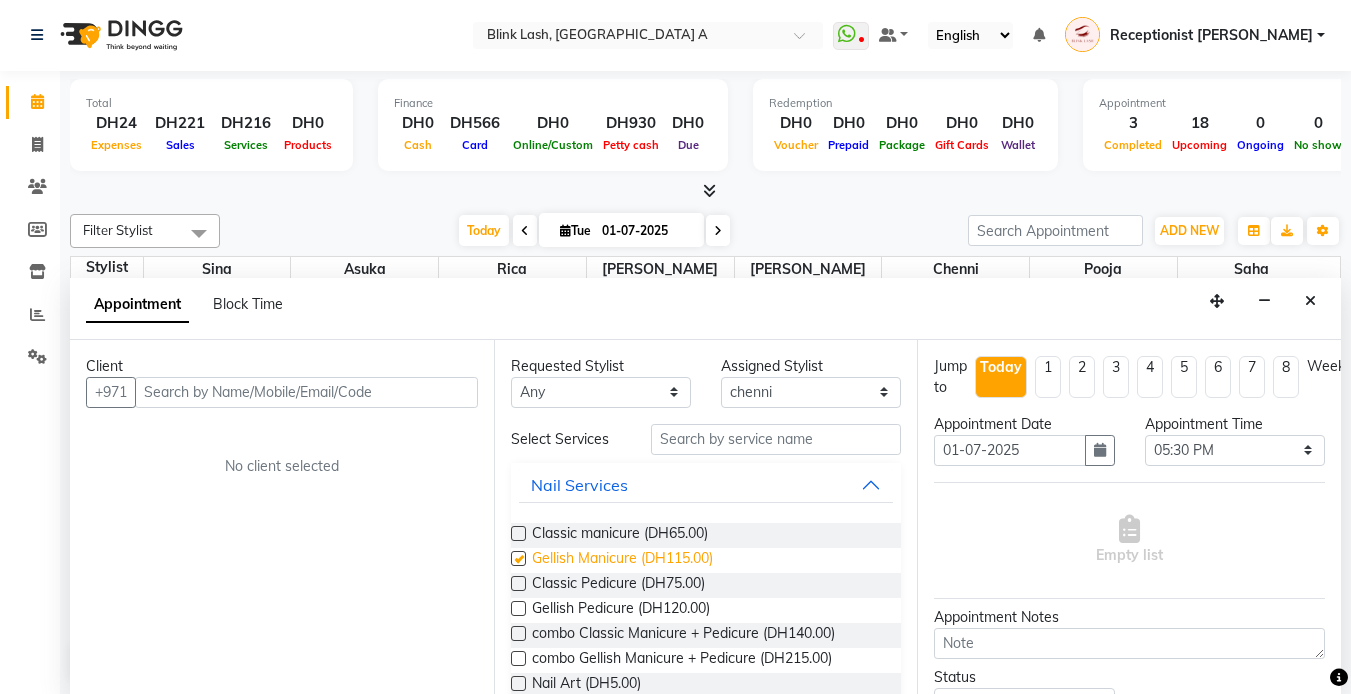 checkbox on "false" 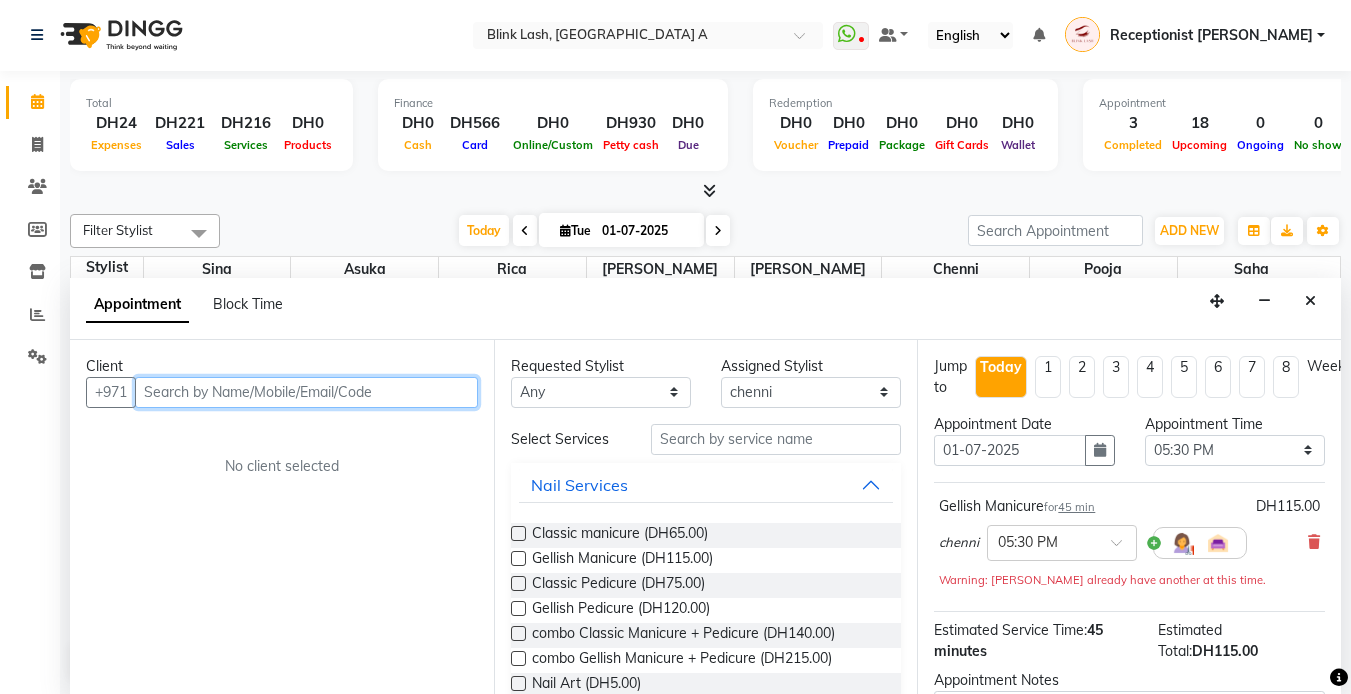 click at bounding box center (306, 392) 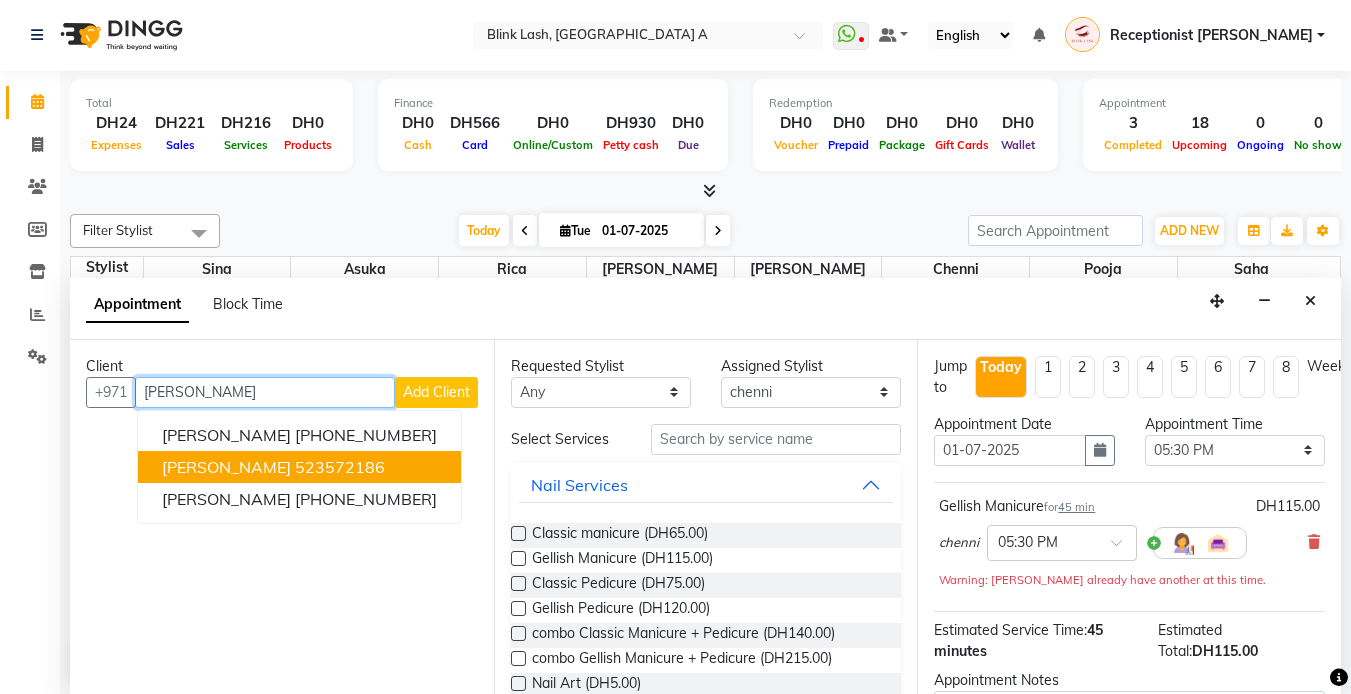 click on "[PERSON_NAME]  523572186" at bounding box center (299, 467) 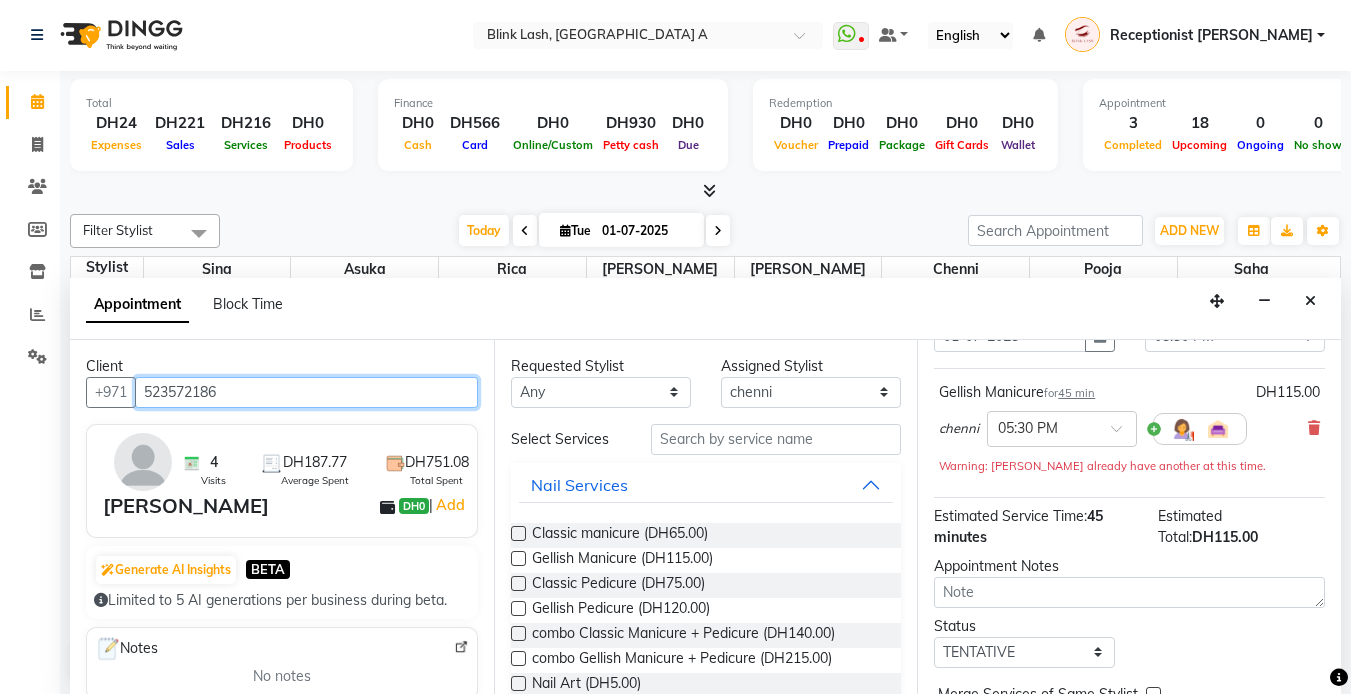 scroll, scrollTop: 229, scrollLeft: 0, axis: vertical 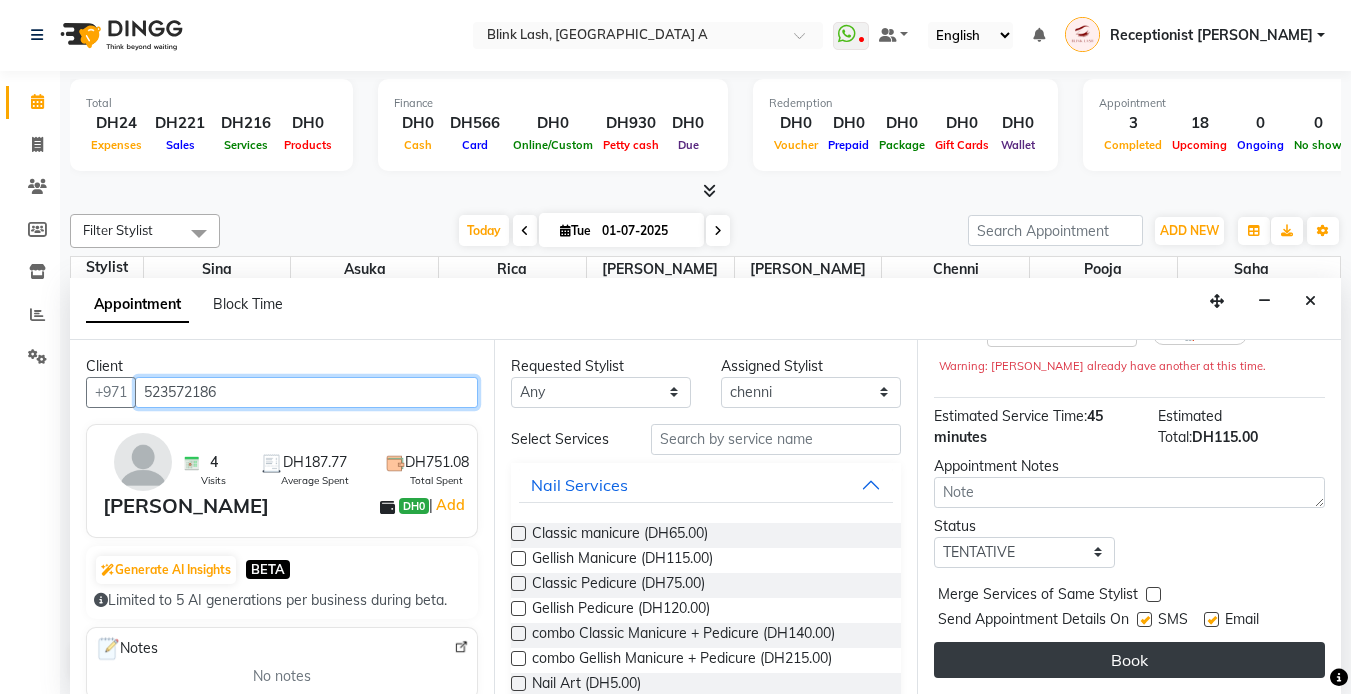 type on "523572186" 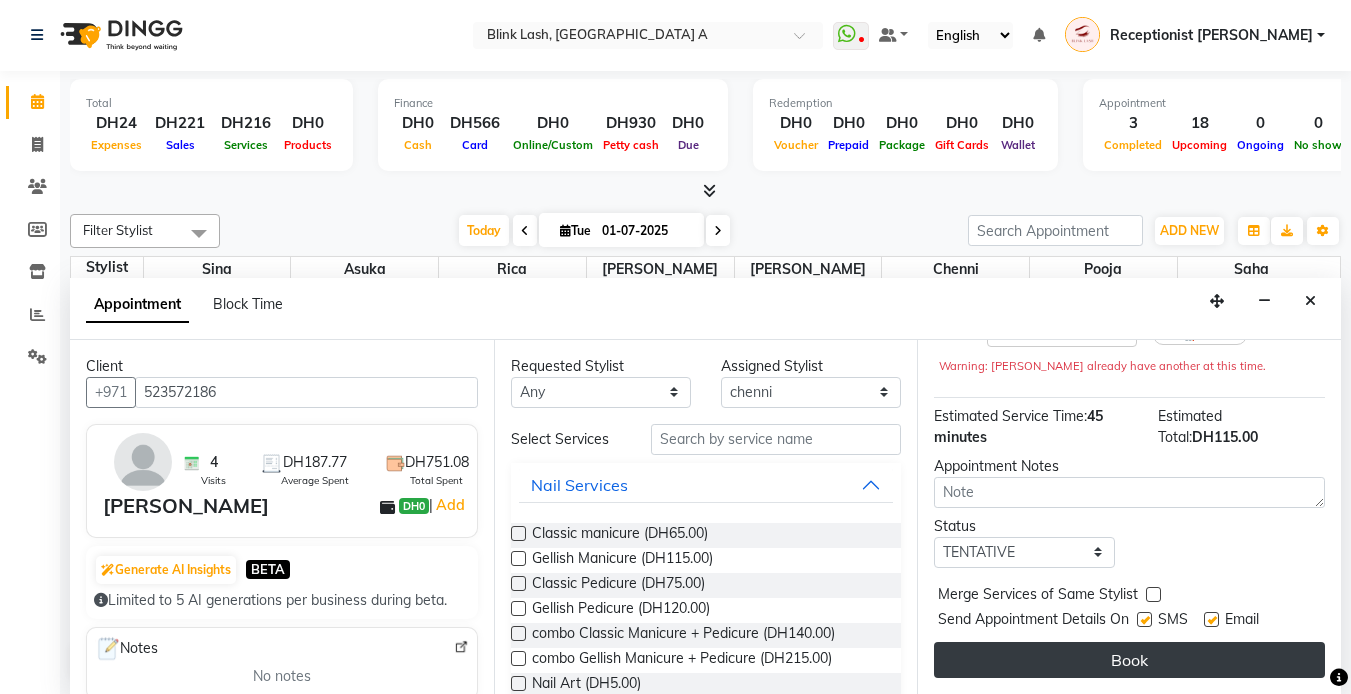 click on "Book" at bounding box center [1129, 660] 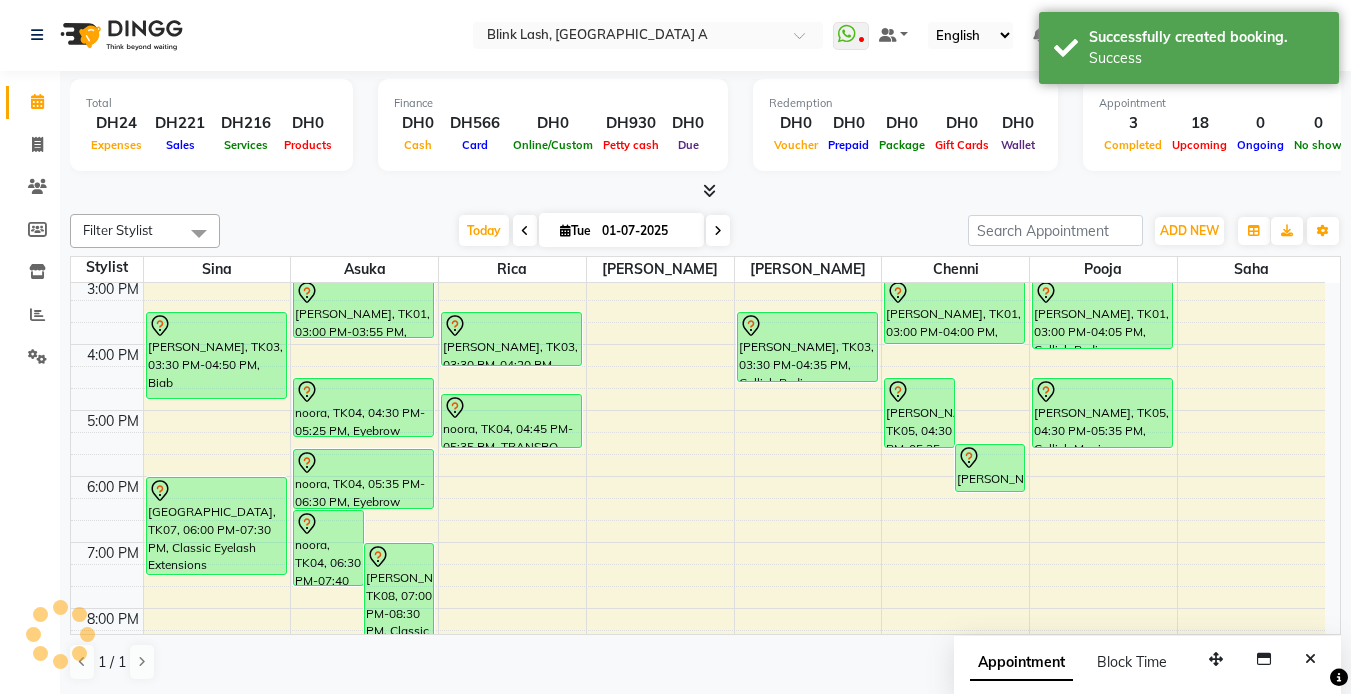 scroll, scrollTop: 0, scrollLeft: 0, axis: both 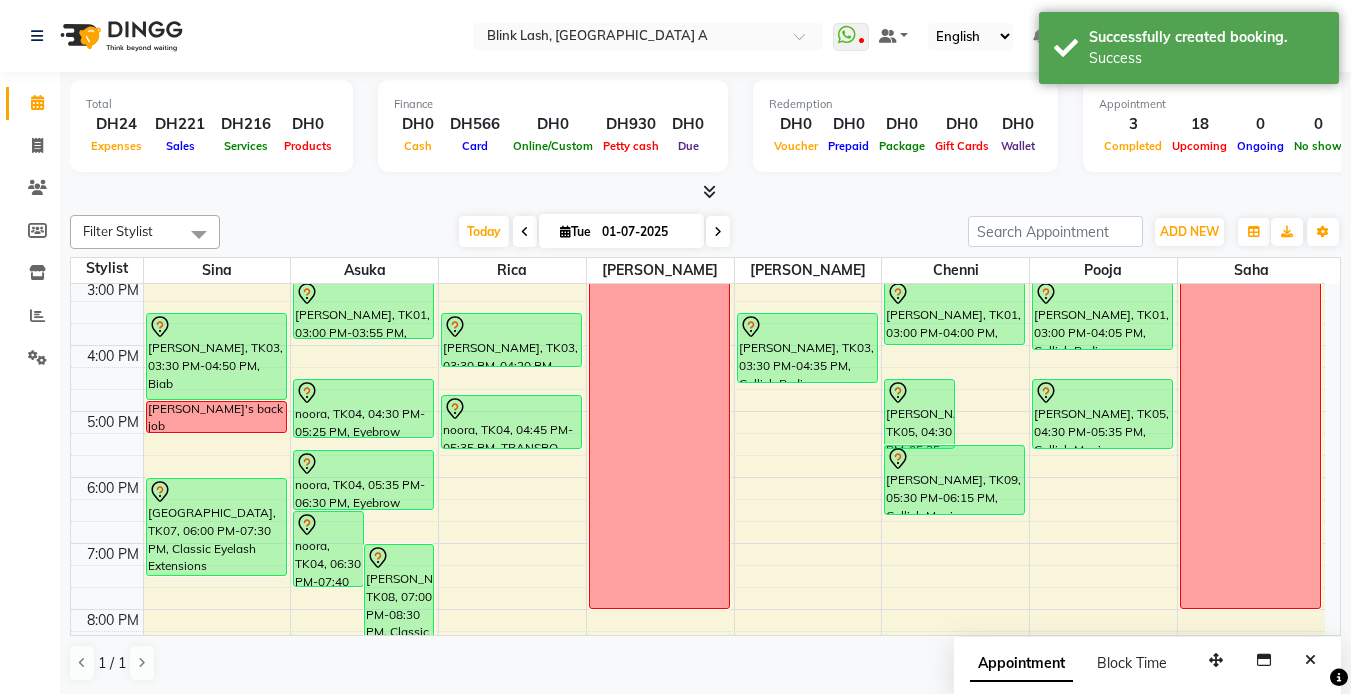 drag, startPoint x: 993, startPoint y: 491, endPoint x: 989, endPoint y: 509, distance: 18.439089 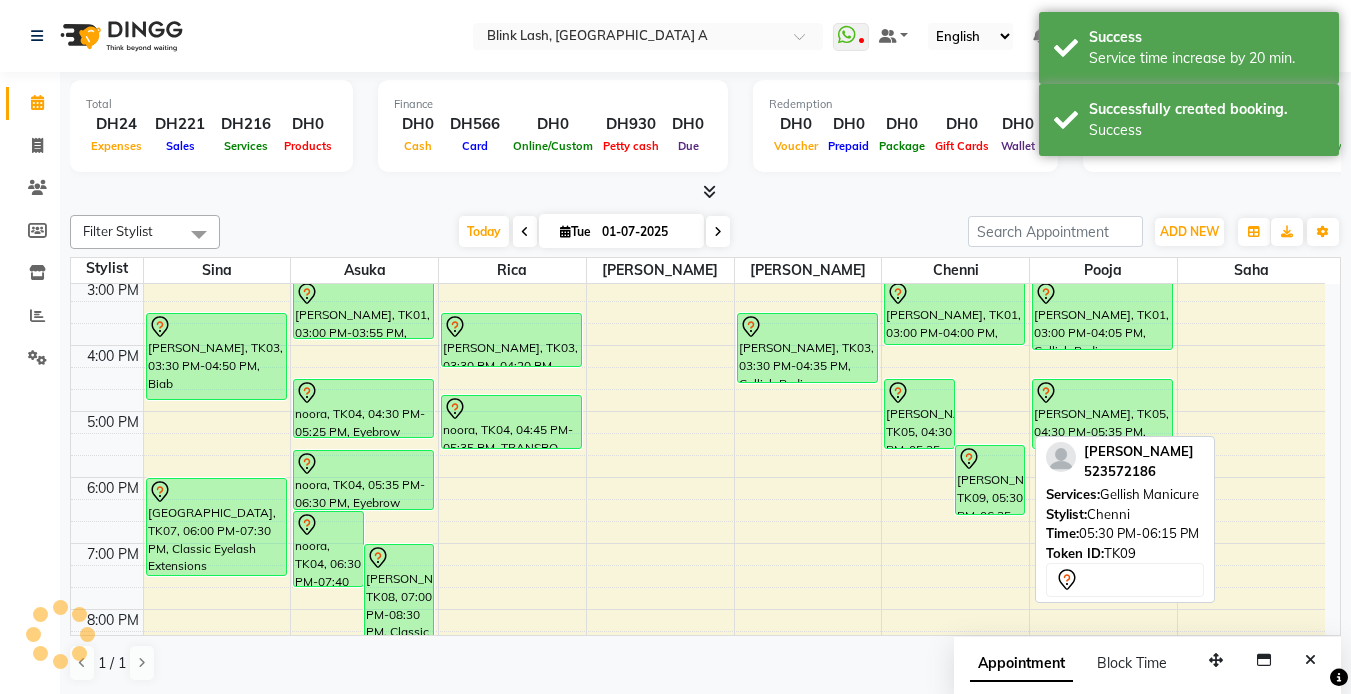 click on "[PERSON_NAME], TK09, 05:30 PM-06:35 PM, Gellish Manicure" at bounding box center (990, 480) 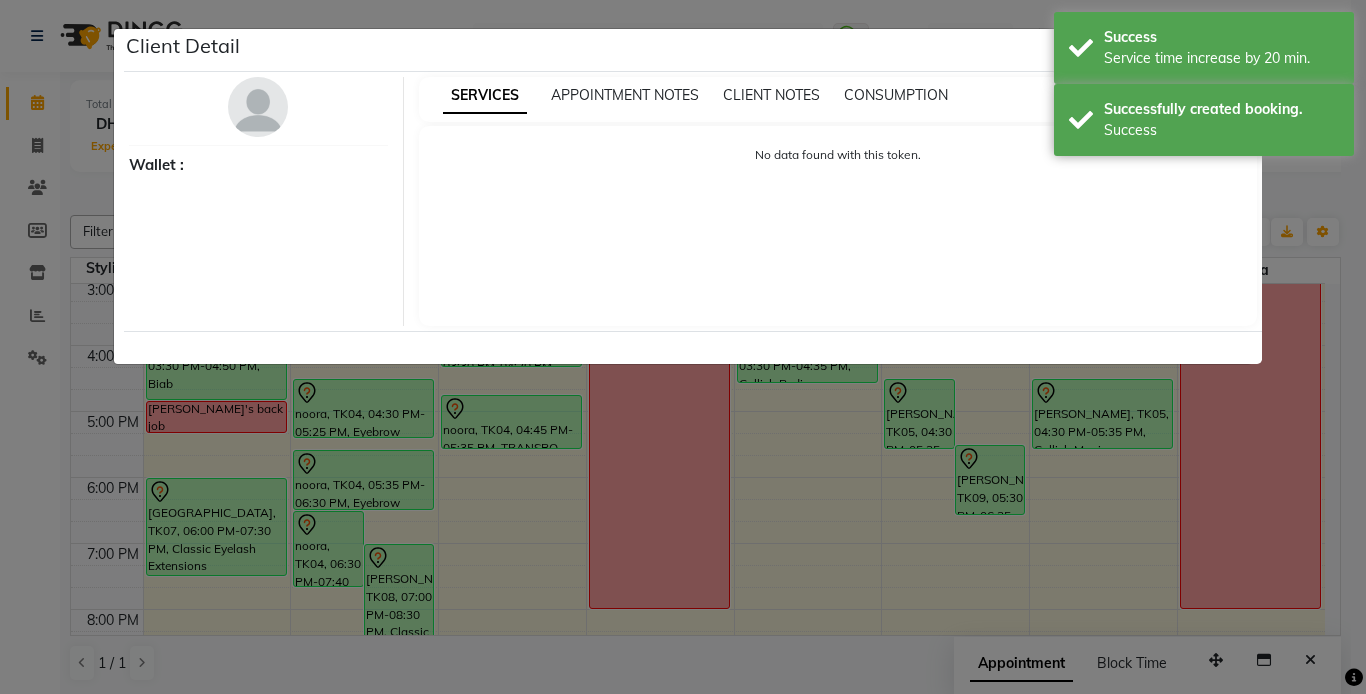 select on "7" 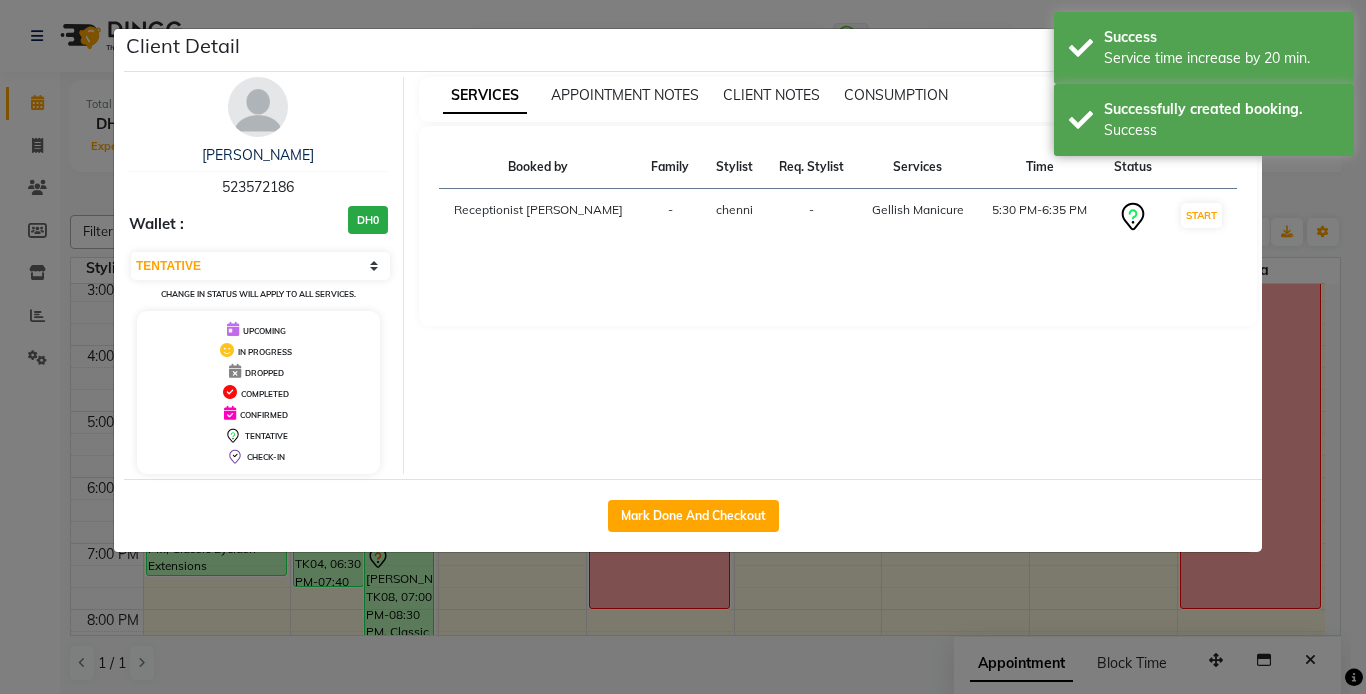 click at bounding box center [258, 107] 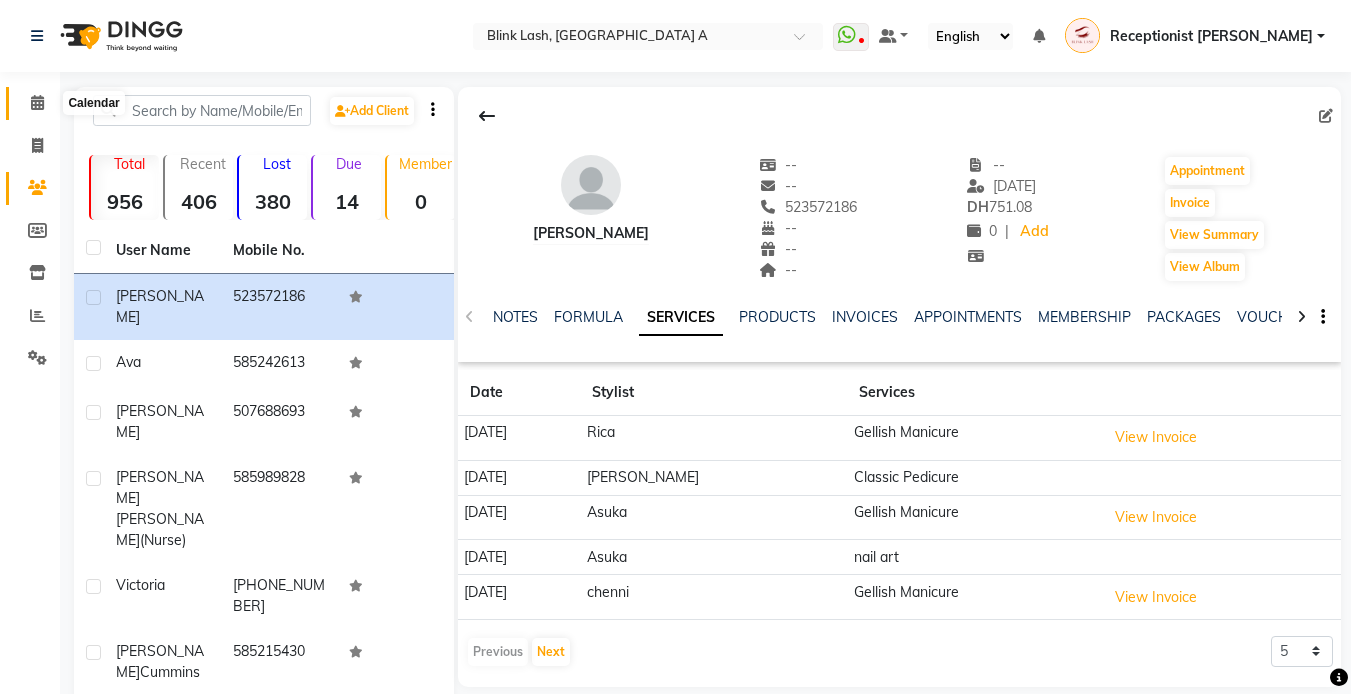 click 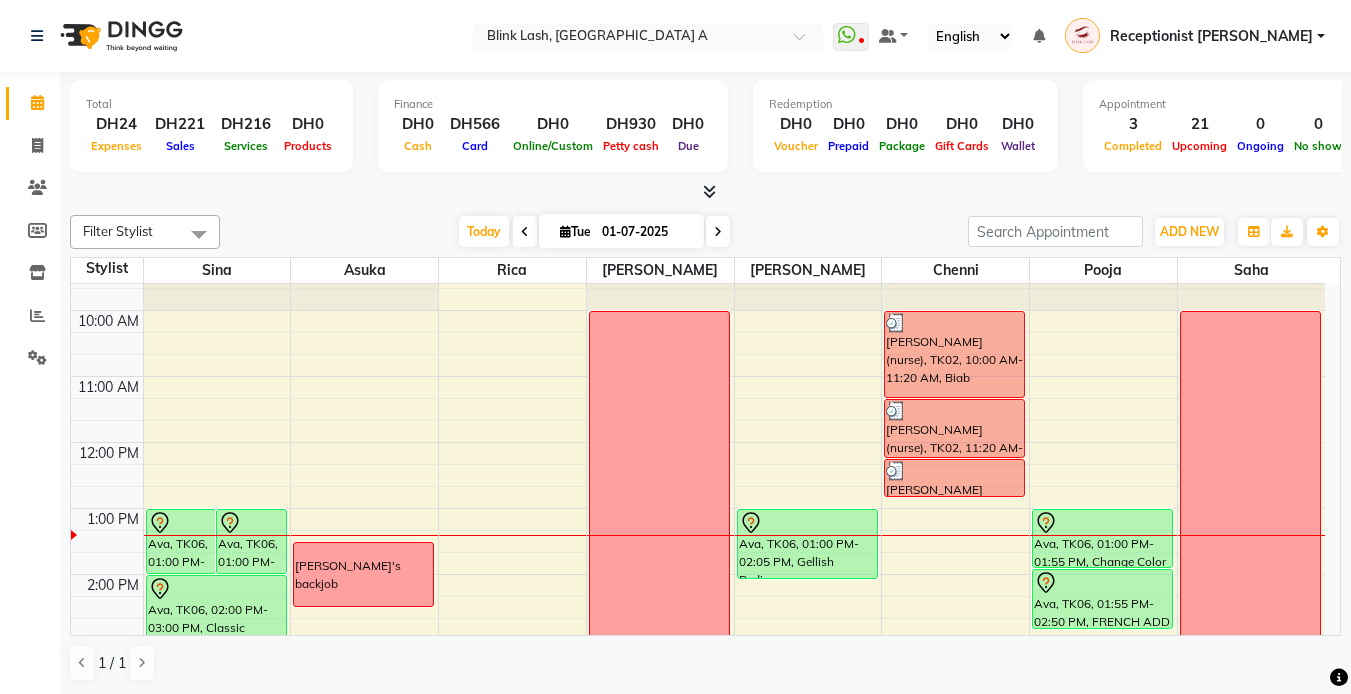 scroll, scrollTop: 0, scrollLeft: 0, axis: both 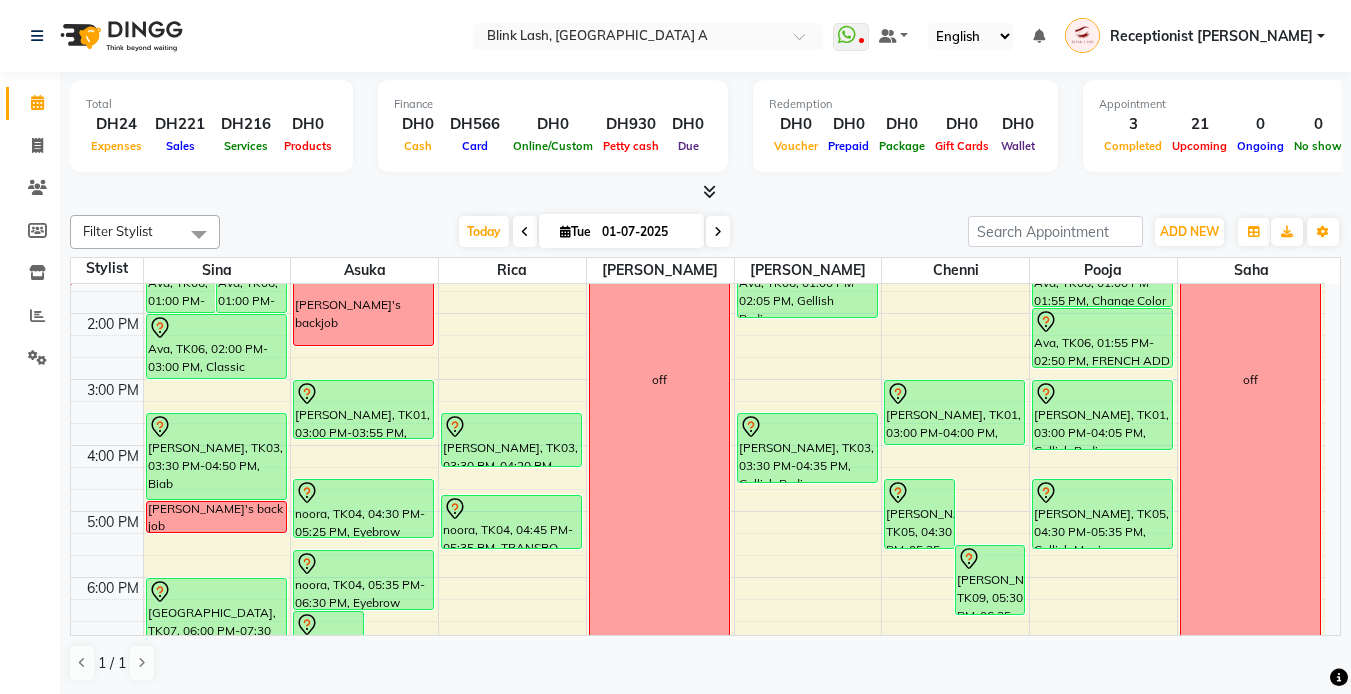 drag, startPoint x: 714, startPoint y: 229, endPoint x: 735, endPoint y: 278, distance: 53.310413 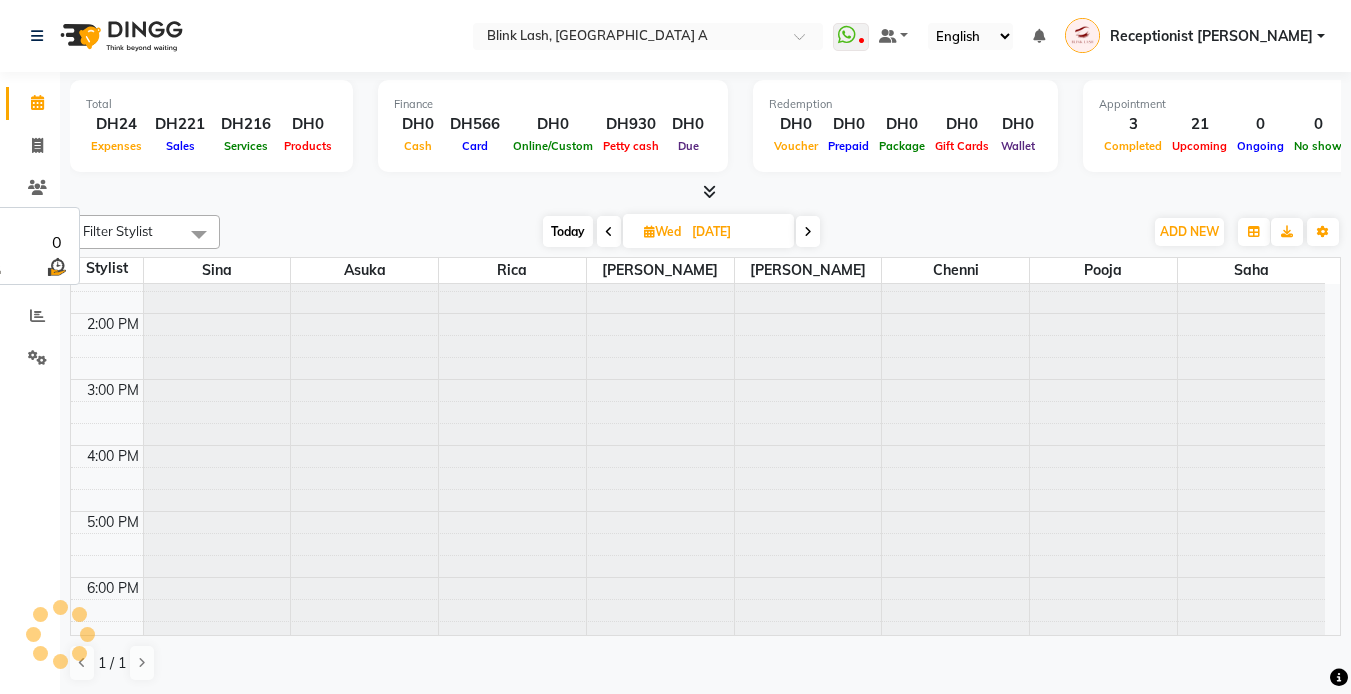 scroll, scrollTop: 0, scrollLeft: 0, axis: both 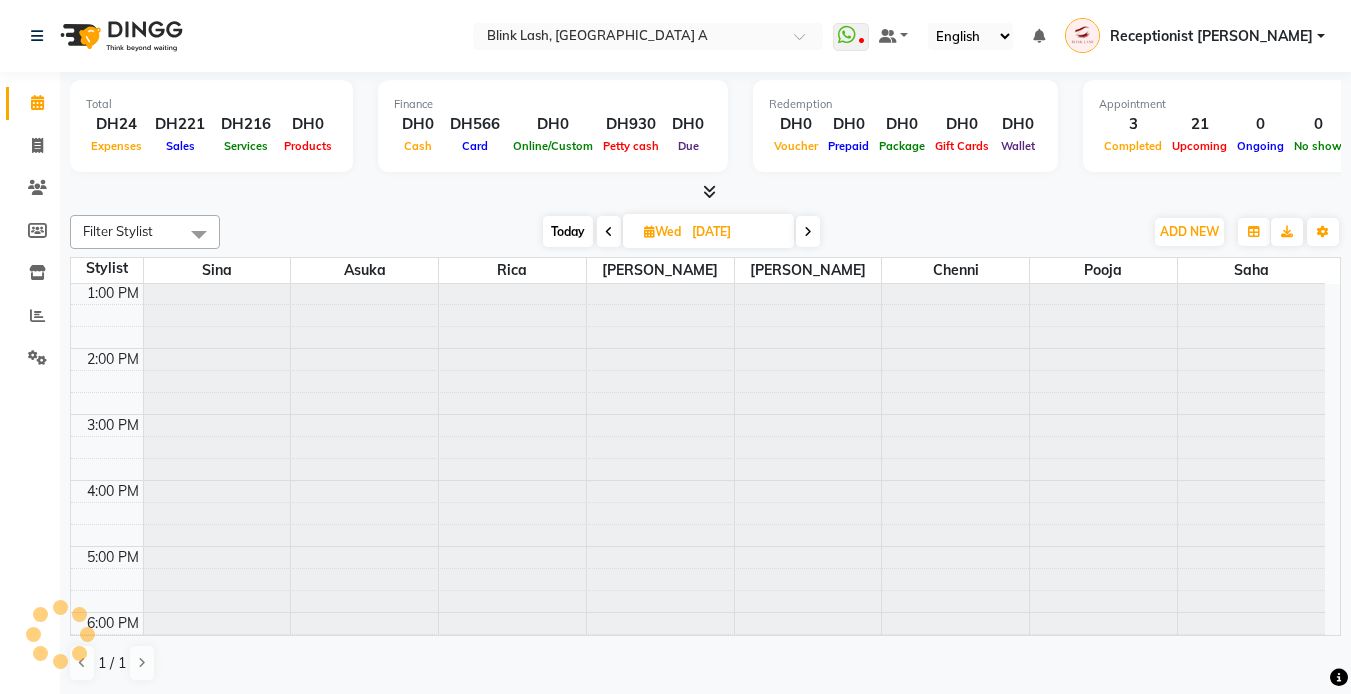click at bounding box center [808, 231] 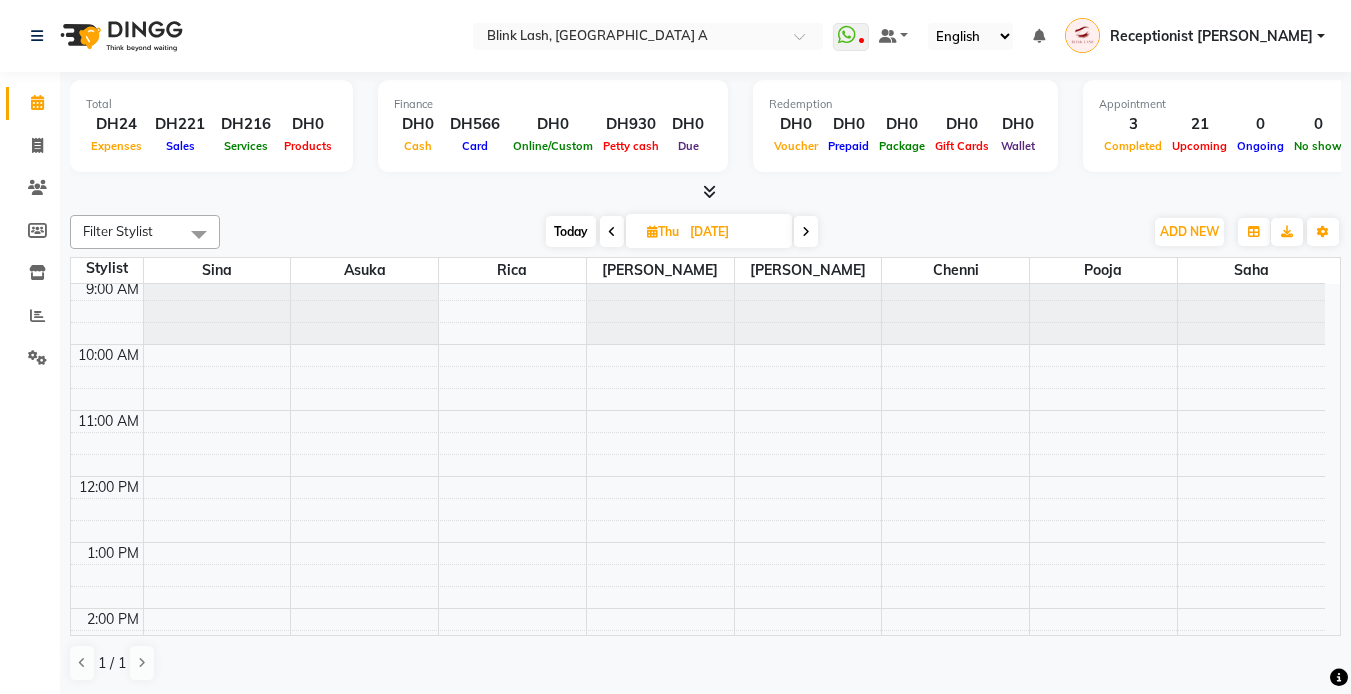 scroll, scrollTop: 0, scrollLeft: 0, axis: both 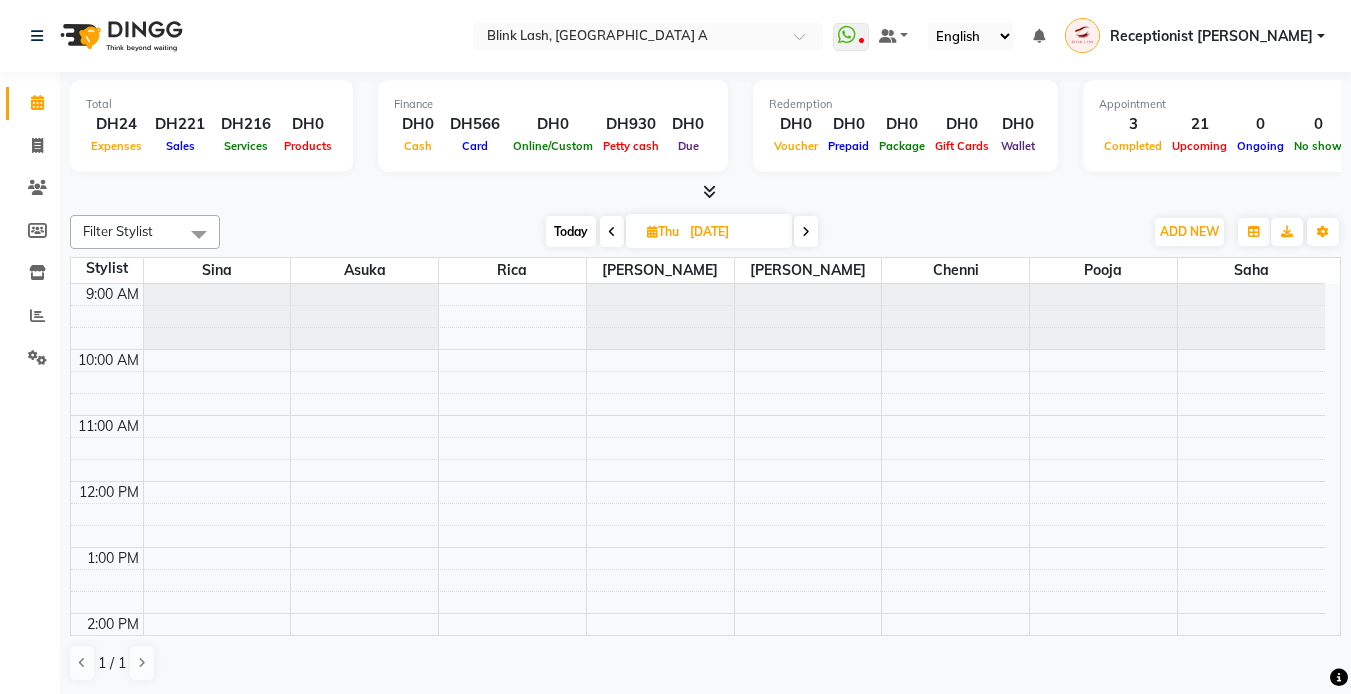 click on "Today" at bounding box center (571, 231) 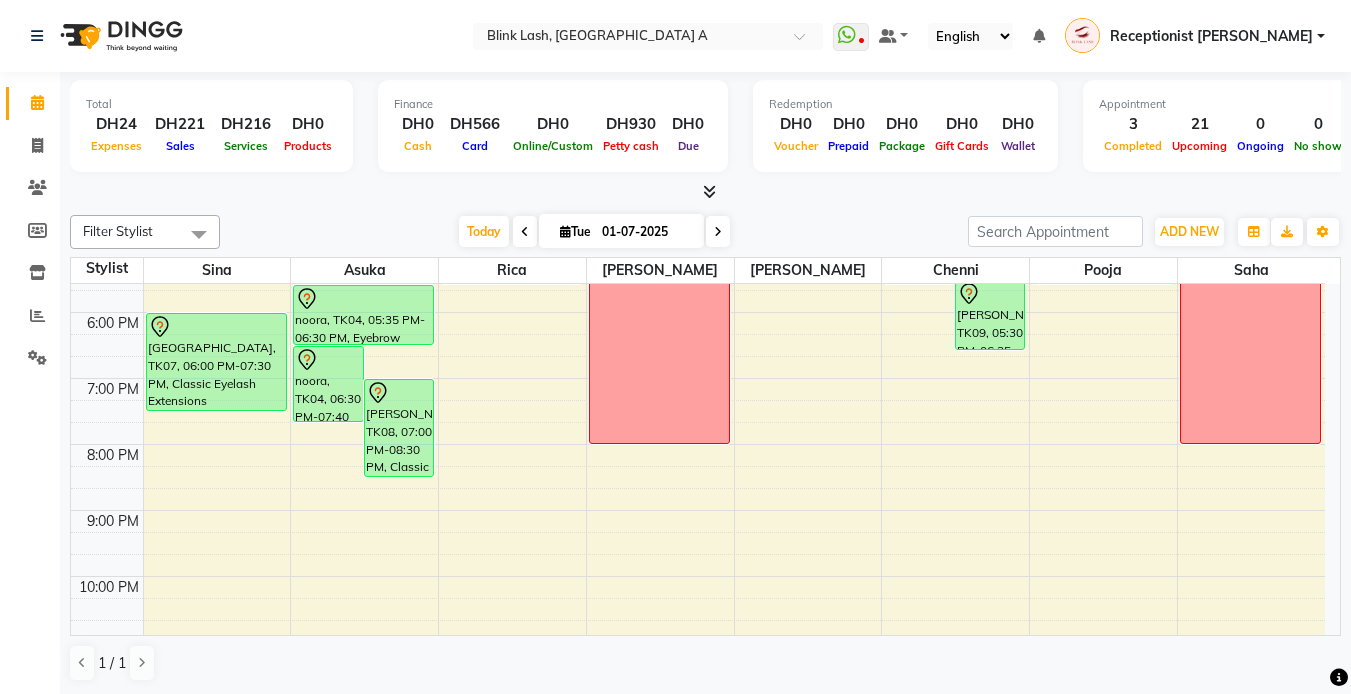 scroll, scrollTop: 465, scrollLeft: 0, axis: vertical 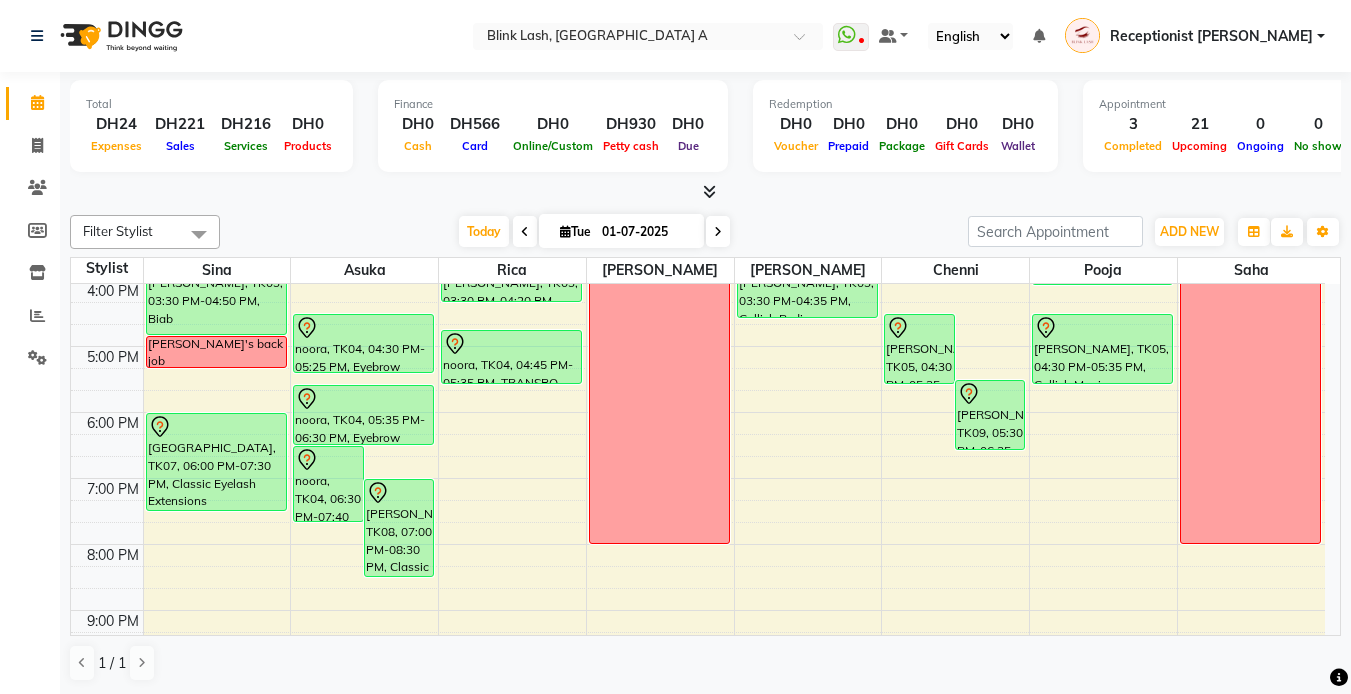 click at bounding box center (718, 232) 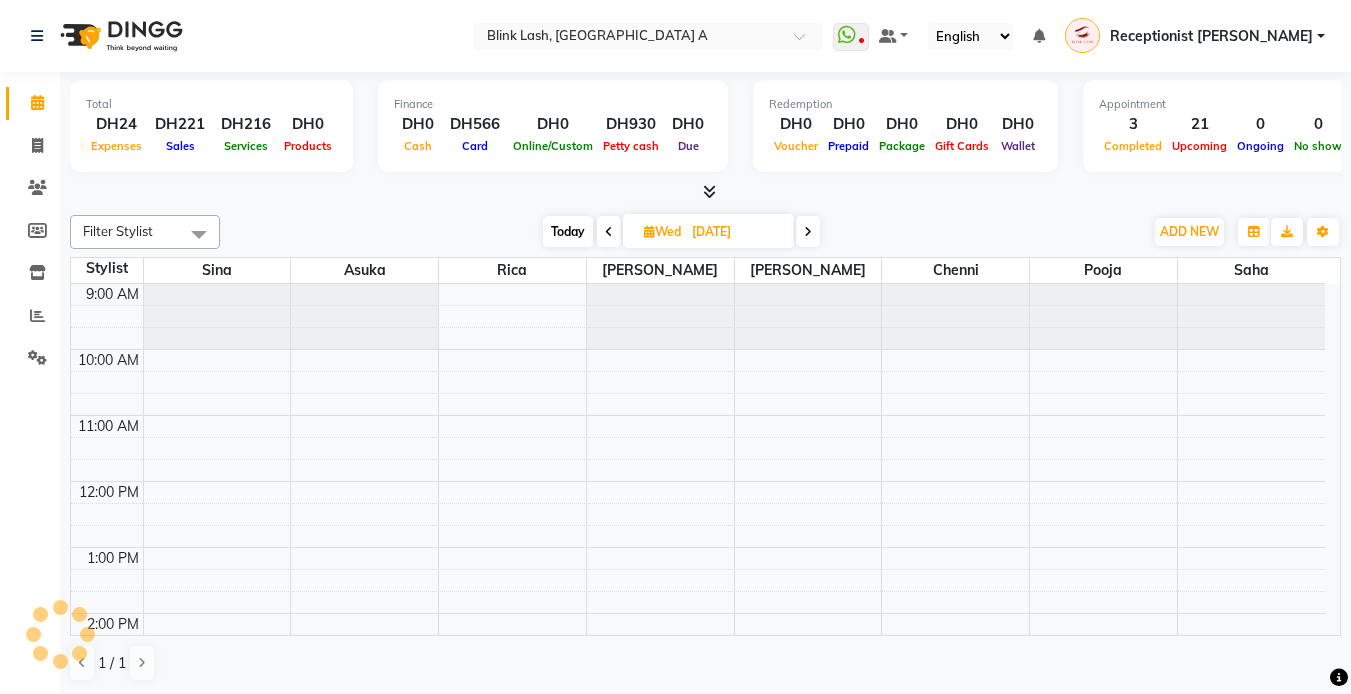 scroll, scrollTop: 265, scrollLeft: 0, axis: vertical 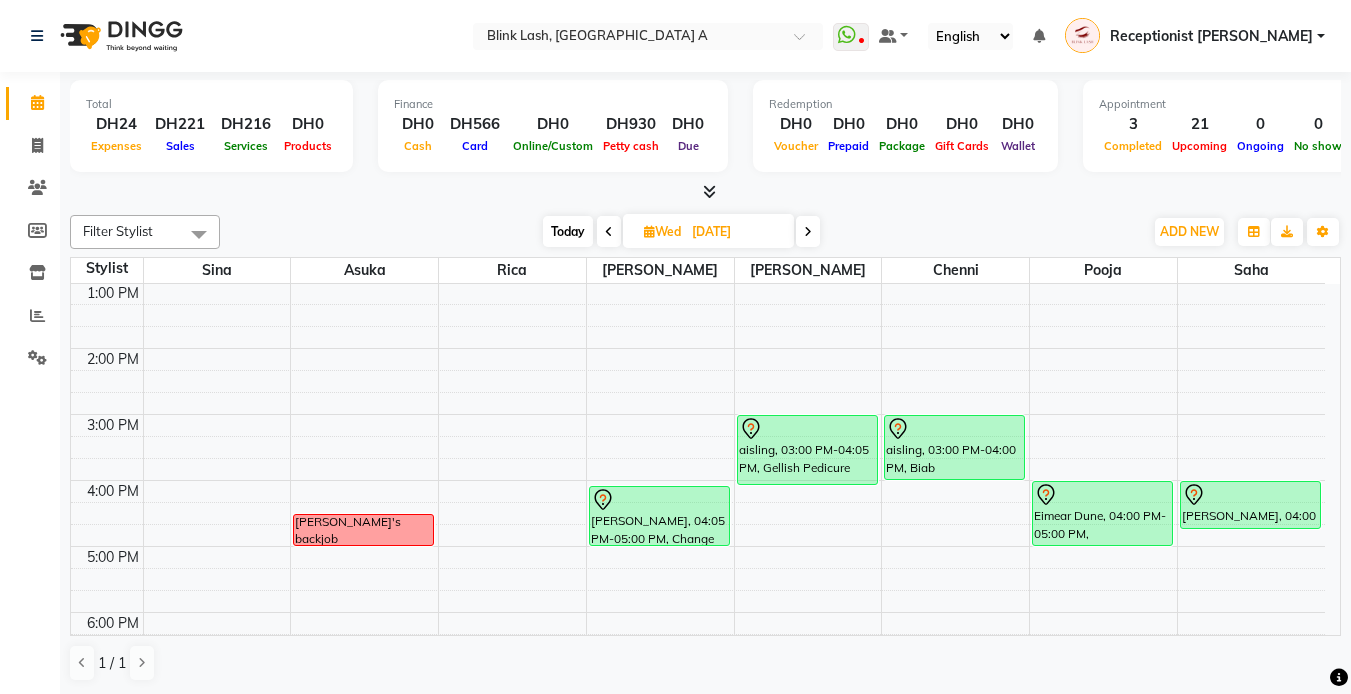 click at bounding box center (808, 232) 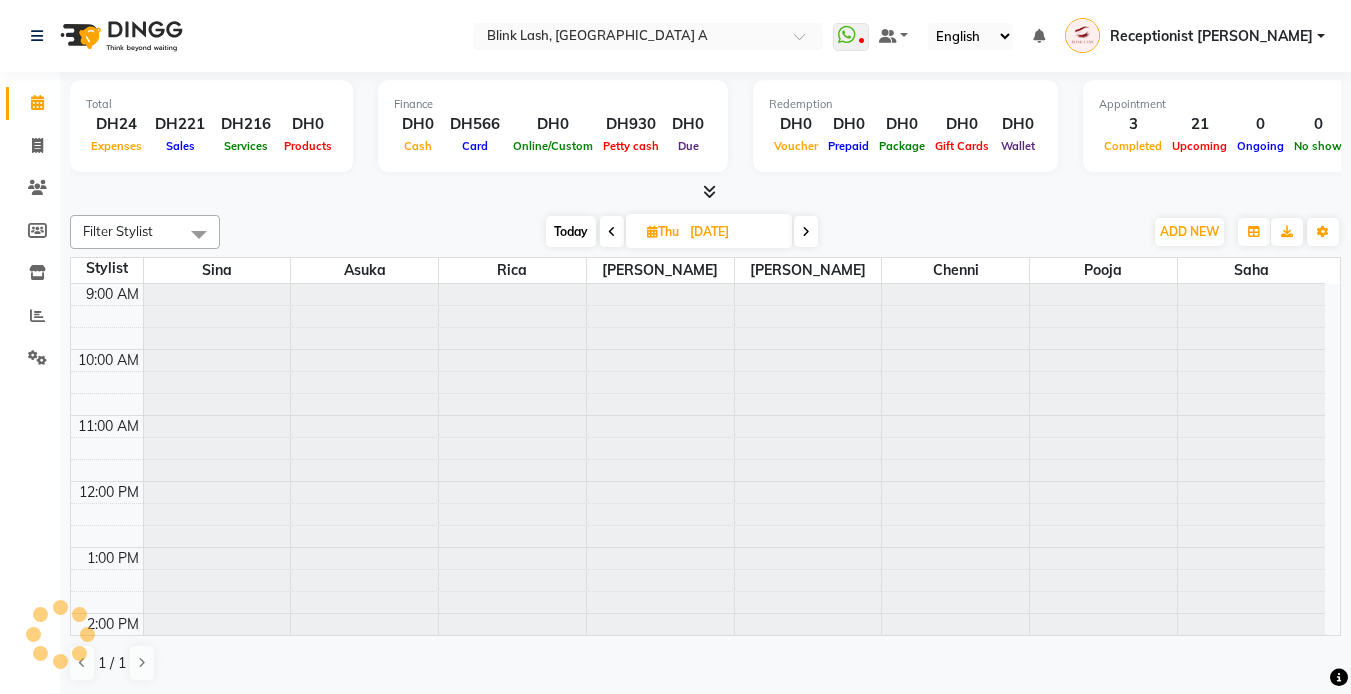 scroll, scrollTop: 265, scrollLeft: 0, axis: vertical 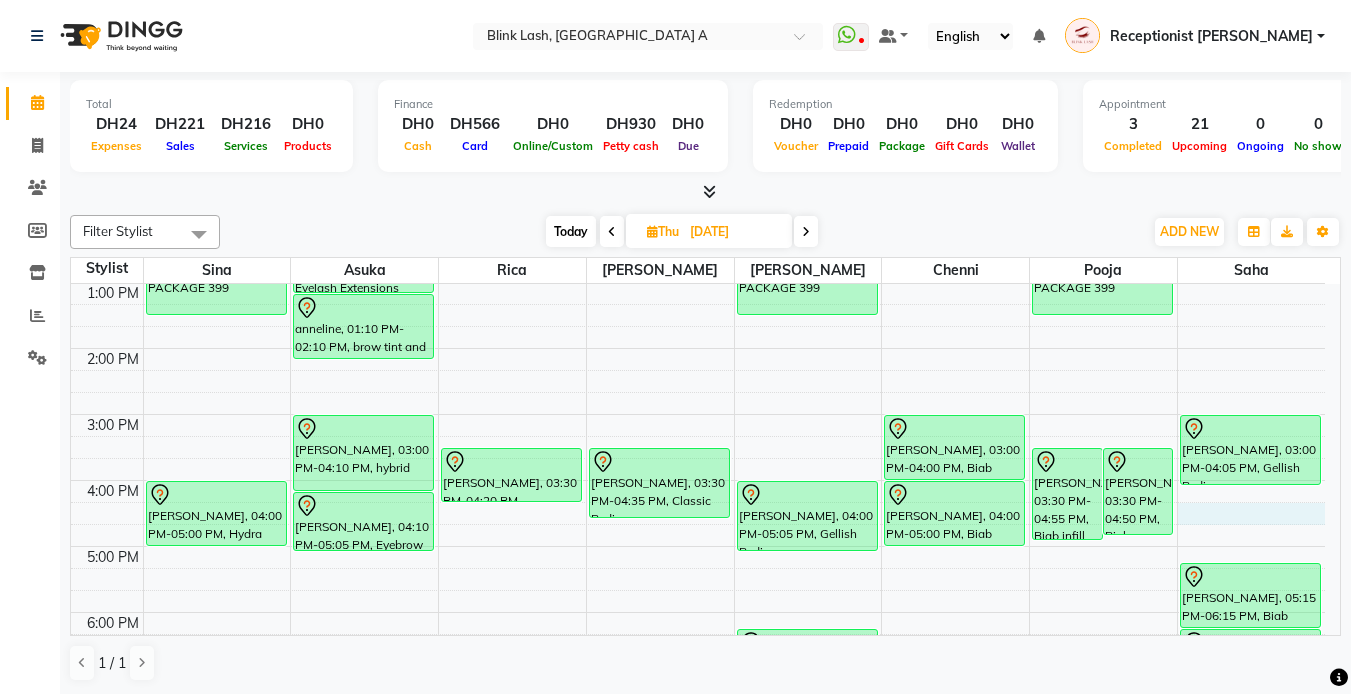 click on "9:00 AM 10:00 AM 11:00 AM 12:00 PM 1:00 PM 2:00 PM 3:00 PM 4:00 PM 5:00 PM 6:00 PM 7:00 PM 8:00 PM 9:00 PM 10:00 PM 11:00 PM             [PERSON_NAME], 12:00 PM-01:30 PM, PACKAGE 399             Mai Stack, 04:00 PM-05:00 PM, Hydra Facial             anneline, 12:00 PM-01:10 PM, Classic Eyelash Extensions             anneline, 01:10 PM-02:10 PM, brow tint and shape             [PERSON_NAME], 03:00 PM-04:10 PM, hybrid             [PERSON_NAME], 04:10 PM-05:05 PM, Eyebrow Lamination             [PERSON_NAME], 03:30 PM-04:20 PM, TRANSPO FEE             [PERSON_NAME], 03:30 PM-04:35 PM, Classic Pedicure             [PERSON_NAME], 12:00 PM-01:30 PM, PACKAGE 399             [PERSON_NAME], 04:00 PM-05:05 PM, Gellish Pedicure             [PERSON_NAME], 06:15 PM-07:10 PM, Change Color Gel Full             [PERSON_NAME], 03:00 PM-04:00 PM, Biab             Mai Stack, 04:00 PM-05:00 PM, [PERSON_NAME], 03:30 PM-04:55 PM, Biab infill             [PERSON_NAME], 03:30 PM-04:50 PM, Biab" at bounding box center [698, 513] 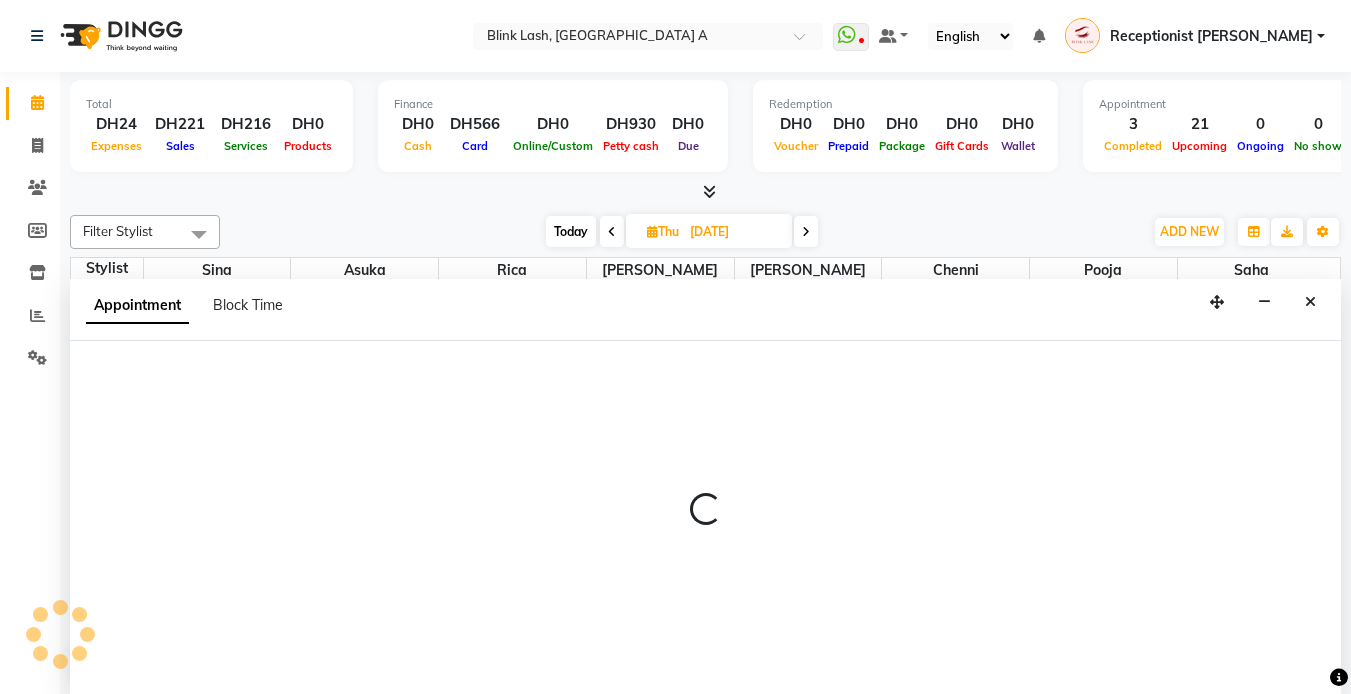 scroll, scrollTop: 1, scrollLeft: 0, axis: vertical 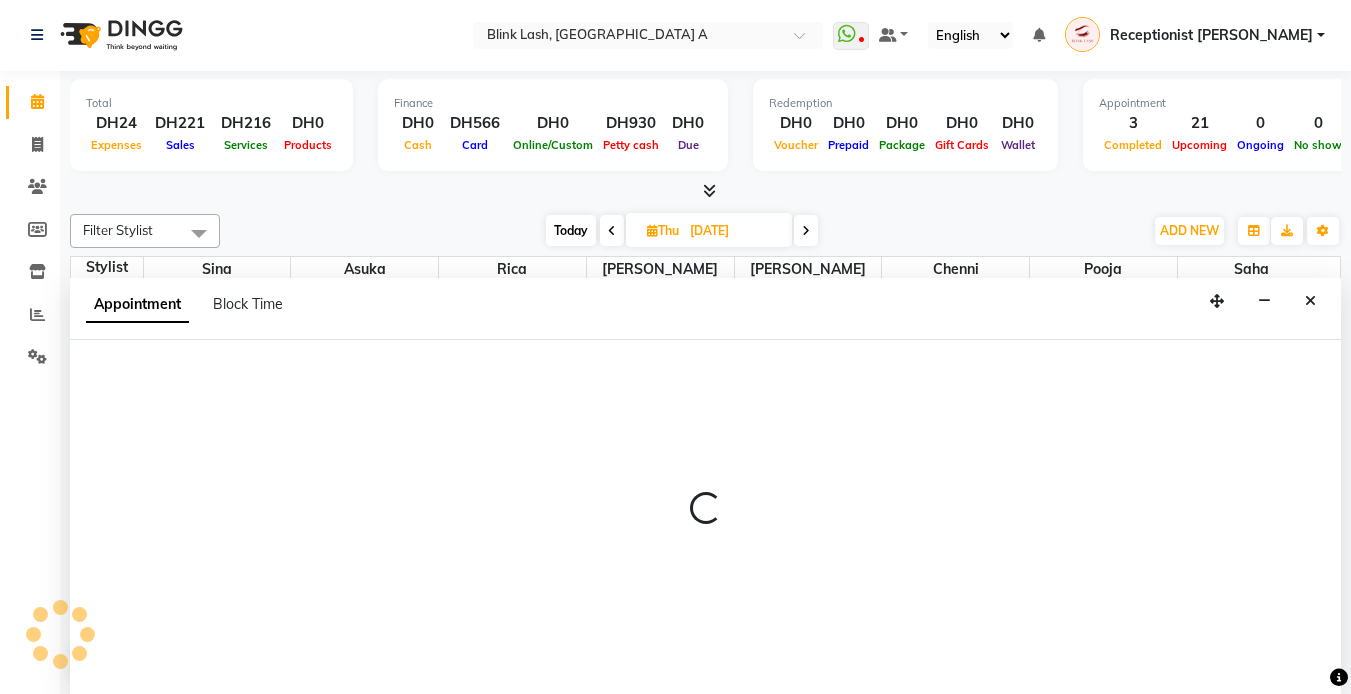 select on "71786" 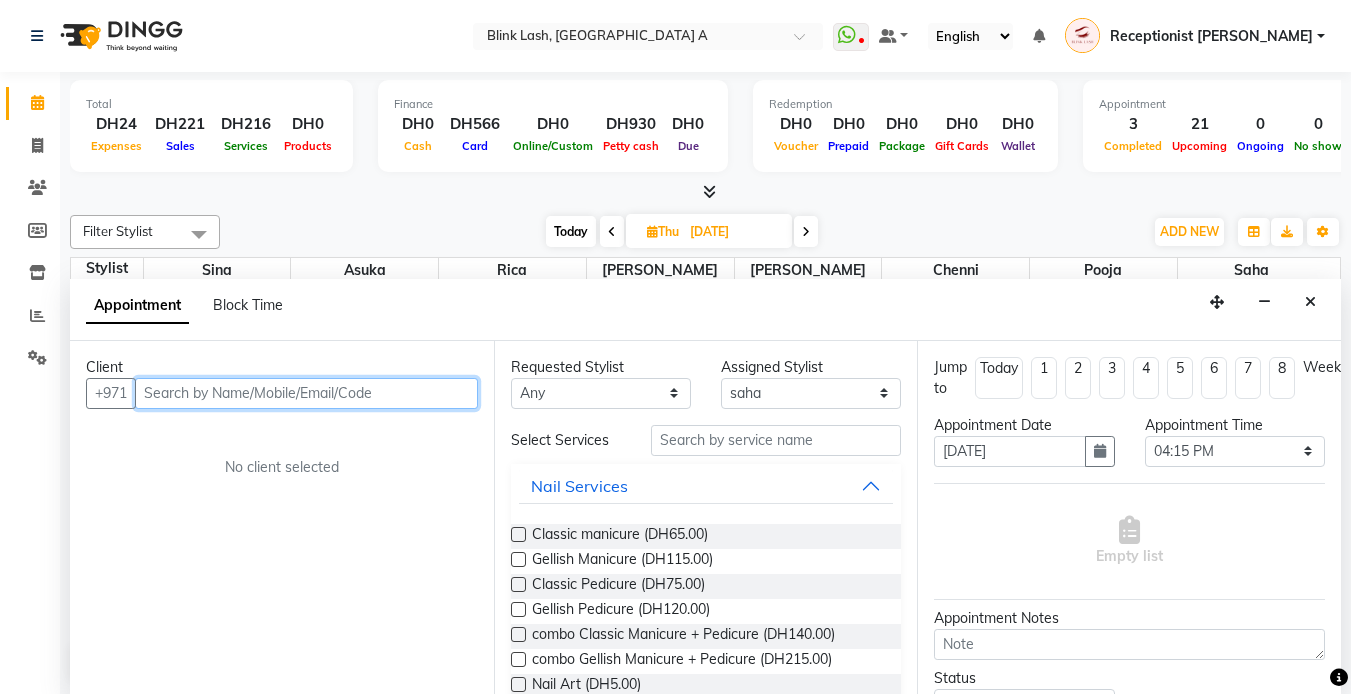 scroll, scrollTop: 1, scrollLeft: 0, axis: vertical 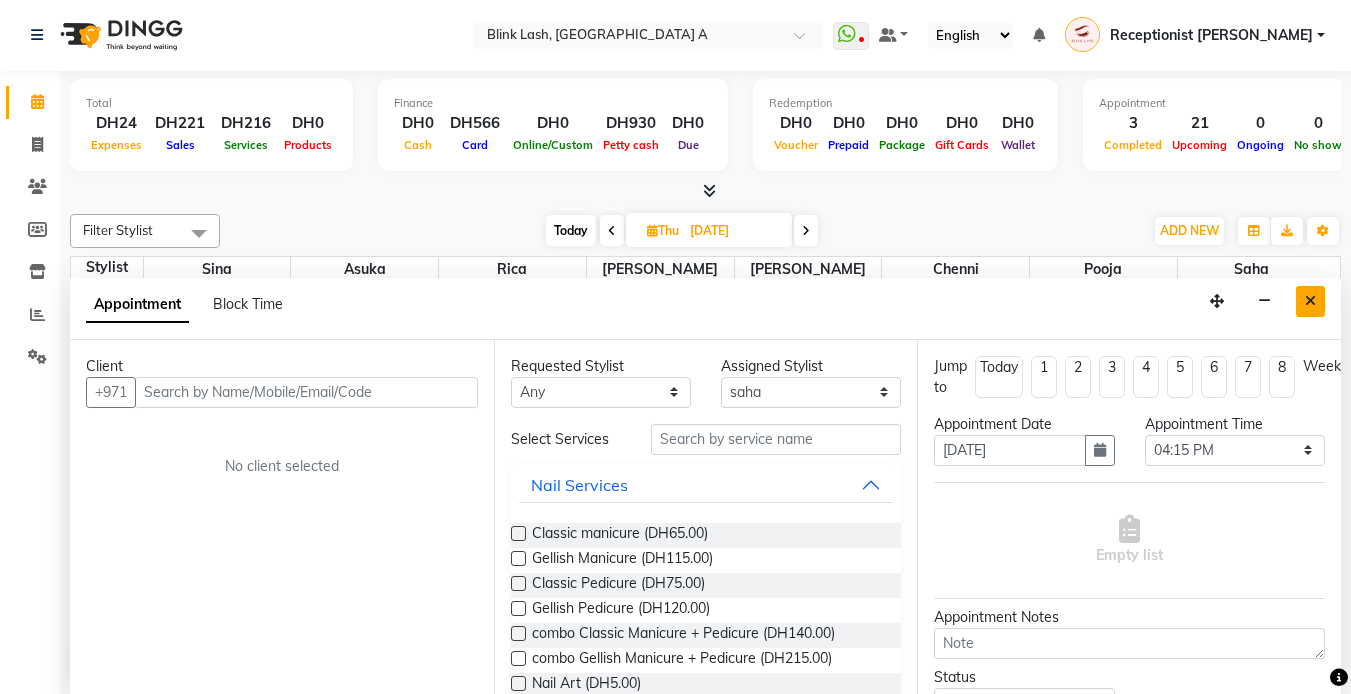click at bounding box center [1310, 301] 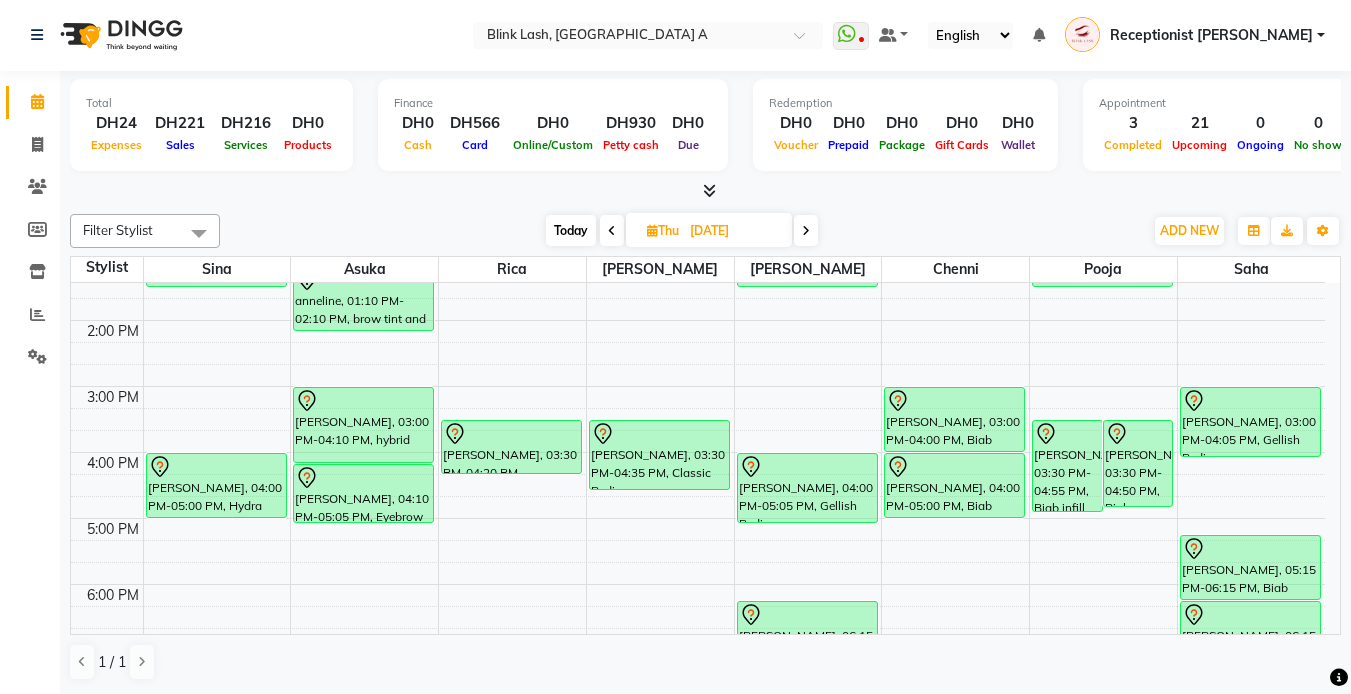 scroll, scrollTop: 300, scrollLeft: 0, axis: vertical 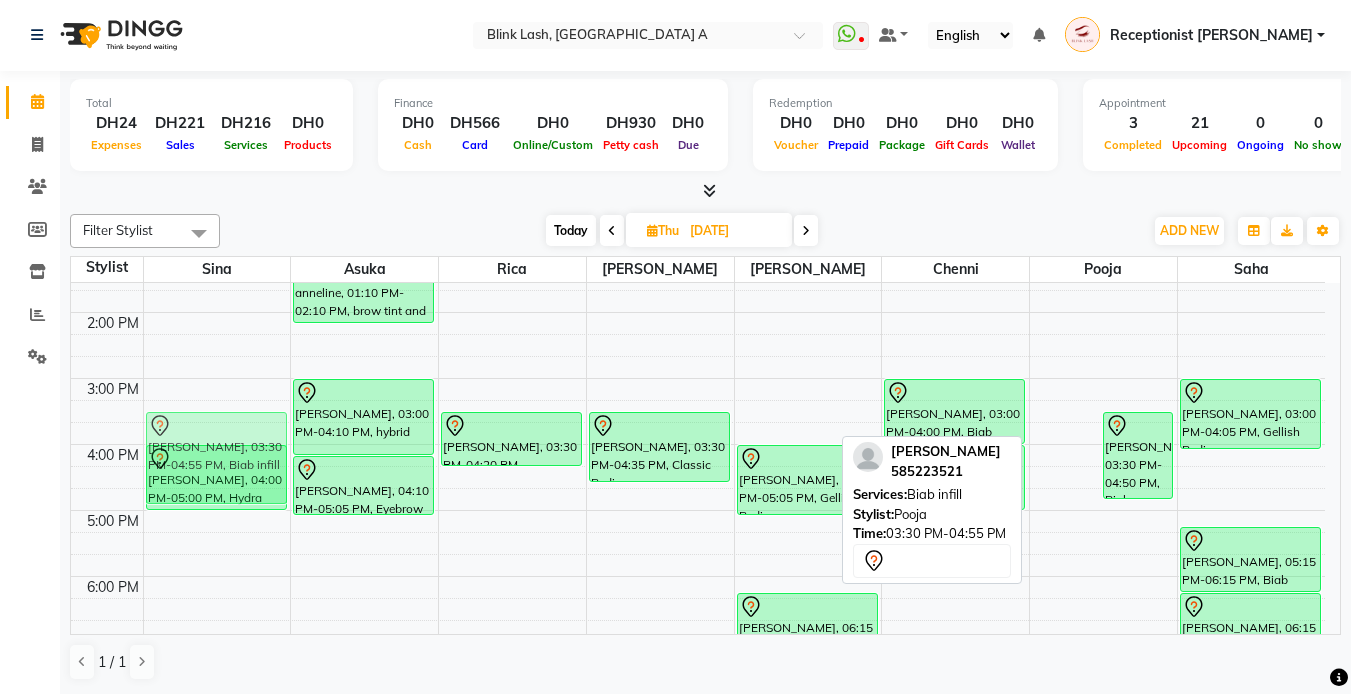 drag, startPoint x: 1058, startPoint y: 460, endPoint x: 243, endPoint y: 454, distance: 815.0221 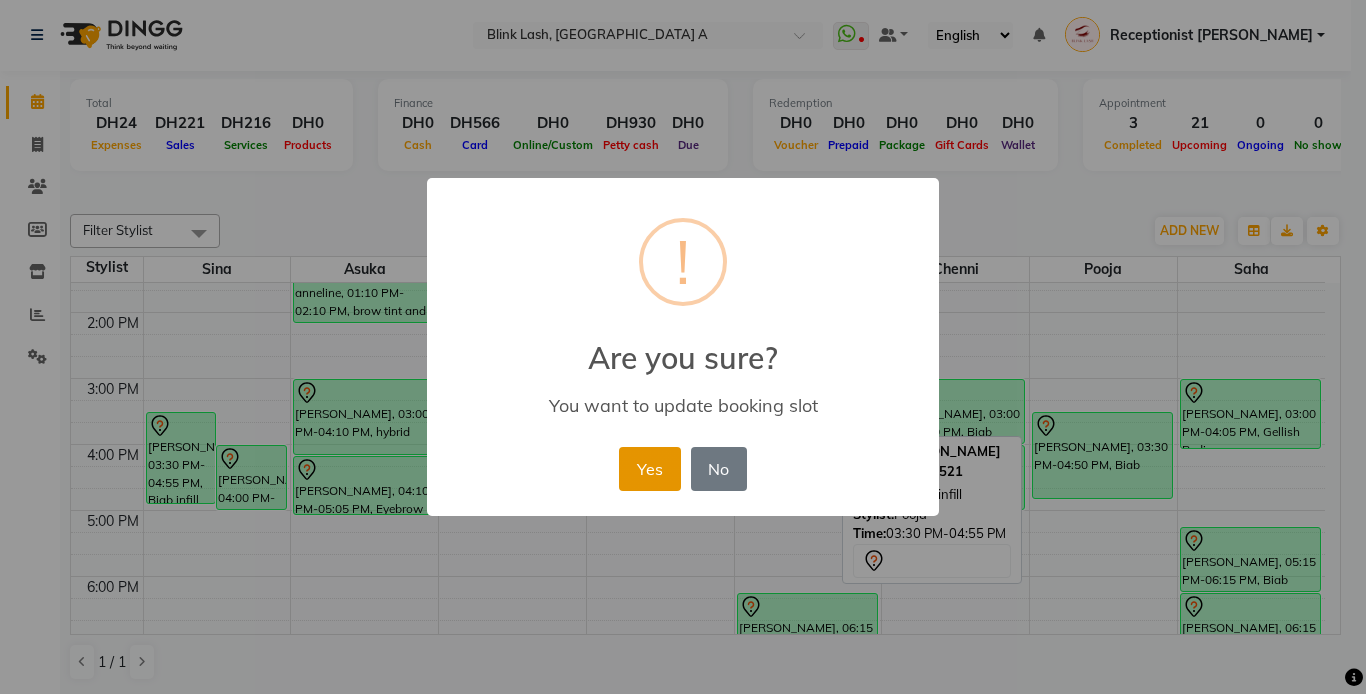 click on "Yes" at bounding box center [649, 469] 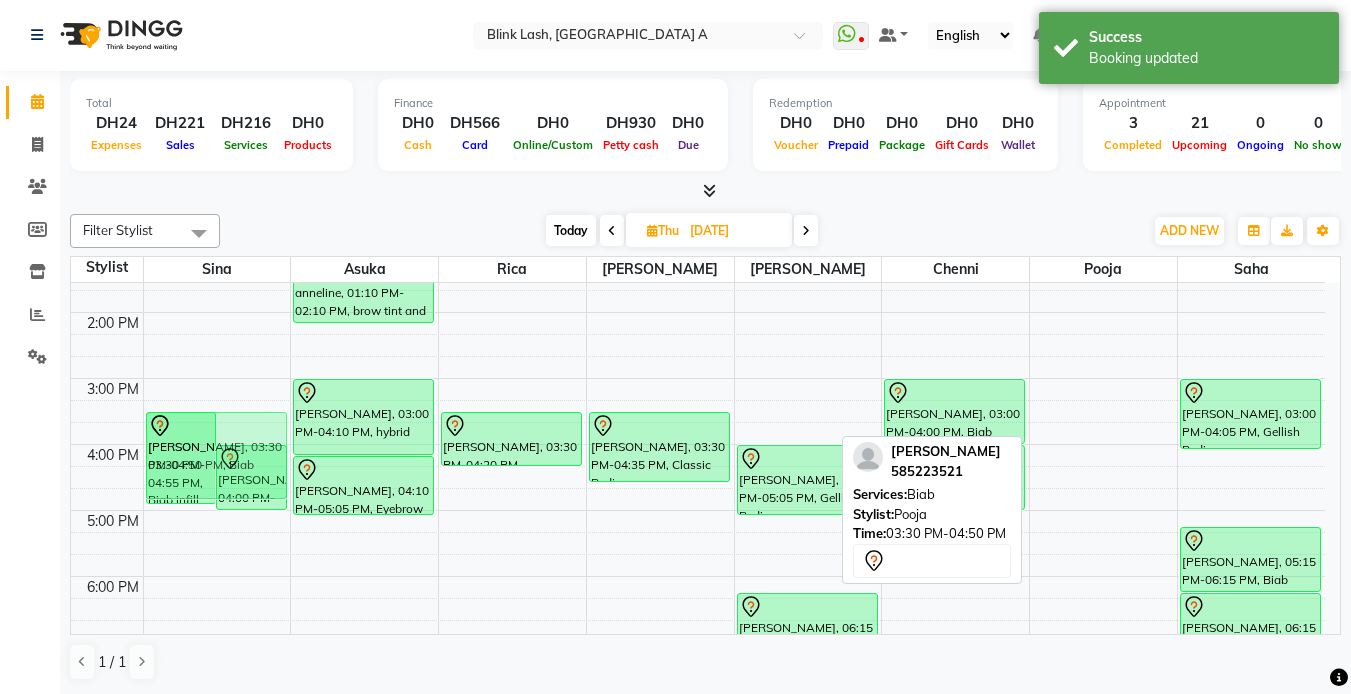 drag, startPoint x: 1111, startPoint y: 452, endPoint x: 229, endPoint y: 452, distance: 882 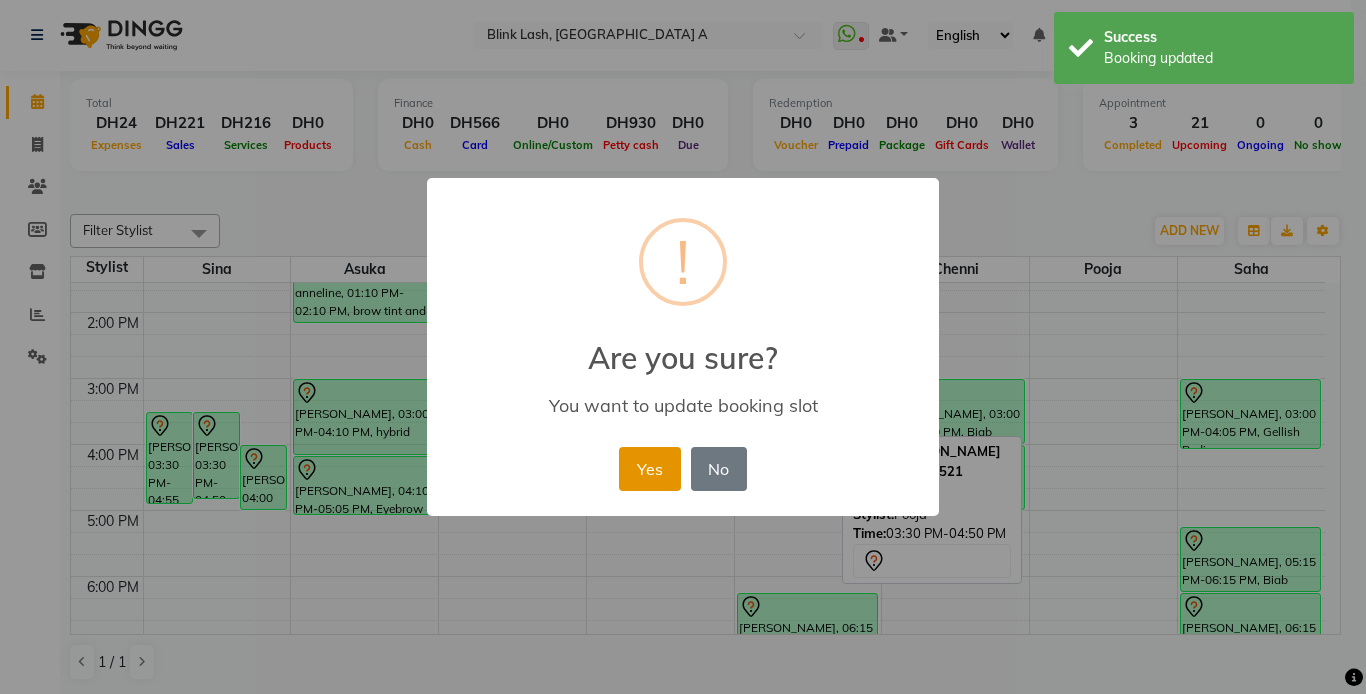 click on "Yes" at bounding box center [649, 469] 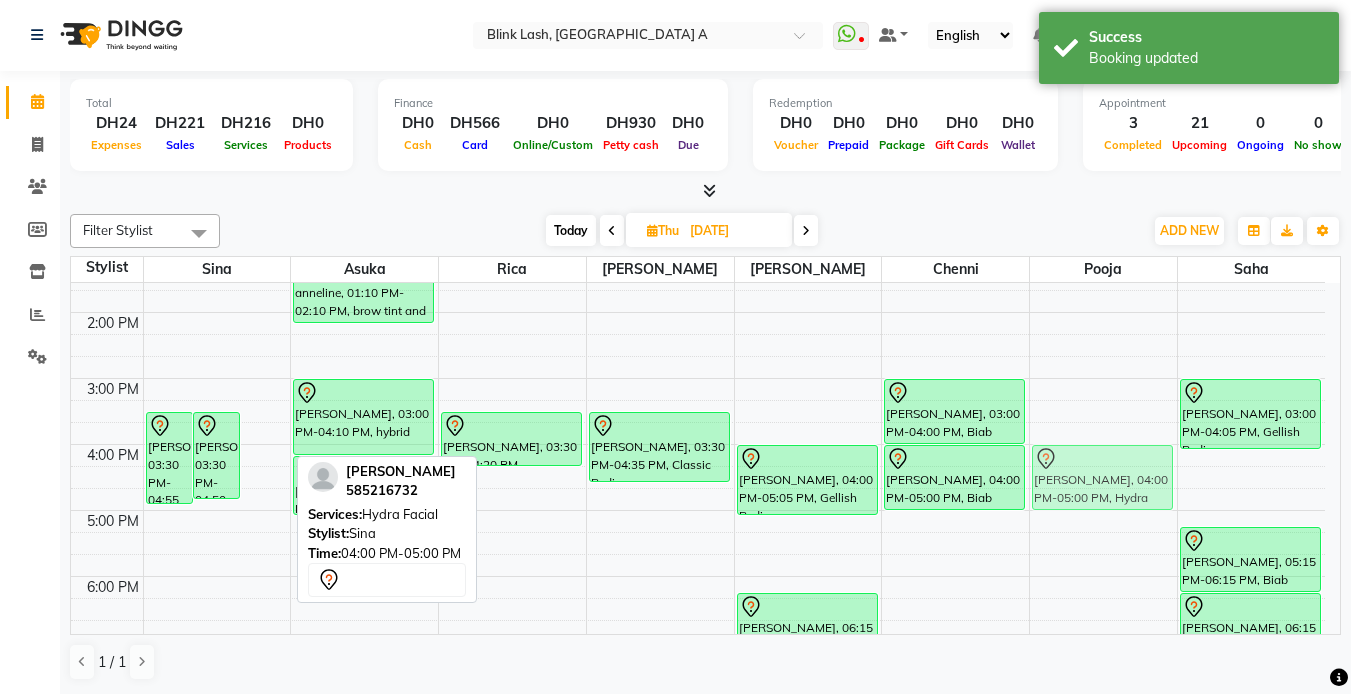 drag, startPoint x: 268, startPoint y: 474, endPoint x: 1041, endPoint y: 481, distance: 773.0317 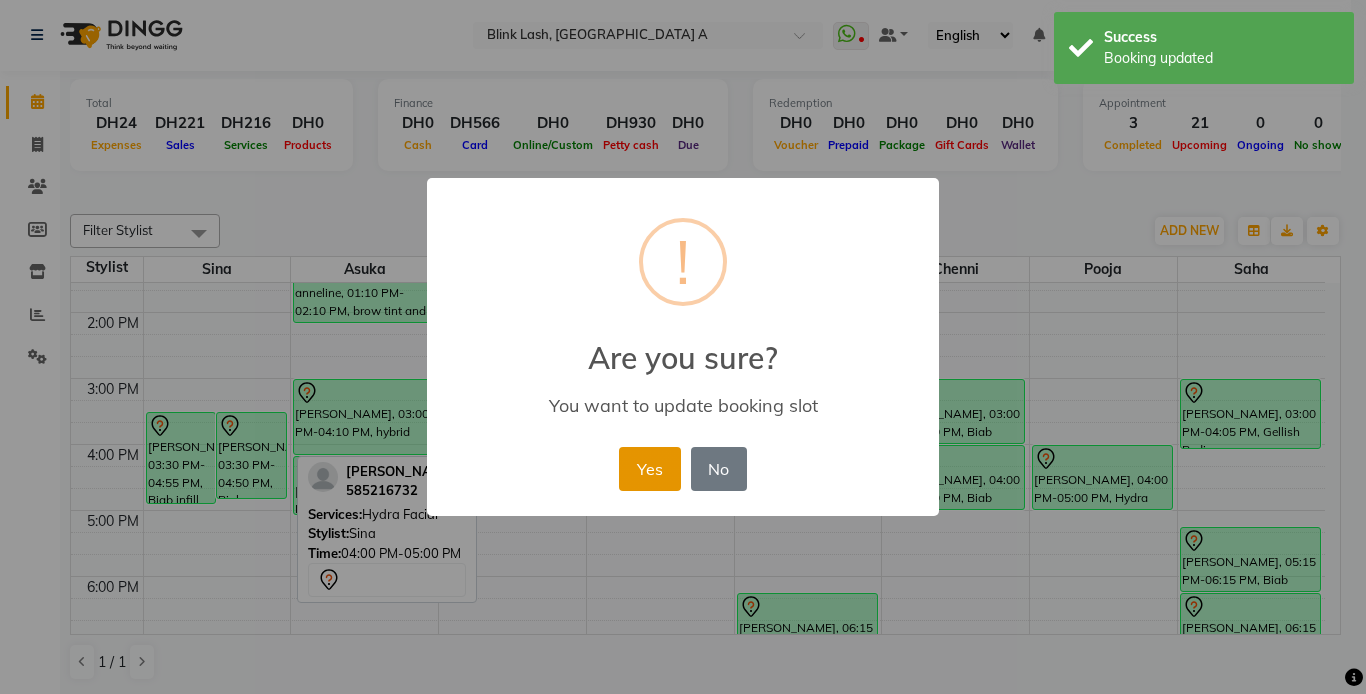 click on "Yes" at bounding box center [649, 469] 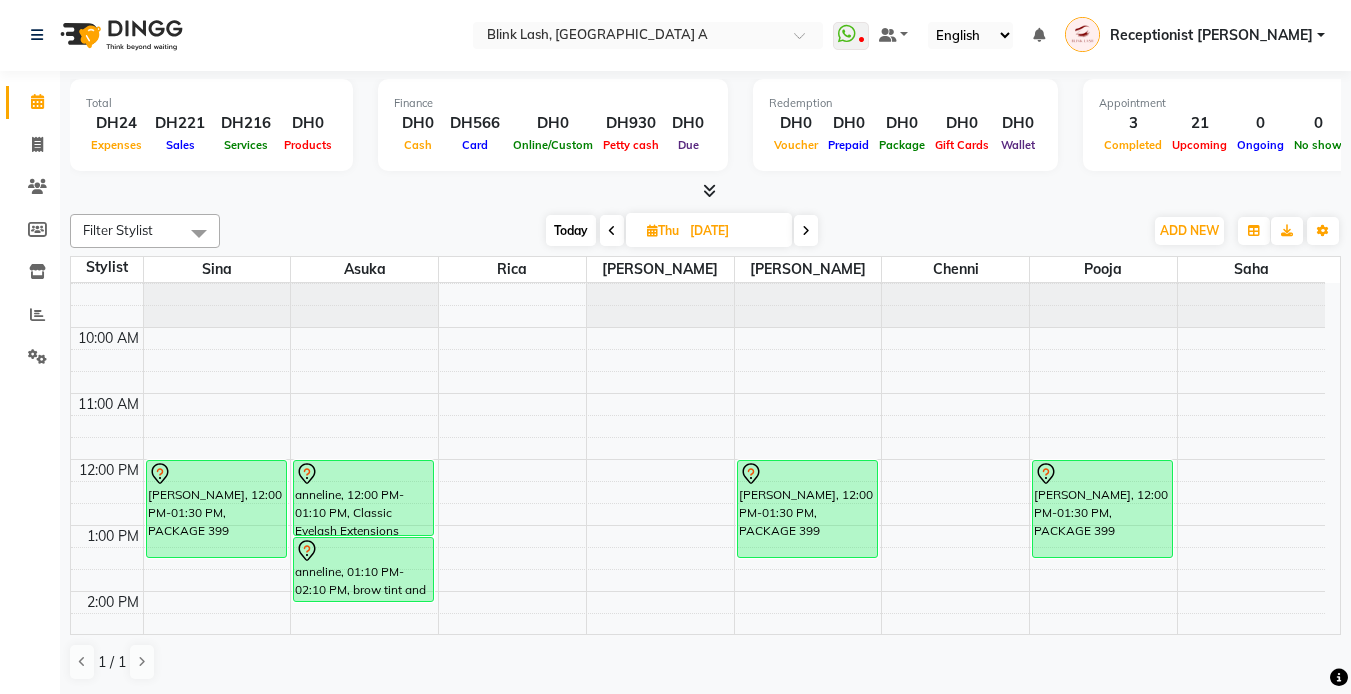 scroll, scrollTop: 0, scrollLeft: 0, axis: both 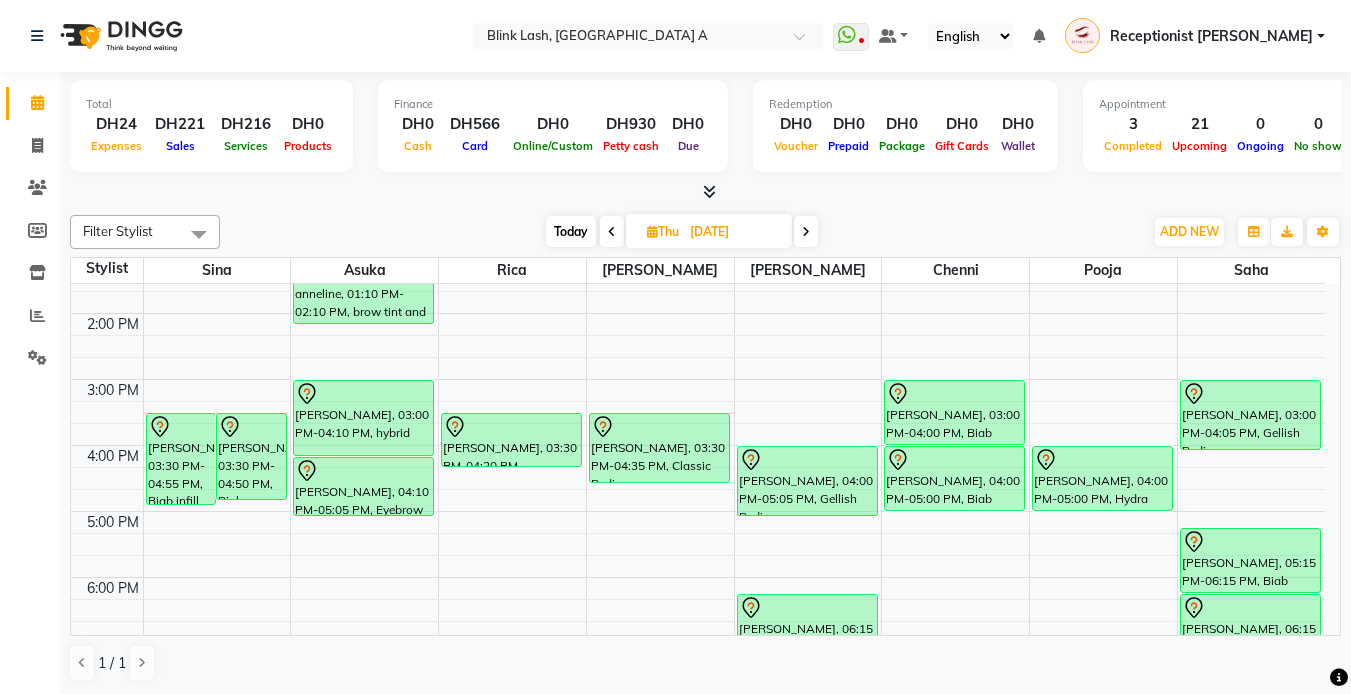 click at bounding box center (612, 231) 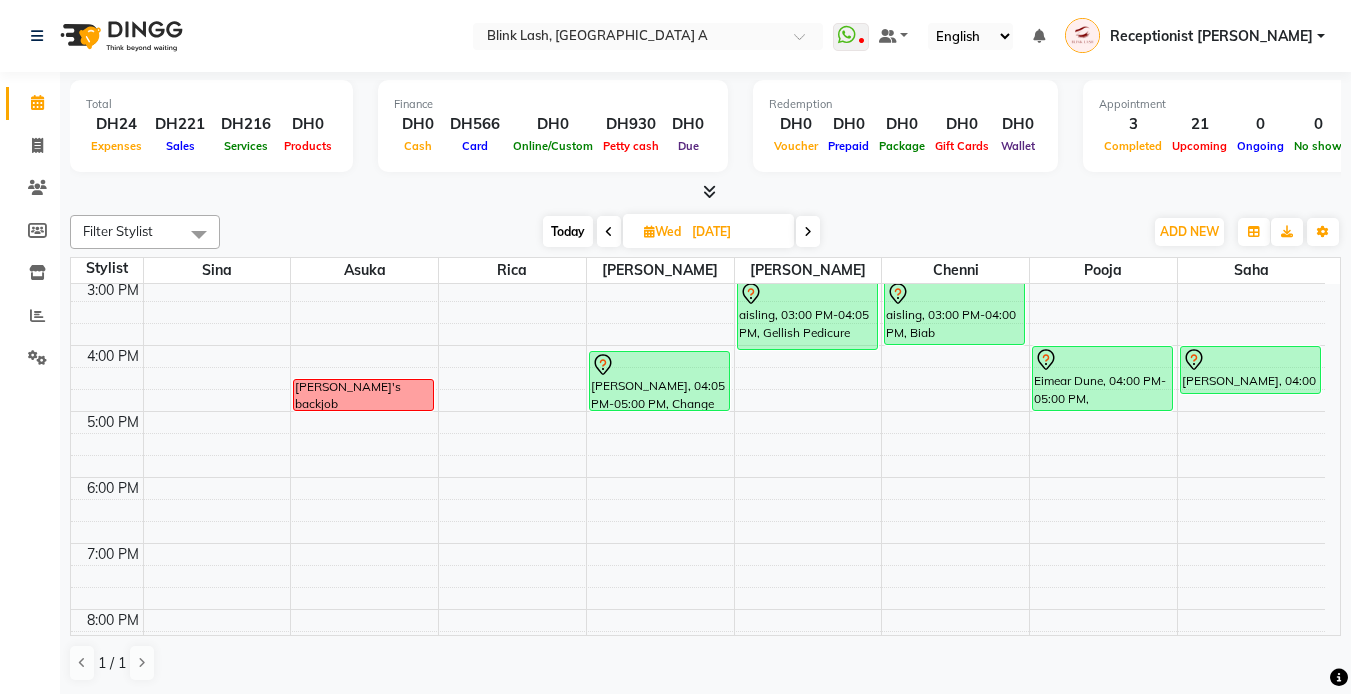 scroll, scrollTop: 300, scrollLeft: 0, axis: vertical 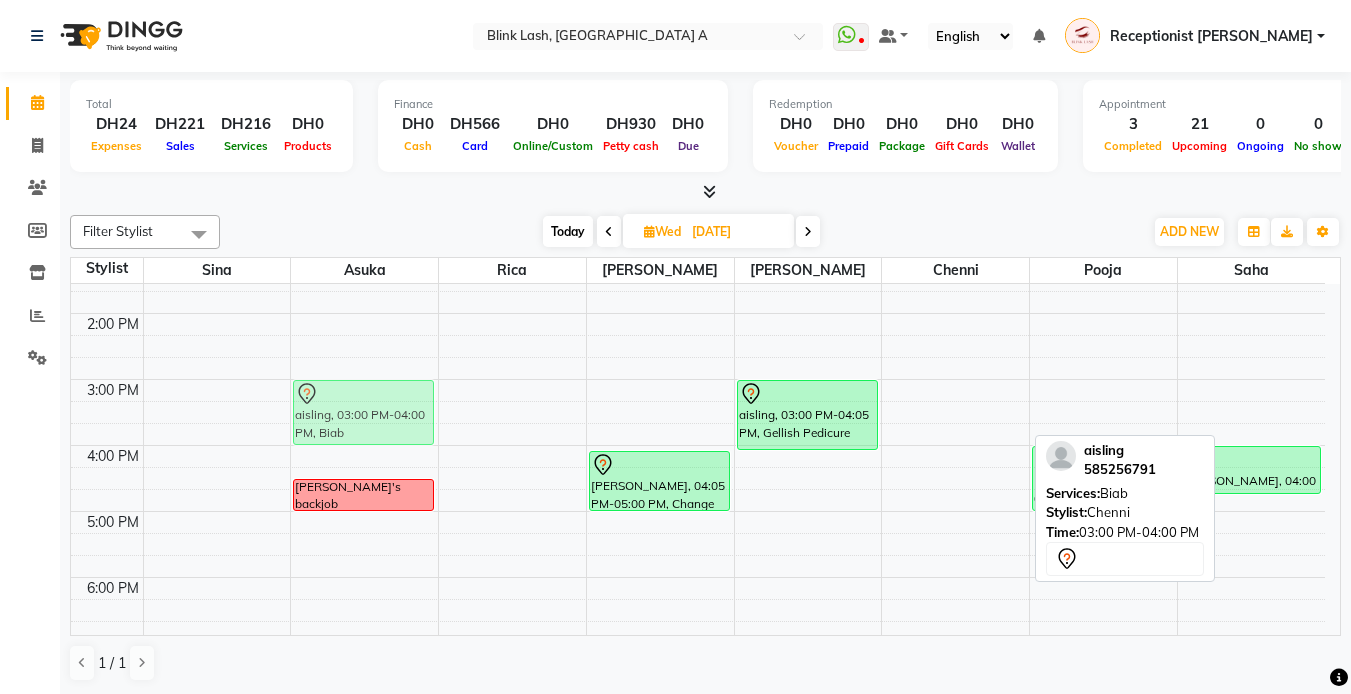 drag, startPoint x: 958, startPoint y: 420, endPoint x: 337, endPoint y: 416, distance: 621.0129 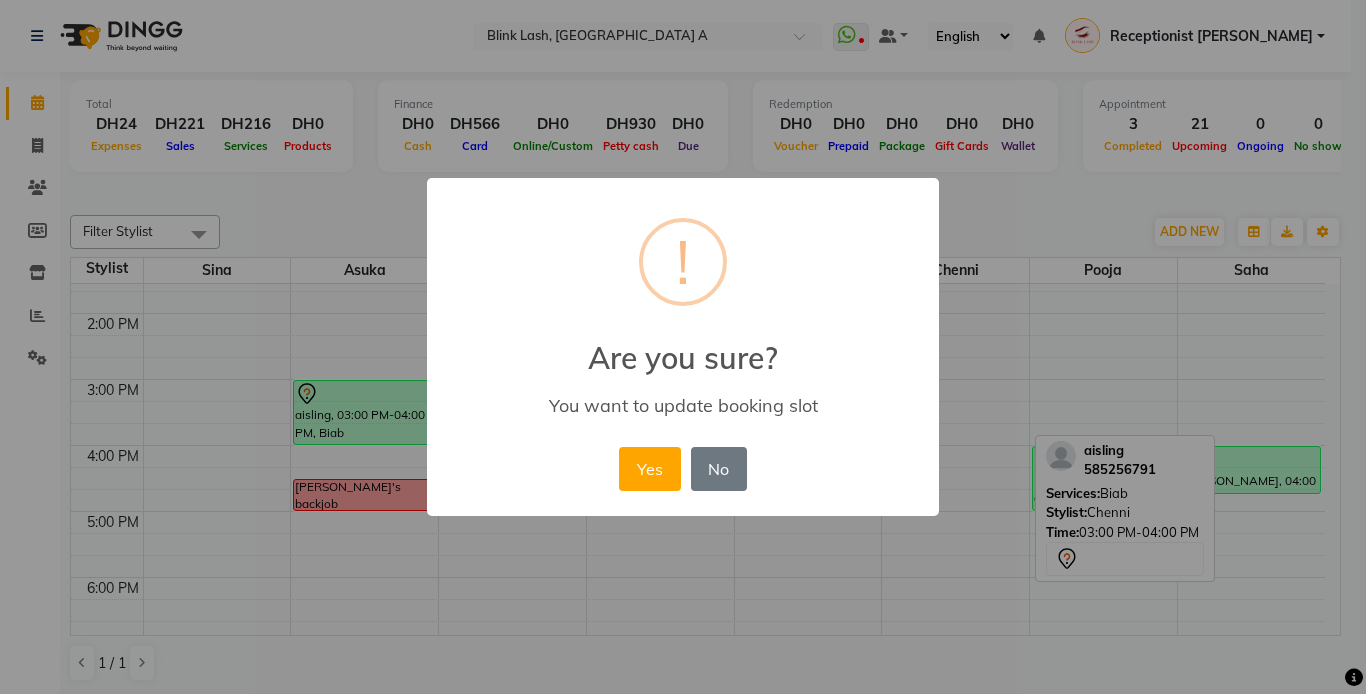 drag, startPoint x: 645, startPoint y: 454, endPoint x: 771, endPoint y: 579, distance: 177.48521 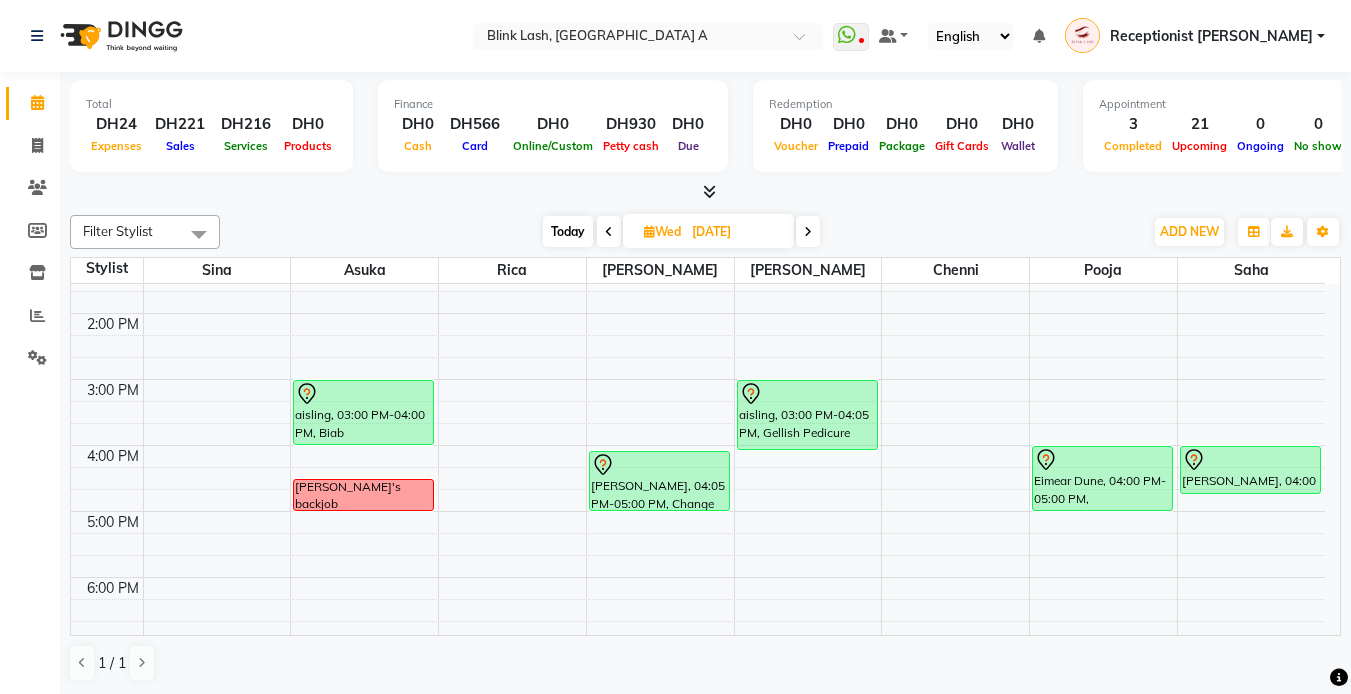 click at bounding box center [808, 232] 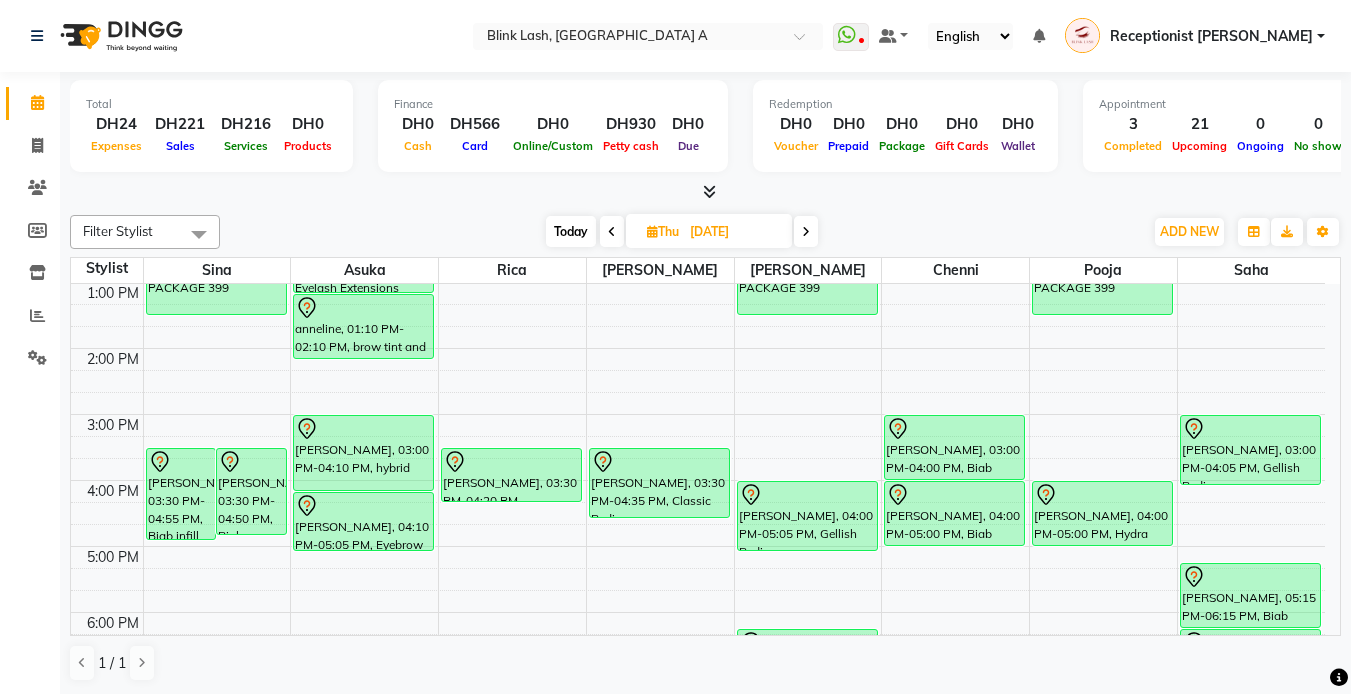 scroll, scrollTop: 365, scrollLeft: 0, axis: vertical 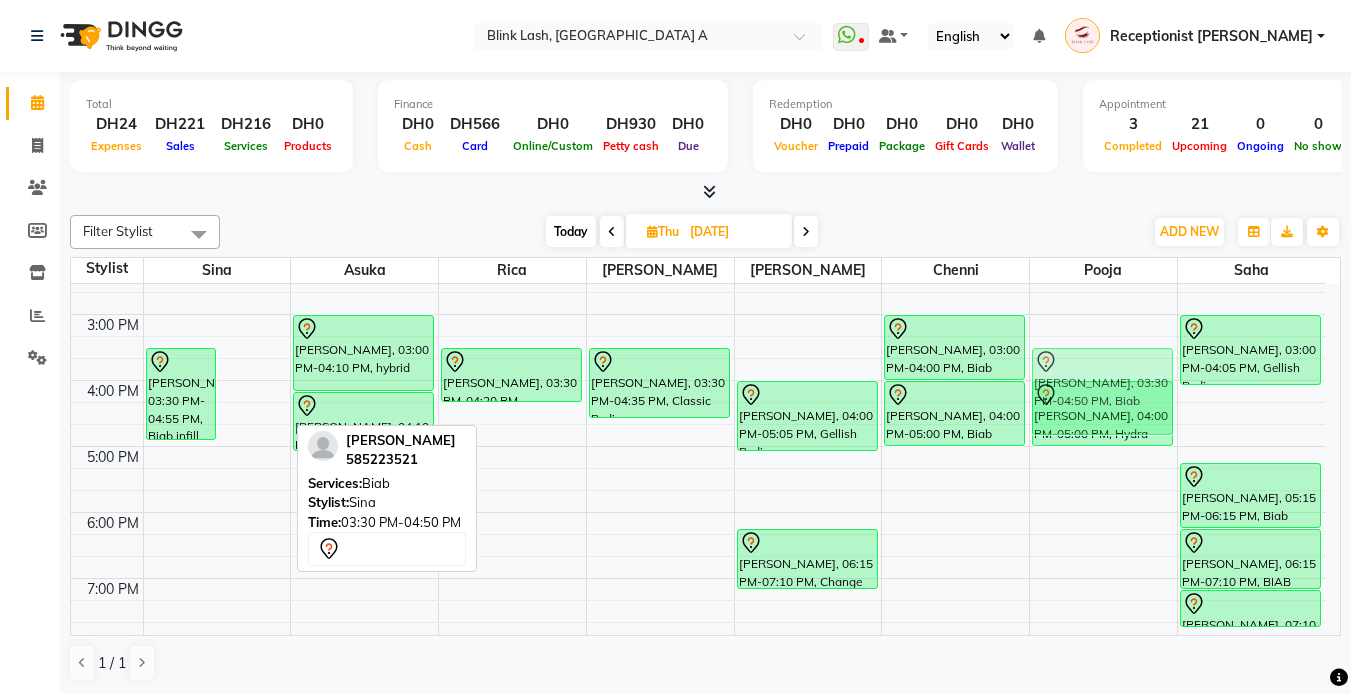 drag, startPoint x: 244, startPoint y: 375, endPoint x: 1023, endPoint y: 381, distance: 779.02313 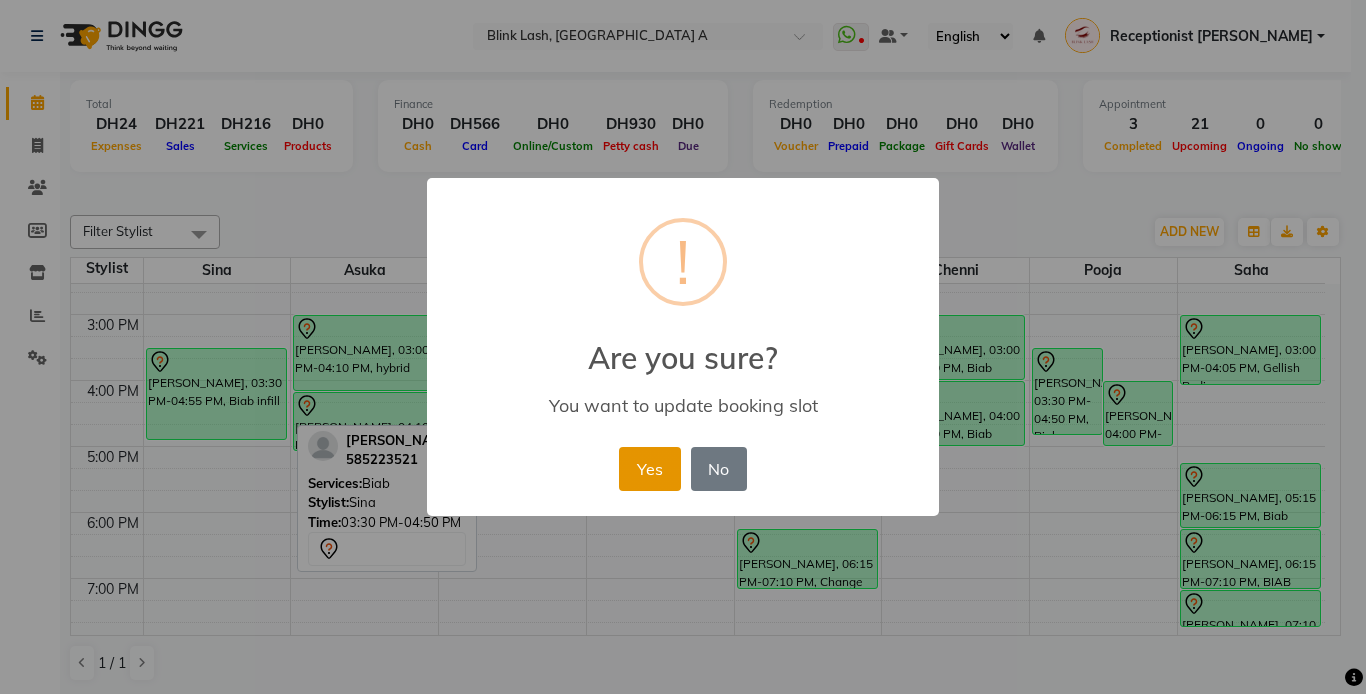 click on "Yes" at bounding box center (649, 469) 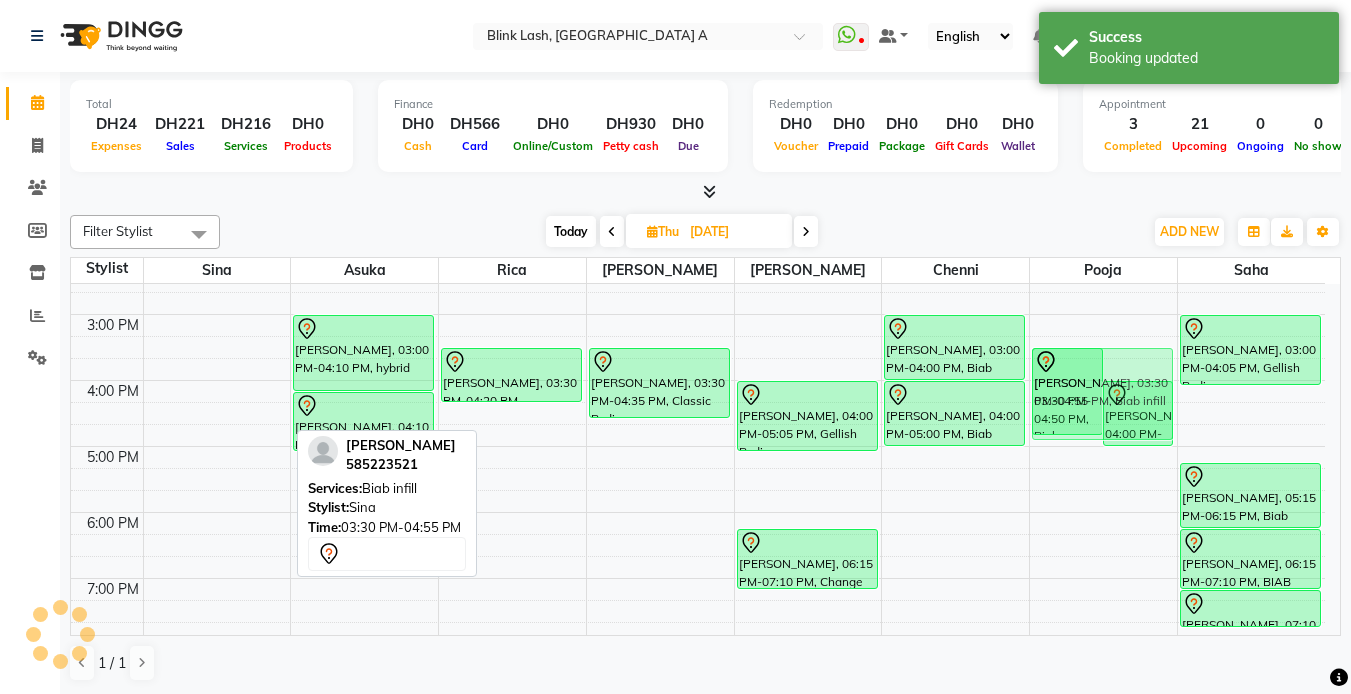 drag, startPoint x: 218, startPoint y: 396, endPoint x: 1037, endPoint y: 407, distance: 819.07385 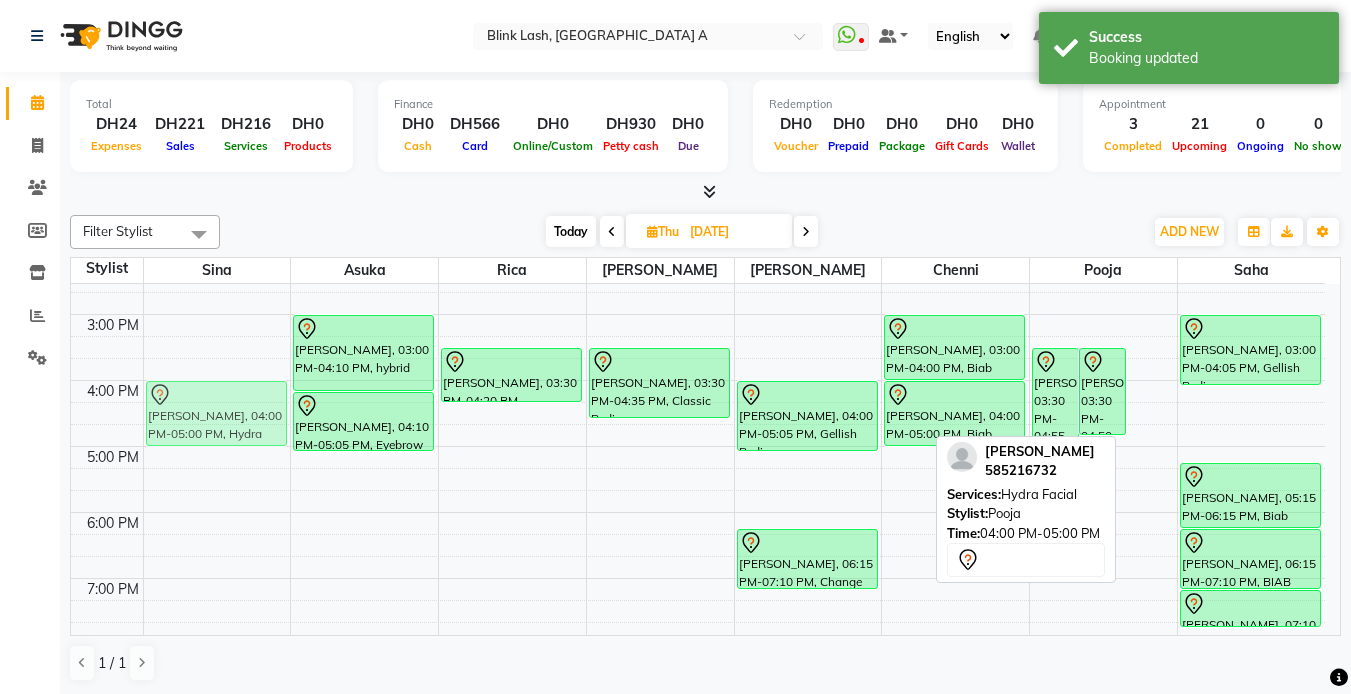 drag, startPoint x: 1154, startPoint y: 433, endPoint x: 293, endPoint y: 438, distance: 861.0145 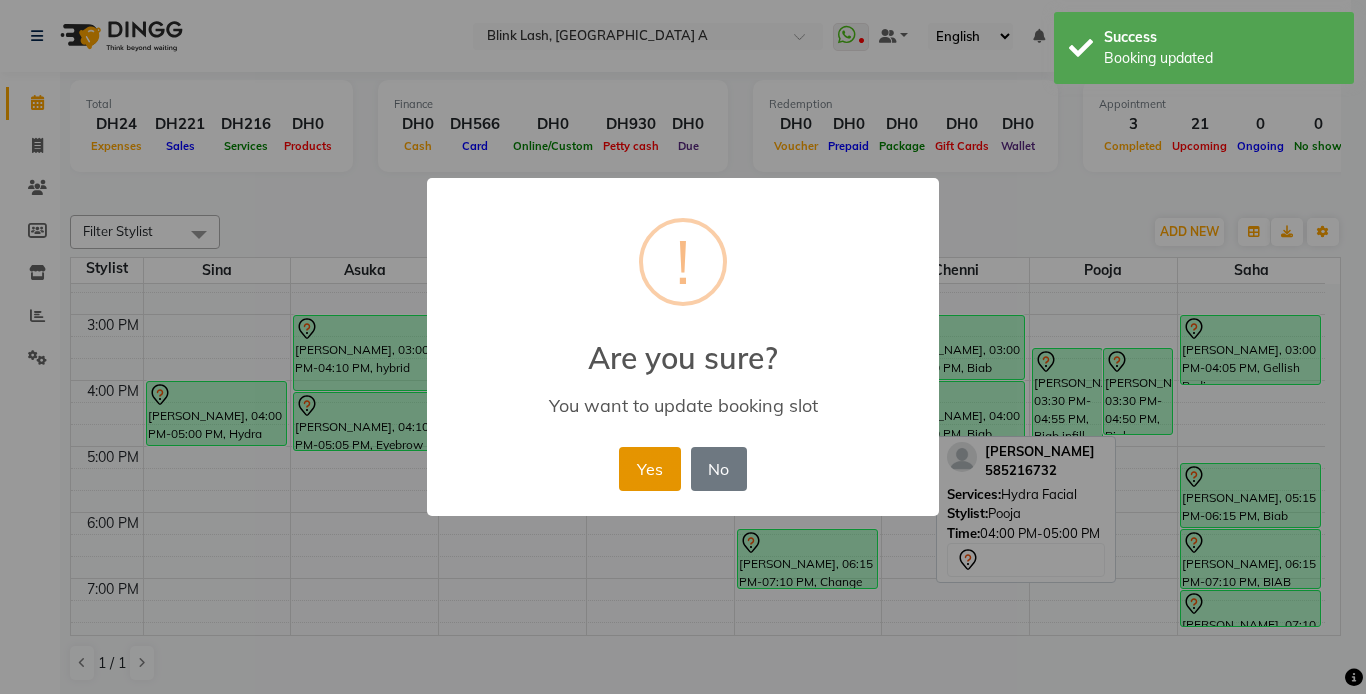 click on "Yes" at bounding box center [649, 469] 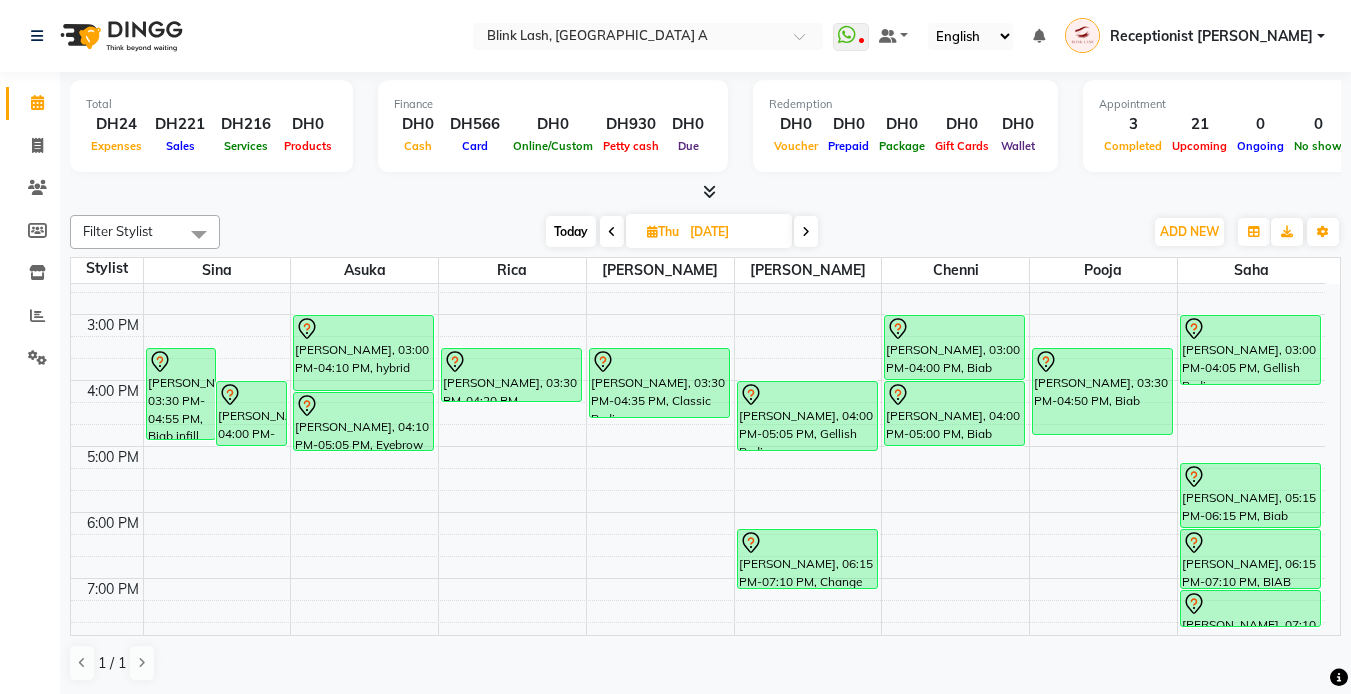 click at bounding box center [806, 231] 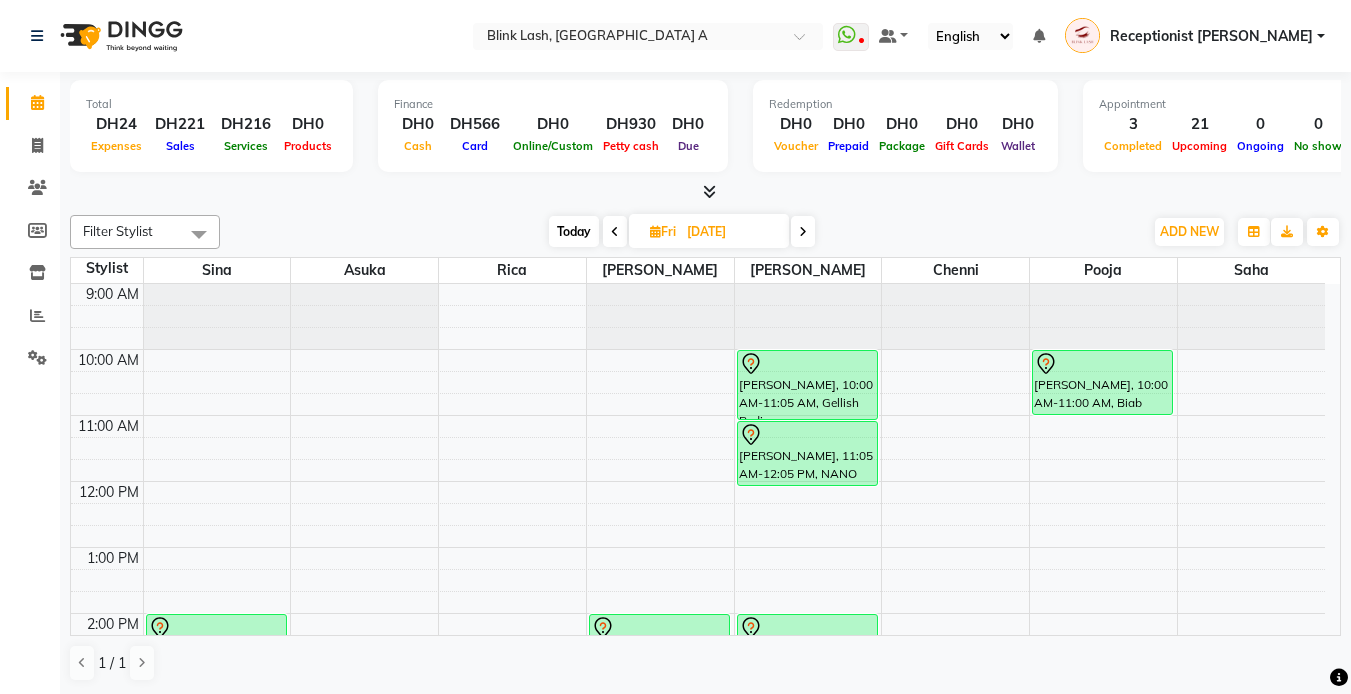 scroll, scrollTop: 100, scrollLeft: 0, axis: vertical 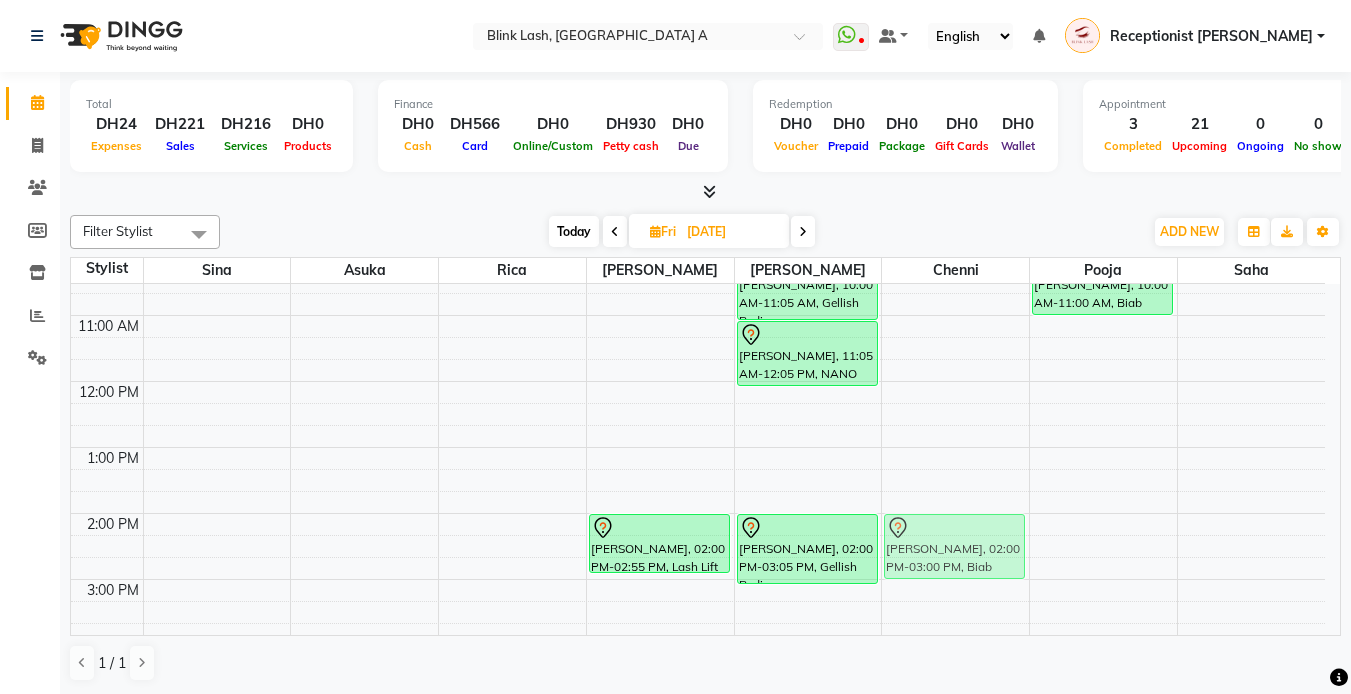 drag, startPoint x: 242, startPoint y: 543, endPoint x: 992, endPoint y: 543, distance: 750 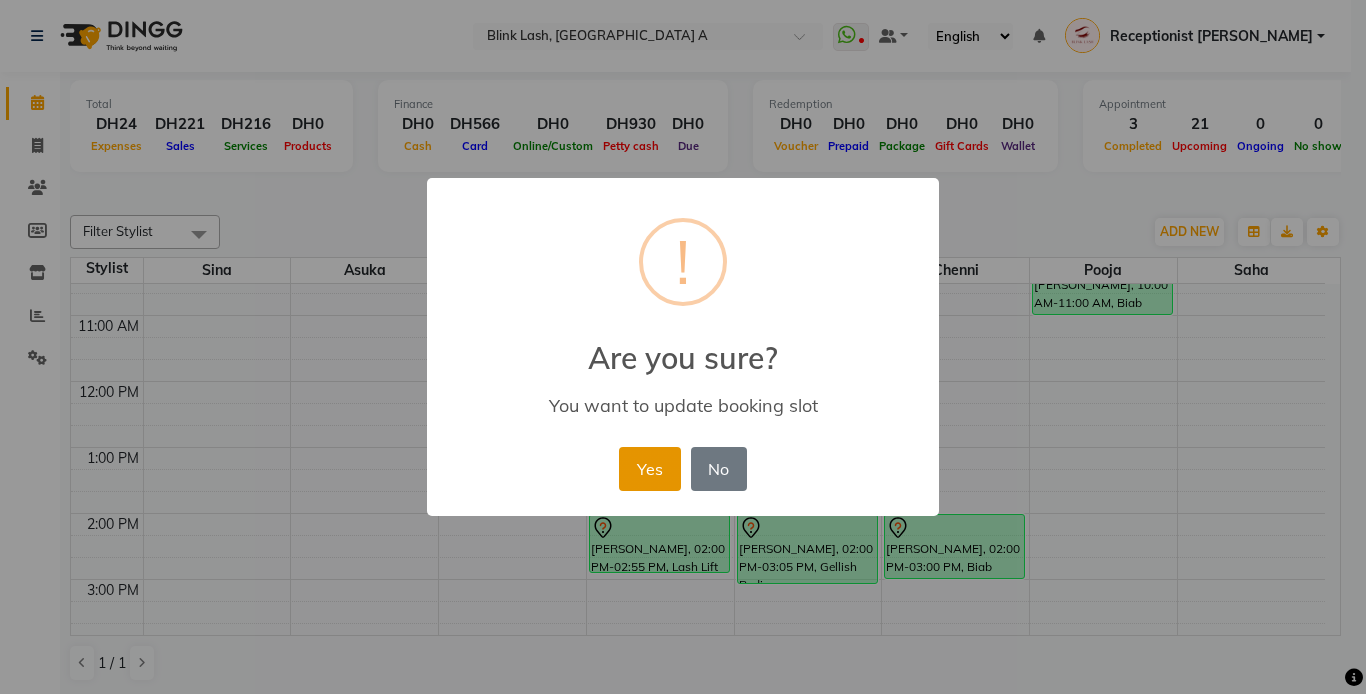 click on "Yes" at bounding box center [649, 469] 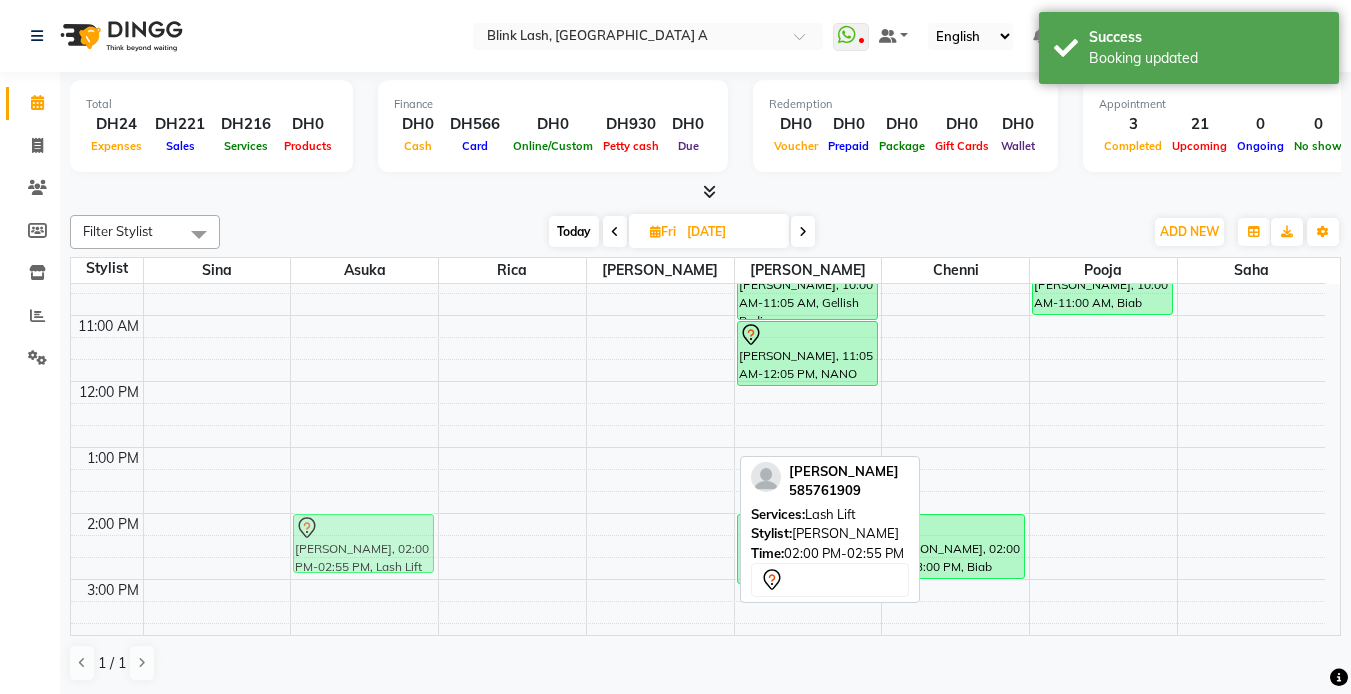 drag, startPoint x: 666, startPoint y: 561, endPoint x: 424, endPoint y: 557, distance: 242.03305 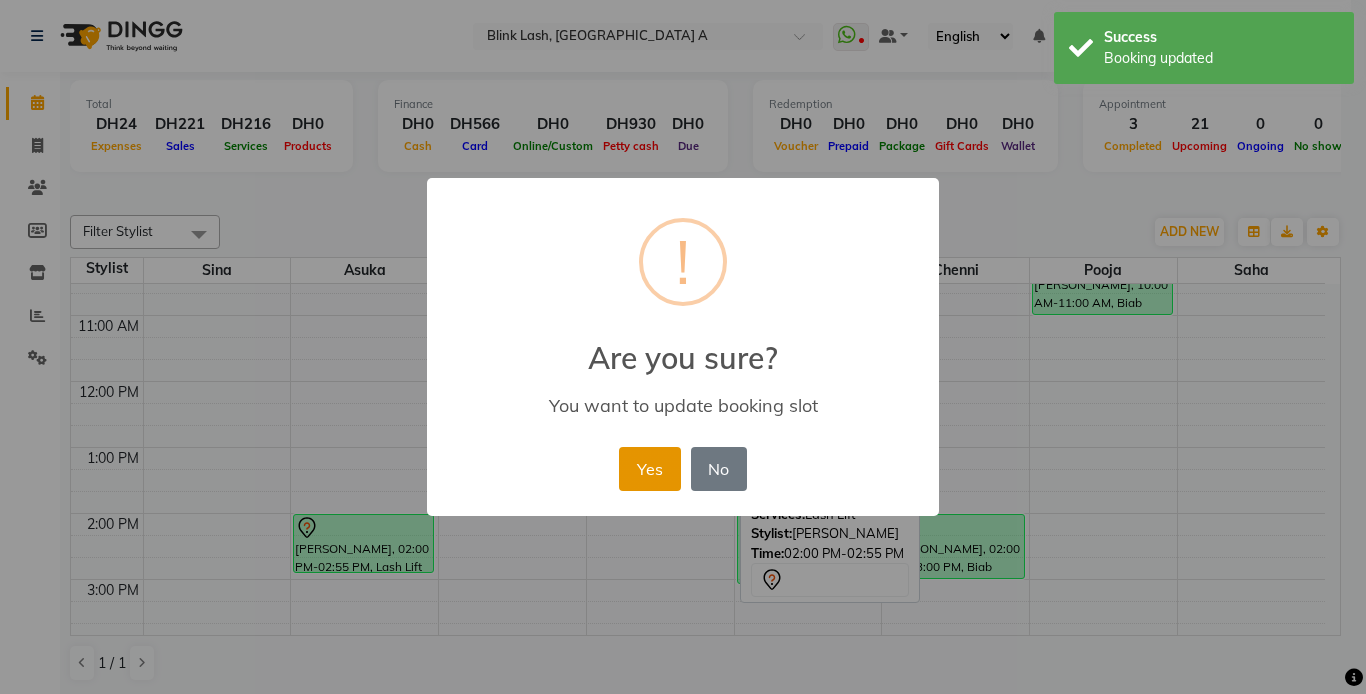 click on "Yes" at bounding box center (649, 469) 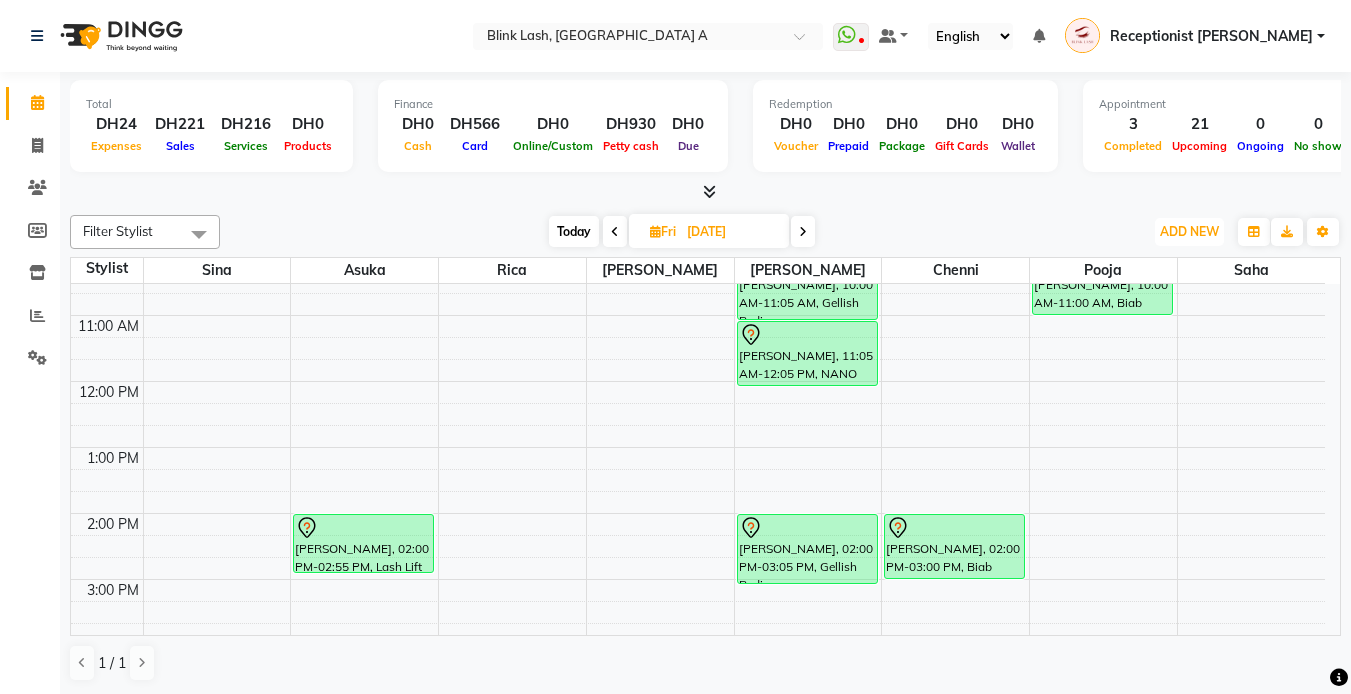 drag, startPoint x: 1199, startPoint y: 232, endPoint x: 1165, endPoint y: 286, distance: 63.812225 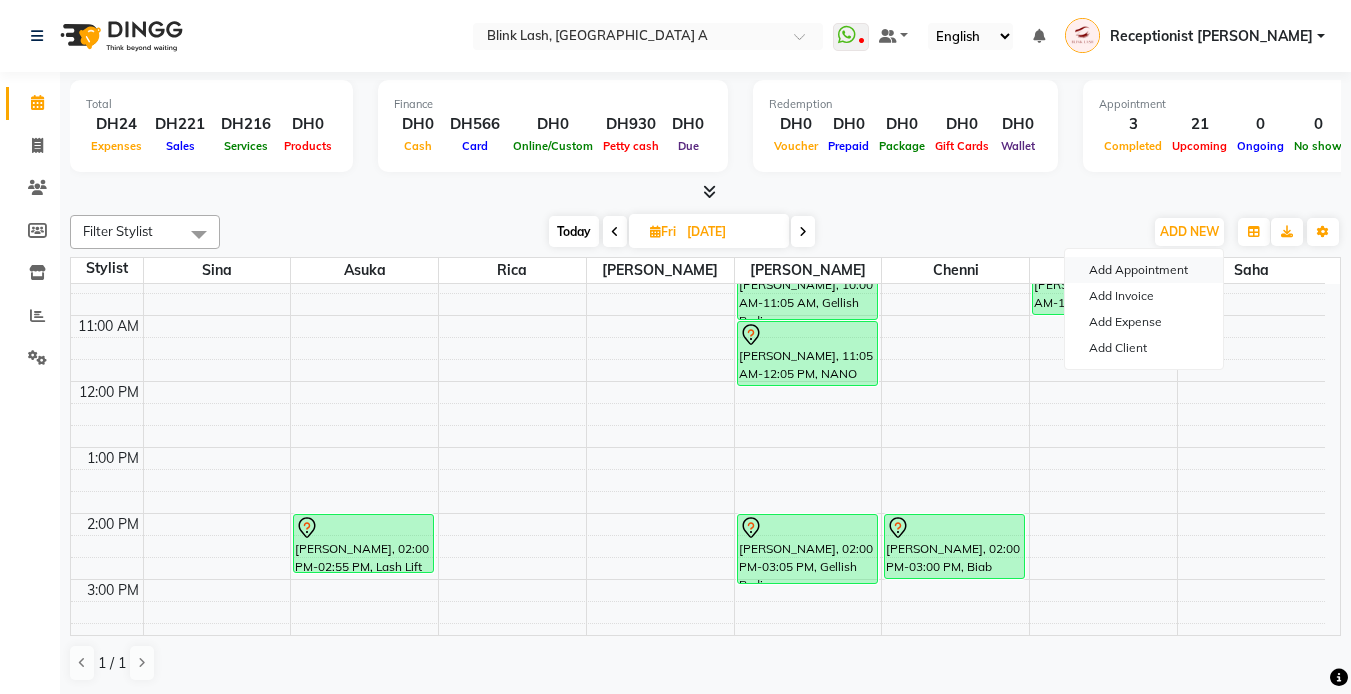 click on "Add Appointment" at bounding box center (1144, 270) 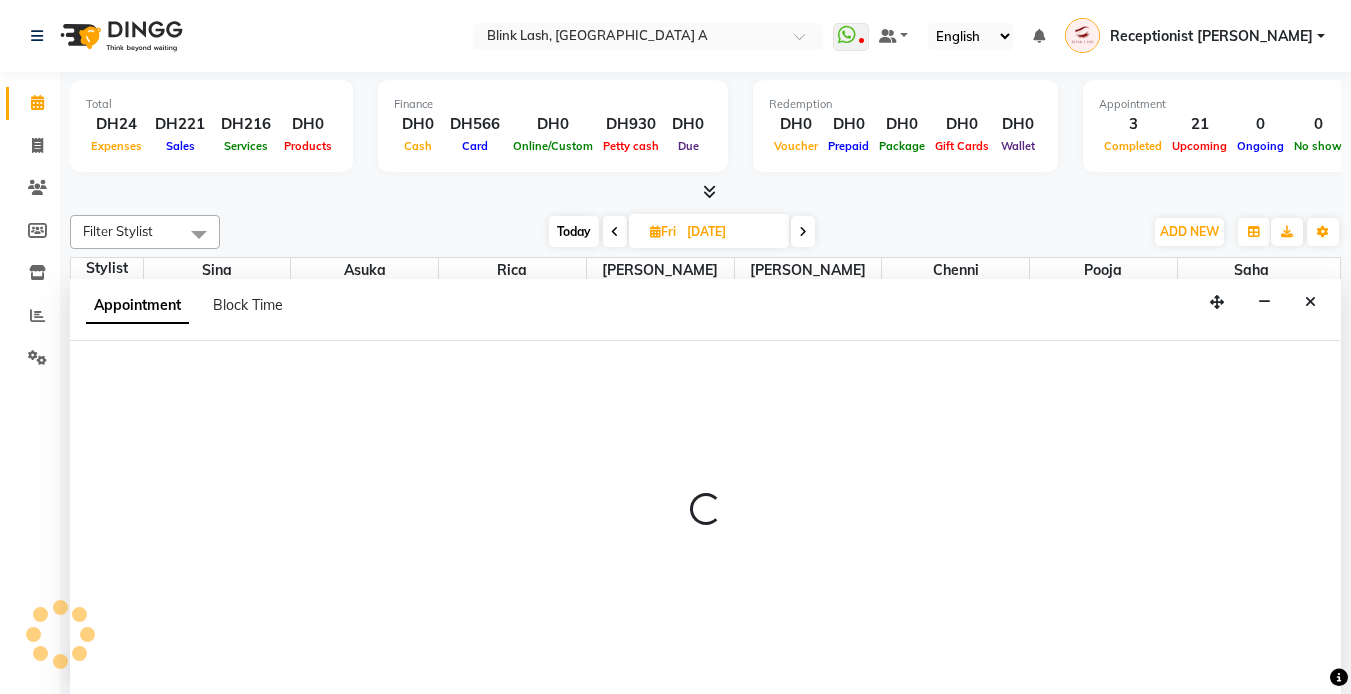 scroll, scrollTop: 1, scrollLeft: 0, axis: vertical 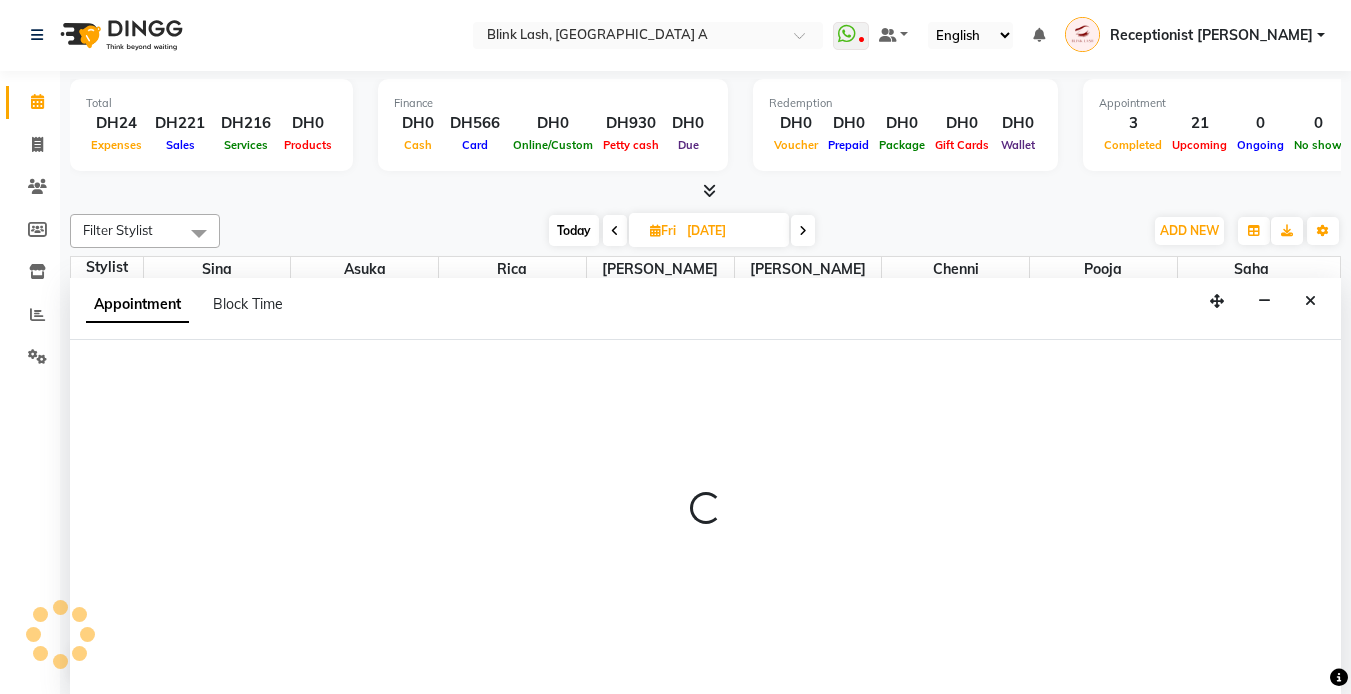 select on "600" 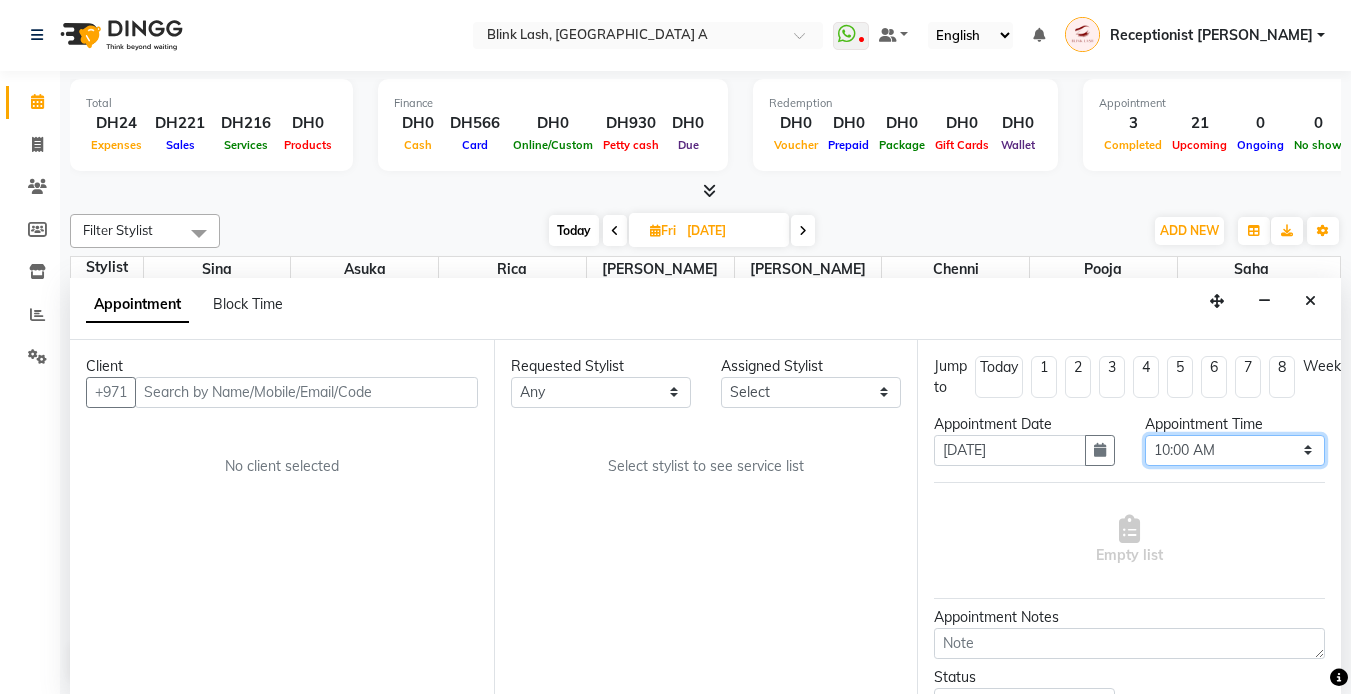 click on "Select 10:00 AM 10:05 AM 10:10 AM 10:15 AM 10:20 AM 10:25 AM 10:30 AM 10:35 AM 10:40 AM 10:45 AM 10:50 AM 10:55 AM 11:00 AM 11:05 AM 11:10 AM 11:15 AM 11:20 AM 11:25 AM 11:30 AM 11:35 AM 11:40 AM 11:45 AM 11:50 AM 11:55 AM 12:00 PM 12:05 PM 12:10 PM 12:15 PM 12:20 PM 12:25 PM 12:30 PM 12:35 PM 12:40 PM 12:45 PM 12:50 PM 12:55 PM 01:00 PM 01:05 PM 01:10 PM 01:15 PM 01:20 PM 01:25 PM 01:30 PM 01:35 PM 01:40 PM 01:45 PM 01:50 PM 01:55 PM 02:00 PM 02:05 PM 02:10 PM 02:15 PM 02:20 PM 02:25 PM 02:30 PM 02:35 PM 02:40 PM 02:45 PM 02:50 PM 02:55 PM 03:00 PM 03:05 PM 03:10 PM 03:15 PM 03:20 PM 03:25 PM 03:30 PM 03:35 PM 03:40 PM 03:45 PM 03:50 PM 03:55 PM 04:00 PM 04:05 PM 04:10 PM 04:15 PM 04:20 PM 04:25 PM 04:30 PM 04:35 PM 04:40 PM 04:45 PM 04:50 PM 04:55 PM 05:00 PM 05:05 PM 05:10 PM 05:15 PM 05:20 PM 05:25 PM 05:30 PM 05:35 PM 05:40 PM 05:45 PM 05:50 PM 05:55 PM 06:00 PM 06:05 PM 06:10 PM 06:15 PM 06:20 PM 06:25 PM 06:30 PM 06:35 PM 06:40 PM 06:45 PM 06:50 PM 06:55 PM 07:00 PM 07:05 PM 07:10 PM 07:15 PM 07:20 PM" at bounding box center (1235, 450) 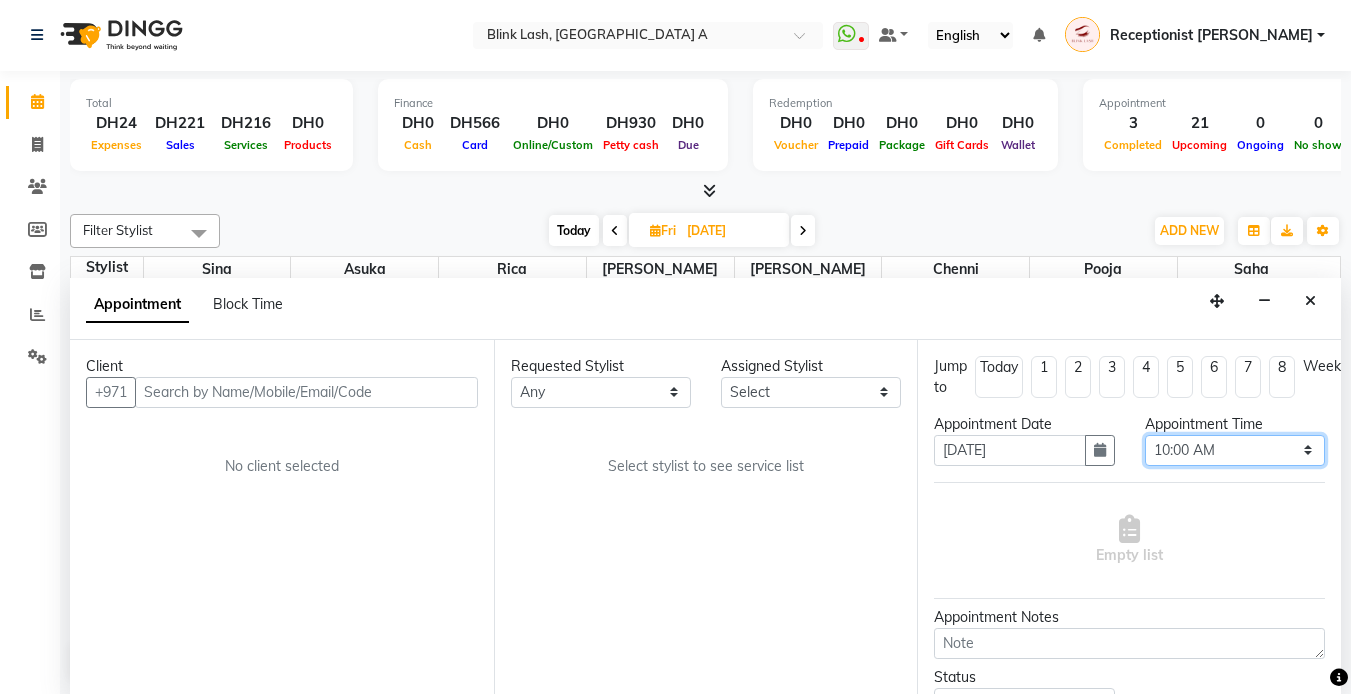 select on "780" 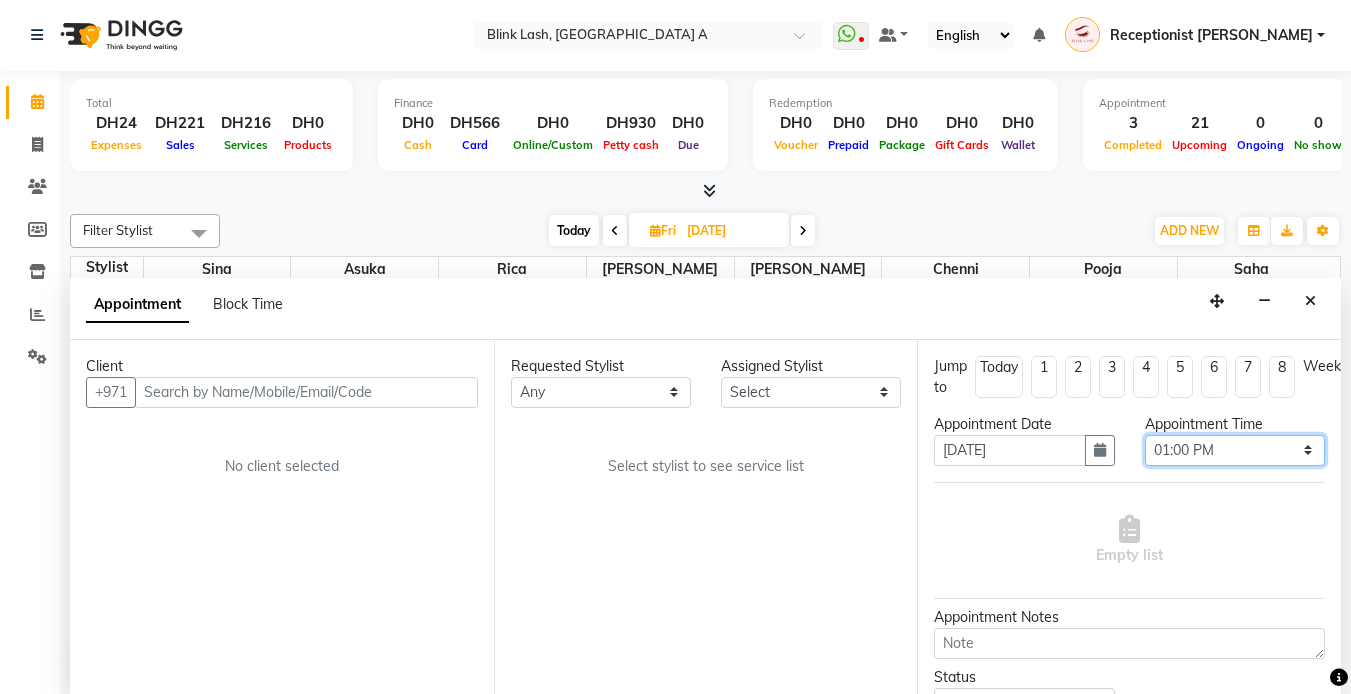 click on "Select 10:00 AM 10:05 AM 10:10 AM 10:15 AM 10:20 AM 10:25 AM 10:30 AM 10:35 AM 10:40 AM 10:45 AM 10:50 AM 10:55 AM 11:00 AM 11:05 AM 11:10 AM 11:15 AM 11:20 AM 11:25 AM 11:30 AM 11:35 AM 11:40 AM 11:45 AM 11:50 AM 11:55 AM 12:00 PM 12:05 PM 12:10 PM 12:15 PM 12:20 PM 12:25 PM 12:30 PM 12:35 PM 12:40 PM 12:45 PM 12:50 PM 12:55 PM 01:00 PM 01:05 PM 01:10 PM 01:15 PM 01:20 PM 01:25 PM 01:30 PM 01:35 PM 01:40 PM 01:45 PM 01:50 PM 01:55 PM 02:00 PM 02:05 PM 02:10 PM 02:15 PM 02:20 PM 02:25 PM 02:30 PM 02:35 PM 02:40 PM 02:45 PM 02:50 PM 02:55 PM 03:00 PM 03:05 PM 03:10 PM 03:15 PM 03:20 PM 03:25 PM 03:30 PM 03:35 PM 03:40 PM 03:45 PM 03:50 PM 03:55 PM 04:00 PM 04:05 PM 04:10 PM 04:15 PM 04:20 PM 04:25 PM 04:30 PM 04:35 PM 04:40 PM 04:45 PM 04:50 PM 04:55 PM 05:00 PM 05:05 PM 05:10 PM 05:15 PM 05:20 PM 05:25 PM 05:30 PM 05:35 PM 05:40 PM 05:45 PM 05:50 PM 05:55 PM 06:00 PM 06:05 PM 06:10 PM 06:15 PM 06:20 PM 06:25 PM 06:30 PM 06:35 PM 06:40 PM 06:45 PM 06:50 PM 06:55 PM 07:00 PM 07:05 PM 07:10 PM 07:15 PM 07:20 PM" at bounding box center [1235, 450] 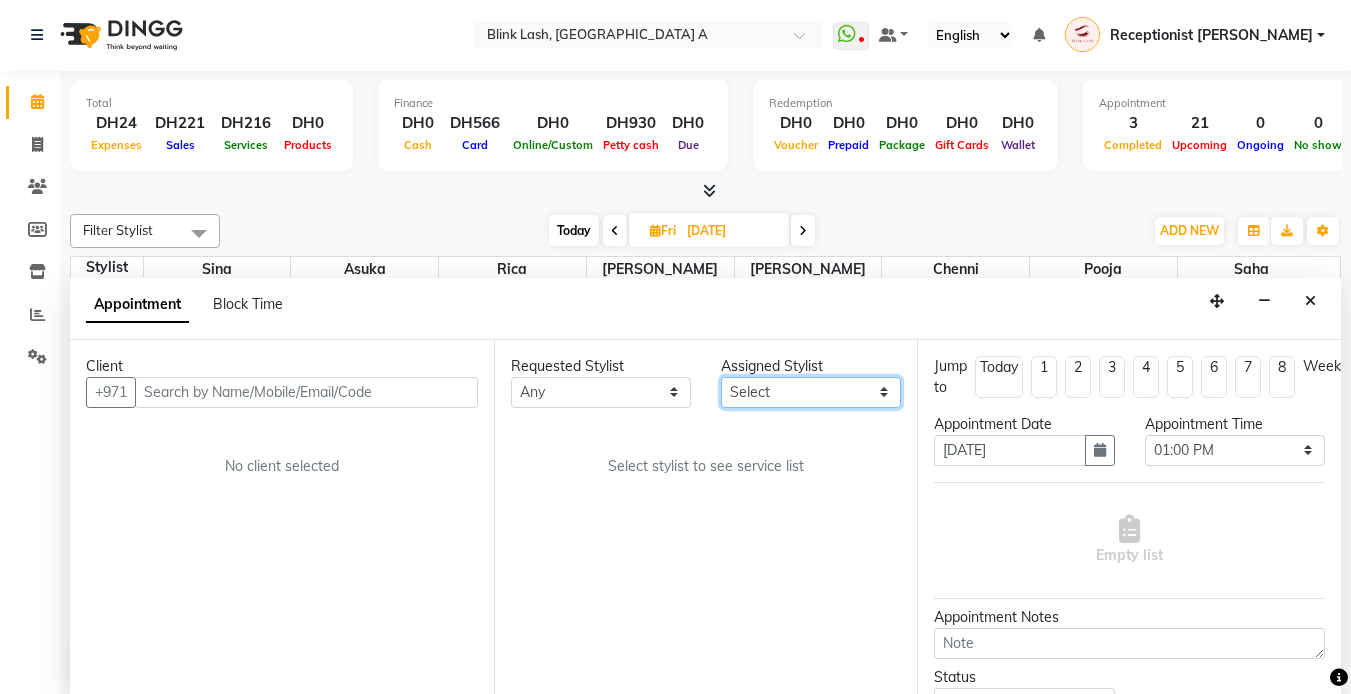 drag, startPoint x: 854, startPoint y: 385, endPoint x: 856, endPoint y: 405, distance: 20.09975 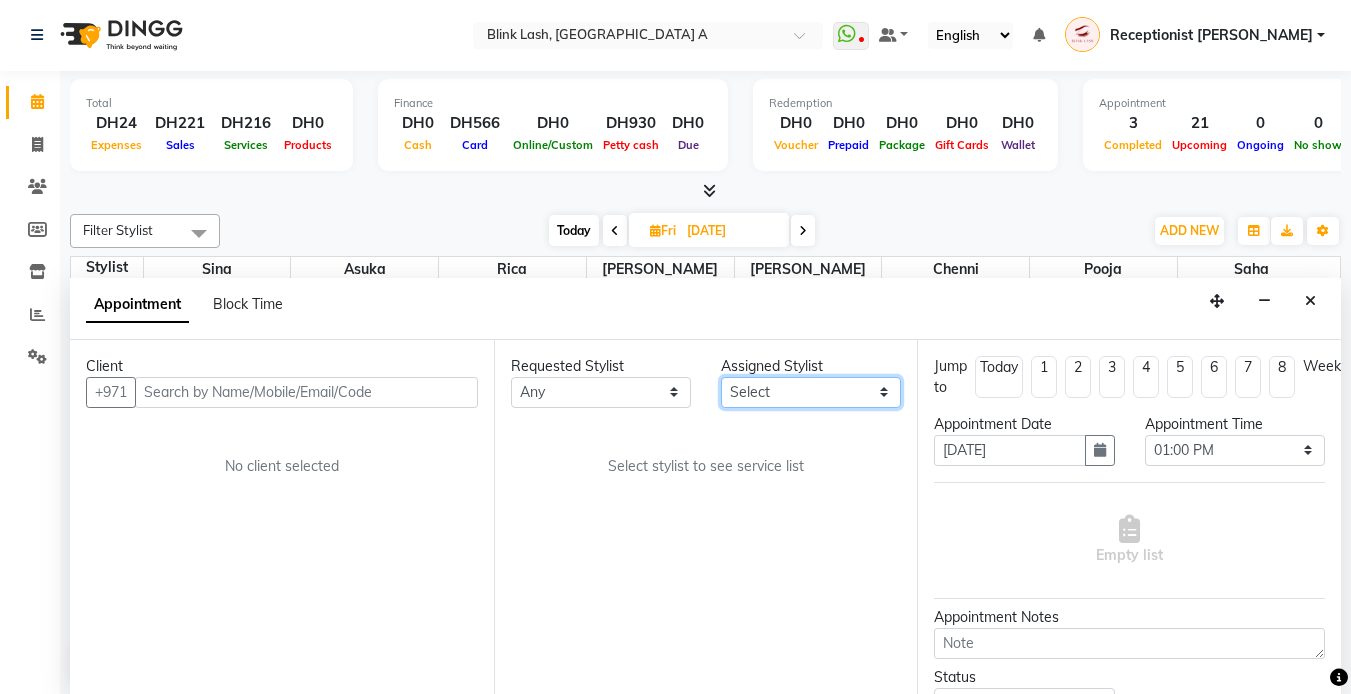select on "42461" 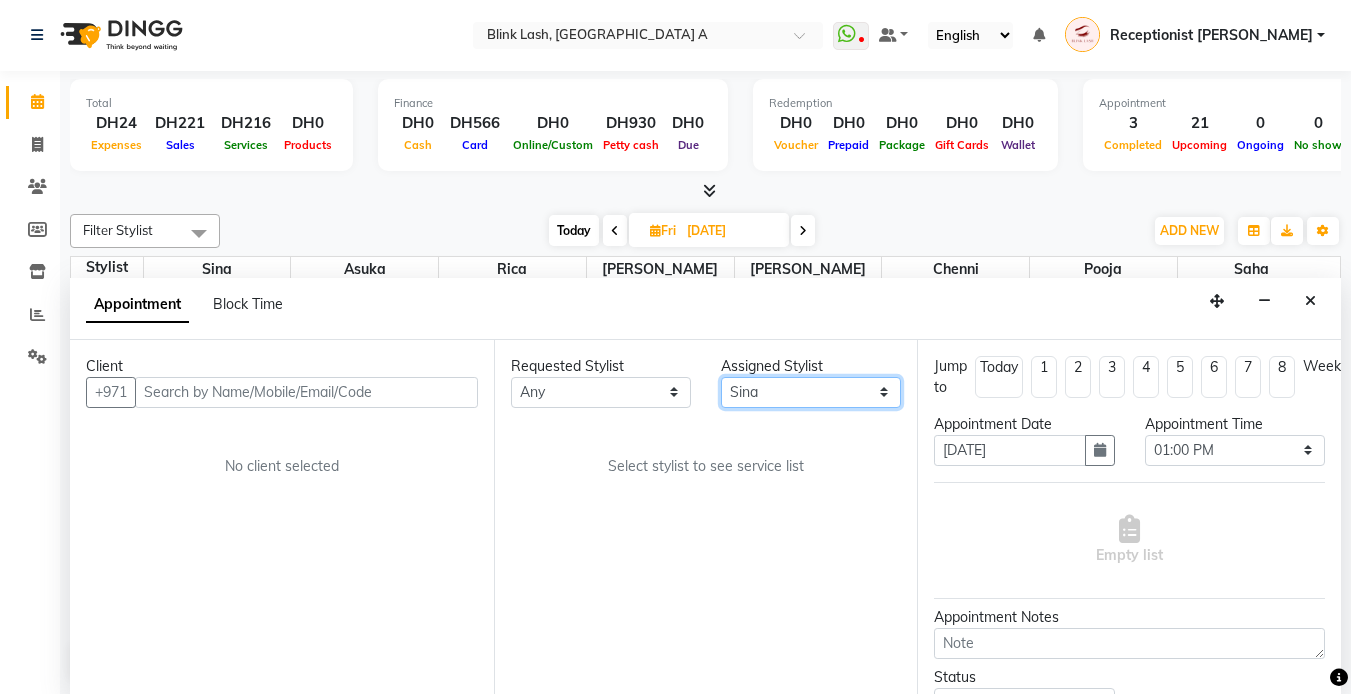 click on "Select [PERSON_NAME] [PERSON_NAME] pooja [PERSON_NAME]" at bounding box center [811, 392] 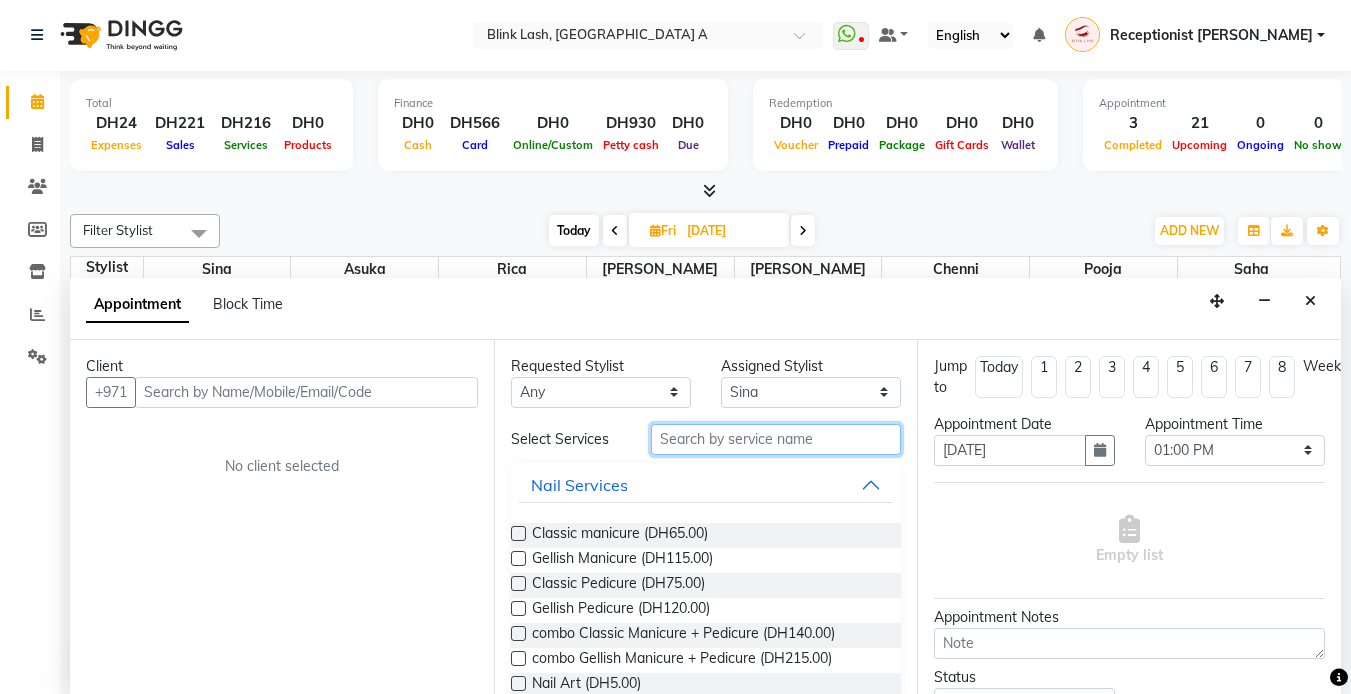 click at bounding box center (776, 439) 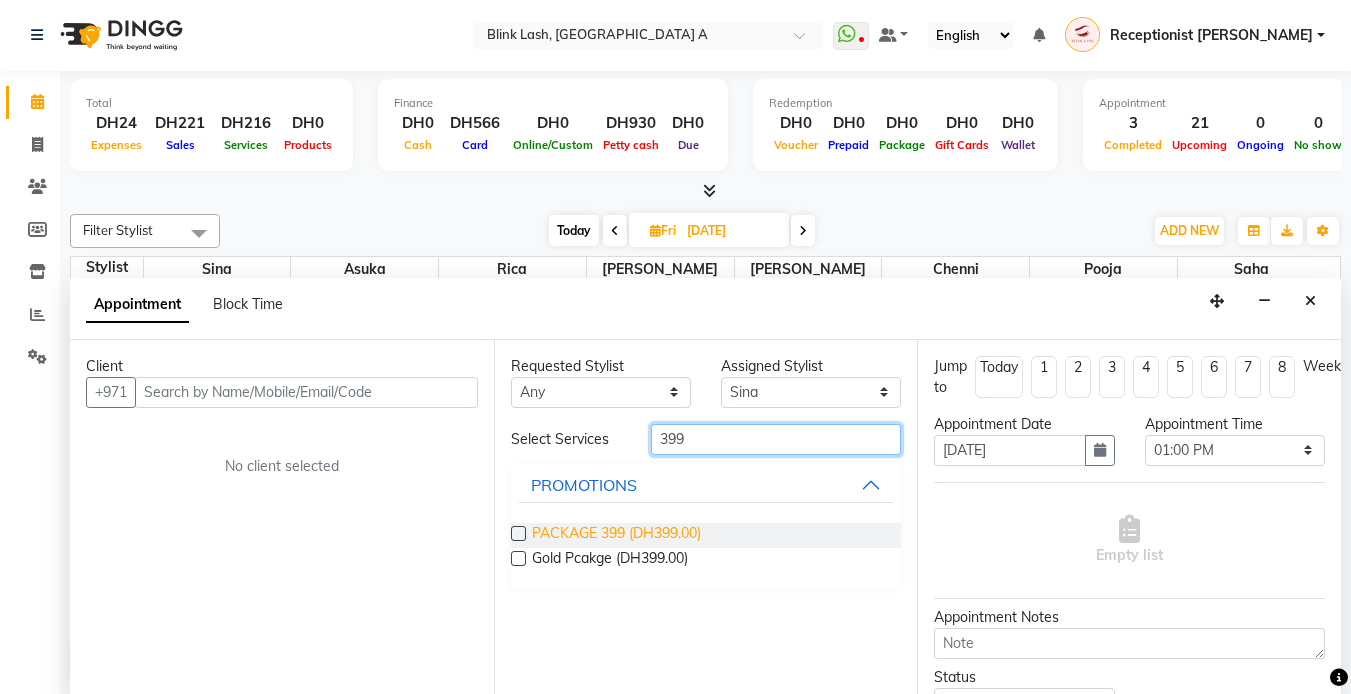 type on "399" 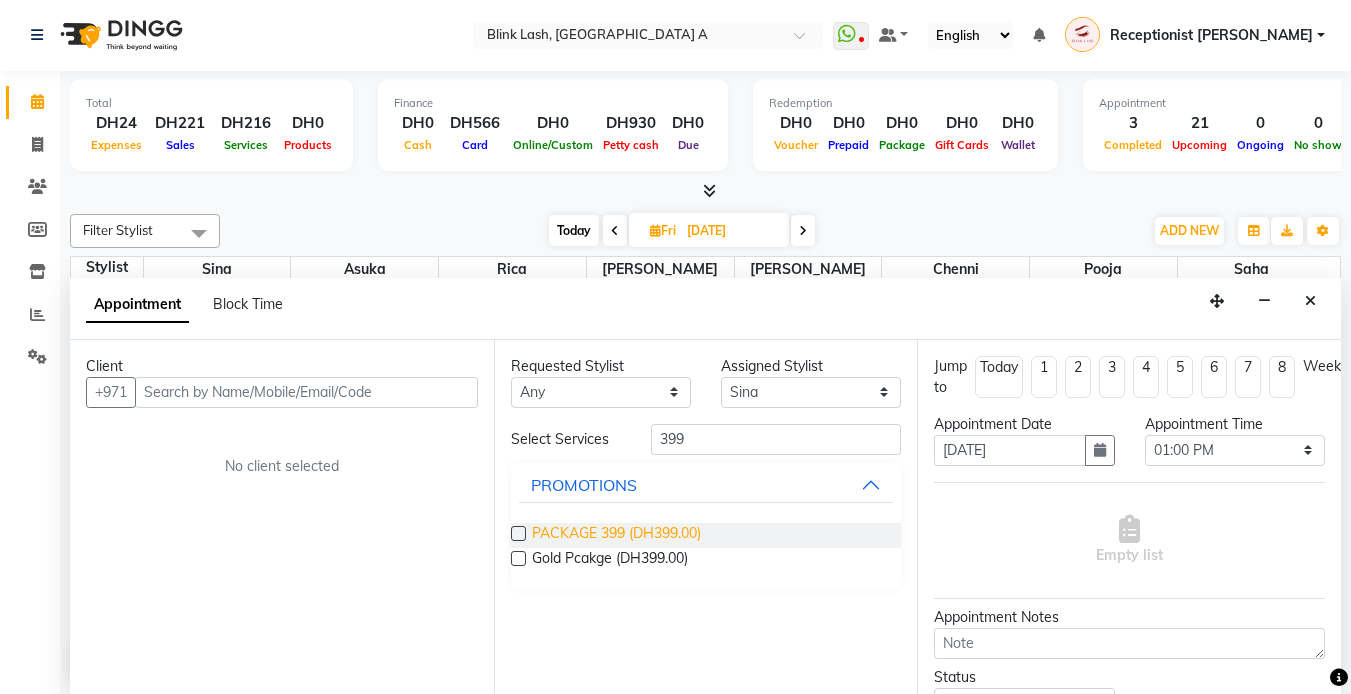 click on "PACKAGE 399 (DH399.00)" at bounding box center [616, 535] 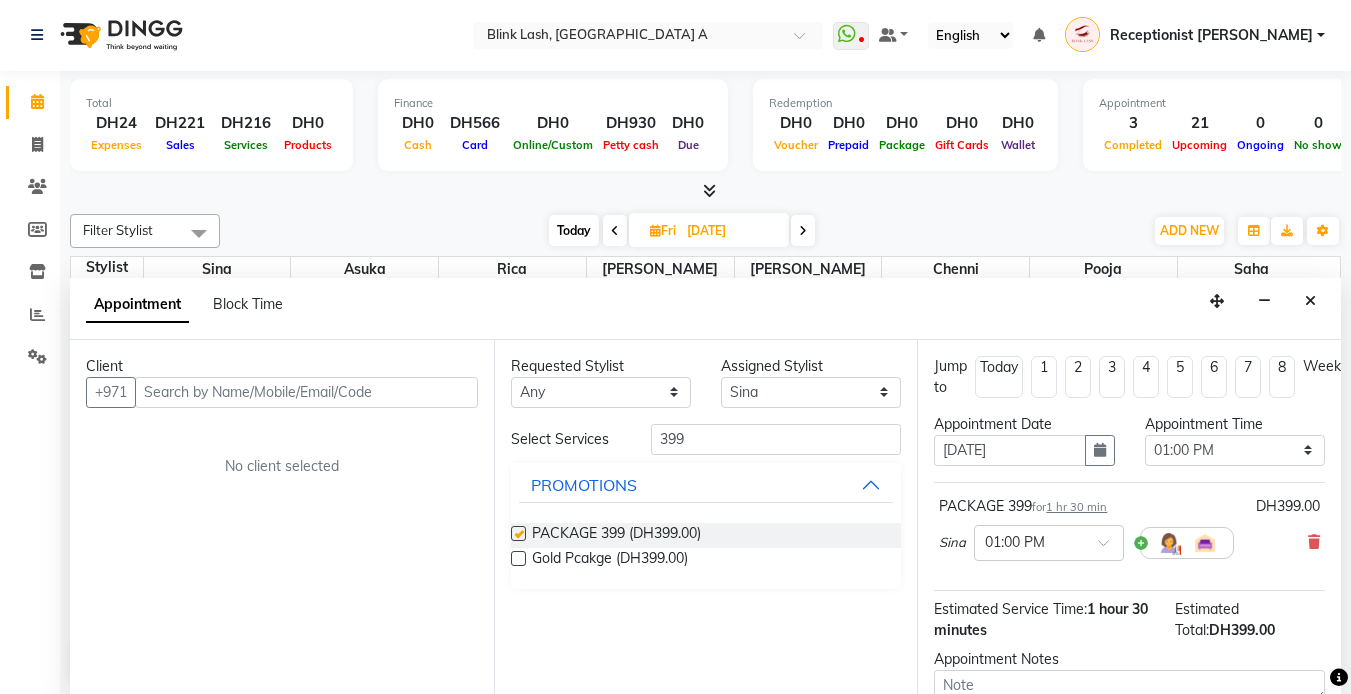 checkbox on "false" 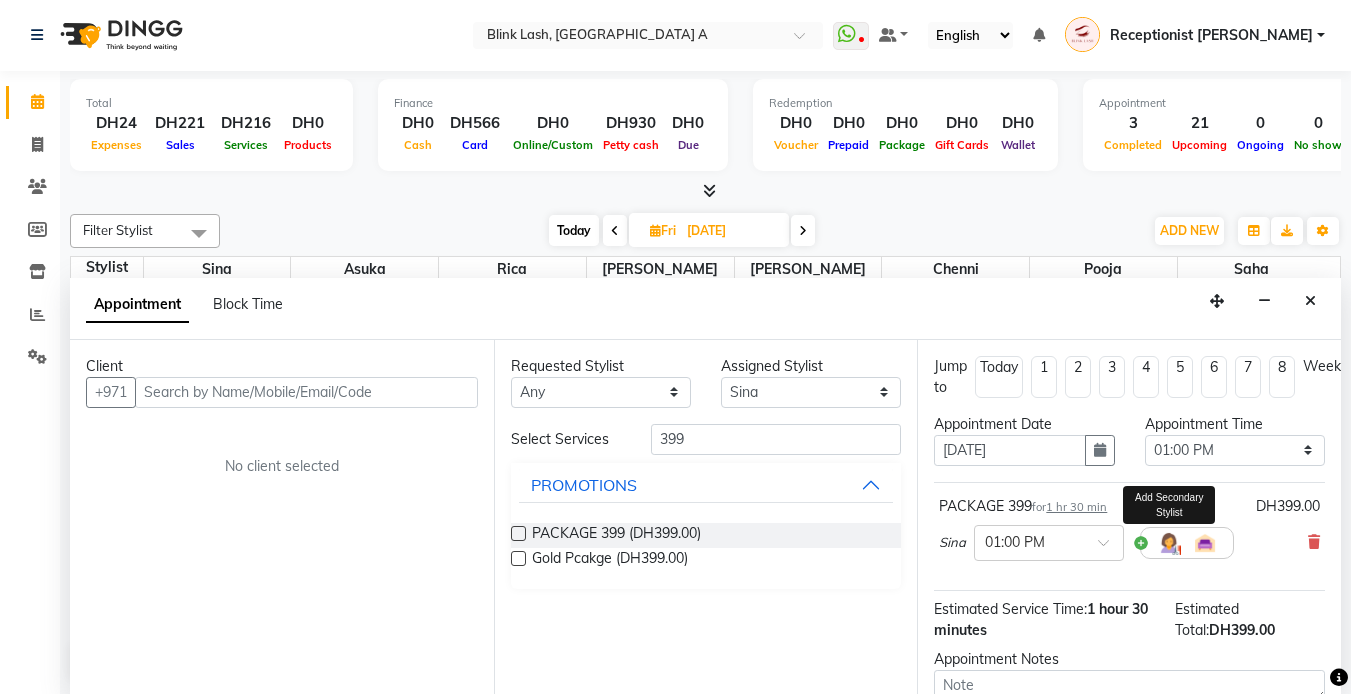 click at bounding box center [1169, 543] 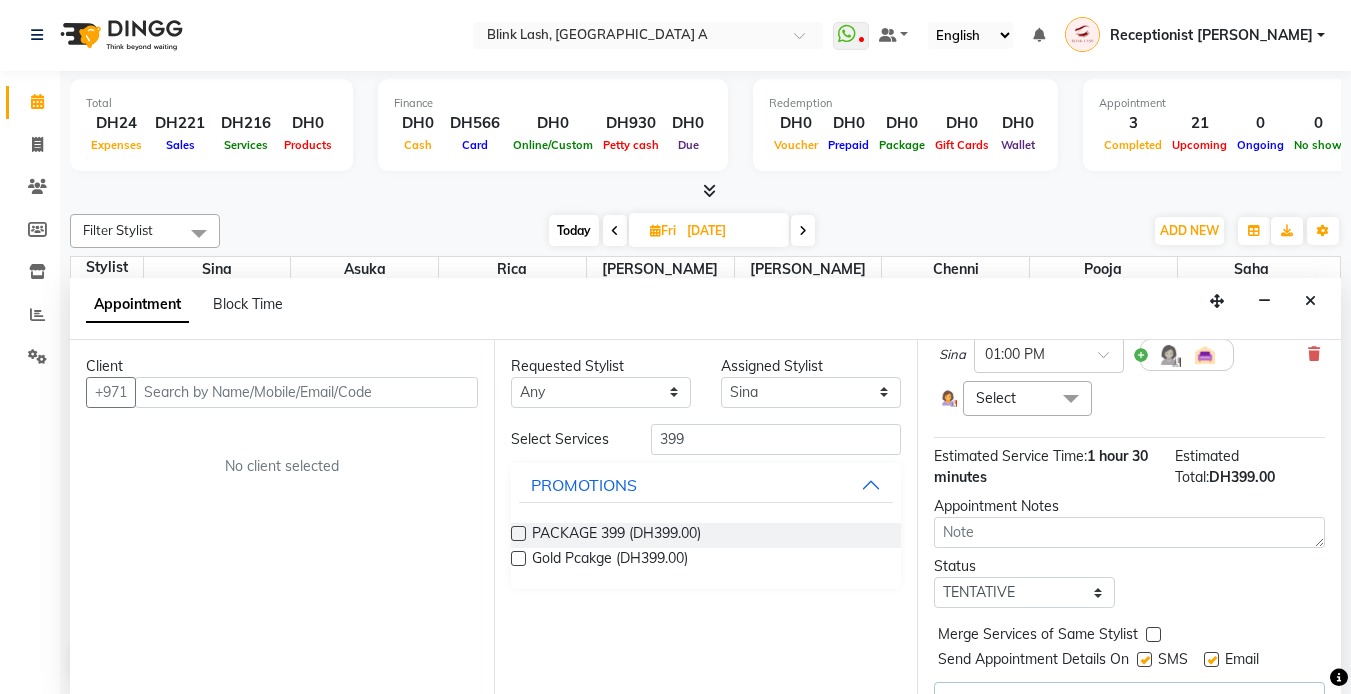 scroll, scrollTop: 200, scrollLeft: 0, axis: vertical 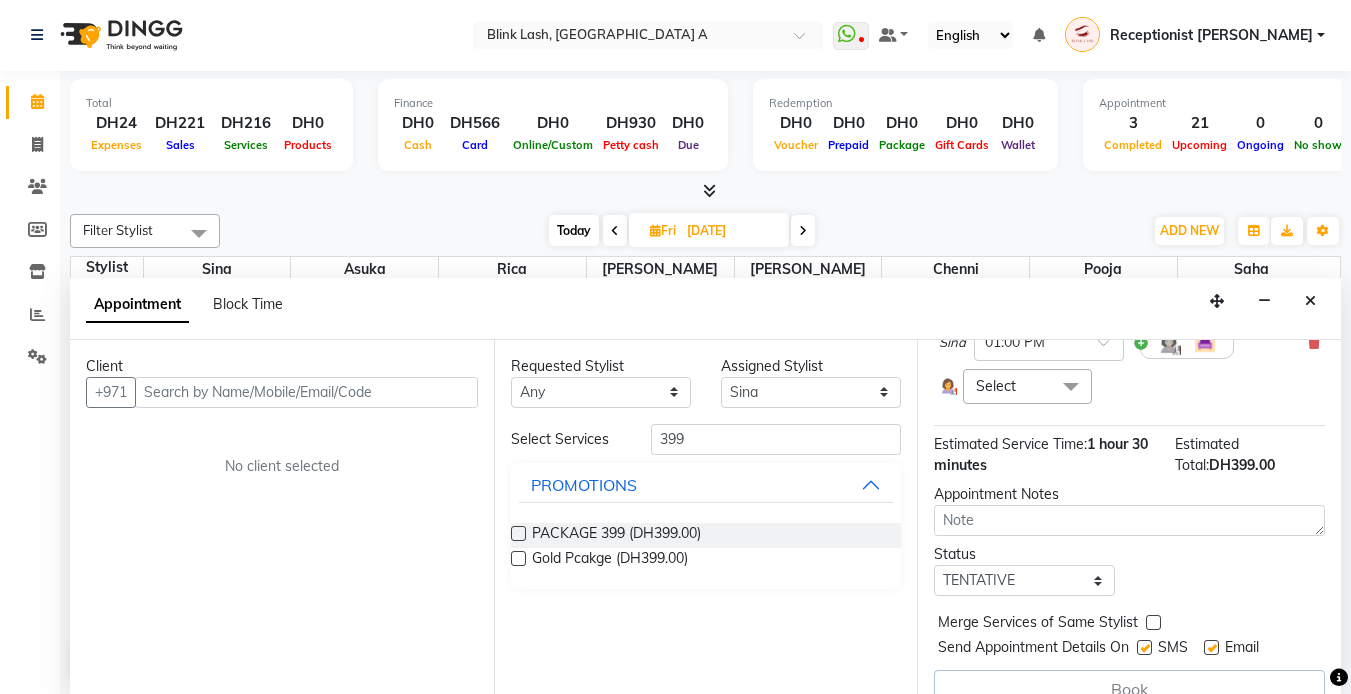 click at bounding box center (1071, 388) 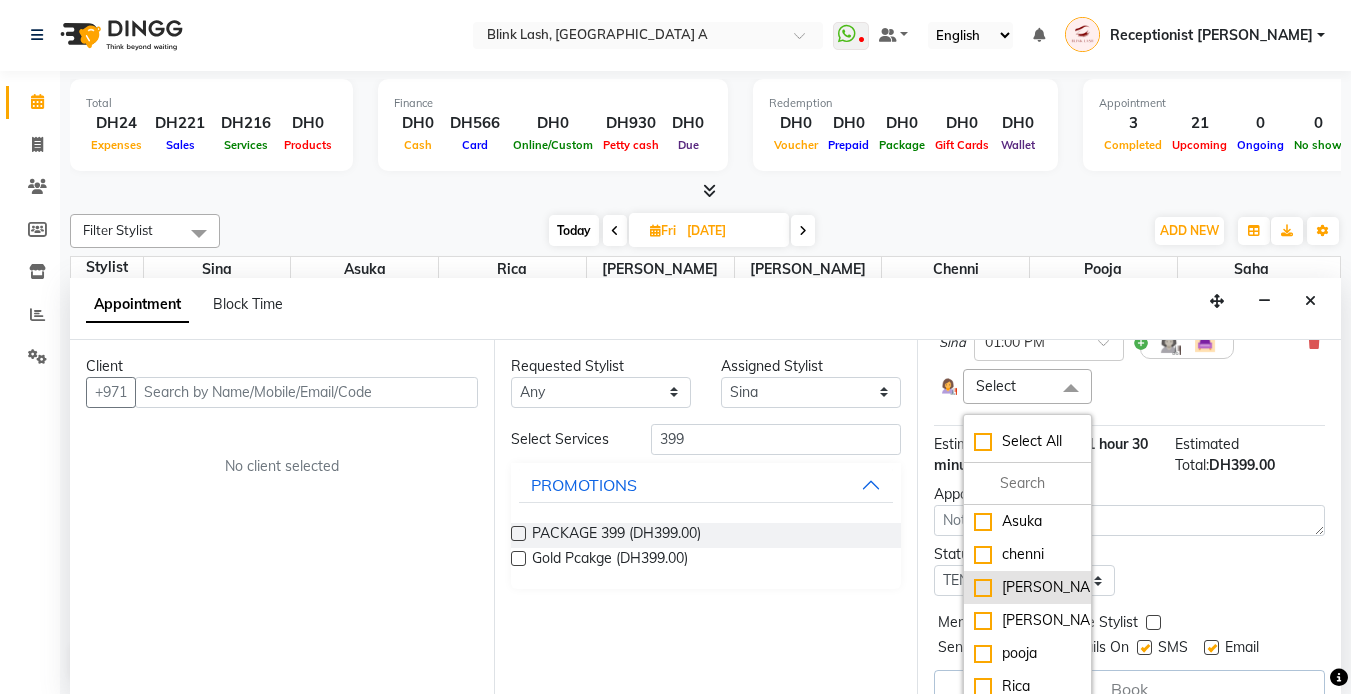 click on "[PERSON_NAME]" at bounding box center [1027, 587] 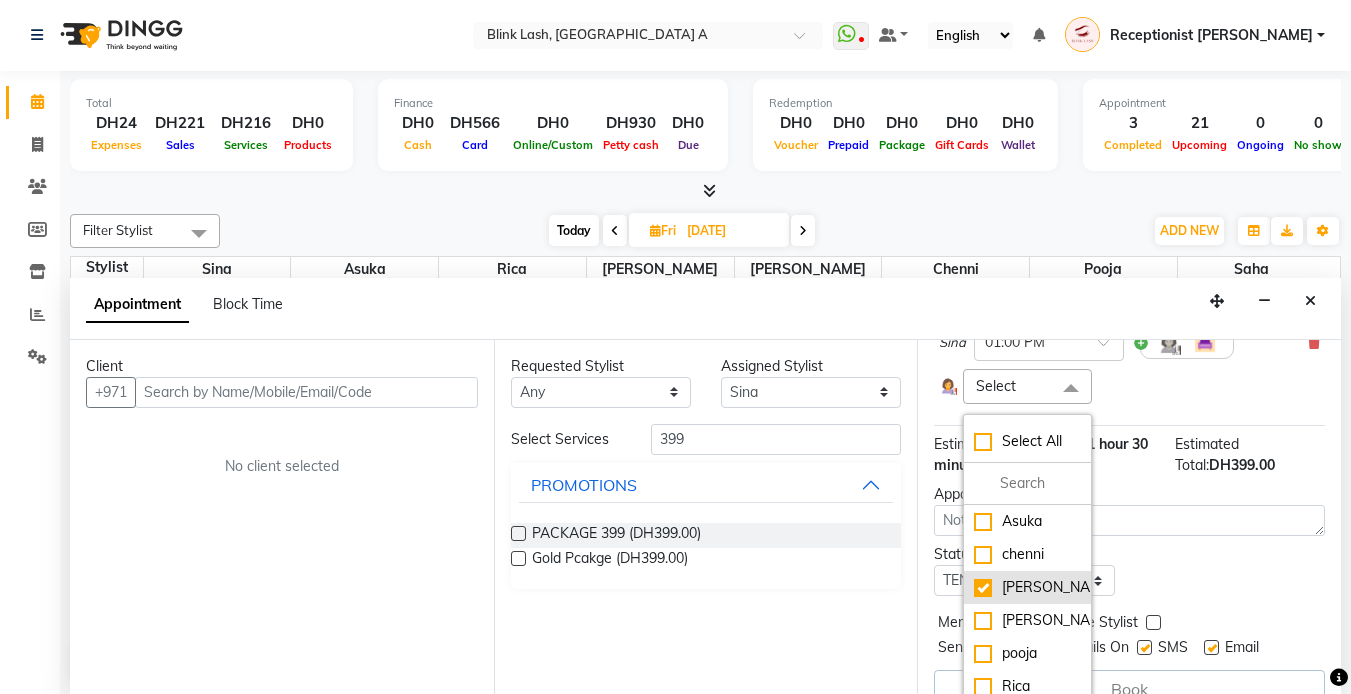 checkbox on "true" 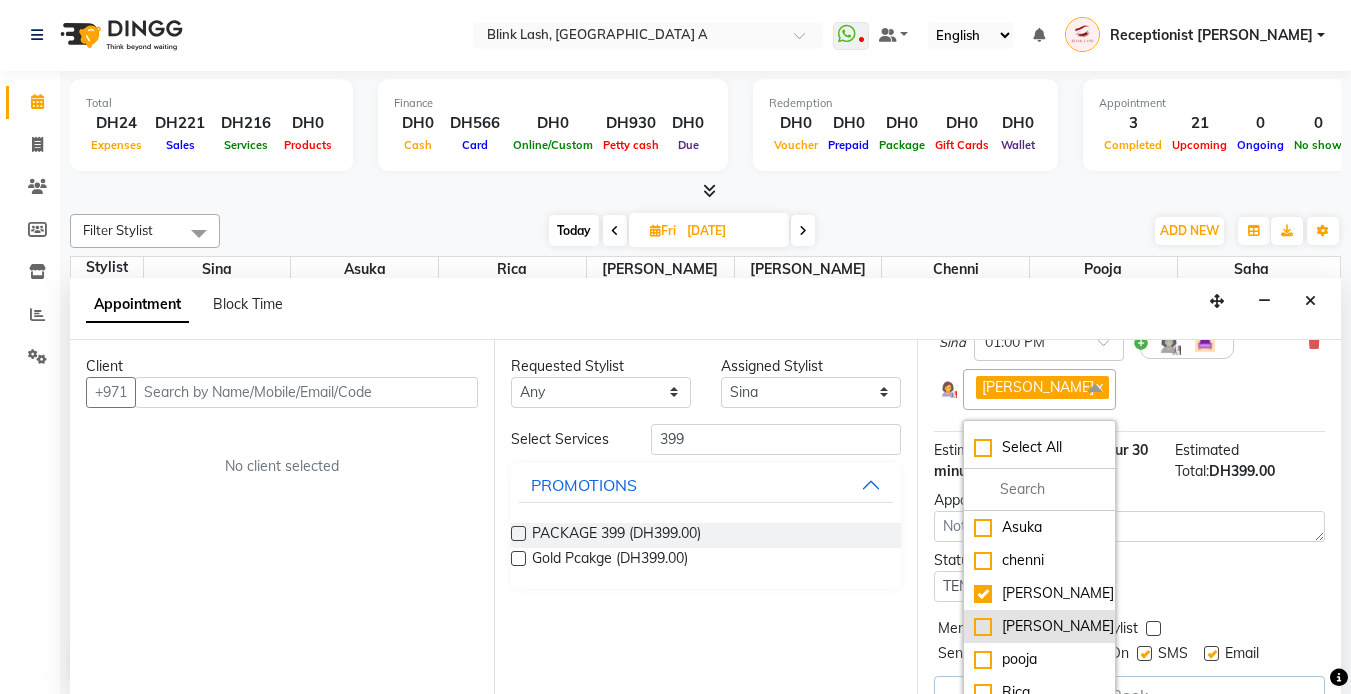 click on "pooja" at bounding box center (1039, 659) 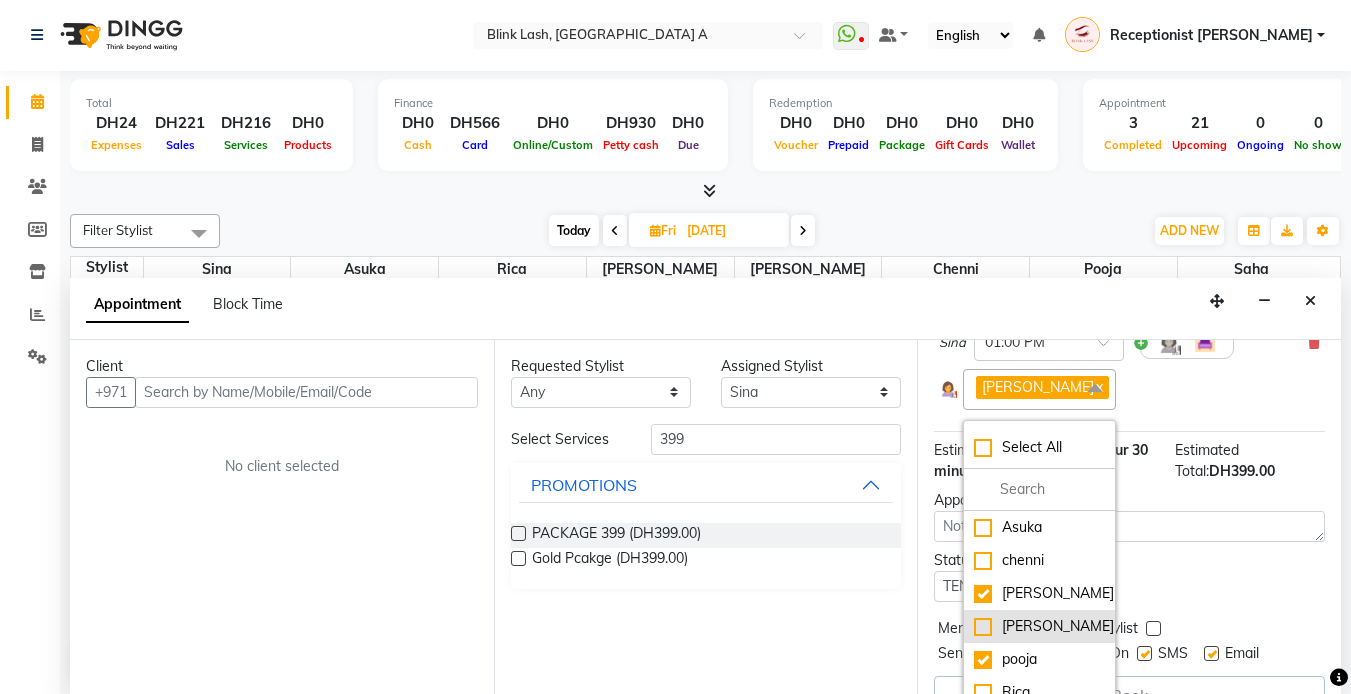checkbox on "true" 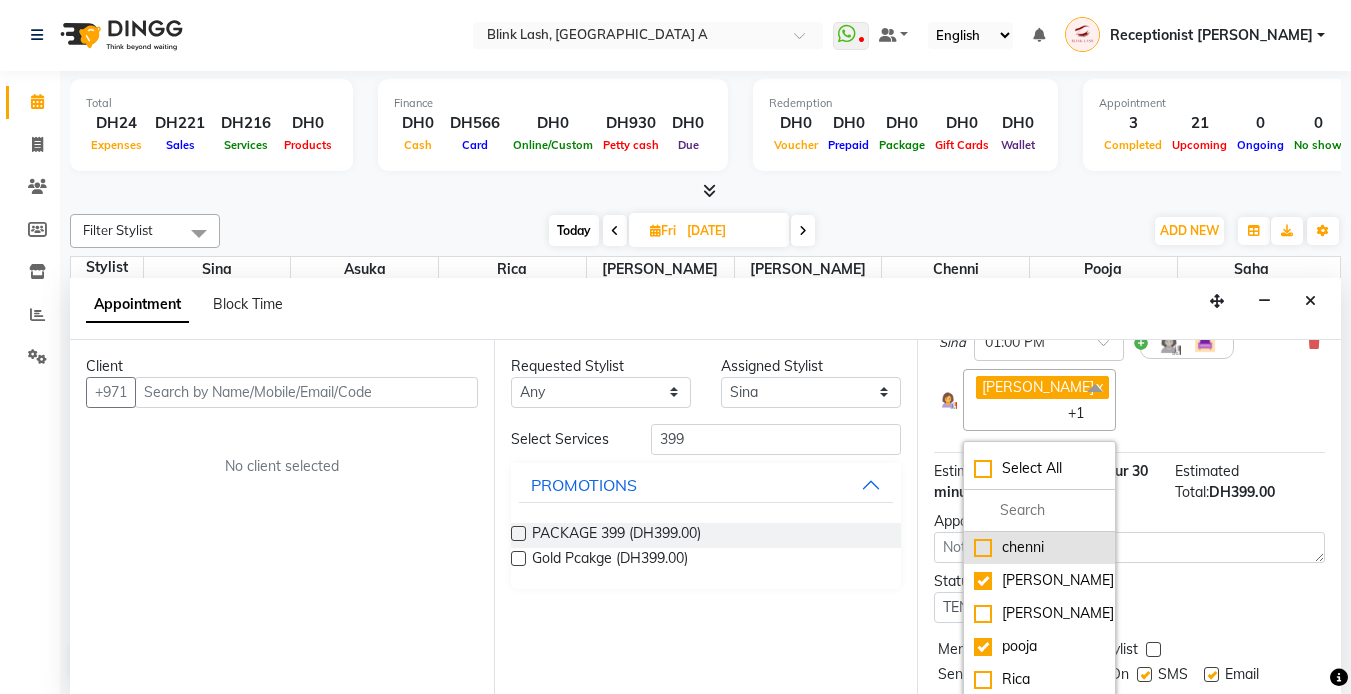 scroll, scrollTop: 0, scrollLeft: 0, axis: both 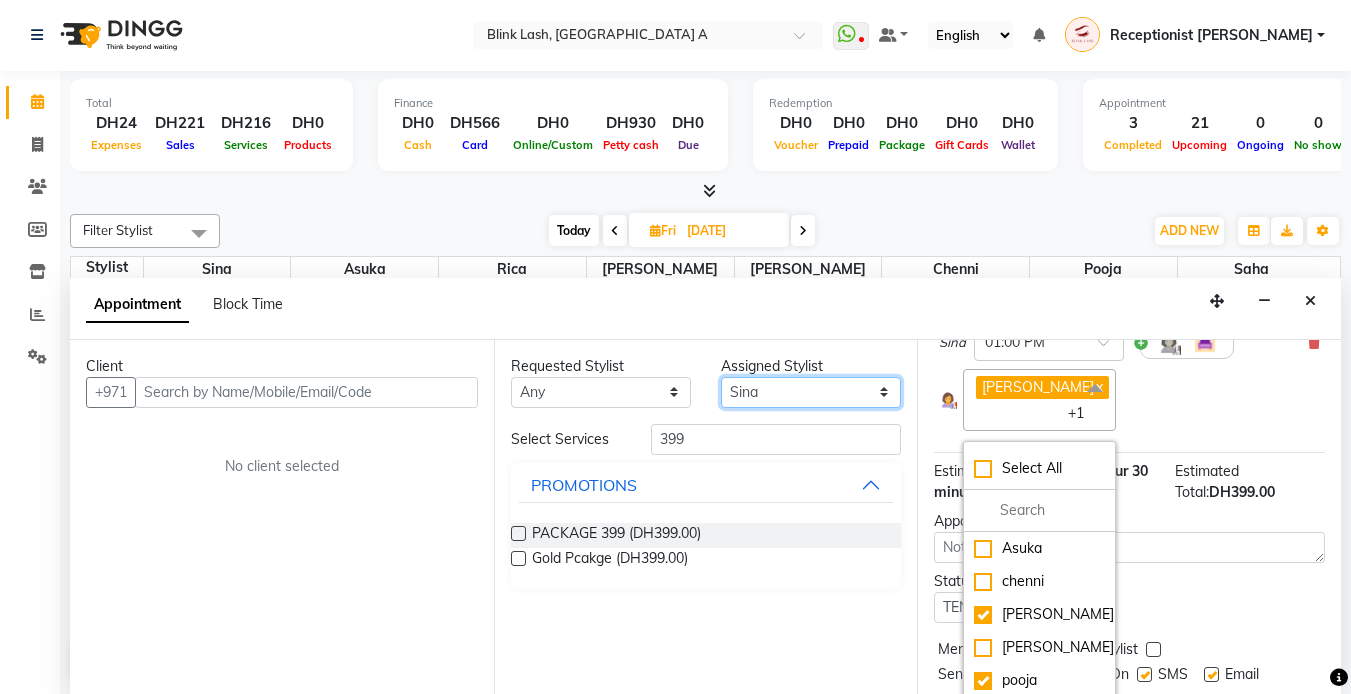 drag, startPoint x: 882, startPoint y: 394, endPoint x: 882, endPoint y: 410, distance: 16 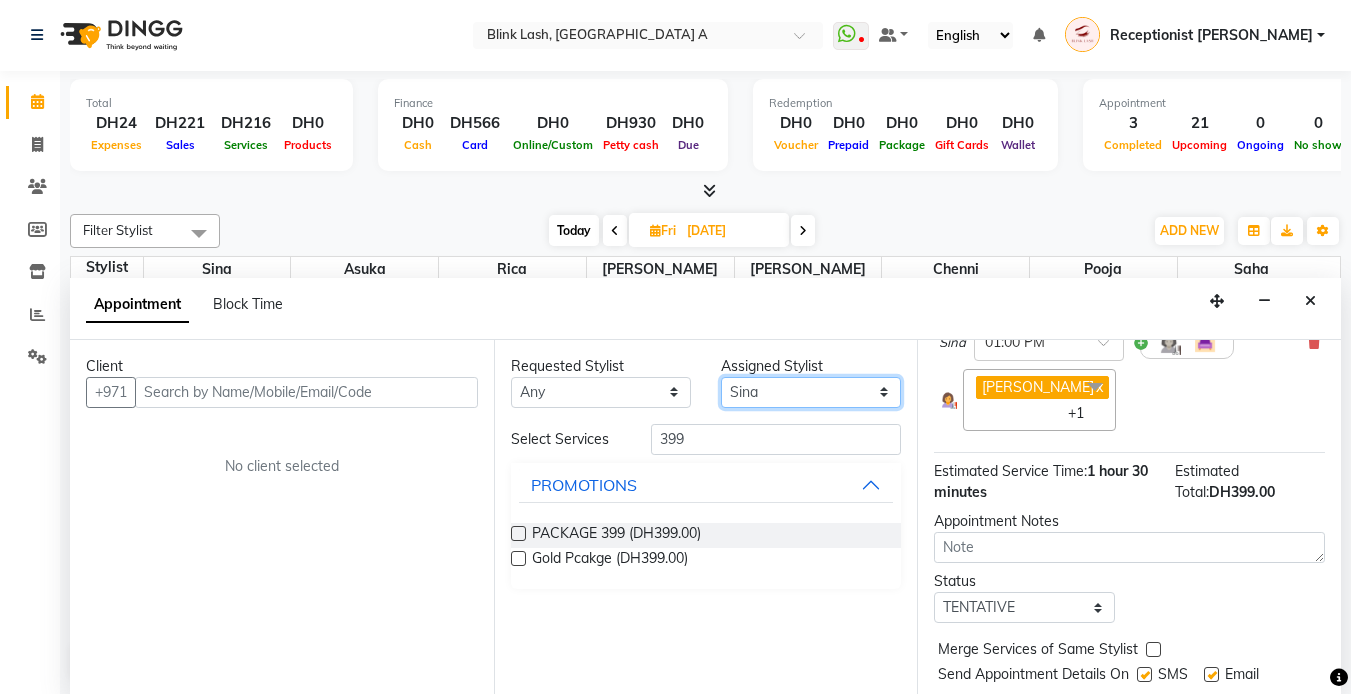 select on "46934" 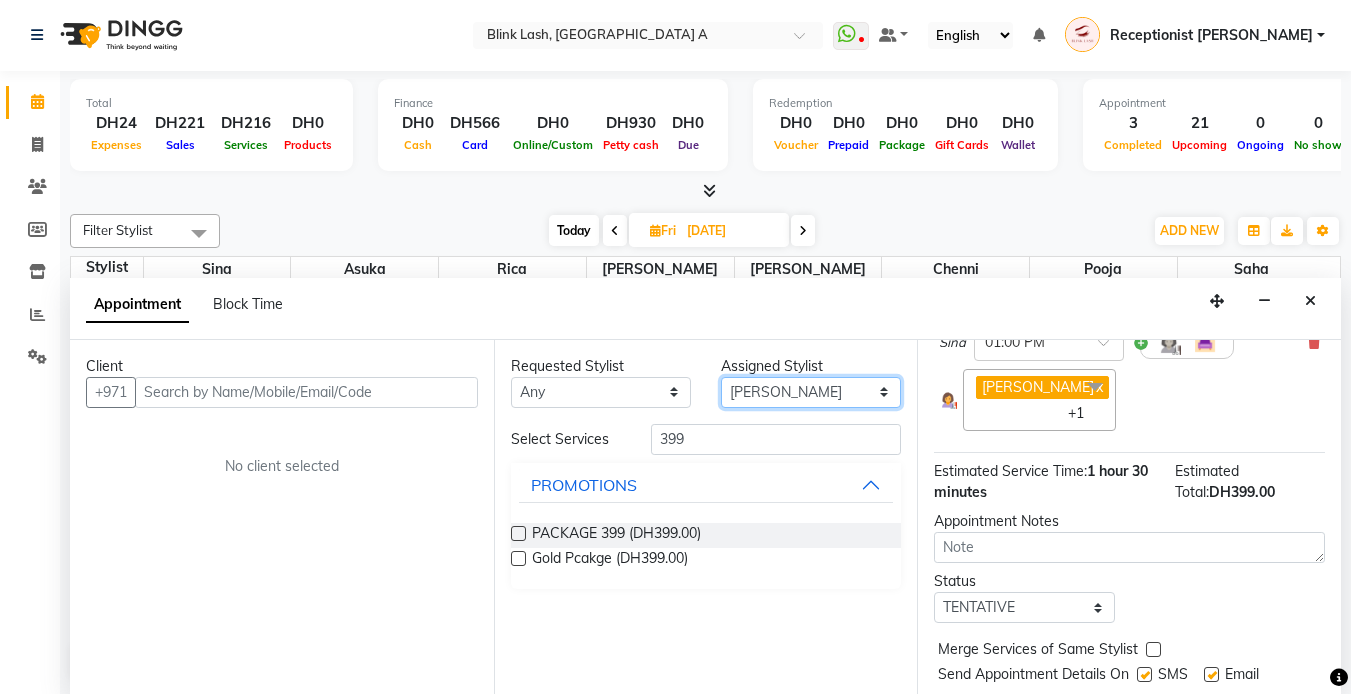 click on "Select [PERSON_NAME] [PERSON_NAME] pooja [PERSON_NAME]" at bounding box center [811, 392] 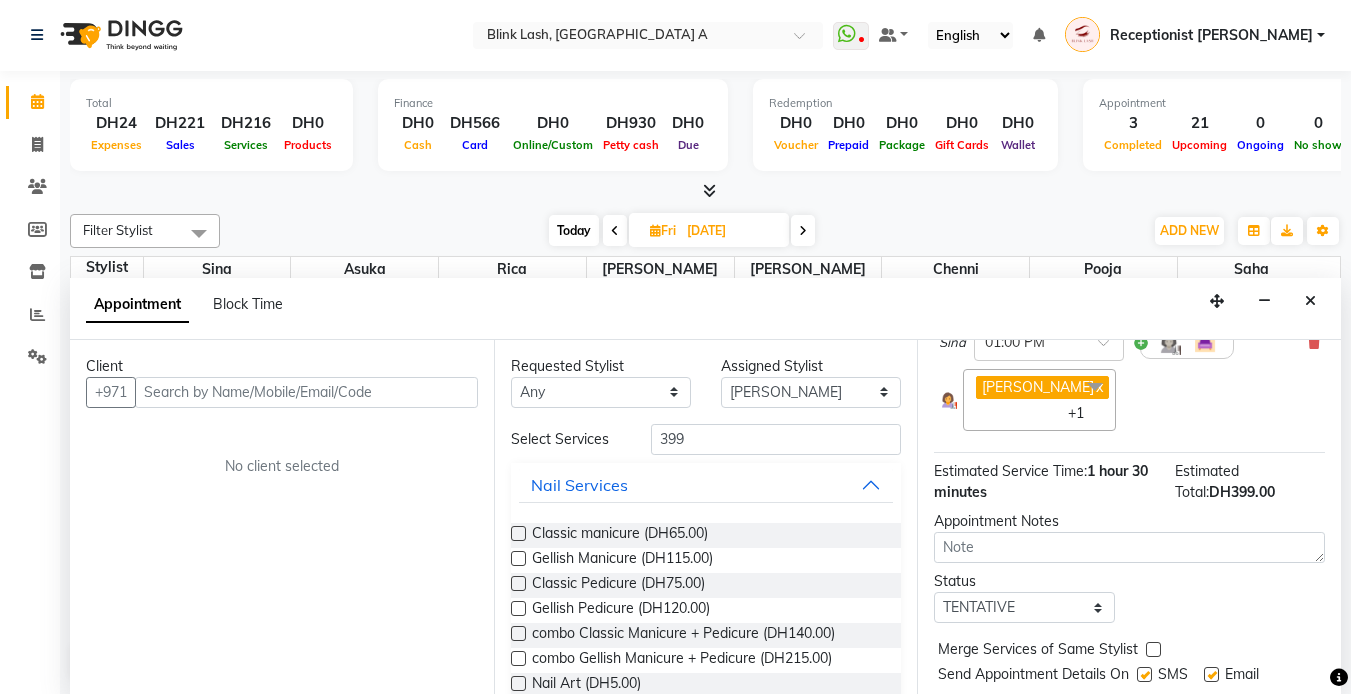 click on "Select Services 399    Nail Services Classic manicure (DH65.00) Gellish Manicure (DH115.00) Classic Pedicure (DH75.00) Gellish Pedicure (DH120.00) combo Classic Manicure + Pedicure (DH140.00)  combo Gellish Manicure + Pedicure (DH215.00) Nail Art (DH5.00) [MEDICAL_DATA] Treatment (DH80.00) Classic Eyelash Extensions (DH230.00) Classic Eyelash Infill (DH200.00) Removal eyelash (DH80.00) Hard Gel (DH280.00) NAIL EXTENSION INFILL (DH230.00) Biab (DH165.00) nail ext removal (DH100.00) Change Color Gel Full (DH55.00) Biab infill (DH145.00) 349 PROMOTIONS (DH349.00) TRANSPO FEE (DH30.00) transpo fee city (DH60.00) GELLISH REMOVAL  (DH30.00) FRENCH ADD ON (DH30.00) NAIL EXTENSION REFRESH (DH120.00) ACRYLIC NAIL EXT (DH280.00) KIDS MANICURE (DH45.00) KIDS PEDICURE (DH55.00) NAIL REPAIR (DH30.00) 249 PROMO (DH249.00) 299 promo facial and massage 60mins (DH299.00) classic eyelash promo (DH149.00) 1week nail extension (DH150.00) chrome (DH20.00) Pedicure gellish with Paraffin (DH200.00) nail art  (DH30.00) Foot Scrub (DH45.00)" at bounding box center (706, 1354) 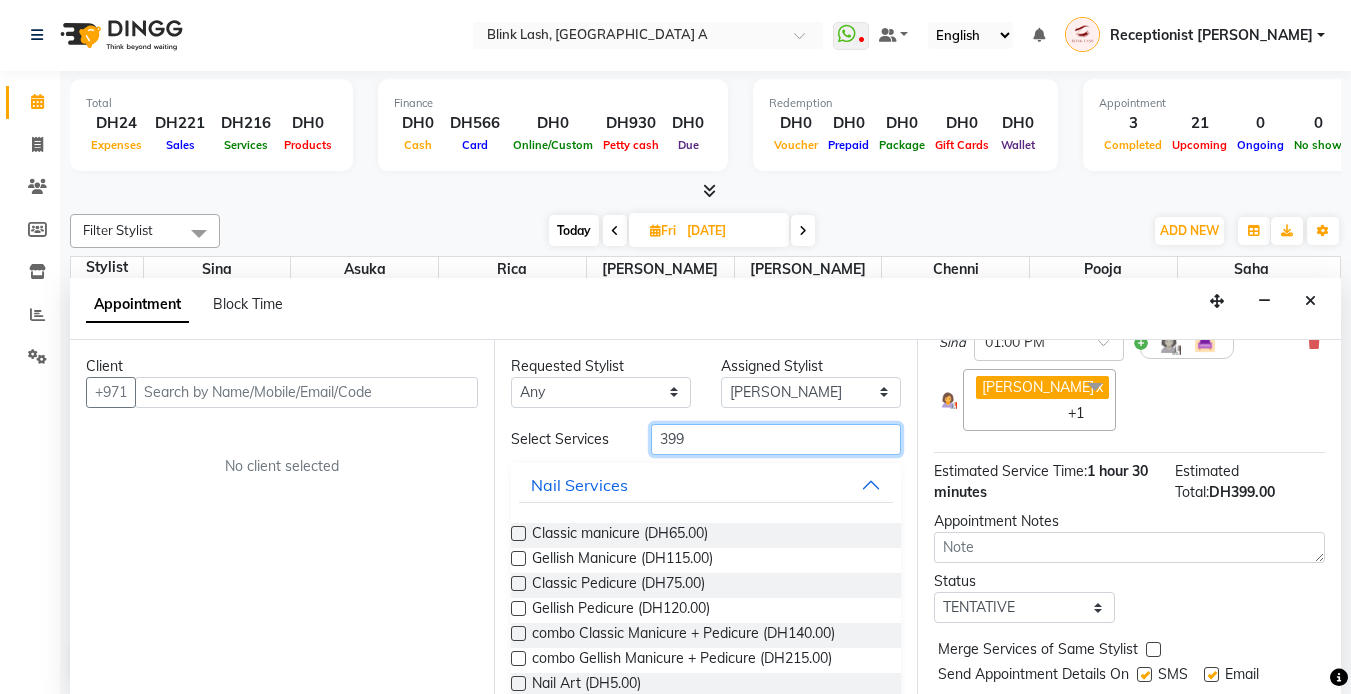 click on "399" at bounding box center [776, 439] 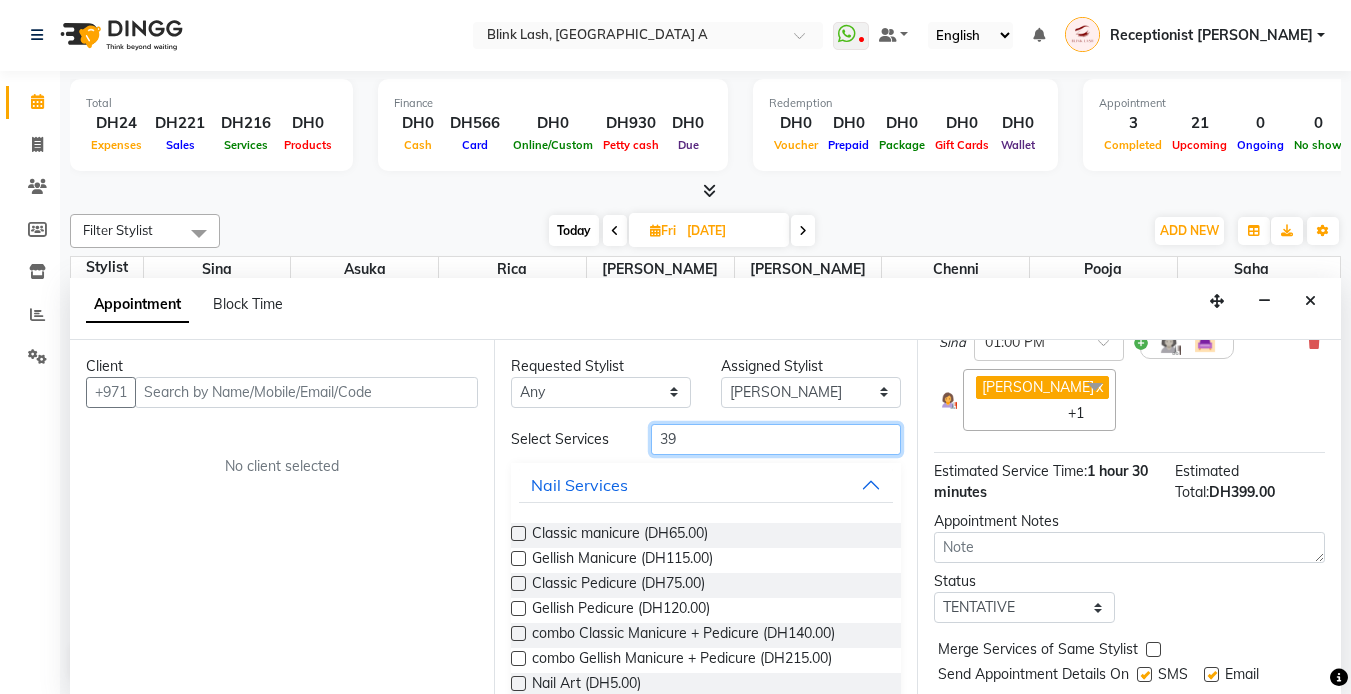 type on "3" 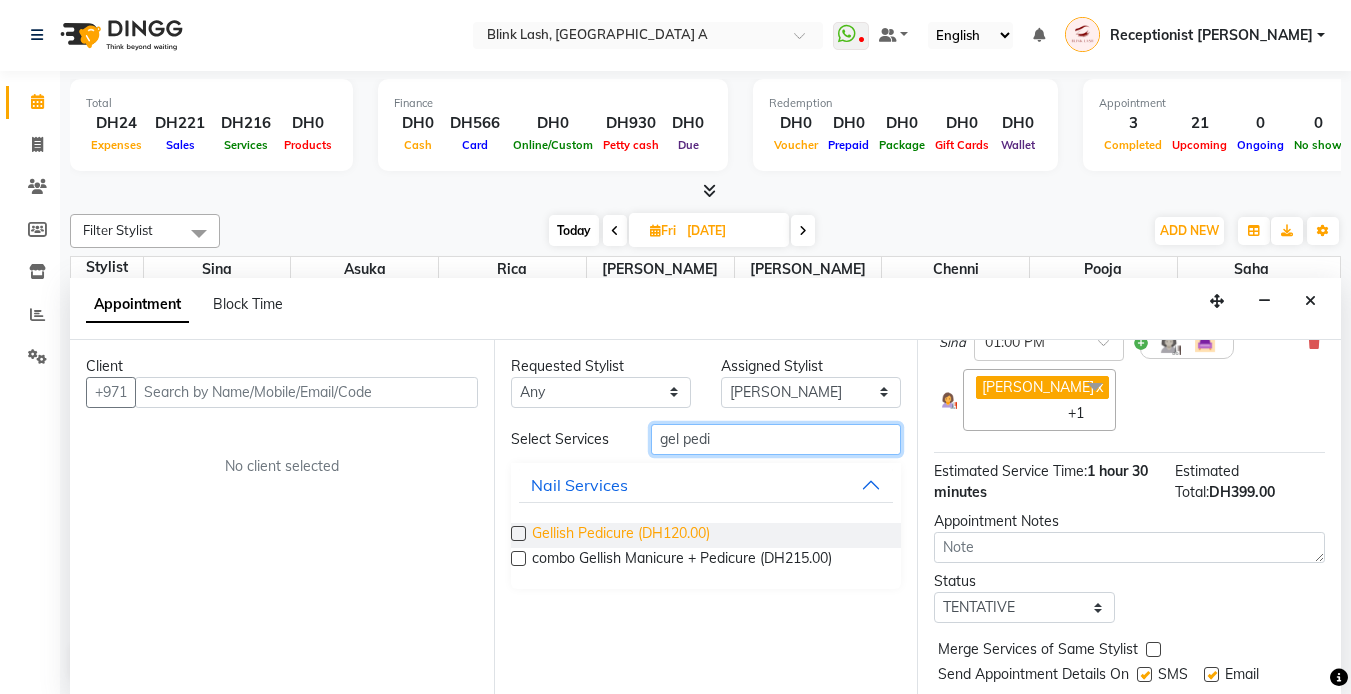 type on "gel pedi" 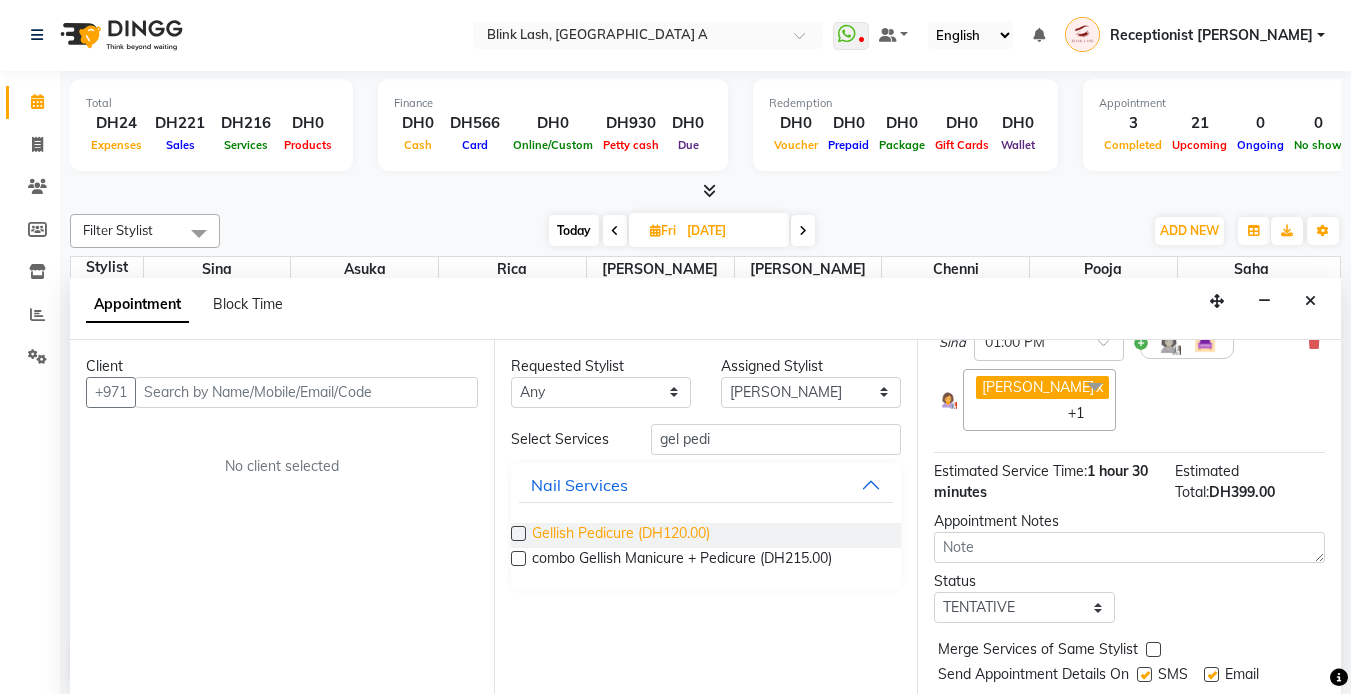 click on "Gellish Pedicure (DH120.00)" at bounding box center [621, 535] 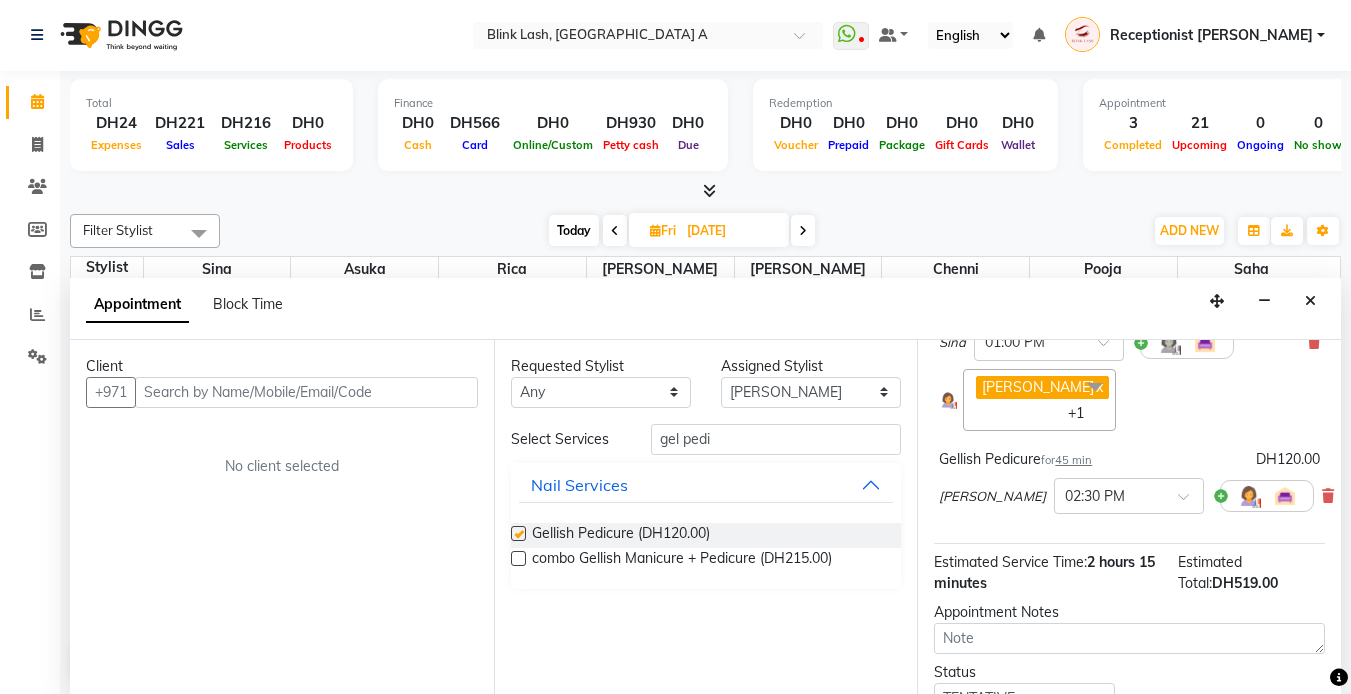 checkbox on "false" 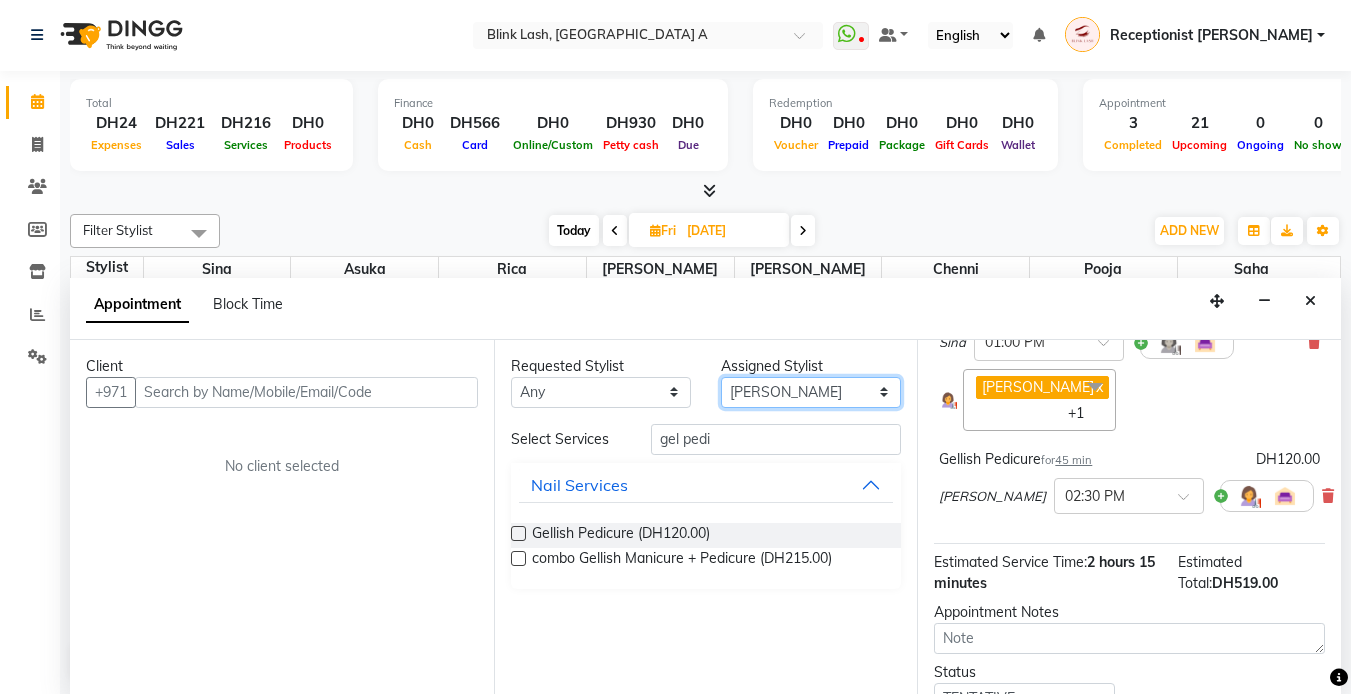 click on "Select [PERSON_NAME] [PERSON_NAME] pooja [PERSON_NAME]" at bounding box center (811, 392) 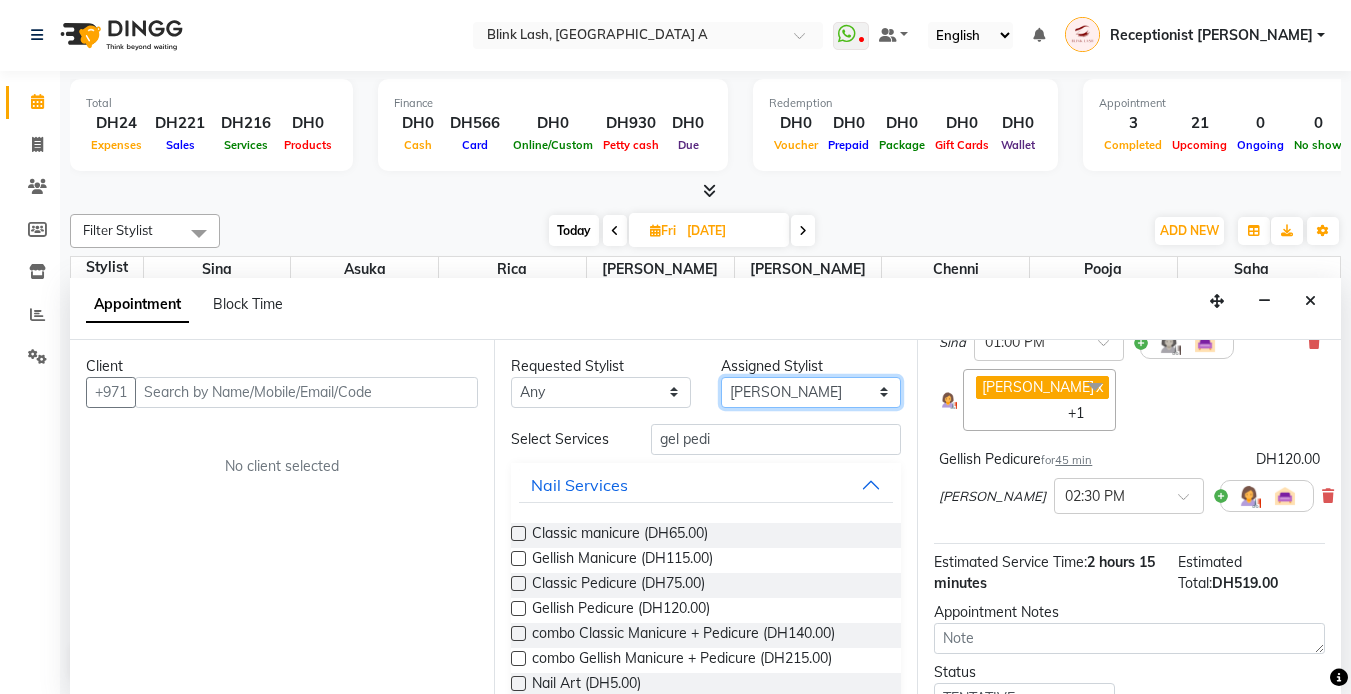 drag, startPoint x: 853, startPoint y: 391, endPoint x: 850, endPoint y: 403, distance: 12.369317 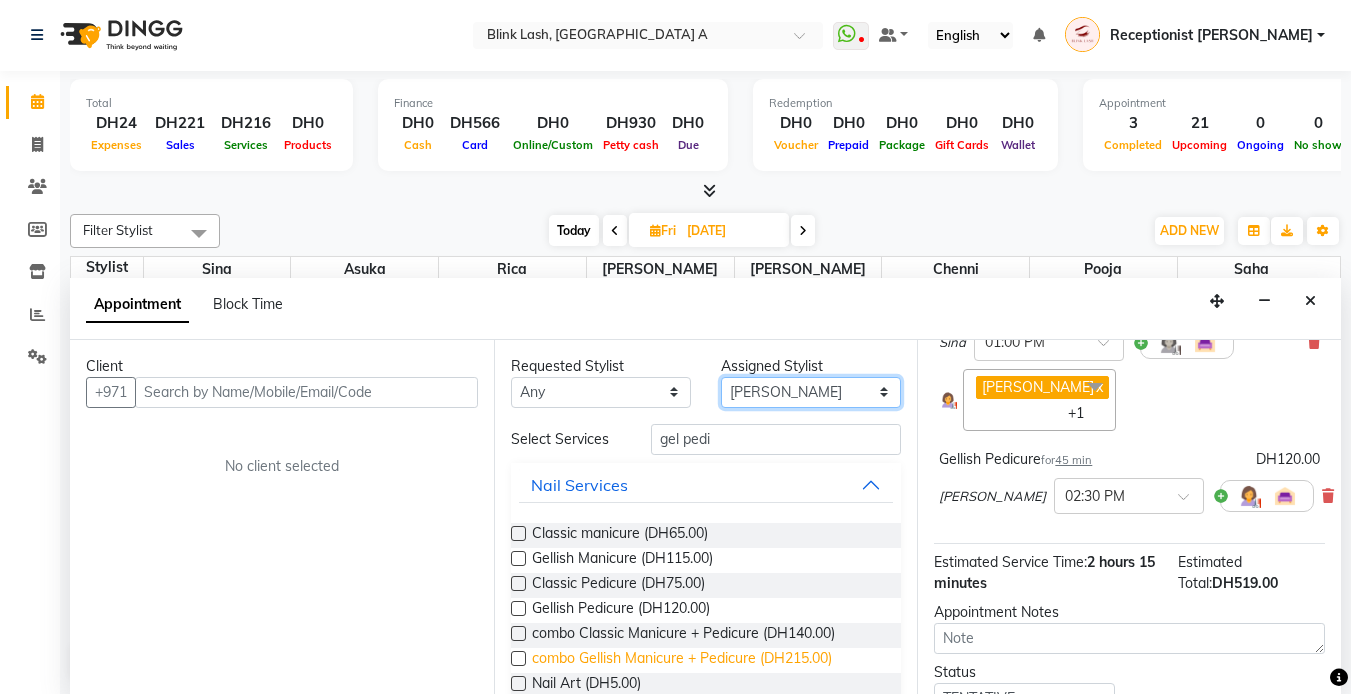 select on "42464" 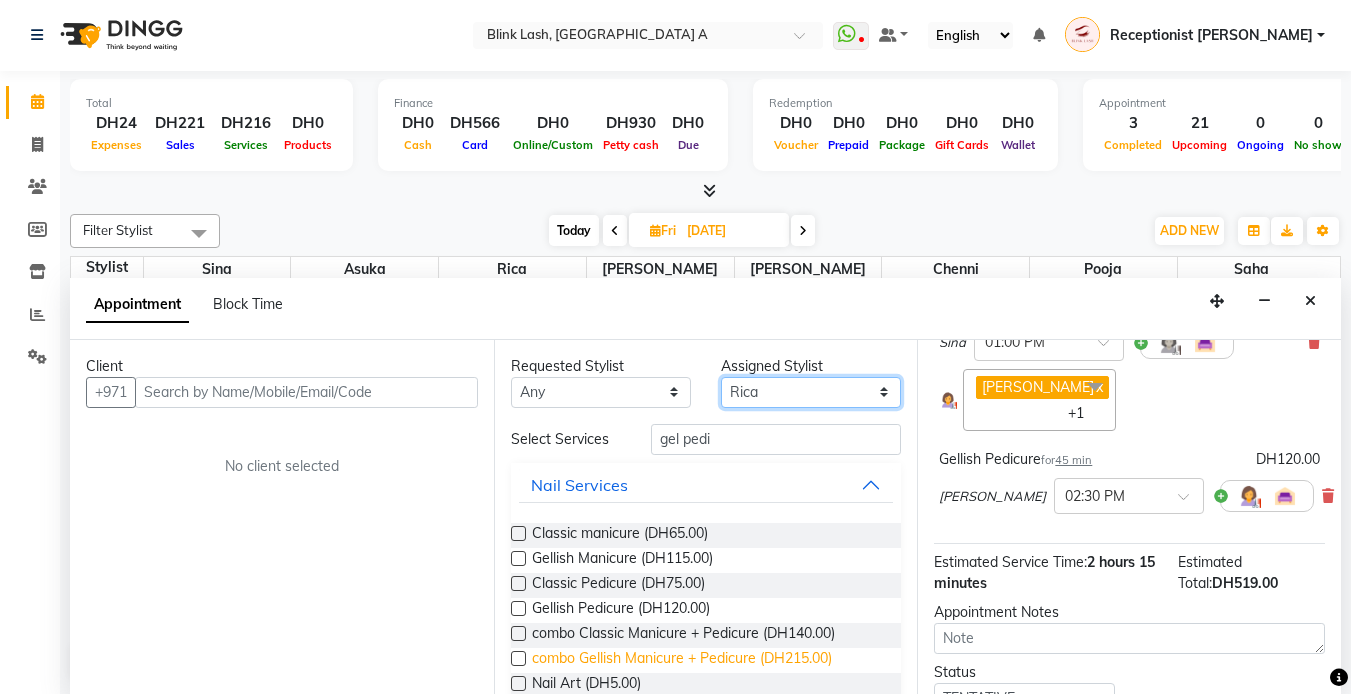 click on "Select [PERSON_NAME] [PERSON_NAME] pooja [PERSON_NAME]" at bounding box center (811, 392) 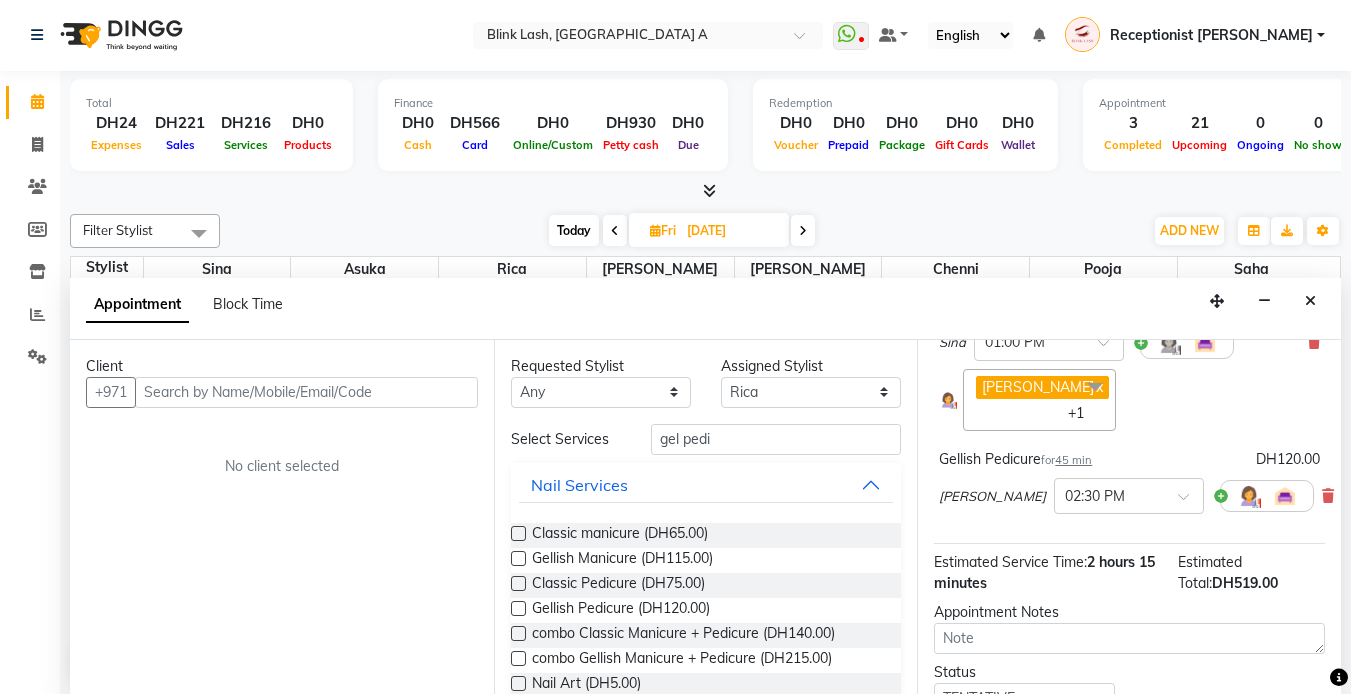 click on "Select Services gel pedi    Nail Services Classic manicure (DH65.00) Gellish Manicure (DH115.00) Classic Pedicure (DH75.00) Gellish Pedicure (DH120.00) combo Classic Manicure + Pedicure (DH140.00)  combo Gellish Manicure + Pedicure (DH215.00) Nail Art (DH5.00) [MEDICAL_DATA] Treatment (DH80.00) Classic Eyelash Extensions (DH230.00) Classic Eyelash Infill (DH200.00) Removal eyelash (DH80.00) Hard Gel (DH280.00) NAIL EXTENSION INFILL (DH230.00) Biab (DH165.00) nail ext removal (DH100.00) Change Color Gel Full (DH55.00) Biab infill (DH145.00) 349 PROMOTIONS (DH349.00) TRANSPO FEE (DH30.00) transpo fee city (DH60.00) GELLISH REMOVAL  (DH30.00) FRENCH ADD ON (DH30.00) NAIL EXTENSION REFRESH (DH120.00) ACRYLIC NAIL EXT (DH280.00) KIDS MANICURE (DH45.00) KIDS PEDICURE (DH55.00) NAIL REPAIR (DH30.00) 249 PROMO (DH249.00) 299 promo facial and massage 60mins (DH299.00) classic eyelash promo (DH149.00) 1week nail extension (DH150.00) chrome (DH20.00) Pedicure gellish with Paraffin (DH200.00) nail art  (DH30.00) Ombre  (DH30.00)" at bounding box center (706, 1354) 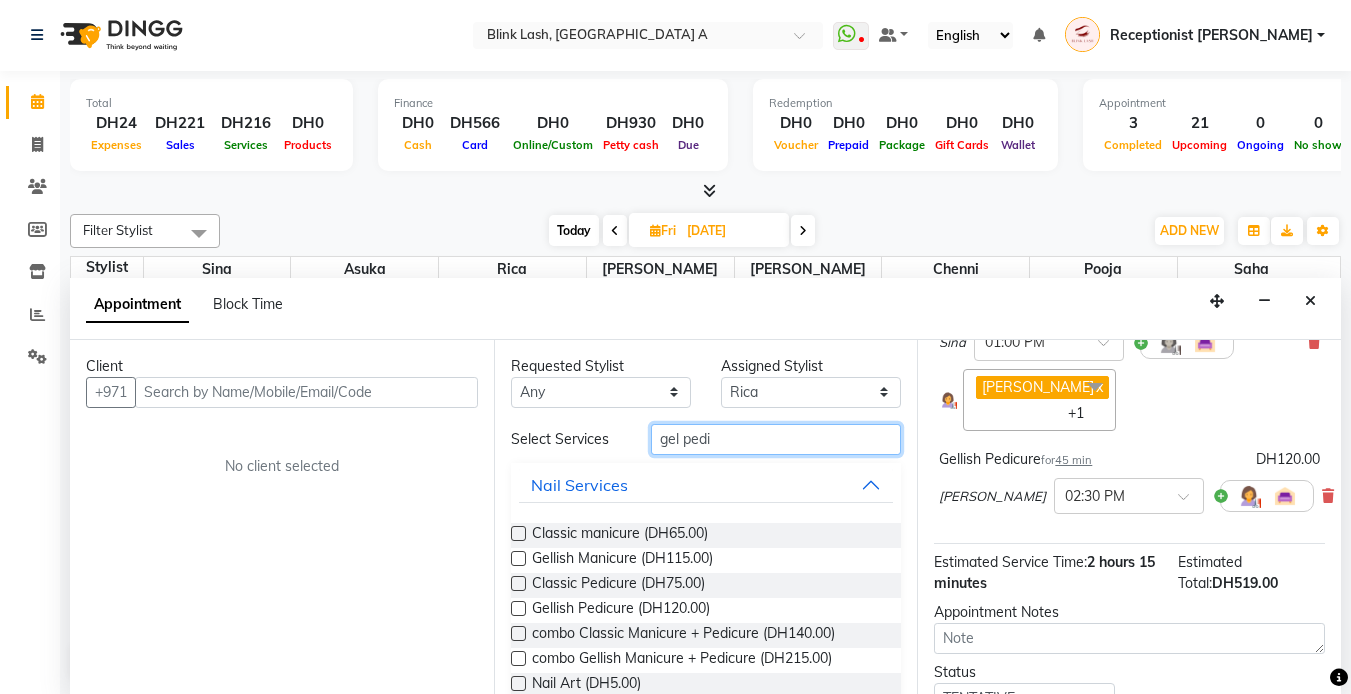 click on "gel pedi" at bounding box center [776, 439] 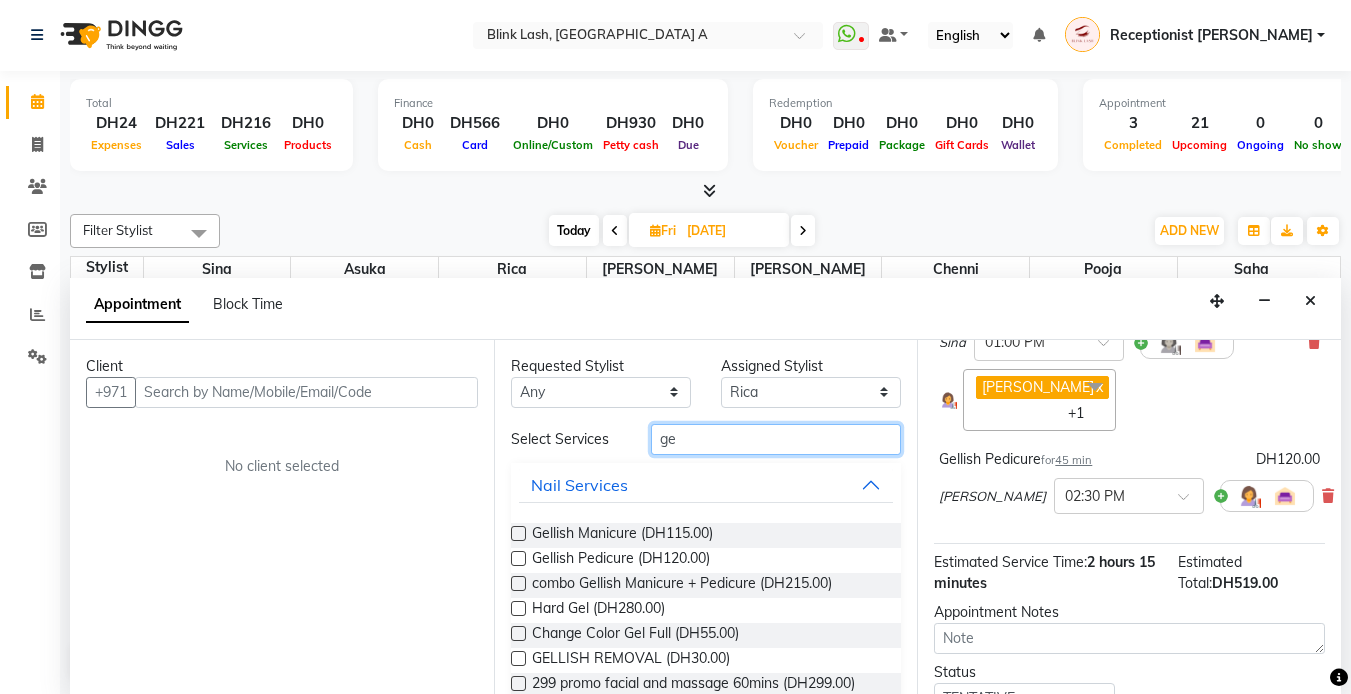 type on "g" 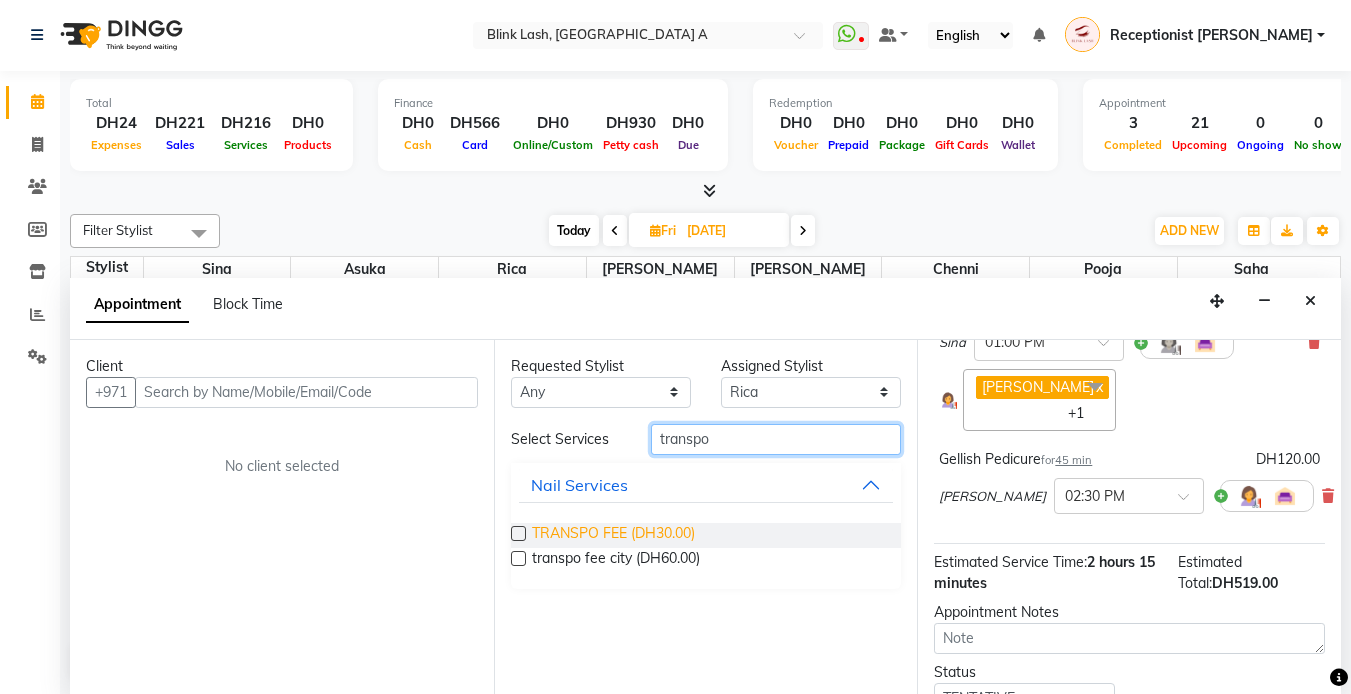 type on "transpo" 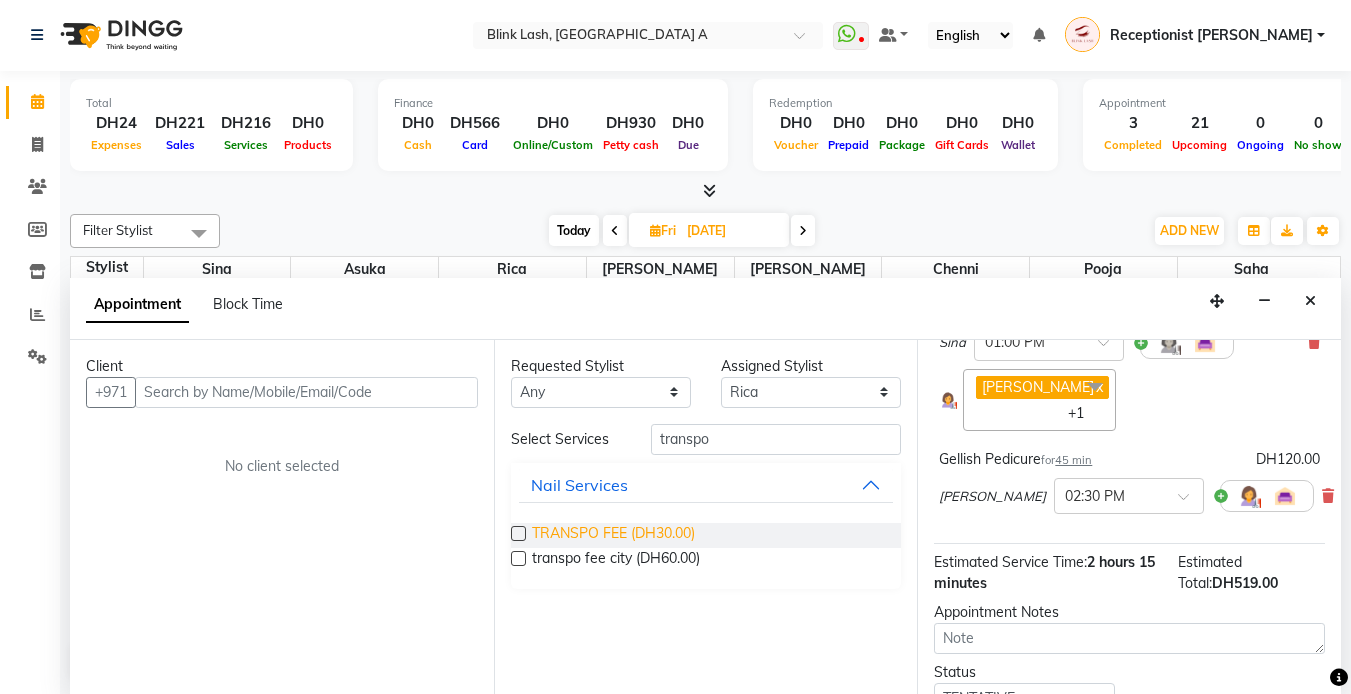 click on "TRANSPO FEE (DH30.00)" at bounding box center [613, 535] 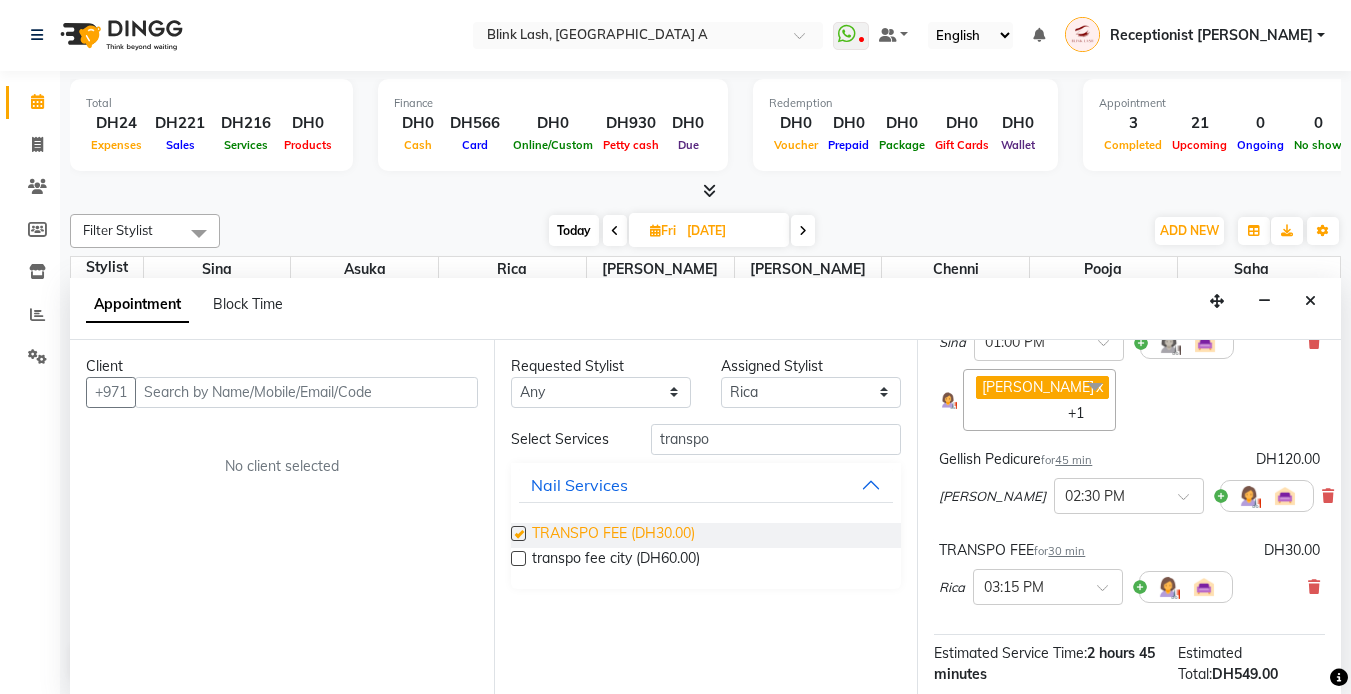 checkbox on "false" 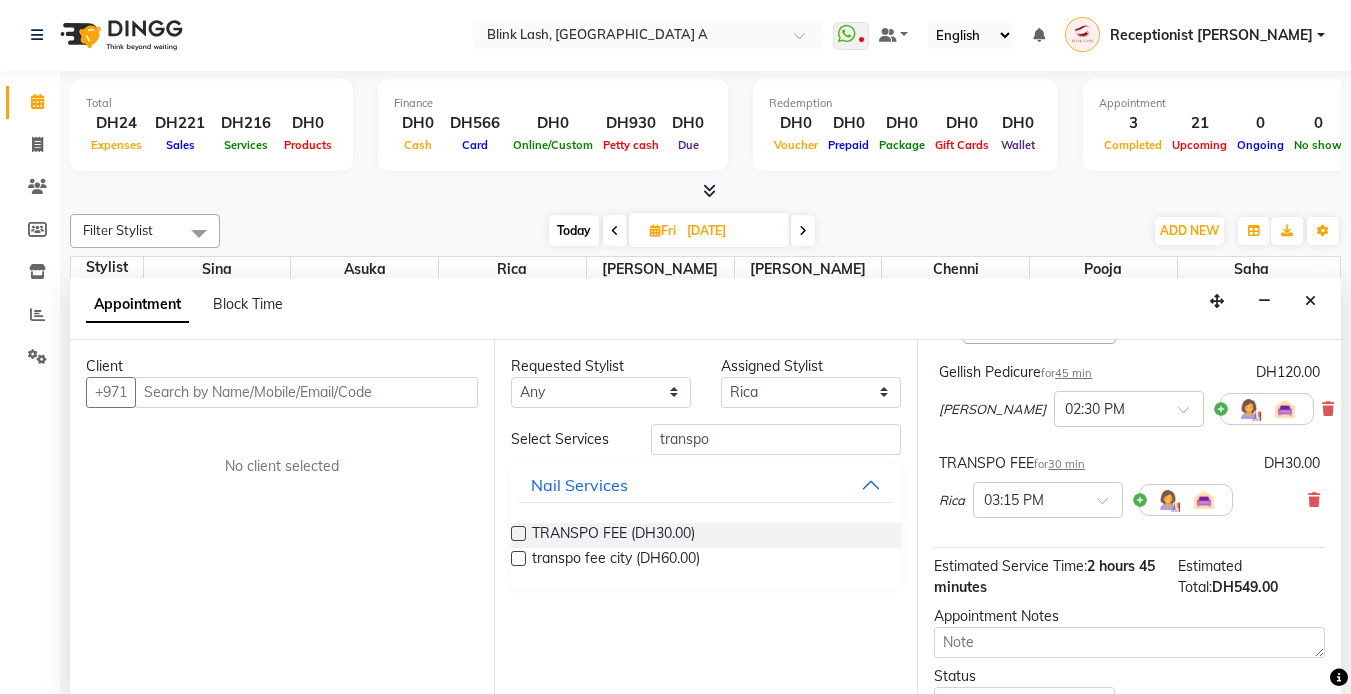 scroll, scrollTop: 300, scrollLeft: 0, axis: vertical 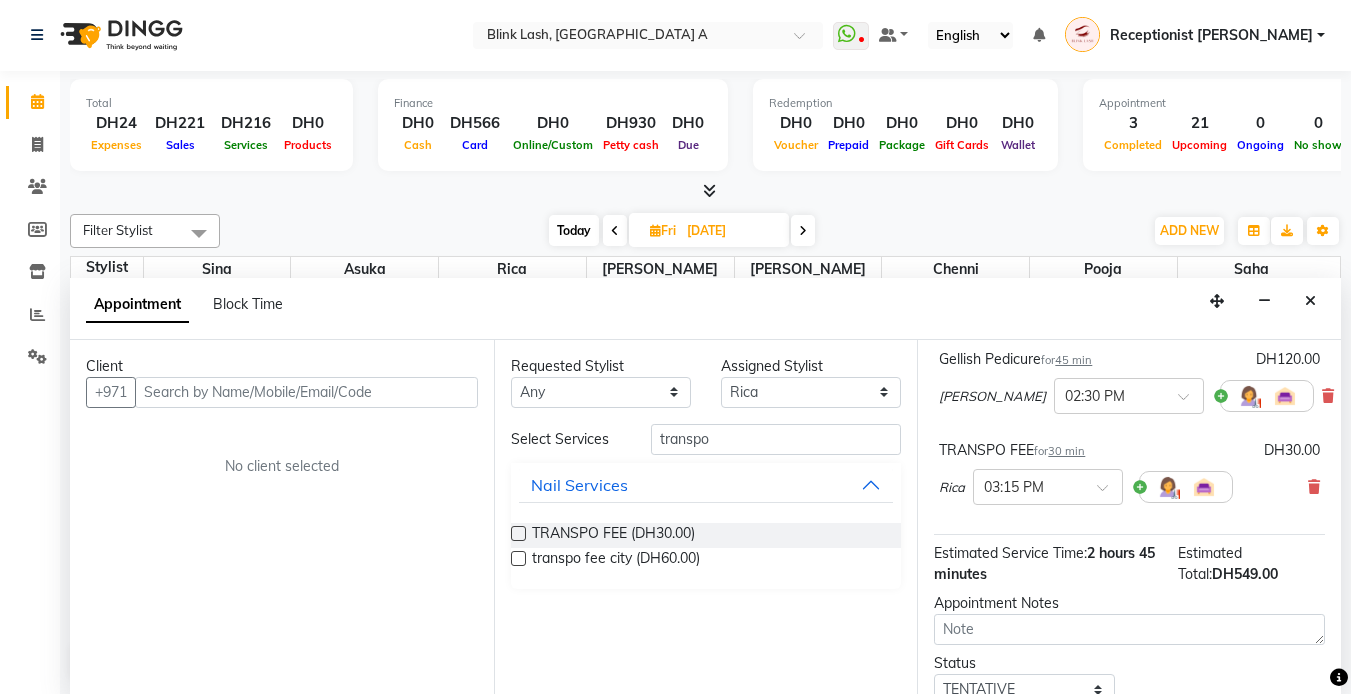 click on "Rica × 03:15 PM" at bounding box center [1086, 487] 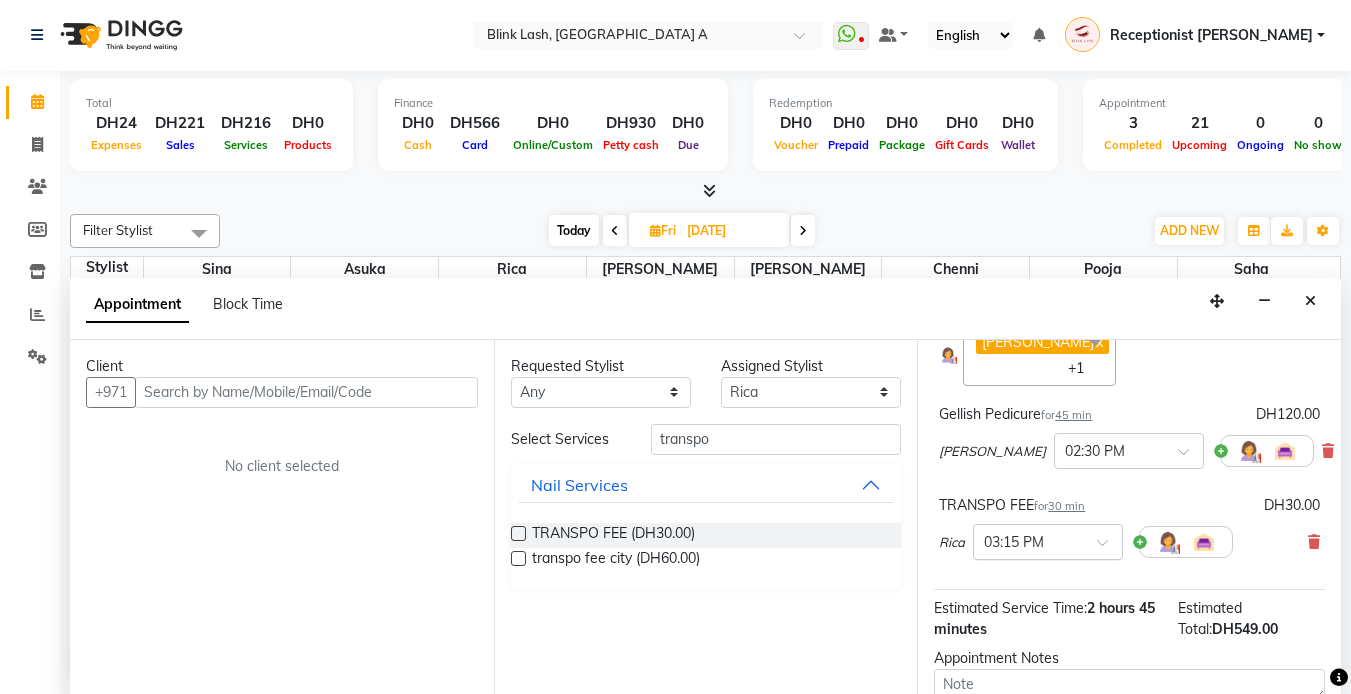 scroll, scrollTop: 200, scrollLeft: 0, axis: vertical 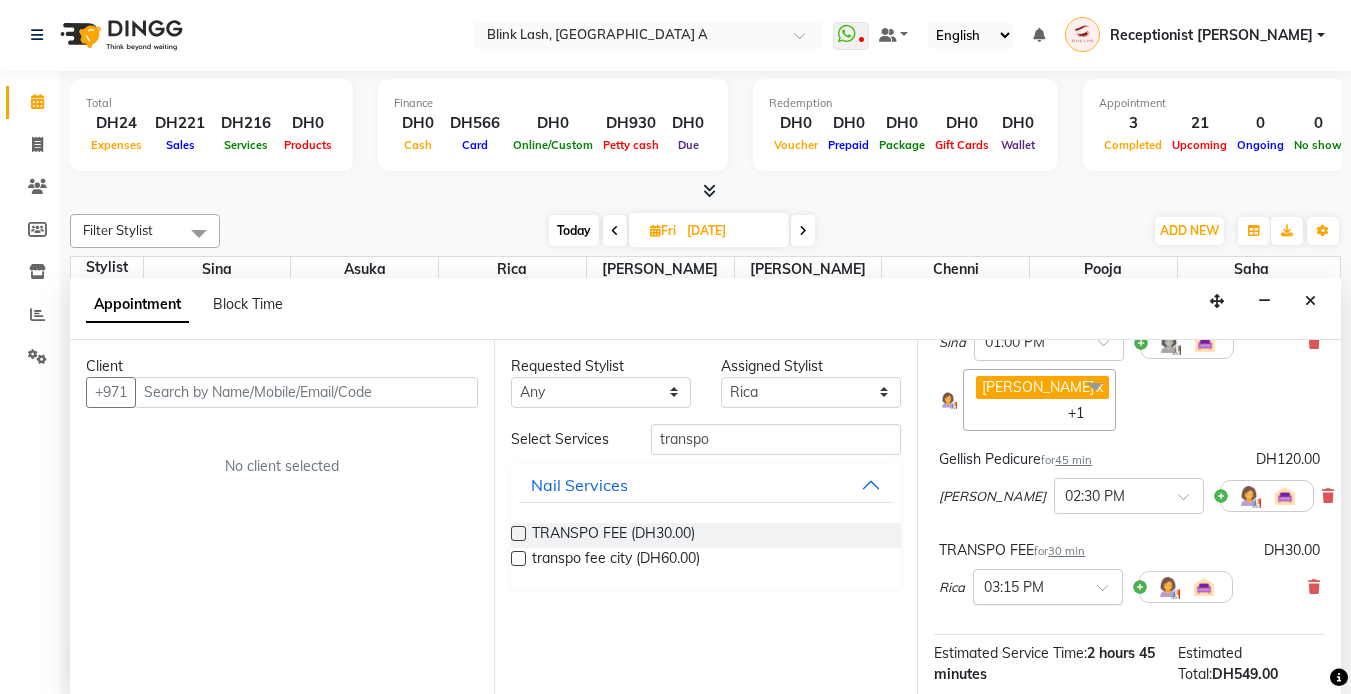 click at bounding box center (1048, 585) 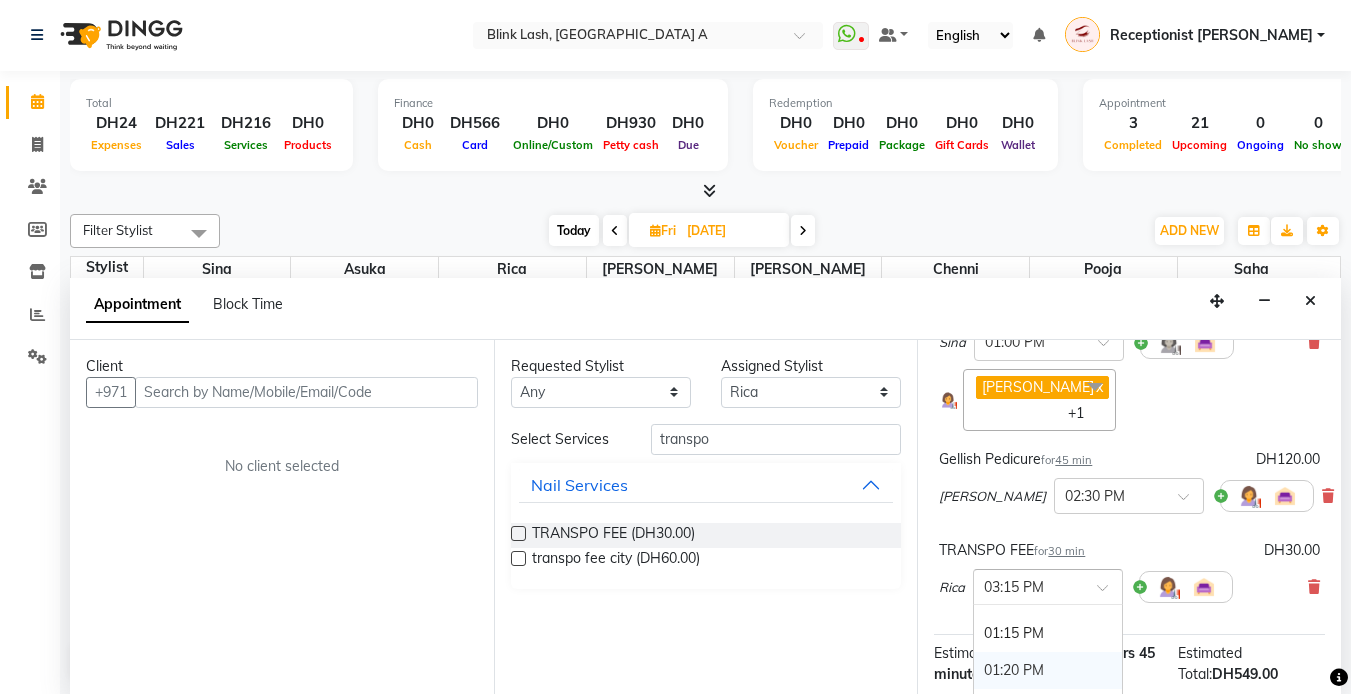 scroll, scrollTop: 1431, scrollLeft: 0, axis: vertical 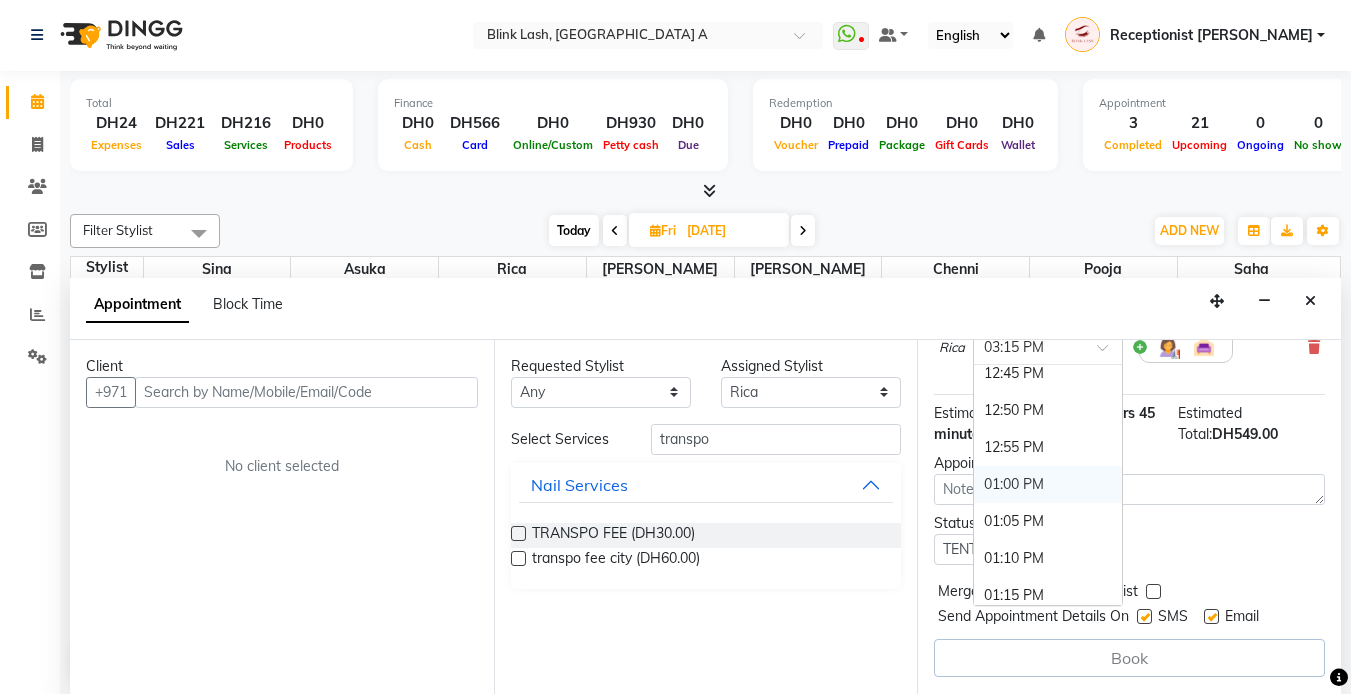 click on "01:00 PM" at bounding box center [1048, 484] 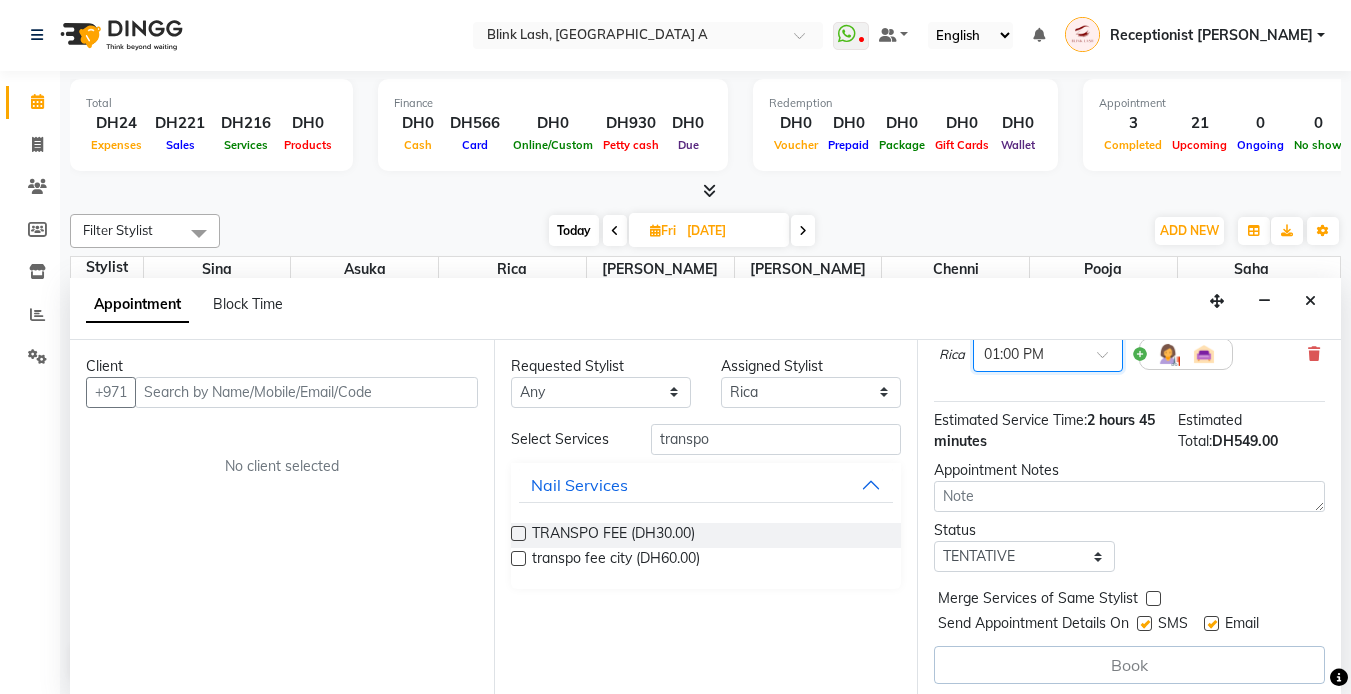 scroll, scrollTop: 475, scrollLeft: 0, axis: vertical 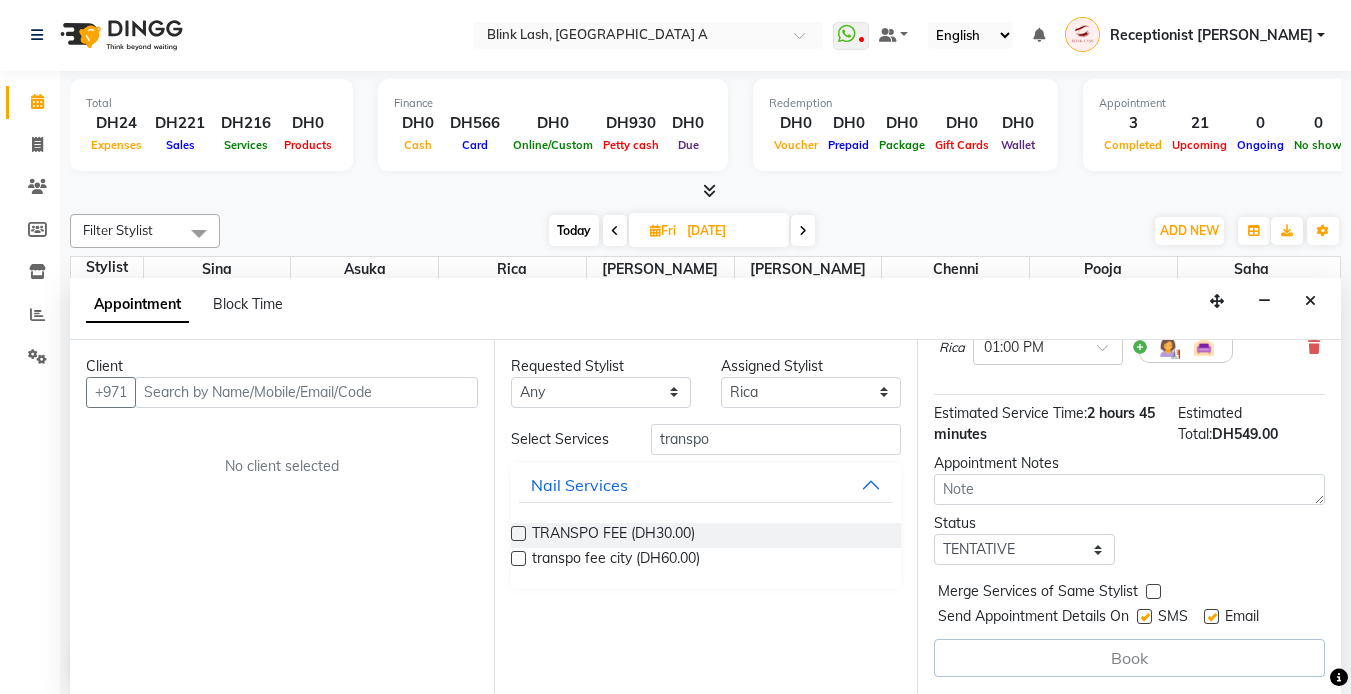 click on "Client" at bounding box center [282, 366] 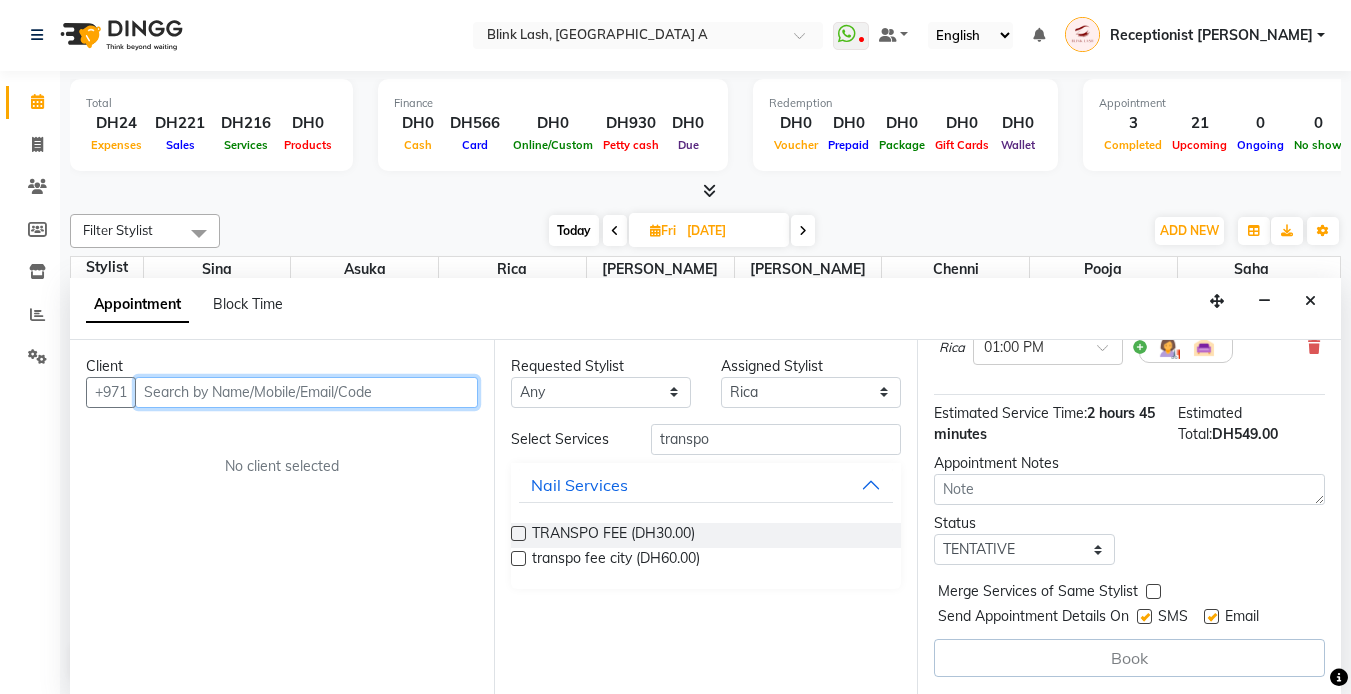 click at bounding box center [306, 392] 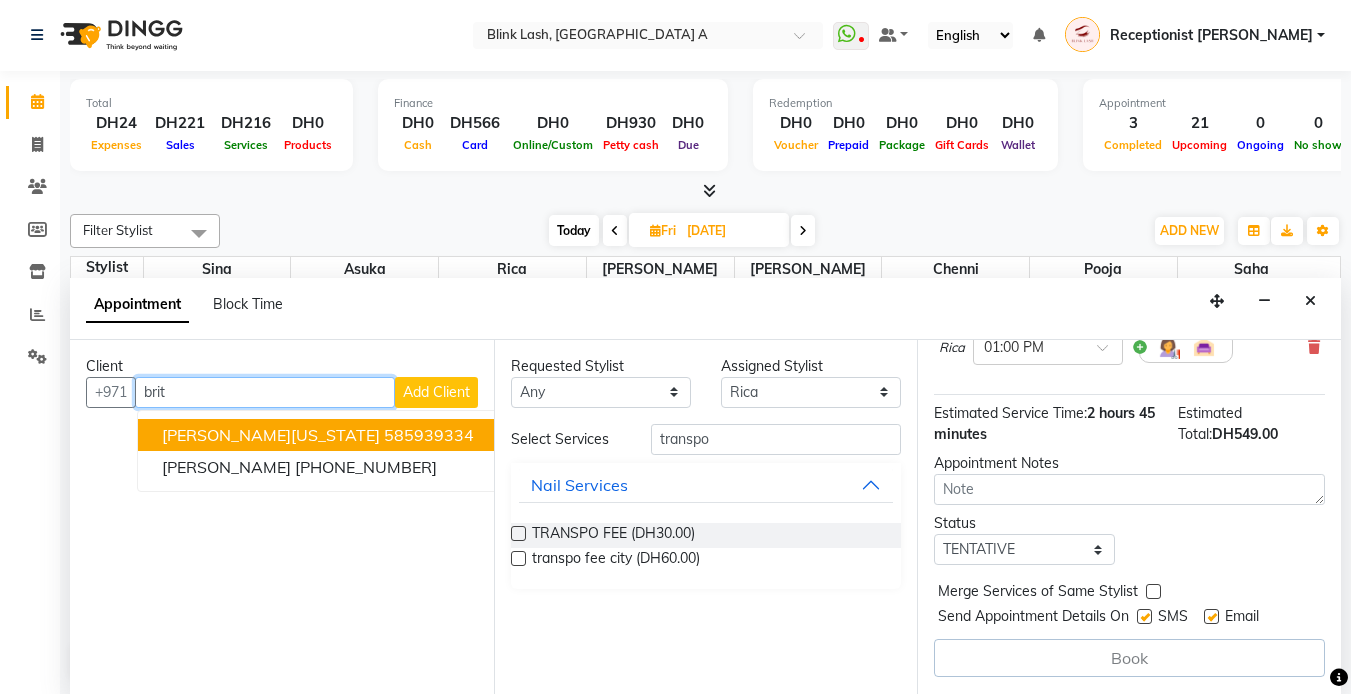 click on "585939334" at bounding box center [429, 435] 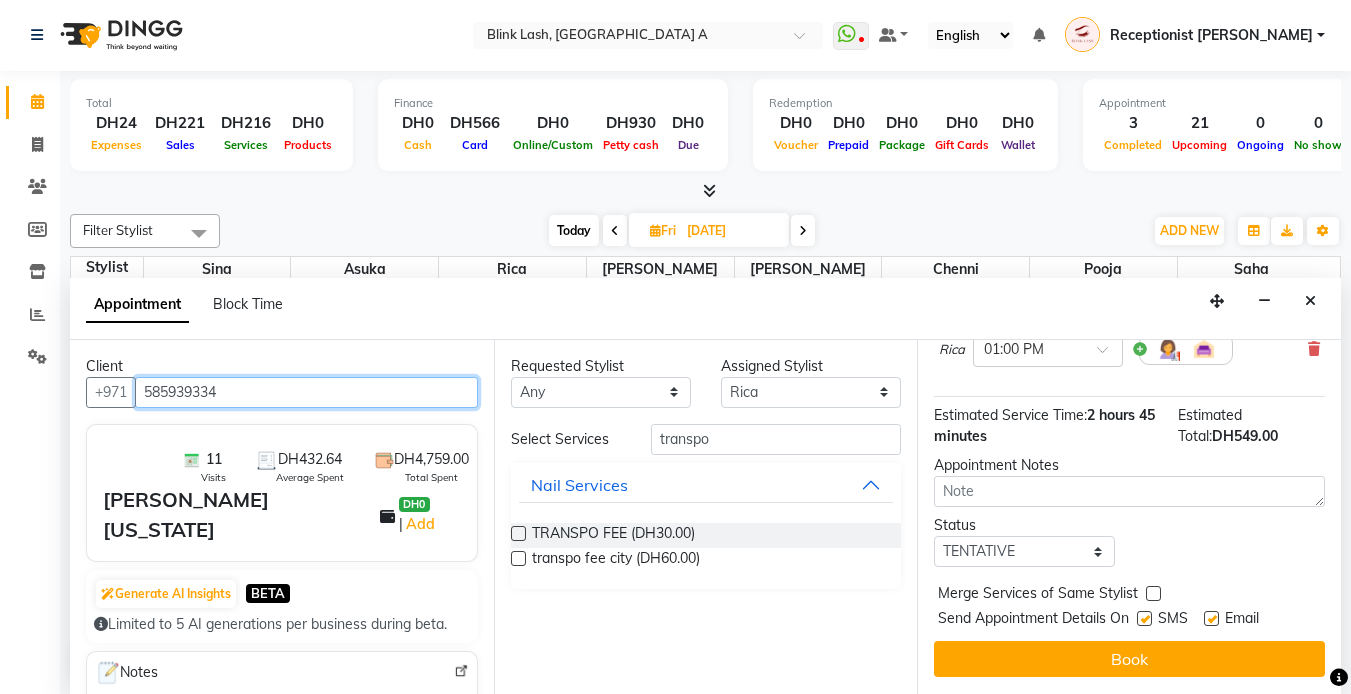 scroll, scrollTop: 474, scrollLeft: 0, axis: vertical 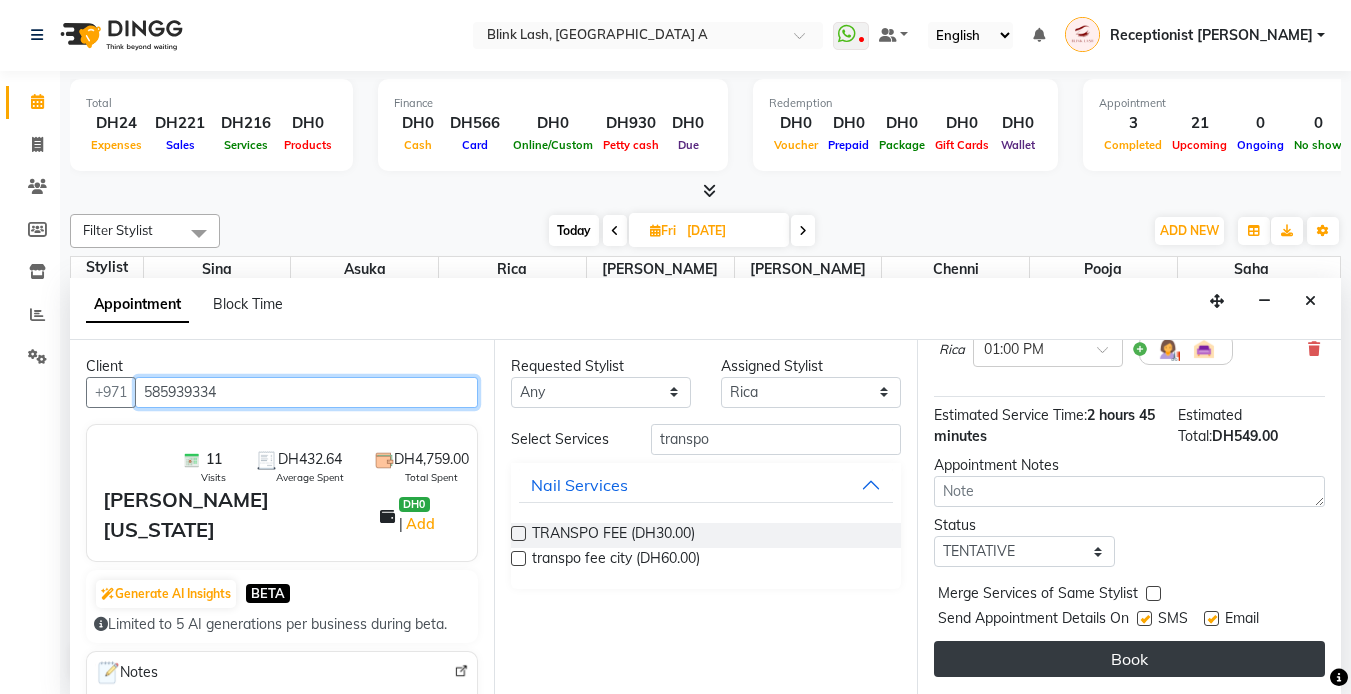 type on "585939334" 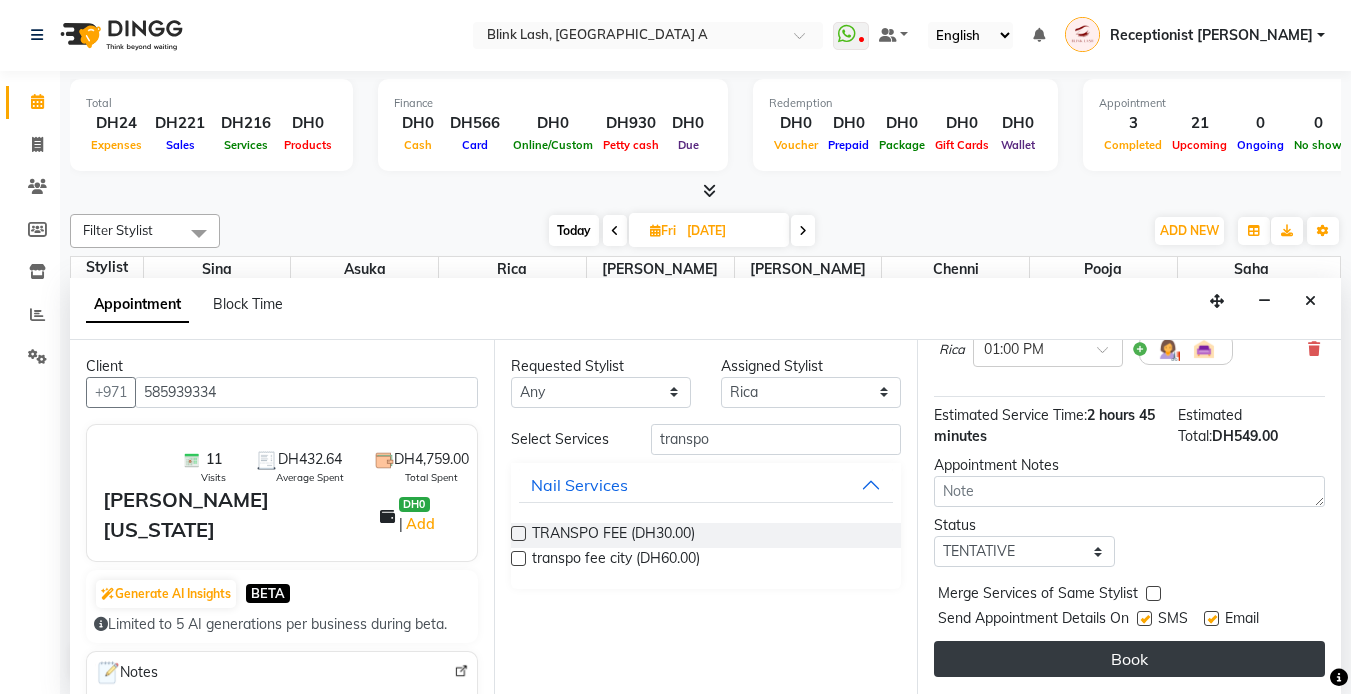 click on "Book" at bounding box center (1129, 659) 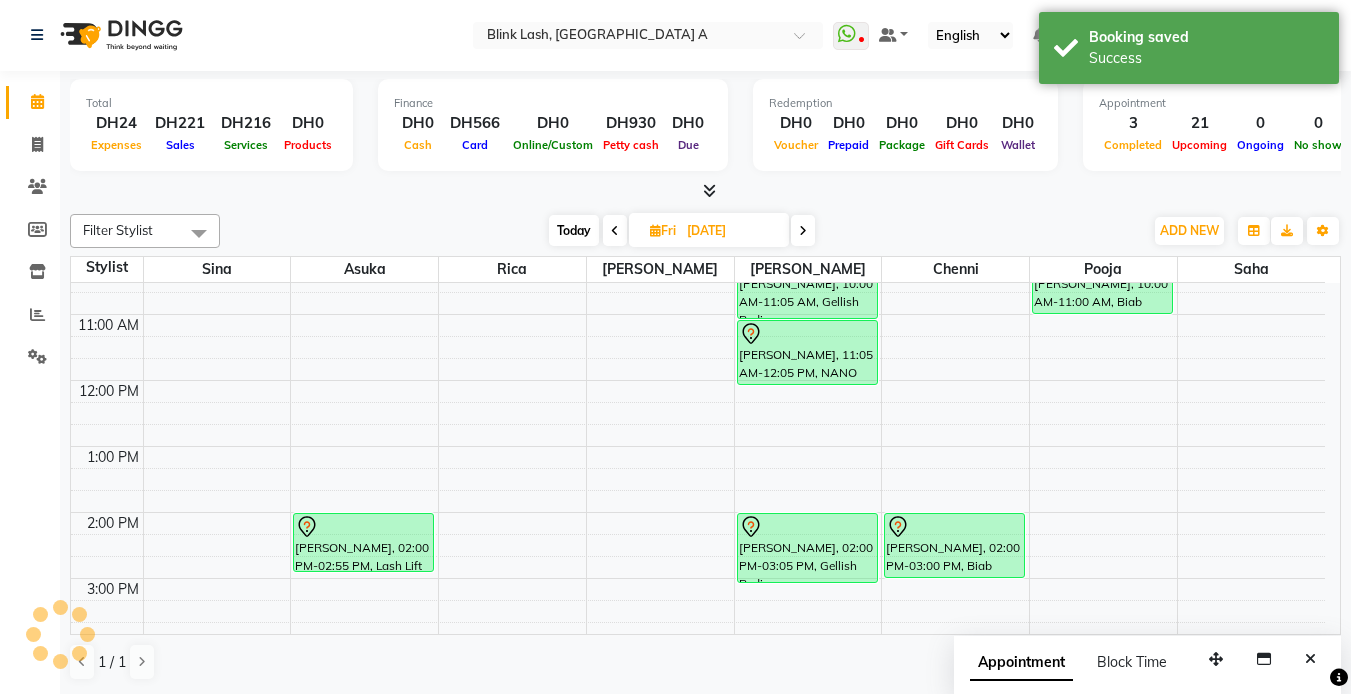 scroll, scrollTop: 0, scrollLeft: 0, axis: both 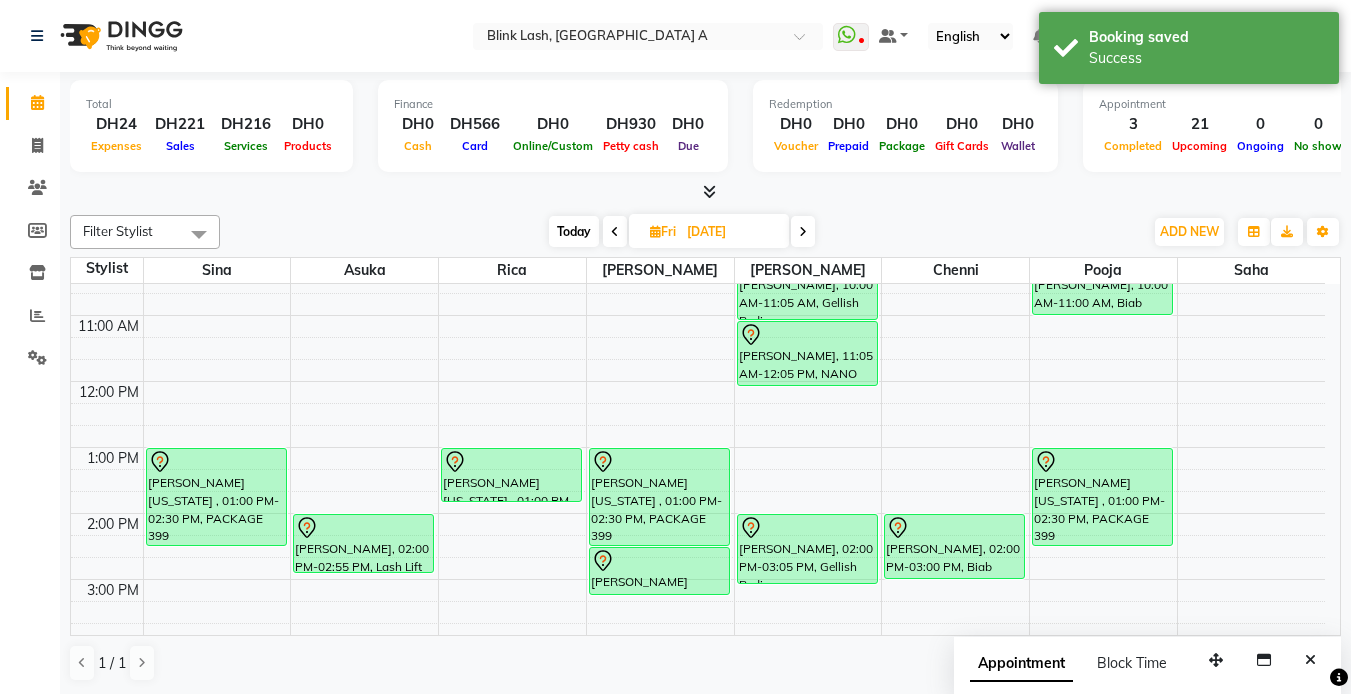 drag, startPoint x: 523, startPoint y: 480, endPoint x: 513, endPoint y: 503, distance: 25.079872 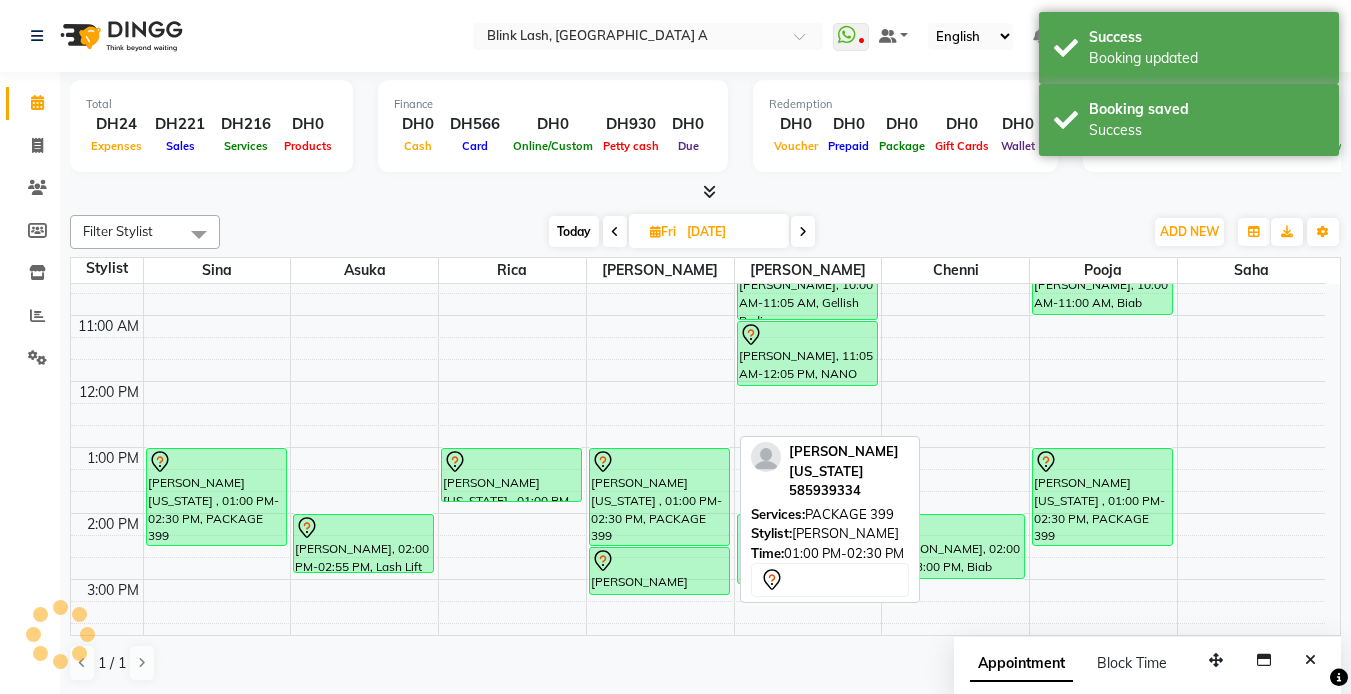 click on "[PERSON_NAME][US_STATE] , 01:00 PM-02:30 PM, PACKAGE 399" at bounding box center (659, 497) 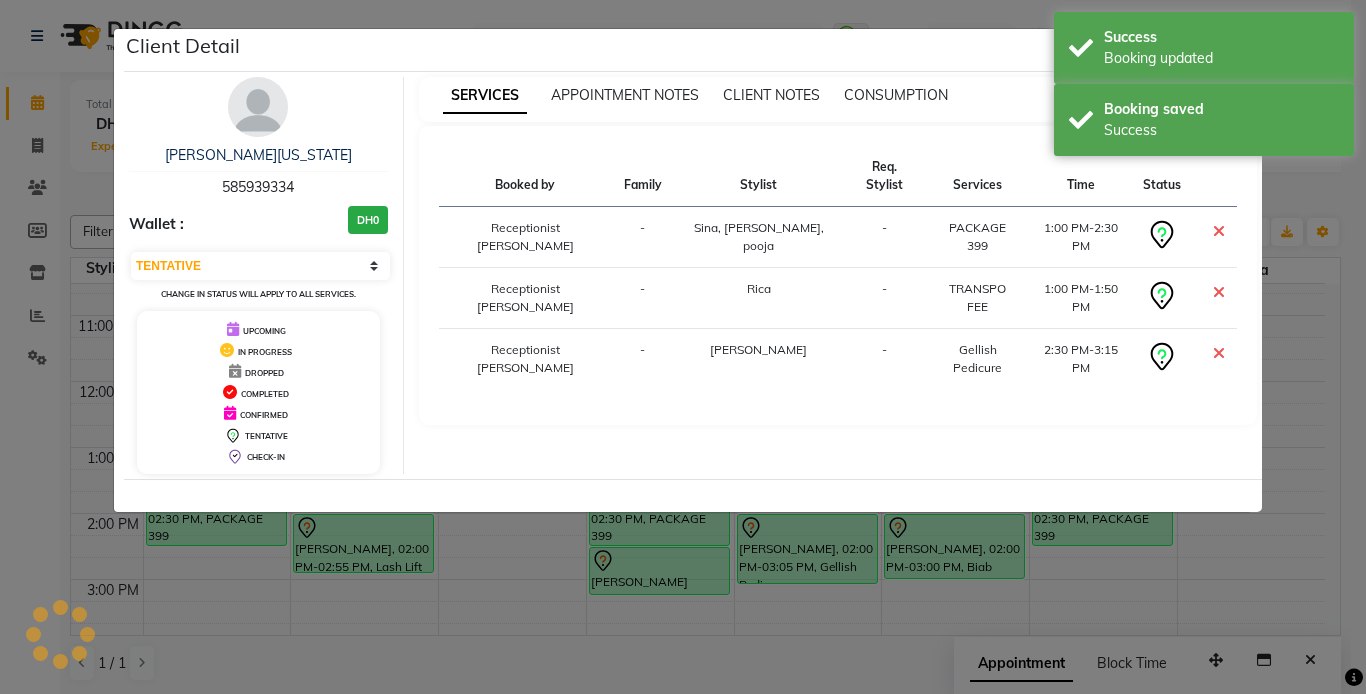 drag, startPoint x: 267, startPoint y: 111, endPoint x: 704, endPoint y: 435, distance: 544.0083 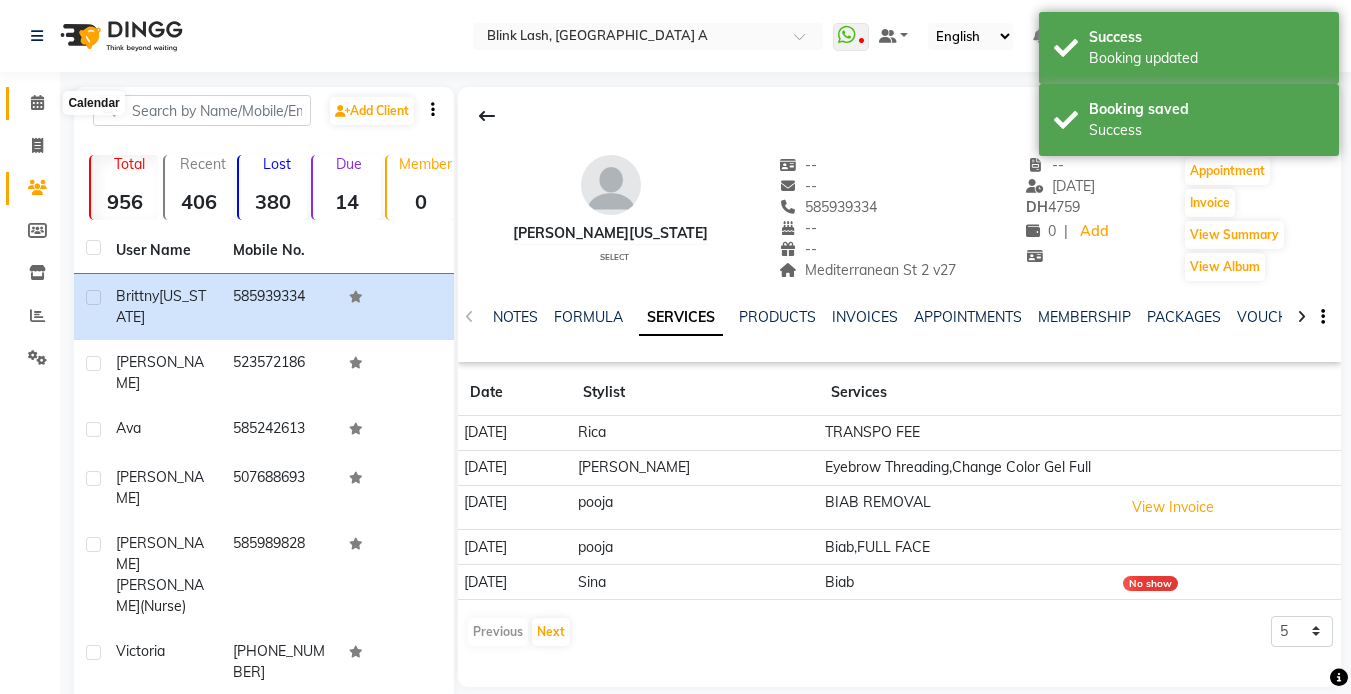 click 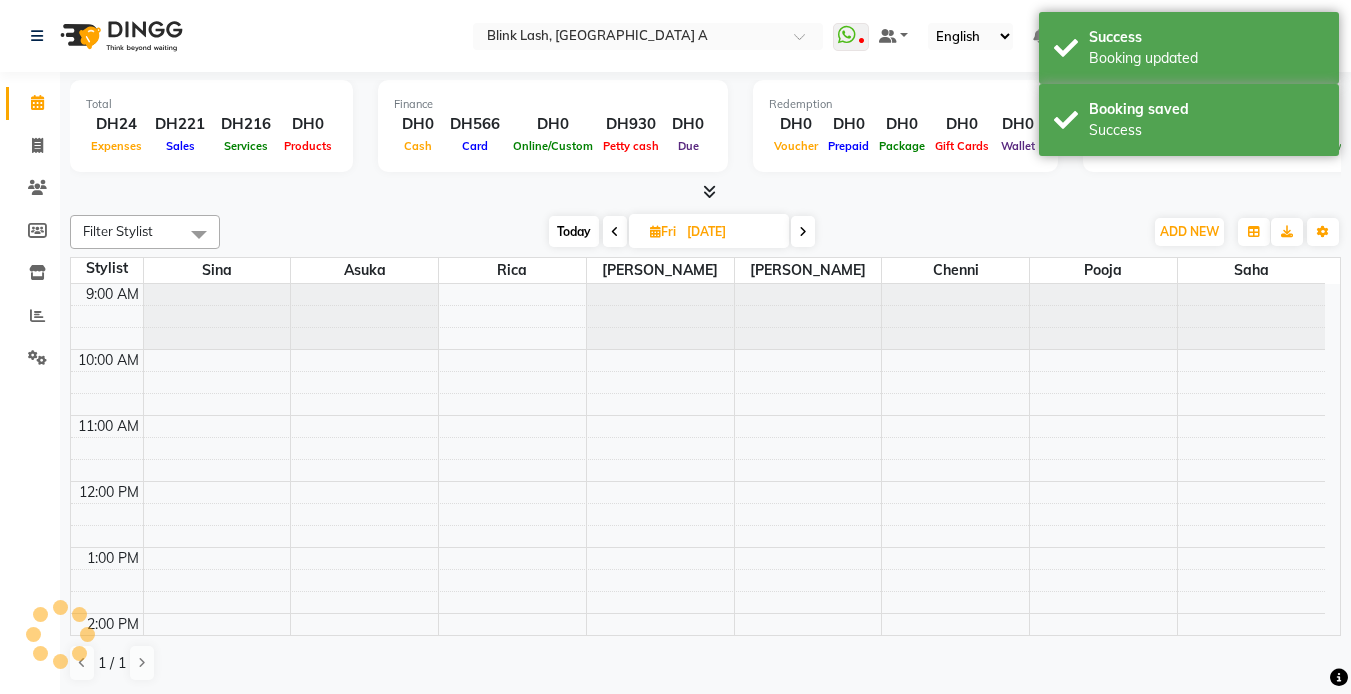 scroll, scrollTop: 0, scrollLeft: 0, axis: both 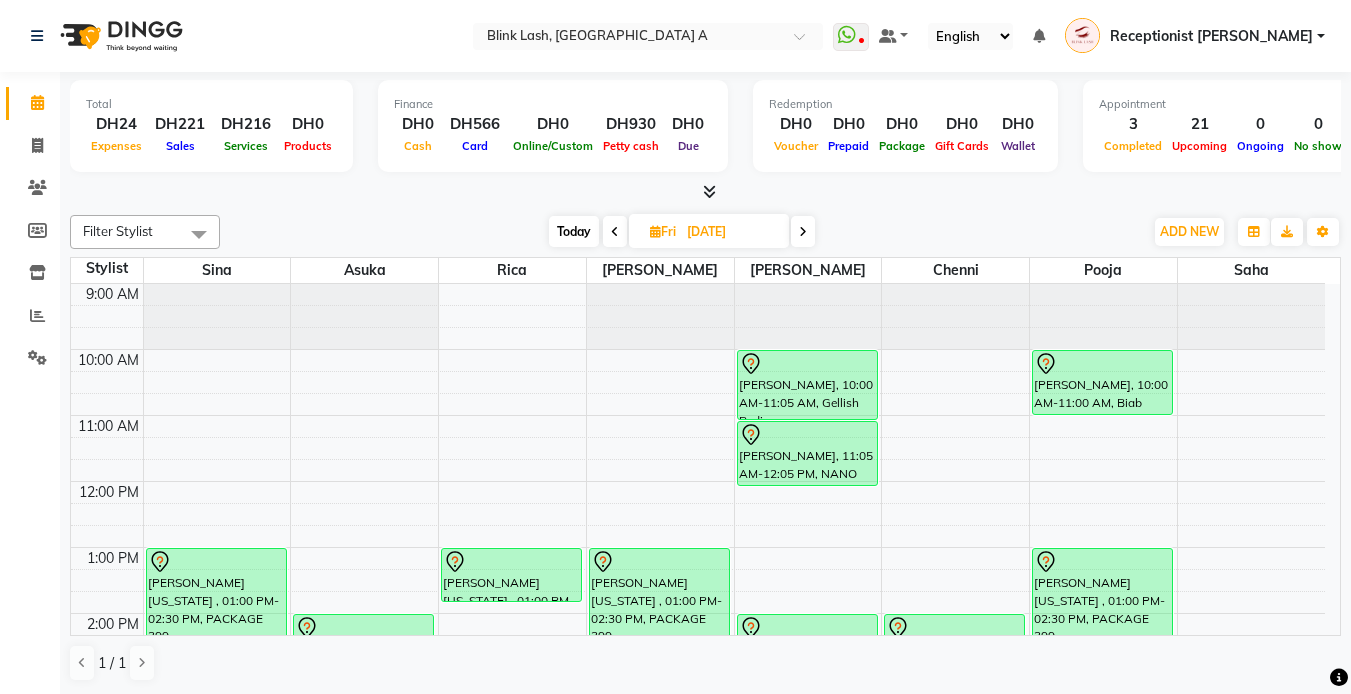 click on "Today" at bounding box center (574, 231) 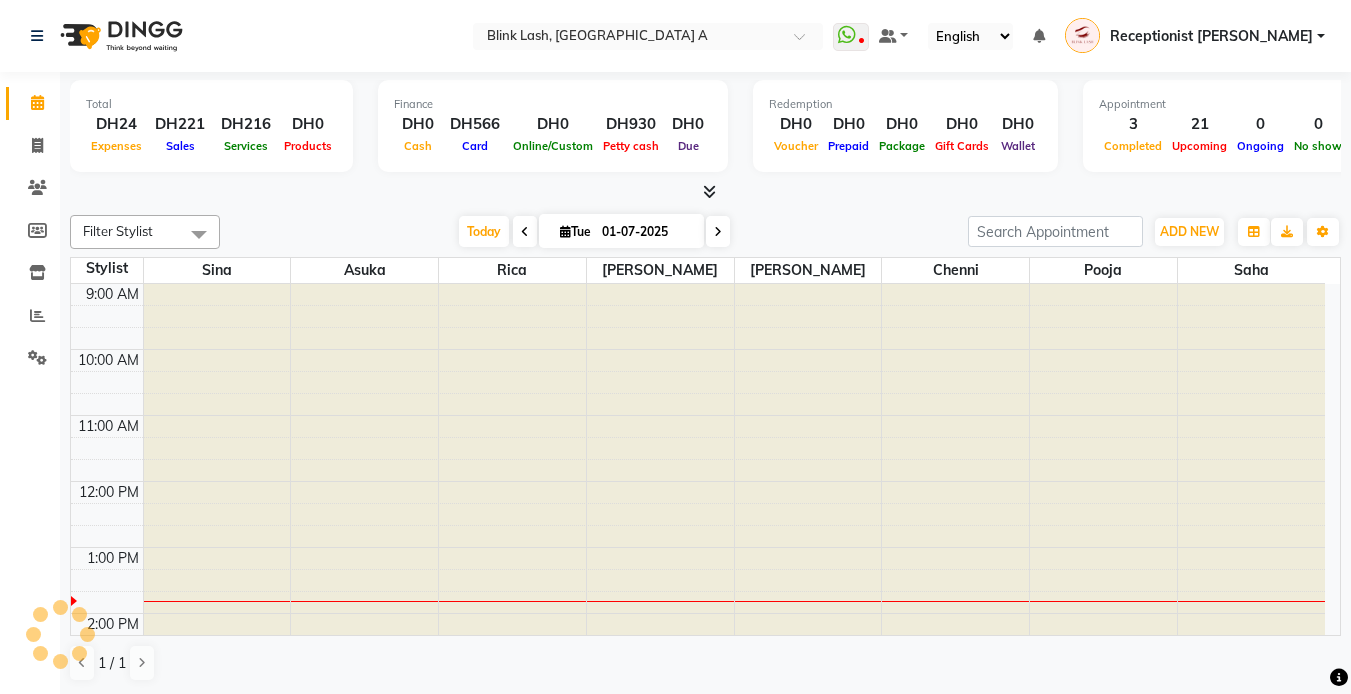 scroll, scrollTop: 265, scrollLeft: 0, axis: vertical 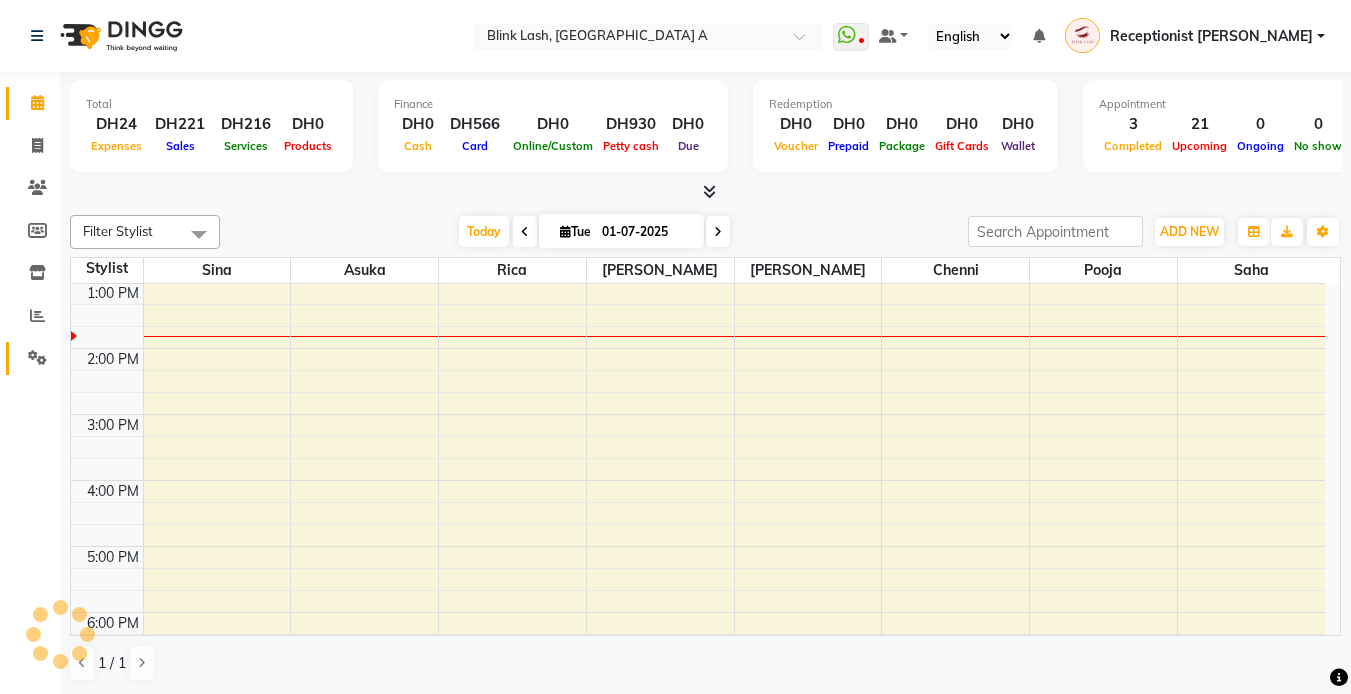 drag, startPoint x: 21, startPoint y: 379, endPoint x: 33, endPoint y: 370, distance: 15 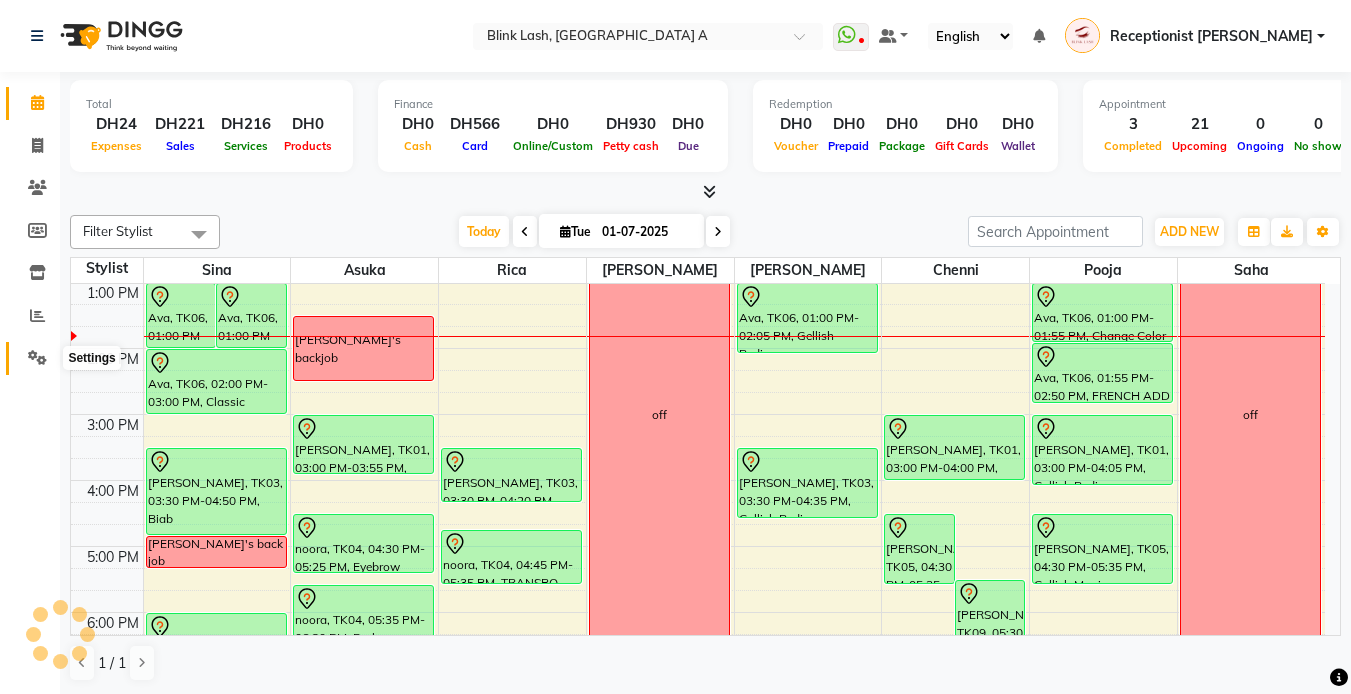 click 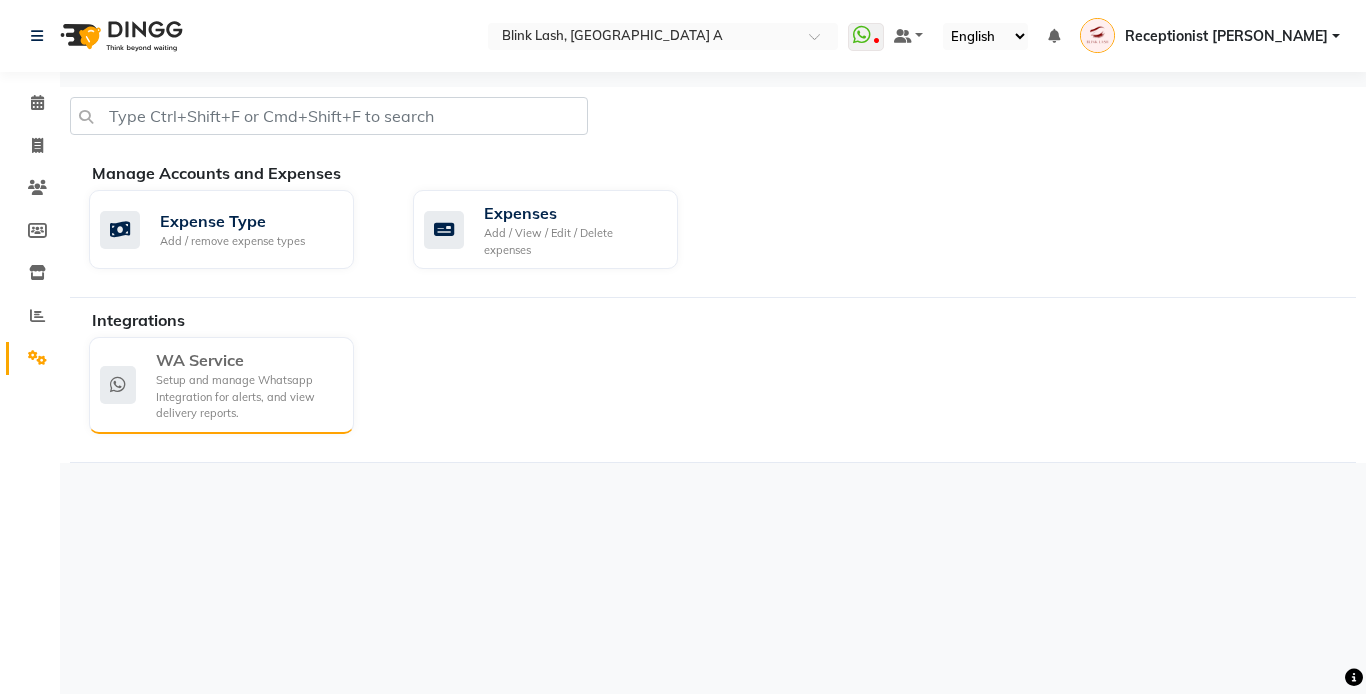 click on "Setup and manage Whatsapp Integration for alerts, and view delivery reports." 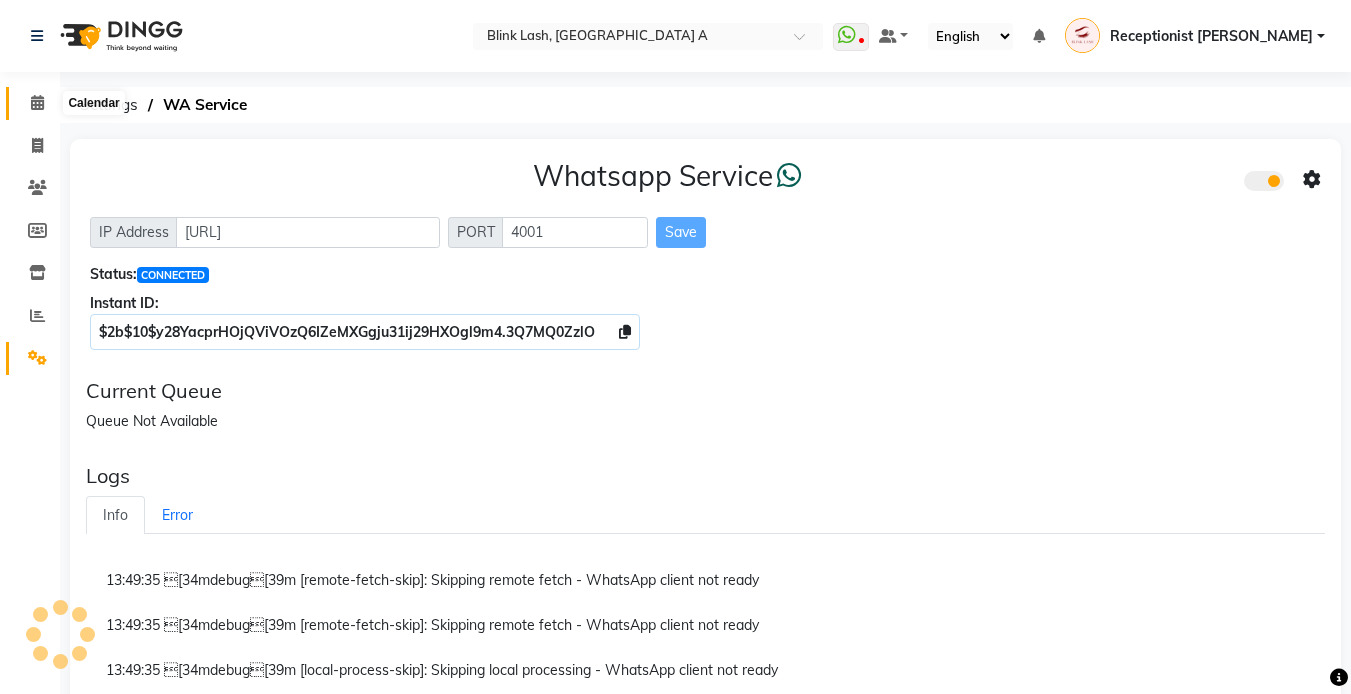 click 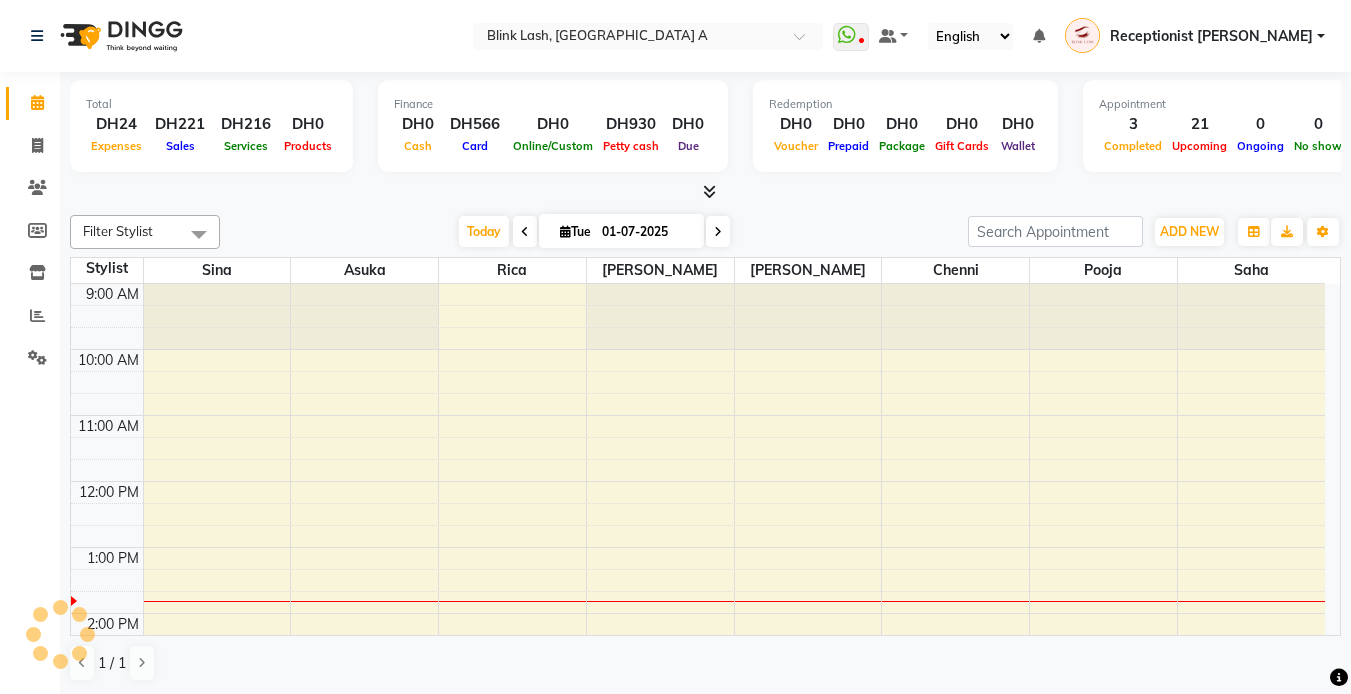 scroll, scrollTop: 0, scrollLeft: 0, axis: both 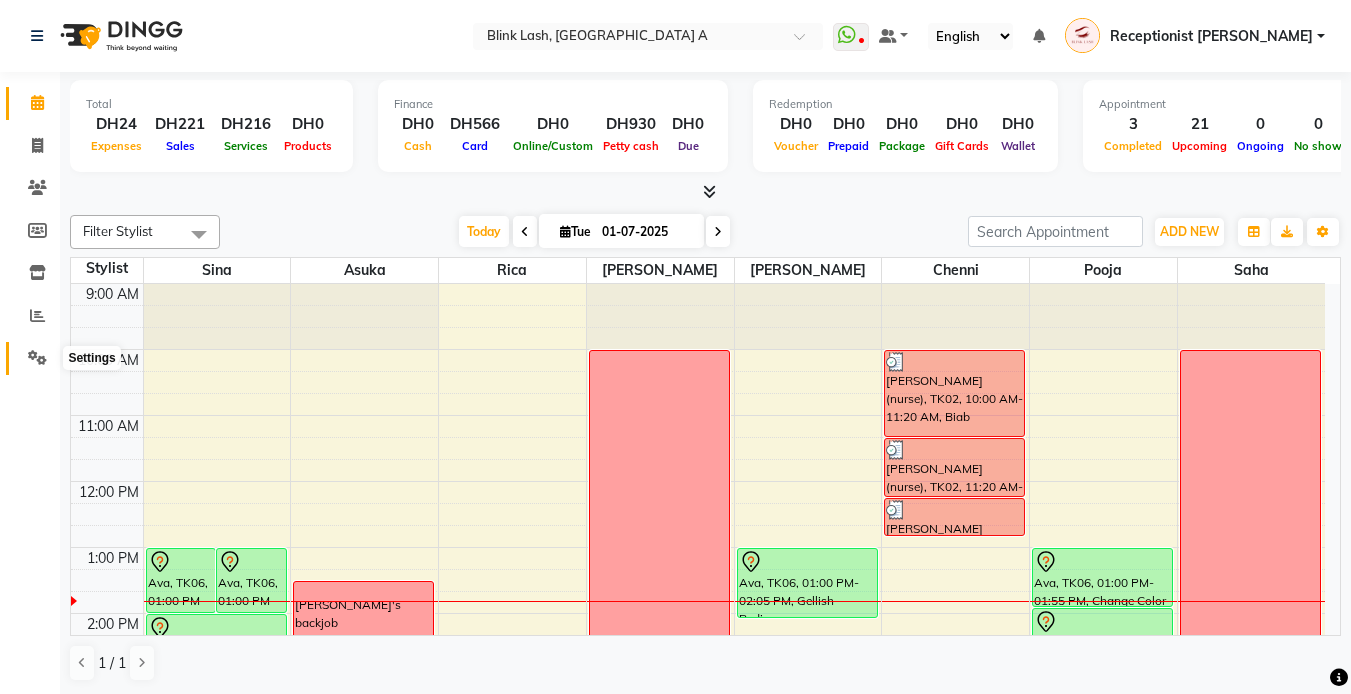 click 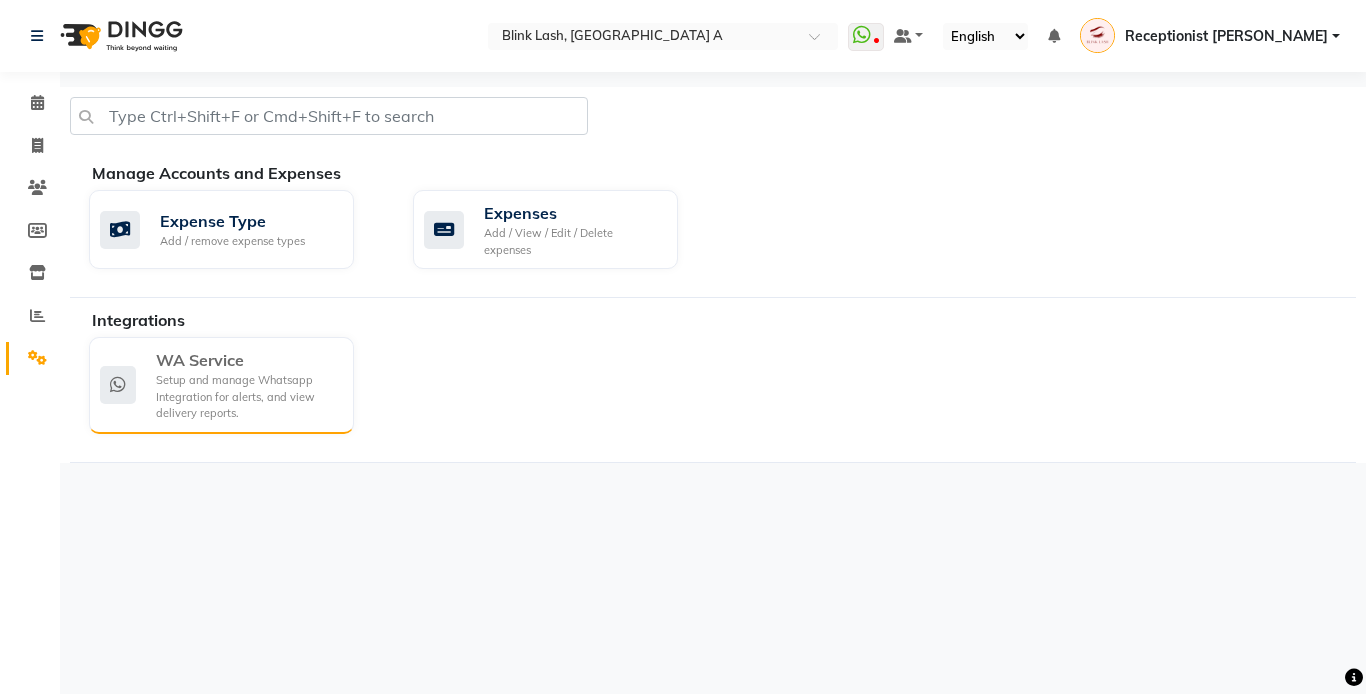 click on "Setup and manage Whatsapp Integration for alerts, and view delivery reports." 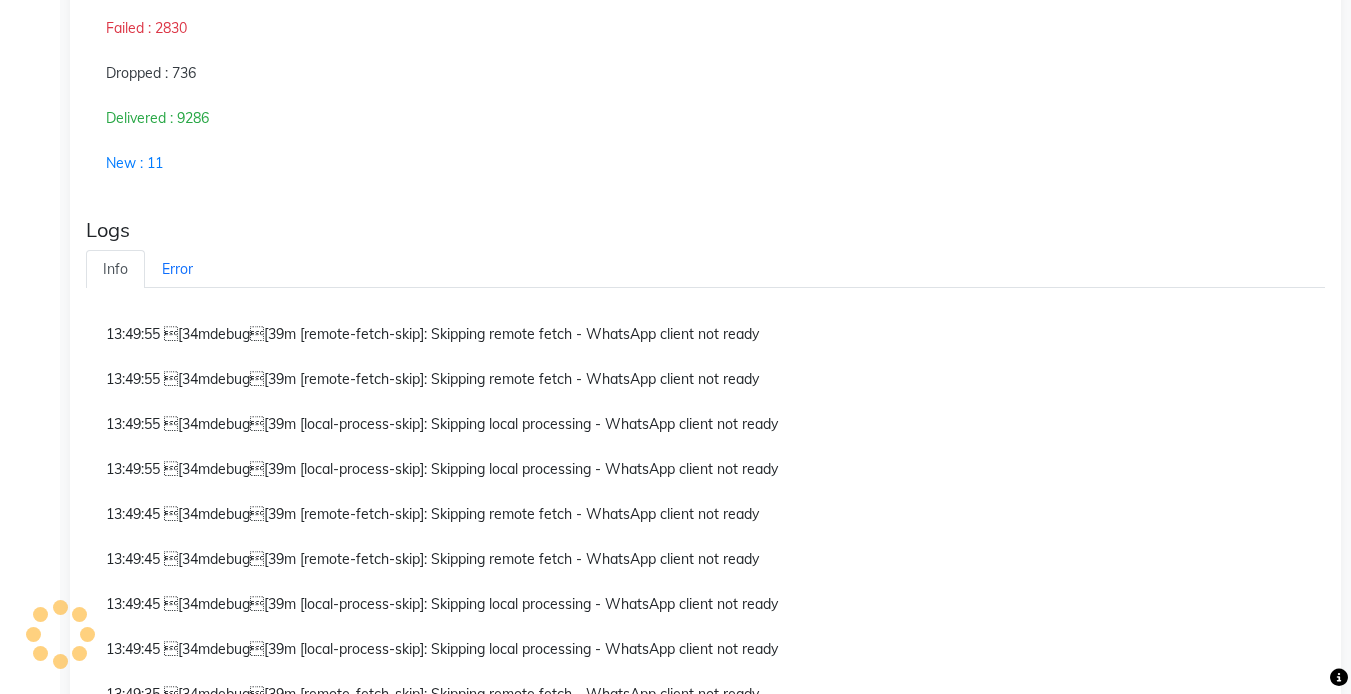 scroll, scrollTop: 0, scrollLeft: 0, axis: both 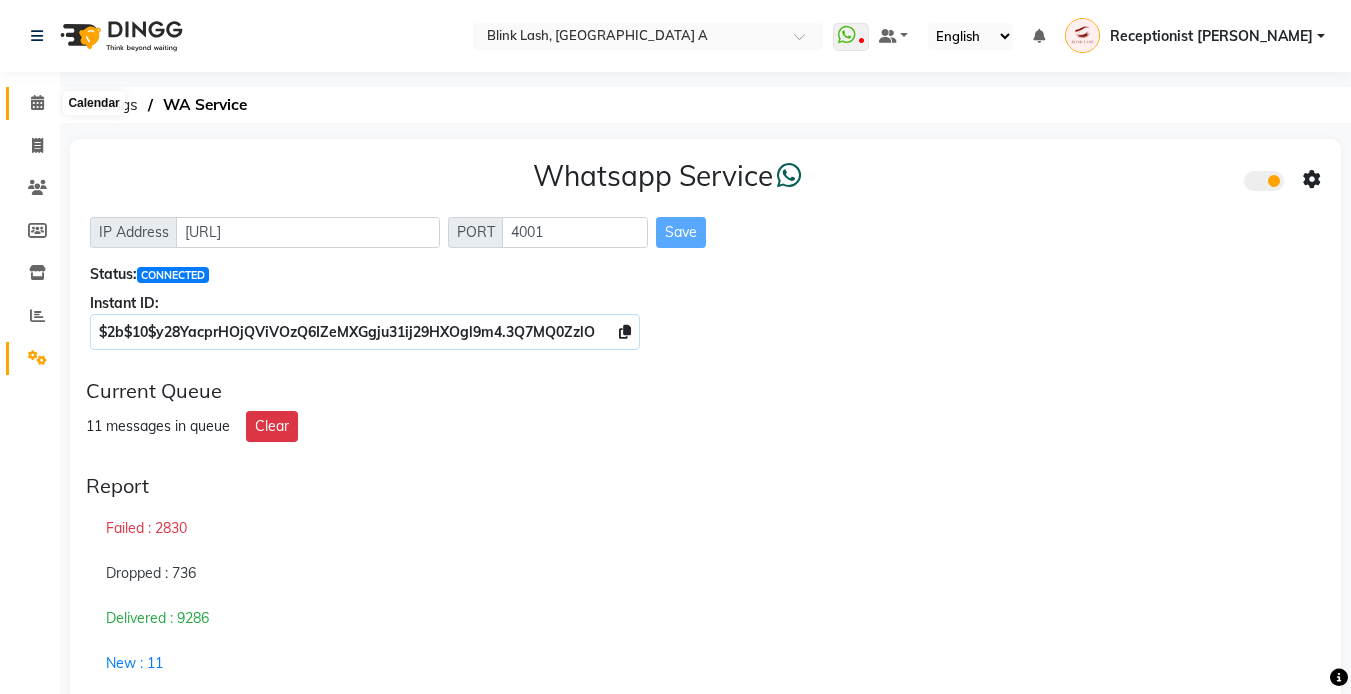 click 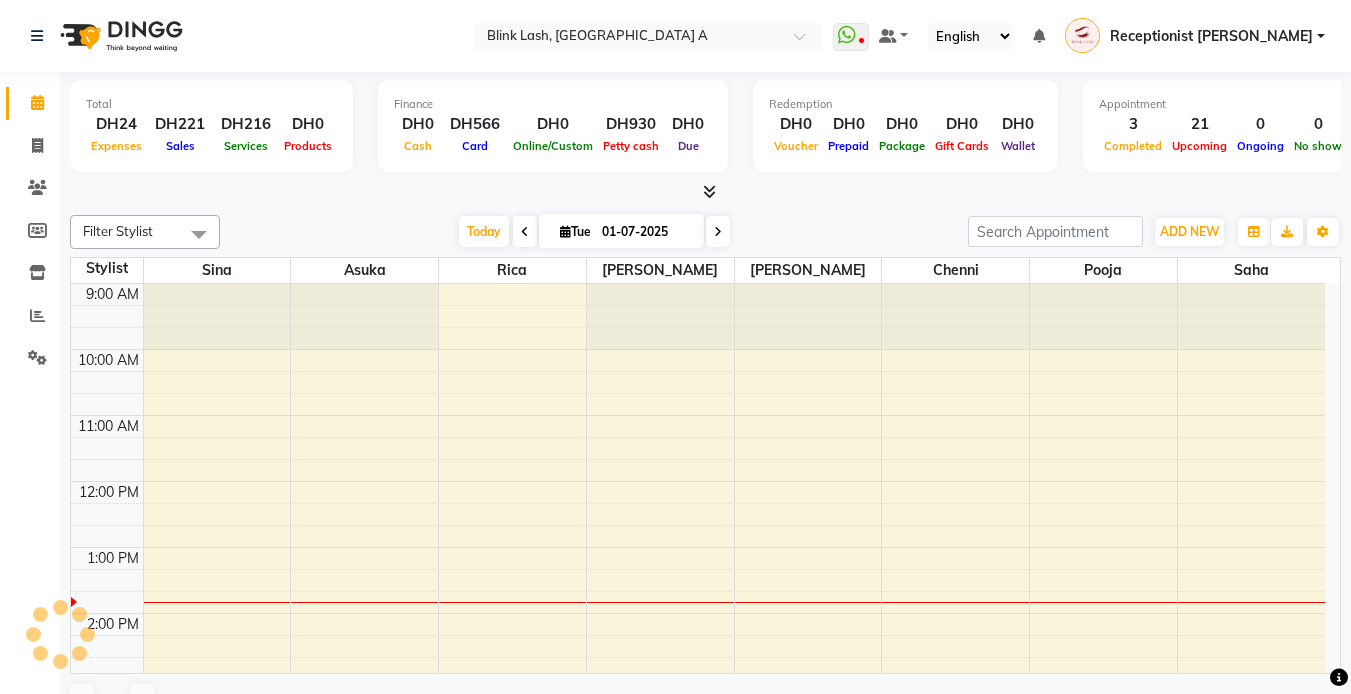 scroll, scrollTop: 0, scrollLeft: 0, axis: both 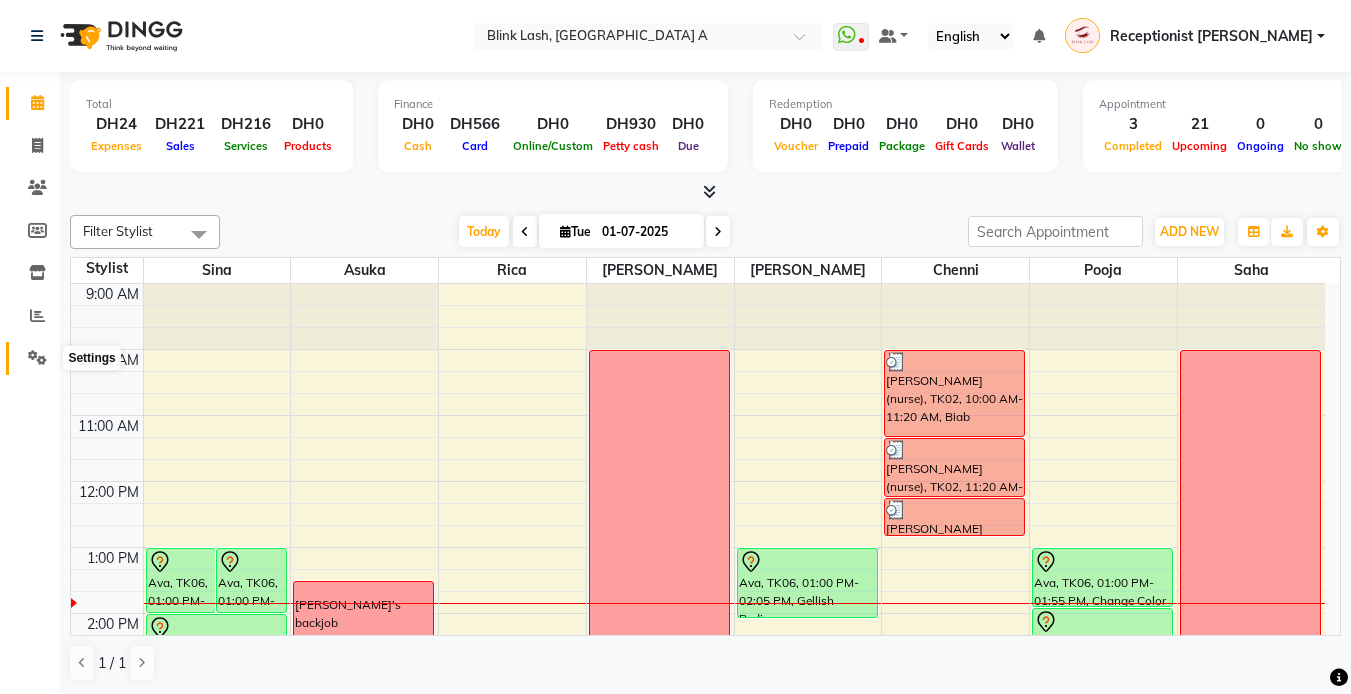 click 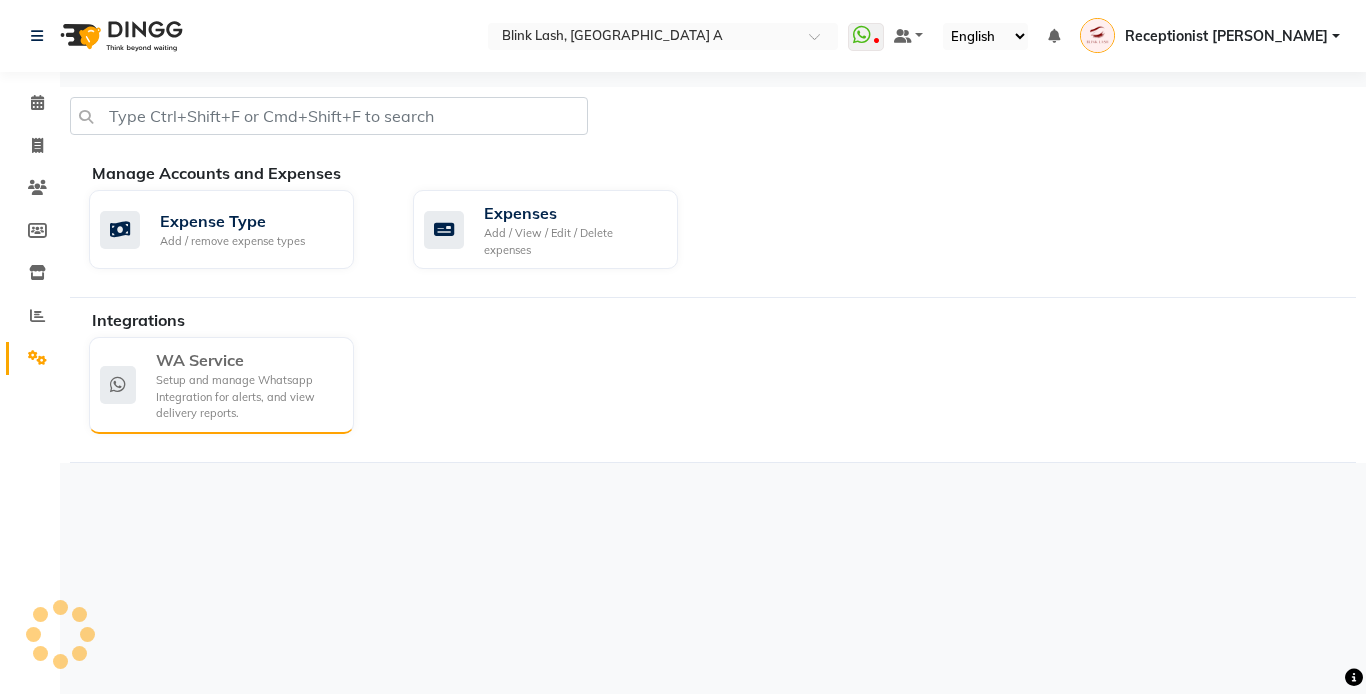 click on "Setup and manage Whatsapp Integration for alerts, and view delivery reports." 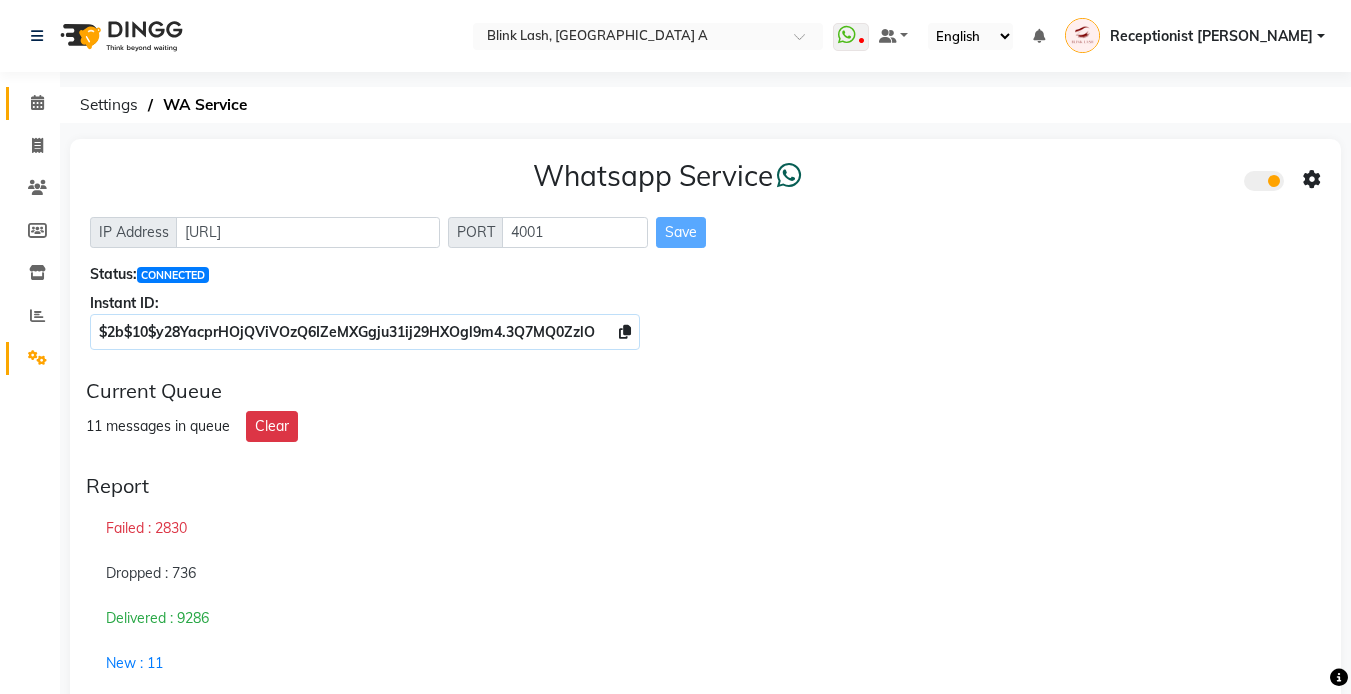 click on "Calendar" 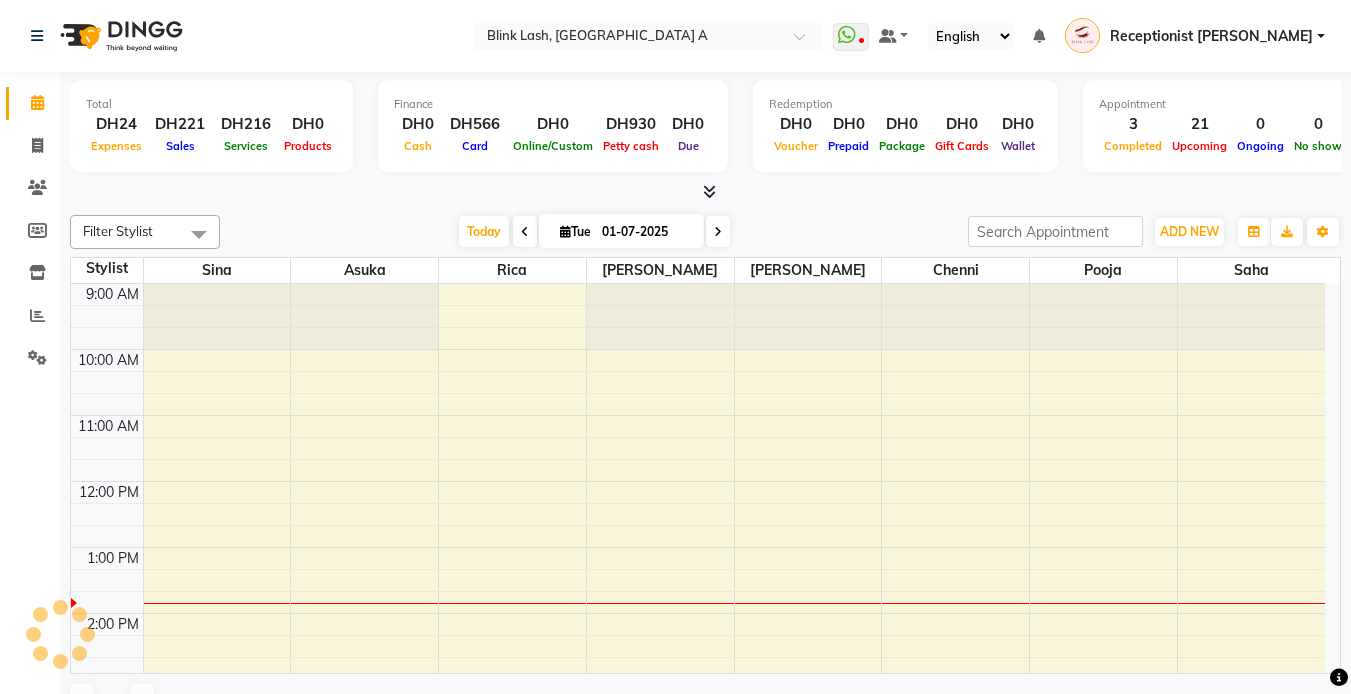 scroll, scrollTop: 0, scrollLeft: 0, axis: both 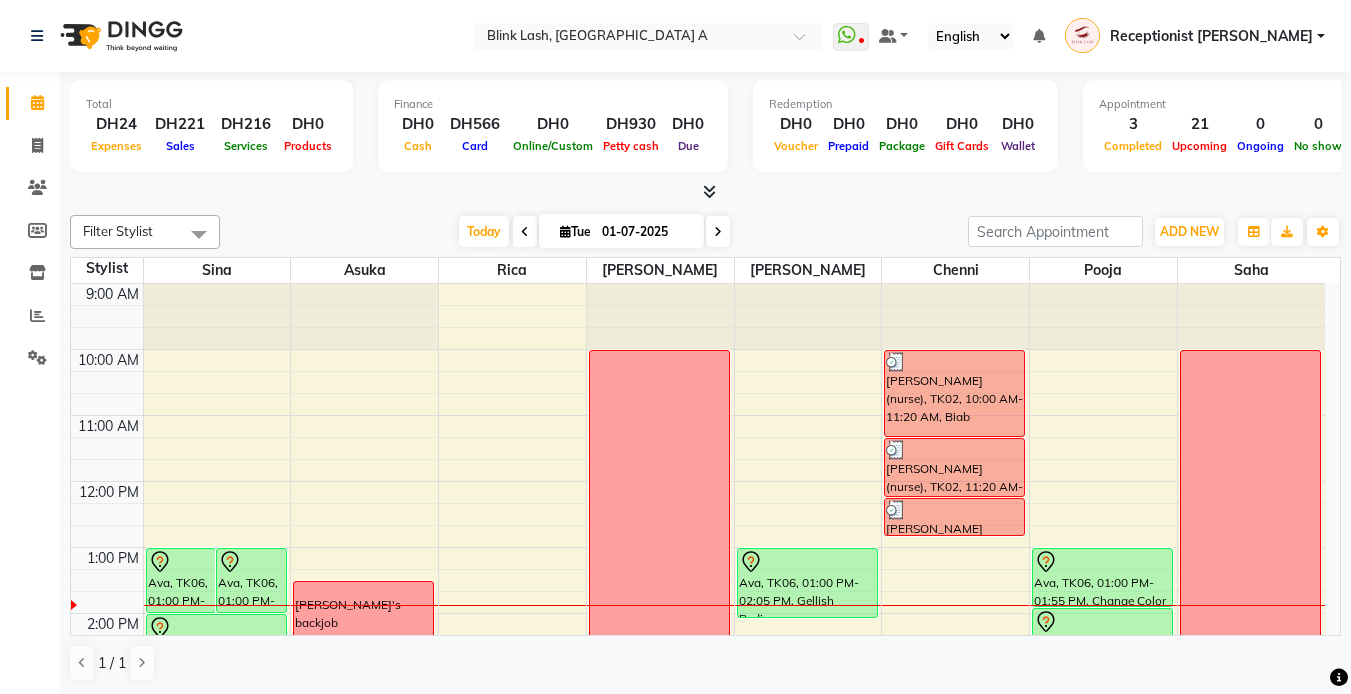 click at bounding box center [565, 231] 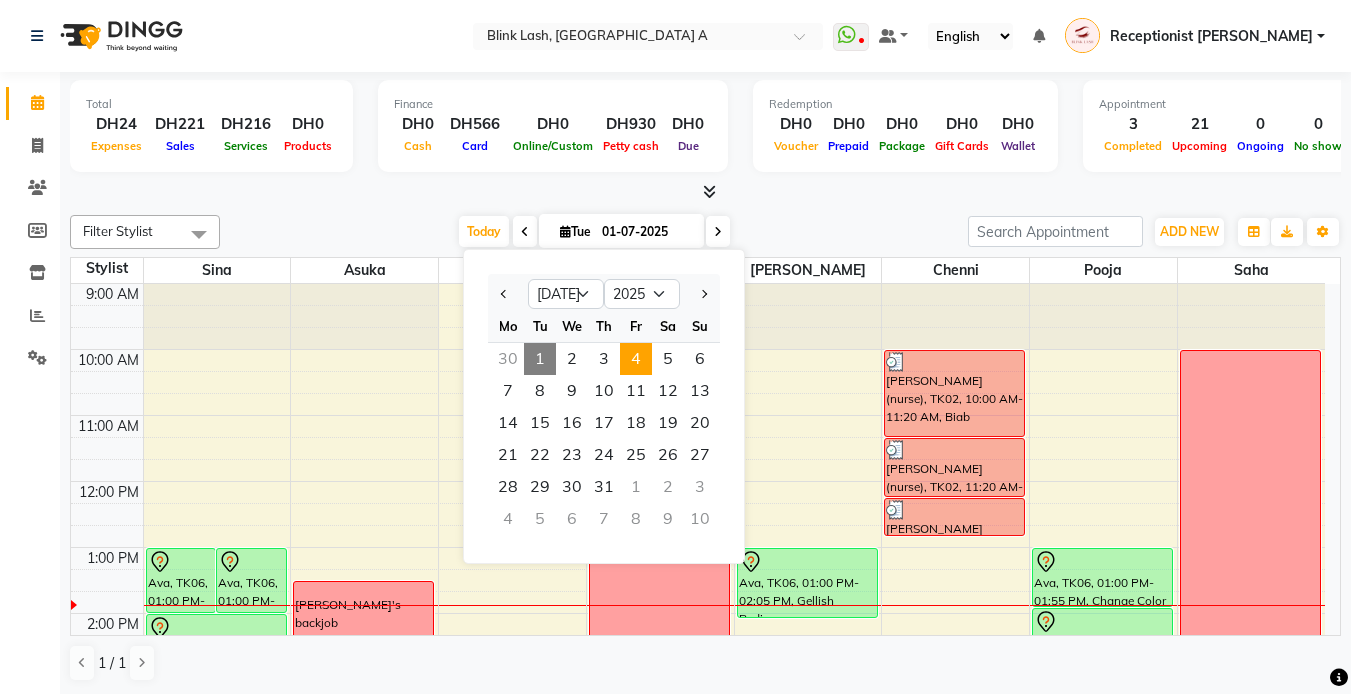 click on "4" at bounding box center [636, 359] 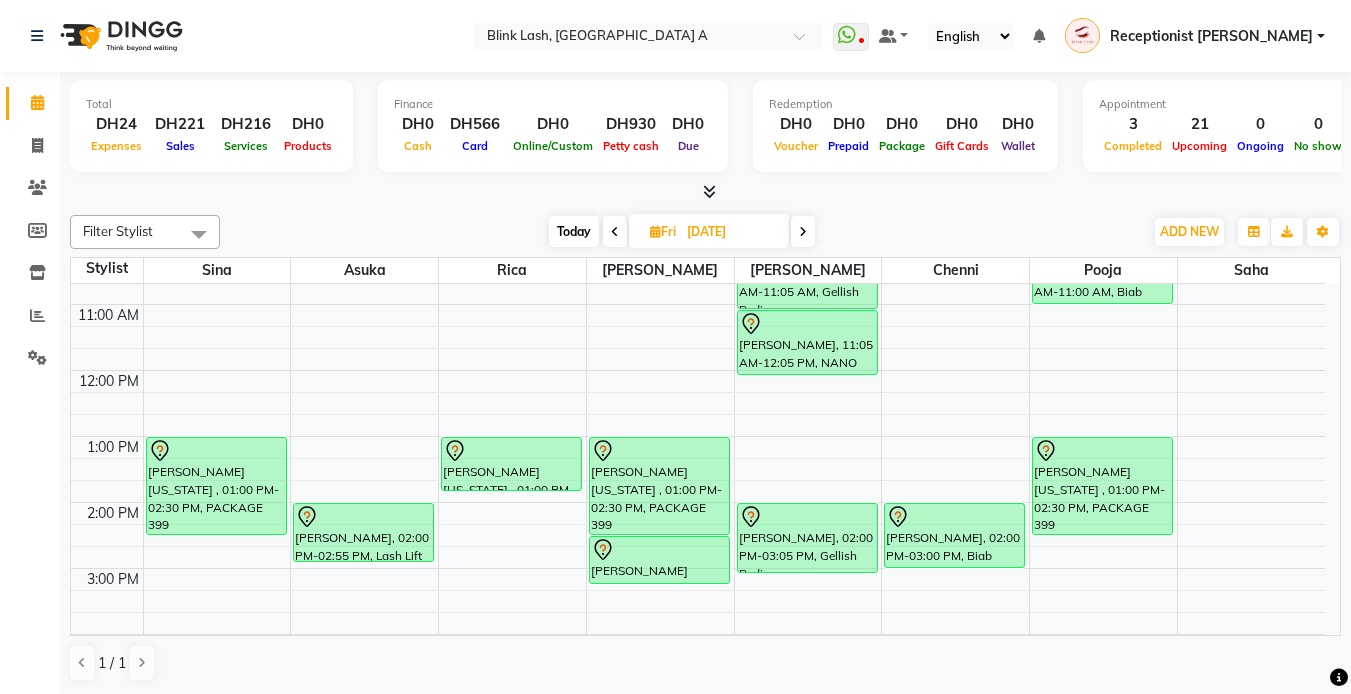 scroll, scrollTop: 65, scrollLeft: 0, axis: vertical 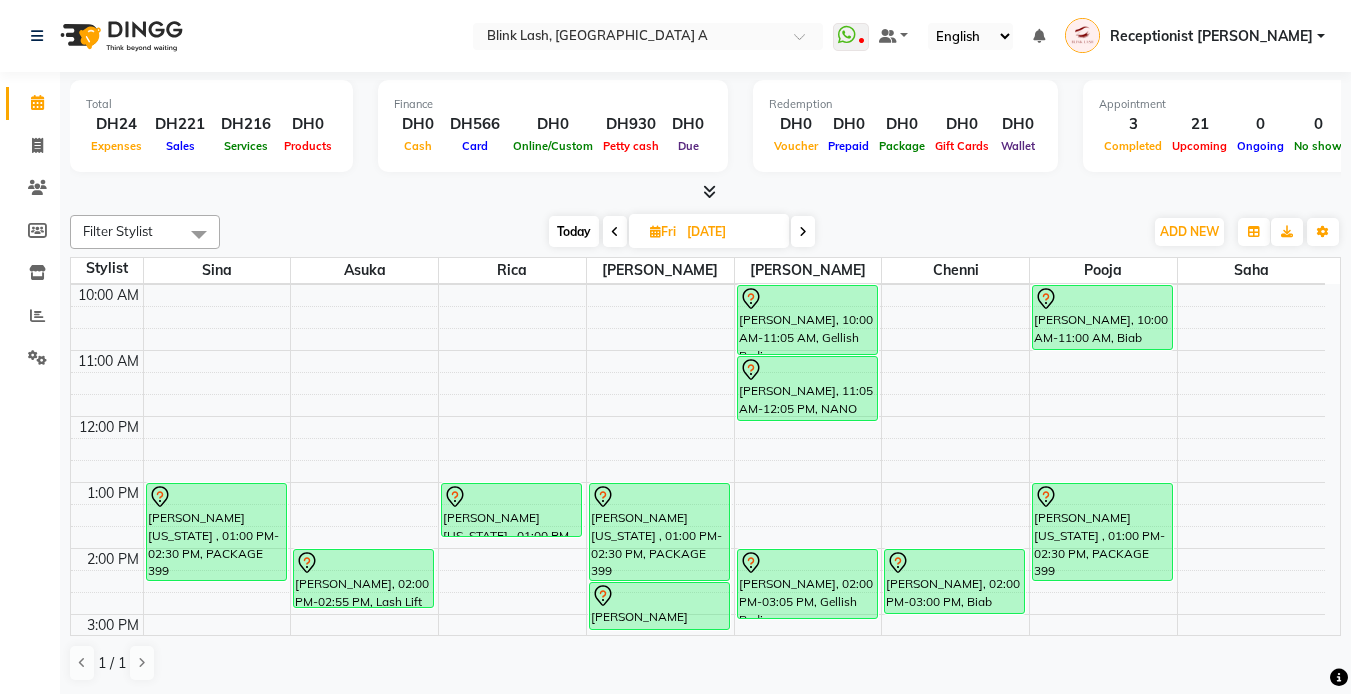 click on "Today" at bounding box center (574, 231) 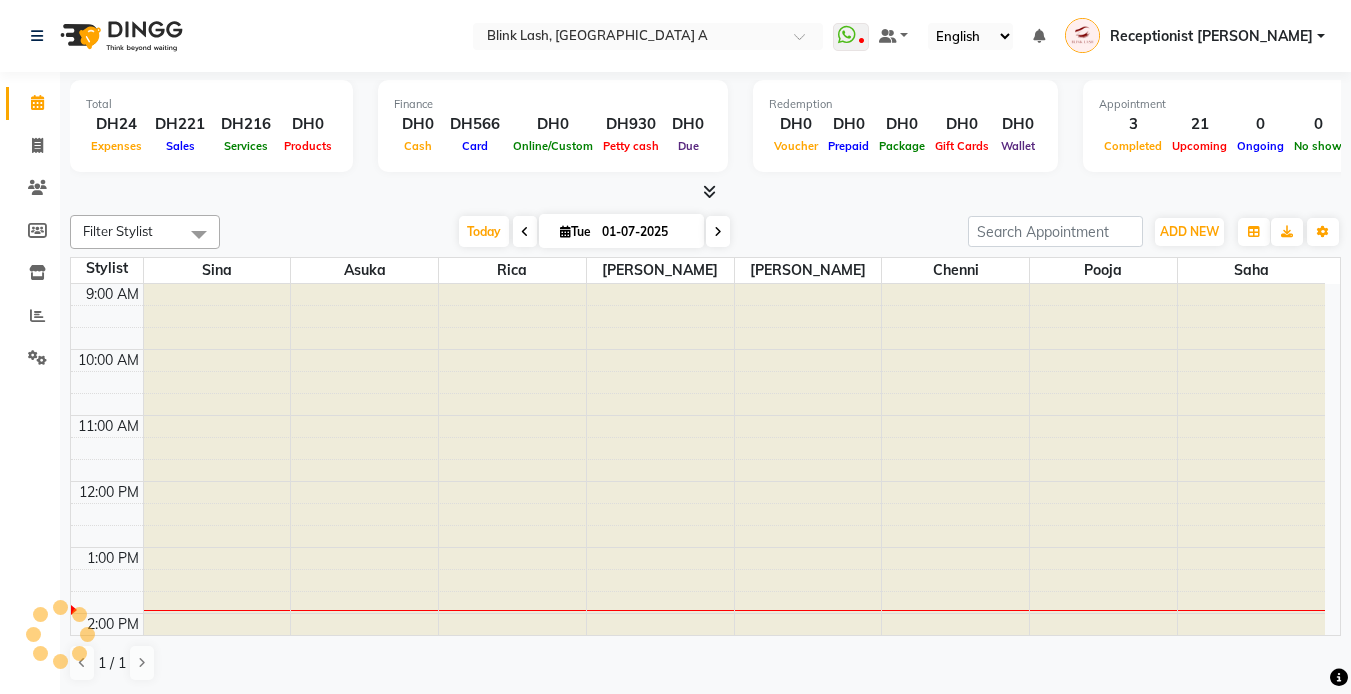 scroll, scrollTop: 265, scrollLeft: 0, axis: vertical 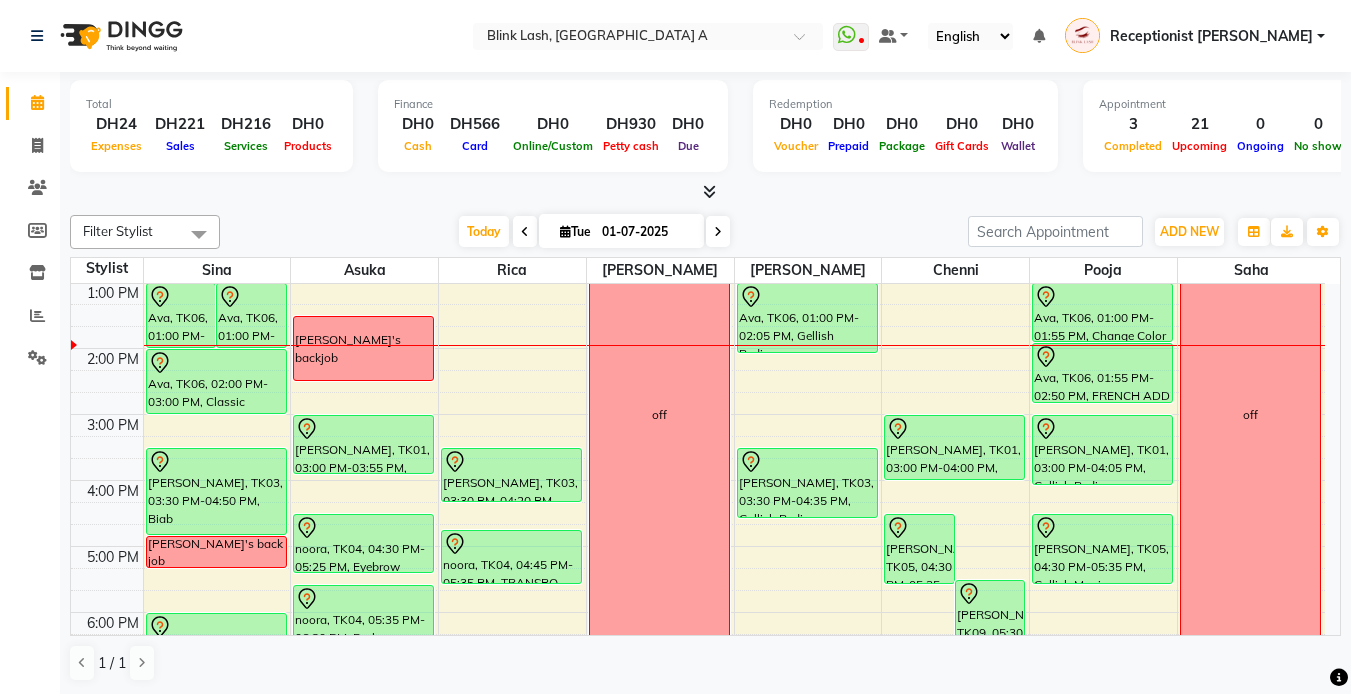 drag, startPoint x: 713, startPoint y: 236, endPoint x: 717, endPoint y: 256, distance: 20.396078 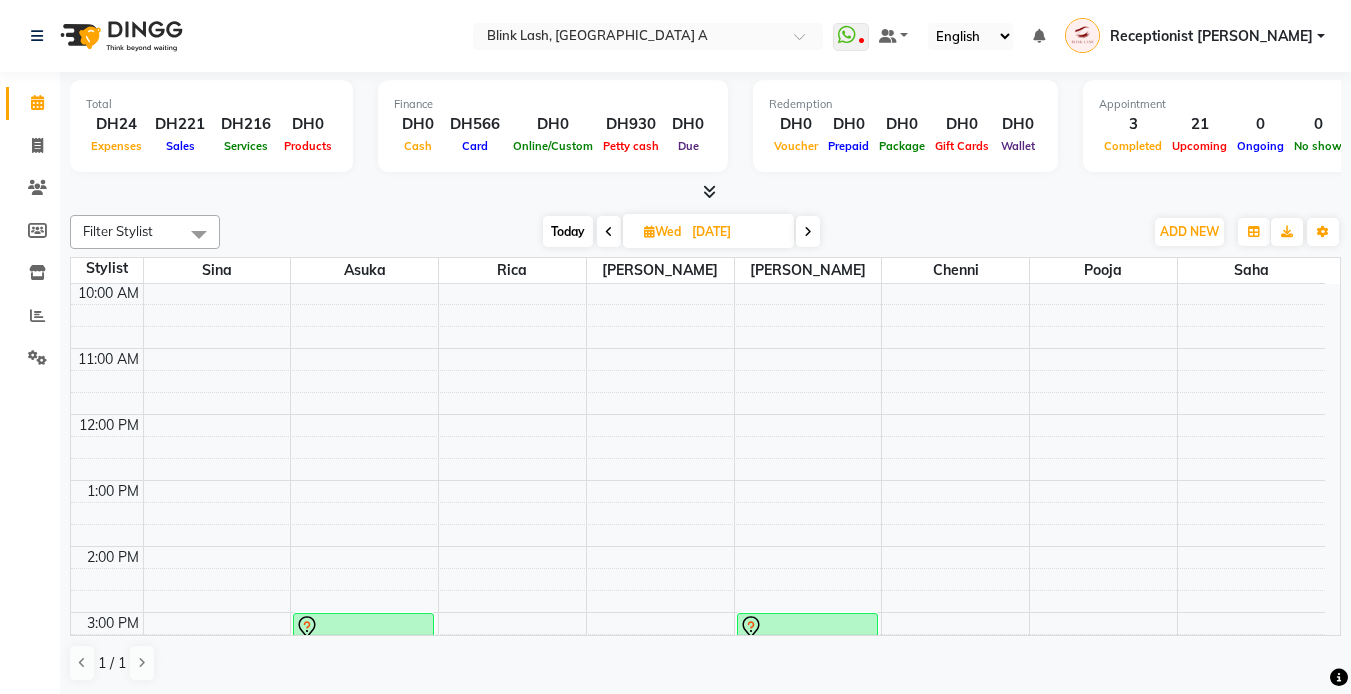 scroll, scrollTop: 0, scrollLeft: 0, axis: both 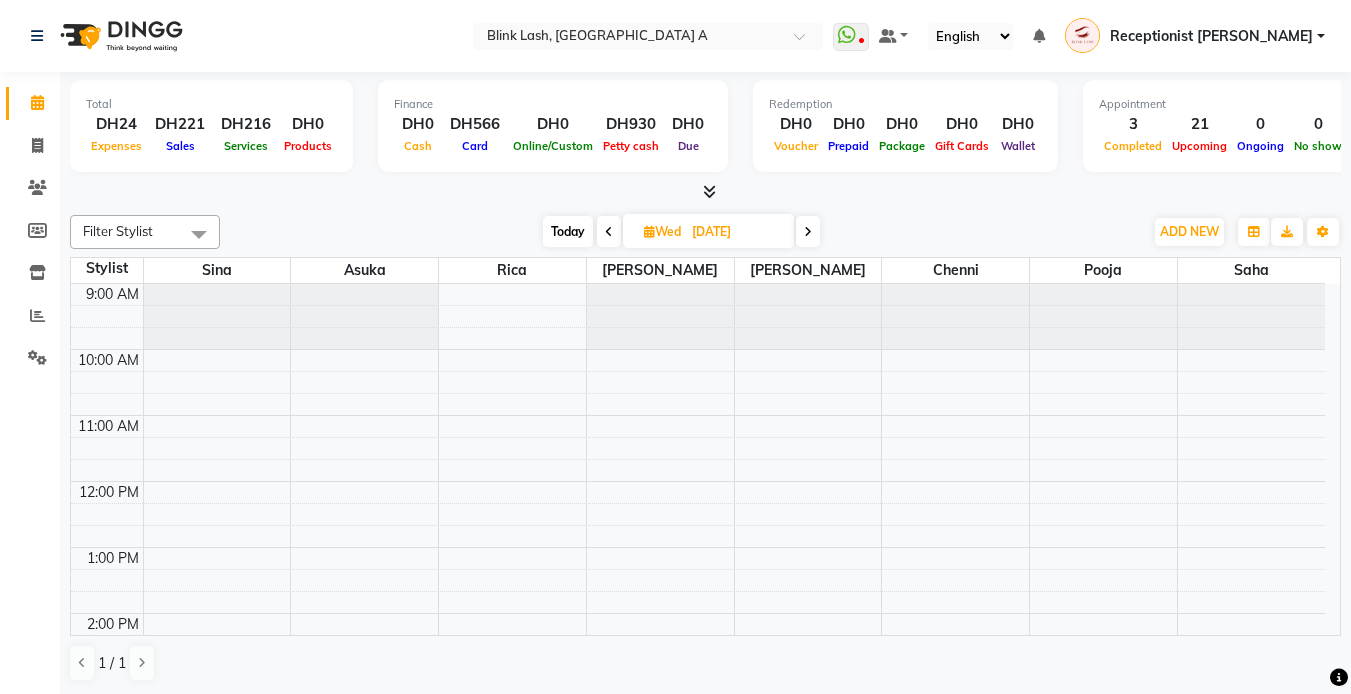click on "9:00 AM 10:00 AM 11:00 AM 12:00 PM 1:00 PM 2:00 PM 3:00 PM 4:00 PM 5:00 PM 6:00 PM 7:00 PM 8:00 PM 9:00 PM 10:00 PM 11:00 PM             aisling, 03:00 PM-04:00 PM, Biab  cheenie's backjob              [PERSON_NAME], 04:05 PM-05:00 PM, Change Color Gel Full             aisling, 03:00 PM-04:05 PM, Gellish Pedicure             Eimear Dune, 04:00 PM-05:00 PM, [PERSON_NAME]             [PERSON_NAME], 04:00 PM-04:45 PM, Gellish Manicure" at bounding box center (698, 778) 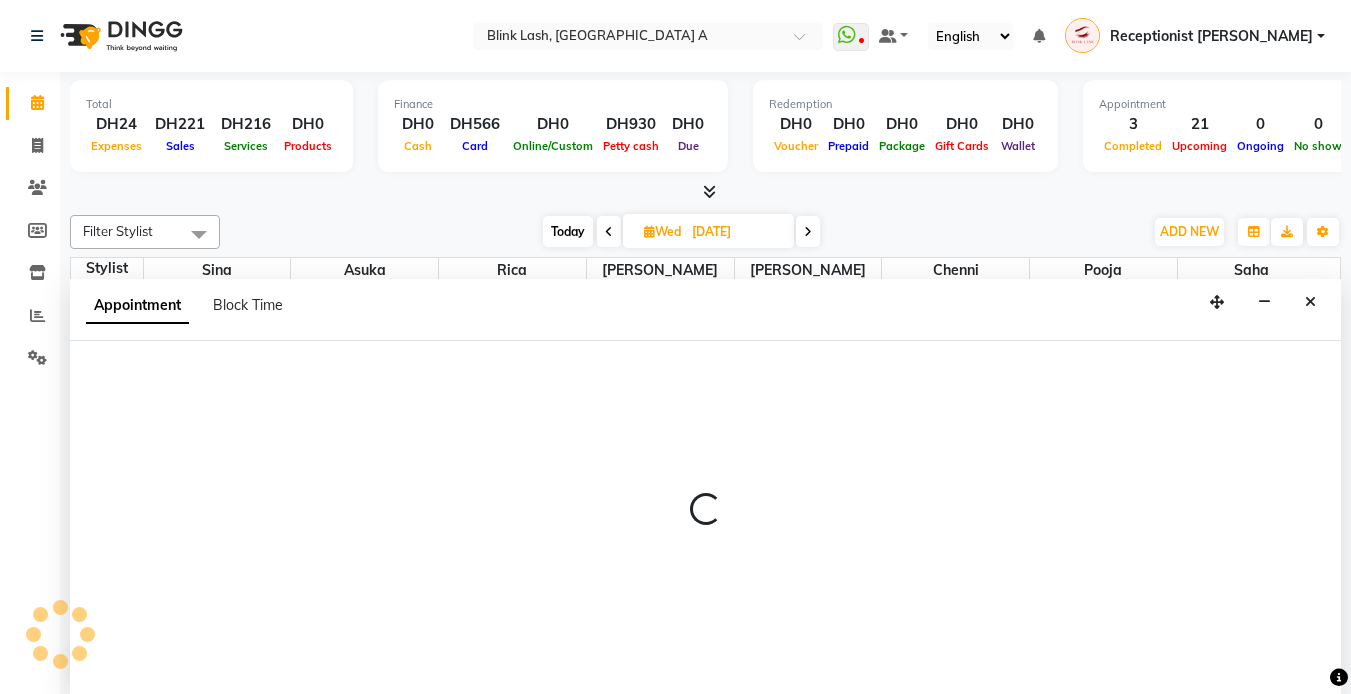 select on "57849" 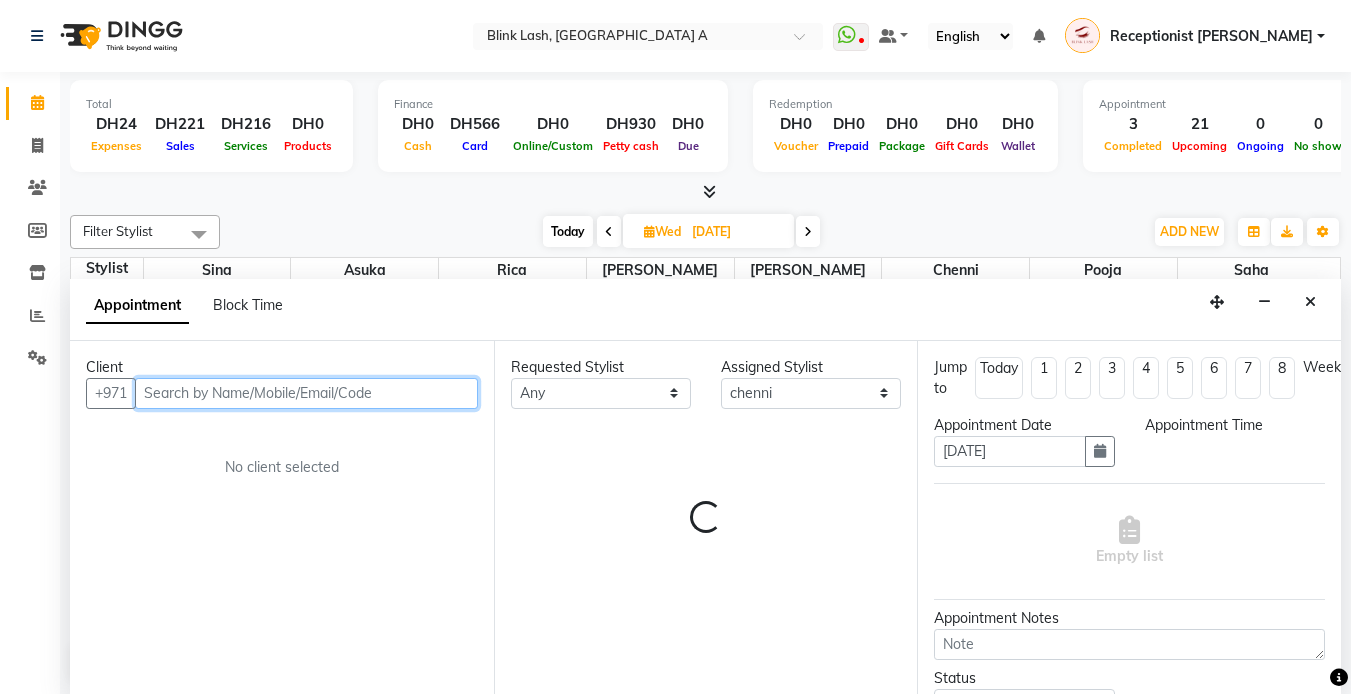 scroll, scrollTop: 1, scrollLeft: 0, axis: vertical 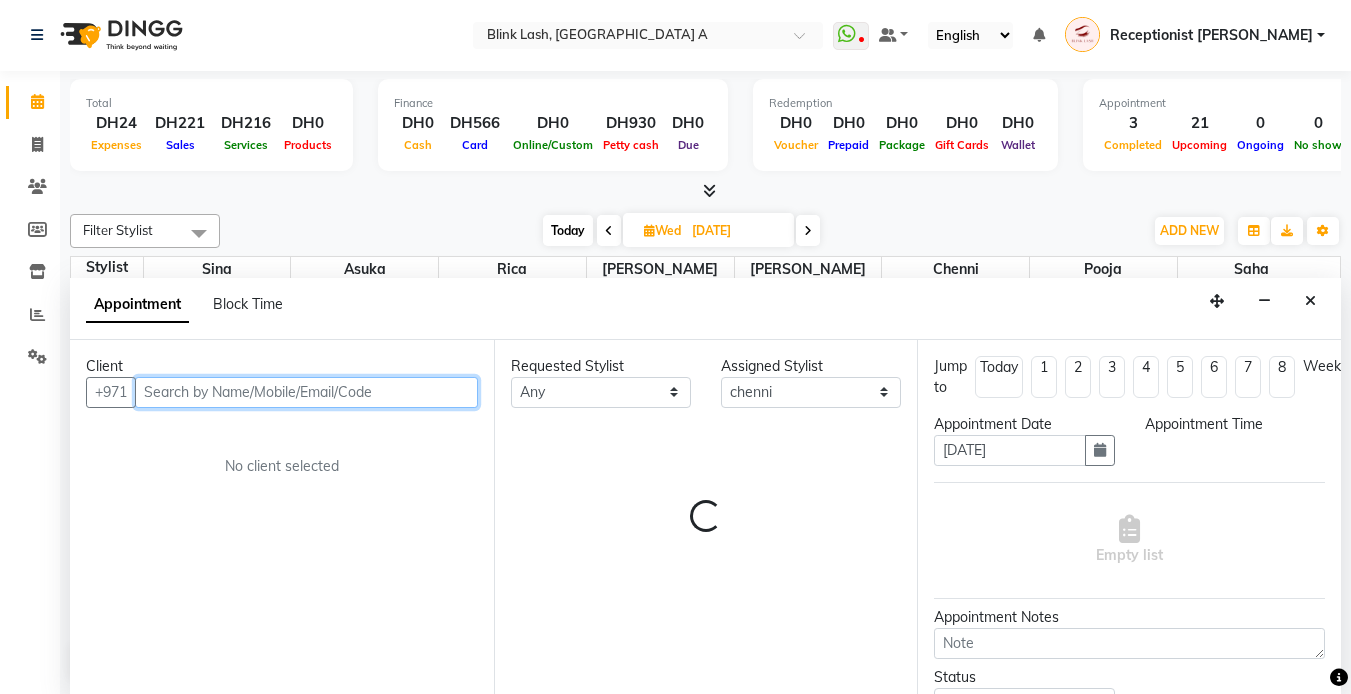 select on "600" 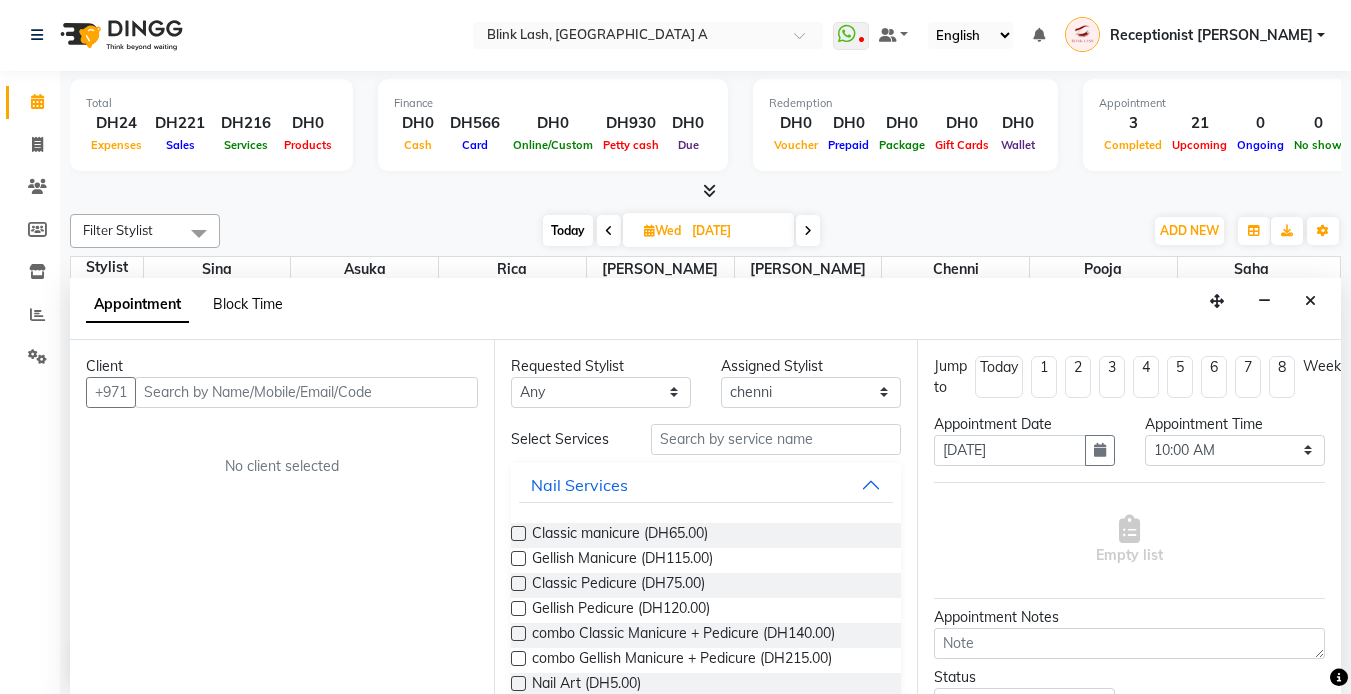 click on "Block Time" at bounding box center [248, 304] 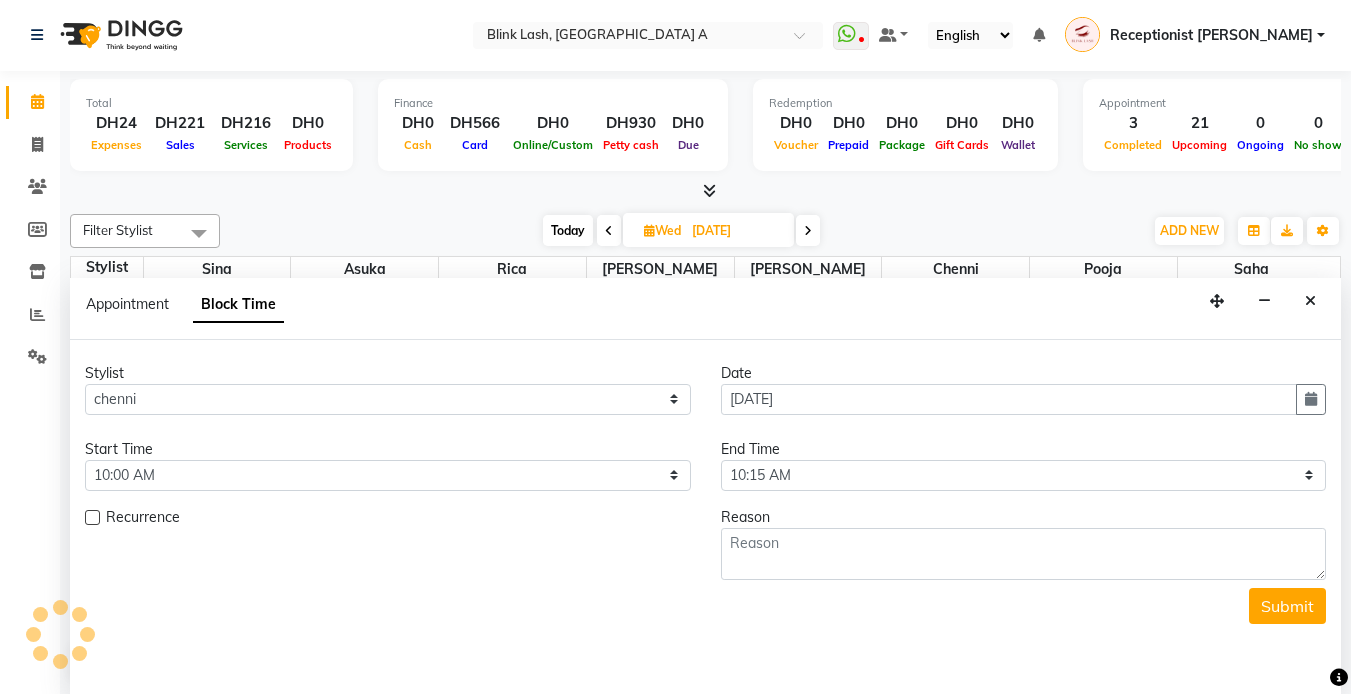 scroll, scrollTop: 265, scrollLeft: 0, axis: vertical 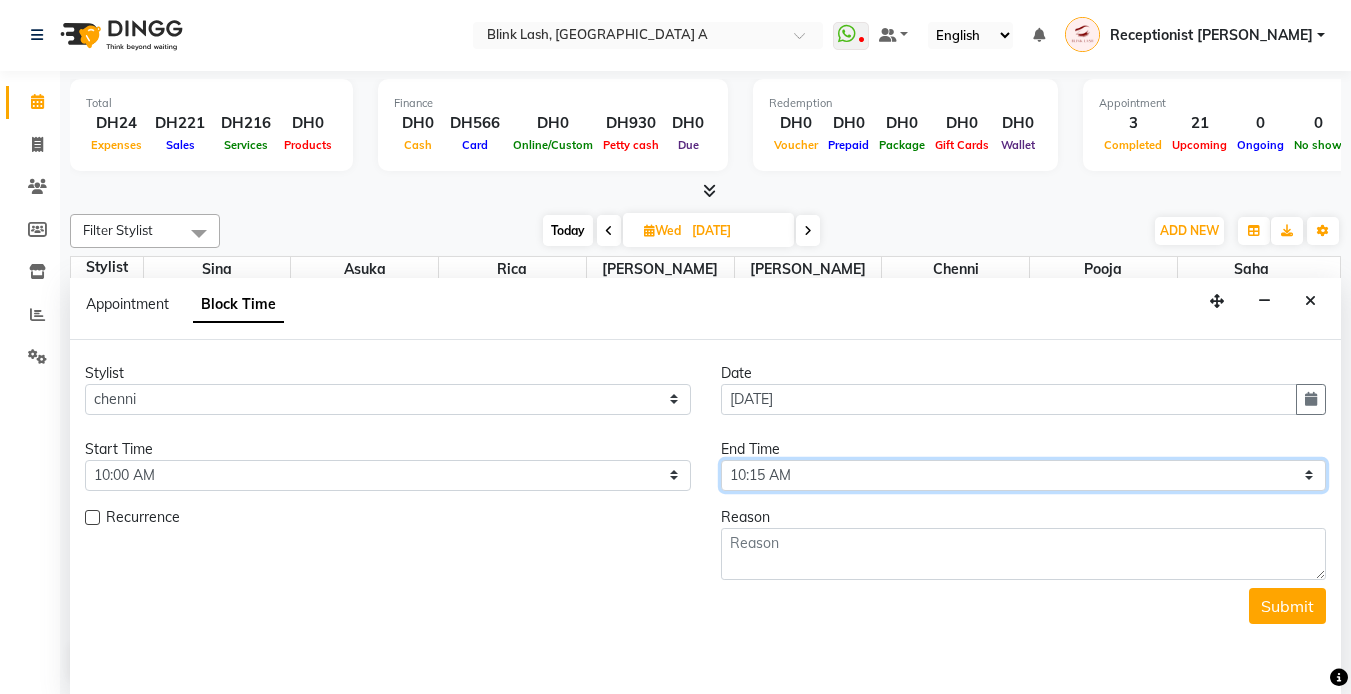 click on "Select 10:00 AM 10:05 AM 10:10 AM 10:15 AM 10:20 AM 10:25 AM 10:30 AM 10:35 AM 10:40 AM 10:45 AM 10:50 AM 10:55 AM 11:00 AM 11:05 AM 11:10 AM 11:15 AM 11:20 AM 11:25 AM 11:30 AM 11:35 AM 11:40 AM 11:45 AM 11:50 AM 11:55 AM 12:00 PM 12:05 PM 12:10 PM 12:15 PM 12:20 PM 12:25 PM 12:30 PM 12:35 PM 12:40 PM 12:45 PM 12:50 PM 12:55 PM 01:00 PM 01:05 PM 01:10 PM 01:15 PM 01:20 PM 01:25 PM 01:30 PM 01:35 PM 01:40 PM 01:45 PM 01:50 PM 01:55 PM 02:00 PM 02:05 PM 02:10 PM 02:15 PM 02:20 PM 02:25 PM 02:30 PM 02:35 PM 02:40 PM 02:45 PM 02:50 PM 02:55 PM 03:00 PM 03:05 PM 03:10 PM 03:15 PM 03:20 PM 03:25 PM 03:30 PM 03:35 PM 03:40 PM 03:45 PM 03:50 PM 03:55 PM 04:00 PM 04:05 PM 04:10 PM 04:15 PM 04:20 PM 04:25 PM 04:30 PM 04:35 PM 04:40 PM 04:45 PM 04:50 PM 04:55 PM 05:00 PM 05:05 PM 05:10 PM 05:15 PM 05:20 PM 05:25 PM 05:30 PM 05:35 PM 05:40 PM 05:45 PM 05:50 PM 05:55 PM 06:00 PM 06:05 PM 06:10 PM 06:15 PM 06:20 PM 06:25 PM 06:30 PM 06:35 PM 06:40 PM 06:45 PM 06:50 PM 06:55 PM 07:00 PM 07:05 PM 07:10 PM 07:15 PM 07:20 PM" at bounding box center [1024, 475] 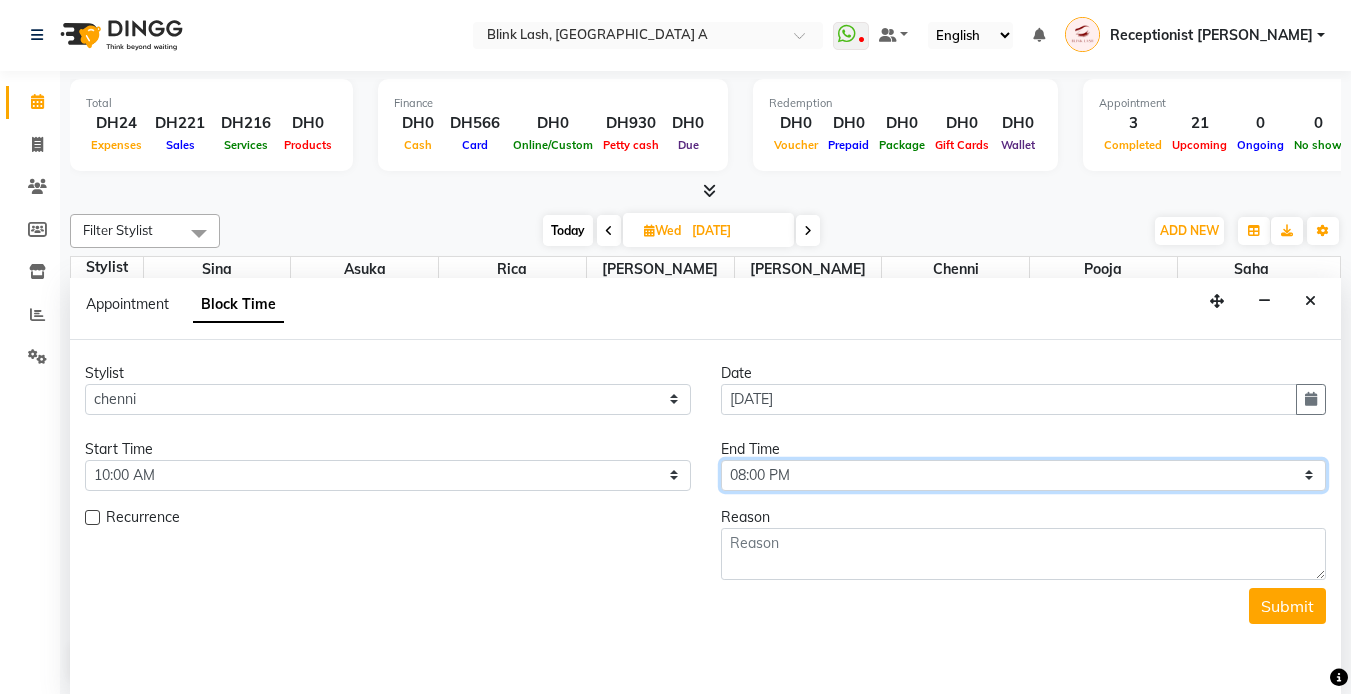 click on "Select 10:00 AM 10:05 AM 10:10 AM 10:15 AM 10:20 AM 10:25 AM 10:30 AM 10:35 AM 10:40 AM 10:45 AM 10:50 AM 10:55 AM 11:00 AM 11:05 AM 11:10 AM 11:15 AM 11:20 AM 11:25 AM 11:30 AM 11:35 AM 11:40 AM 11:45 AM 11:50 AM 11:55 AM 12:00 PM 12:05 PM 12:10 PM 12:15 PM 12:20 PM 12:25 PM 12:30 PM 12:35 PM 12:40 PM 12:45 PM 12:50 PM 12:55 PM 01:00 PM 01:05 PM 01:10 PM 01:15 PM 01:20 PM 01:25 PM 01:30 PM 01:35 PM 01:40 PM 01:45 PM 01:50 PM 01:55 PM 02:00 PM 02:05 PM 02:10 PM 02:15 PM 02:20 PM 02:25 PM 02:30 PM 02:35 PM 02:40 PM 02:45 PM 02:50 PM 02:55 PM 03:00 PM 03:05 PM 03:10 PM 03:15 PM 03:20 PM 03:25 PM 03:30 PM 03:35 PM 03:40 PM 03:45 PM 03:50 PM 03:55 PM 04:00 PM 04:05 PM 04:10 PM 04:15 PM 04:20 PM 04:25 PM 04:30 PM 04:35 PM 04:40 PM 04:45 PM 04:50 PM 04:55 PM 05:00 PM 05:05 PM 05:10 PM 05:15 PM 05:20 PM 05:25 PM 05:30 PM 05:35 PM 05:40 PM 05:45 PM 05:50 PM 05:55 PM 06:00 PM 06:05 PM 06:10 PM 06:15 PM 06:20 PM 06:25 PM 06:30 PM 06:35 PM 06:40 PM 06:45 PM 06:50 PM 06:55 PM 07:00 PM 07:05 PM 07:10 PM 07:15 PM 07:20 PM" at bounding box center (1024, 475) 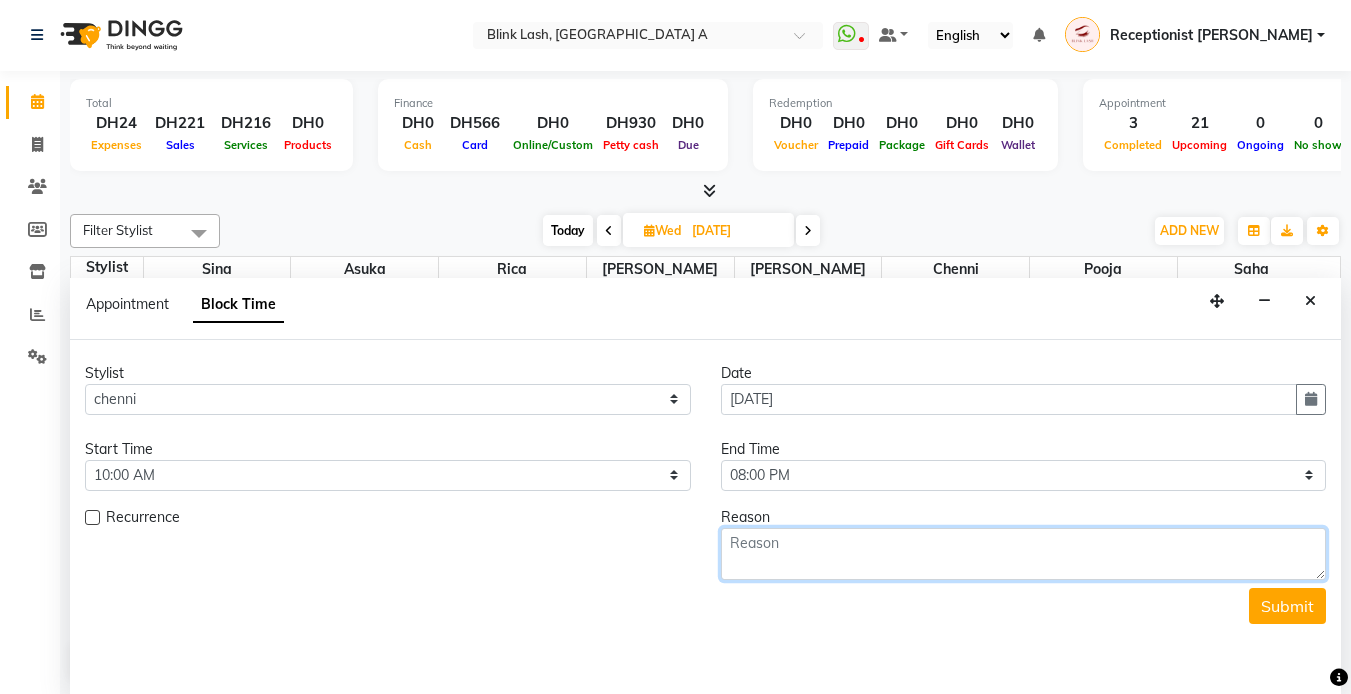 click at bounding box center (1024, 554) 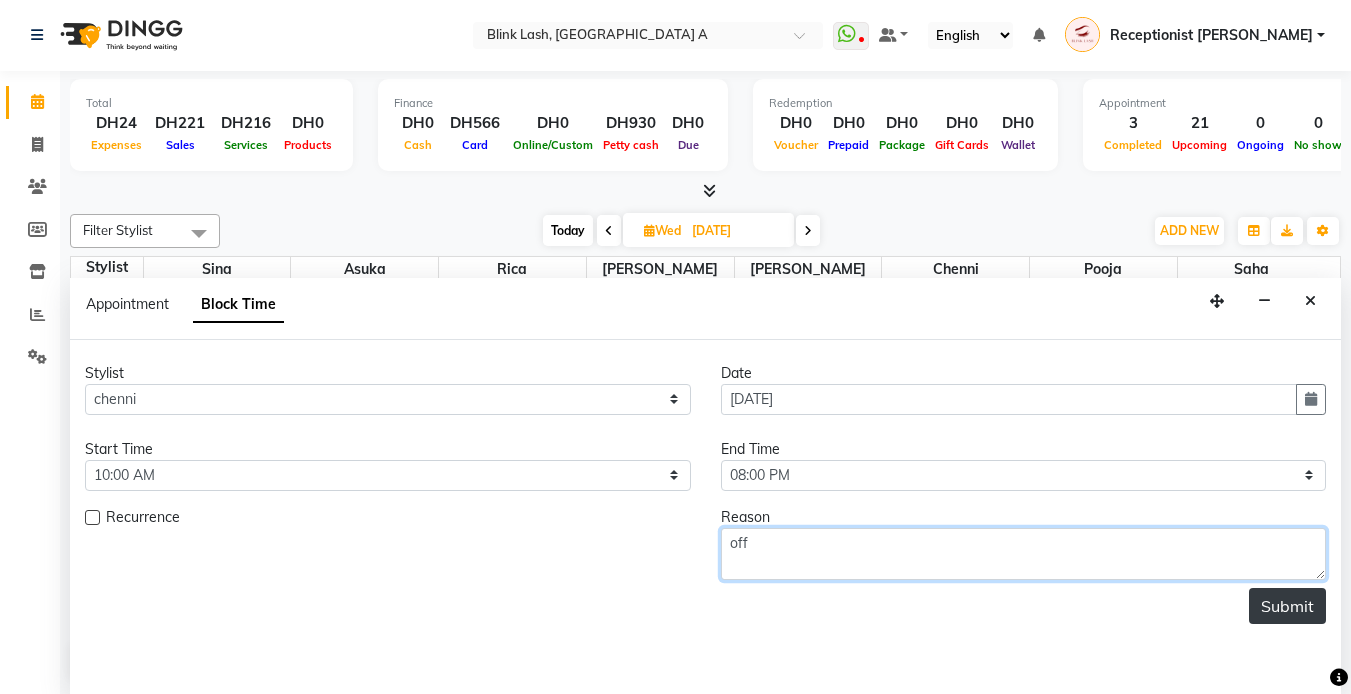 type on "off" 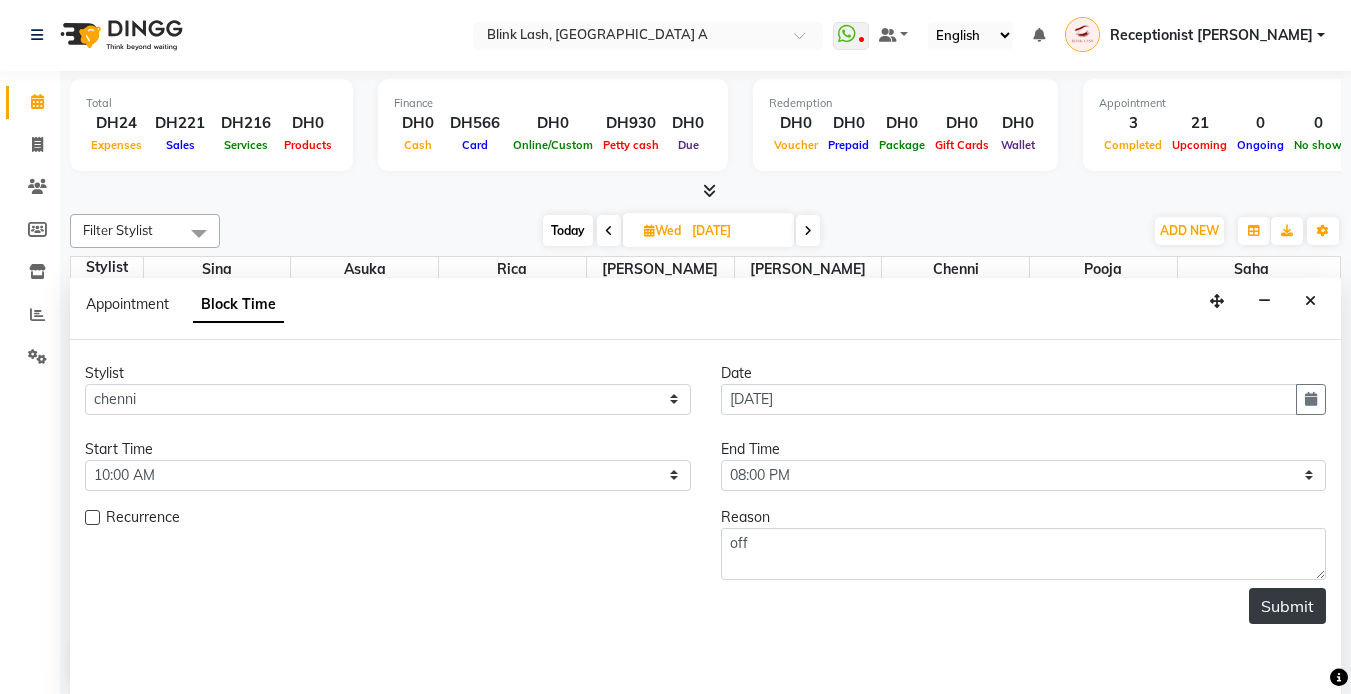 click on "Submit" at bounding box center (1287, 606) 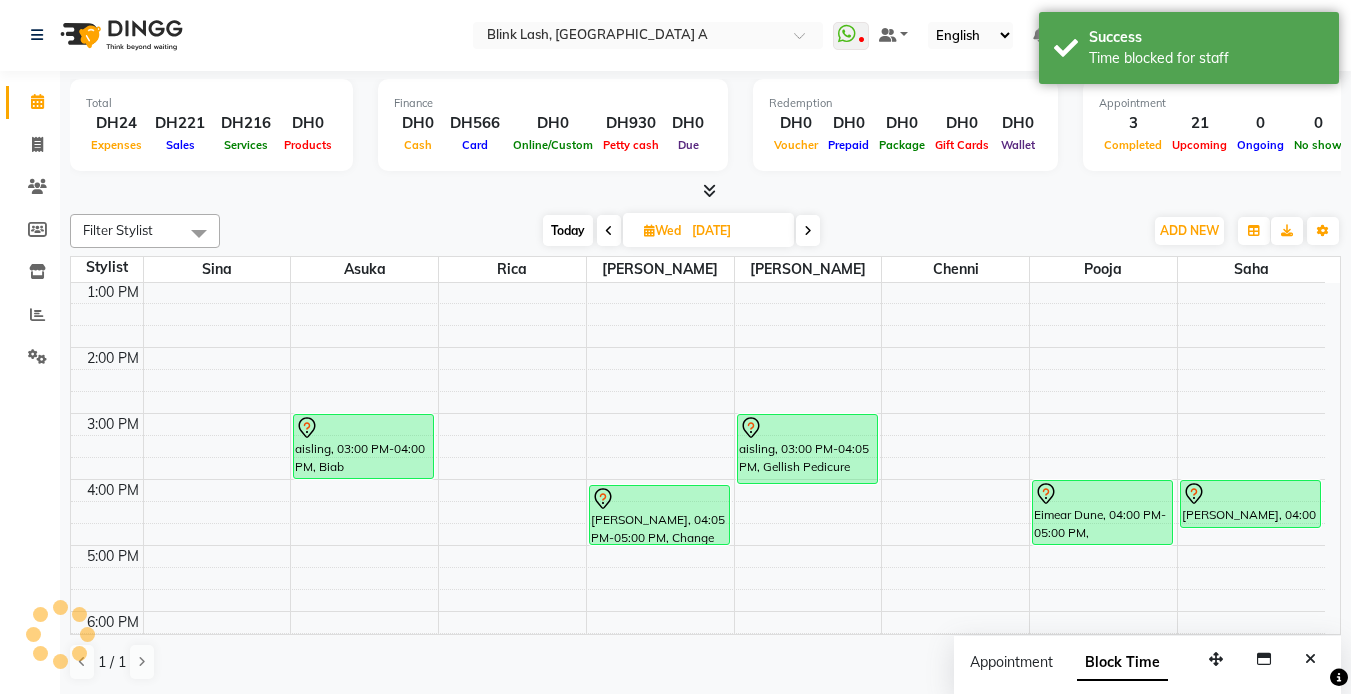 scroll, scrollTop: 0, scrollLeft: 0, axis: both 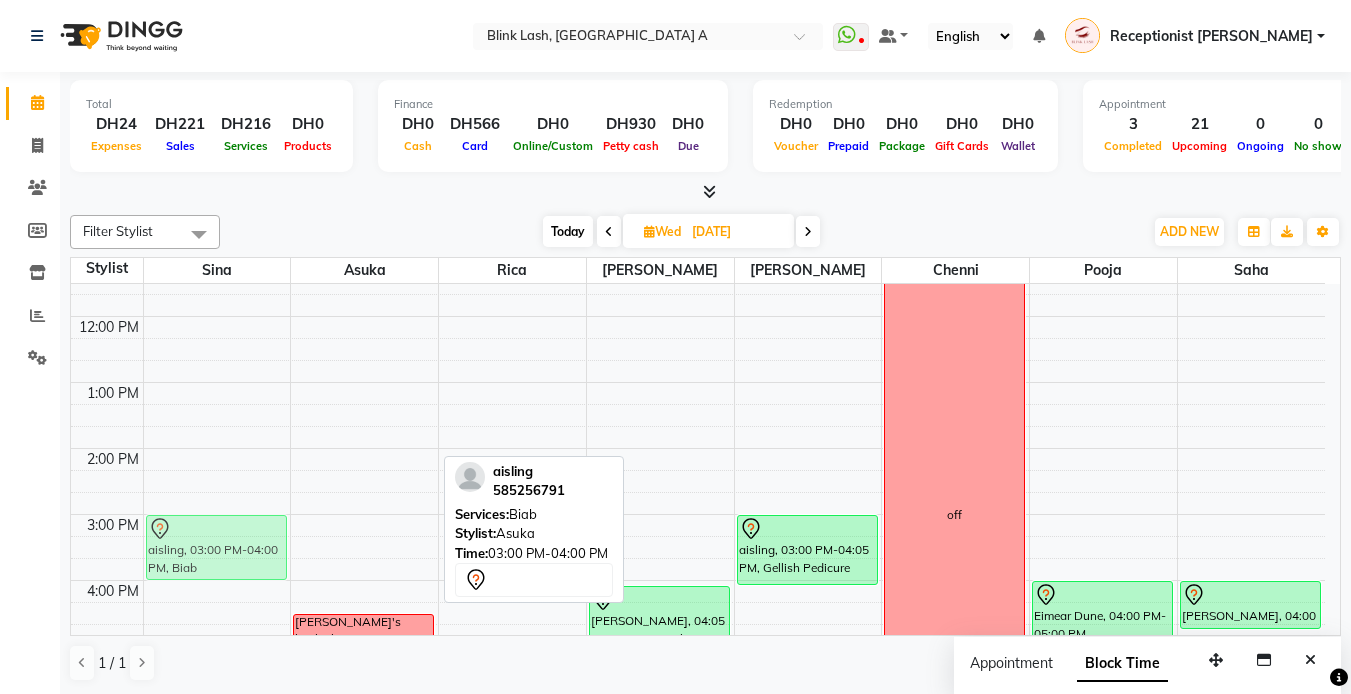 drag, startPoint x: 378, startPoint y: 568, endPoint x: 286, endPoint y: 565, distance: 92.0489 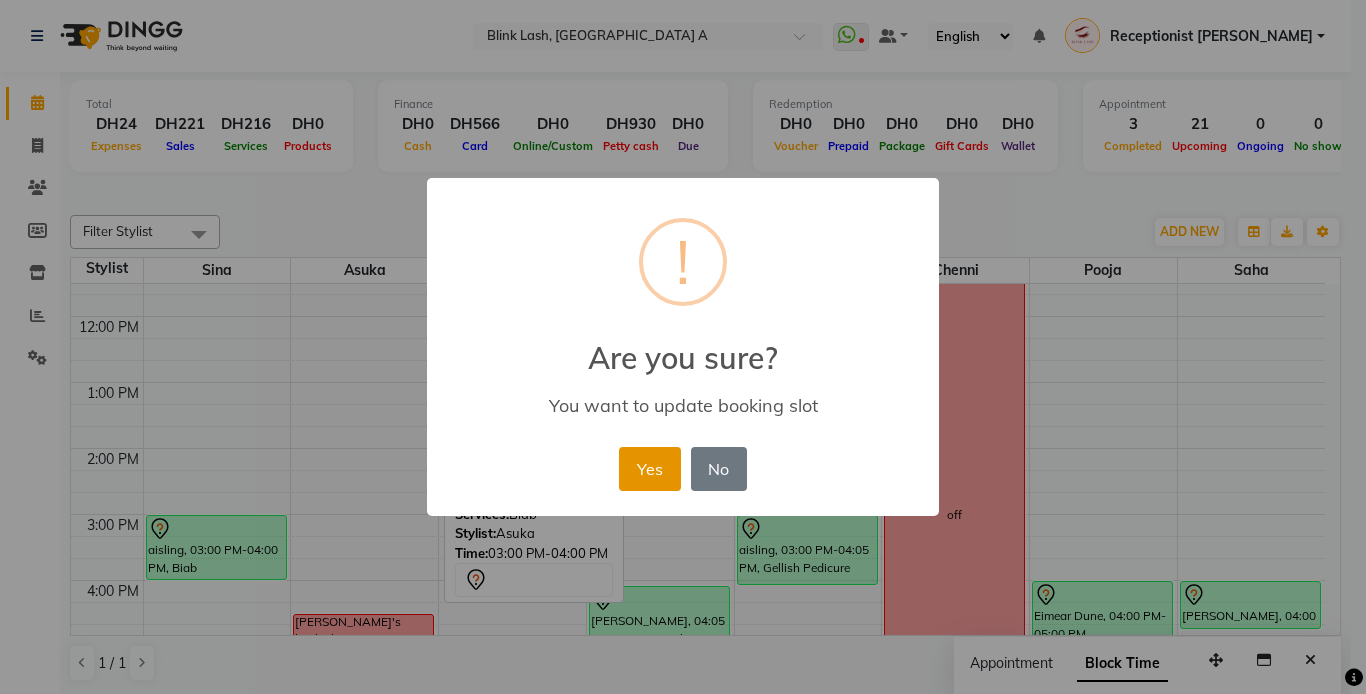 click on "Yes" at bounding box center [649, 469] 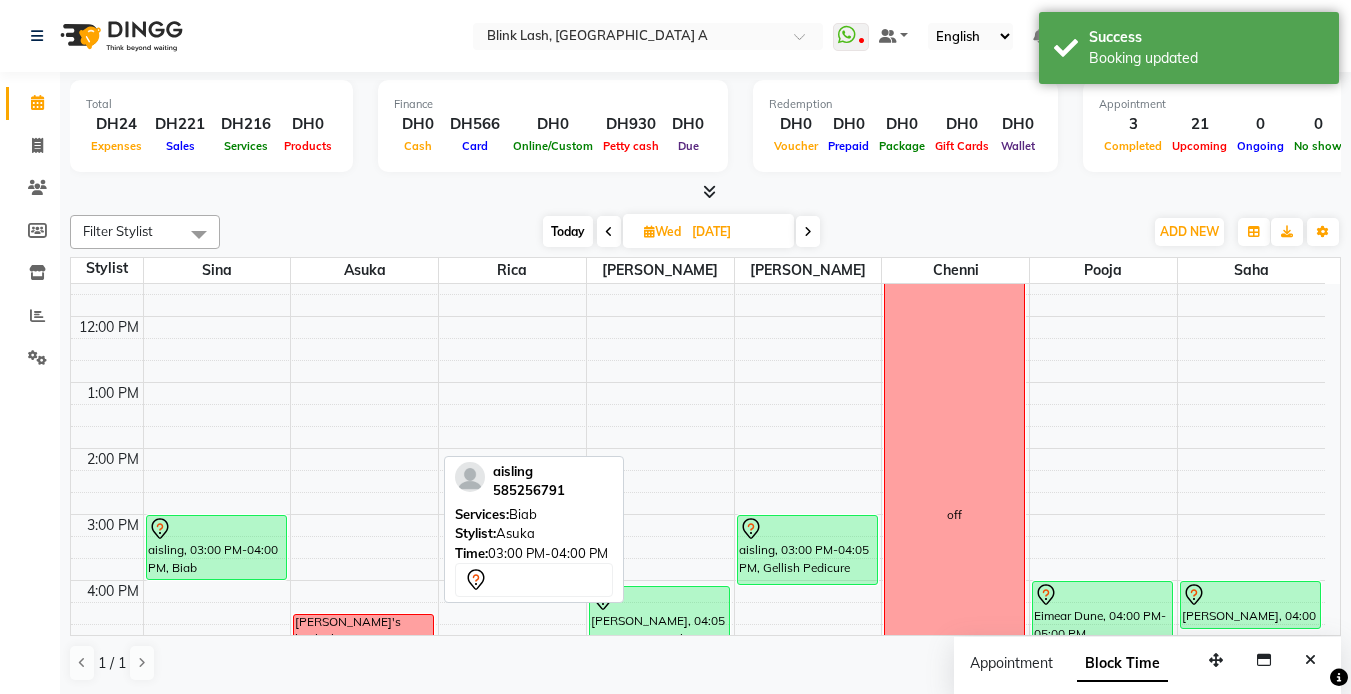 scroll, scrollTop: 265, scrollLeft: 0, axis: vertical 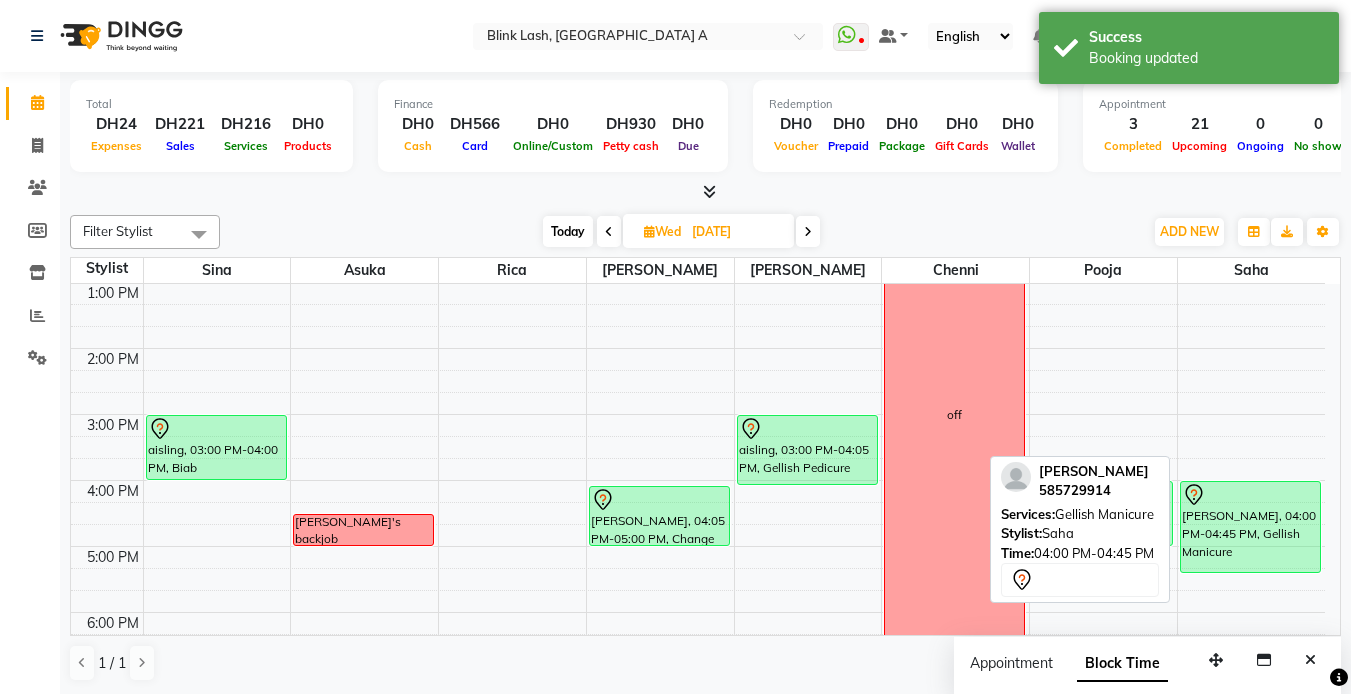 drag, startPoint x: 1262, startPoint y: 524, endPoint x: 1256, endPoint y: 548, distance: 24.738634 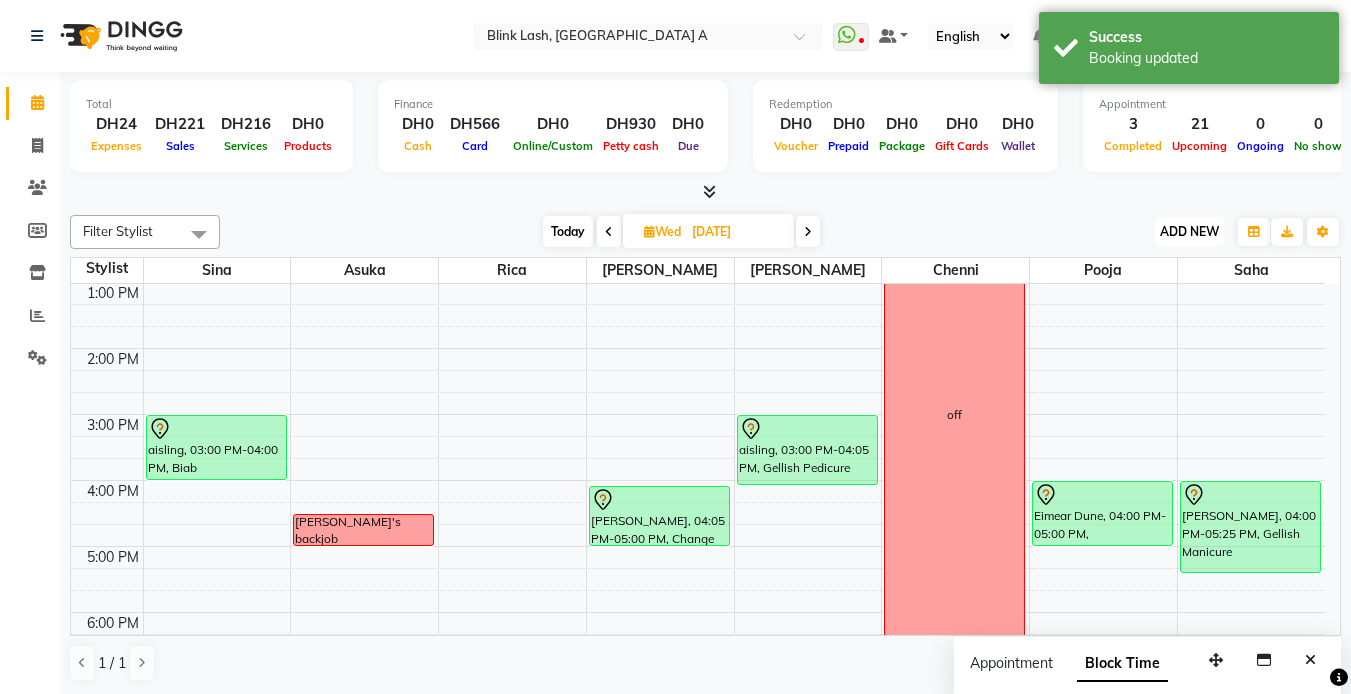 click on "ADD NEW" at bounding box center [1189, 231] 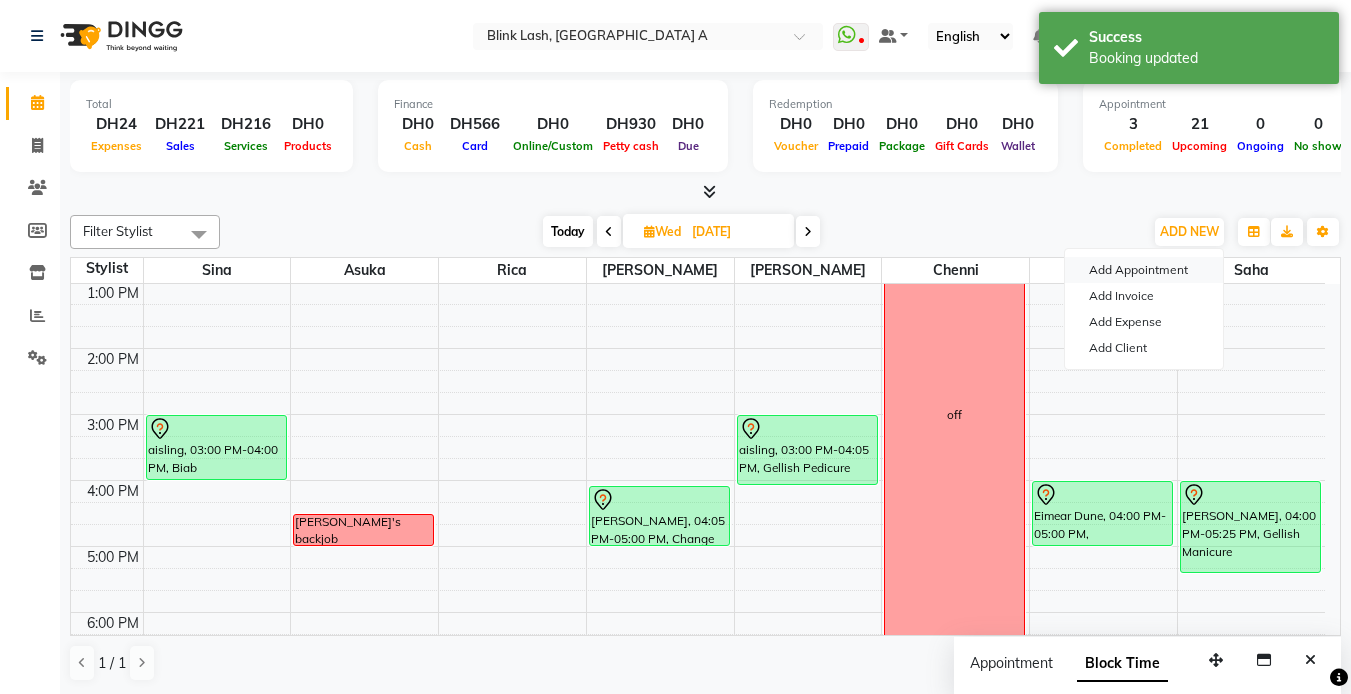 click on "Add Appointment" at bounding box center (1144, 270) 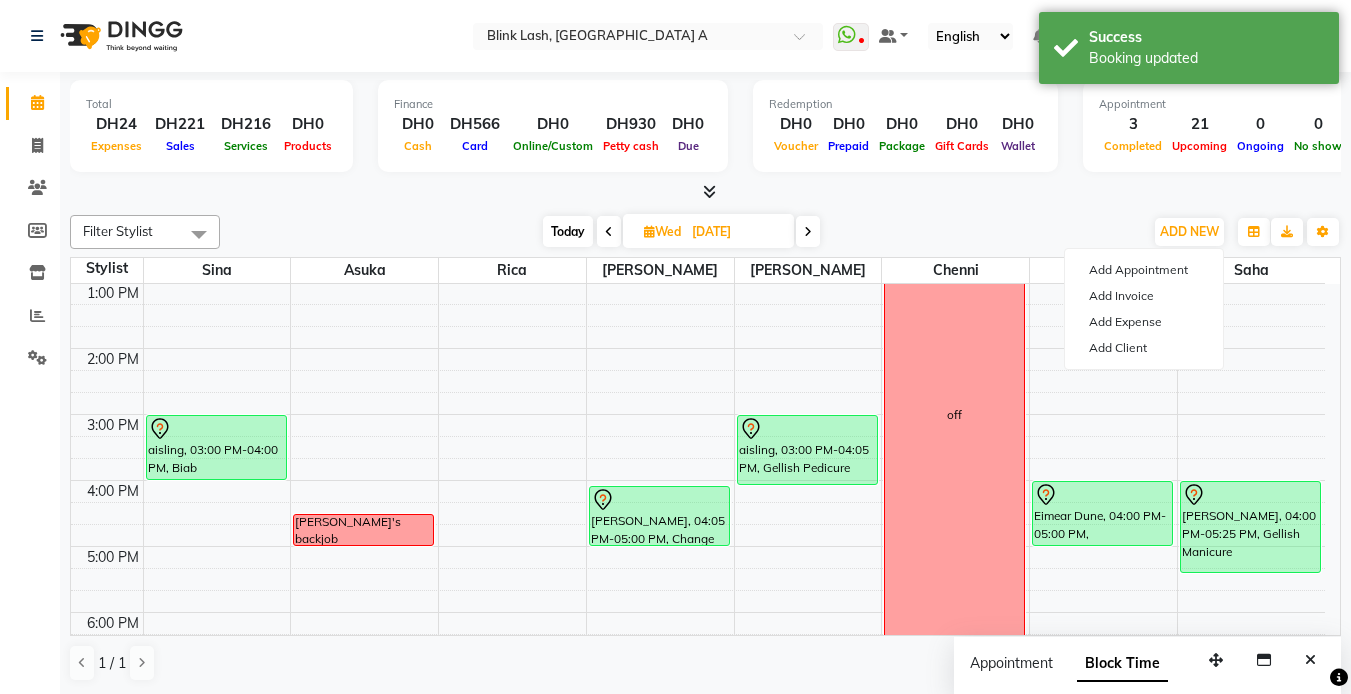 select on "tentative" 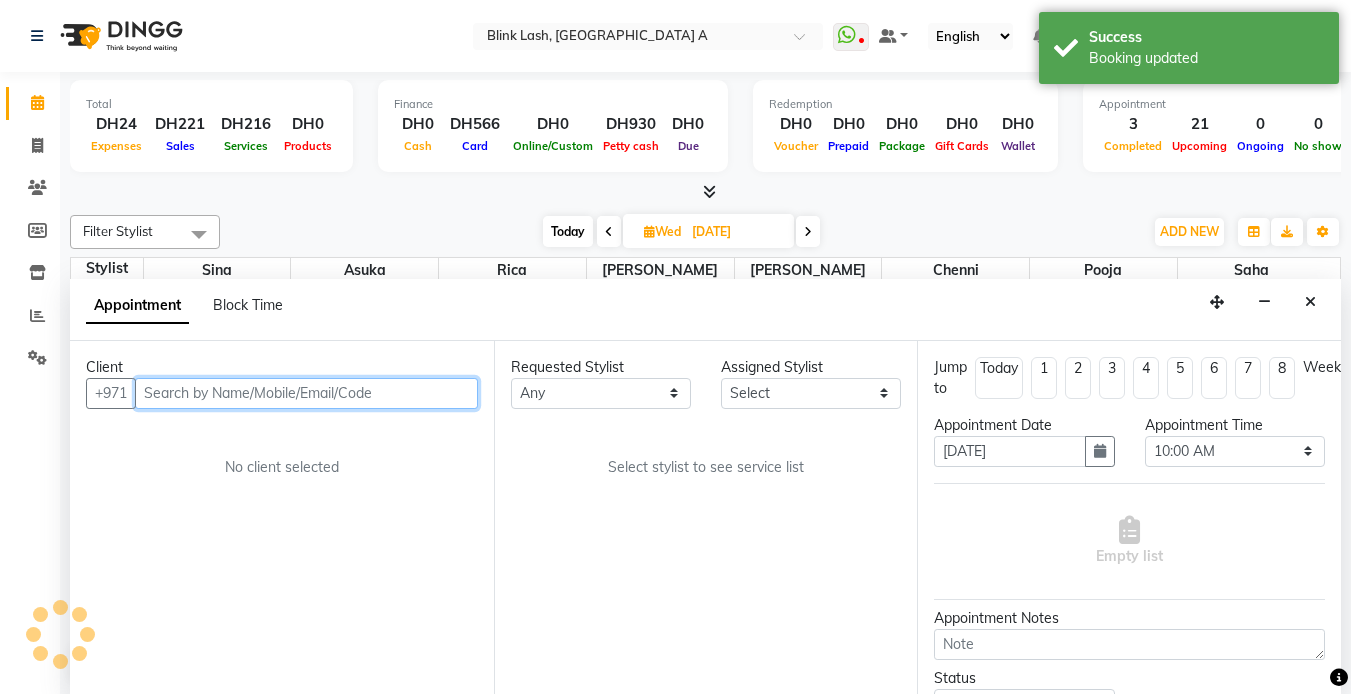 scroll, scrollTop: 1, scrollLeft: 0, axis: vertical 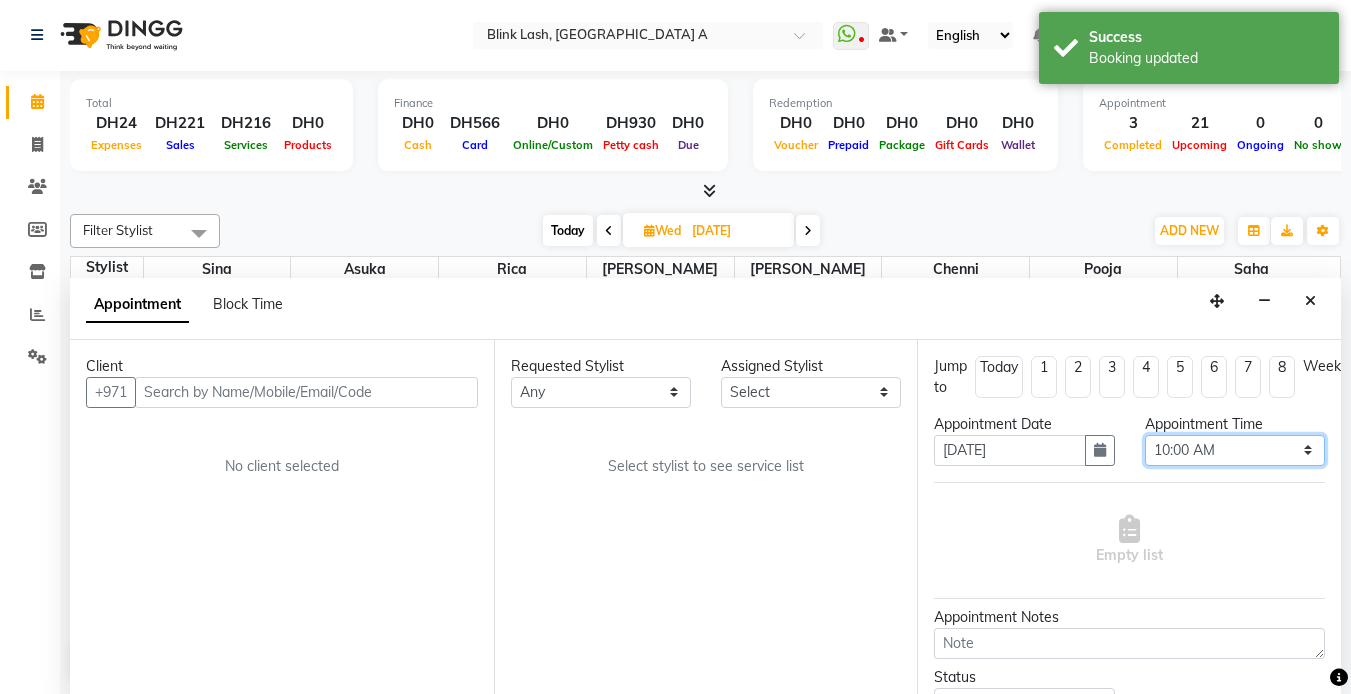 click on "Select 10:00 AM 10:05 AM 10:10 AM 10:15 AM 10:20 AM 10:25 AM 10:30 AM 10:35 AM 10:40 AM 10:45 AM 10:50 AM 10:55 AM 11:00 AM 11:05 AM 11:10 AM 11:15 AM 11:20 AM 11:25 AM 11:30 AM 11:35 AM 11:40 AM 11:45 AM 11:50 AM 11:55 AM 12:00 PM 12:05 PM 12:10 PM 12:15 PM 12:20 PM 12:25 PM 12:30 PM 12:35 PM 12:40 PM 12:45 PM 12:50 PM 12:55 PM 01:00 PM 01:05 PM 01:10 PM 01:15 PM 01:20 PM 01:25 PM 01:30 PM 01:35 PM 01:40 PM 01:45 PM 01:50 PM 01:55 PM 02:00 PM 02:05 PM 02:10 PM 02:15 PM 02:20 PM 02:25 PM 02:30 PM 02:35 PM 02:40 PM 02:45 PM 02:50 PM 02:55 PM 03:00 PM 03:05 PM 03:10 PM 03:15 PM 03:20 PM 03:25 PM 03:30 PM 03:35 PM 03:40 PM 03:45 PM 03:50 PM 03:55 PM 04:00 PM 04:05 PM 04:10 PM 04:15 PM 04:20 PM 04:25 PM 04:30 PM 04:35 PM 04:40 PM 04:45 PM 04:50 PM 04:55 PM 05:00 PM 05:05 PM 05:10 PM 05:15 PM 05:20 PM 05:25 PM 05:30 PM 05:35 PM 05:40 PM 05:45 PM 05:50 PM 05:55 PM 06:00 PM 06:05 PM 06:10 PM 06:15 PM 06:20 PM 06:25 PM 06:30 PM 06:35 PM 06:40 PM 06:45 PM 06:50 PM 06:55 PM 07:00 PM 07:05 PM 07:10 PM 07:15 PM 07:20 PM" at bounding box center (1235, 450) 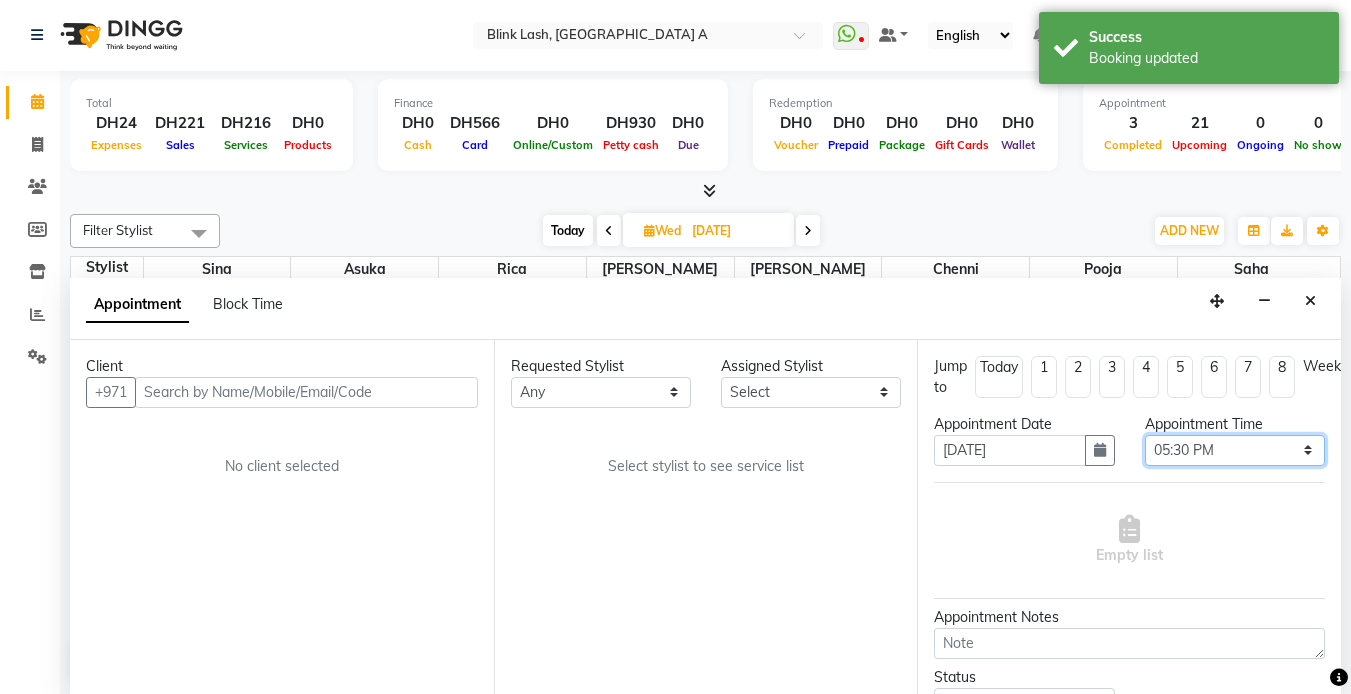 click on "Select 10:00 AM 10:05 AM 10:10 AM 10:15 AM 10:20 AM 10:25 AM 10:30 AM 10:35 AM 10:40 AM 10:45 AM 10:50 AM 10:55 AM 11:00 AM 11:05 AM 11:10 AM 11:15 AM 11:20 AM 11:25 AM 11:30 AM 11:35 AM 11:40 AM 11:45 AM 11:50 AM 11:55 AM 12:00 PM 12:05 PM 12:10 PM 12:15 PM 12:20 PM 12:25 PM 12:30 PM 12:35 PM 12:40 PM 12:45 PM 12:50 PM 12:55 PM 01:00 PM 01:05 PM 01:10 PM 01:15 PM 01:20 PM 01:25 PM 01:30 PM 01:35 PM 01:40 PM 01:45 PM 01:50 PM 01:55 PM 02:00 PM 02:05 PM 02:10 PM 02:15 PM 02:20 PM 02:25 PM 02:30 PM 02:35 PM 02:40 PM 02:45 PM 02:50 PM 02:55 PM 03:00 PM 03:05 PM 03:10 PM 03:15 PM 03:20 PM 03:25 PM 03:30 PM 03:35 PM 03:40 PM 03:45 PM 03:50 PM 03:55 PM 04:00 PM 04:05 PM 04:10 PM 04:15 PM 04:20 PM 04:25 PM 04:30 PM 04:35 PM 04:40 PM 04:45 PM 04:50 PM 04:55 PM 05:00 PM 05:05 PM 05:10 PM 05:15 PM 05:20 PM 05:25 PM 05:30 PM 05:35 PM 05:40 PM 05:45 PM 05:50 PM 05:55 PM 06:00 PM 06:05 PM 06:10 PM 06:15 PM 06:20 PM 06:25 PM 06:30 PM 06:35 PM 06:40 PM 06:45 PM 06:50 PM 06:55 PM 07:00 PM 07:05 PM 07:10 PM 07:15 PM 07:20 PM" at bounding box center (1235, 450) 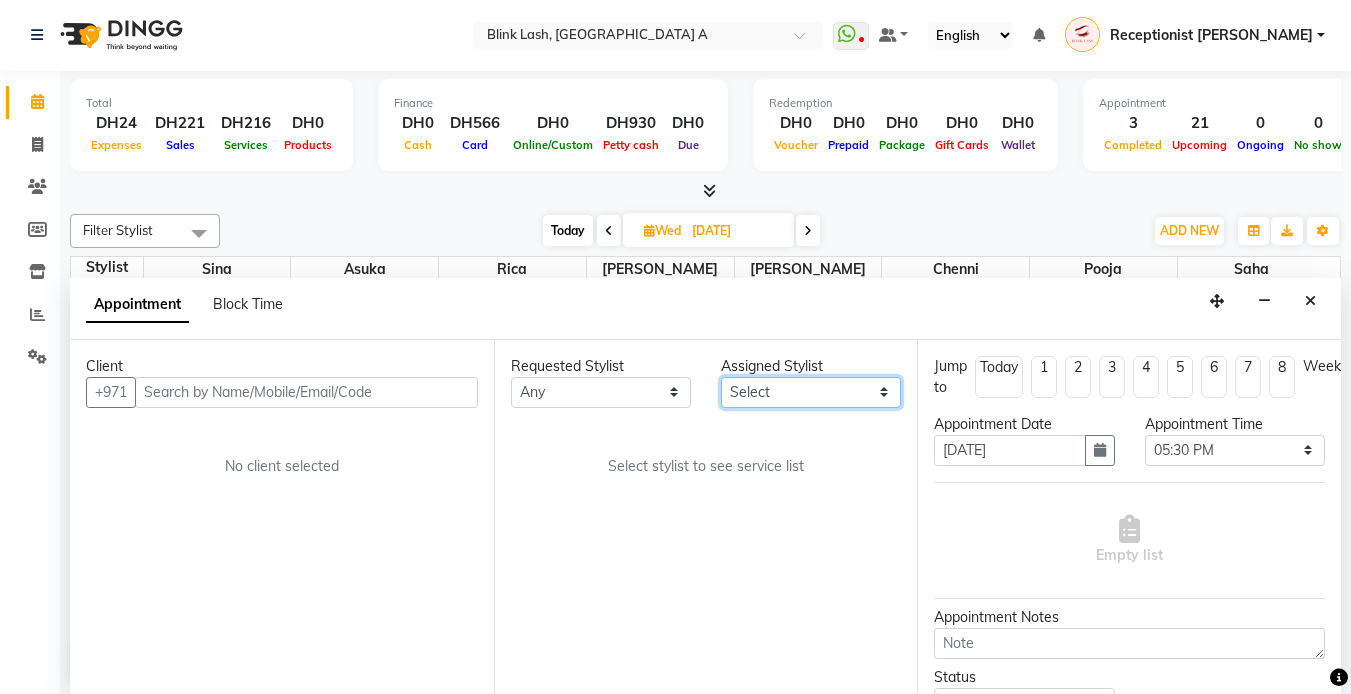 click on "Select [PERSON_NAME] [PERSON_NAME] pooja [PERSON_NAME]" at bounding box center [811, 392] 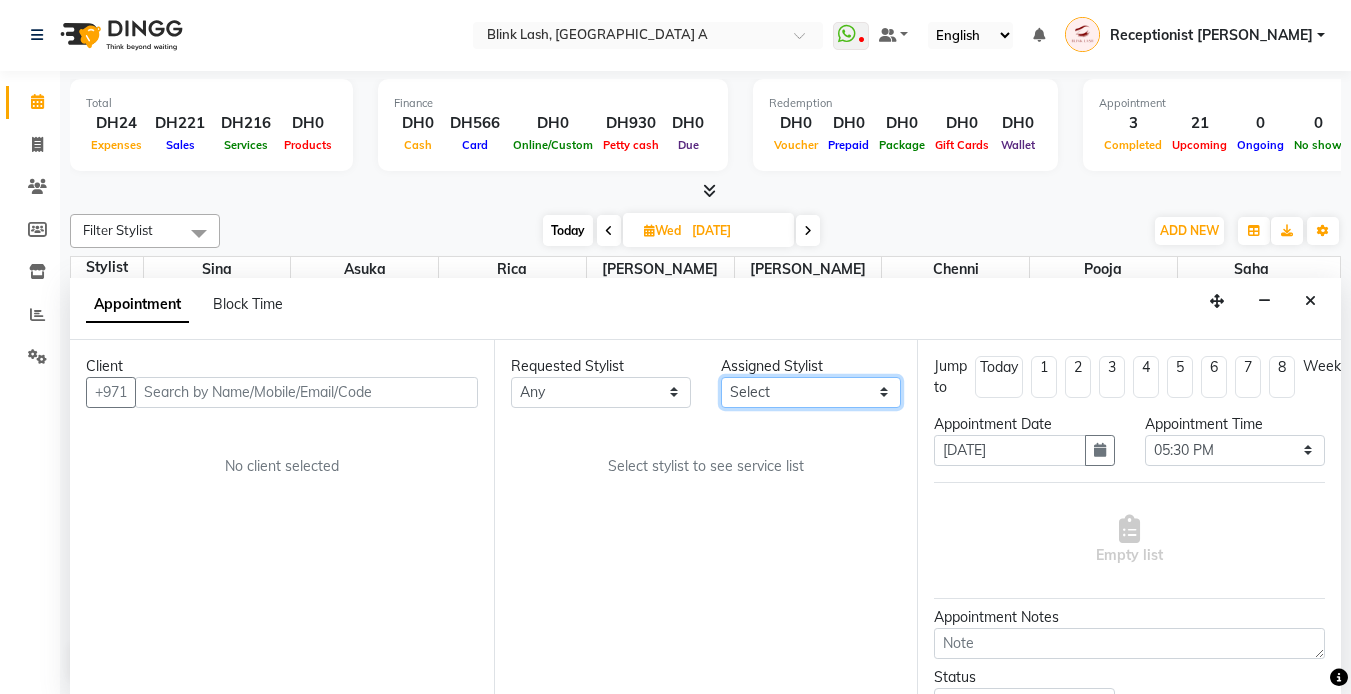 select on "42462" 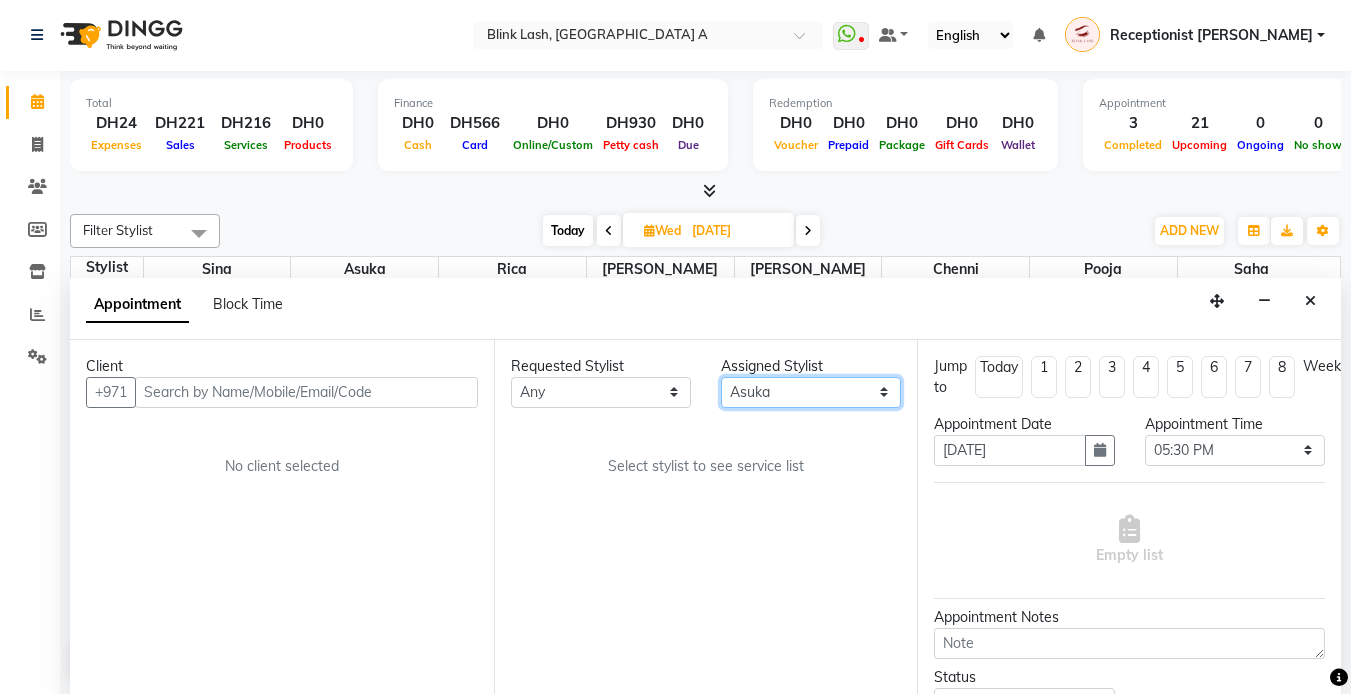 click on "Select [PERSON_NAME] [PERSON_NAME] pooja [PERSON_NAME]" at bounding box center (811, 392) 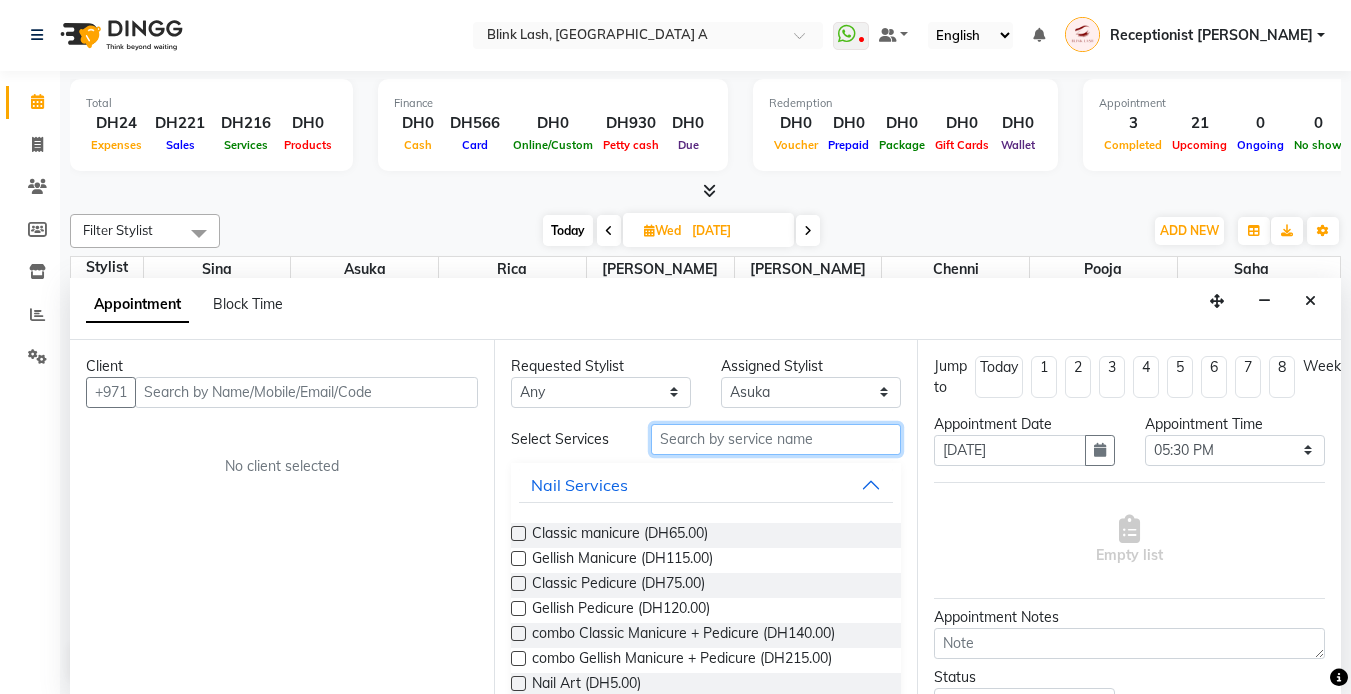 click at bounding box center (776, 439) 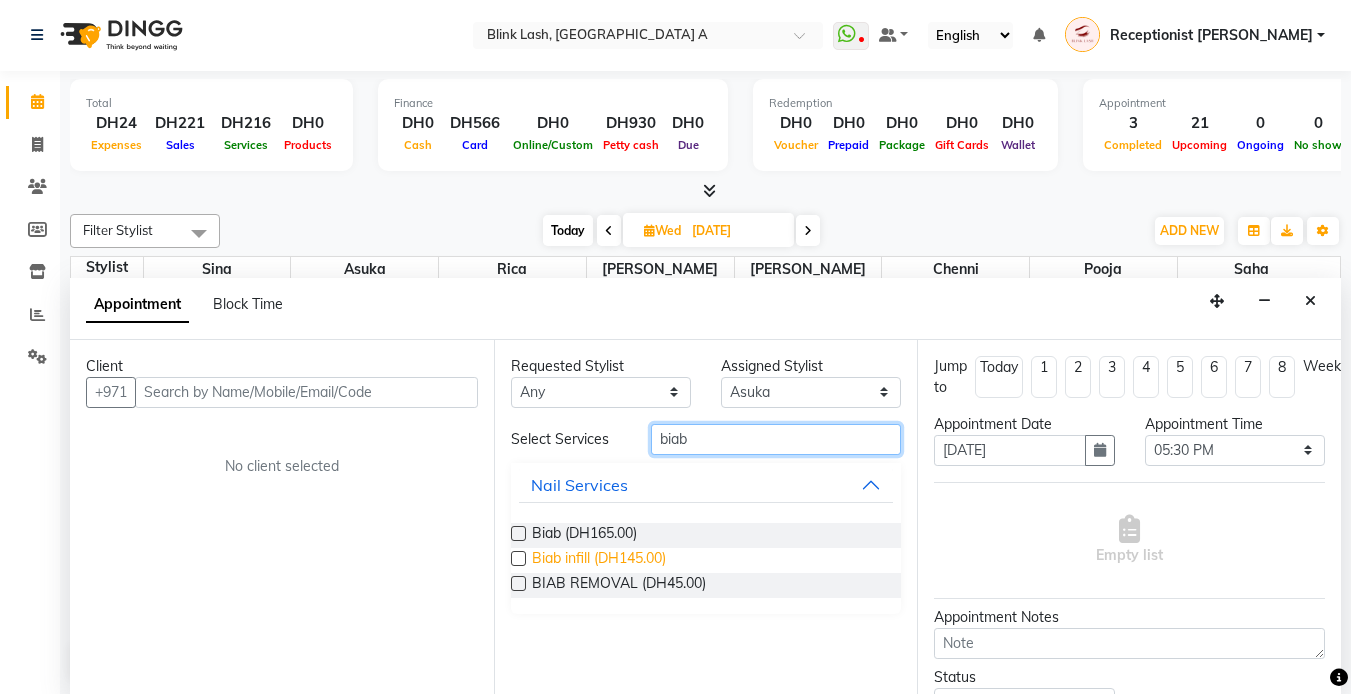 type on "biab" 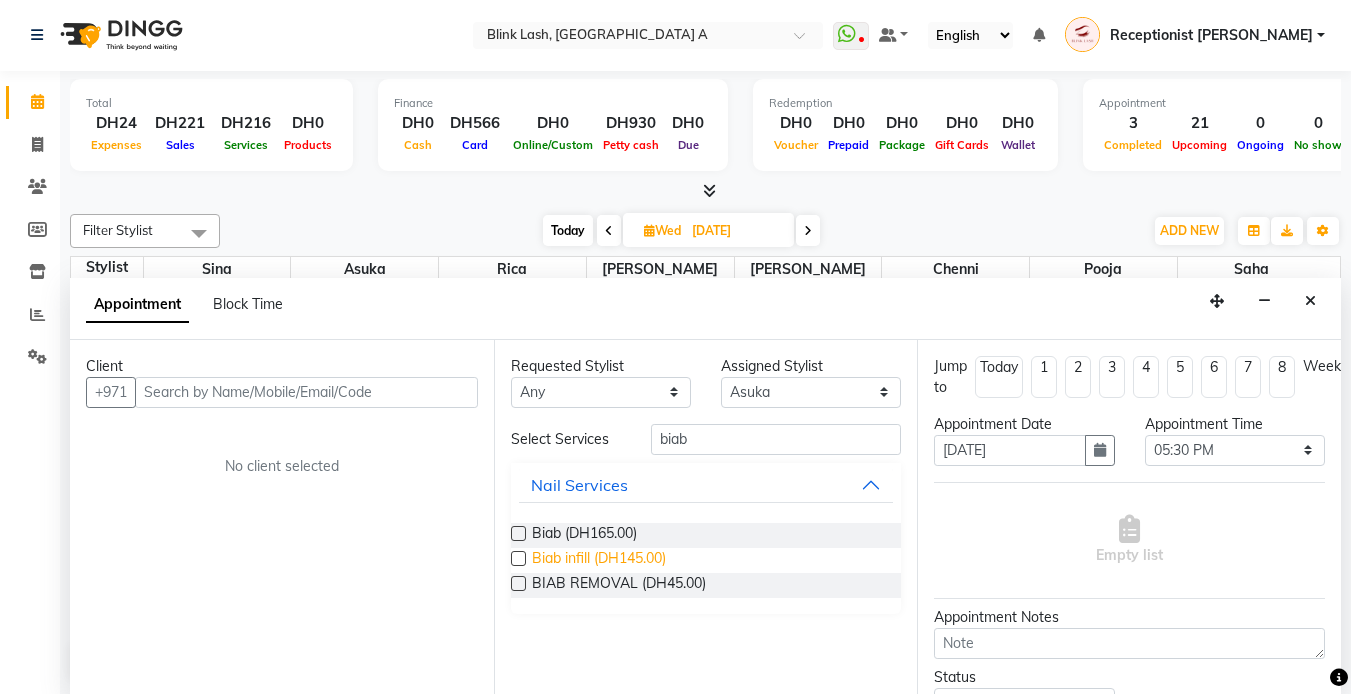 click on "Biab infill (DH145.00)" at bounding box center [599, 560] 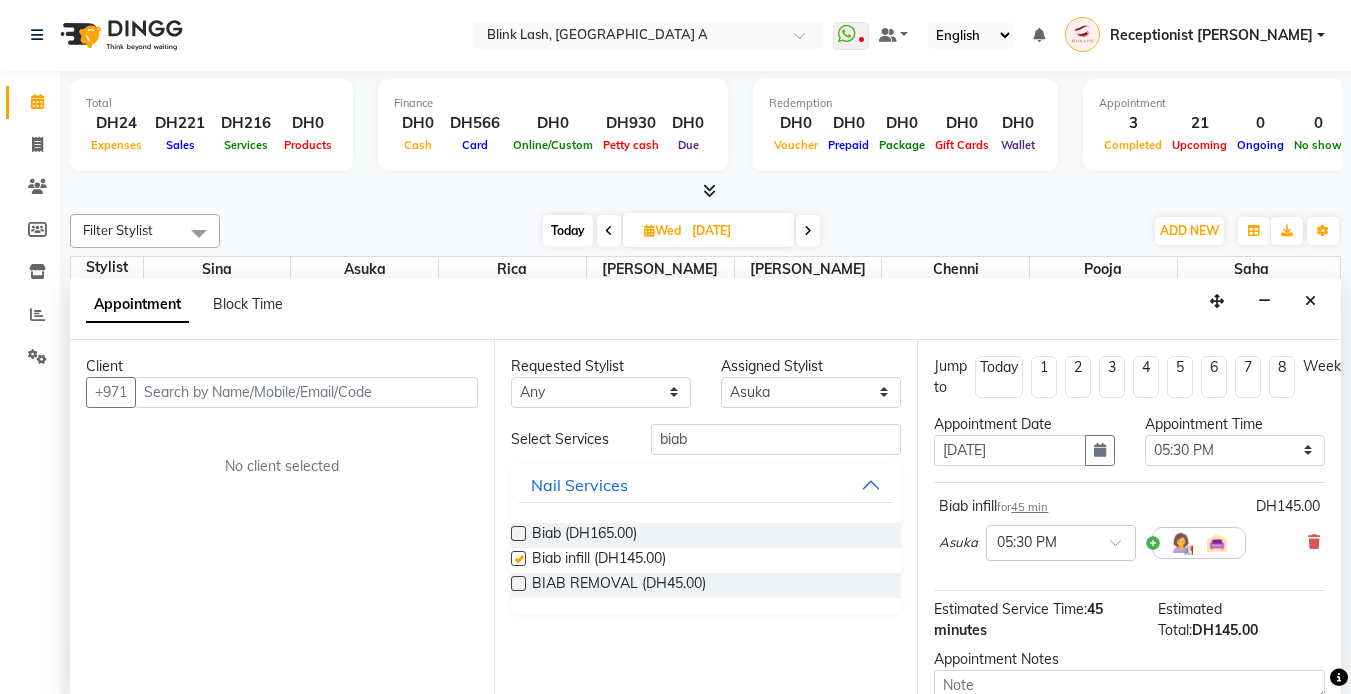 checkbox on "false" 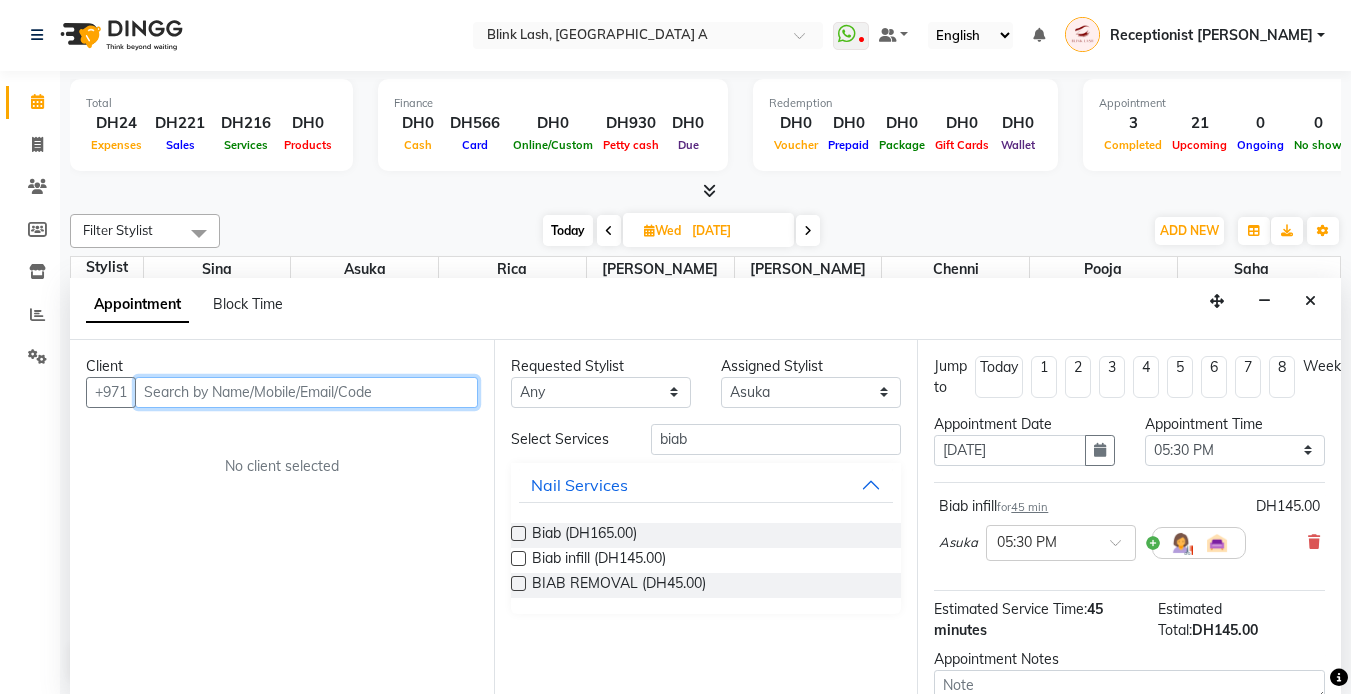click at bounding box center [306, 392] 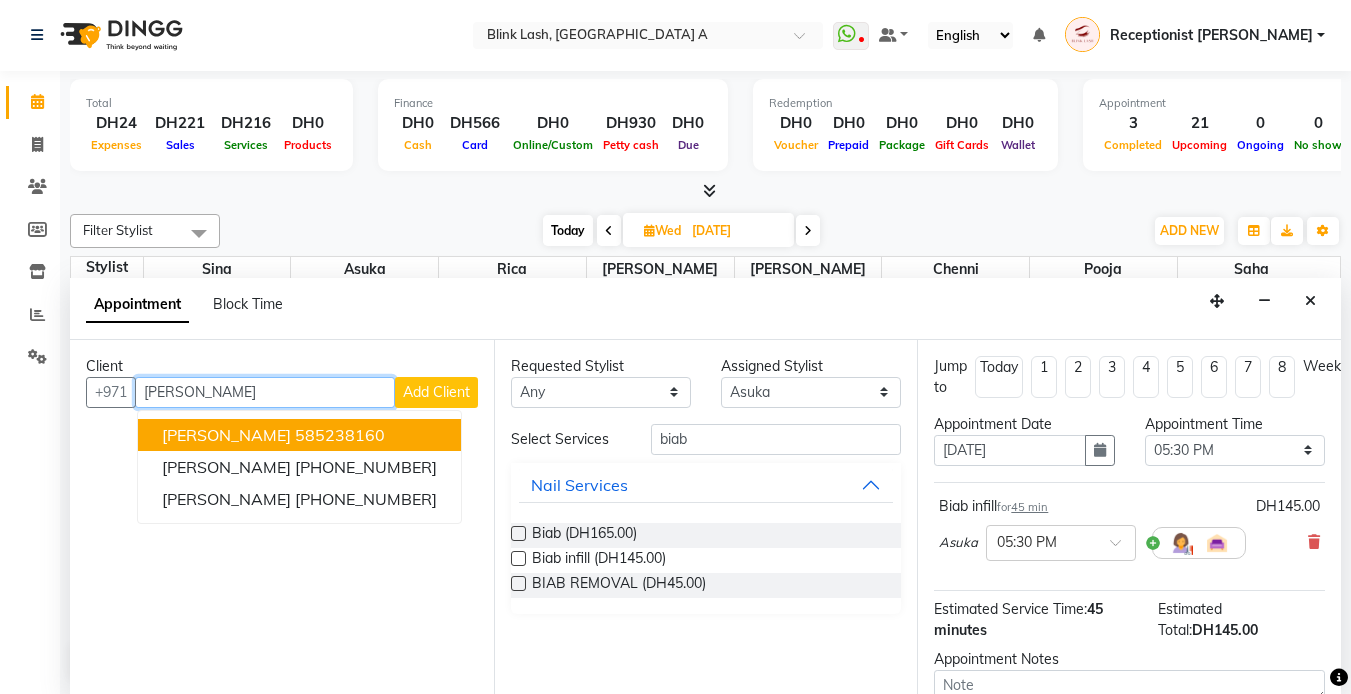 click on "[PERSON_NAME]  585238160" at bounding box center (299, 435) 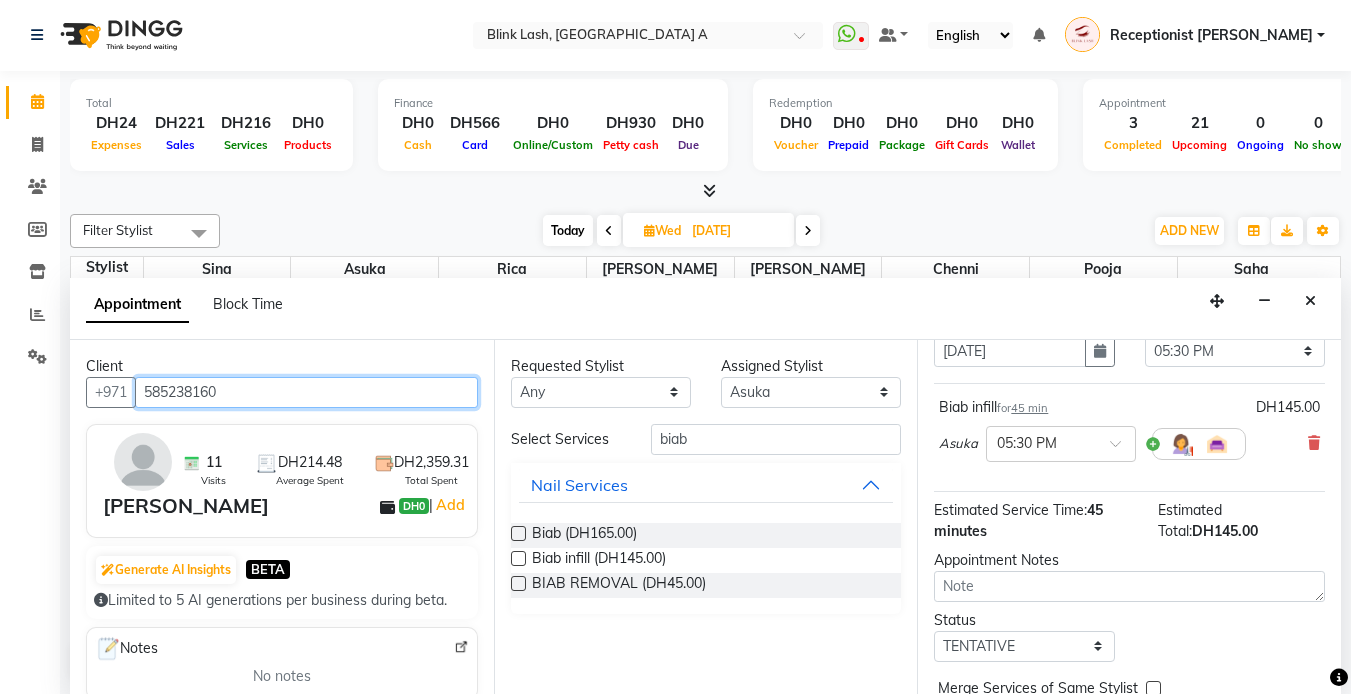 scroll, scrollTop: 208, scrollLeft: 0, axis: vertical 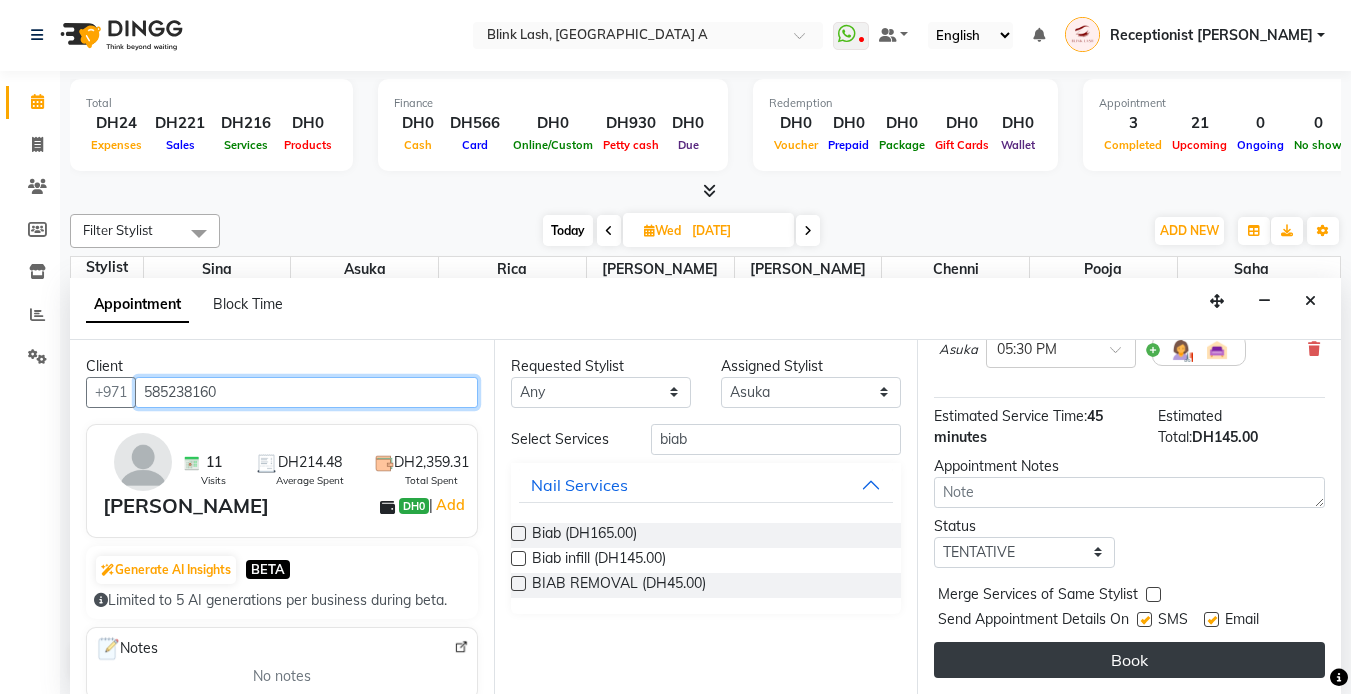 type on "585238160" 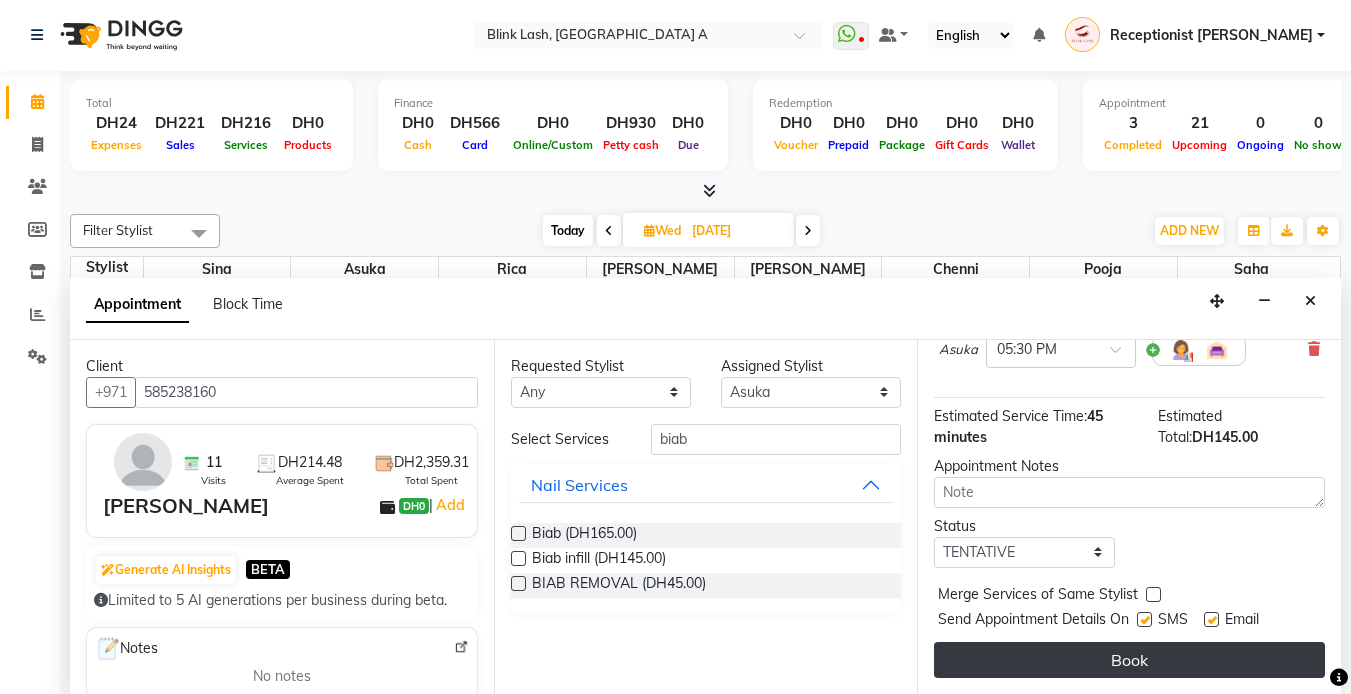 click on "Book" at bounding box center [1129, 660] 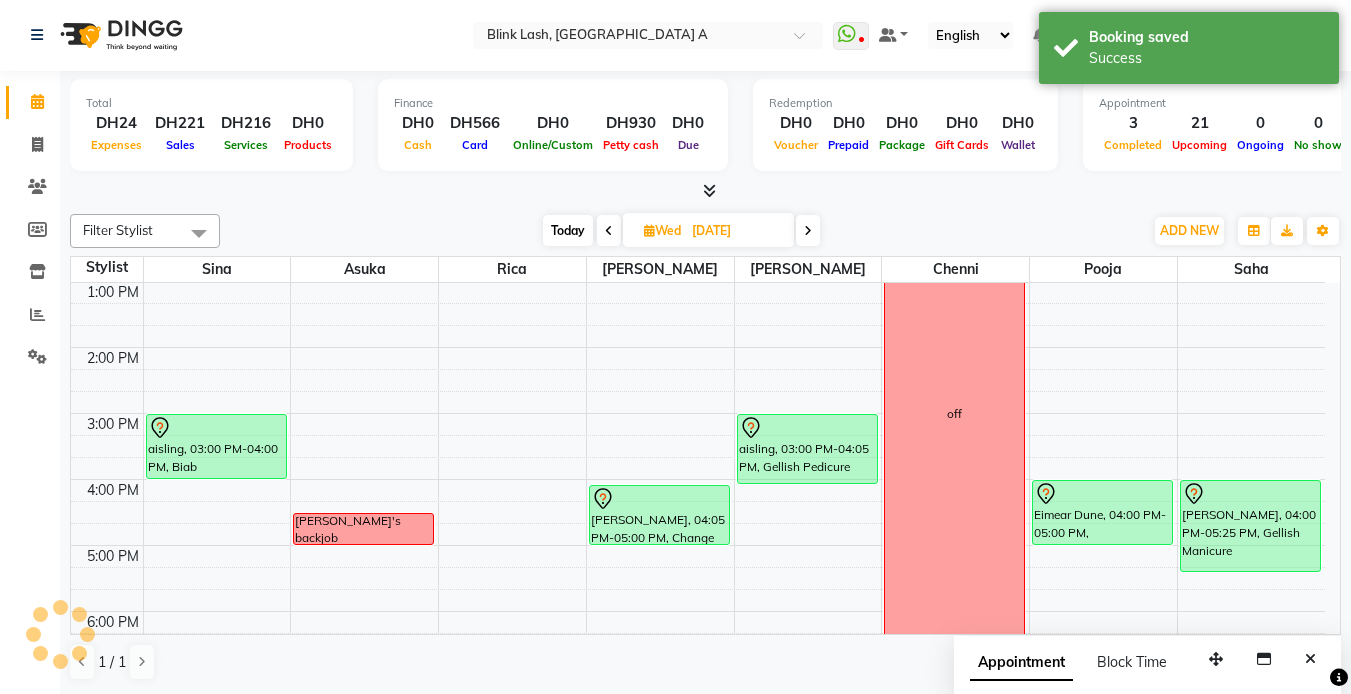 scroll, scrollTop: 0, scrollLeft: 0, axis: both 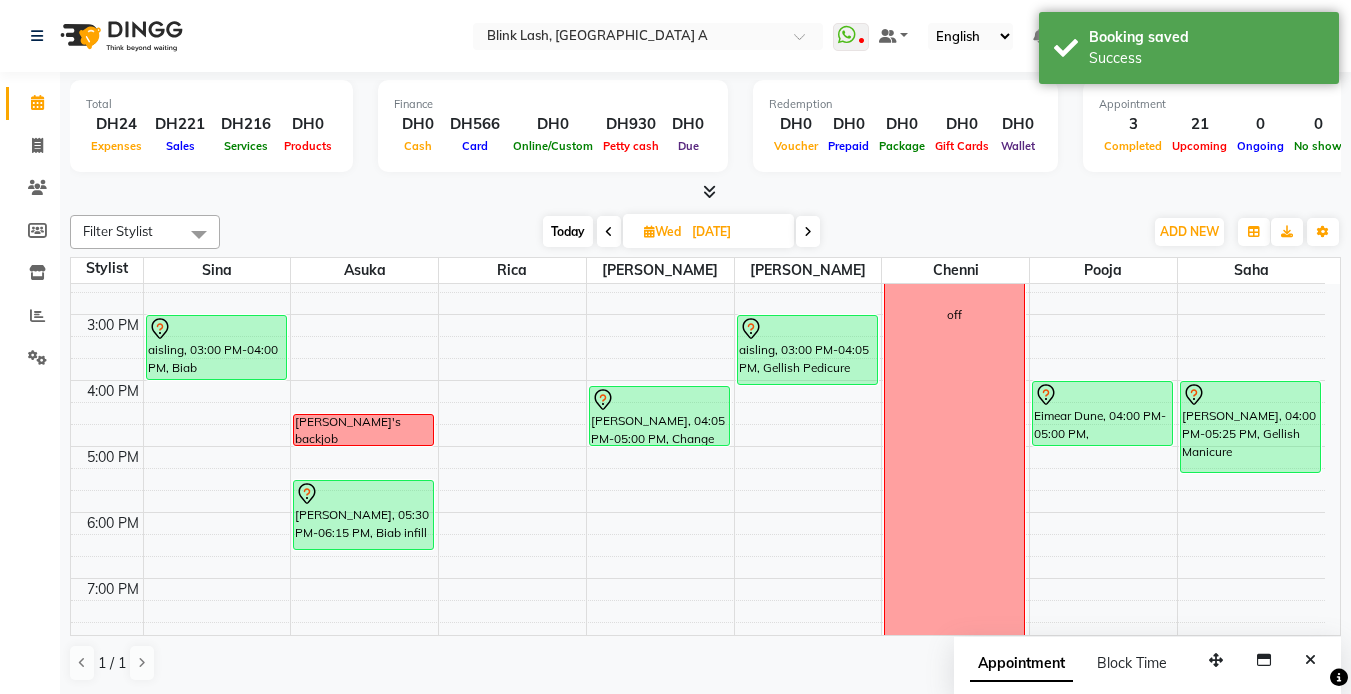 drag, startPoint x: 378, startPoint y: 525, endPoint x: 377, endPoint y: 537, distance: 12.0415945 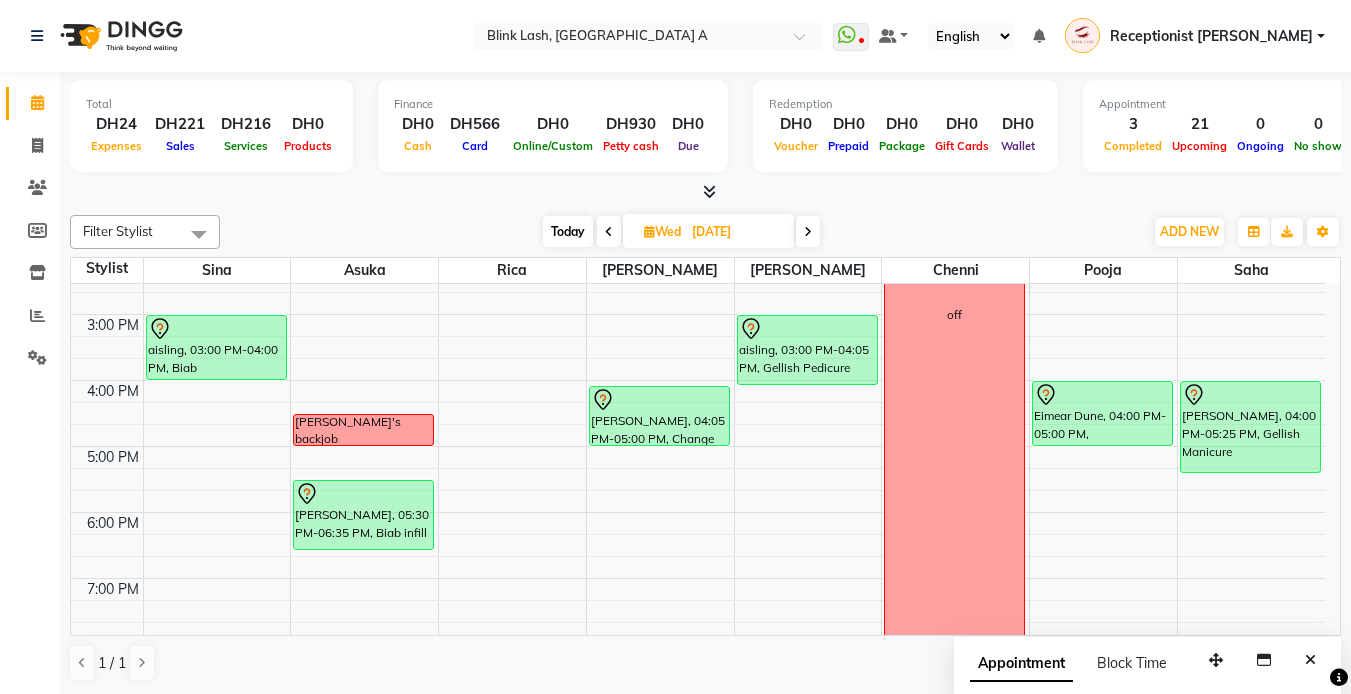 click on "Today" at bounding box center (568, 231) 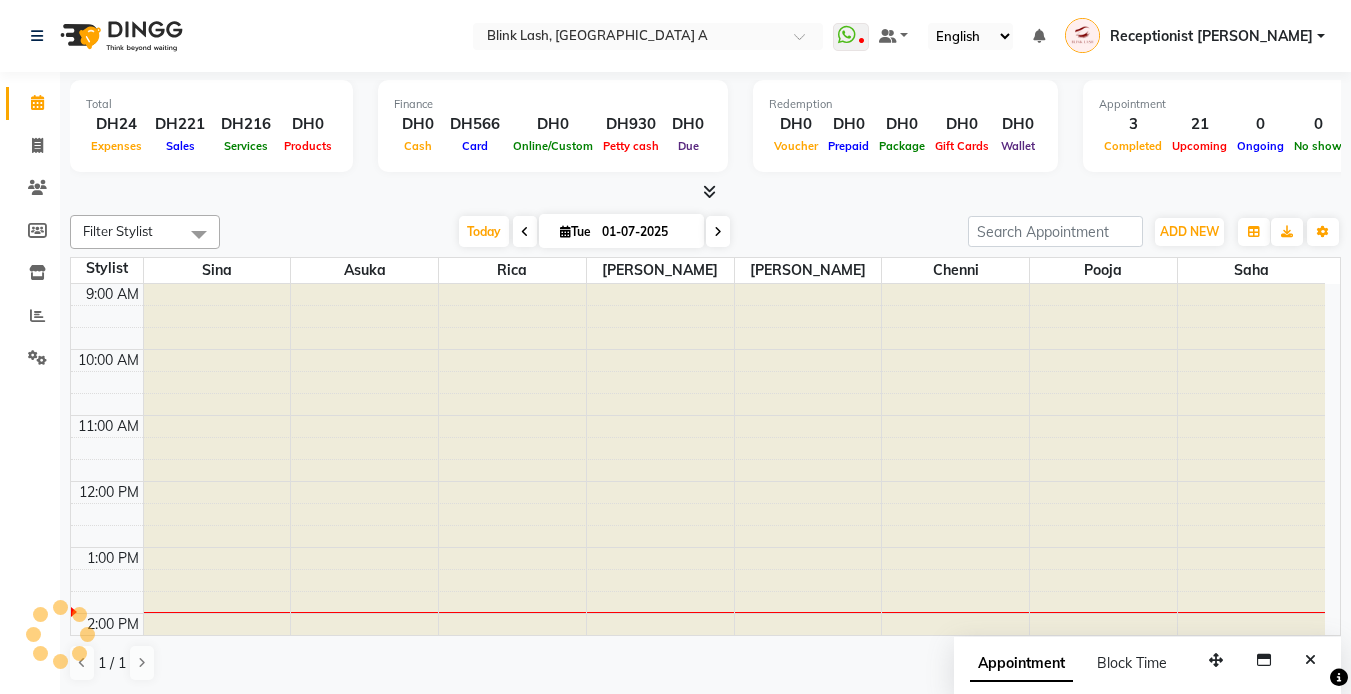 scroll, scrollTop: 265, scrollLeft: 0, axis: vertical 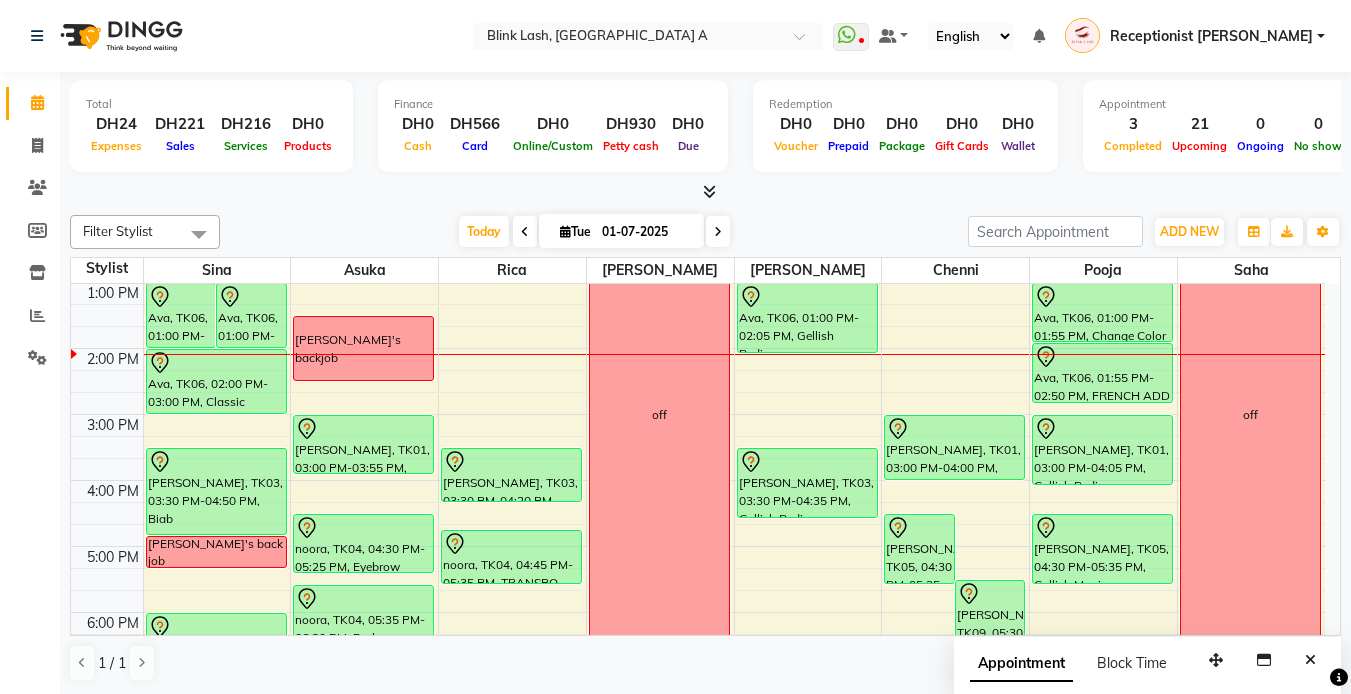 click at bounding box center [565, 231] 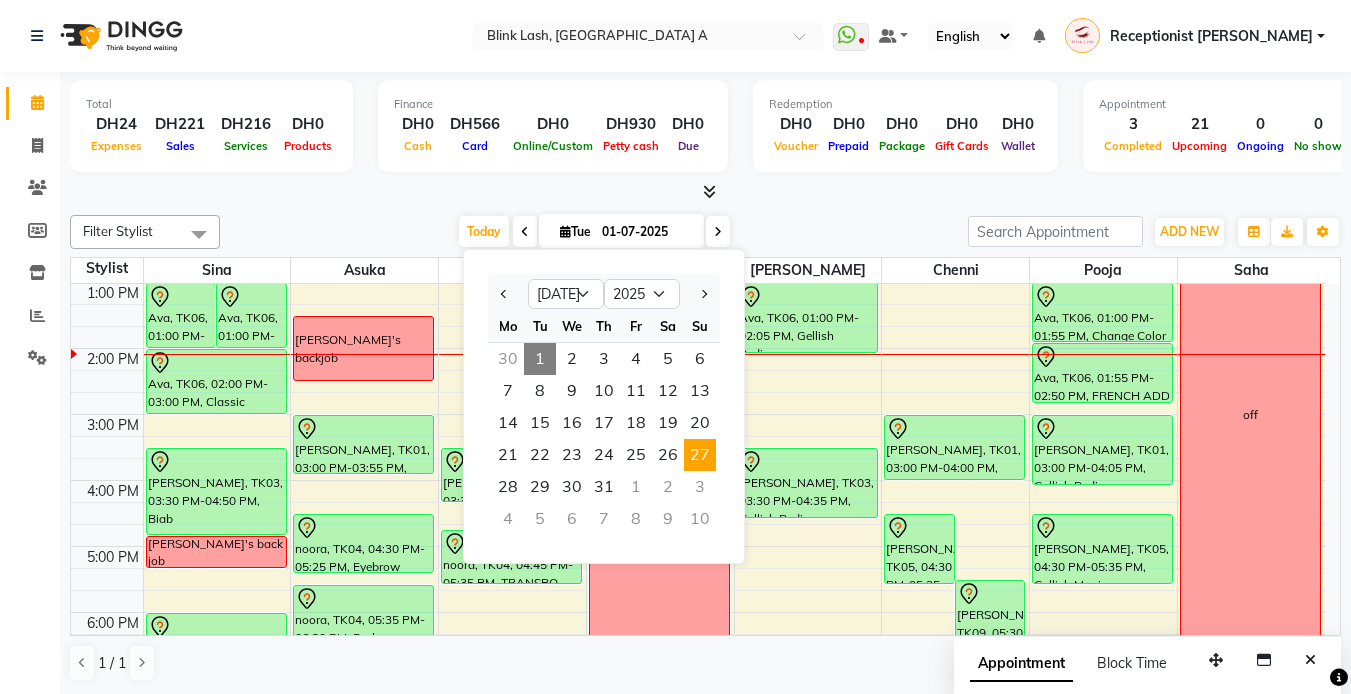click on "27" at bounding box center (700, 455) 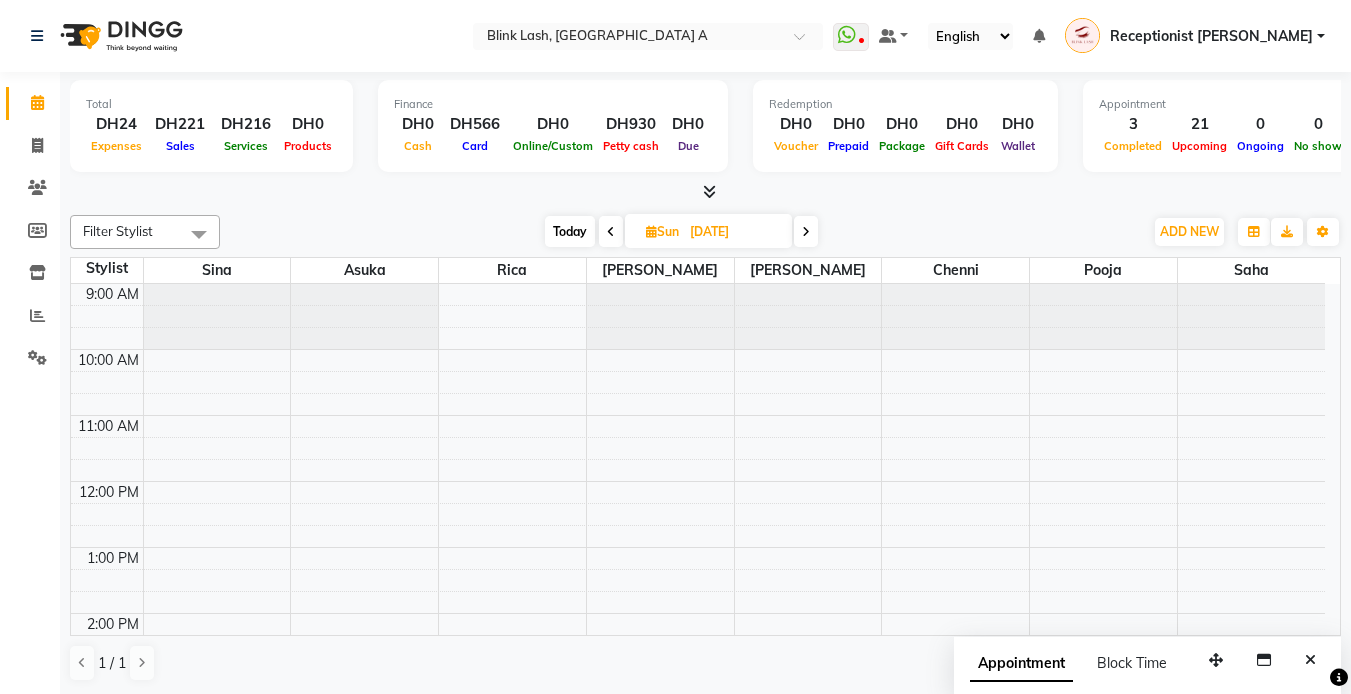 scroll, scrollTop: 200, scrollLeft: 0, axis: vertical 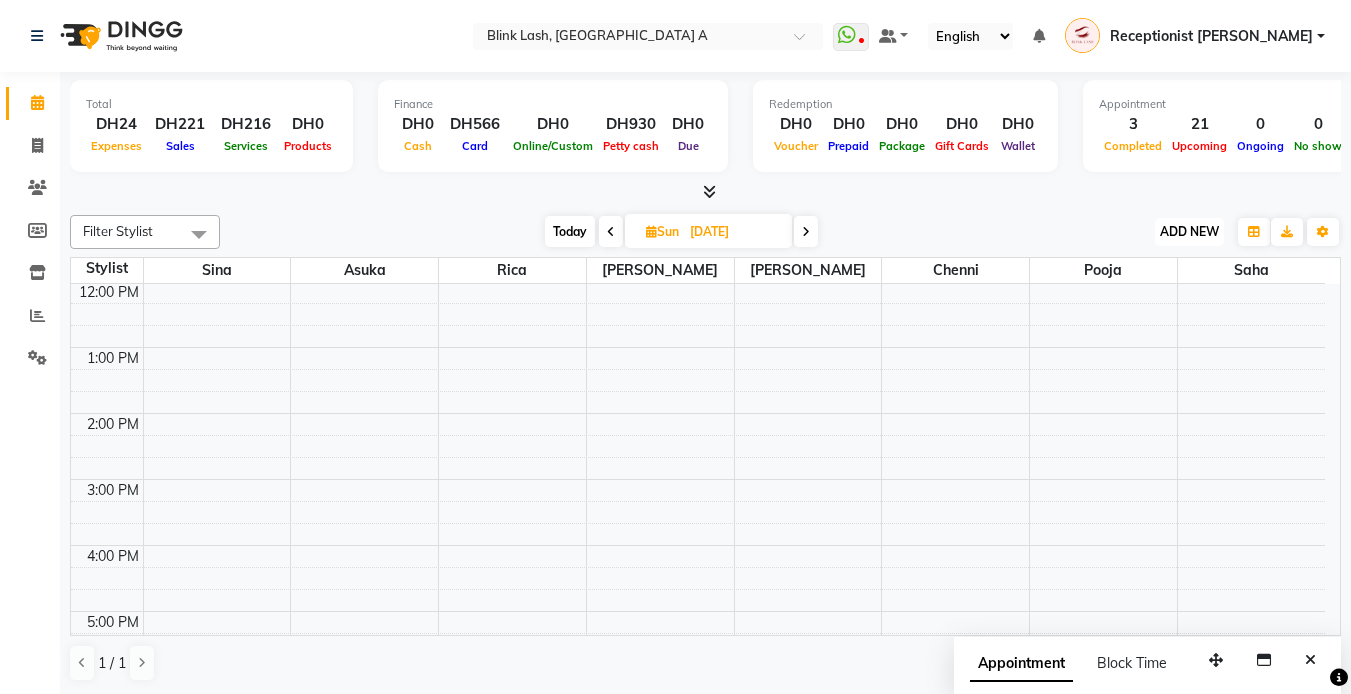 click on "ADD NEW" at bounding box center [1189, 231] 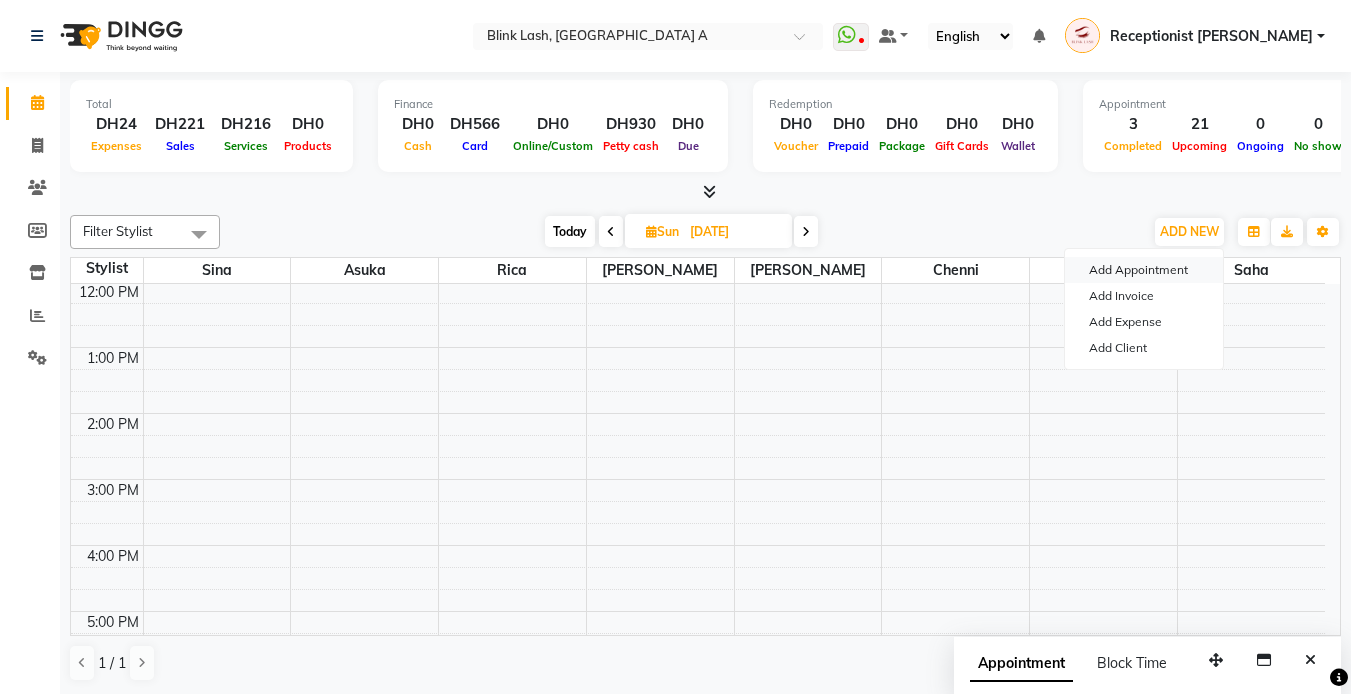 click on "Add Appointment" at bounding box center [1144, 270] 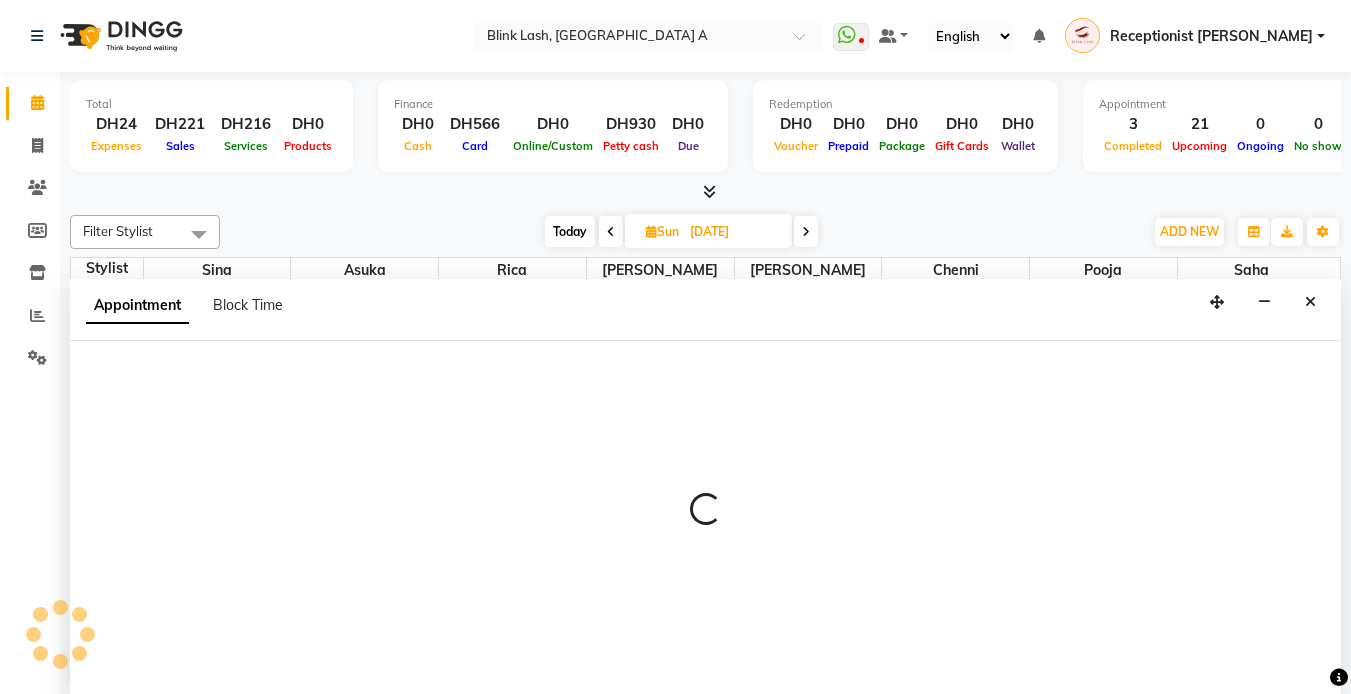 scroll, scrollTop: 1, scrollLeft: 0, axis: vertical 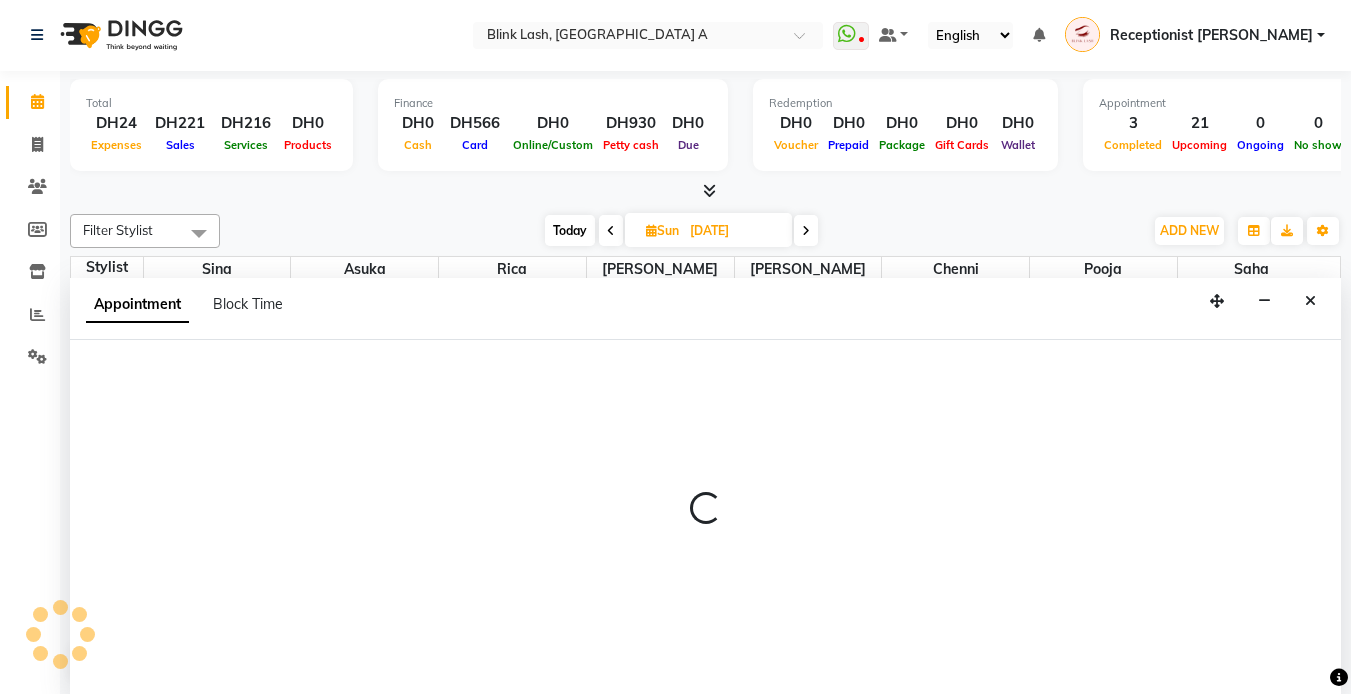 select on "tentative" 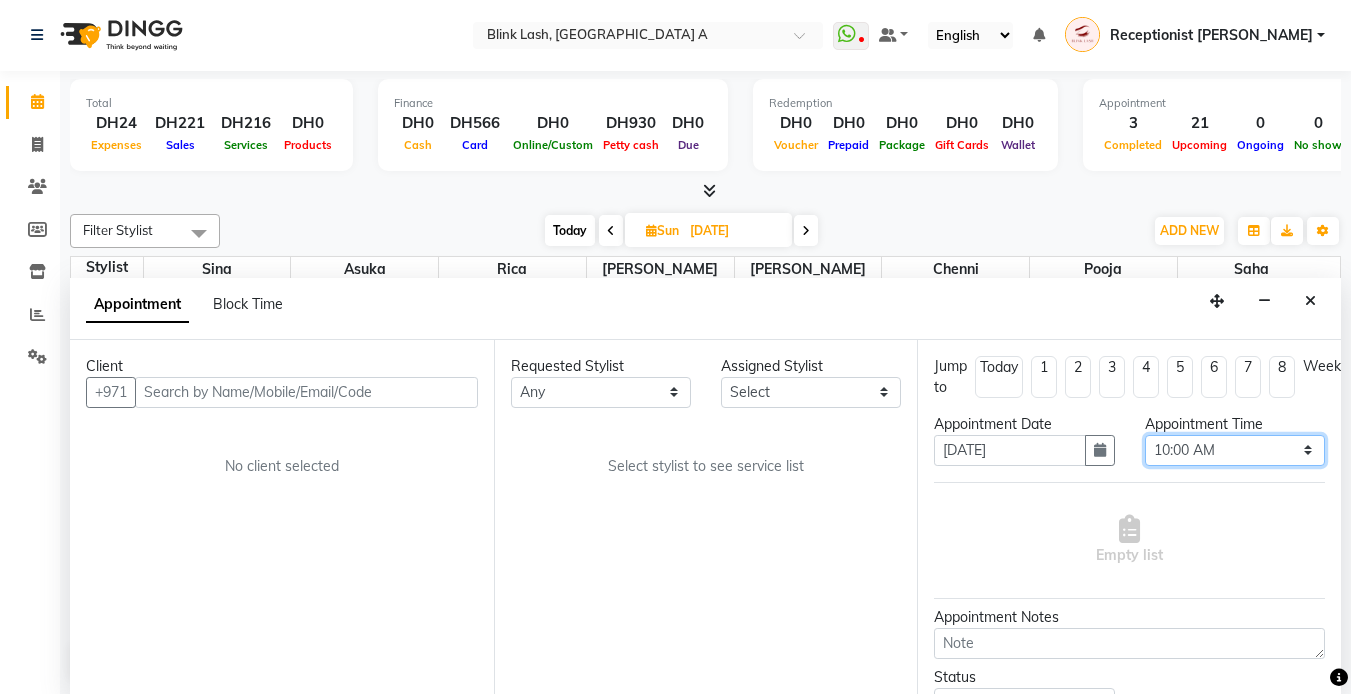 click on "Select 10:00 AM 10:05 AM 10:10 AM 10:15 AM 10:20 AM 10:25 AM 10:30 AM 10:35 AM 10:40 AM 10:45 AM 10:50 AM 10:55 AM 11:00 AM 11:05 AM 11:10 AM 11:15 AM 11:20 AM 11:25 AM 11:30 AM 11:35 AM 11:40 AM 11:45 AM 11:50 AM 11:55 AM 12:00 PM 12:05 PM 12:10 PM 12:15 PM 12:20 PM 12:25 PM 12:30 PM 12:35 PM 12:40 PM 12:45 PM 12:50 PM 12:55 PM 01:00 PM 01:05 PM 01:10 PM 01:15 PM 01:20 PM 01:25 PM 01:30 PM 01:35 PM 01:40 PM 01:45 PM 01:50 PM 01:55 PM 02:00 PM 02:05 PM 02:10 PM 02:15 PM 02:20 PM 02:25 PM 02:30 PM 02:35 PM 02:40 PM 02:45 PM 02:50 PM 02:55 PM 03:00 PM 03:05 PM 03:10 PM 03:15 PM 03:20 PM 03:25 PM 03:30 PM 03:35 PM 03:40 PM 03:45 PM 03:50 PM 03:55 PM 04:00 PM 04:05 PM 04:10 PM 04:15 PM 04:20 PM 04:25 PM 04:30 PM 04:35 PM 04:40 PM 04:45 PM 04:50 PM 04:55 PM 05:00 PM 05:05 PM 05:10 PM 05:15 PM 05:20 PM 05:25 PM 05:30 PM 05:35 PM 05:40 PM 05:45 PM 05:50 PM 05:55 PM 06:00 PM 06:05 PM 06:10 PM 06:15 PM 06:20 PM 06:25 PM 06:30 PM 06:35 PM 06:40 PM 06:45 PM 06:50 PM 06:55 PM 07:00 PM 07:05 PM 07:10 PM 07:15 PM 07:20 PM" at bounding box center [1235, 450] 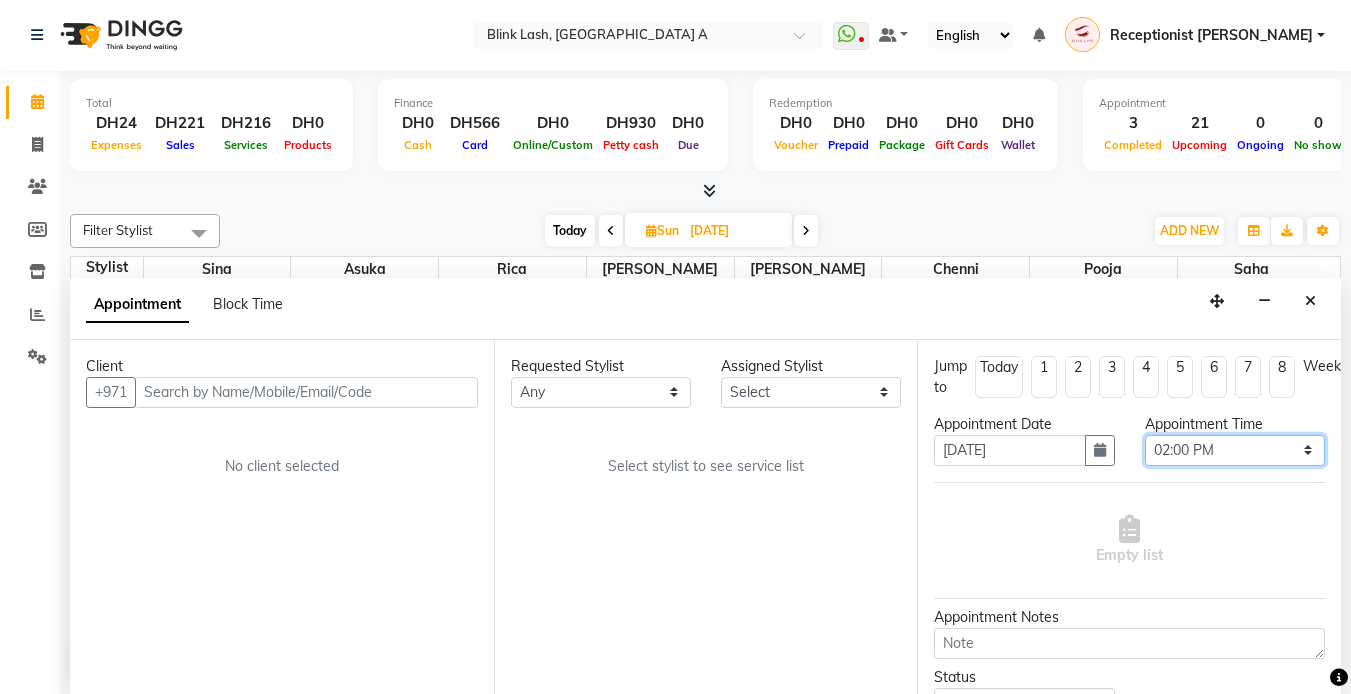 click on "Select 10:00 AM 10:05 AM 10:10 AM 10:15 AM 10:20 AM 10:25 AM 10:30 AM 10:35 AM 10:40 AM 10:45 AM 10:50 AM 10:55 AM 11:00 AM 11:05 AM 11:10 AM 11:15 AM 11:20 AM 11:25 AM 11:30 AM 11:35 AM 11:40 AM 11:45 AM 11:50 AM 11:55 AM 12:00 PM 12:05 PM 12:10 PM 12:15 PM 12:20 PM 12:25 PM 12:30 PM 12:35 PM 12:40 PM 12:45 PM 12:50 PM 12:55 PM 01:00 PM 01:05 PM 01:10 PM 01:15 PM 01:20 PM 01:25 PM 01:30 PM 01:35 PM 01:40 PM 01:45 PM 01:50 PM 01:55 PM 02:00 PM 02:05 PM 02:10 PM 02:15 PM 02:20 PM 02:25 PM 02:30 PM 02:35 PM 02:40 PM 02:45 PM 02:50 PM 02:55 PM 03:00 PM 03:05 PM 03:10 PM 03:15 PM 03:20 PM 03:25 PM 03:30 PM 03:35 PM 03:40 PM 03:45 PM 03:50 PM 03:55 PM 04:00 PM 04:05 PM 04:10 PM 04:15 PM 04:20 PM 04:25 PM 04:30 PM 04:35 PM 04:40 PM 04:45 PM 04:50 PM 04:55 PM 05:00 PM 05:05 PM 05:10 PM 05:15 PM 05:20 PM 05:25 PM 05:30 PM 05:35 PM 05:40 PM 05:45 PM 05:50 PM 05:55 PM 06:00 PM 06:05 PM 06:10 PM 06:15 PM 06:20 PM 06:25 PM 06:30 PM 06:35 PM 06:40 PM 06:45 PM 06:50 PM 06:55 PM 07:00 PM 07:05 PM 07:10 PM 07:15 PM 07:20 PM" at bounding box center (1235, 450) 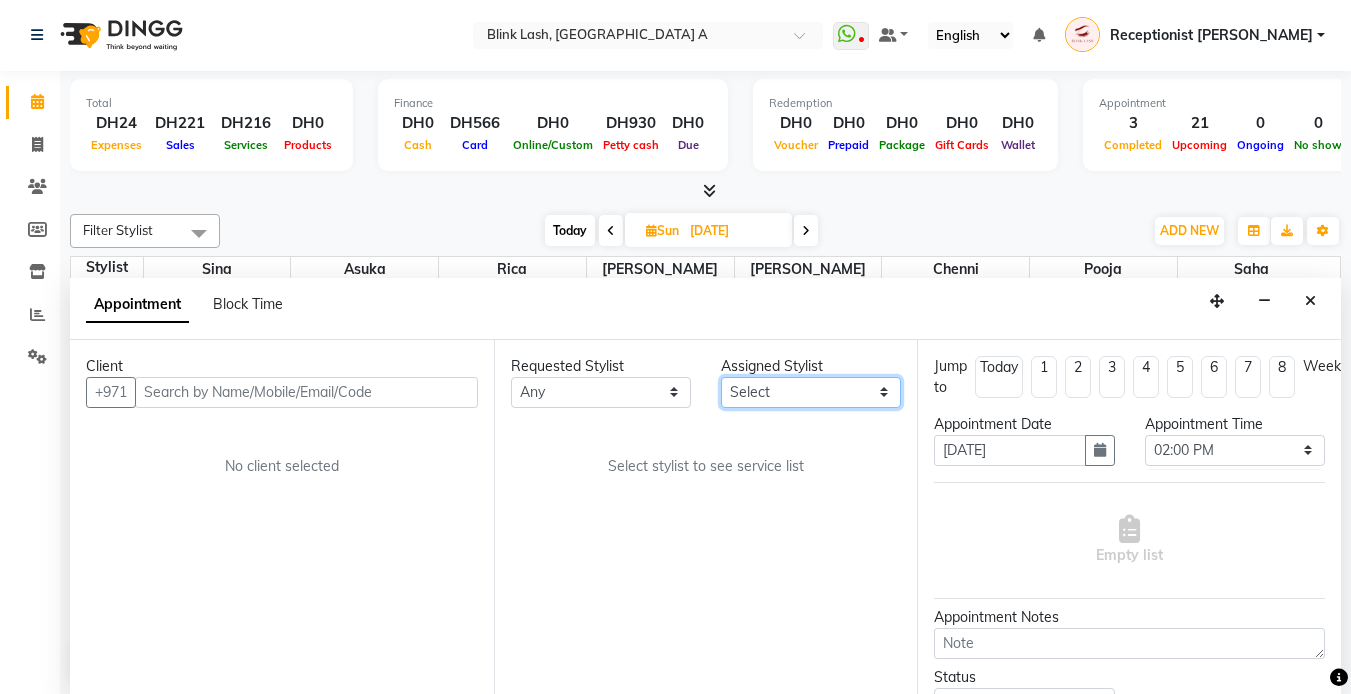click on "Select [PERSON_NAME] [PERSON_NAME] pooja [PERSON_NAME]" at bounding box center [811, 392] 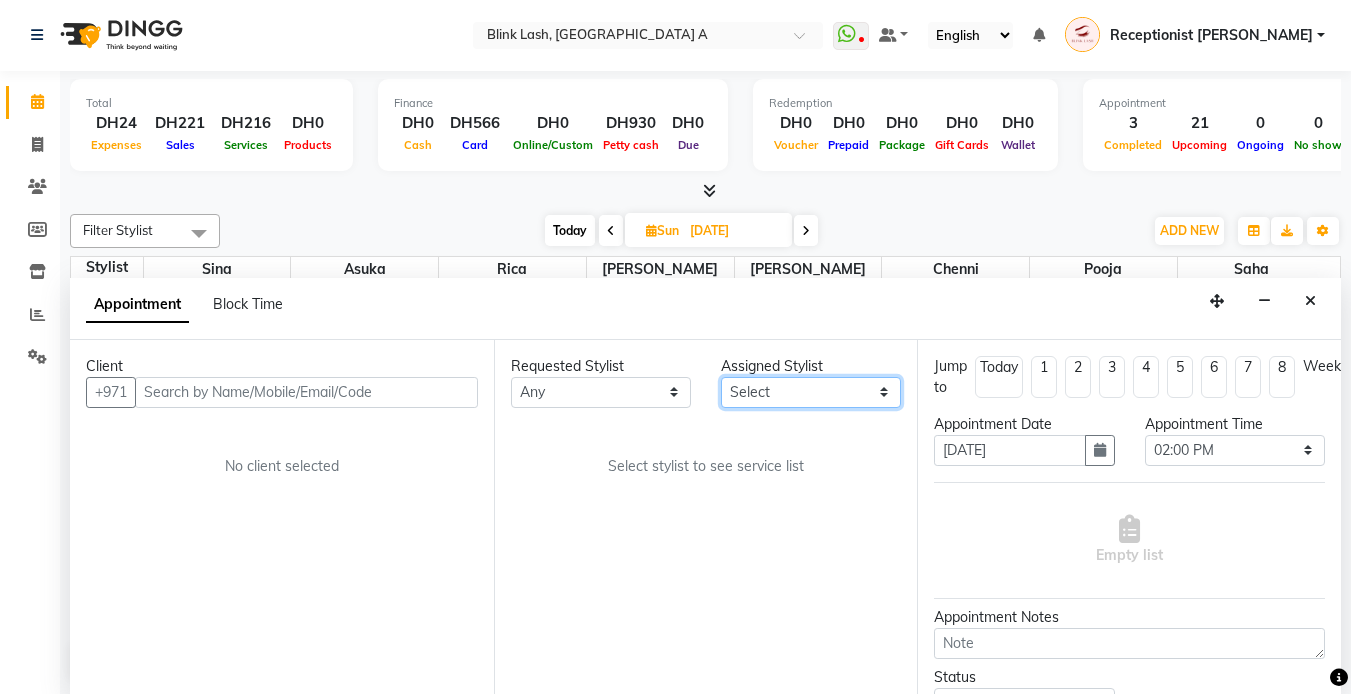 select on "42462" 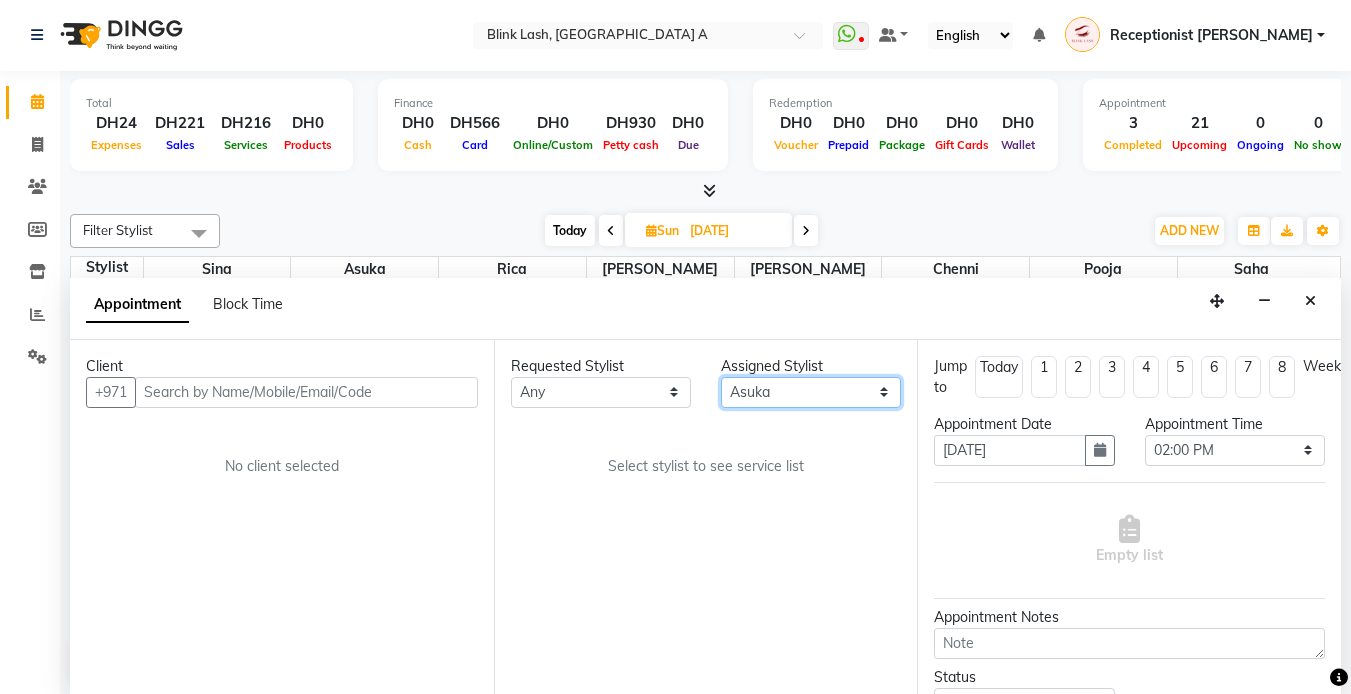click on "Select [PERSON_NAME] [PERSON_NAME] pooja [PERSON_NAME]" at bounding box center (811, 392) 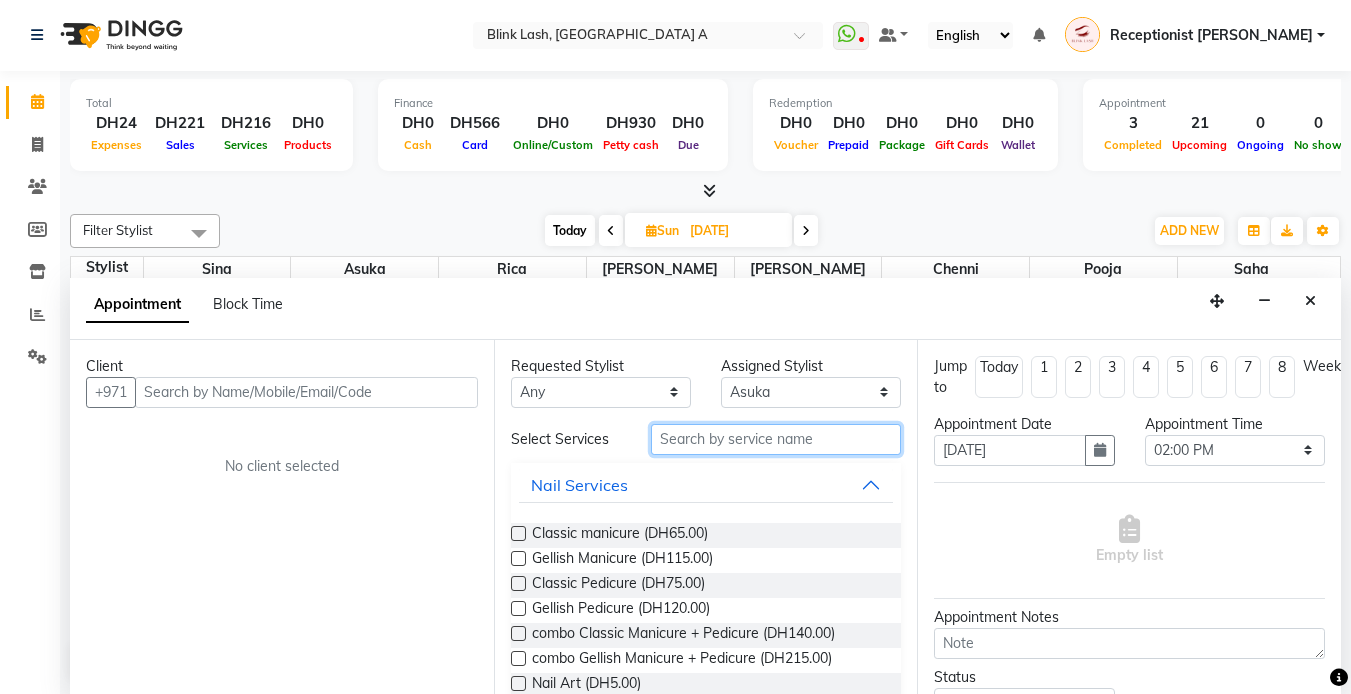 click at bounding box center (776, 439) 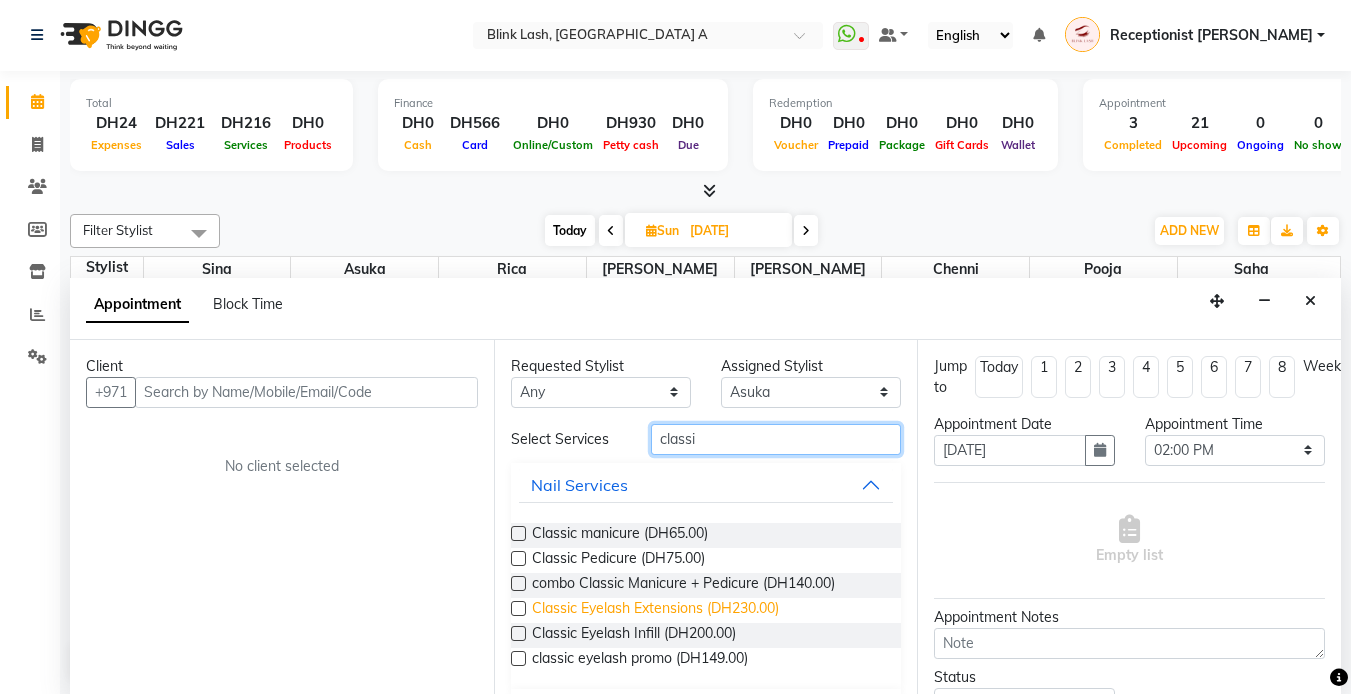 type on "classi" 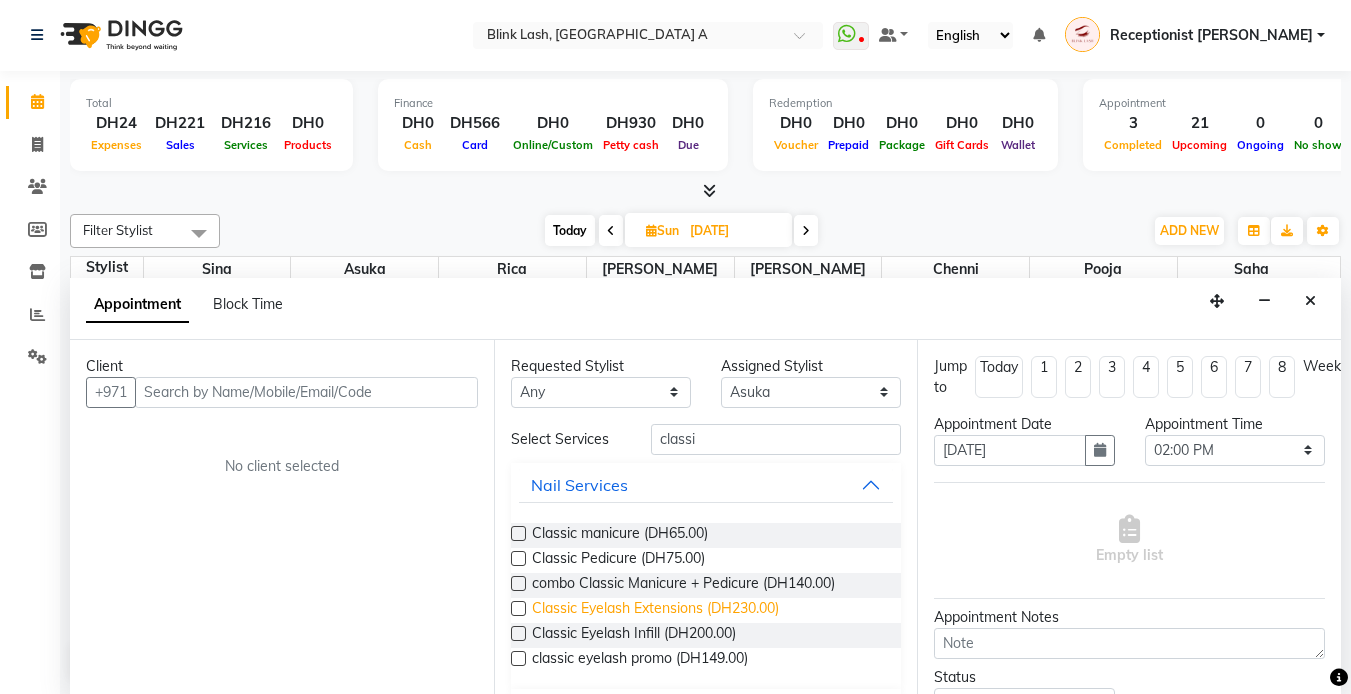 click on "Classic Eyelash Extensions (DH230.00)" at bounding box center (655, 610) 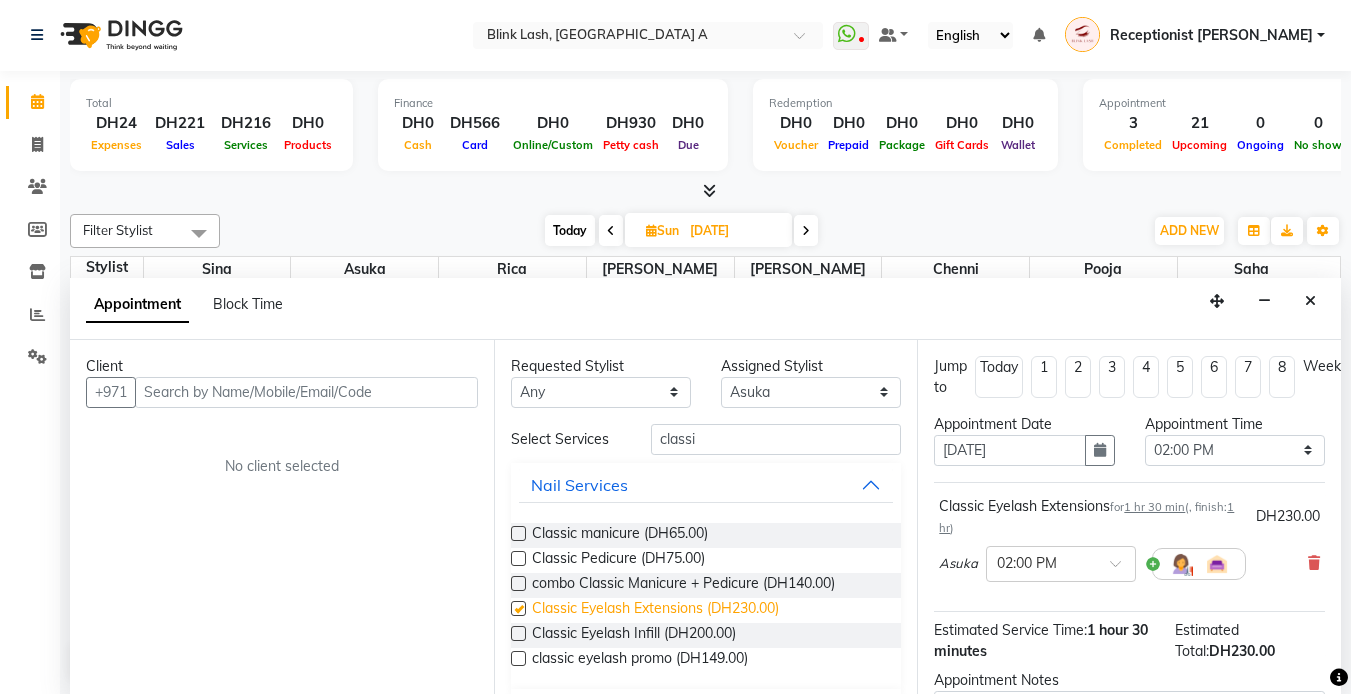 checkbox on "false" 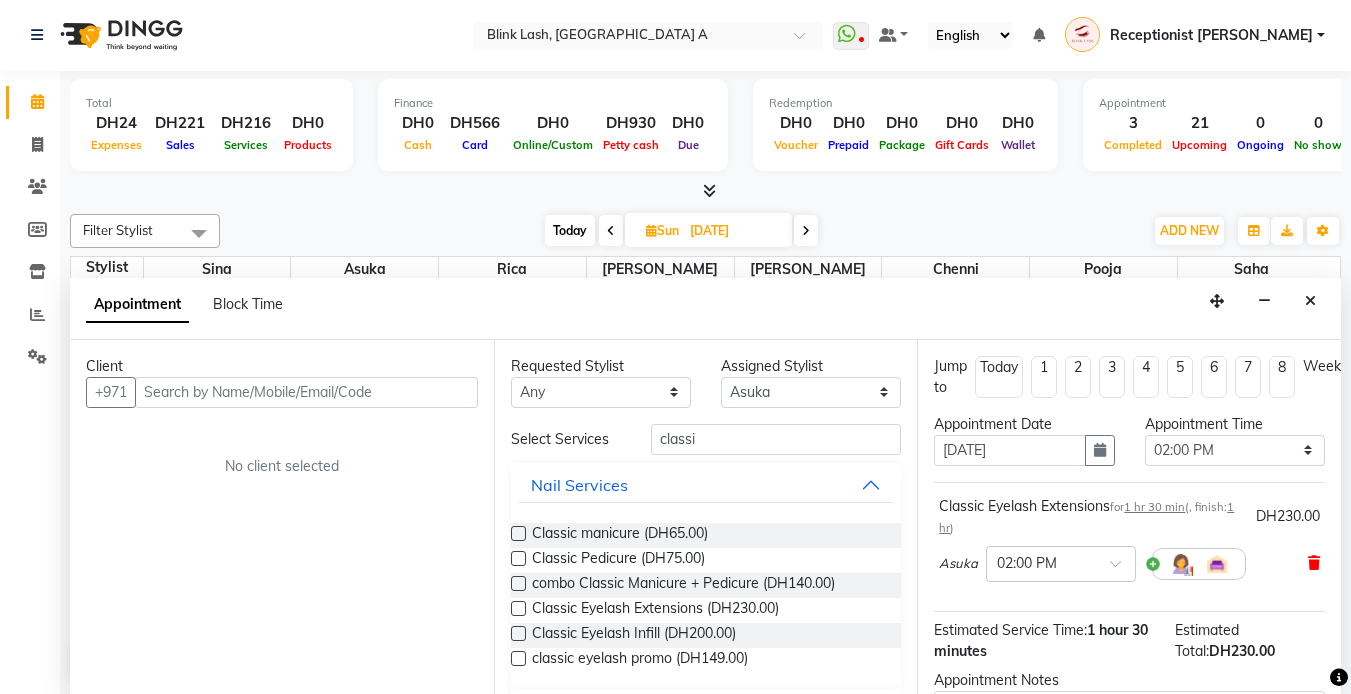 click at bounding box center (1314, 563) 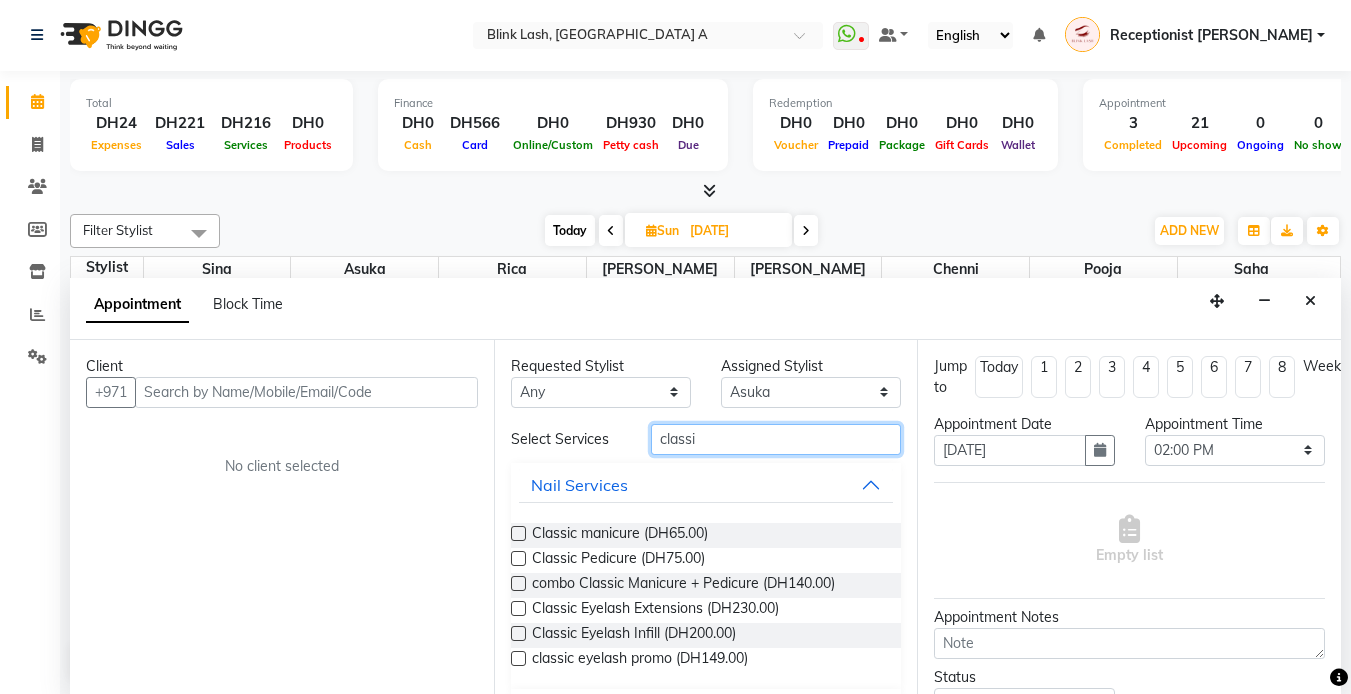 click on "classi" at bounding box center (776, 439) 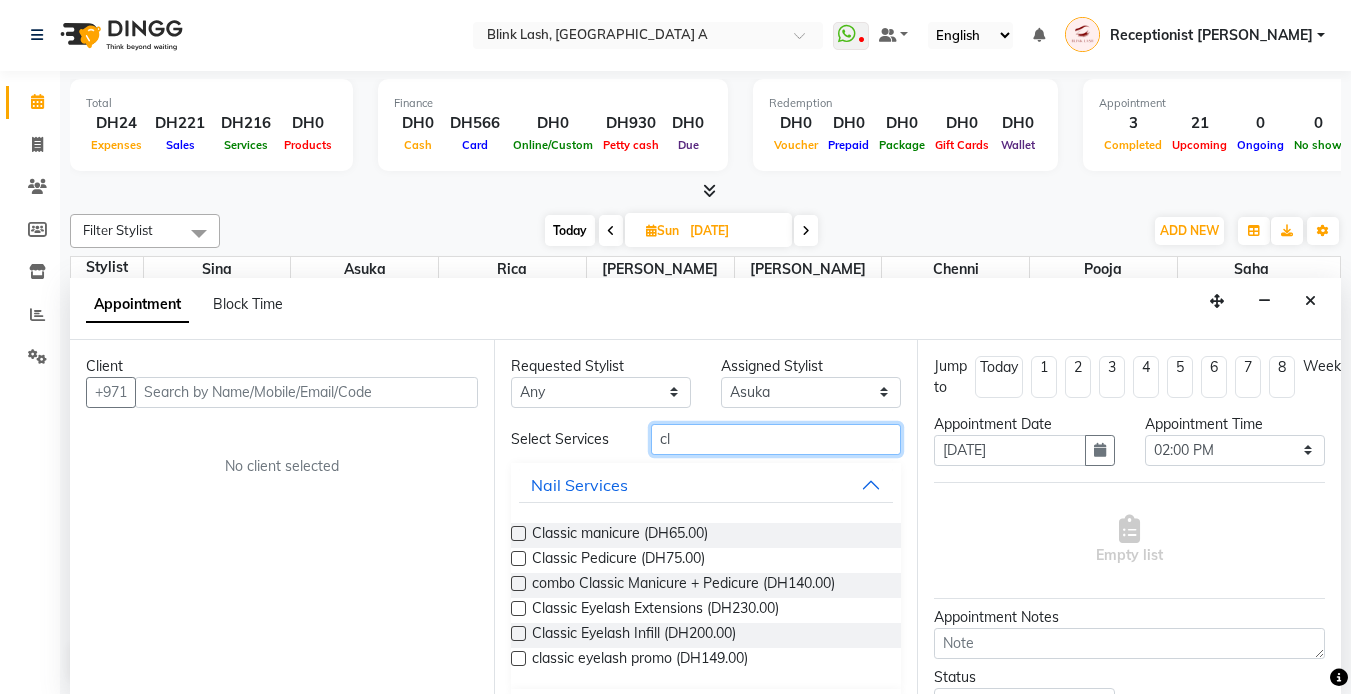 type on "c" 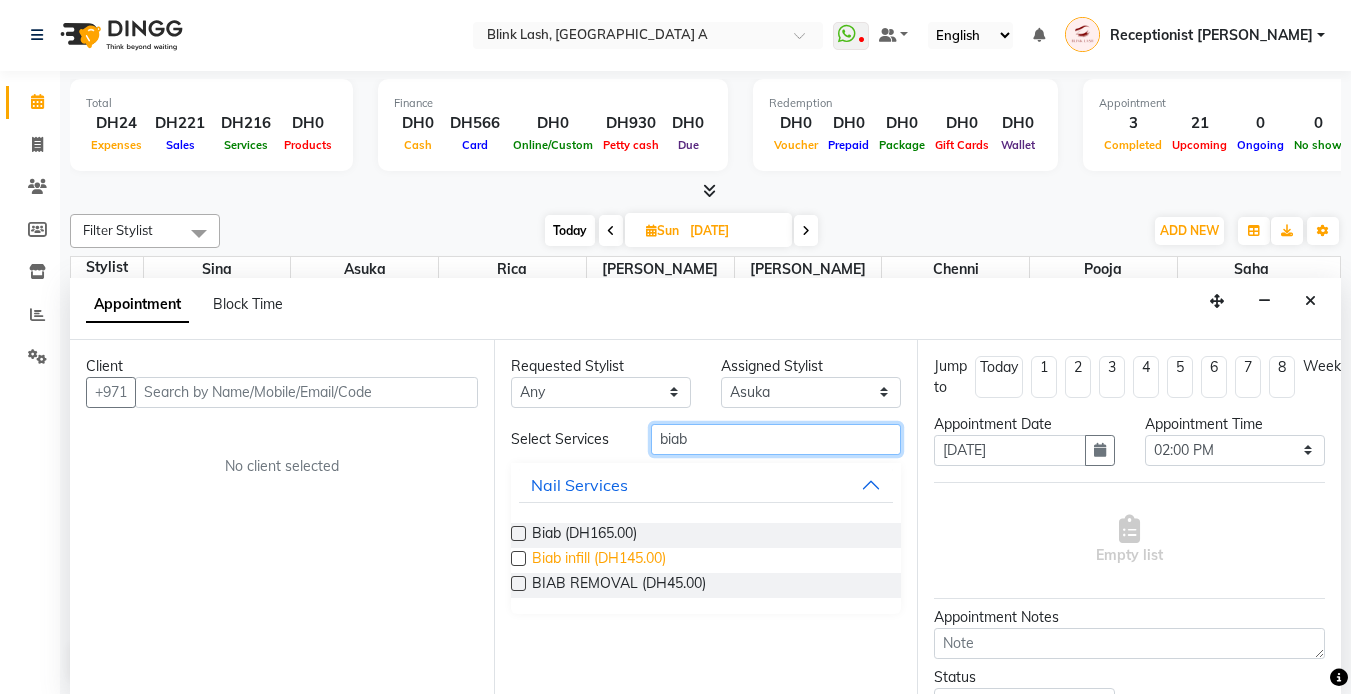 type on "biab" 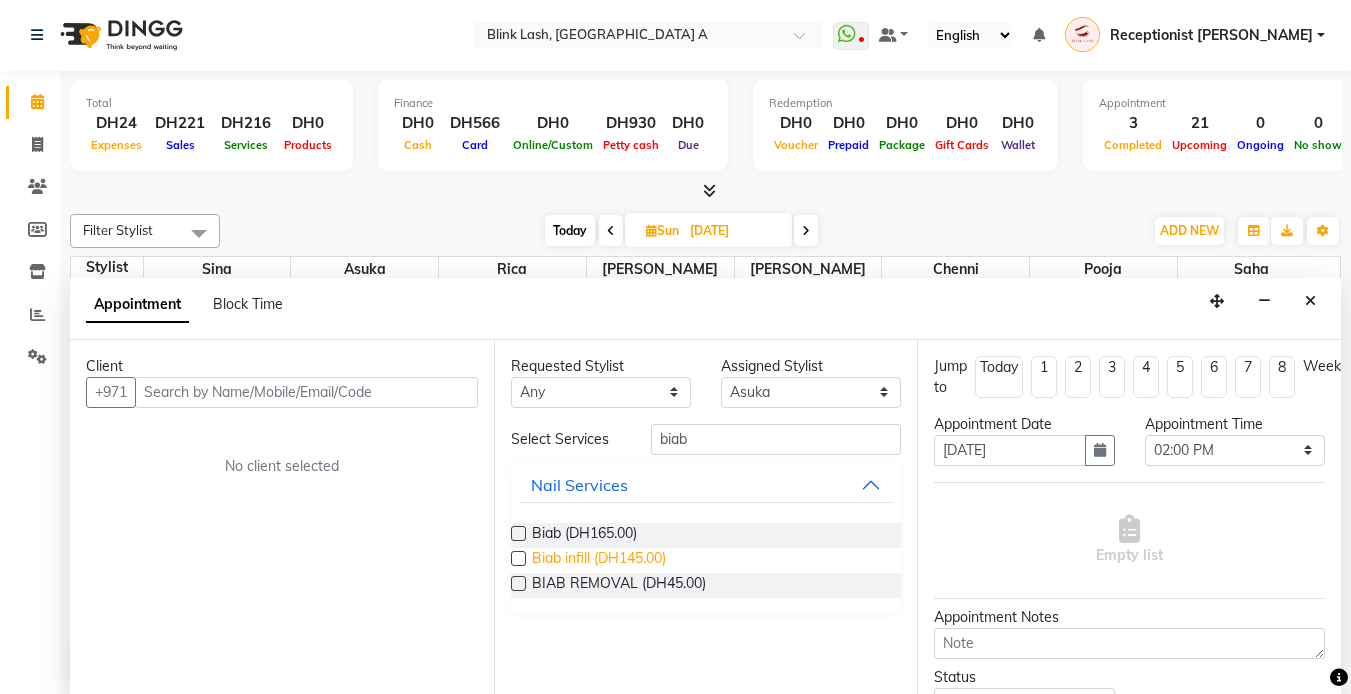 click on "Biab infill (DH145.00)" at bounding box center [599, 560] 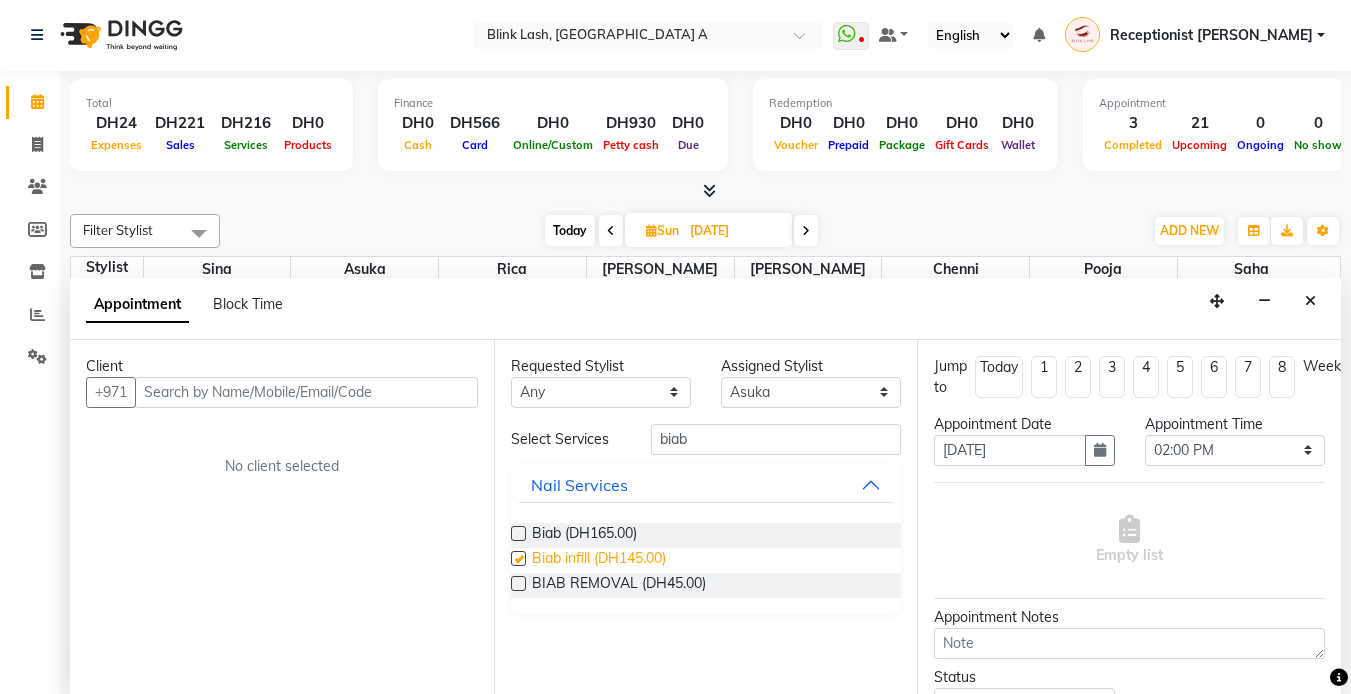 checkbox on "false" 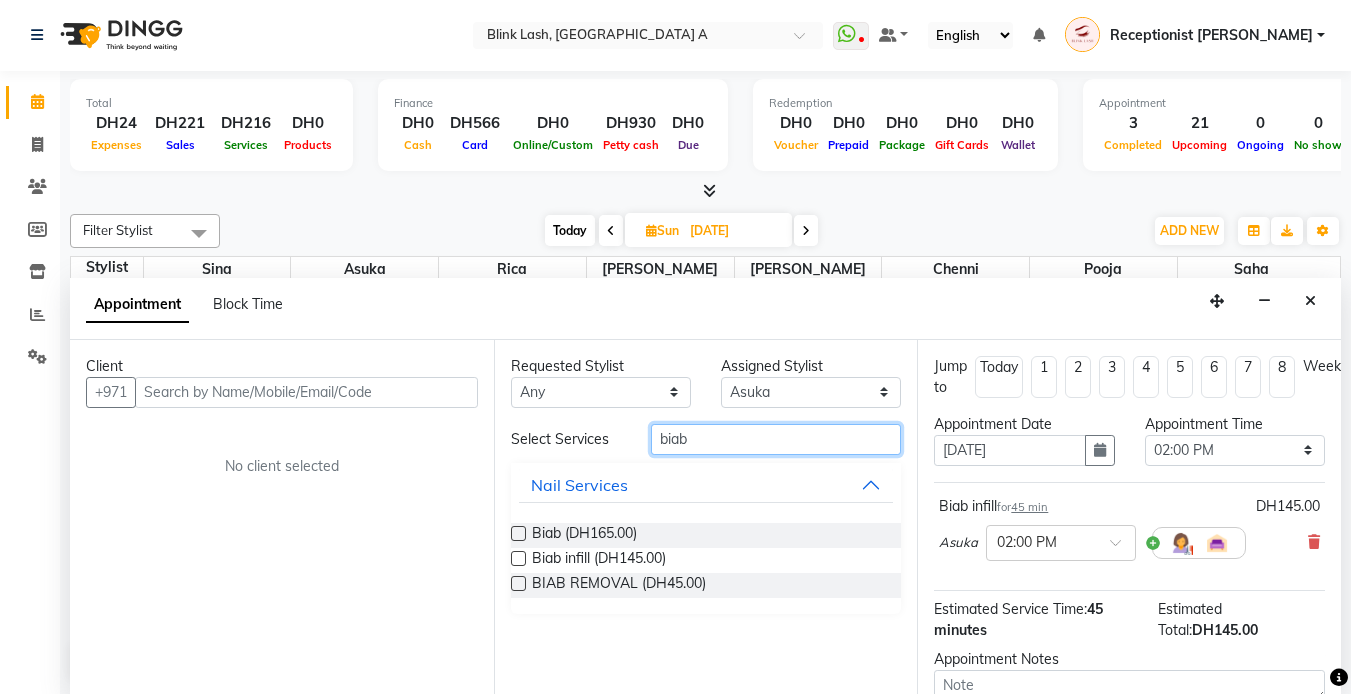 click on "biab" at bounding box center (776, 439) 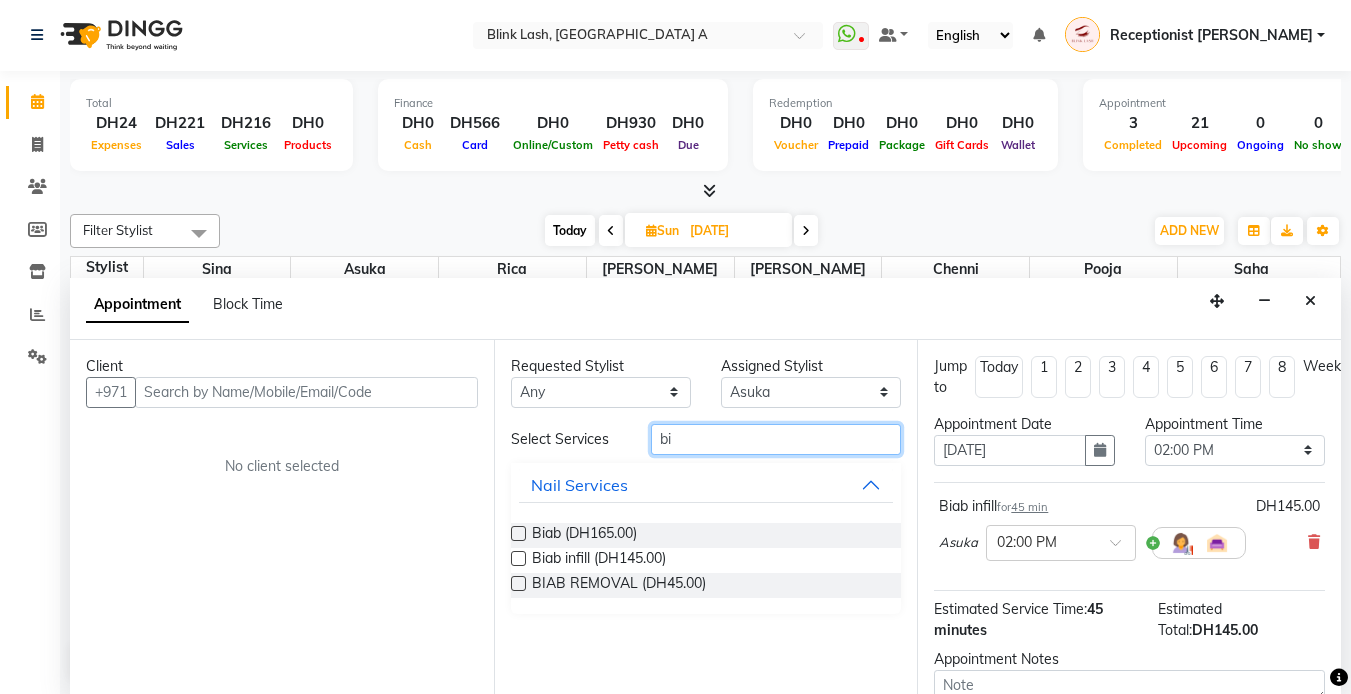 type on "b" 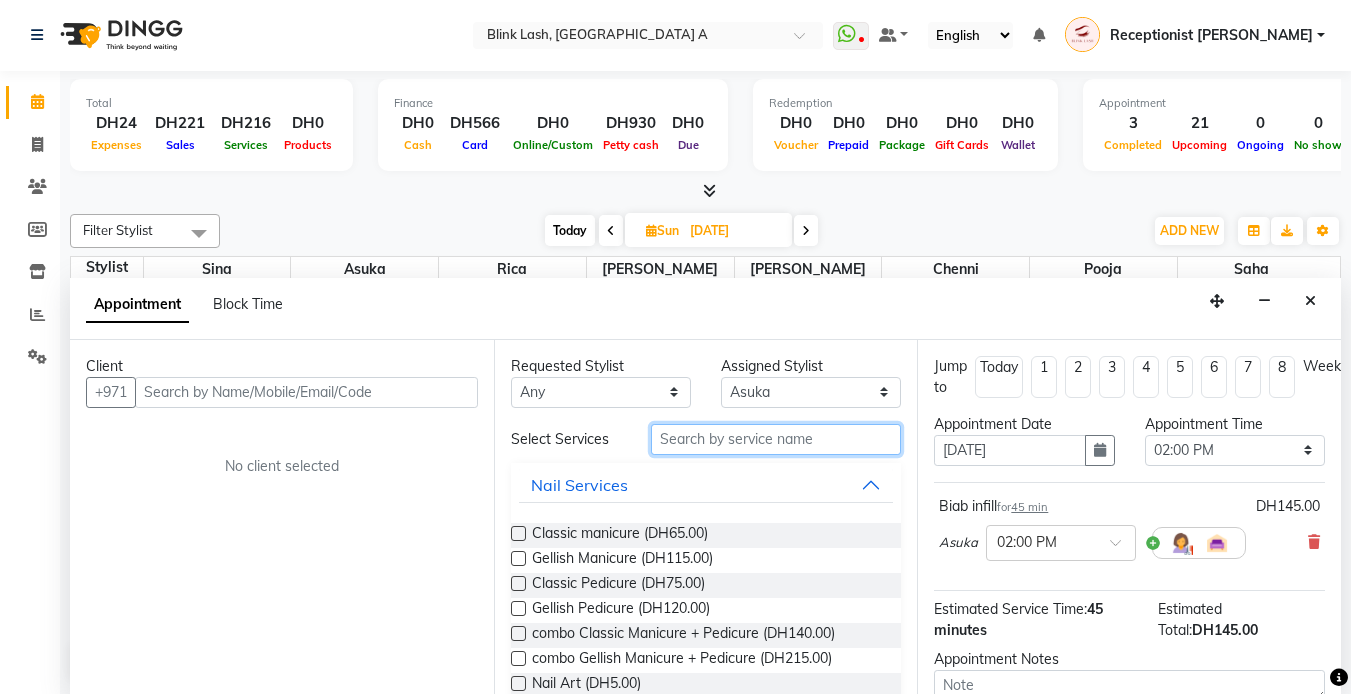 type 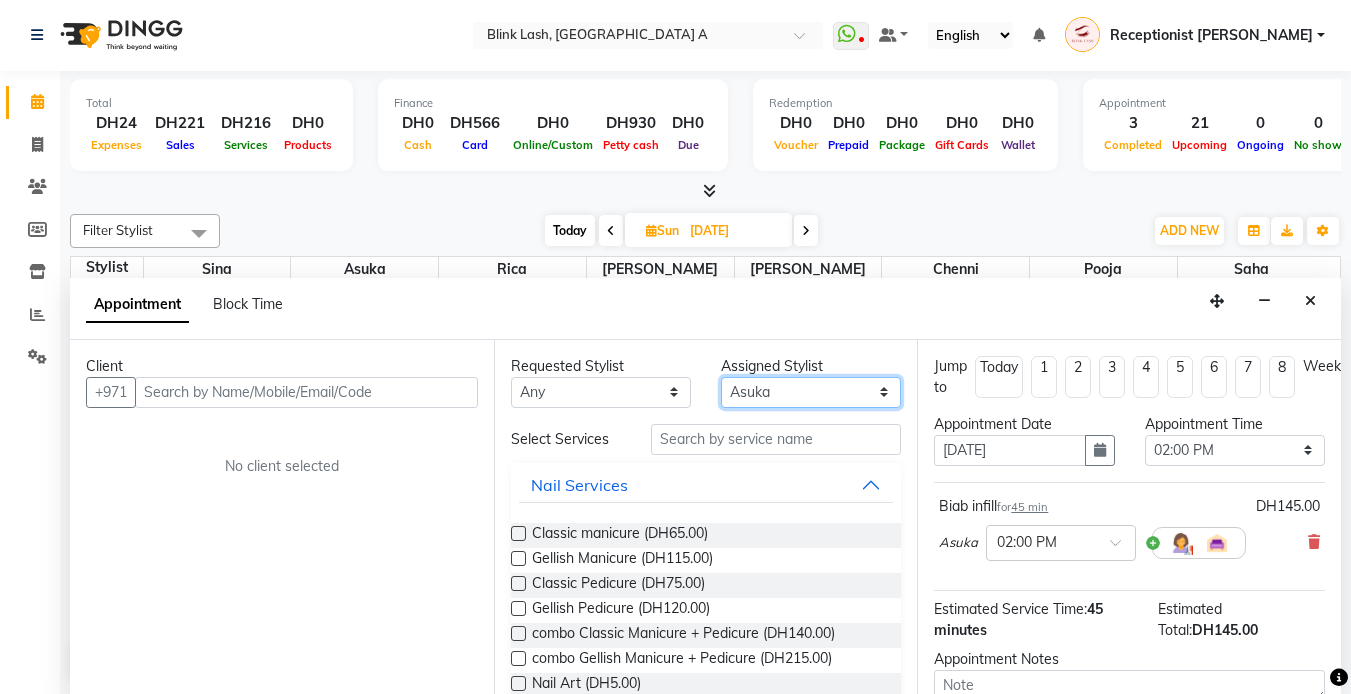 click on "Select [PERSON_NAME] [PERSON_NAME] pooja [PERSON_NAME]" at bounding box center (811, 392) 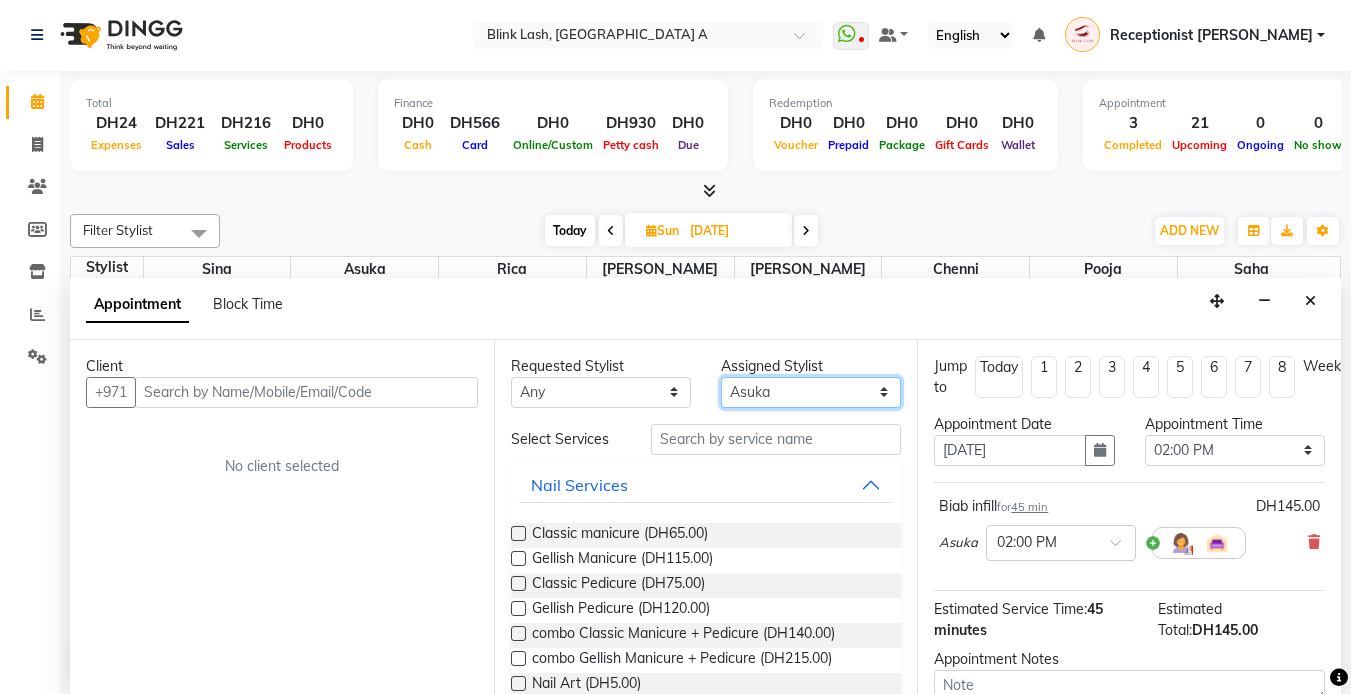 select on "51148" 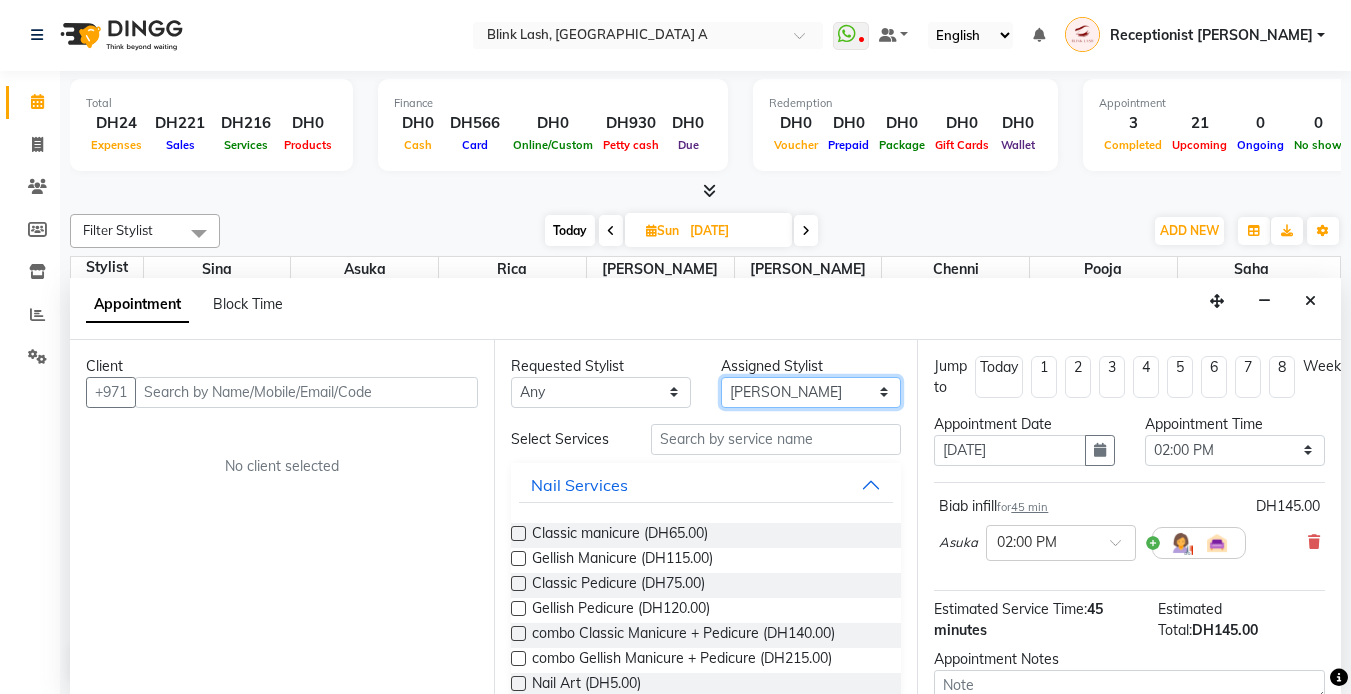 click on "Select [PERSON_NAME] [PERSON_NAME] pooja [PERSON_NAME]" at bounding box center [811, 392] 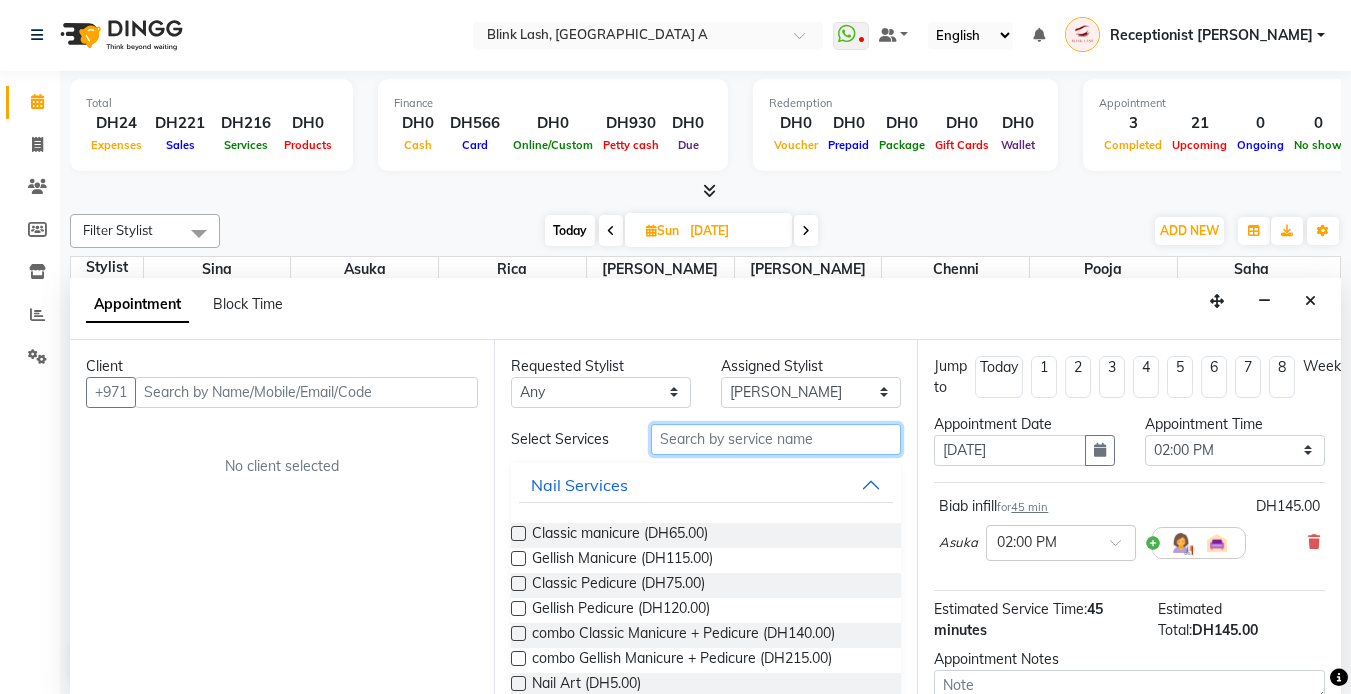 click at bounding box center (776, 439) 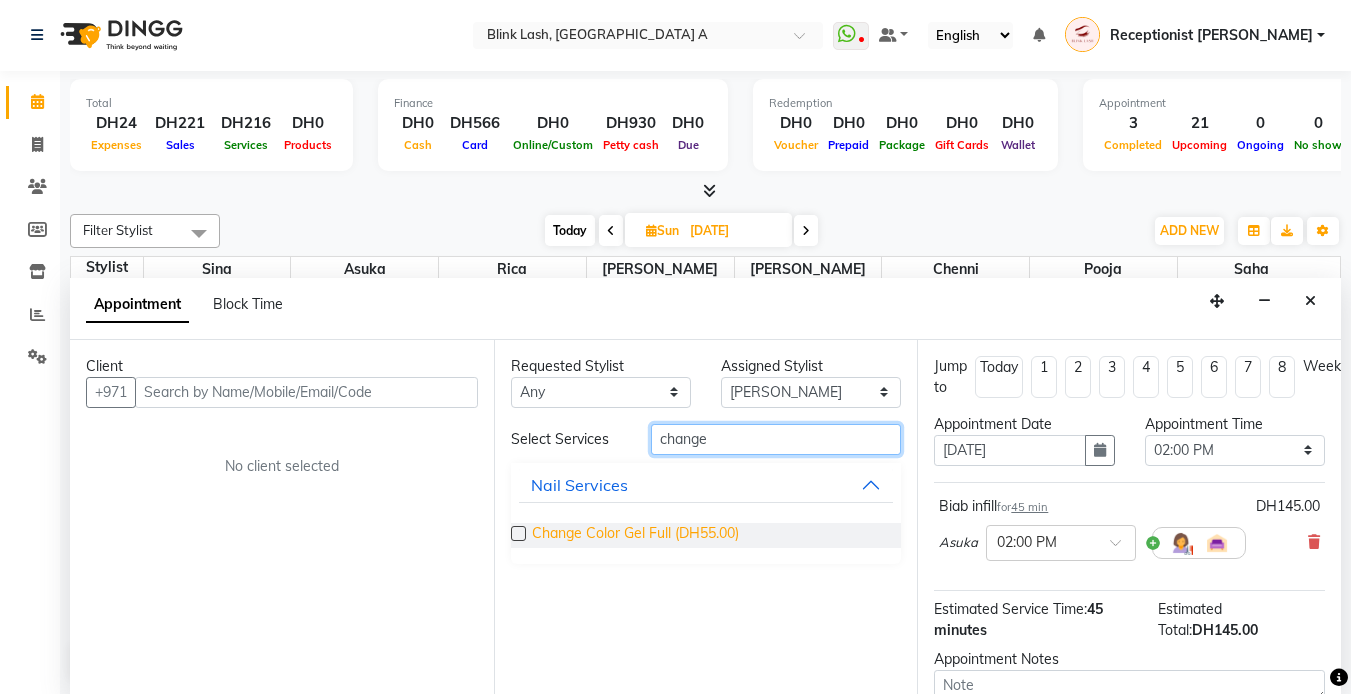 type on "change" 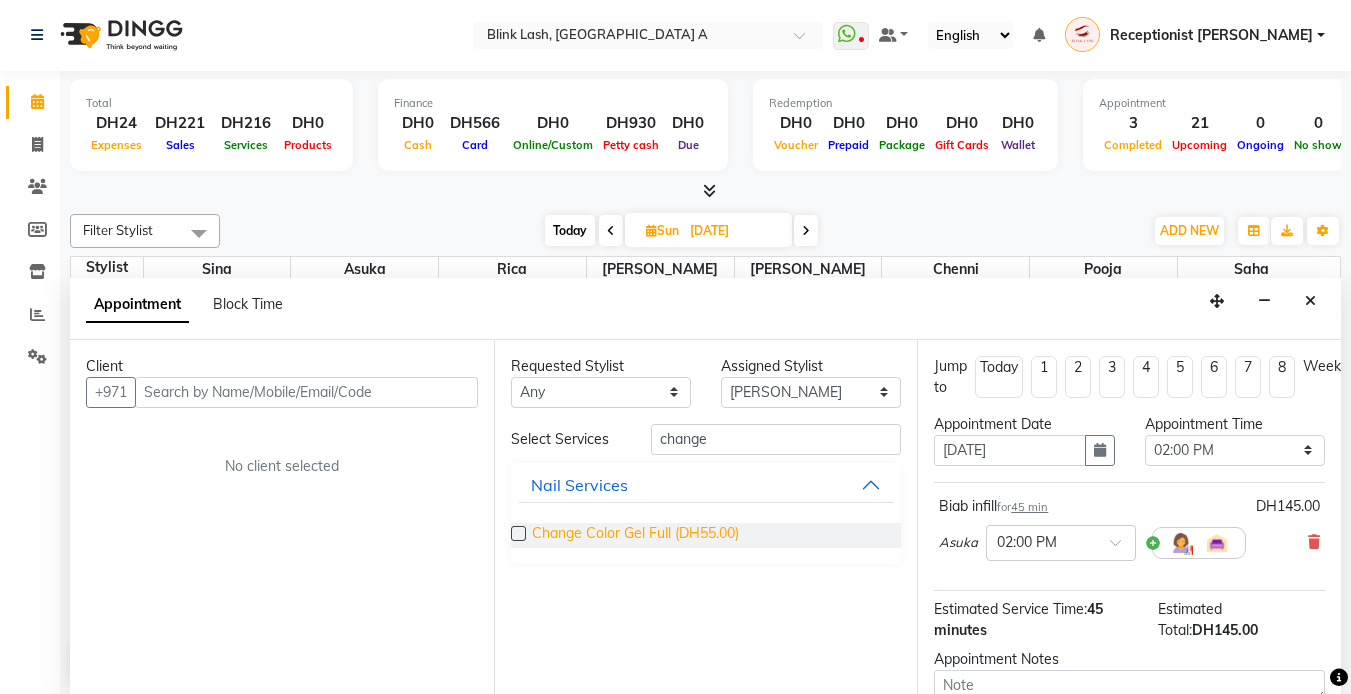 click on "Change Color Gel Full (DH55.00)" at bounding box center [635, 535] 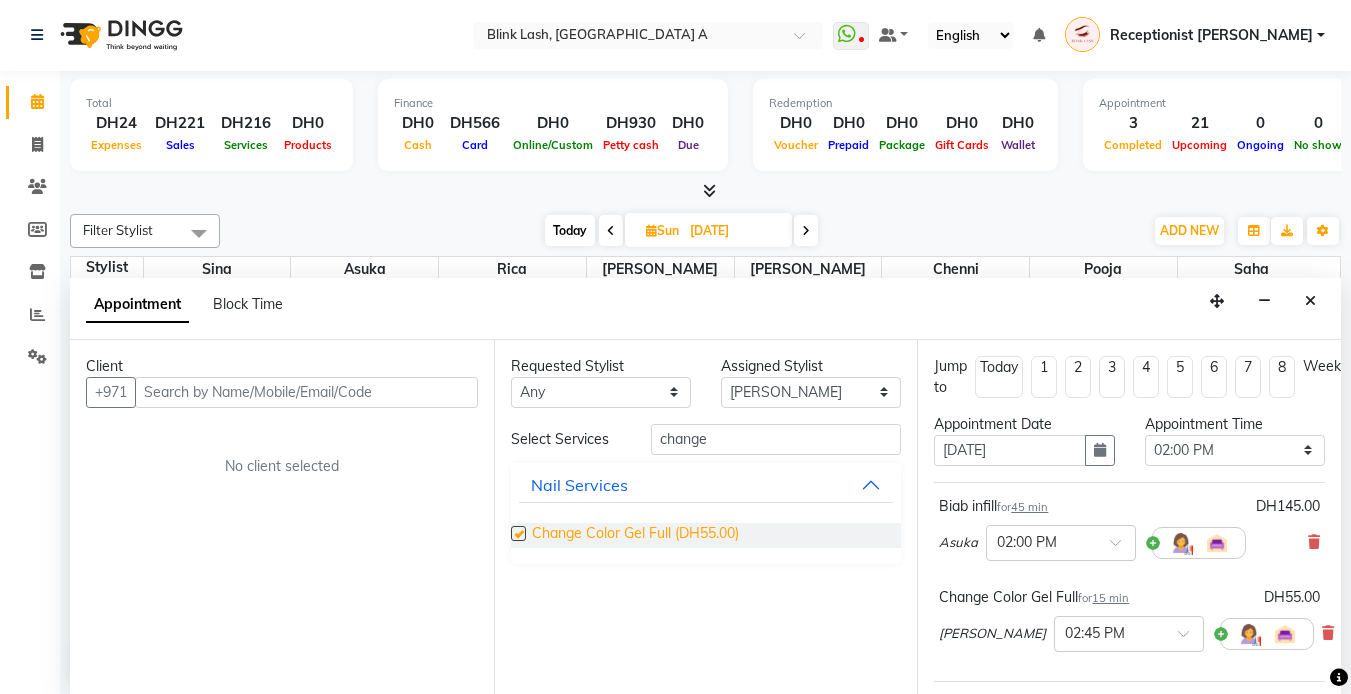 checkbox on "false" 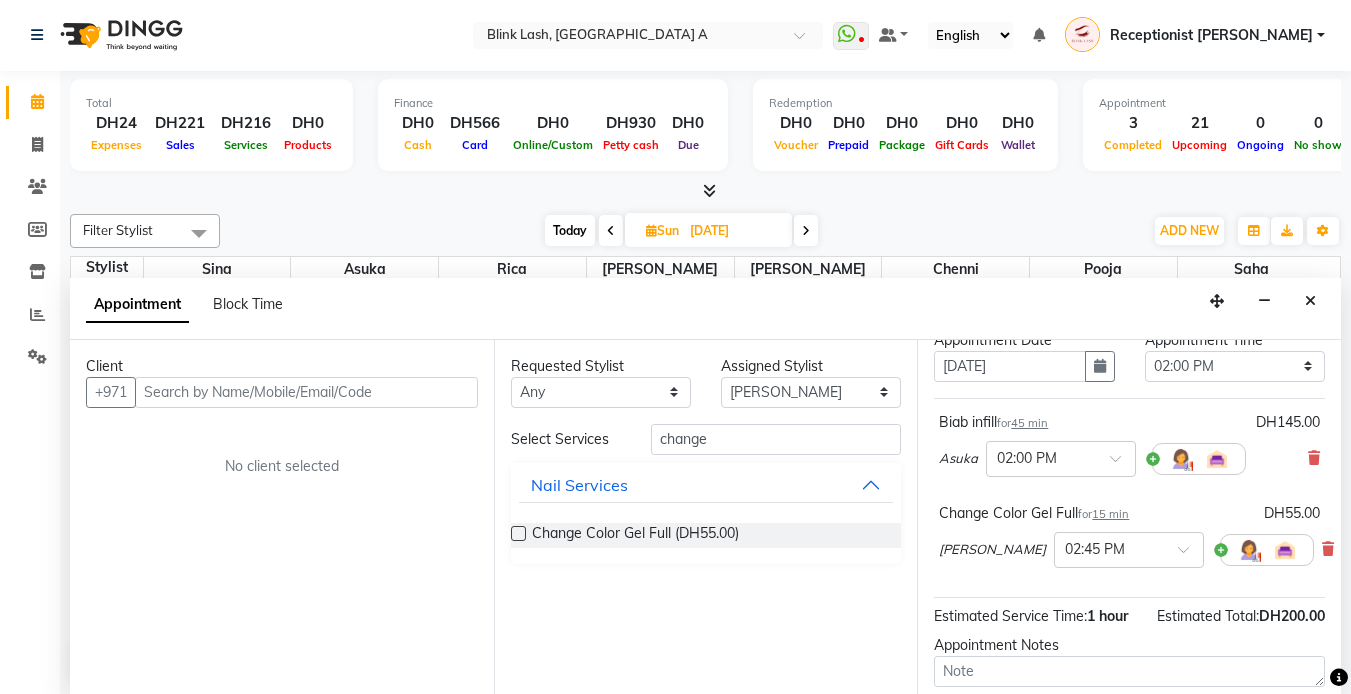 scroll, scrollTop: 200, scrollLeft: 0, axis: vertical 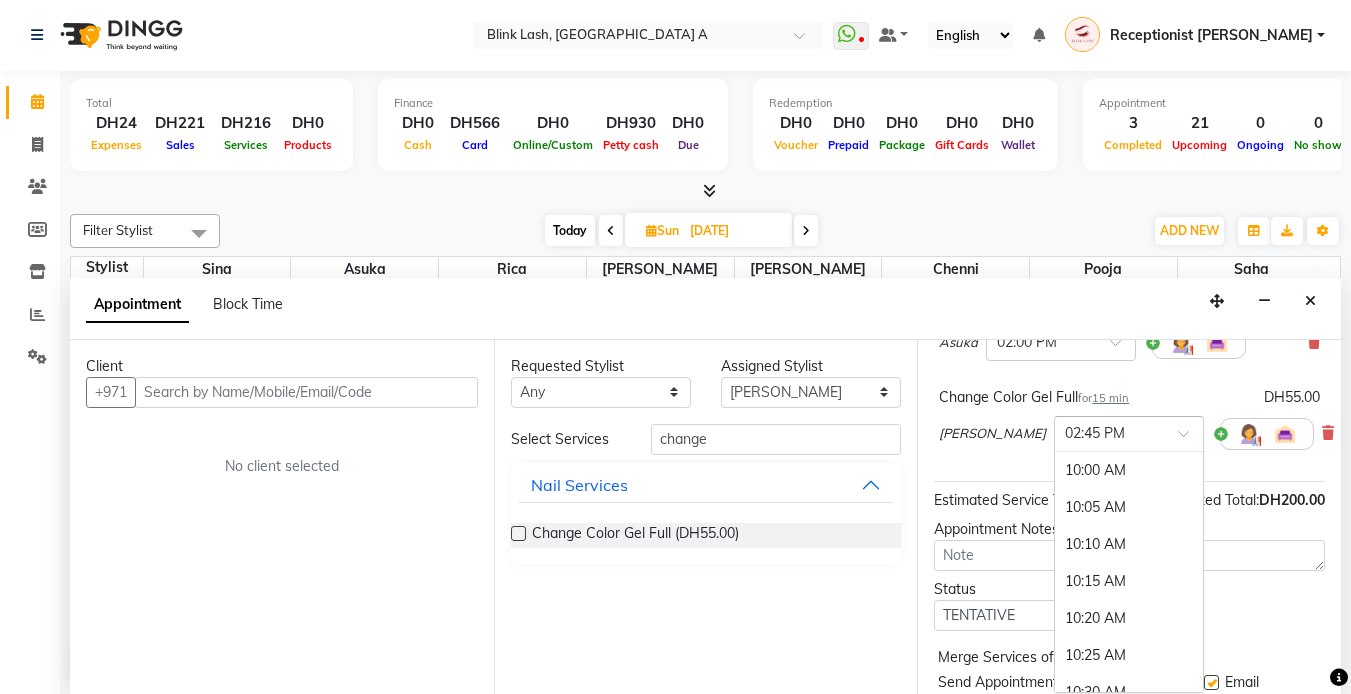 click at bounding box center [1129, 432] 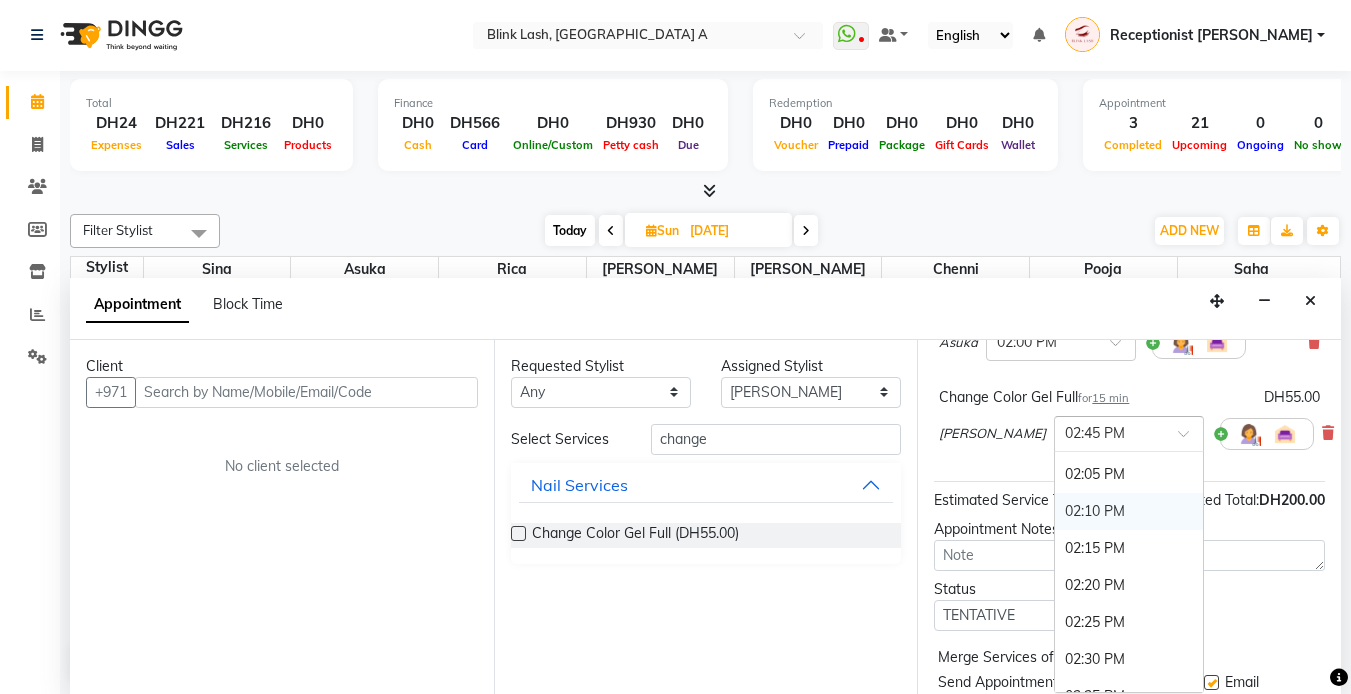 scroll, scrollTop: 1709, scrollLeft: 0, axis: vertical 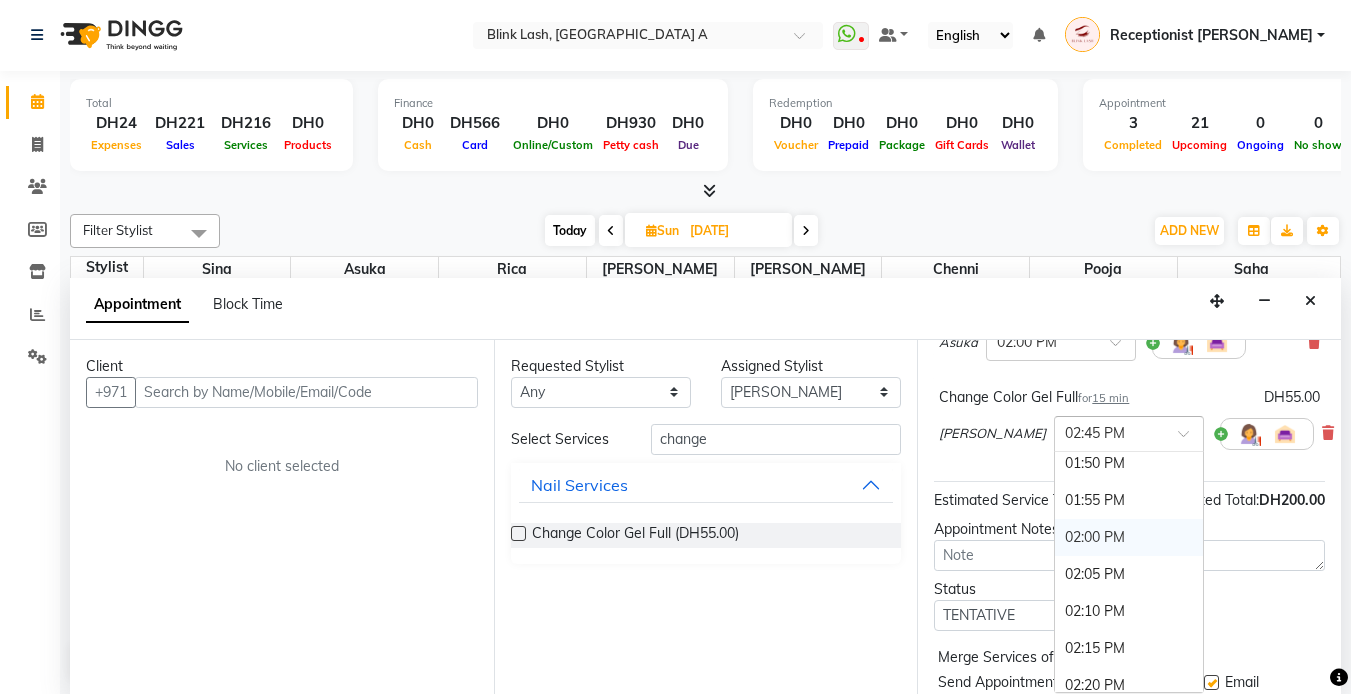 click on "02:00 PM" at bounding box center [1129, 537] 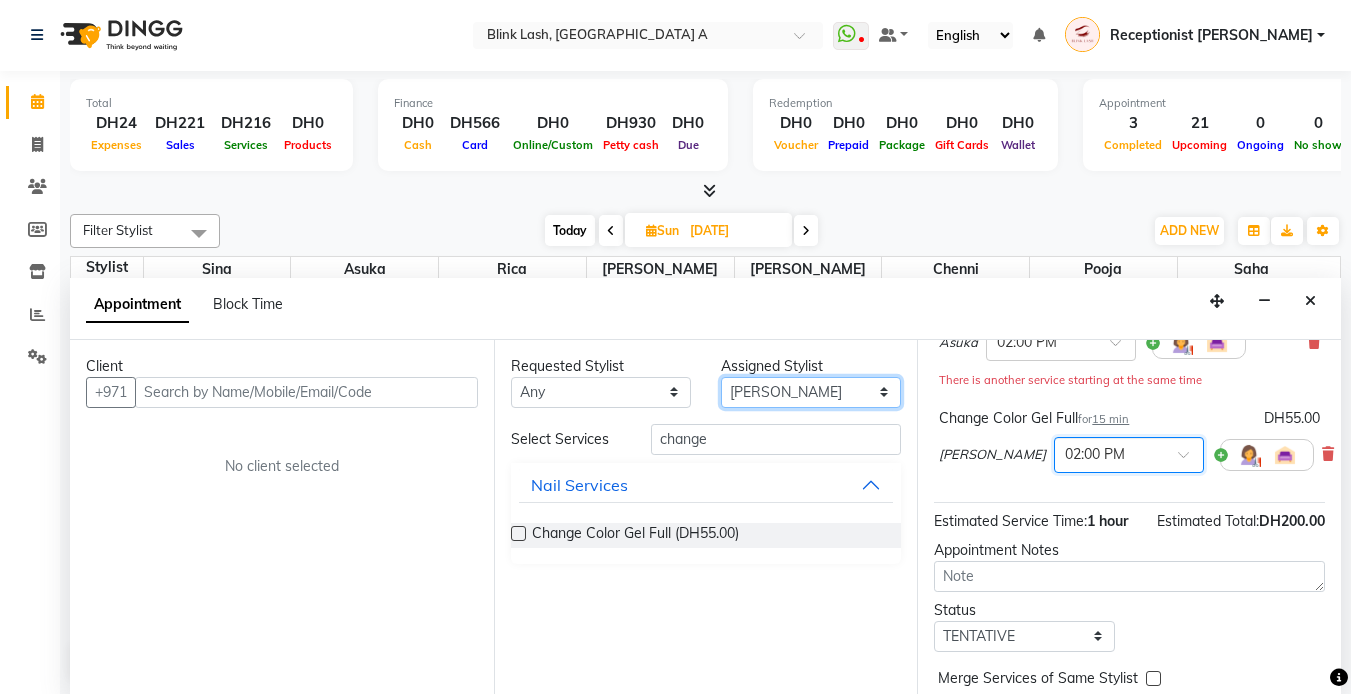 drag, startPoint x: 862, startPoint y: 396, endPoint x: 865, endPoint y: 409, distance: 13.341664 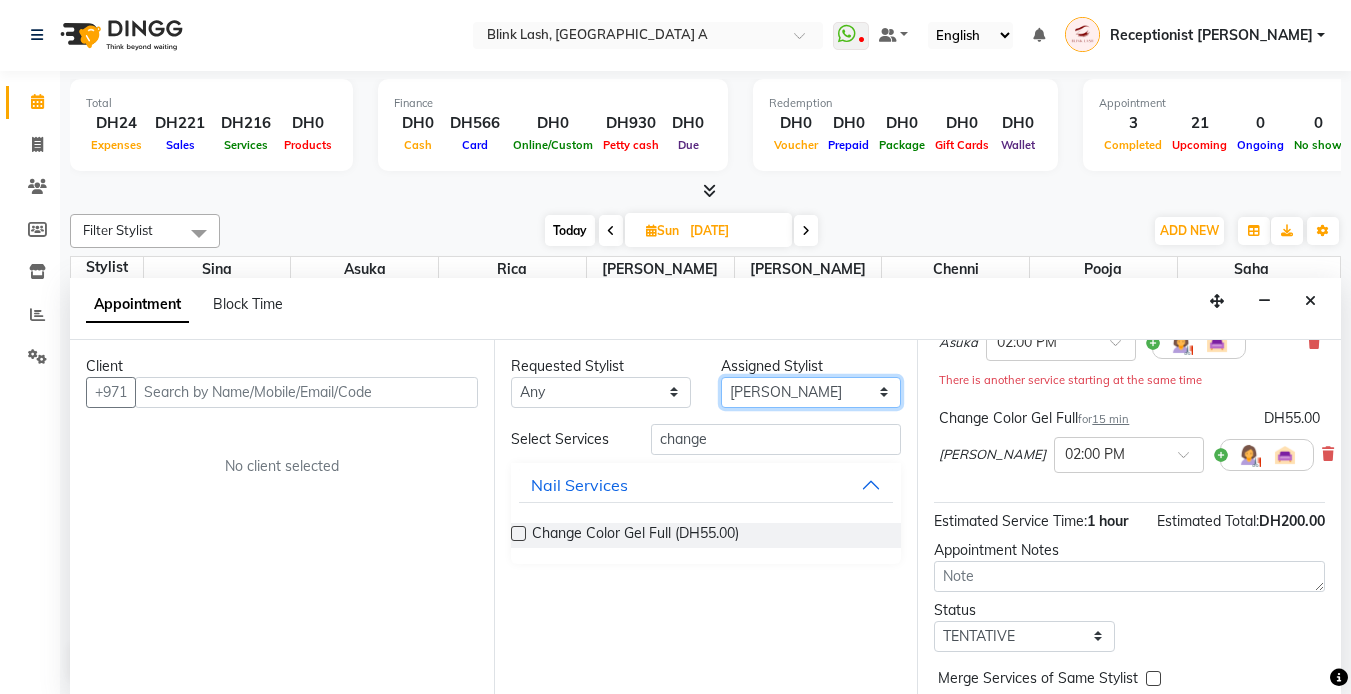 select on "42464" 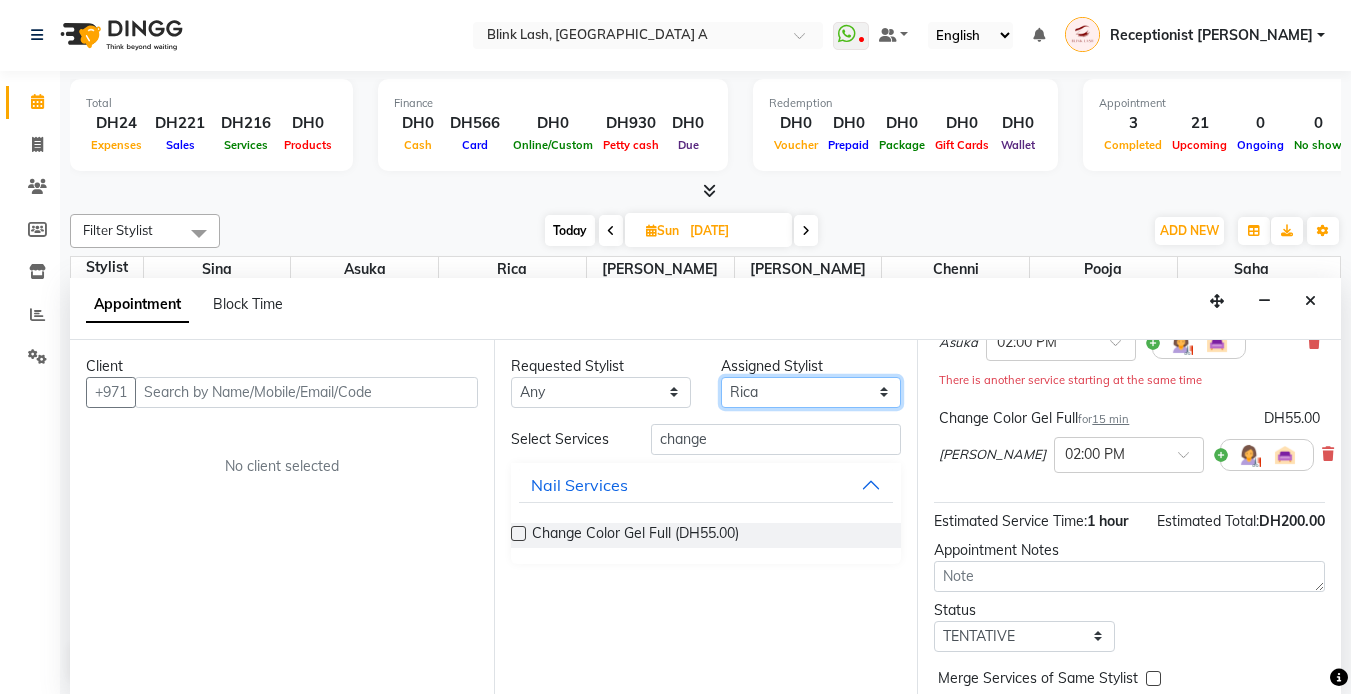 click on "Select [PERSON_NAME] [PERSON_NAME] pooja [PERSON_NAME]" at bounding box center (811, 392) 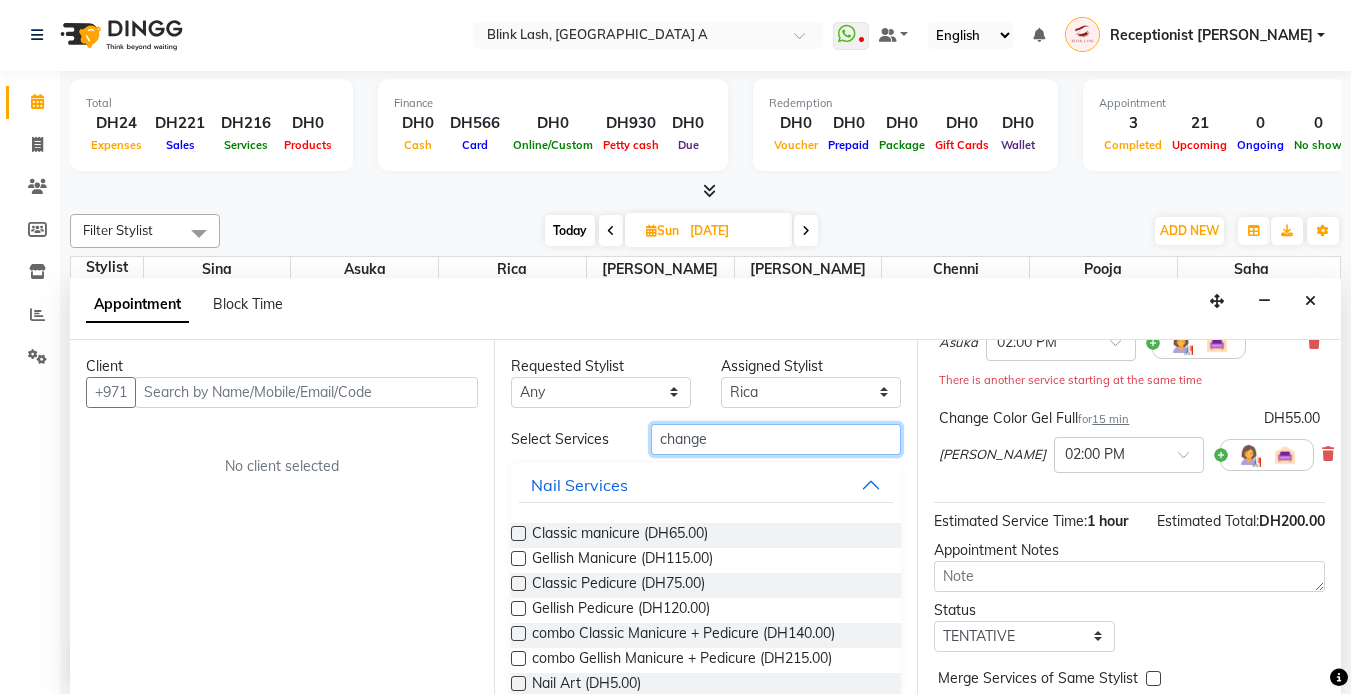 click on "change" at bounding box center [776, 439] 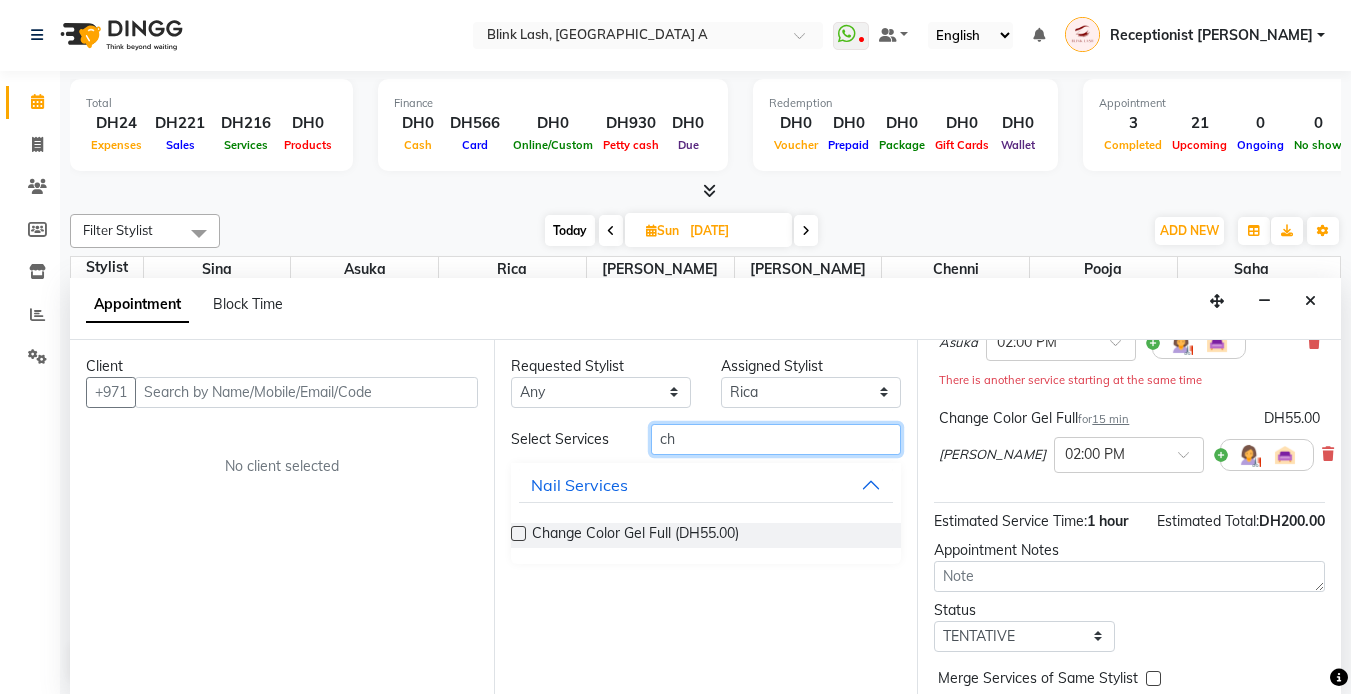 type on "c" 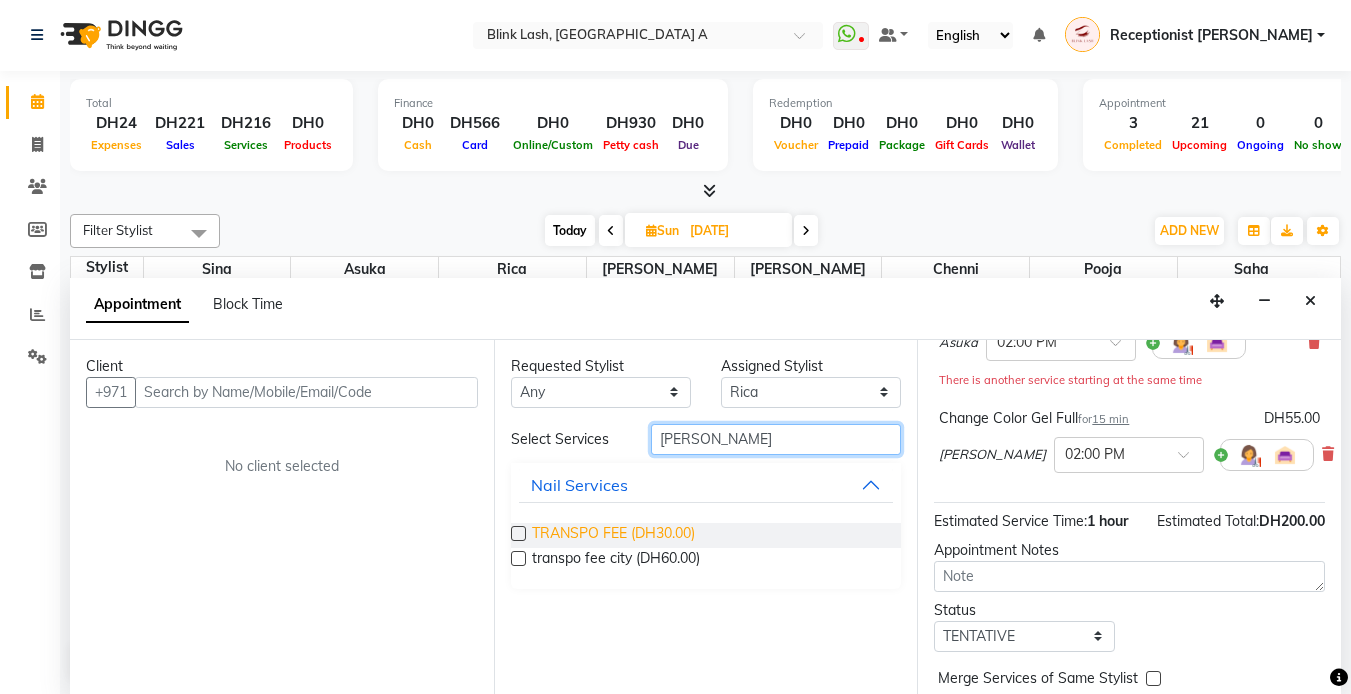 type on "[PERSON_NAME]" 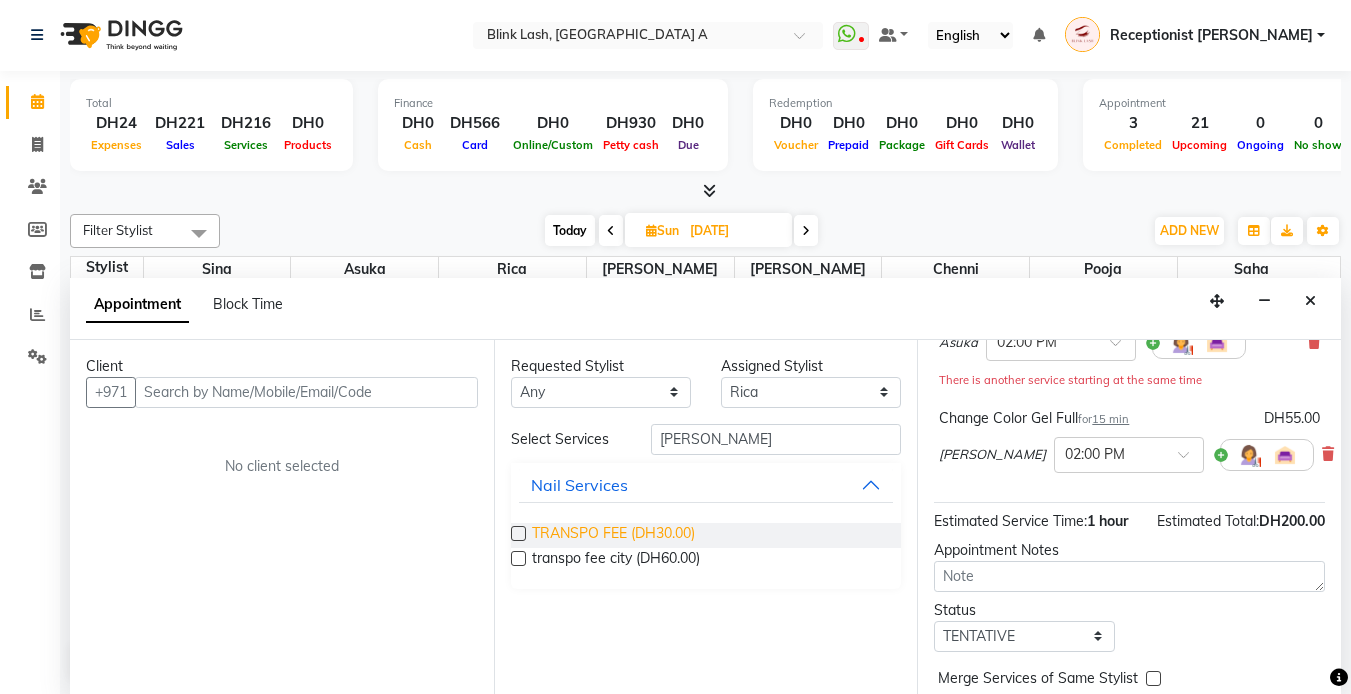 click on "TRANSPO FEE (DH30.00)" at bounding box center (613, 535) 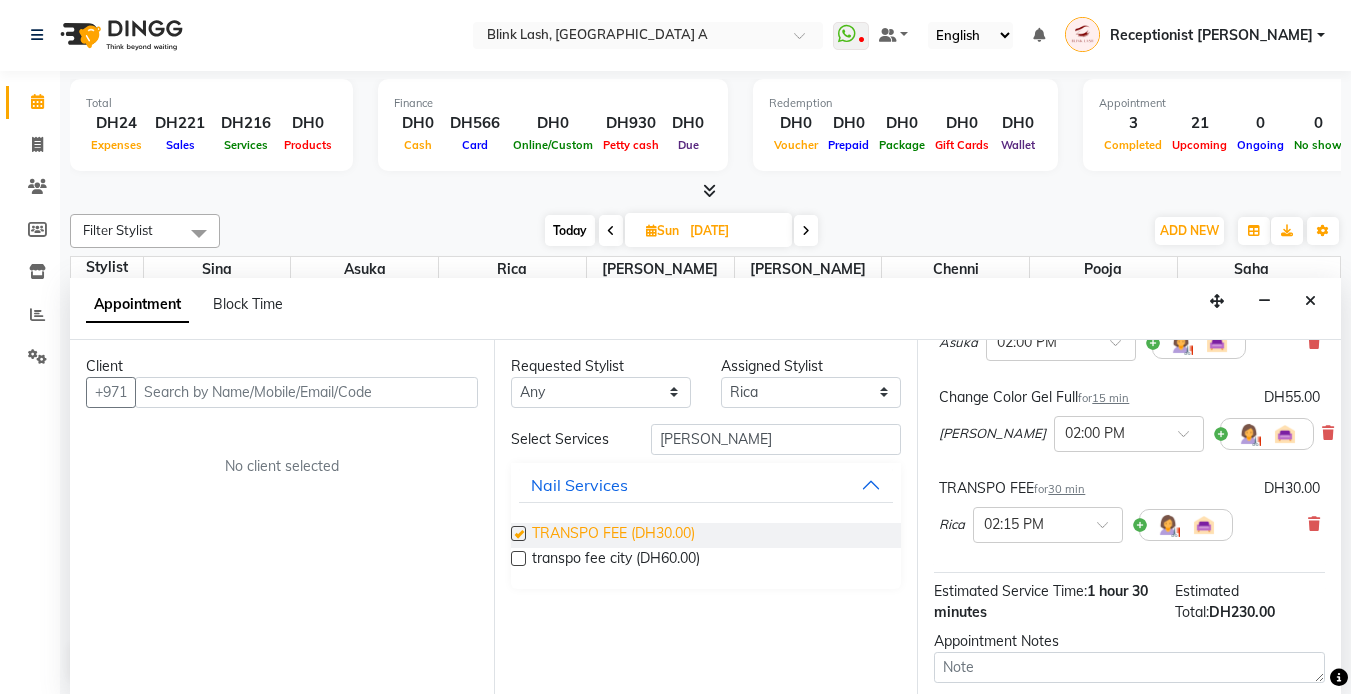 checkbox on "false" 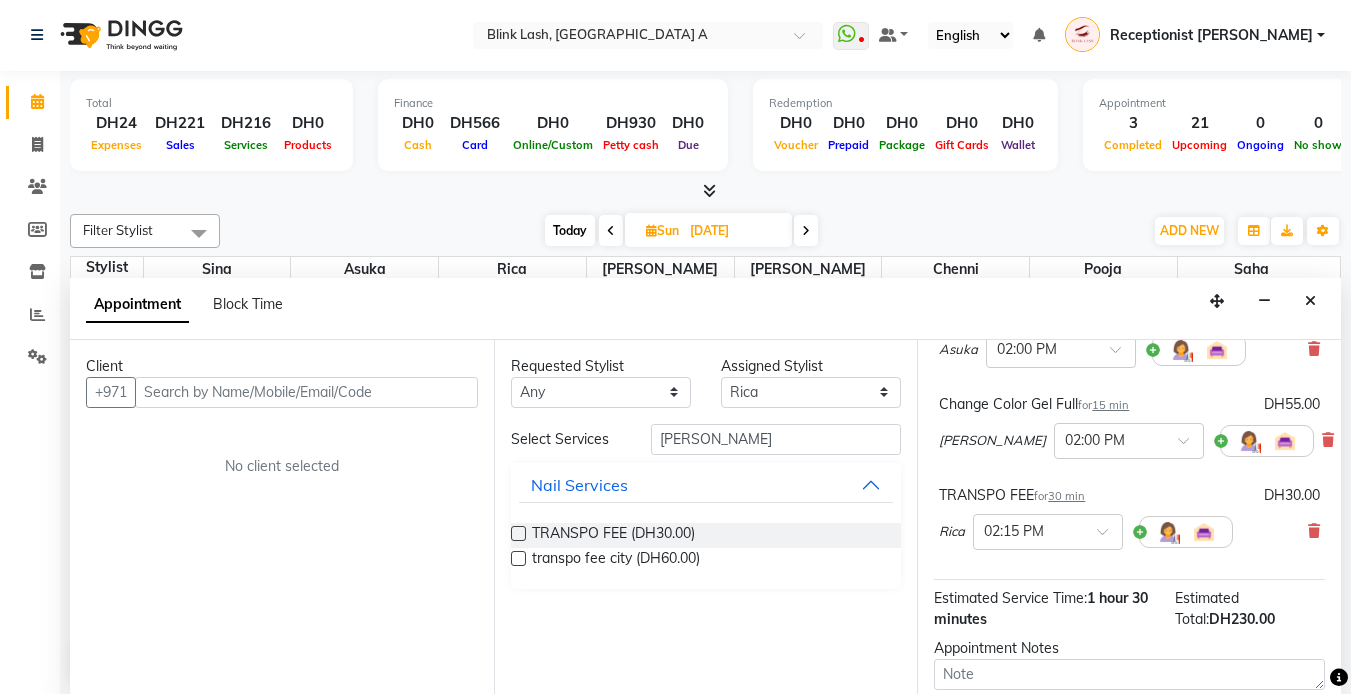 scroll, scrollTop: 192, scrollLeft: 0, axis: vertical 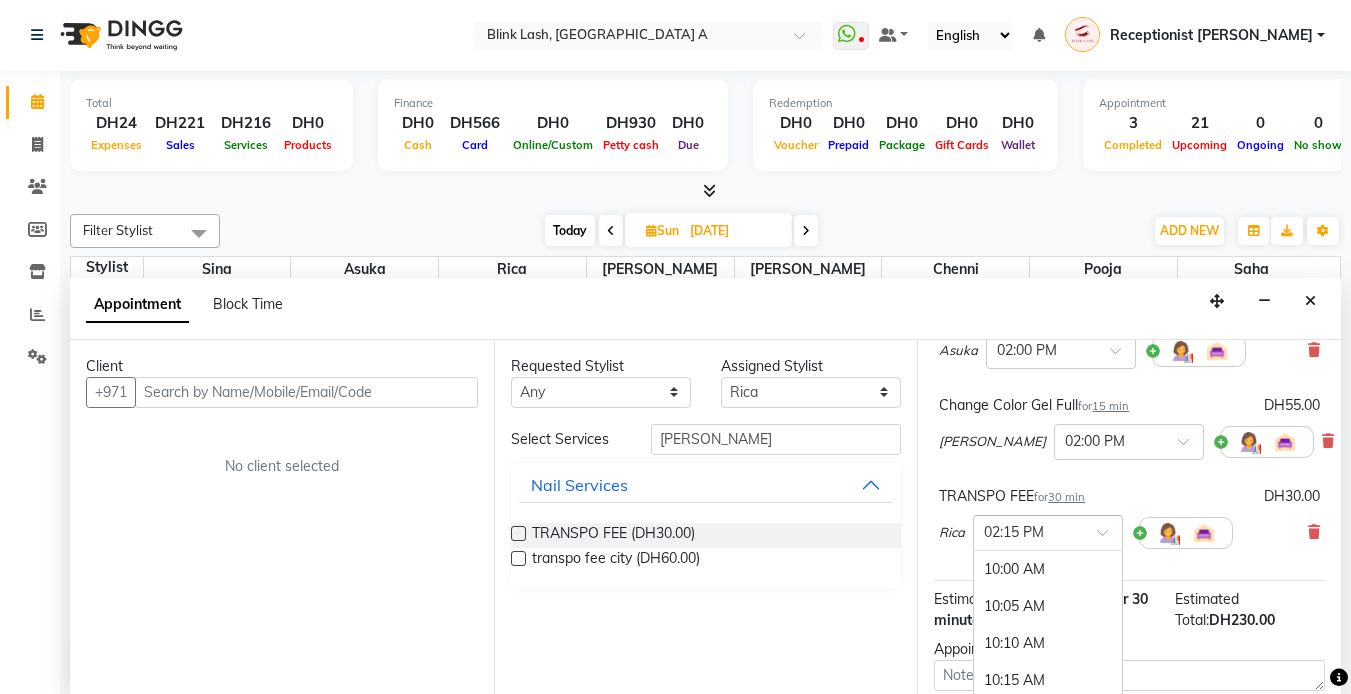click at bounding box center [1109, 538] 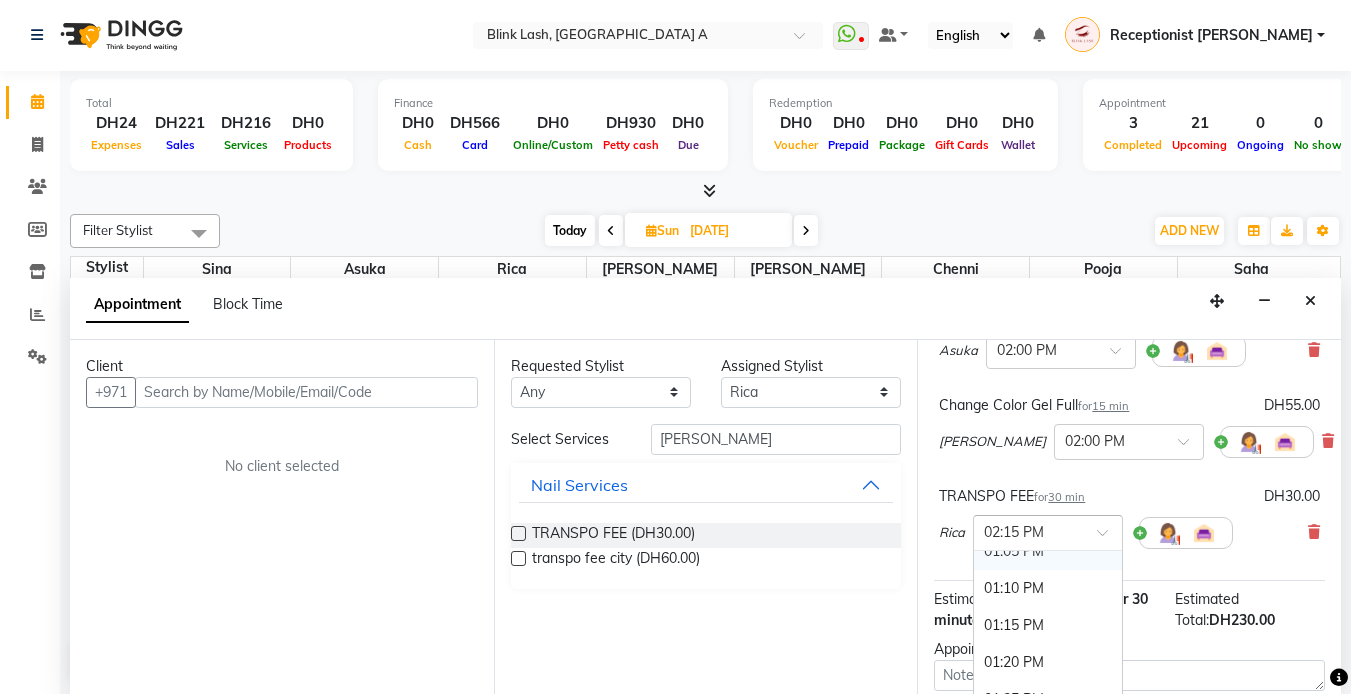 scroll, scrollTop: 1687, scrollLeft: 0, axis: vertical 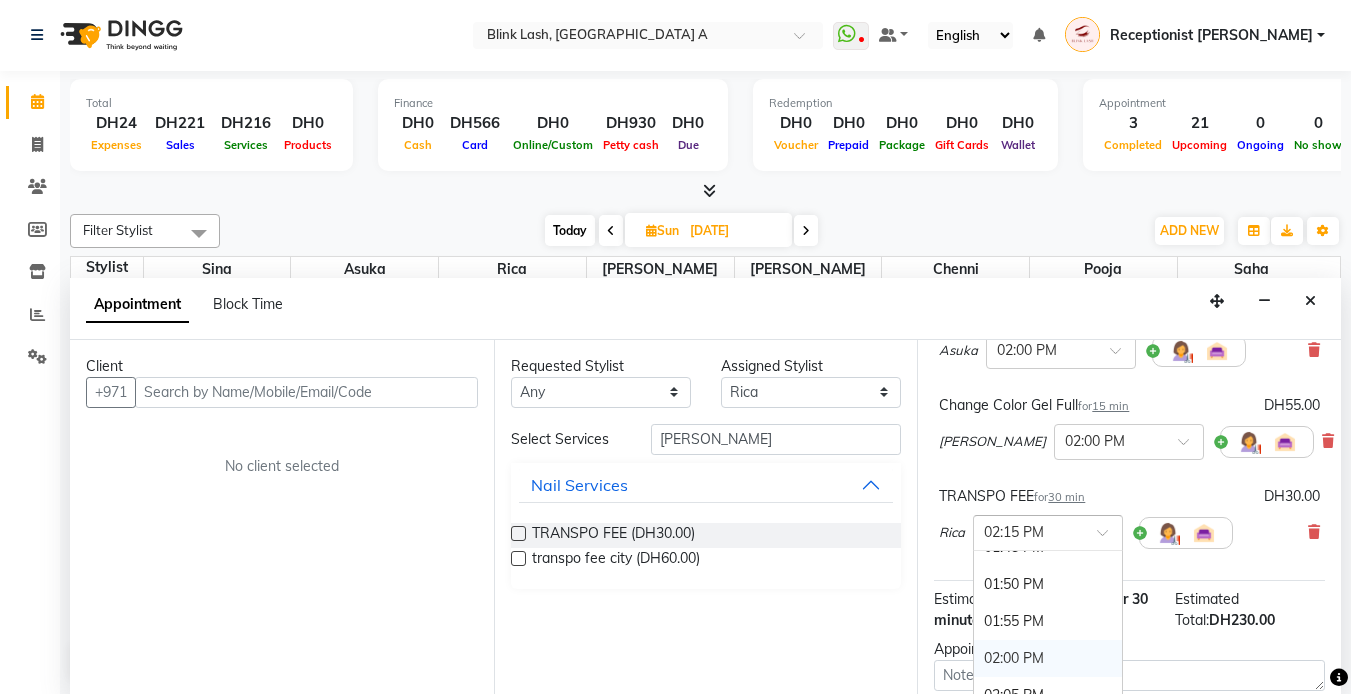 click on "02:00 PM" at bounding box center [1048, 658] 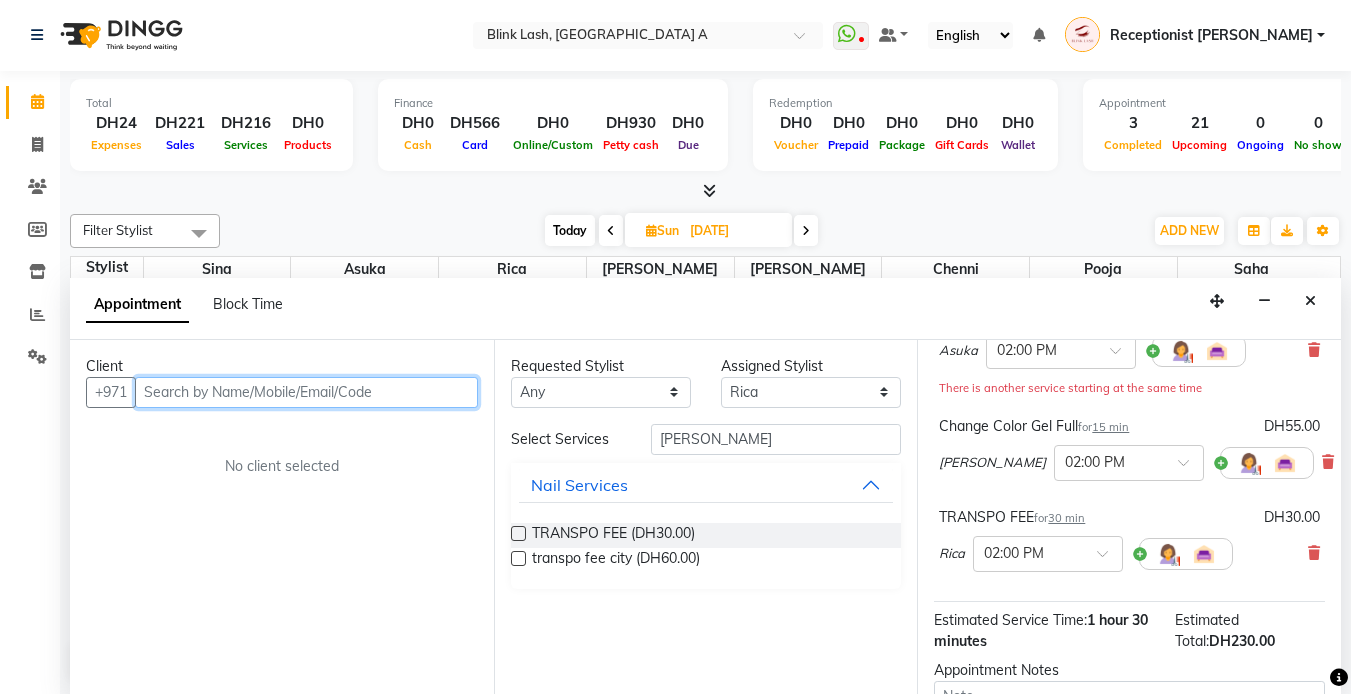 click at bounding box center (306, 392) 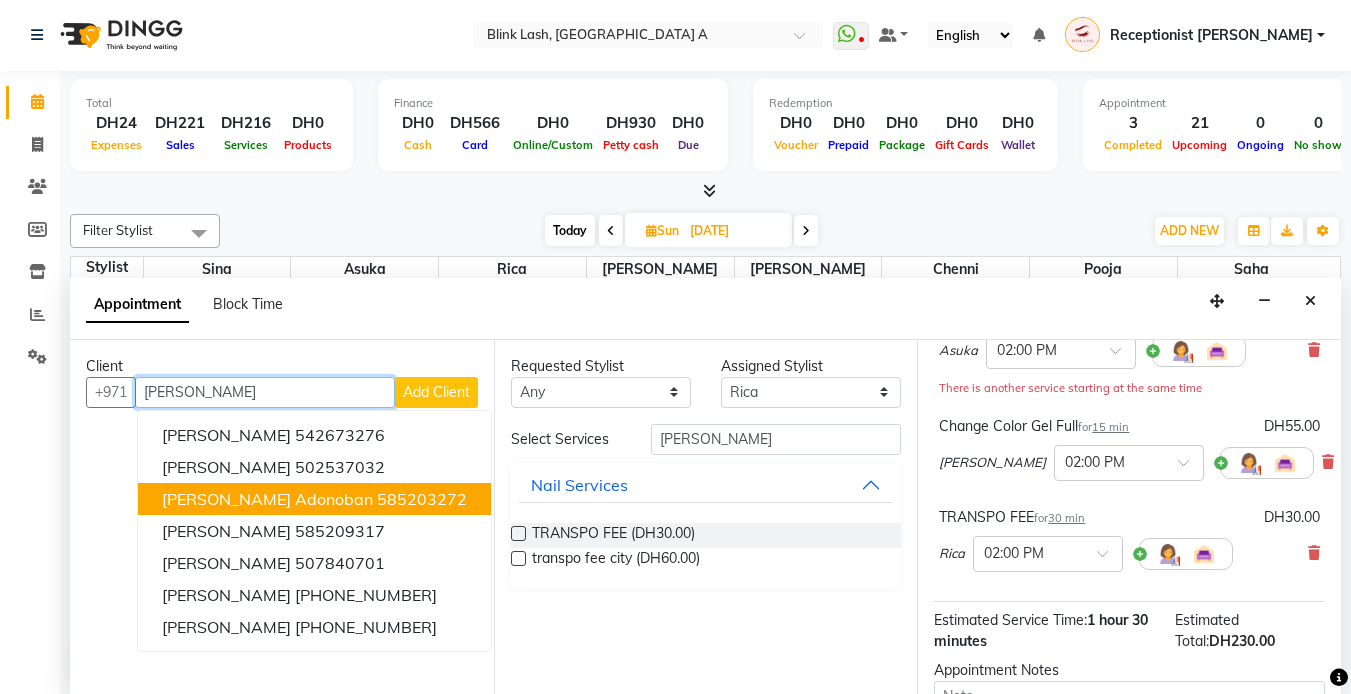 click on "585203272" at bounding box center [422, 499] 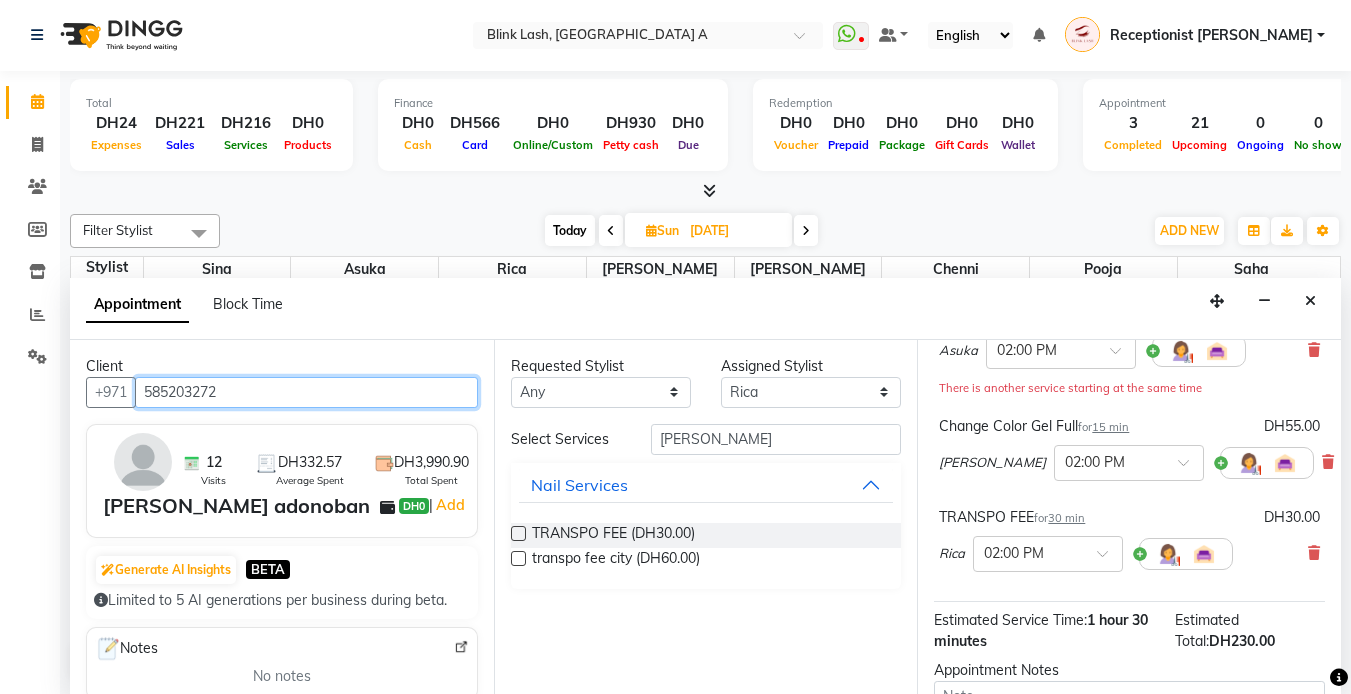 type on "585203272" 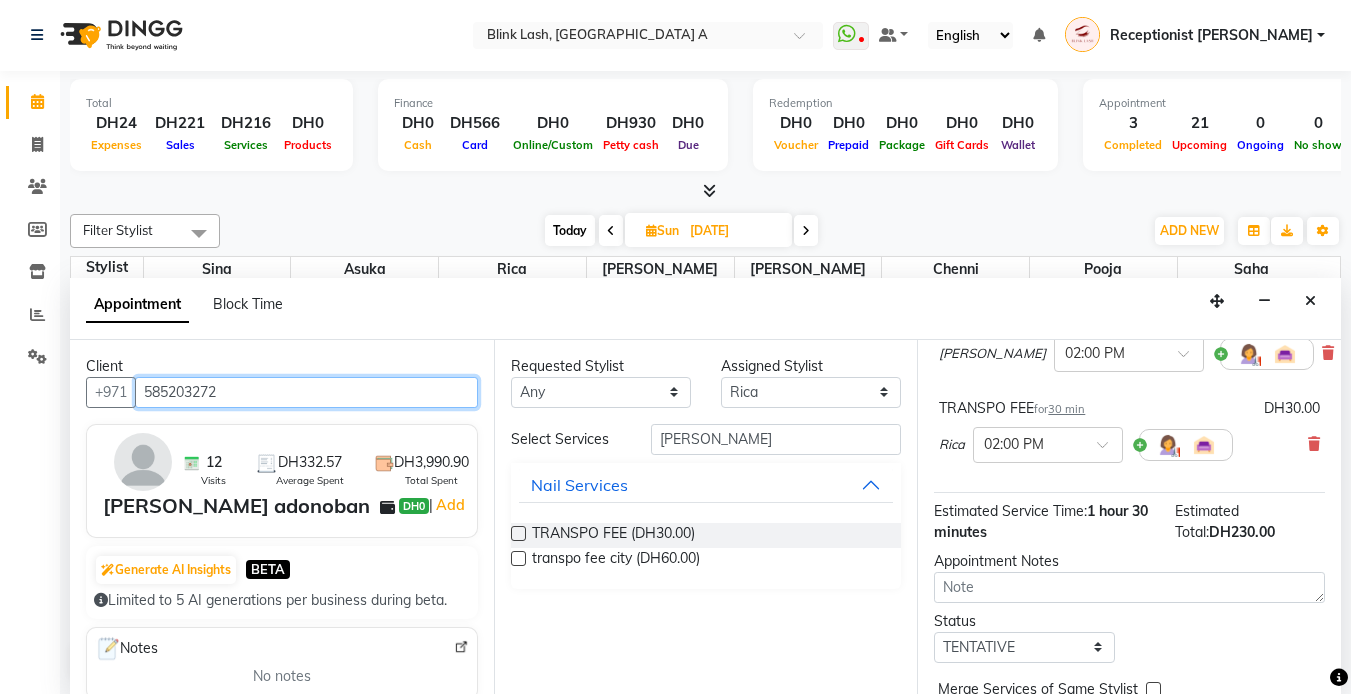 scroll, scrollTop: 411, scrollLeft: 0, axis: vertical 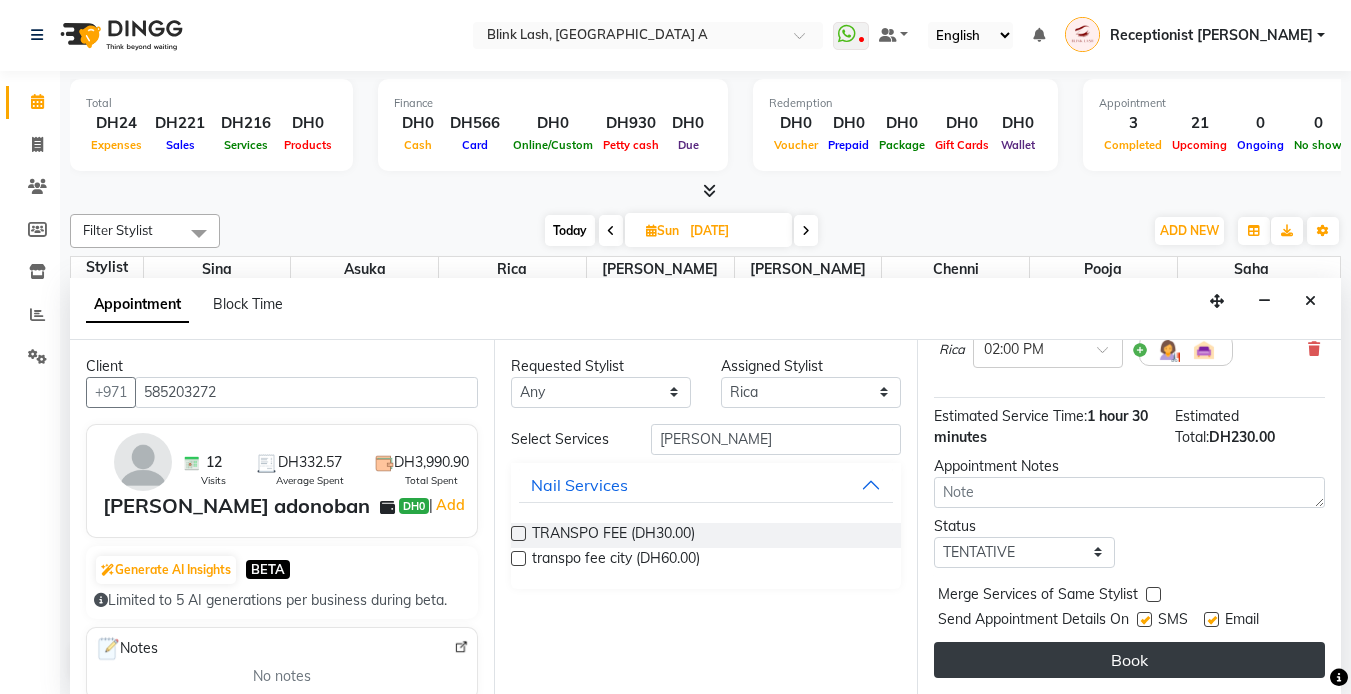 click on "Book" at bounding box center [1129, 660] 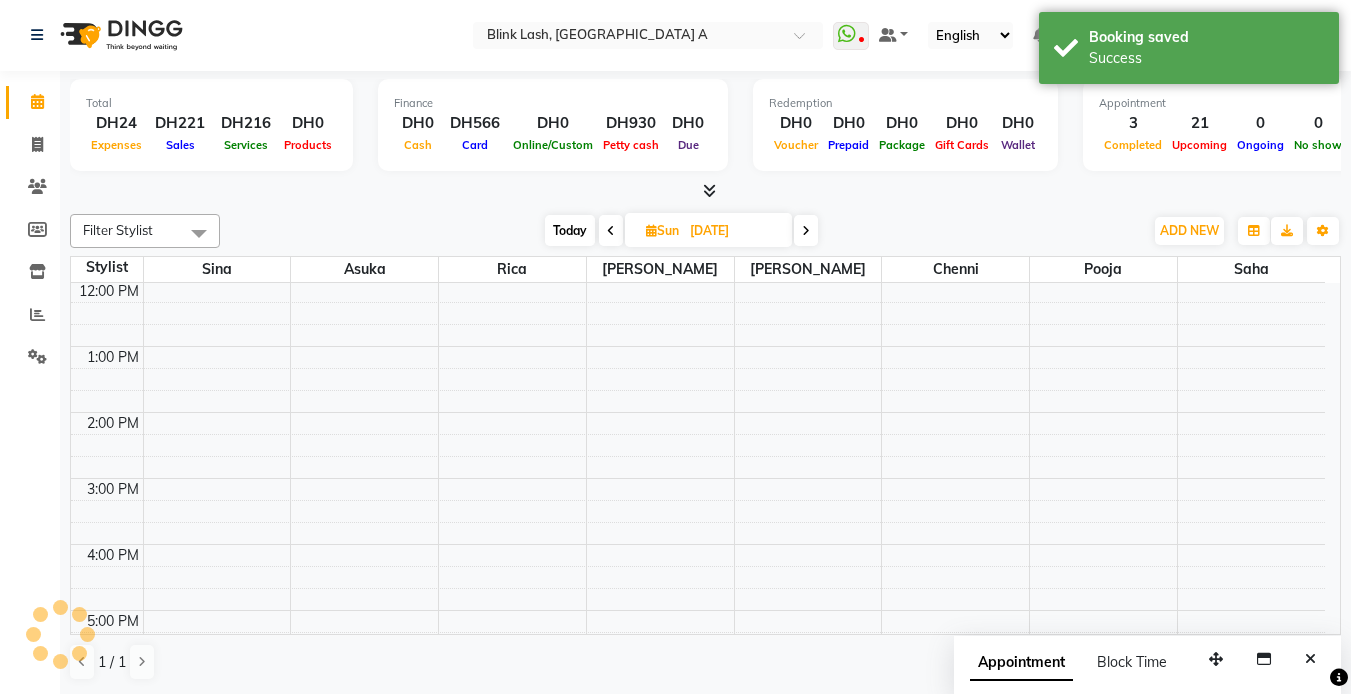 scroll, scrollTop: 0, scrollLeft: 0, axis: both 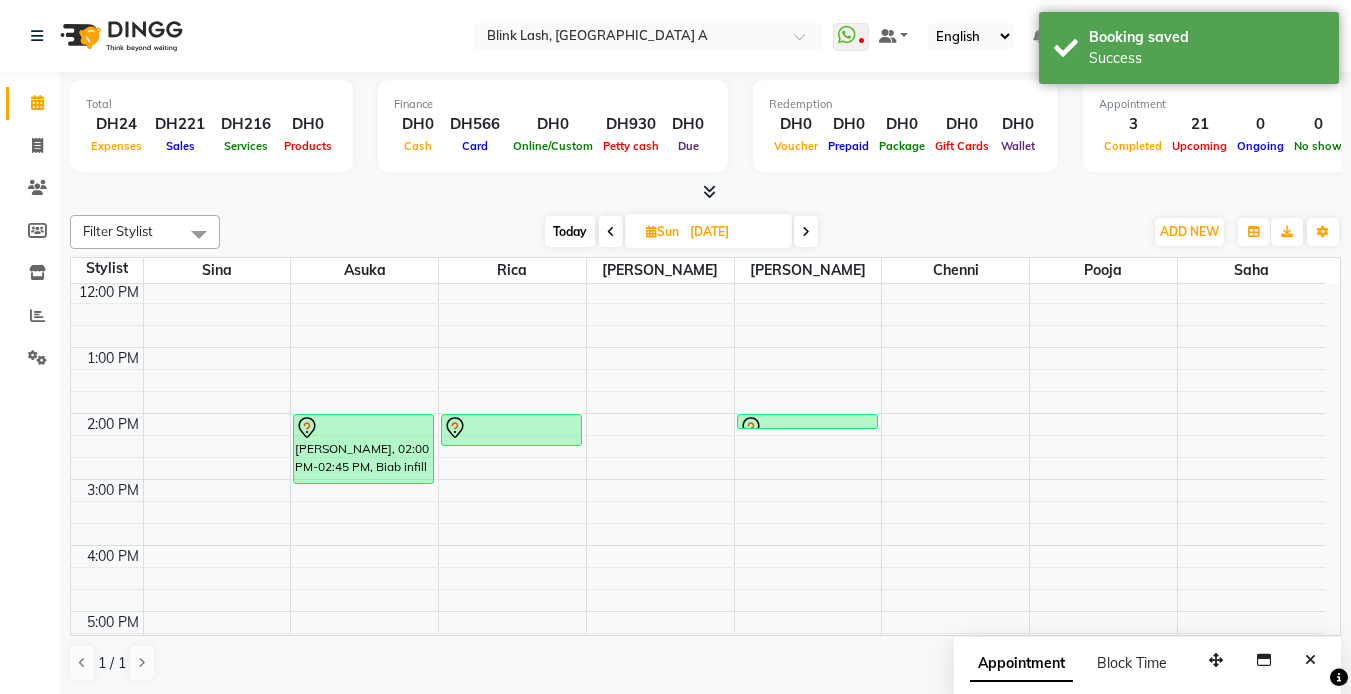 drag, startPoint x: 350, startPoint y: 461, endPoint x: 344, endPoint y: 487, distance: 26.683329 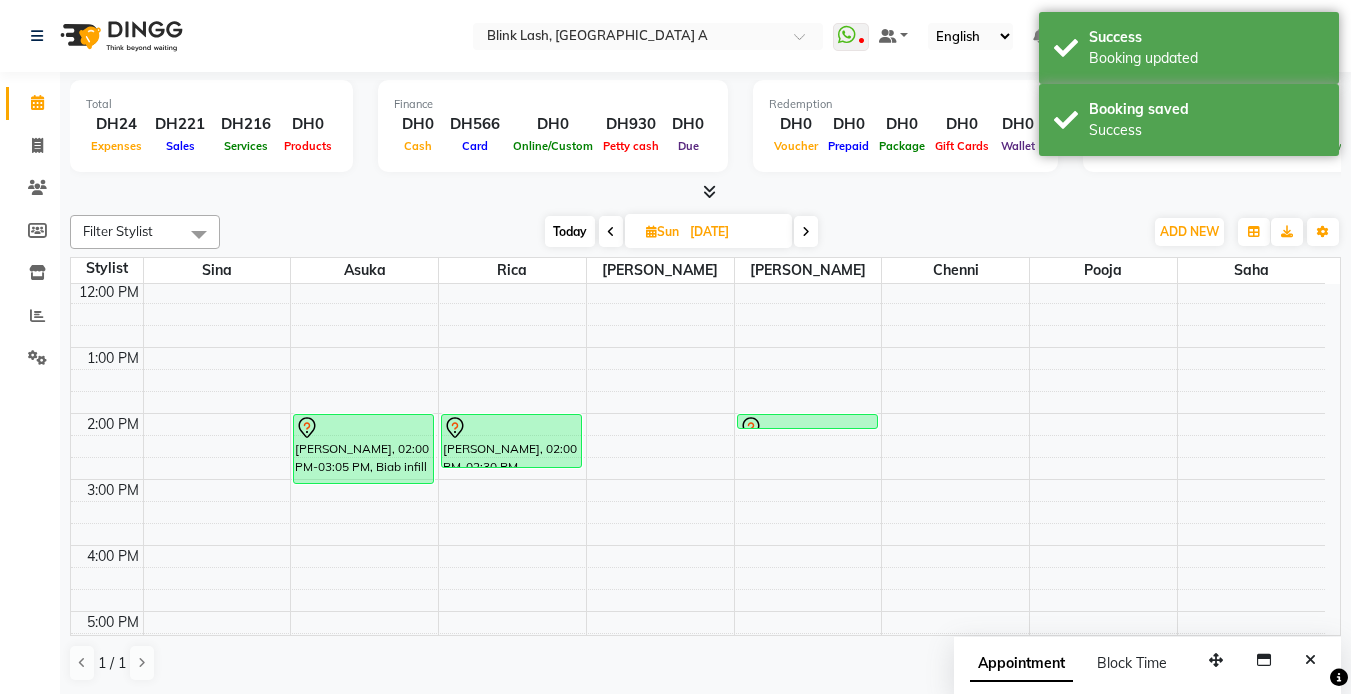 drag, startPoint x: 509, startPoint y: 447, endPoint x: 502, endPoint y: 467, distance: 21.189621 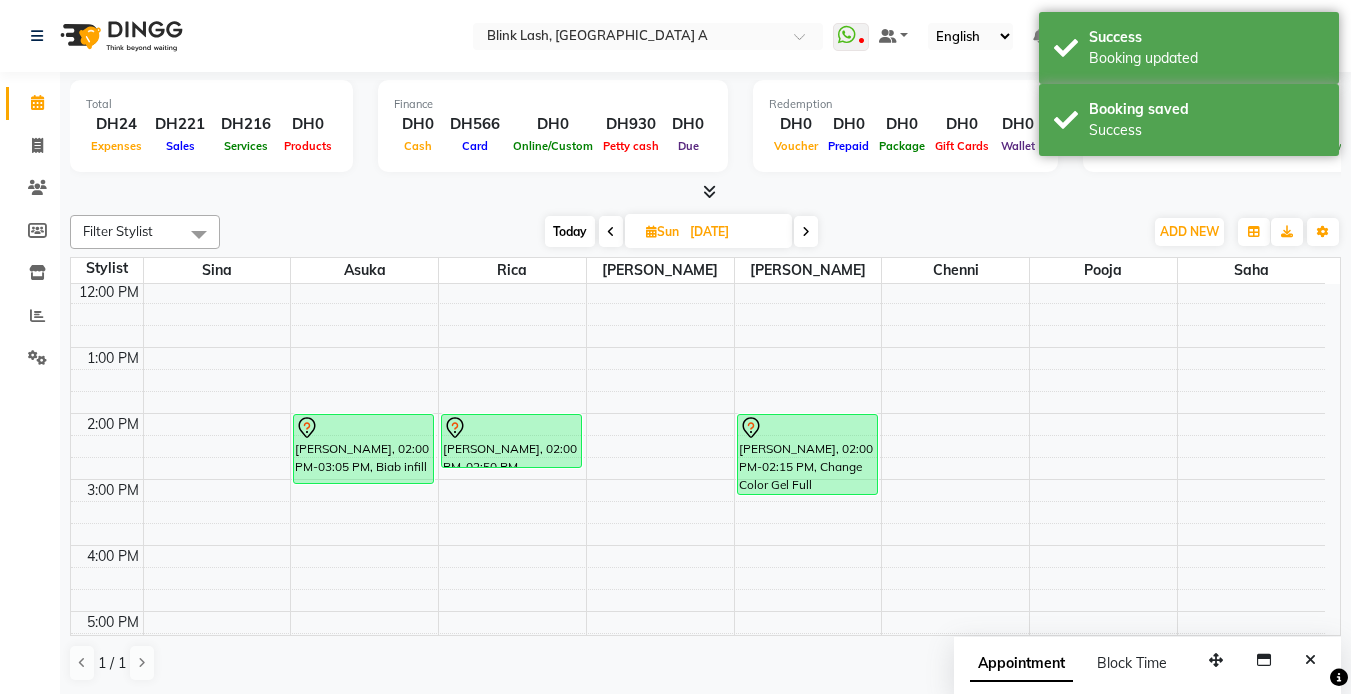 drag, startPoint x: 835, startPoint y: 427, endPoint x: 821, endPoint y: 484, distance: 58.694122 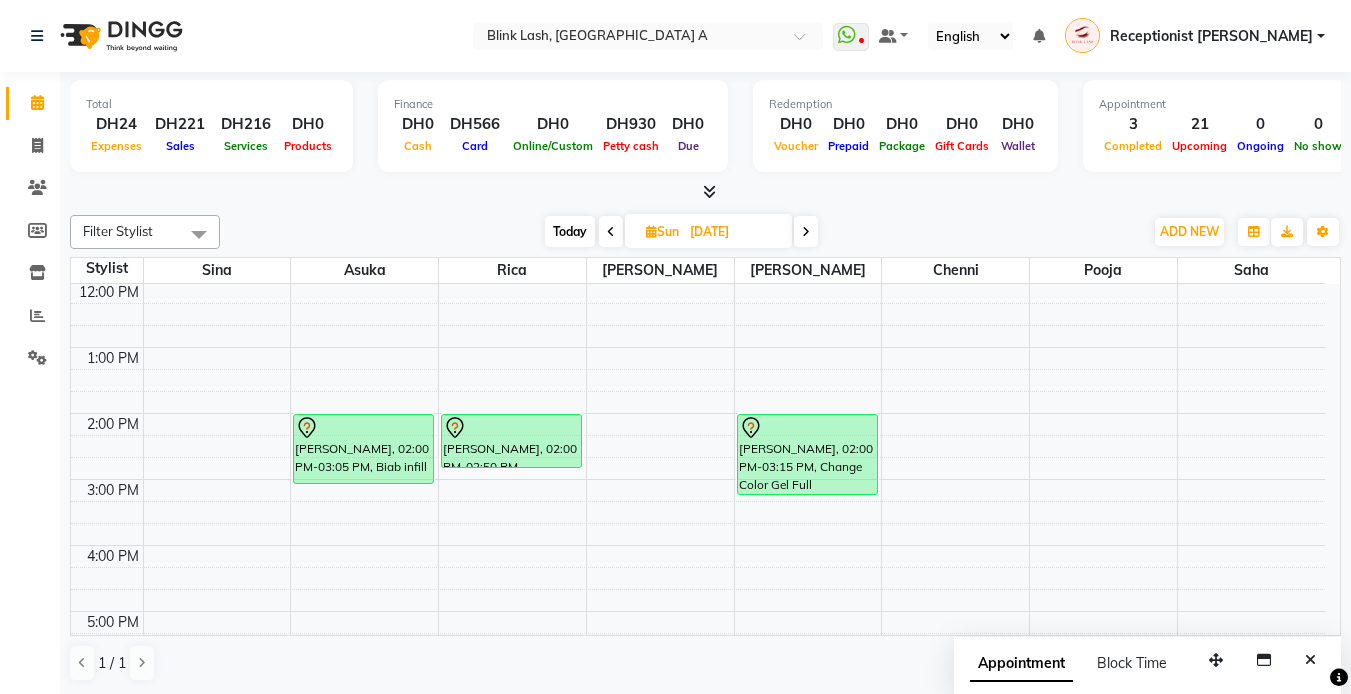 click on "Today" at bounding box center [570, 231] 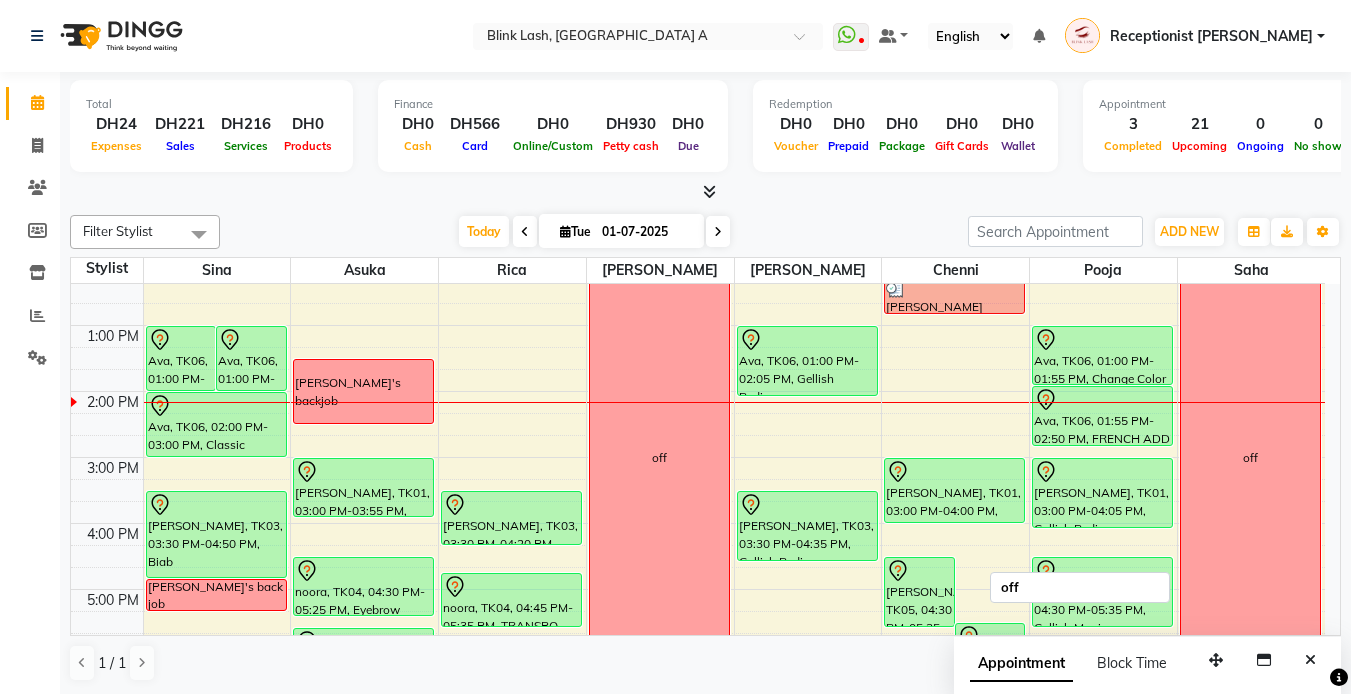 scroll, scrollTop: 331, scrollLeft: 0, axis: vertical 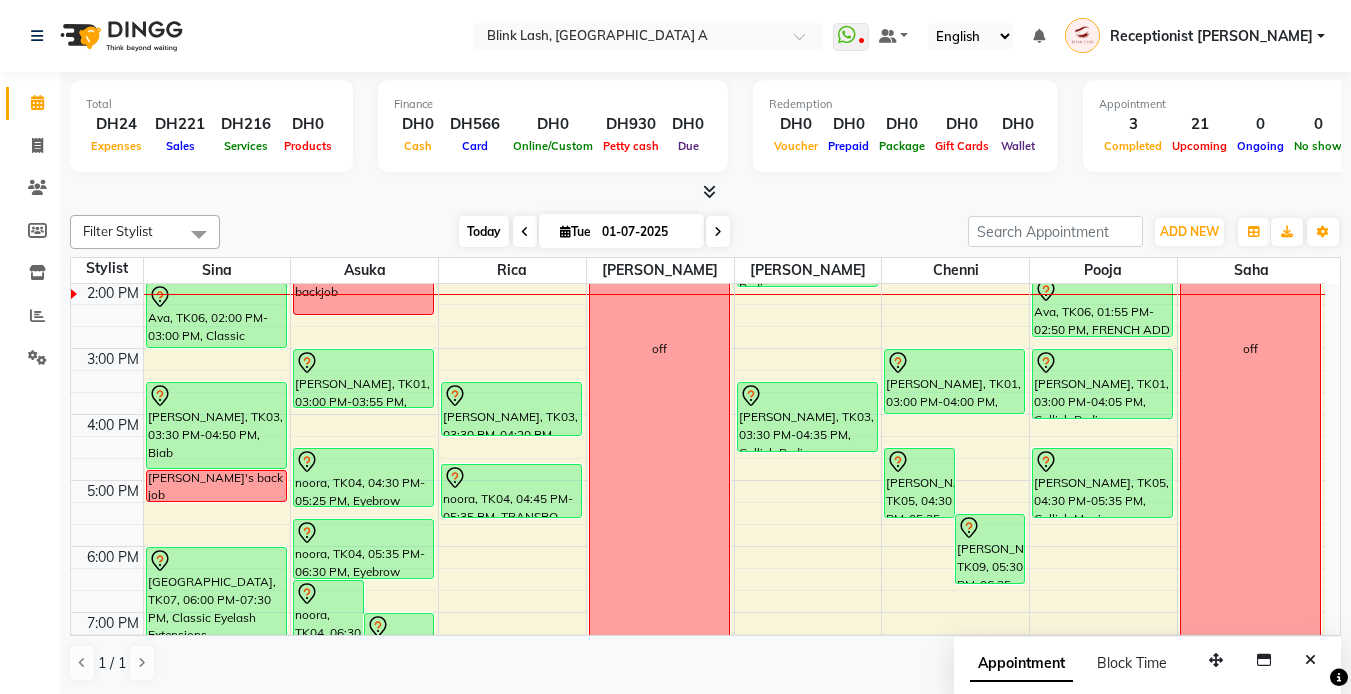 drag, startPoint x: 483, startPoint y: 227, endPoint x: 493, endPoint y: 236, distance: 13.453624 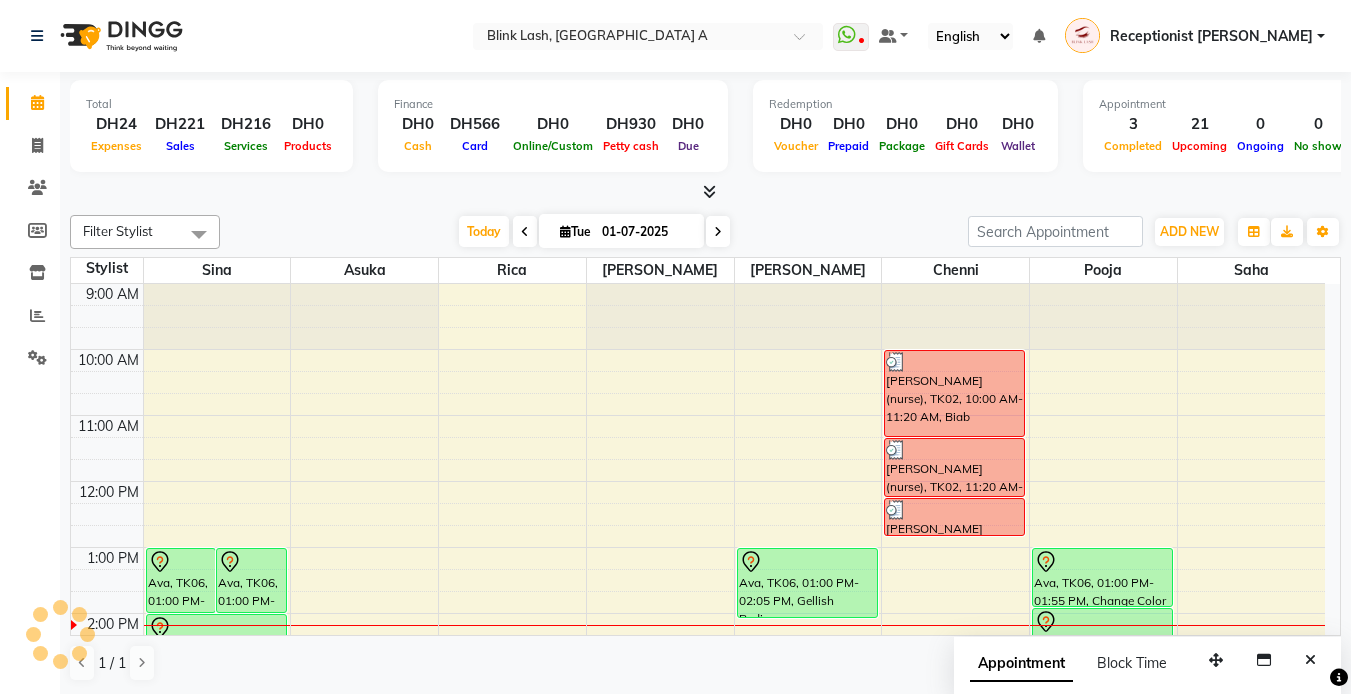 scroll, scrollTop: 331, scrollLeft: 0, axis: vertical 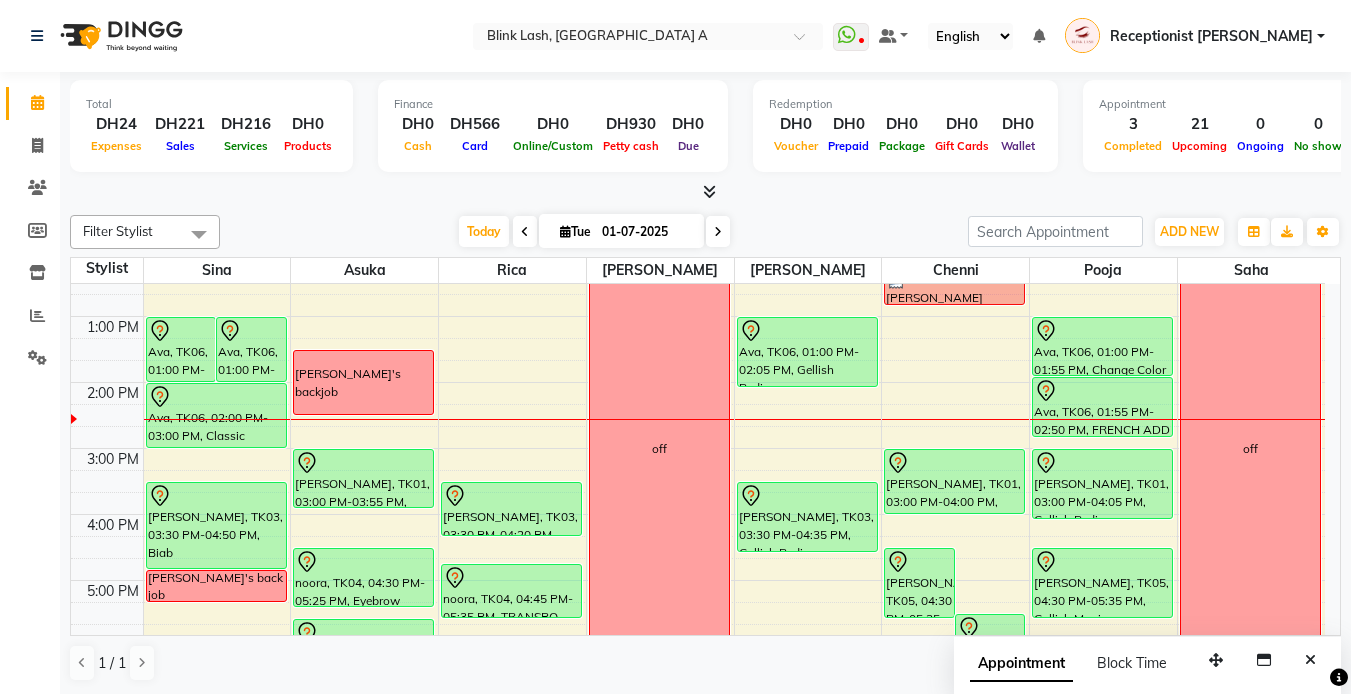 click at bounding box center (718, 232) 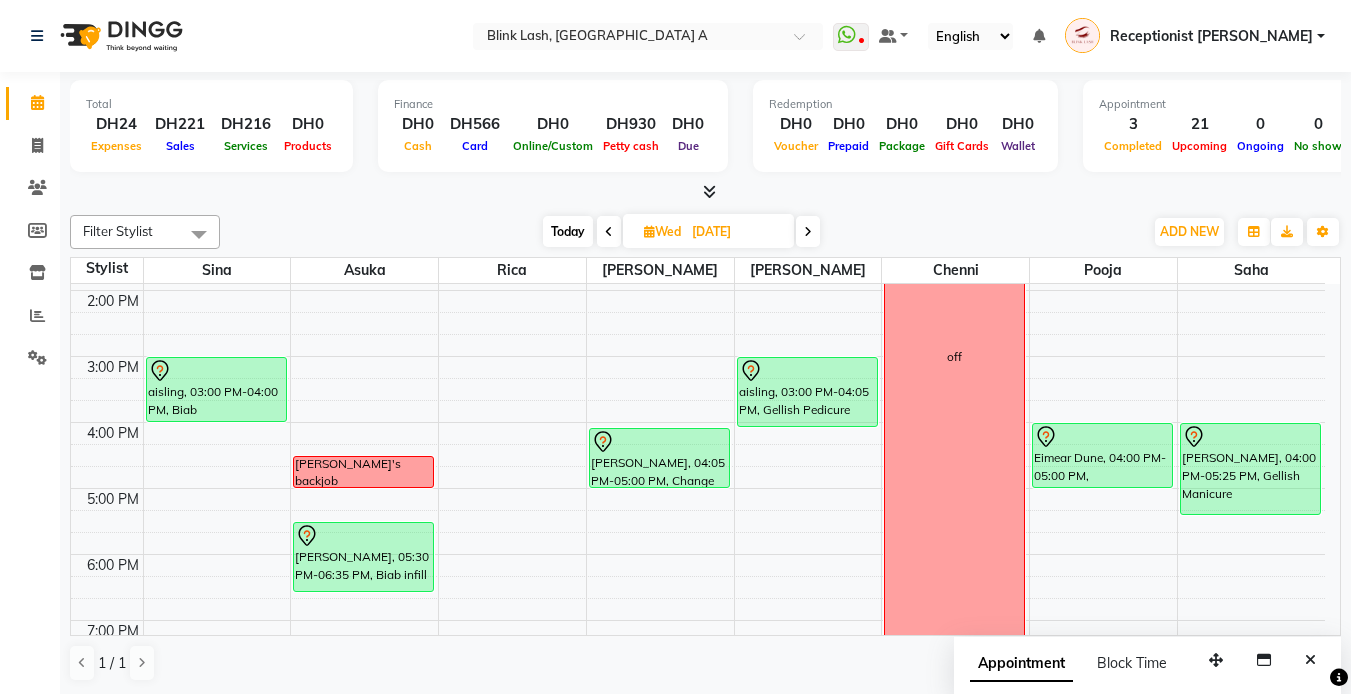 scroll, scrollTop: 331, scrollLeft: 0, axis: vertical 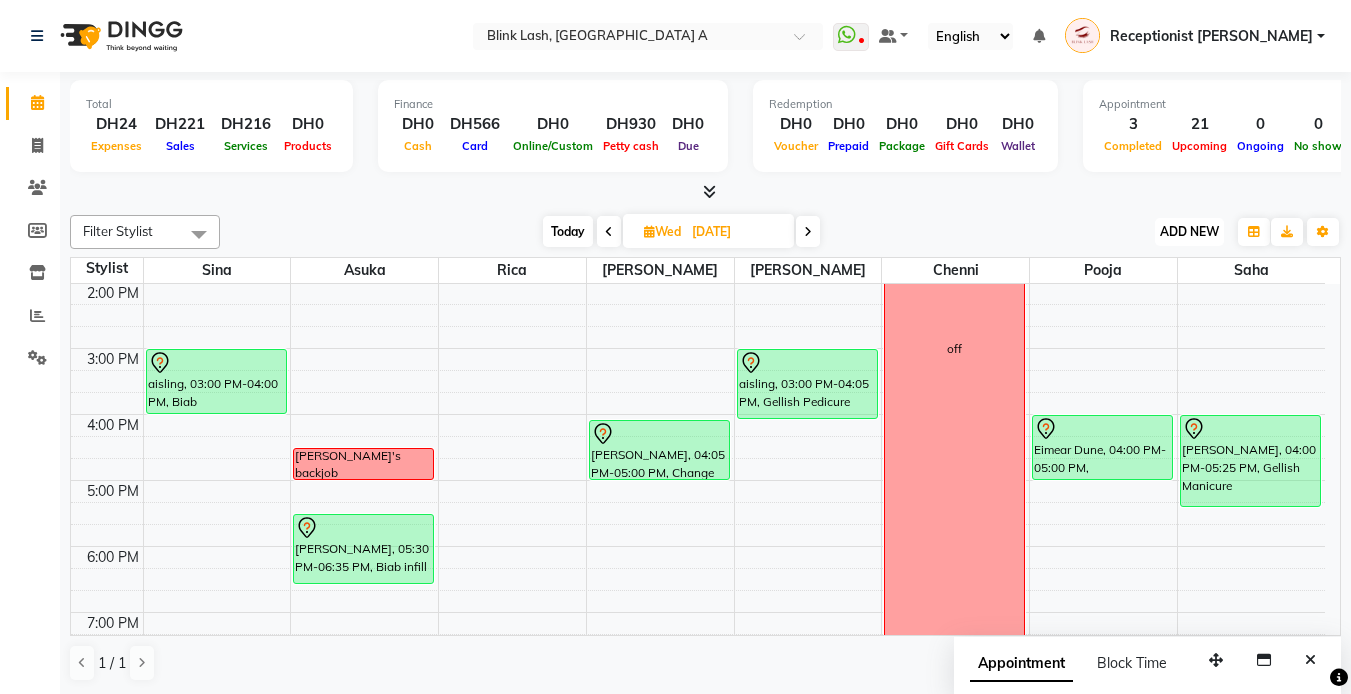 click on "ADD NEW" at bounding box center (1189, 231) 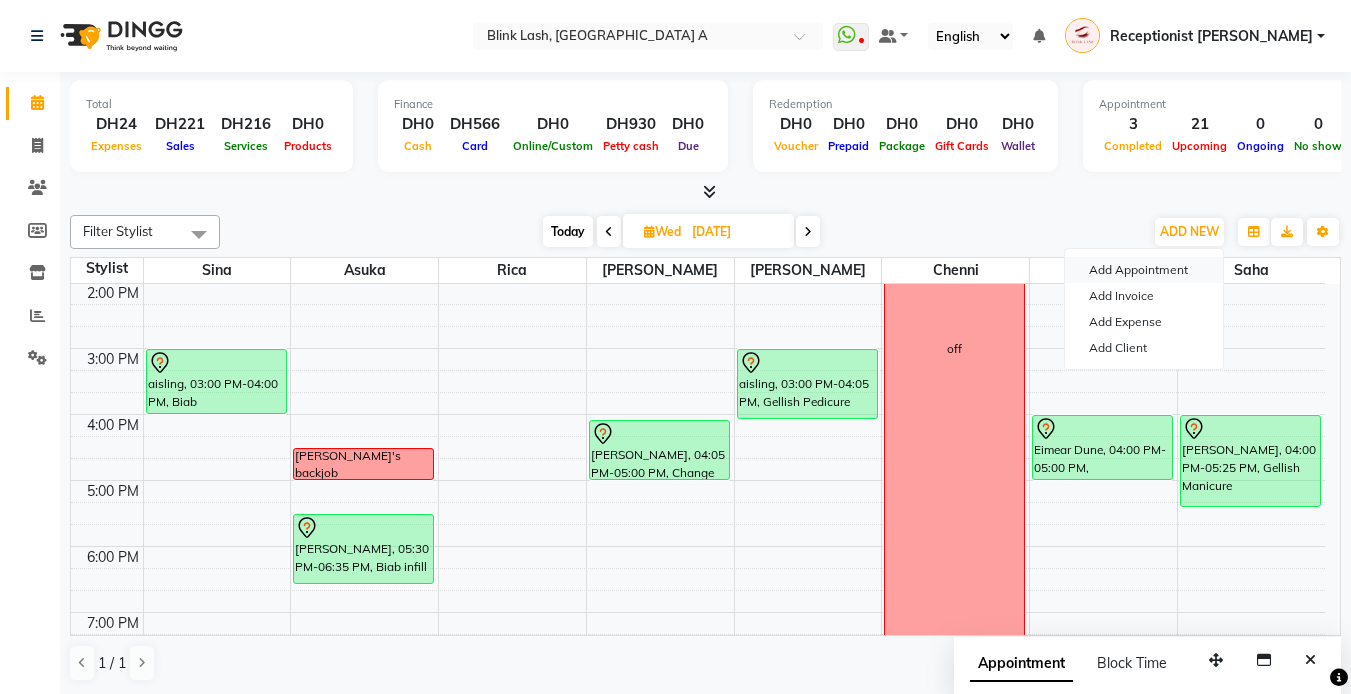 click on "Add Appointment" at bounding box center (1144, 270) 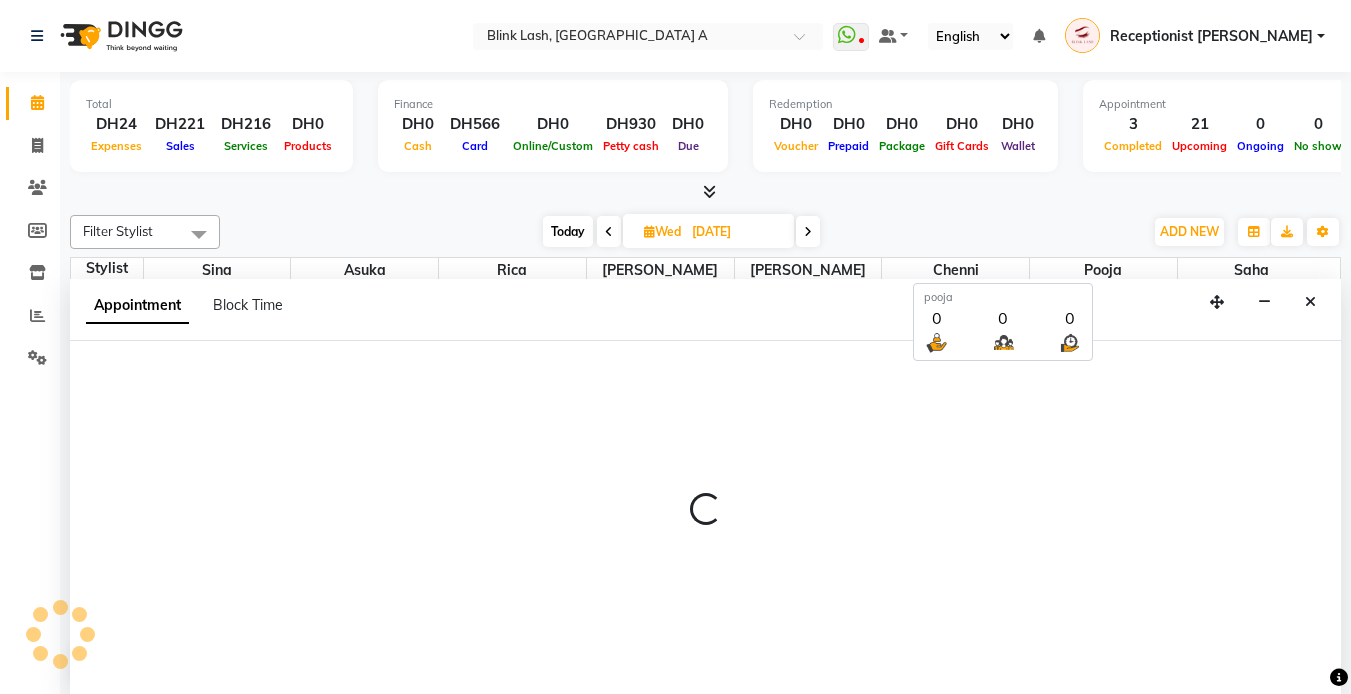 select on "tentative" 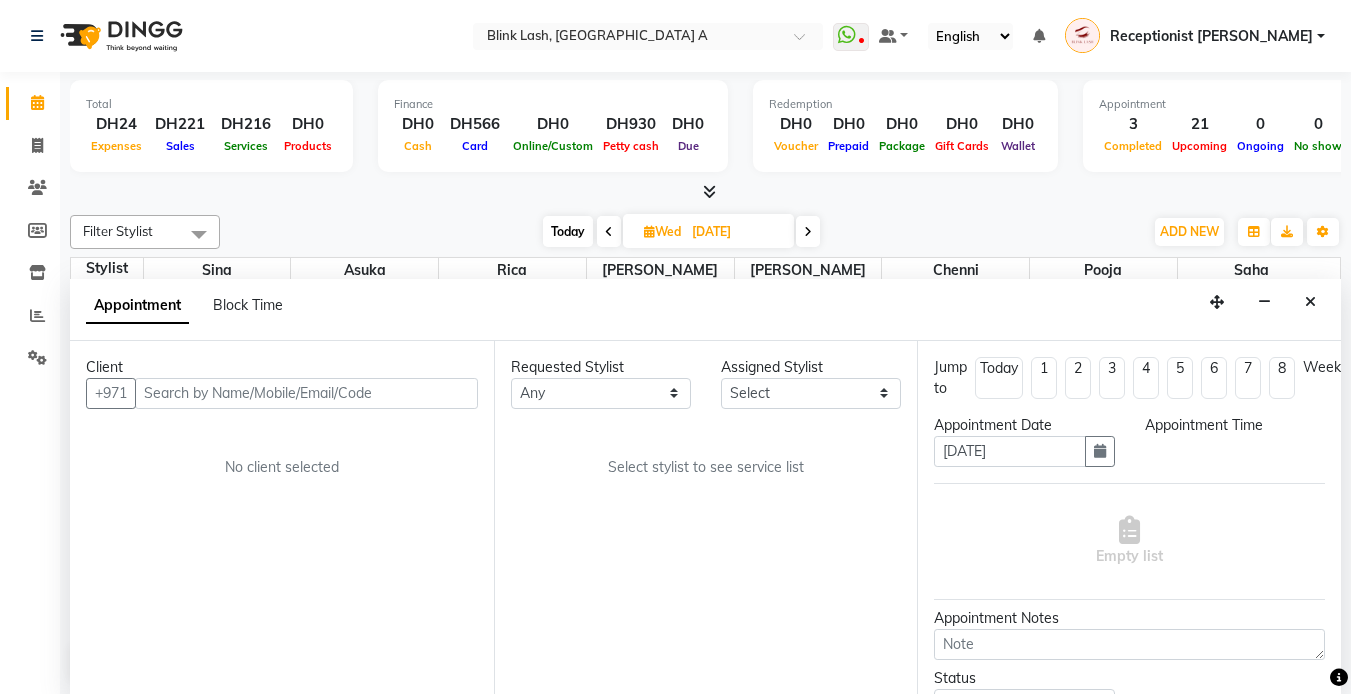 scroll, scrollTop: 1, scrollLeft: 0, axis: vertical 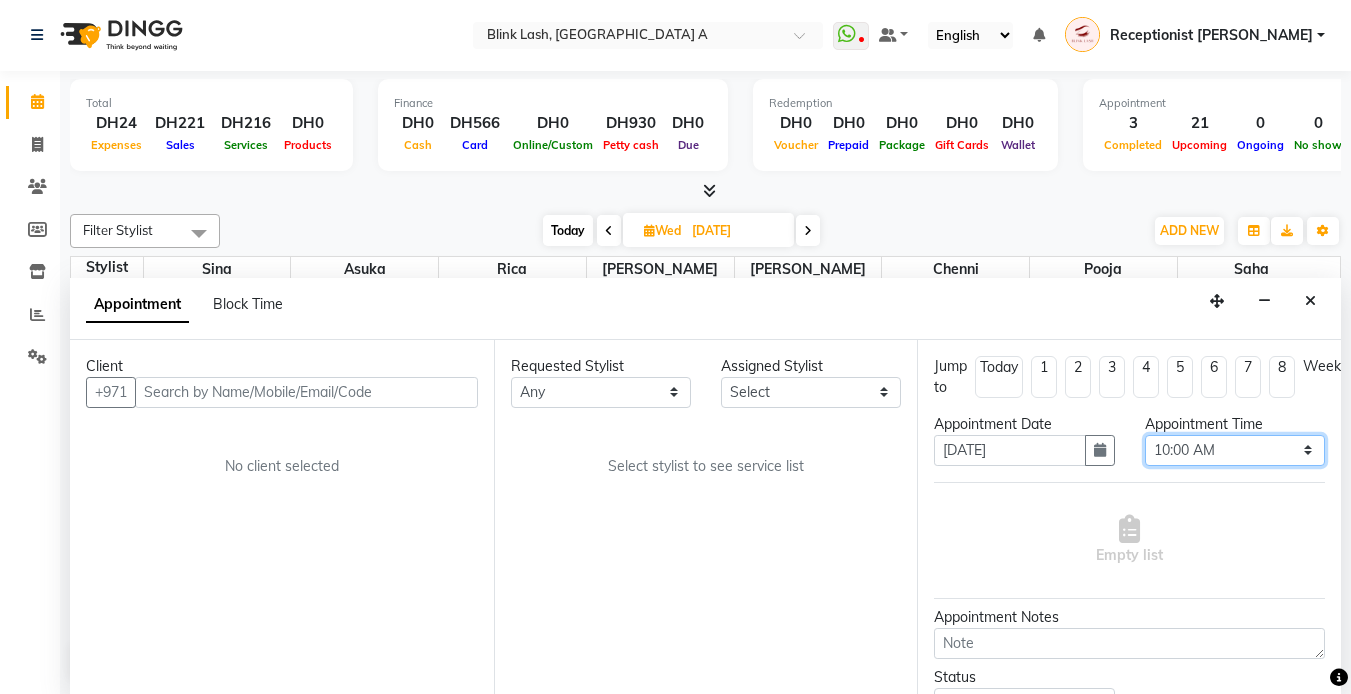 click on "Select 10:00 AM 10:05 AM 10:10 AM 10:15 AM 10:20 AM 10:25 AM 10:30 AM 10:35 AM 10:40 AM 10:45 AM 10:50 AM 10:55 AM 11:00 AM 11:05 AM 11:10 AM 11:15 AM 11:20 AM 11:25 AM 11:30 AM 11:35 AM 11:40 AM 11:45 AM 11:50 AM 11:55 AM 12:00 PM 12:05 PM 12:10 PM 12:15 PM 12:20 PM 12:25 PM 12:30 PM 12:35 PM 12:40 PM 12:45 PM 12:50 PM 12:55 PM 01:00 PM 01:05 PM 01:10 PM 01:15 PM 01:20 PM 01:25 PM 01:30 PM 01:35 PM 01:40 PM 01:45 PM 01:50 PM 01:55 PM 02:00 PM 02:05 PM 02:10 PM 02:15 PM 02:20 PM 02:25 PM 02:30 PM 02:35 PM 02:40 PM 02:45 PM 02:50 PM 02:55 PM 03:00 PM 03:05 PM 03:10 PM 03:15 PM 03:20 PM 03:25 PM 03:30 PM 03:35 PM 03:40 PM 03:45 PM 03:50 PM 03:55 PM 04:00 PM 04:05 PM 04:10 PM 04:15 PM 04:20 PM 04:25 PM 04:30 PM 04:35 PM 04:40 PM 04:45 PM 04:50 PM 04:55 PM 05:00 PM 05:05 PM 05:10 PM 05:15 PM 05:20 PM 05:25 PM 05:30 PM 05:35 PM 05:40 PM 05:45 PM 05:50 PM 05:55 PM 06:00 PM 06:05 PM 06:10 PM 06:15 PM 06:20 PM 06:25 PM 06:30 PM 06:35 PM 06:40 PM 06:45 PM 06:50 PM 06:55 PM 07:00 PM 07:05 PM 07:10 PM 07:15 PM 07:20 PM" at bounding box center (1235, 450) 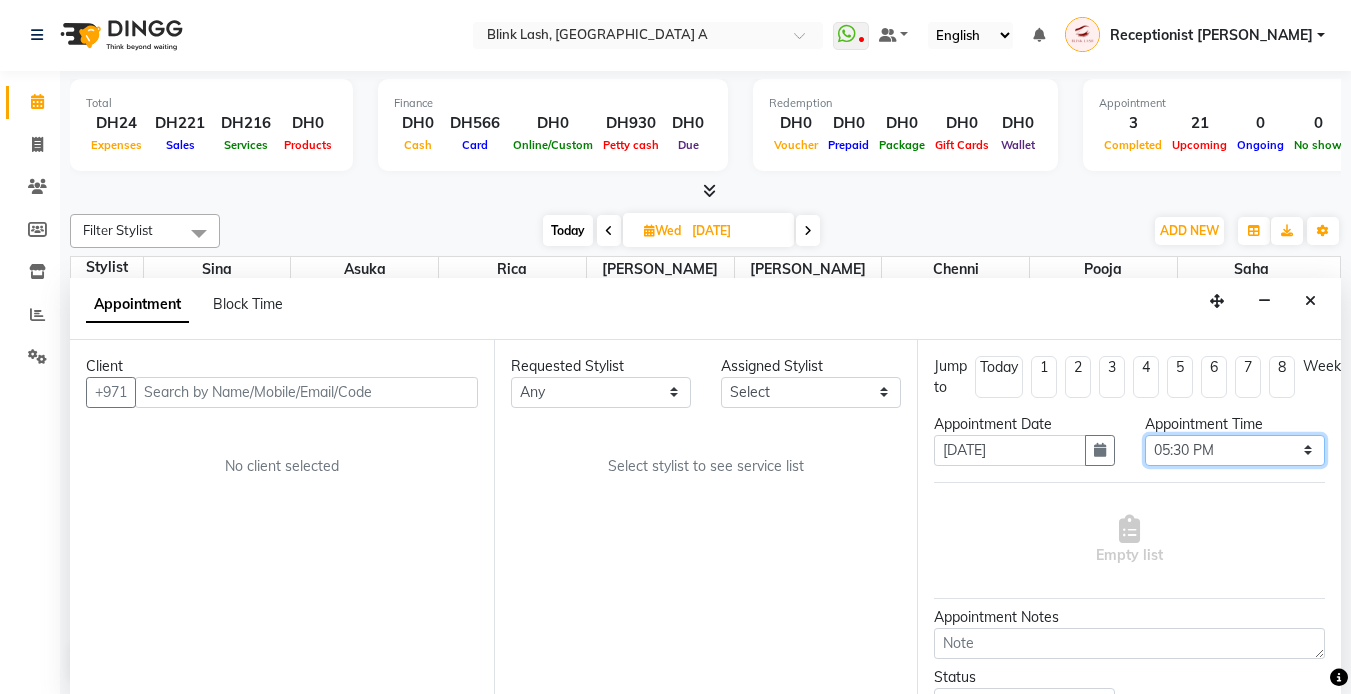 click on "Select 10:00 AM 10:05 AM 10:10 AM 10:15 AM 10:20 AM 10:25 AM 10:30 AM 10:35 AM 10:40 AM 10:45 AM 10:50 AM 10:55 AM 11:00 AM 11:05 AM 11:10 AM 11:15 AM 11:20 AM 11:25 AM 11:30 AM 11:35 AM 11:40 AM 11:45 AM 11:50 AM 11:55 AM 12:00 PM 12:05 PM 12:10 PM 12:15 PM 12:20 PM 12:25 PM 12:30 PM 12:35 PM 12:40 PM 12:45 PM 12:50 PM 12:55 PM 01:00 PM 01:05 PM 01:10 PM 01:15 PM 01:20 PM 01:25 PM 01:30 PM 01:35 PM 01:40 PM 01:45 PM 01:50 PM 01:55 PM 02:00 PM 02:05 PM 02:10 PM 02:15 PM 02:20 PM 02:25 PM 02:30 PM 02:35 PM 02:40 PM 02:45 PM 02:50 PM 02:55 PM 03:00 PM 03:05 PM 03:10 PM 03:15 PM 03:20 PM 03:25 PM 03:30 PM 03:35 PM 03:40 PM 03:45 PM 03:50 PM 03:55 PM 04:00 PM 04:05 PM 04:10 PM 04:15 PM 04:20 PM 04:25 PM 04:30 PM 04:35 PM 04:40 PM 04:45 PM 04:50 PM 04:55 PM 05:00 PM 05:05 PM 05:10 PM 05:15 PM 05:20 PM 05:25 PM 05:30 PM 05:35 PM 05:40 PM 05:45 PM 05:50 PM 05:55 PM 06:00 PM 06:05 PM 06:10 PM 06:15 PM 06:20 PM 06:25 PM 06:30 PM 06:35 PM 06:40 PM 06:45 PM 06:50 PM 06:55 PM 07:00 PM 07:05 PM 07:10 PM 07:15 PM 07:20 PM" at bounding box center (1235, 450) 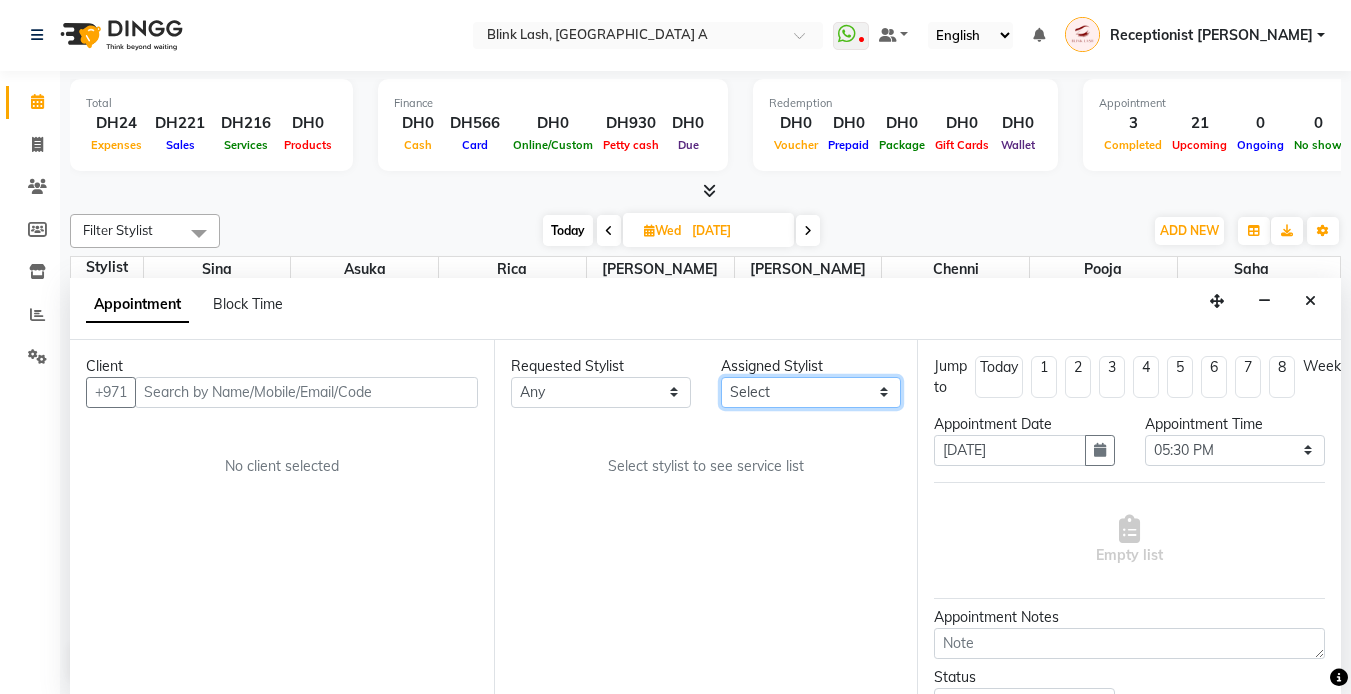 drag, startPoint x: 809, startPoint y: 390, endPoint x: 801, endPoint y: 406, distance: 17.888544 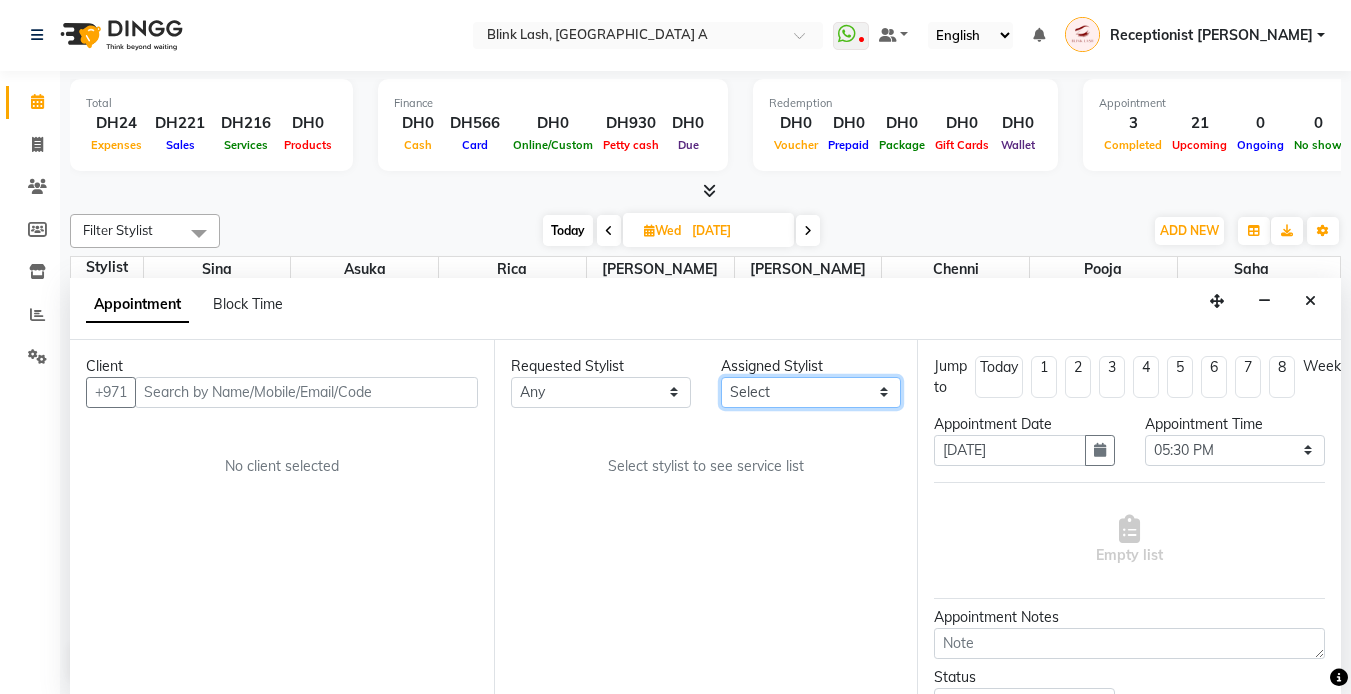 select on "63341" 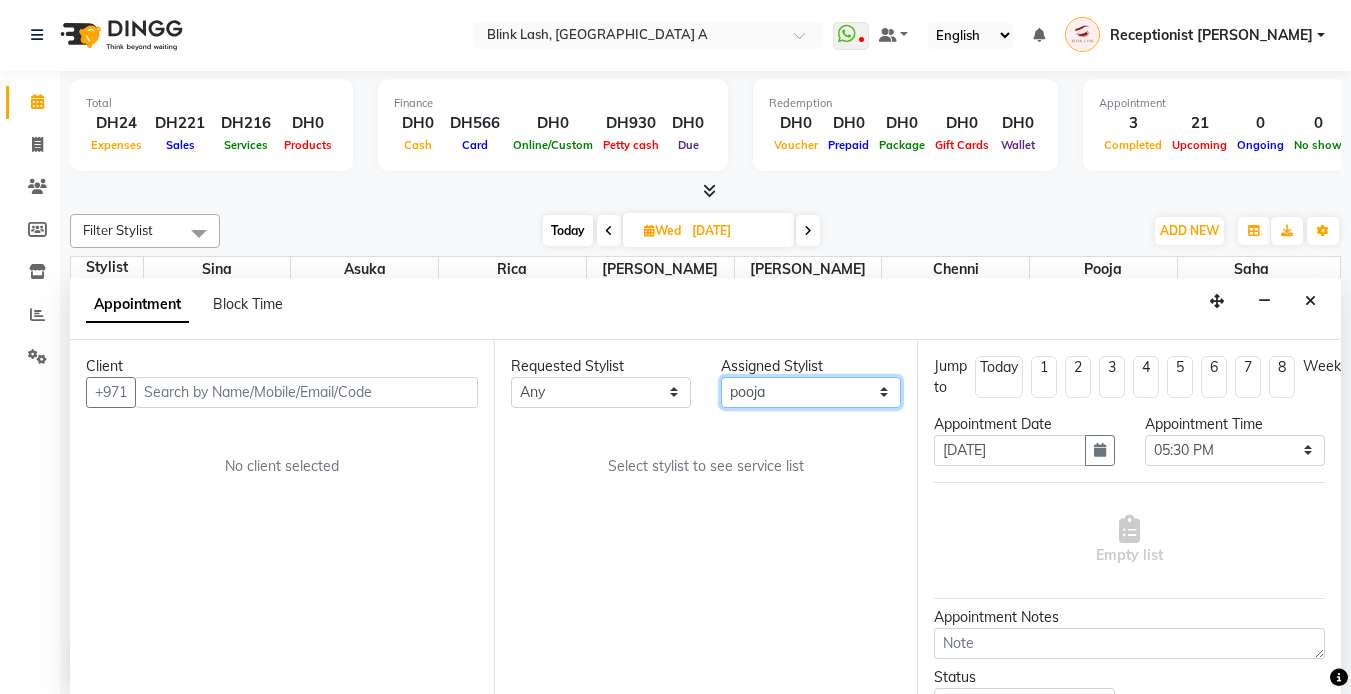 click on "Select [PERSON_NAME] [PERSON_NAME] pooja [PERSON_NAME]" at bounding box center (811, 392) 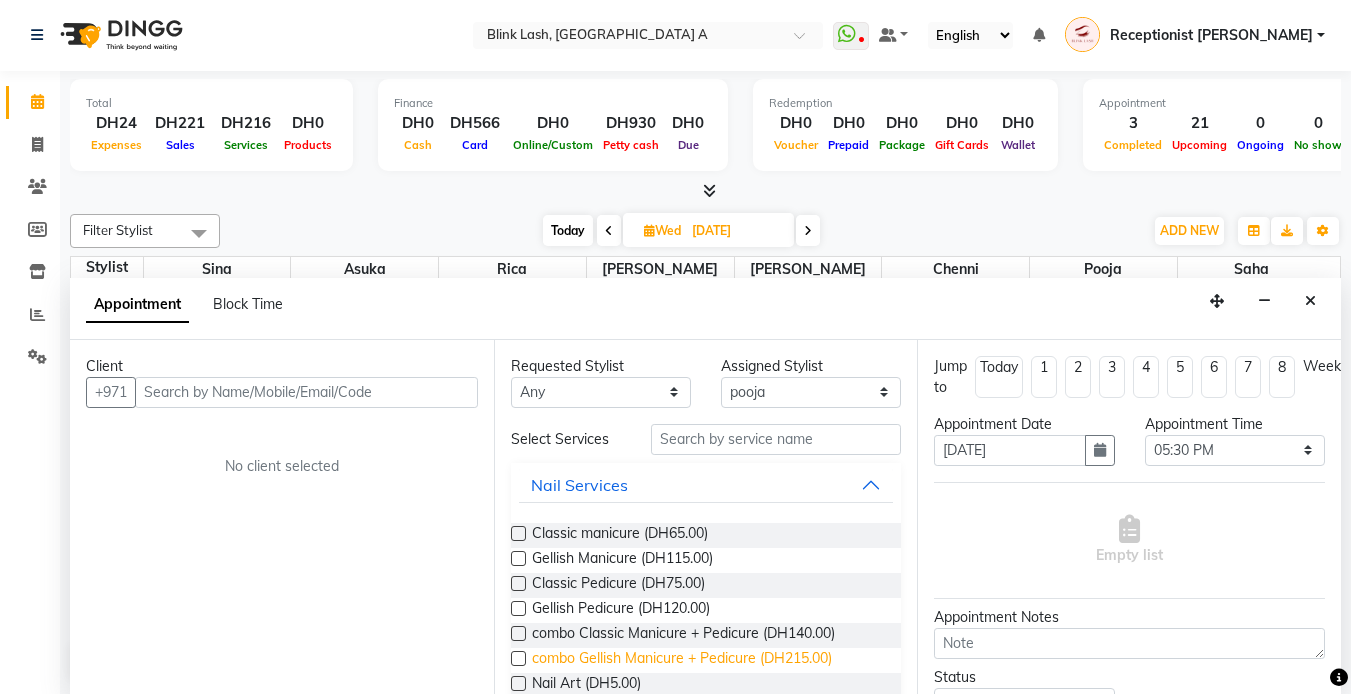 click on "combo Gellish Manicure + Pedicure (DH215.00)" at bounding box center [682, 660] 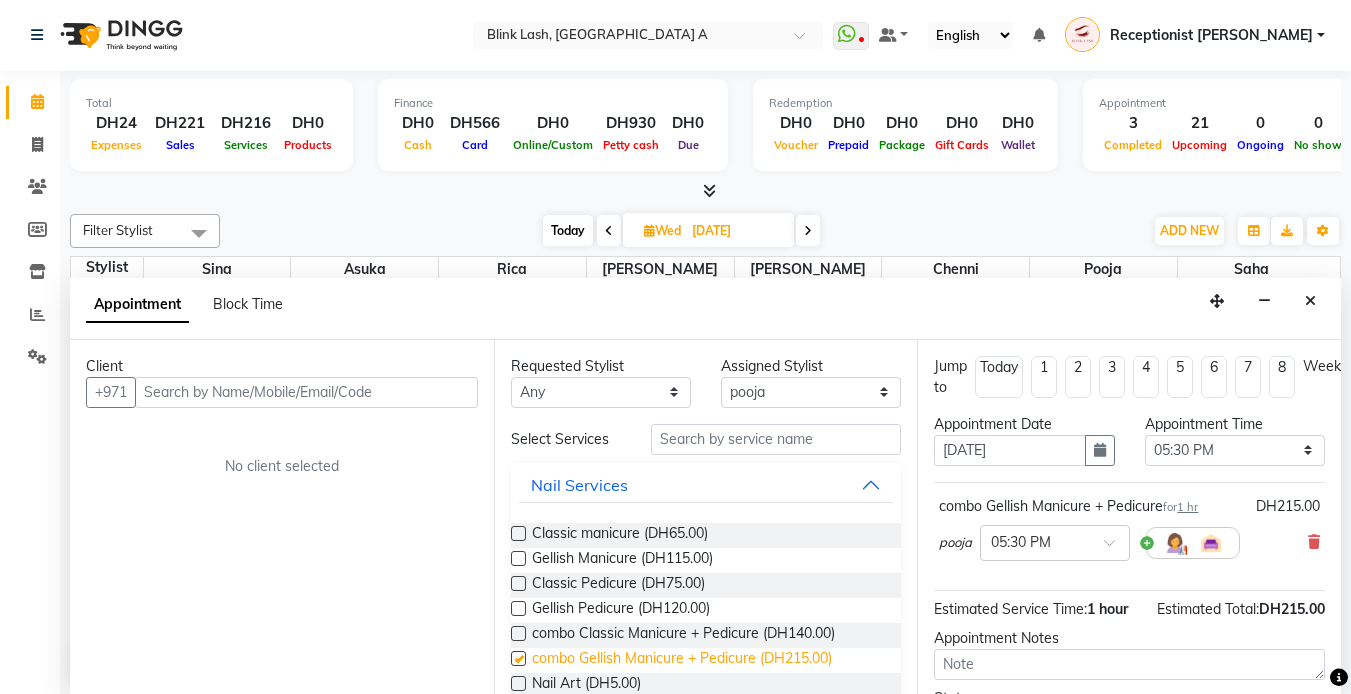 checkbox on "false" 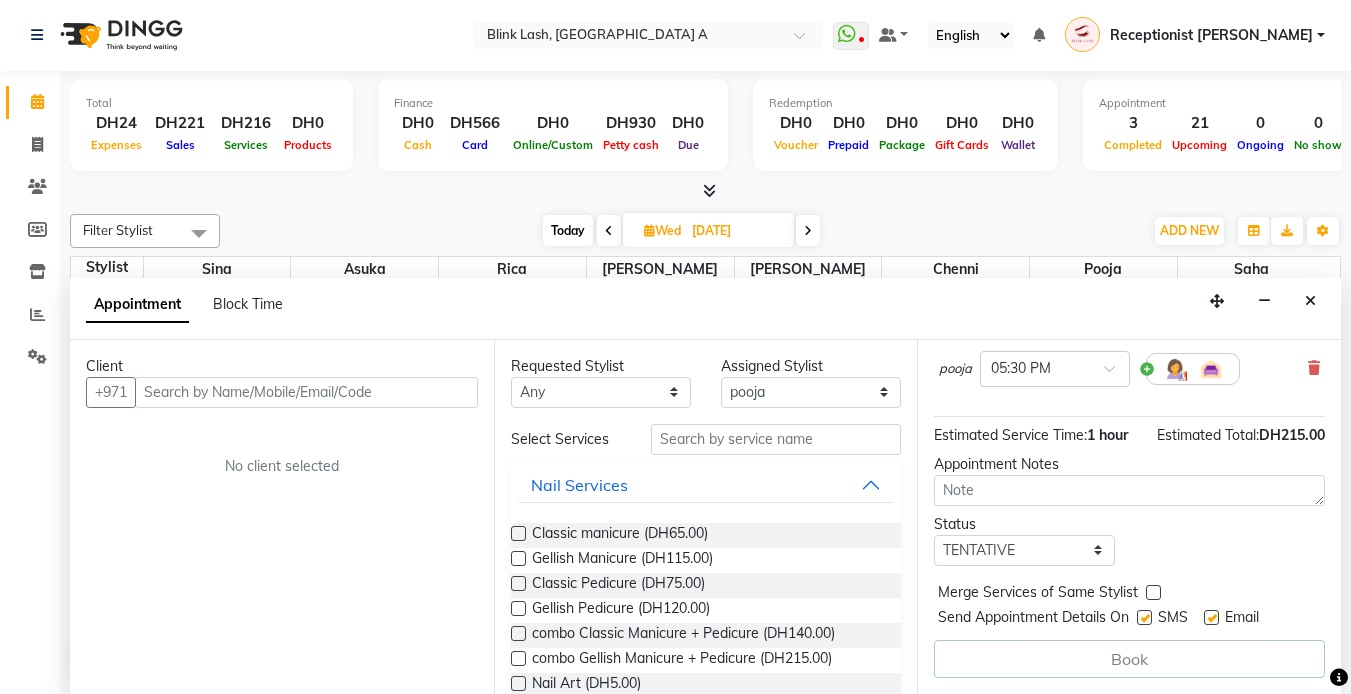 scroll, scrollTop: 189, scrollLeft: 0, axis: vertical 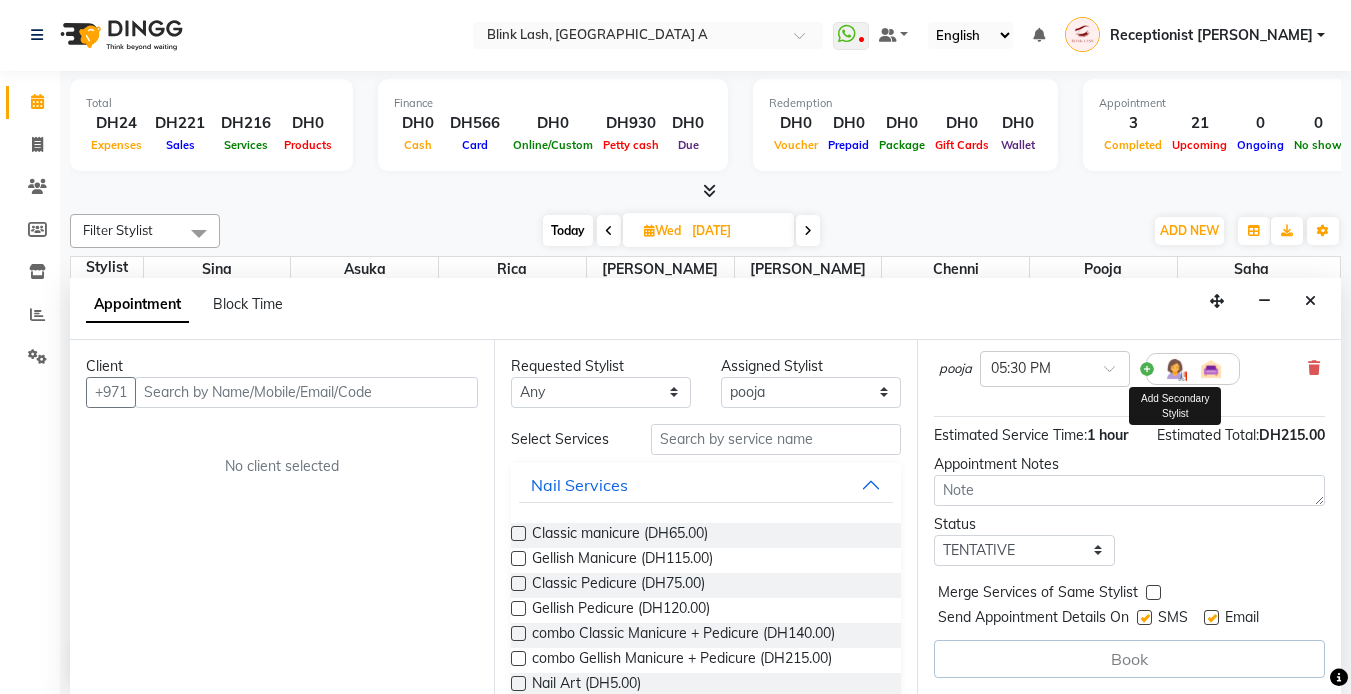 click at bounding box center [1175, 369] 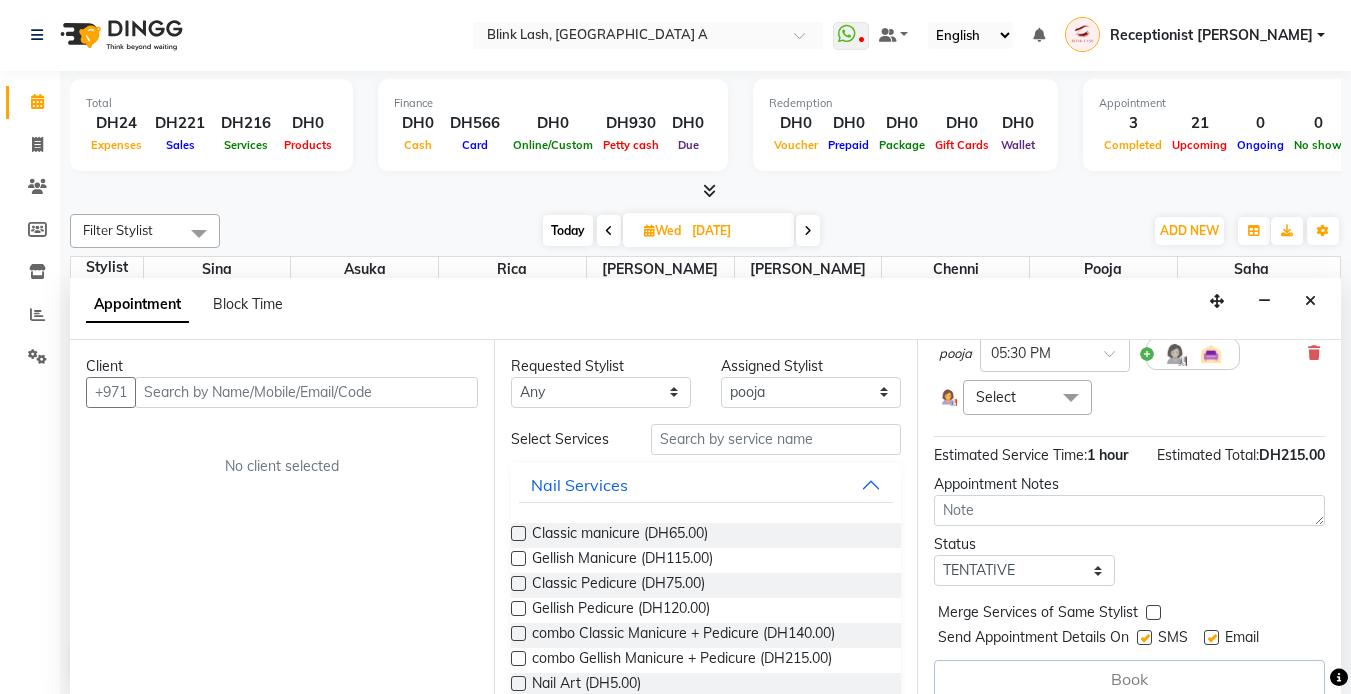 click at bounding box center (1071, 399) 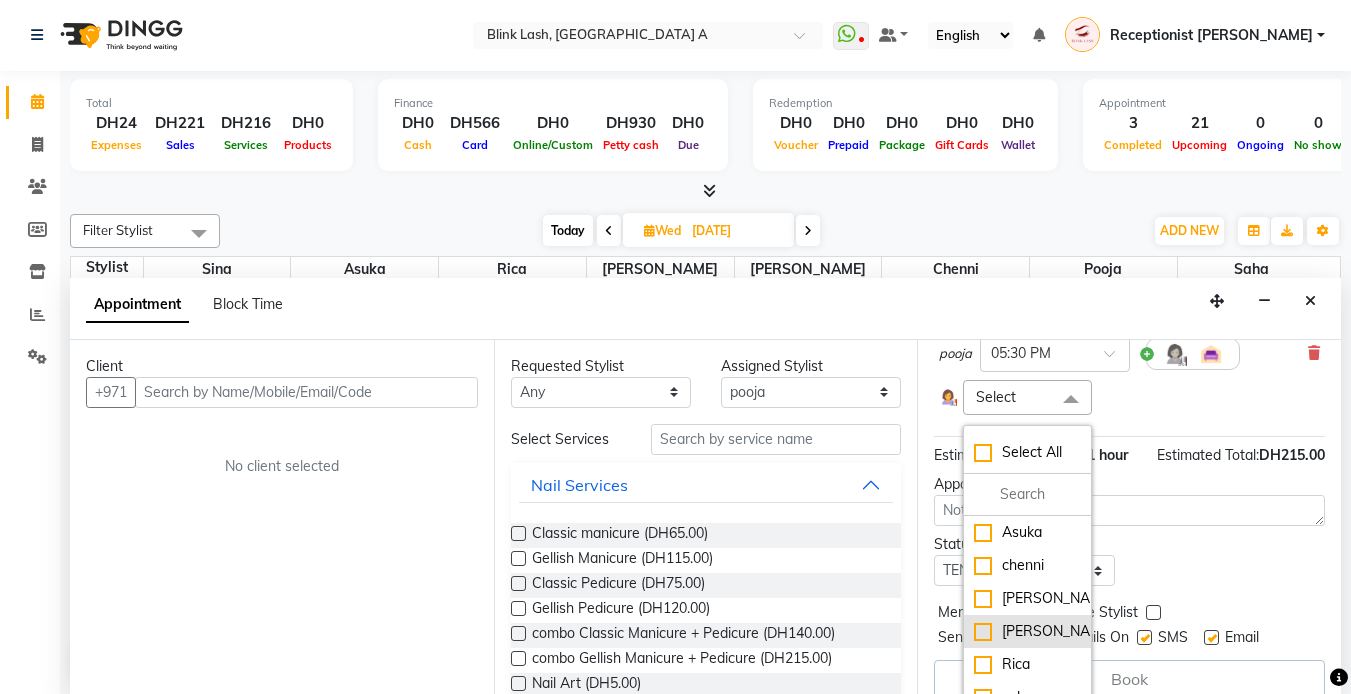 click on "[PERSON_NAME]" at bounding box center [1027, 631] 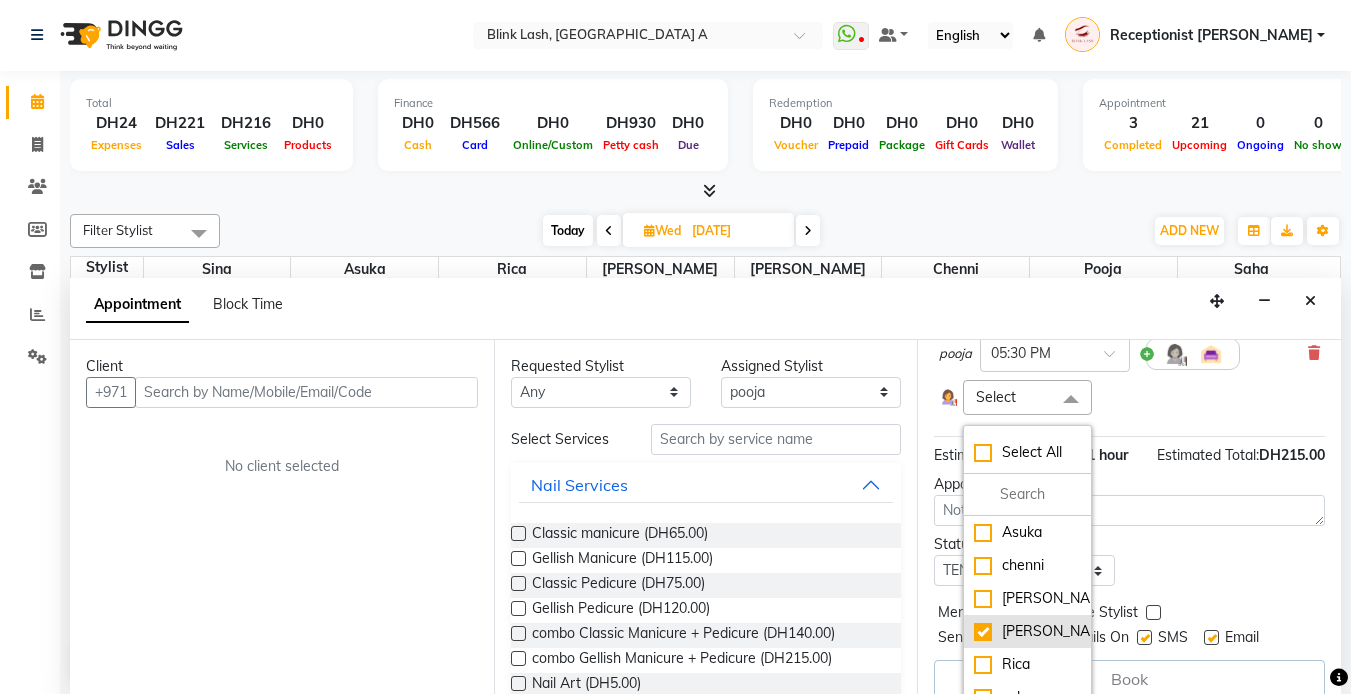 checkbox on "true" 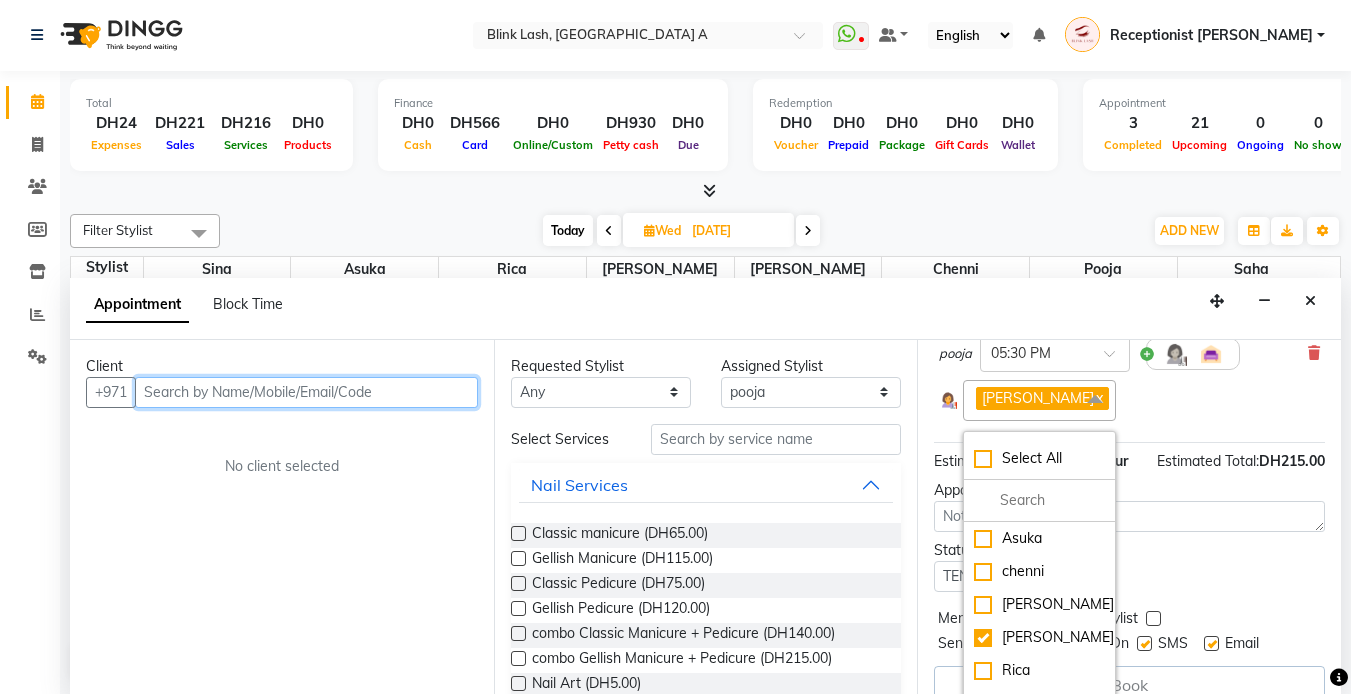 click at bounding box center (306, 392) 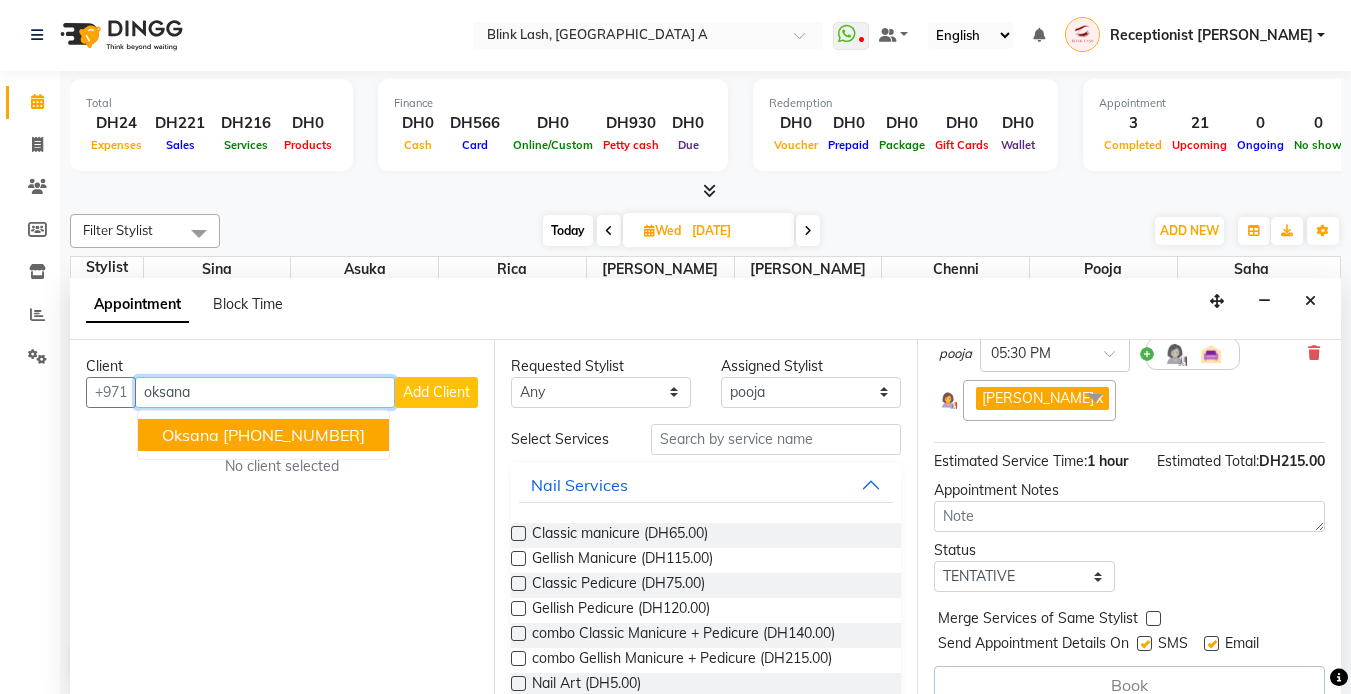 click on "[PHONE_NUMBER]" at bounding box center (294, 435) 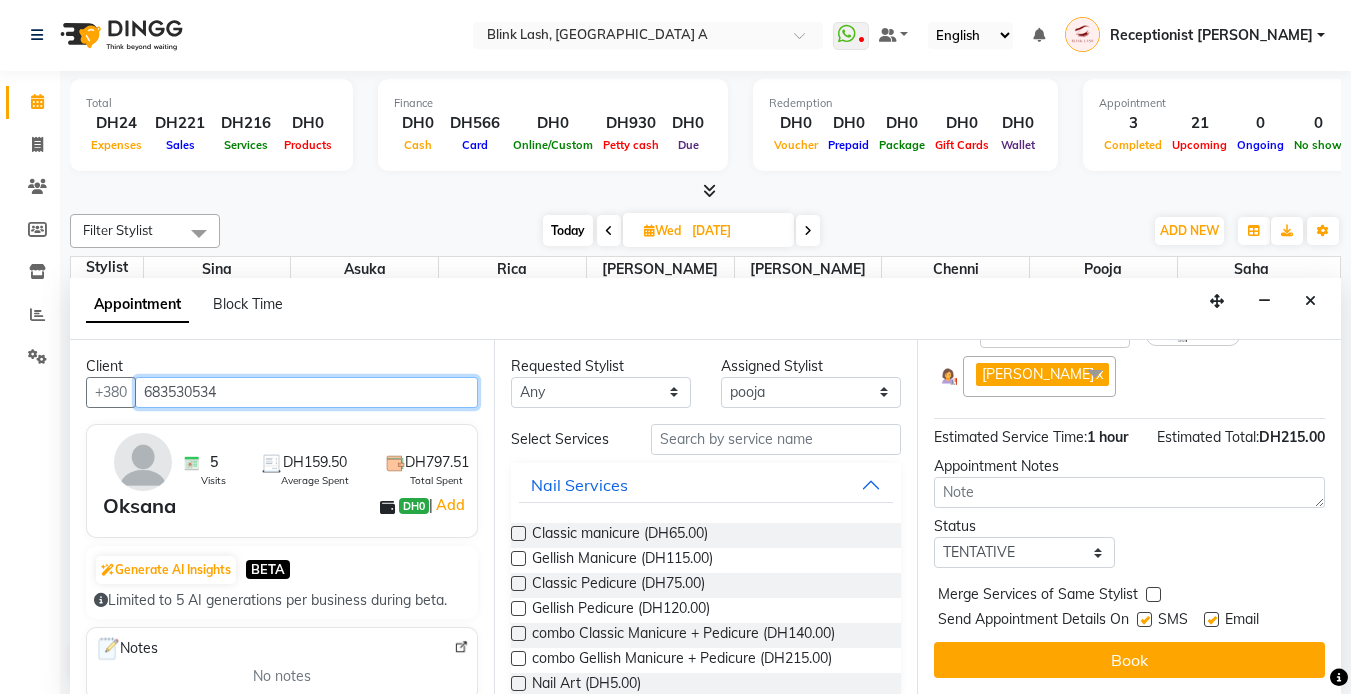 scroll, scrollTop: 228, scrollLeft: 0, axis: vertical 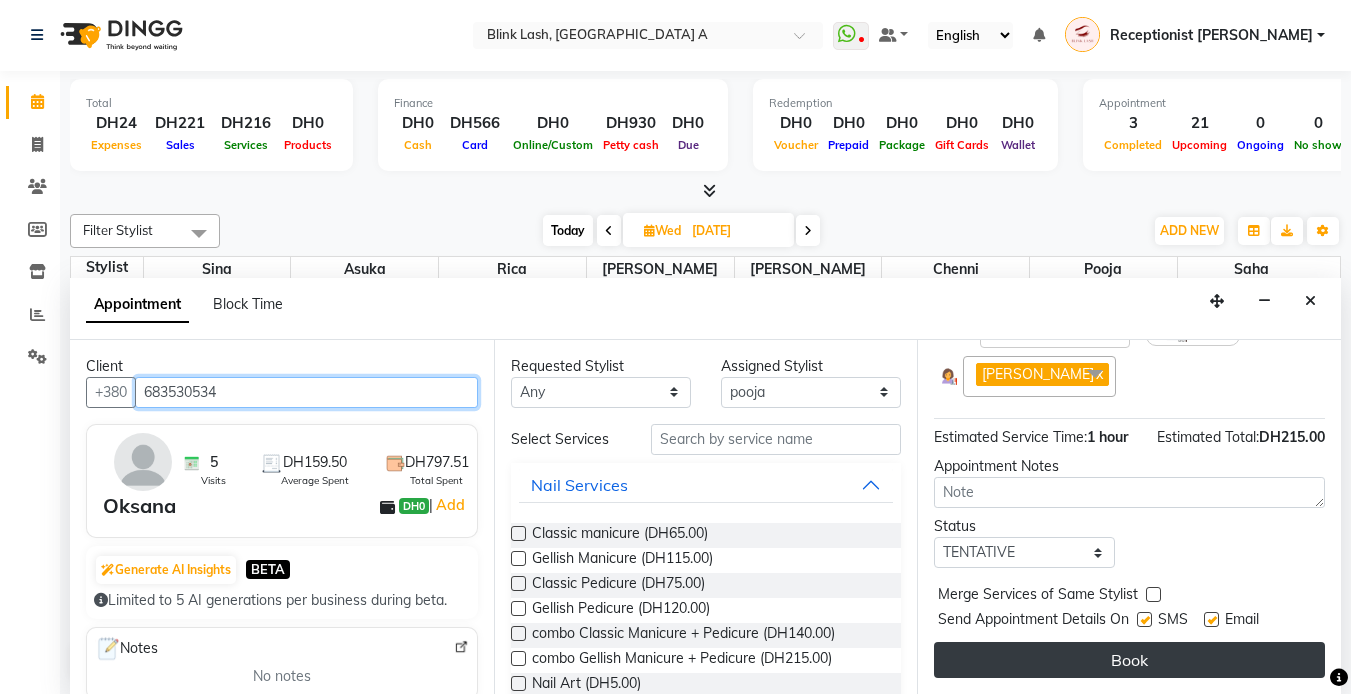 type on "683530534" 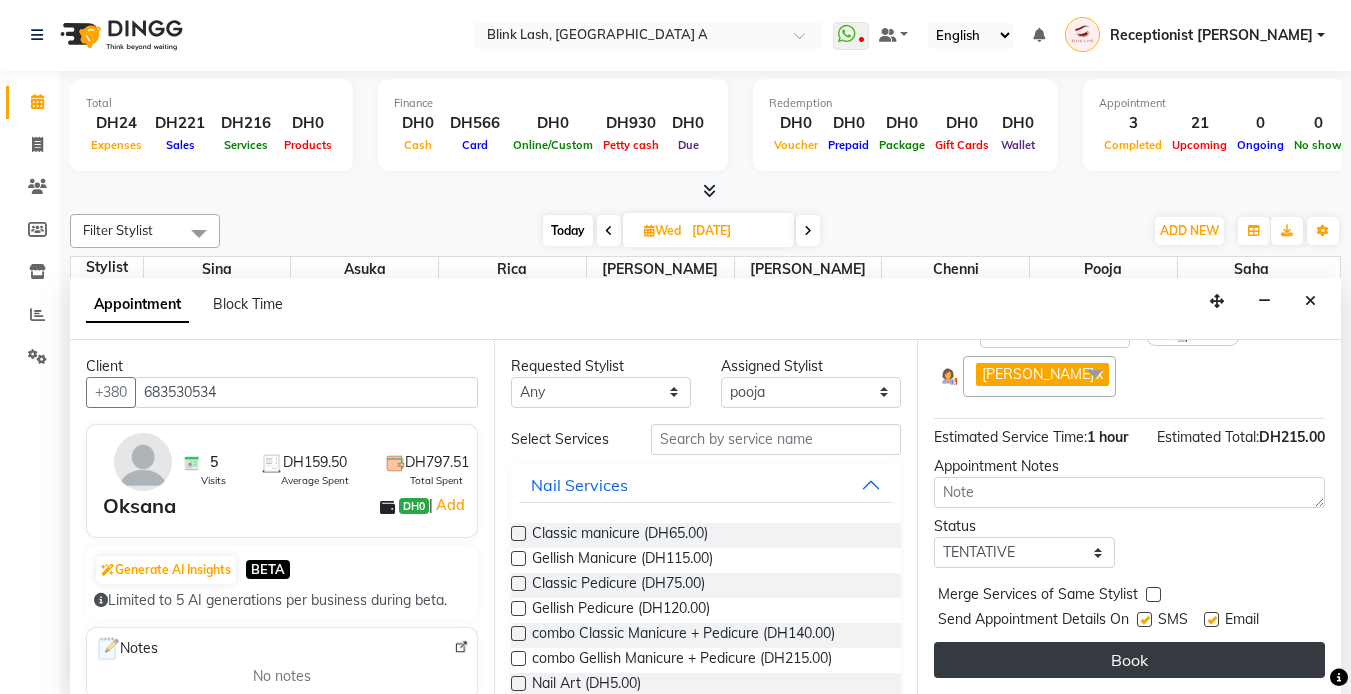 click on "Book" at bounding box center [1129, 660] 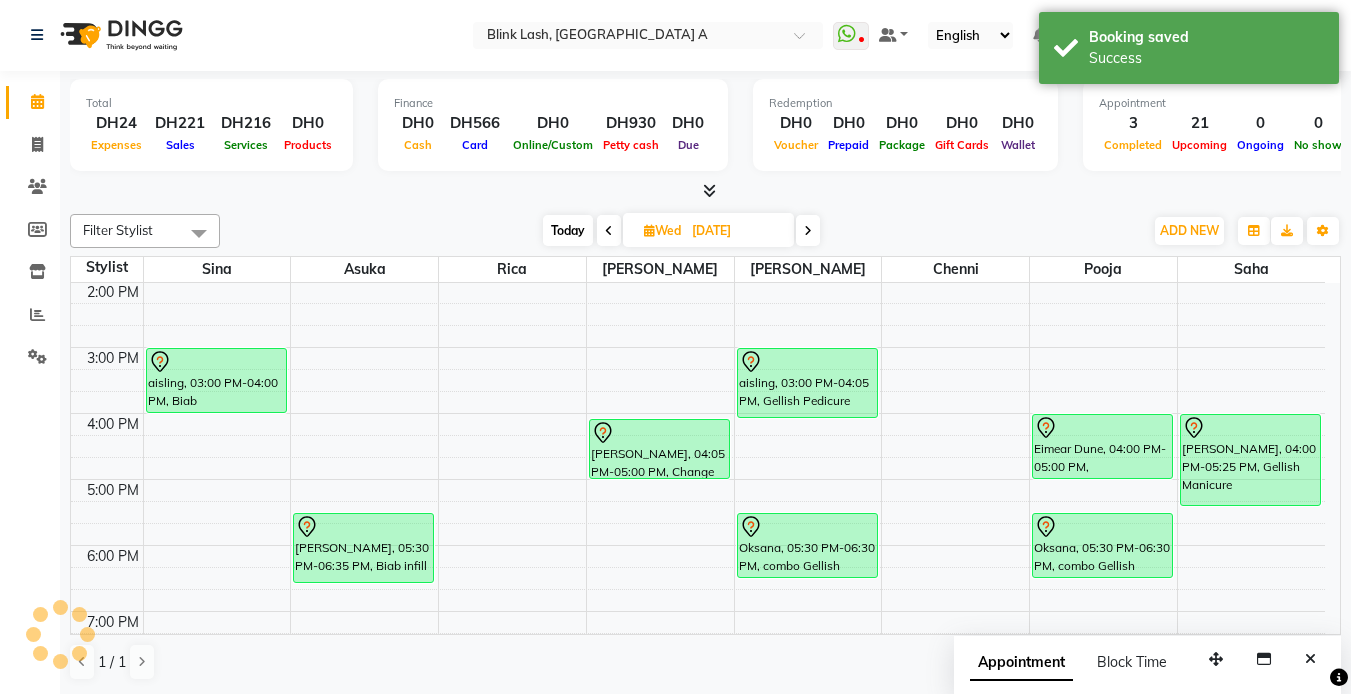 scroll, scrollTop: 0, scrollLeft: 0, axis: both 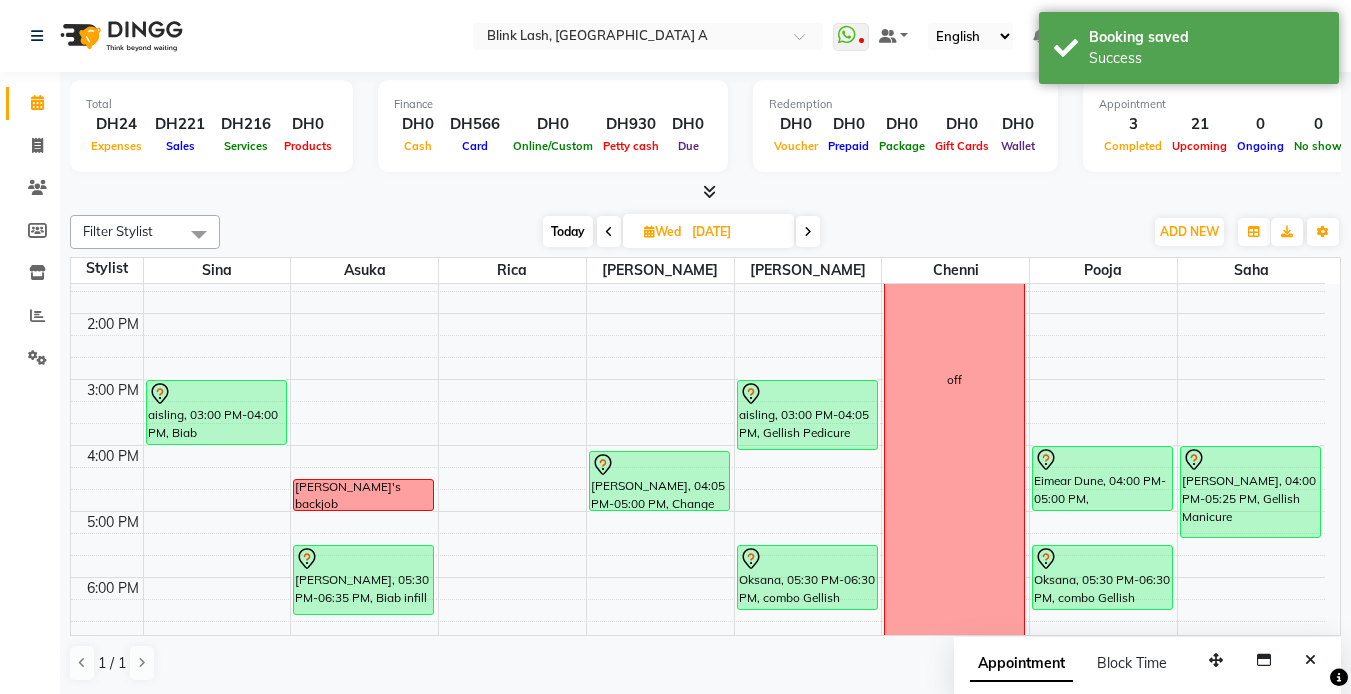 click on "Today" at bounding box center [568, 231] 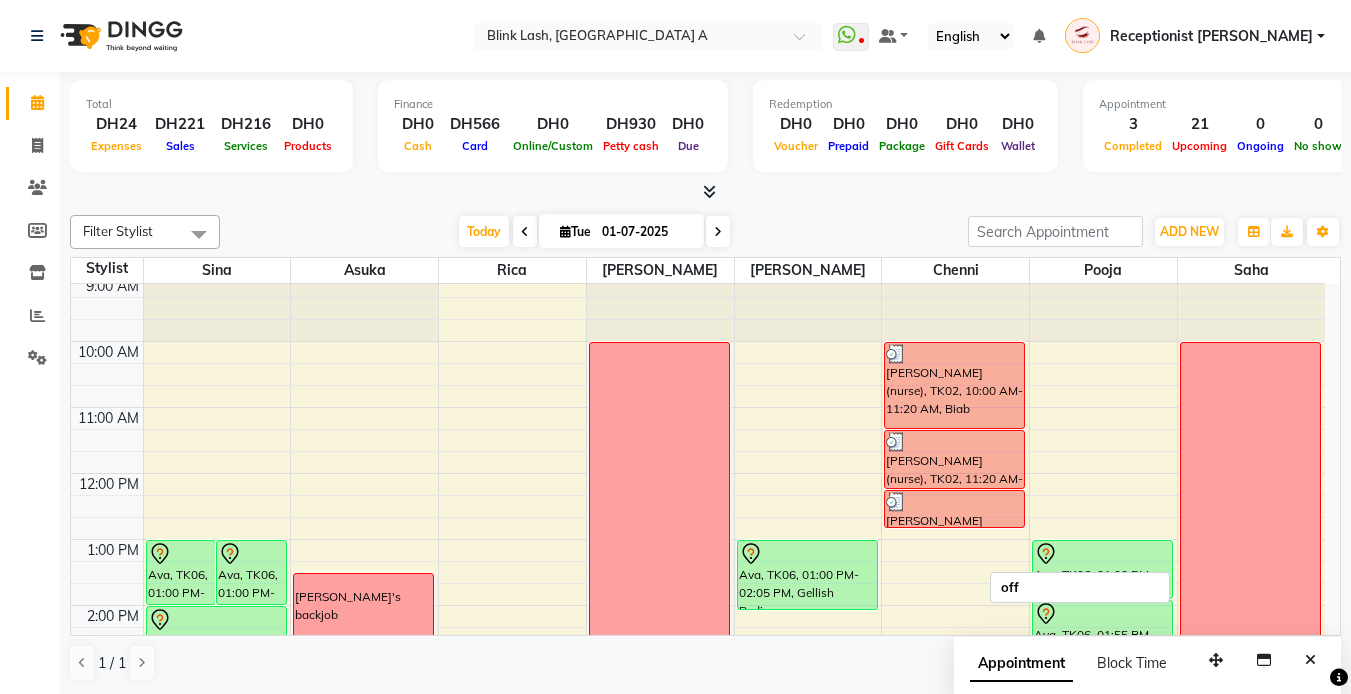 scroll, scrollTop: 0, scrollLeft: 0, axis: both 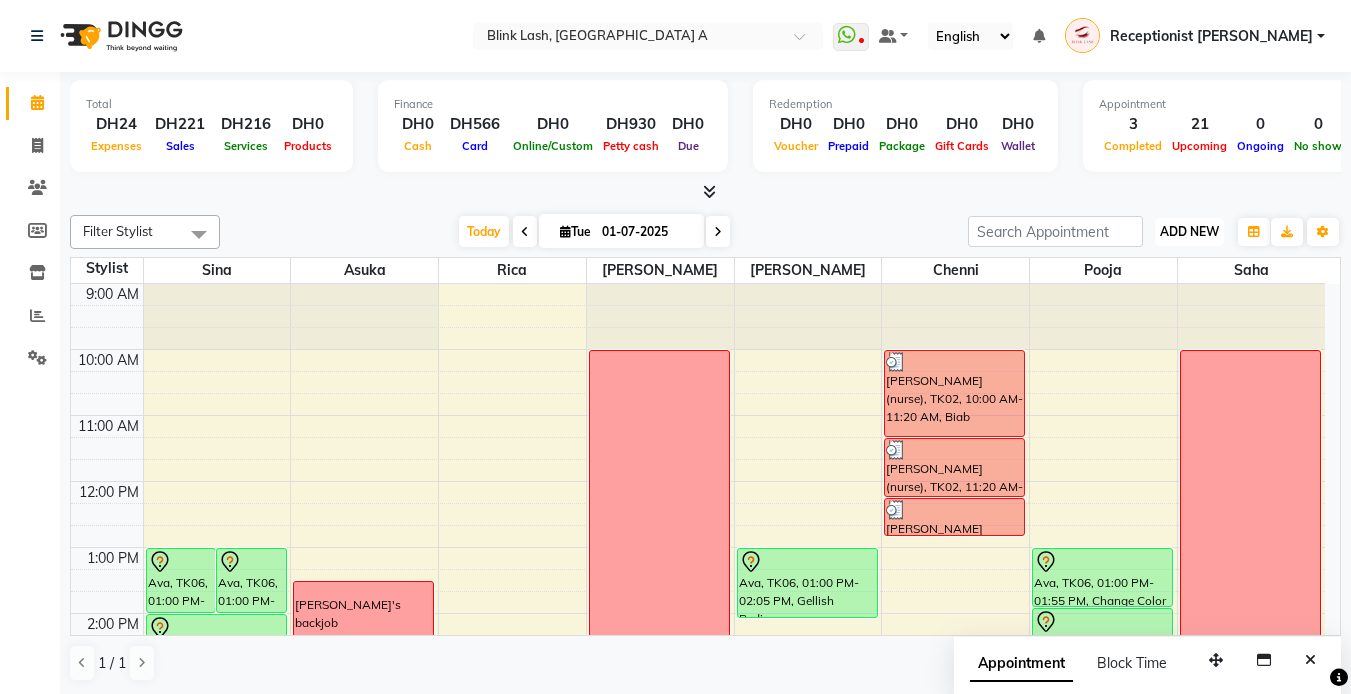 click on "ADD NEW" at bounding box center [1189, 231] 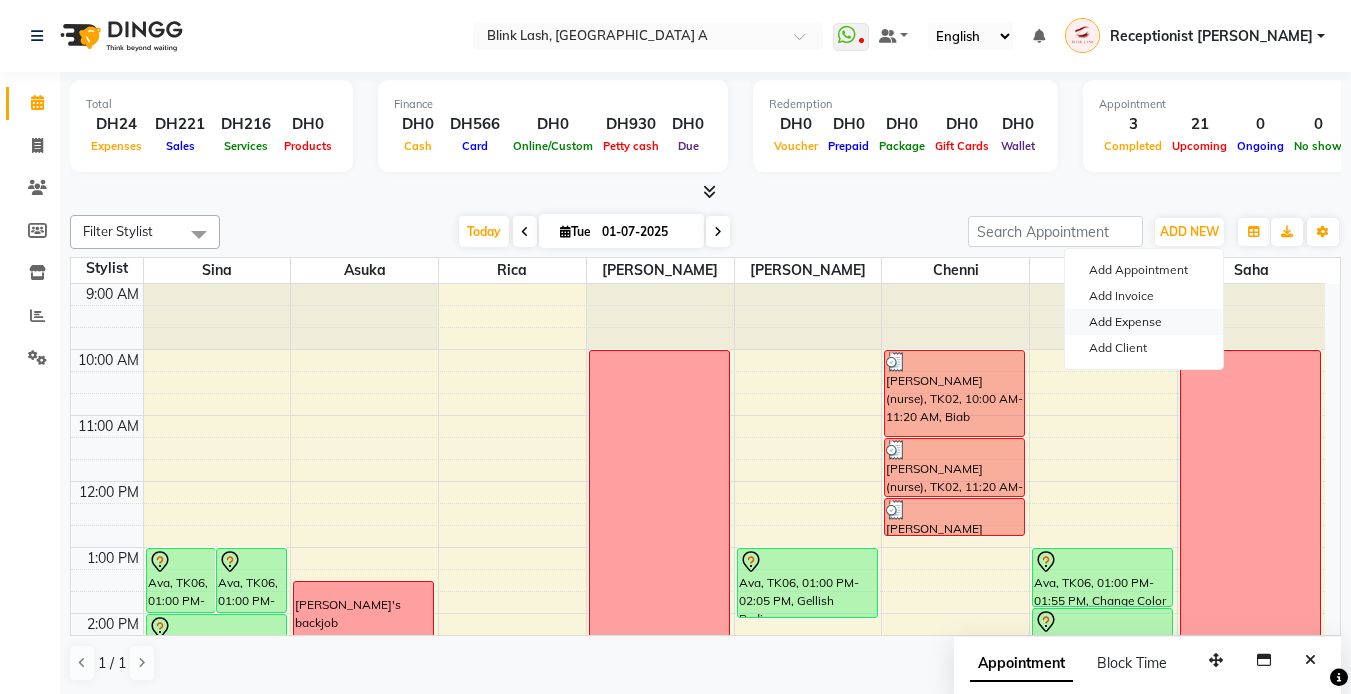 click on "Add Expense" at bounding box center [1144, 322] 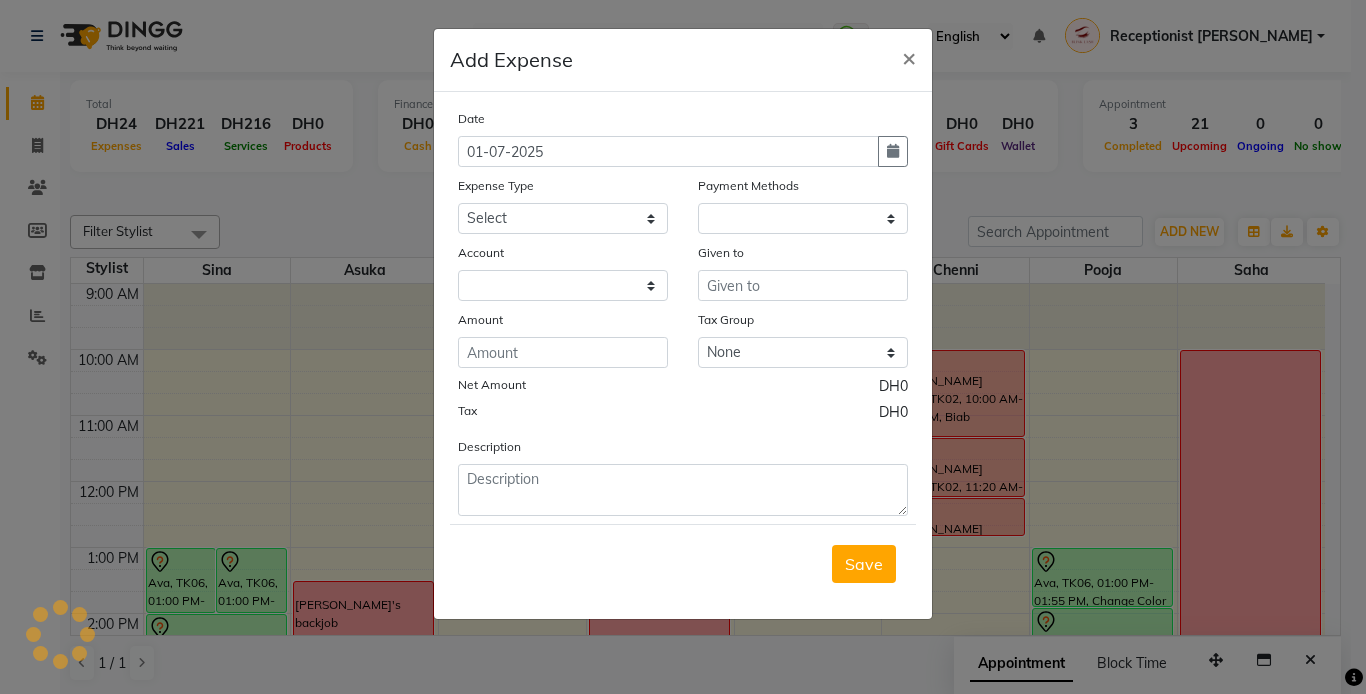 select on "1" 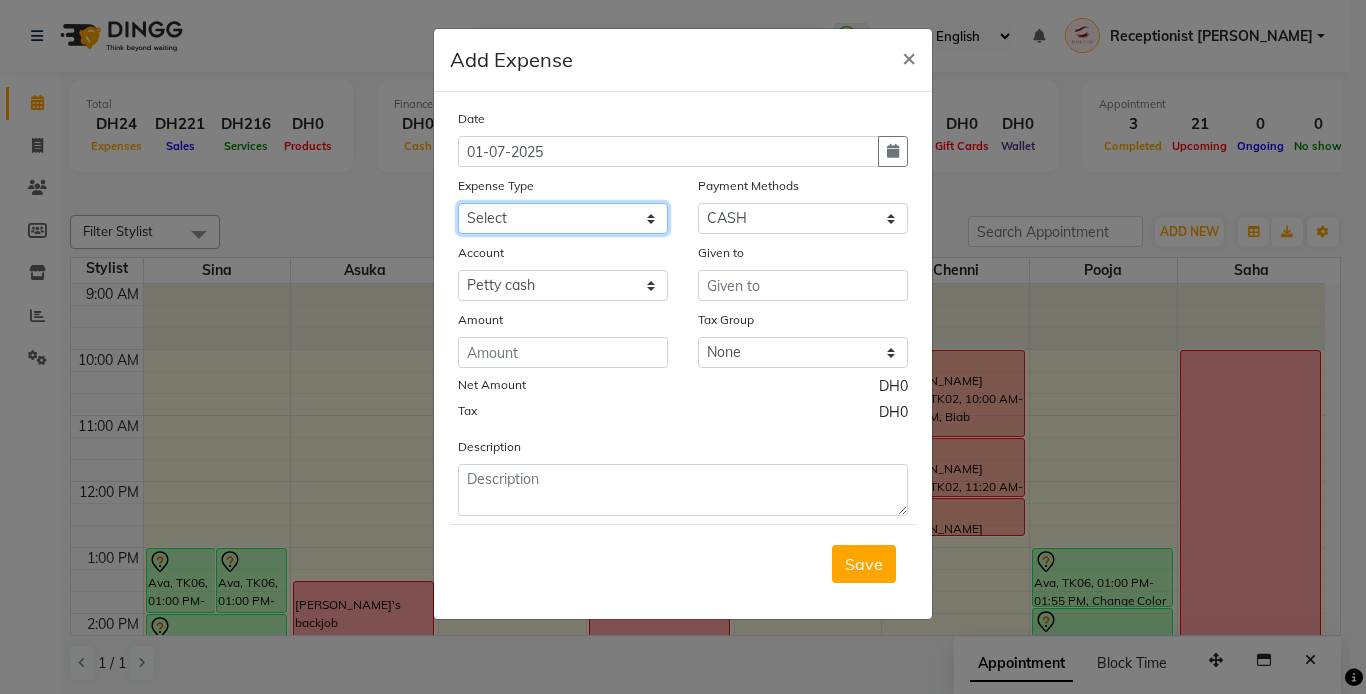click on "Select ACCOMODATIONS RENT Advance Salary Bank charges carlift Car maintenance  Cash transfer to bank Cash transfer to hub Client Snacks Equipment Fuel Govt fee GROCERY STOCKS Incentive Insurance International purchase INTERNET LICENSE EXPENSES Maintenance Marketing Miscellaneous PRODUCTS Quickbook Refund Rent Salary shop renovation Staff Snacks staff tips Suppliers SUPPLIES Taxi Tips Utilities VISA EXPENSES Water WPS CHARGE" 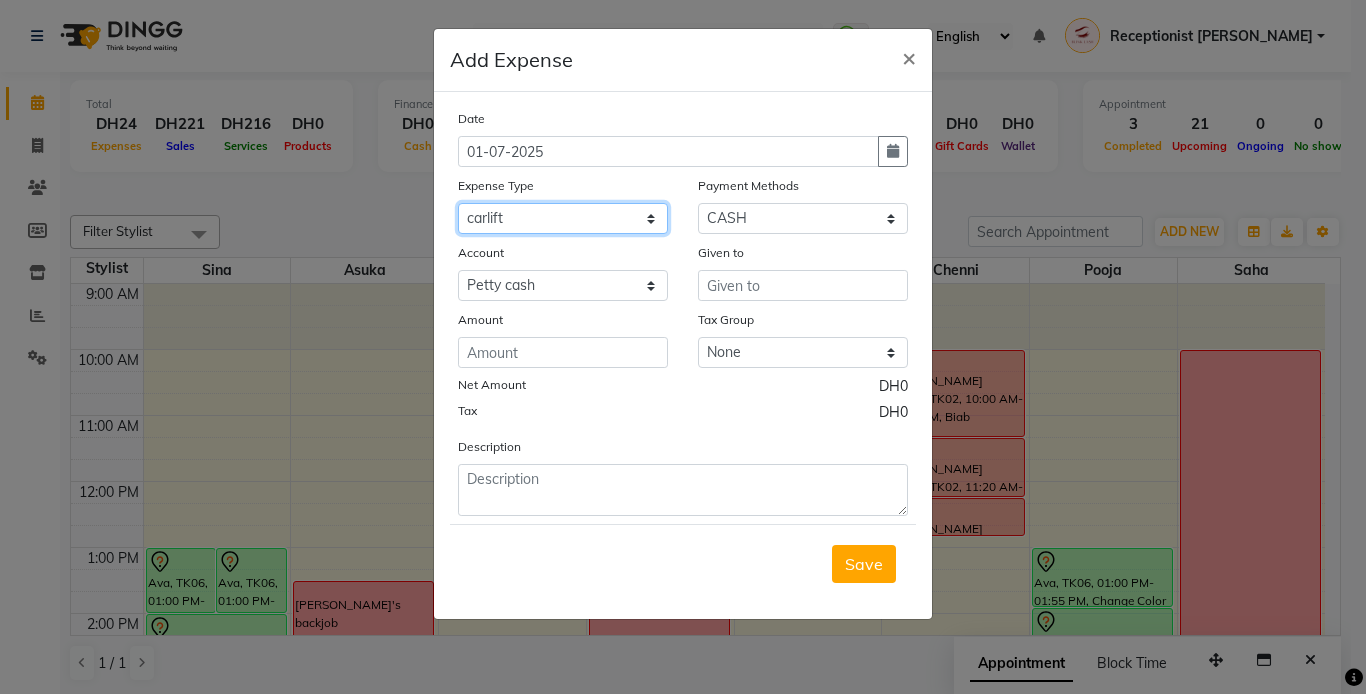 click on "Select ACCOMODATIONS RENT Advance Salary Bank charges carlift Car maintenance  Cash transfer to bank Cash transfer to hub Client Snacks Equipment Fuel Govt fee GROCERY STOCKS Incentive Insurance International purchase INTERNET LICENSE EXPENSES Maintenance Marketing Miscellaneous PRODUCTS Quickbook Refund Rent Salary shop renovation Staff Snacks staff tips Suppliers SUPPLIES Taxi Tips Utilities VISA EXPENSES Water WPS CHARGE" 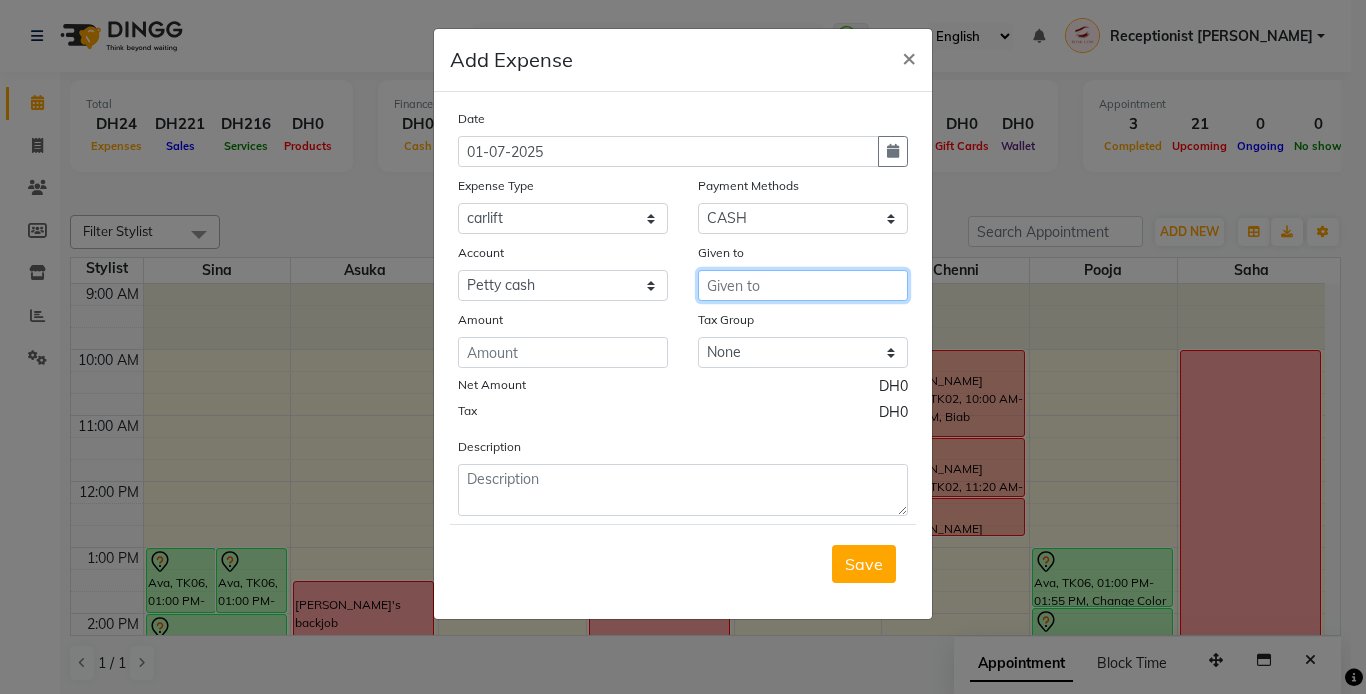 click at bounding box center [803, 285] 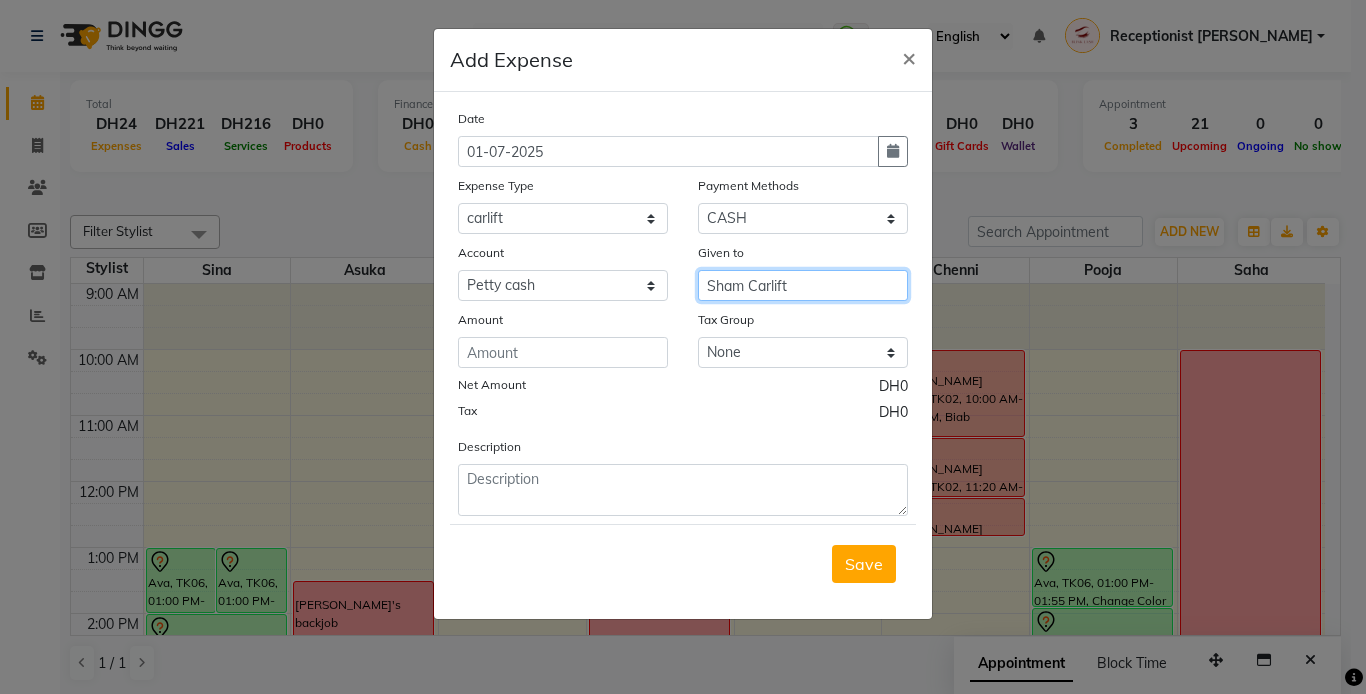 type on "Sham Carlift" 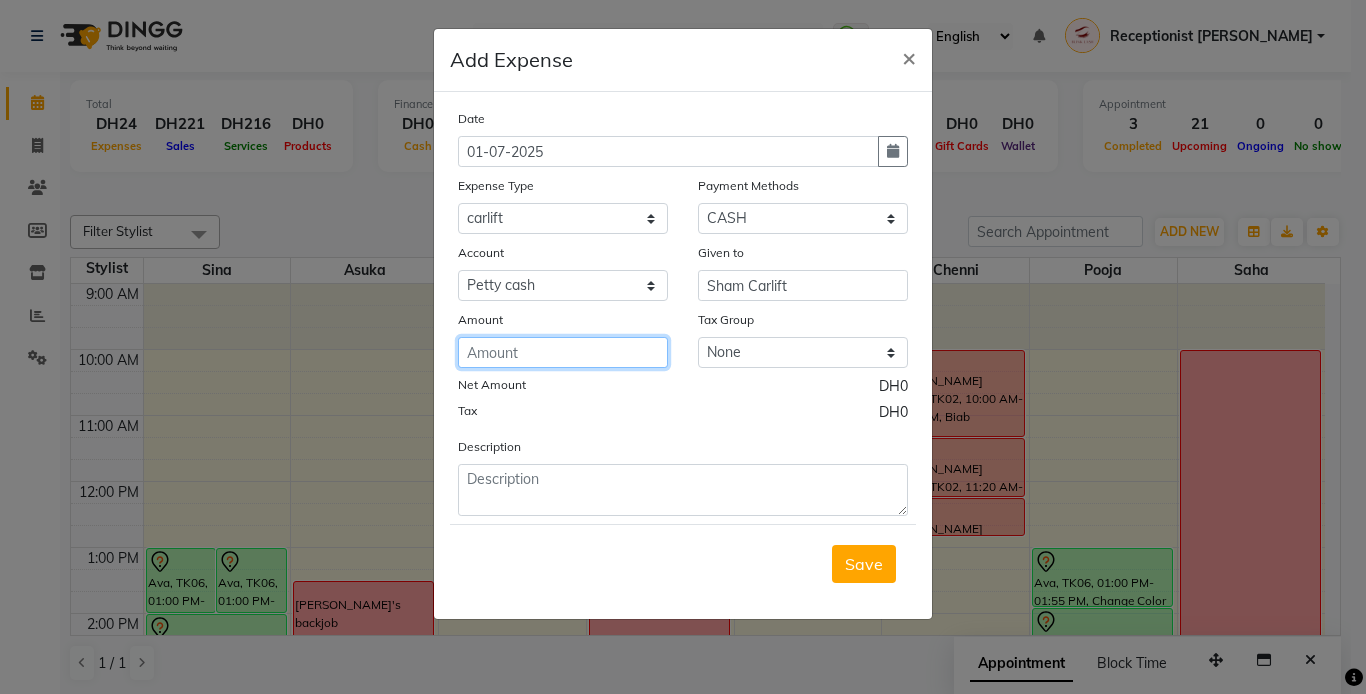 click 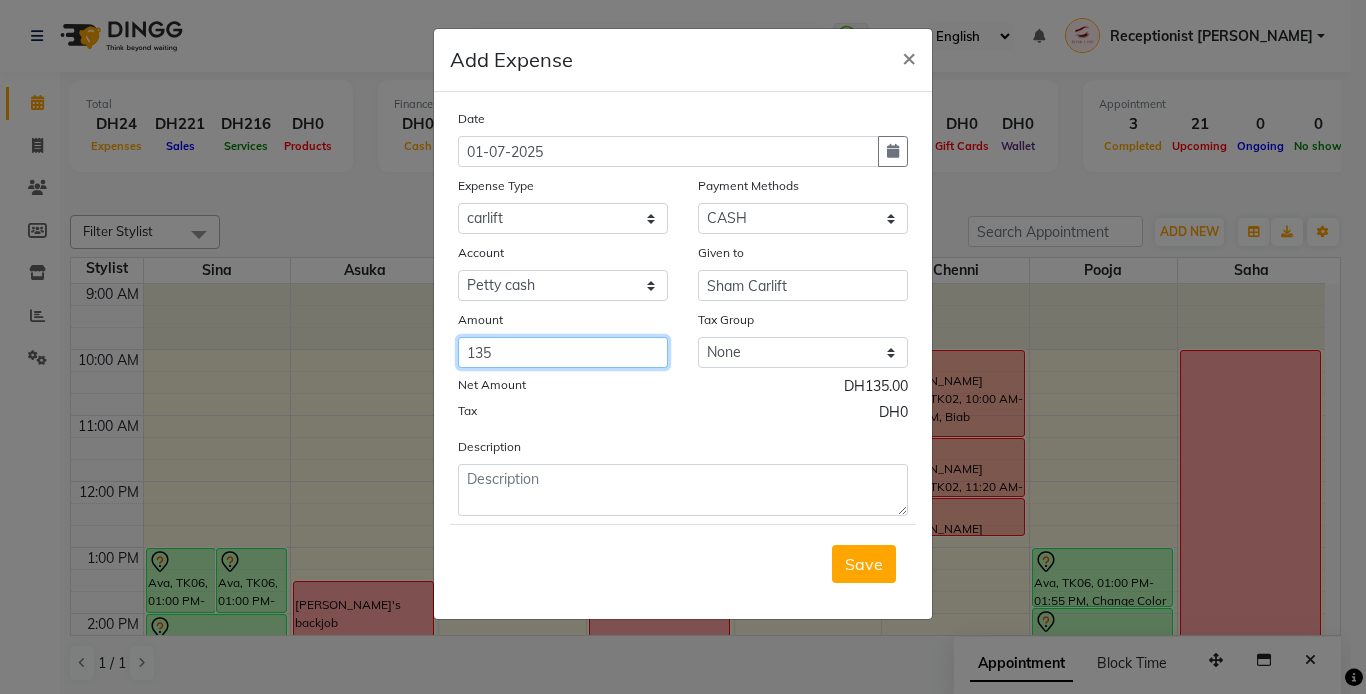 type on "135" 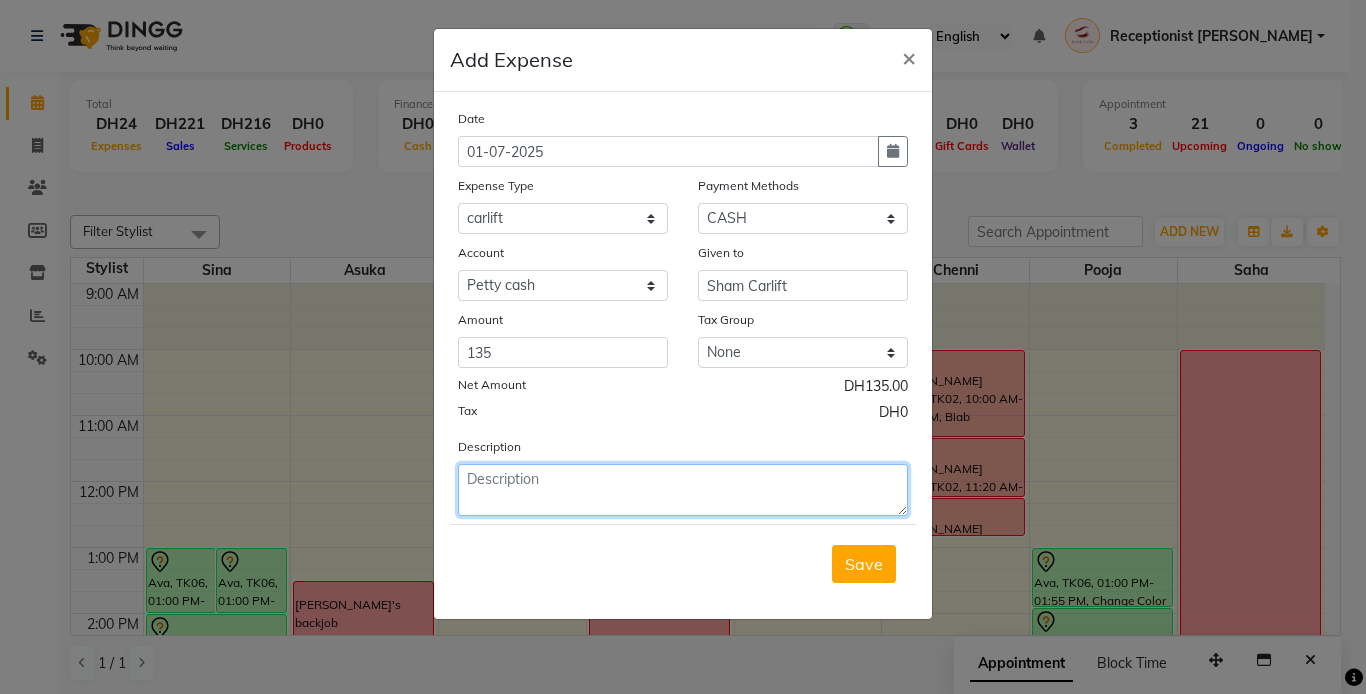 click 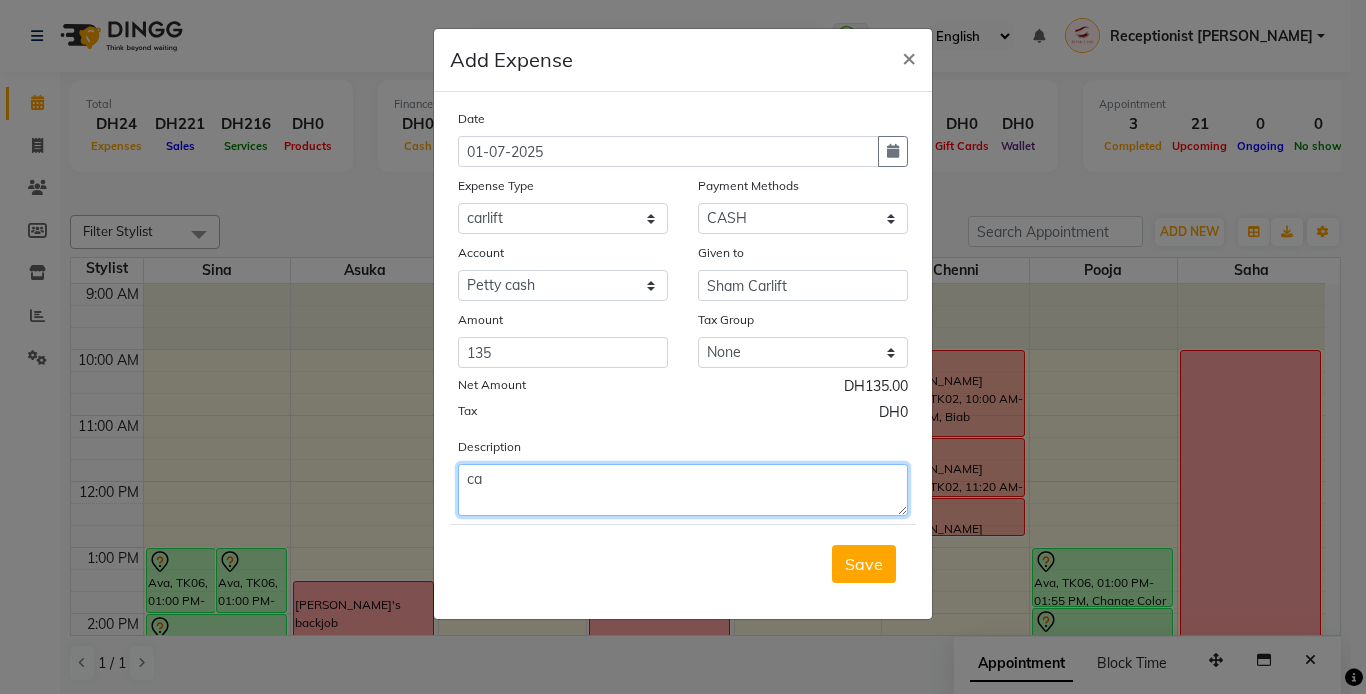 type on "c" 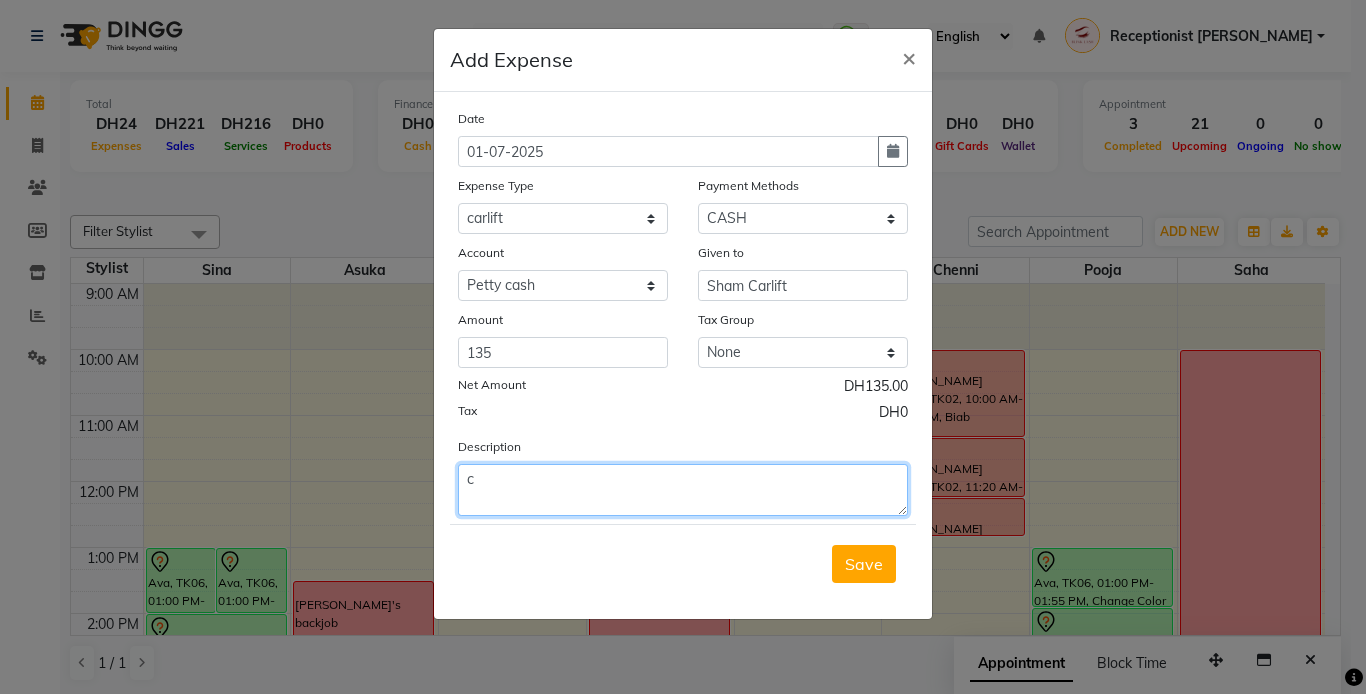 type 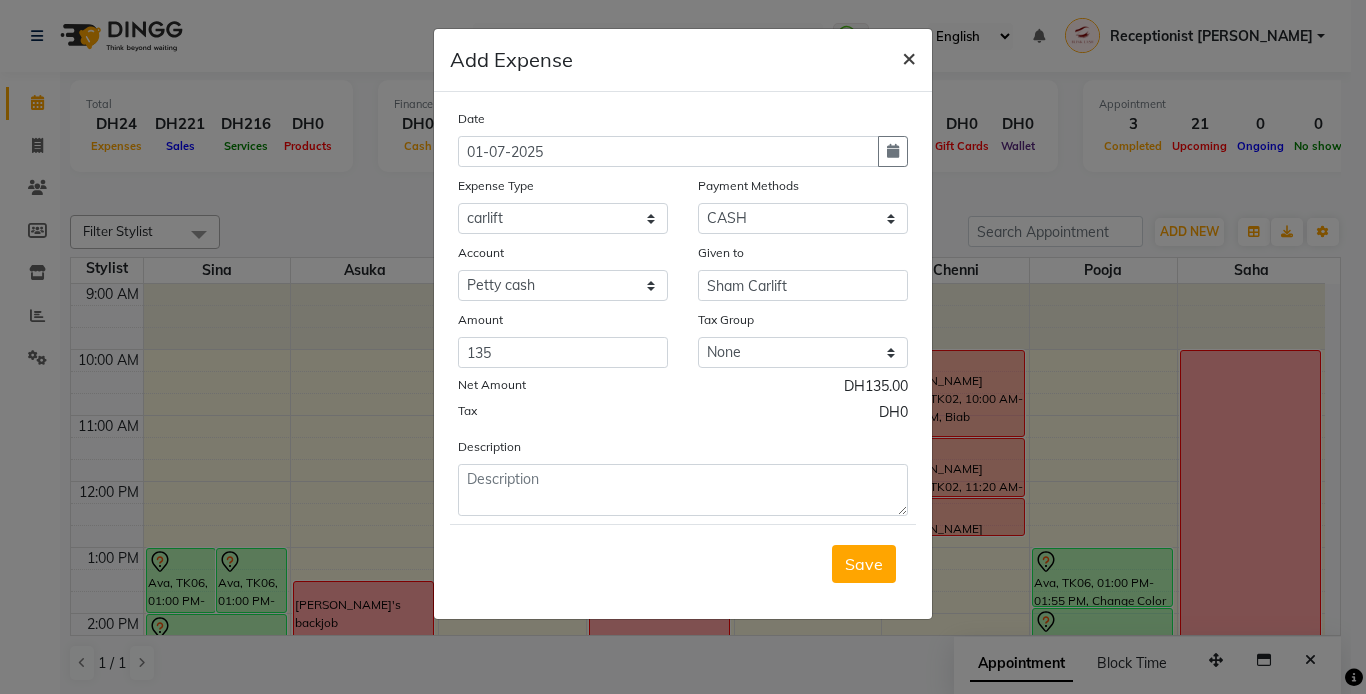 click on "×" 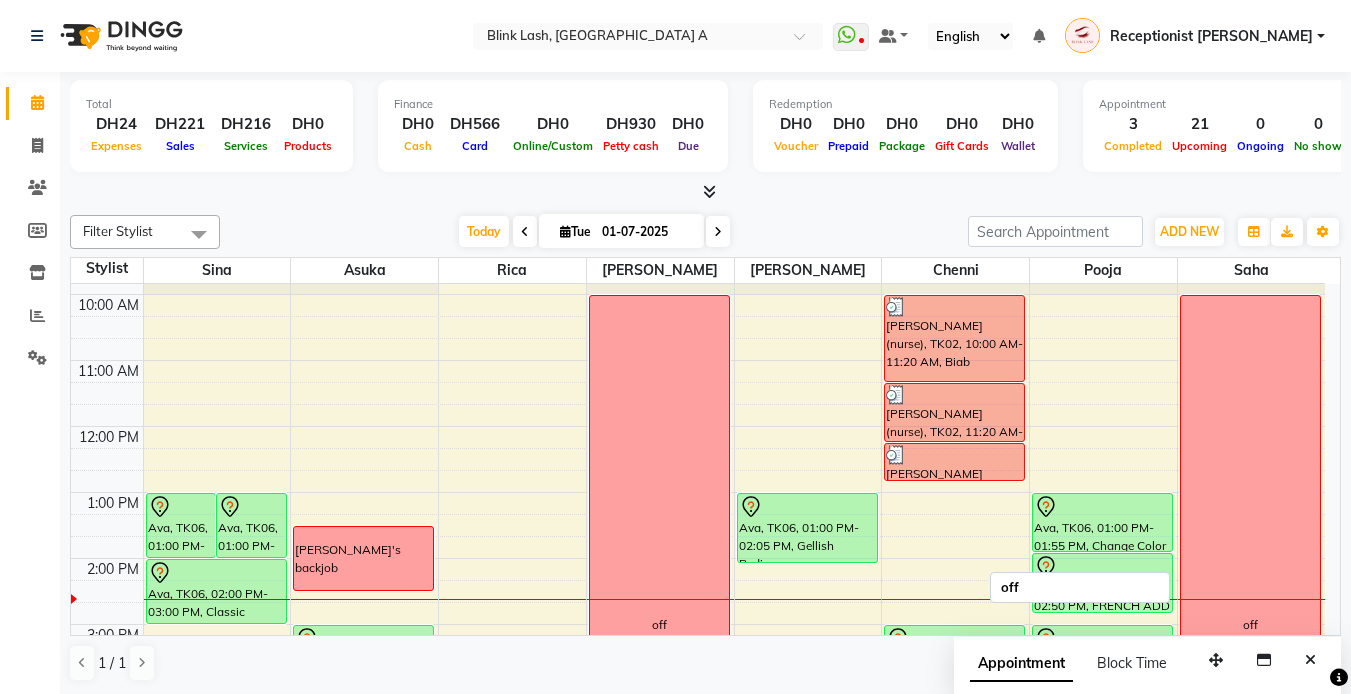 scroll, scrollTop: 100, scrollLeft: 0, axis: vertical 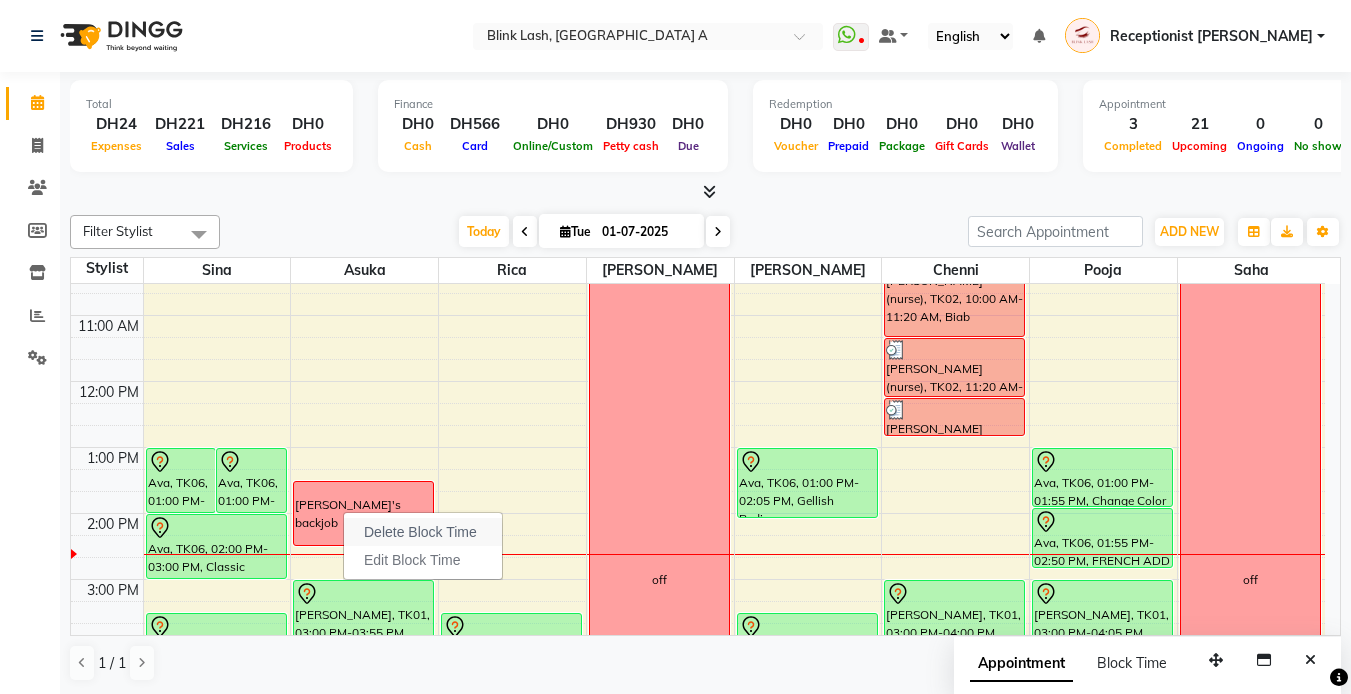click on "Delete Block Time" at bounding box center (423, 532) 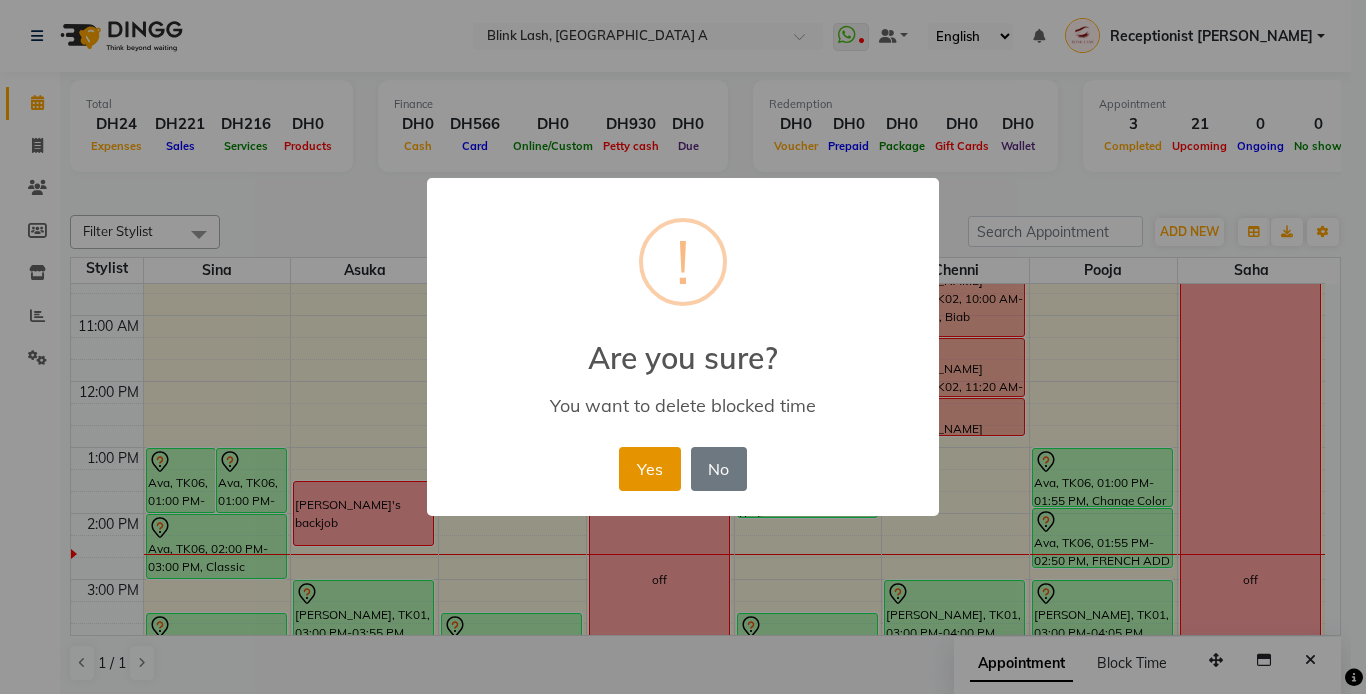 click on "Yes" at bounding box center (649, 469) 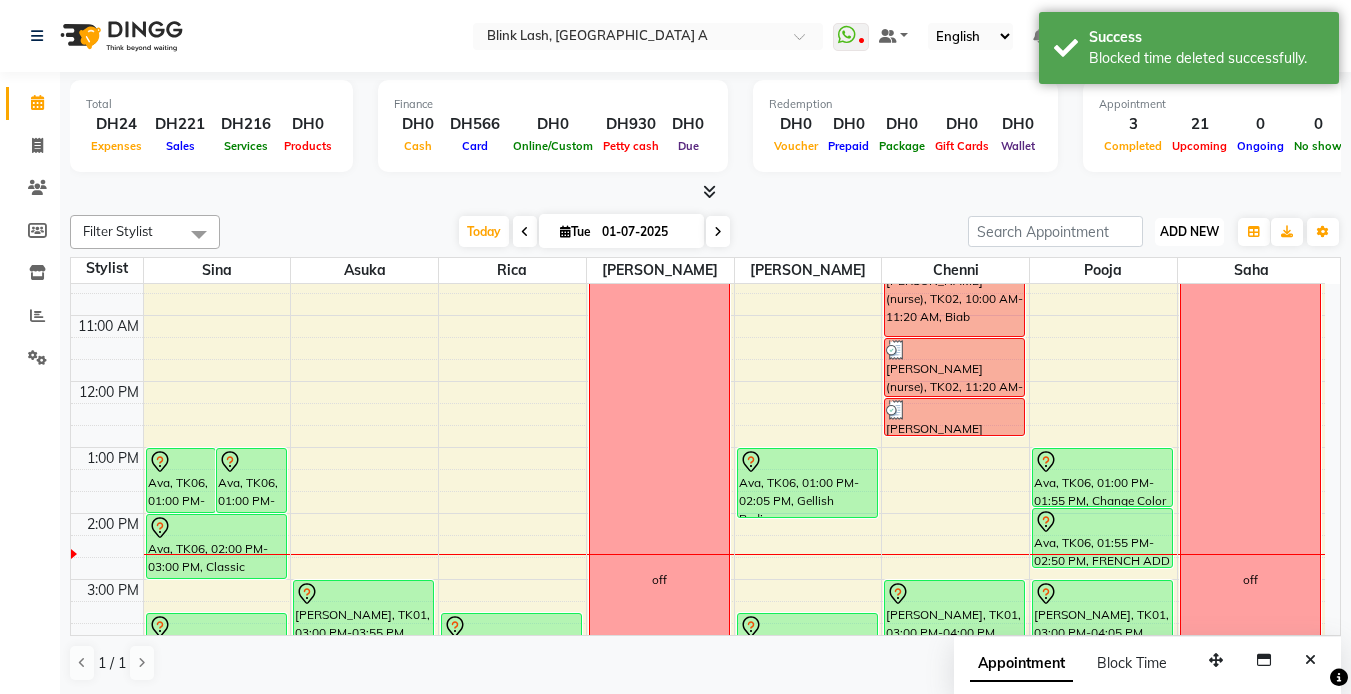 click on "ADD NEW" at bounding box center (1189, 231) 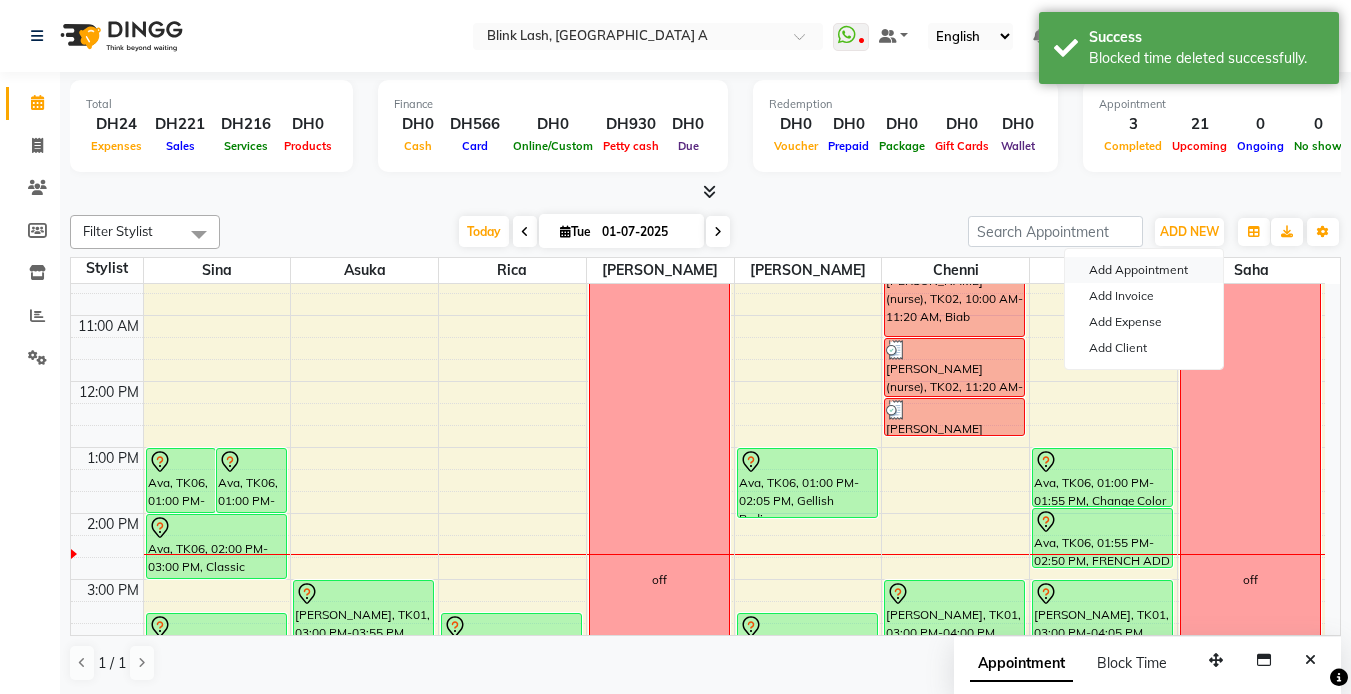 drag, startPoint x: 1133, startPoint y: 274, endPoint x: 1313, endPoint y: 490, distance: 281.16898 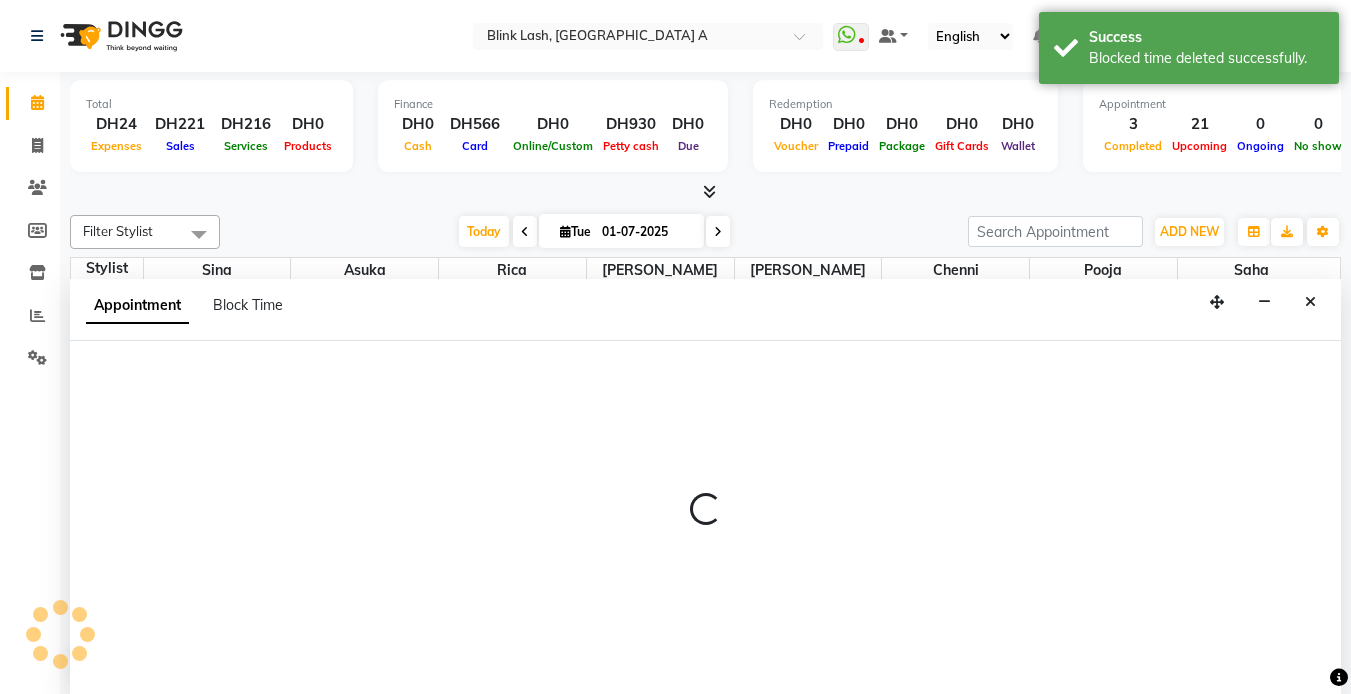 scroll, scrollTop: 1, scrollLeft: 0, axis: vertical 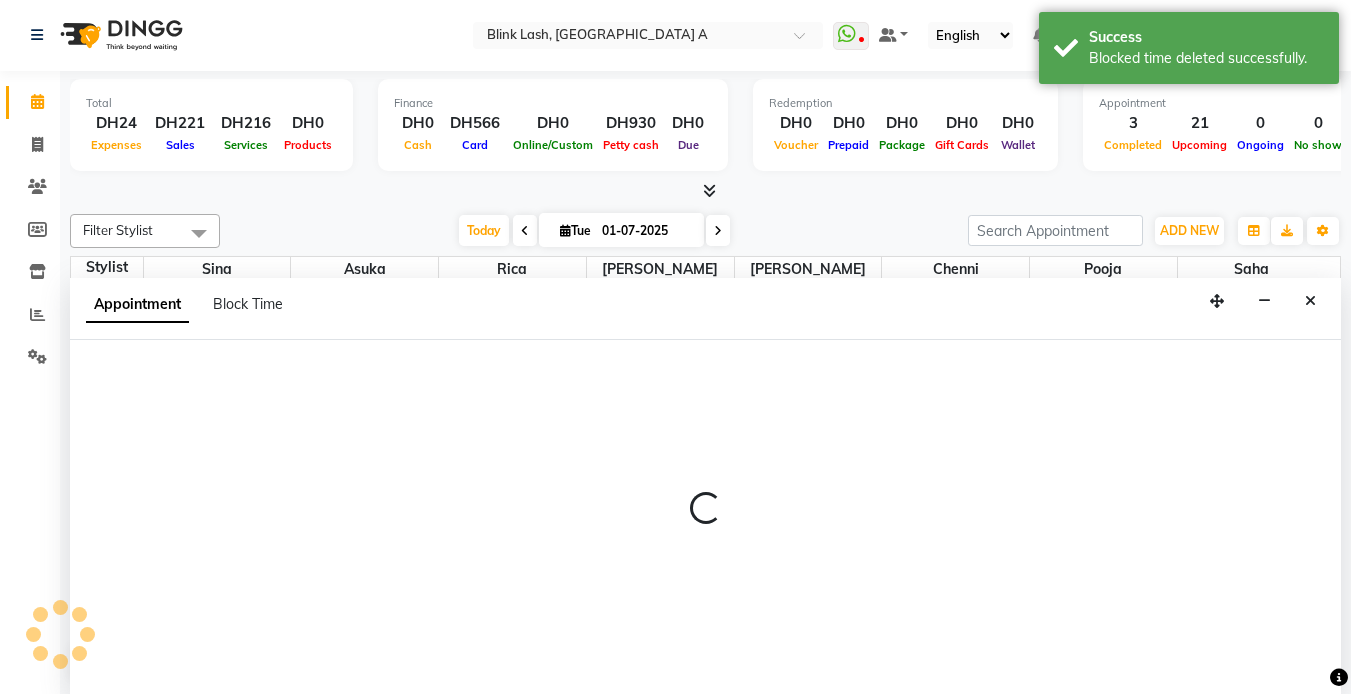 select on "600" 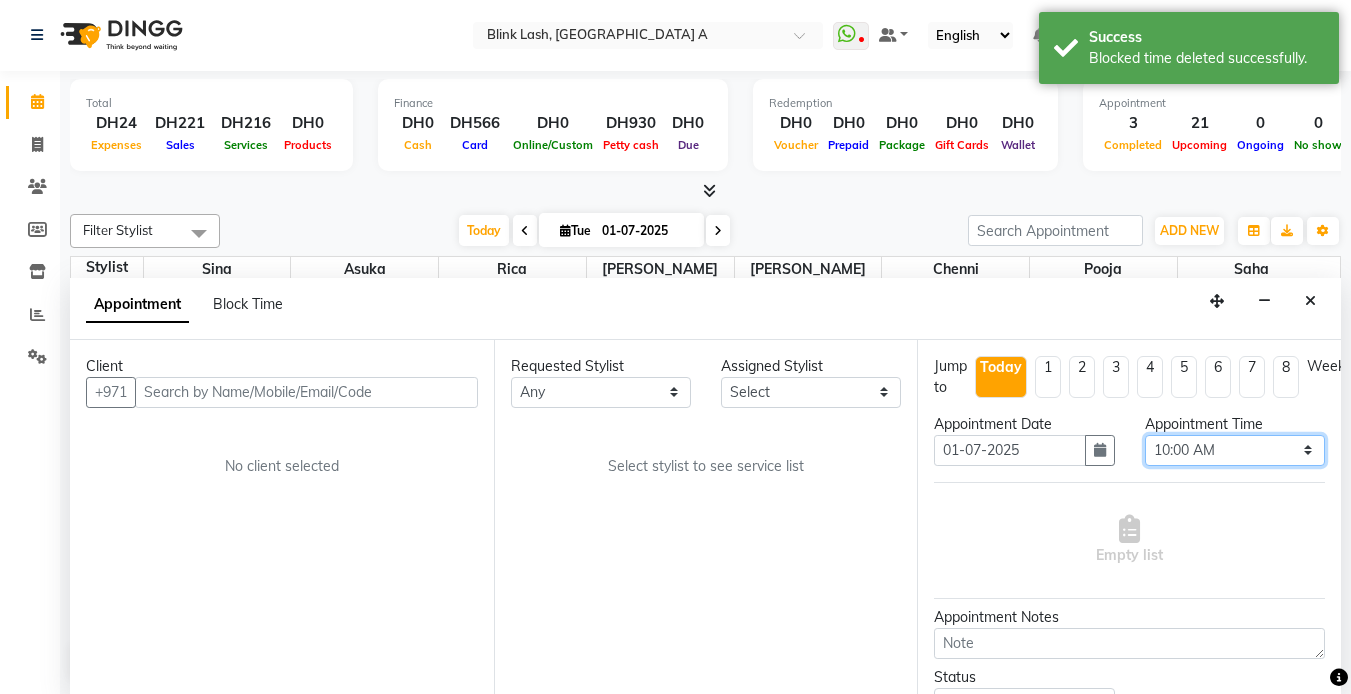 drag, startPoint x: 1271, startPoint y: 445, endPoint x: 1274, endPoint y: 435, distance: 10.440307 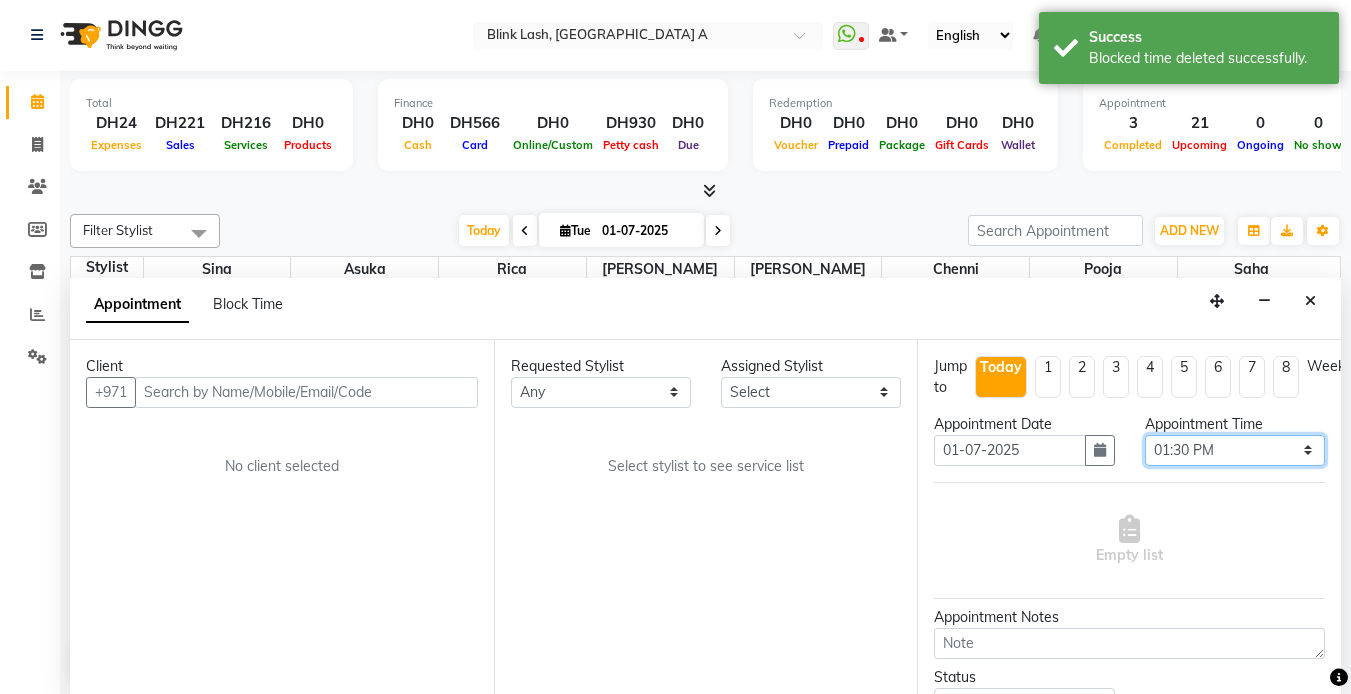 click on "Select 10:00 AM 10:05 AM 10:10 AM 10:15 AM 10:20 AM 10:25 AM 10:30 AM 10:35 AM 10:40 AM 10:45 AM 10:50 AM 10:55 AM 11:00 AM 11:05 AM 11:10 AM 11:15 AM 11:20 AM 11:25 AM 11:30 AM 11:35 AM 11:40 AM 11:45 AM 11:50 AM 11:55 AM 12:00 PM 12:05 PM 12:10 PM 12:15 PM 12:20 PM 12:25 PM 12:30 PM 12:35 PM 12:40 PM 12:45 PM 12:50 PM 12:55 PM 01:00 PM 01:05 PM 01:10 PM 01:15 PM 01:20 PM 01:25 PM 01:30 PM 01:35 PM 01:40 PM 01:45 PM 01:50 PM 01:55 PM 02:00 PM 02:05 PM 02:10 PM 02:15 PM 02:20 PM 02:25 PM 02:30 PM 02:35 PM 02:40 PM 02:45 PM 02:50 PM 02:55 PM 03:00 PM 03:05 PM 03:10 PM 03:15 PM 03:20 PM 03:25 PM 03:30 PM 03:35 PM 03:40 PM 03:45 PM 03:50 PM 03:55 PM 04:00 PM 04:05 PM 04:10 PM 04:15 PM 04:20 PM 04:25 PM 04:30 PM 04:35 PM 04:40 PM 04:45 PM 04:50 PM 04:55 PM 05:00 PM 05:05 PM 05:10 PM 05:15 PM 05:20 PM 05:25 PM 05:30 PM 05:35 PM 05:40 PM 05:45 PM 05:50 PM 05:55 PM 06:00 PM 06:05 PM 06:10 PM 06:15 PM 06:20 PM 06:25 PM 06:30 PM 06:35 PM 06:40 PM 06:45 PM 06:50 PM 06:55 PM 07:00 PM 07:05 PM 07:10 PM 07:15 PM 07:20 PM" at bounding box center [1235, 450] 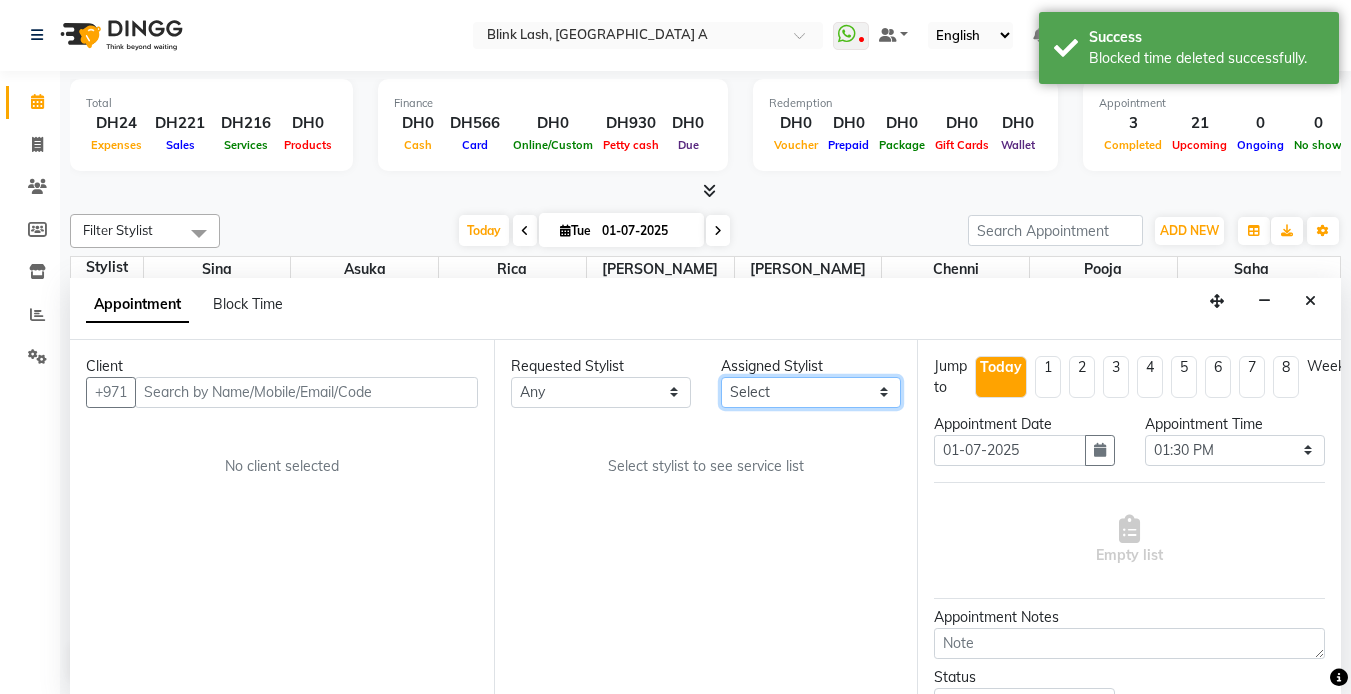 drag, startPoint x: 808, startPoint y: 383, endPoint x: 801, endPoint y: 405, distance: 23.086792 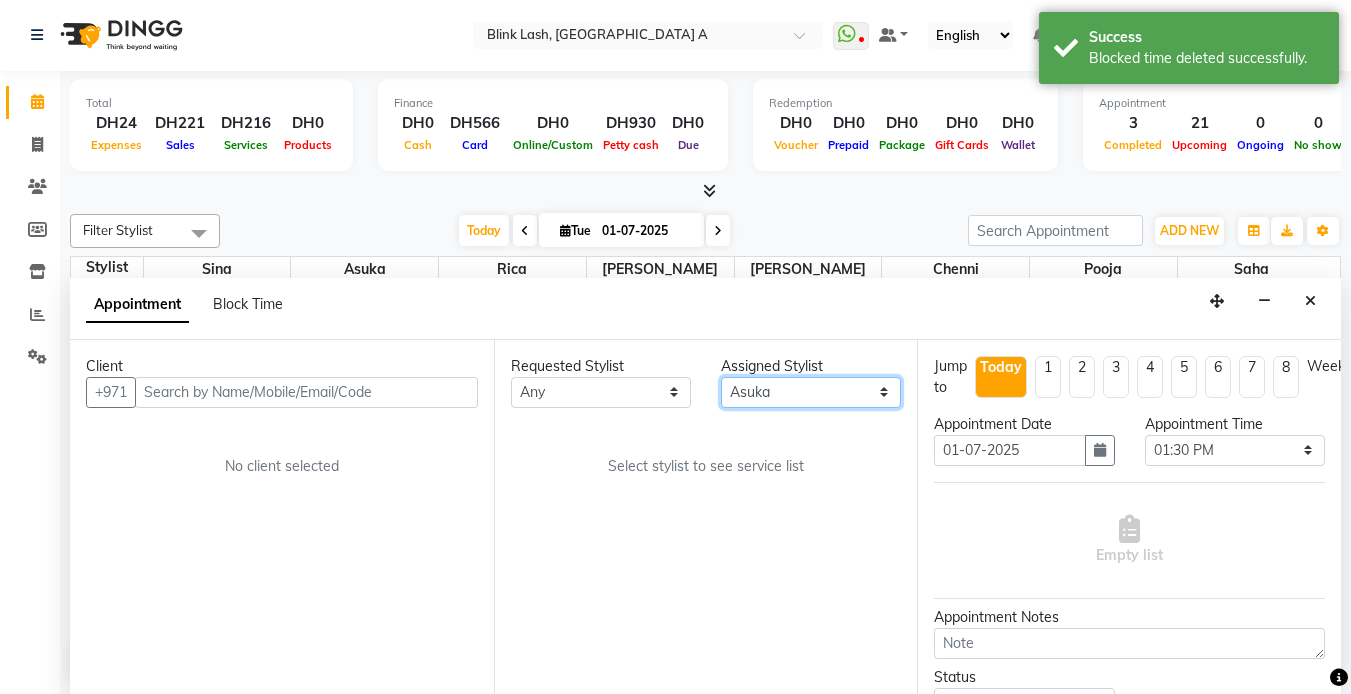 click on "Select [PERSON_NAME] [PERSON_NAME] pooja [PERSON_NAME]" at bounding box center (811, 392) 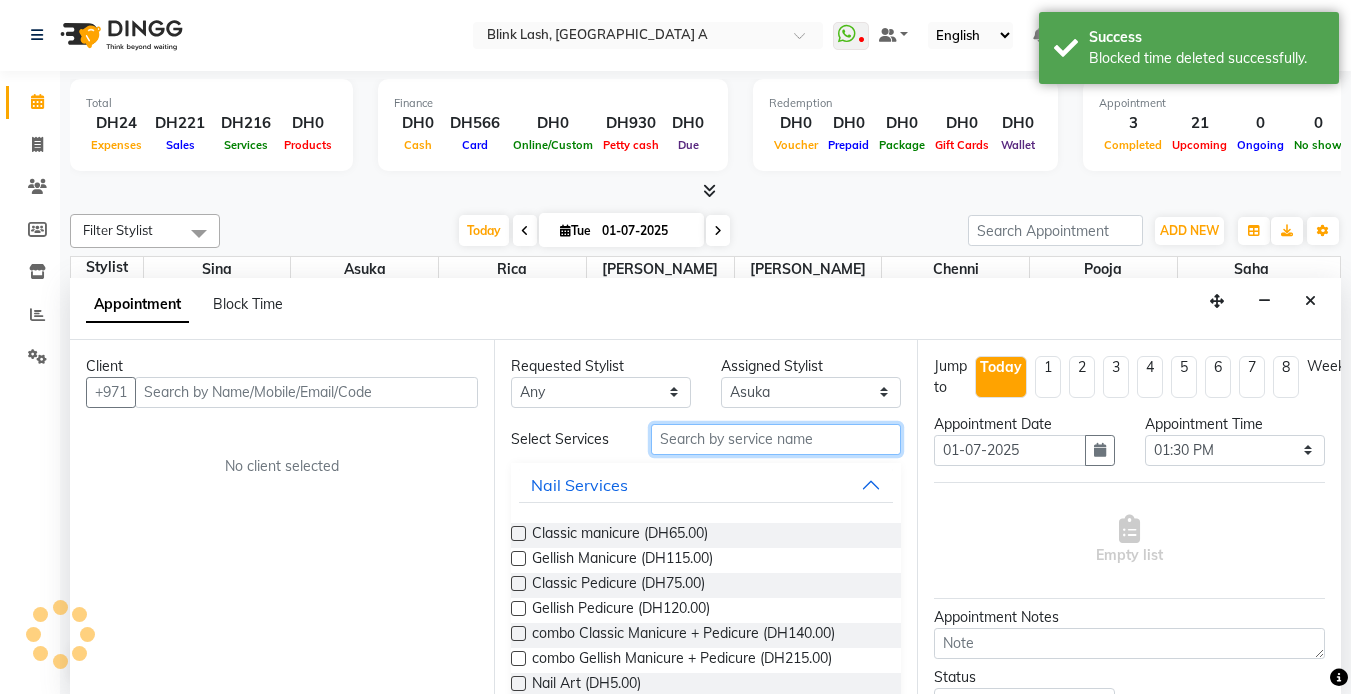 click at bounding box center (776, 439) 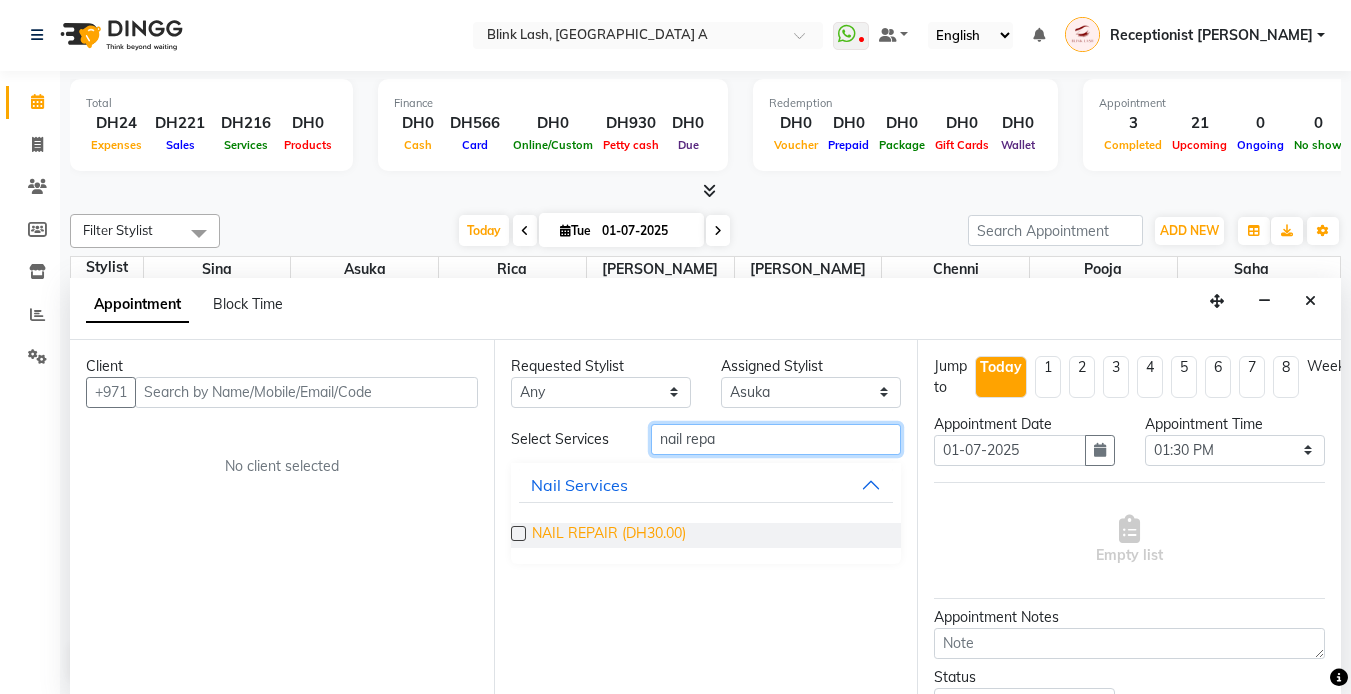 type on "nail repa" 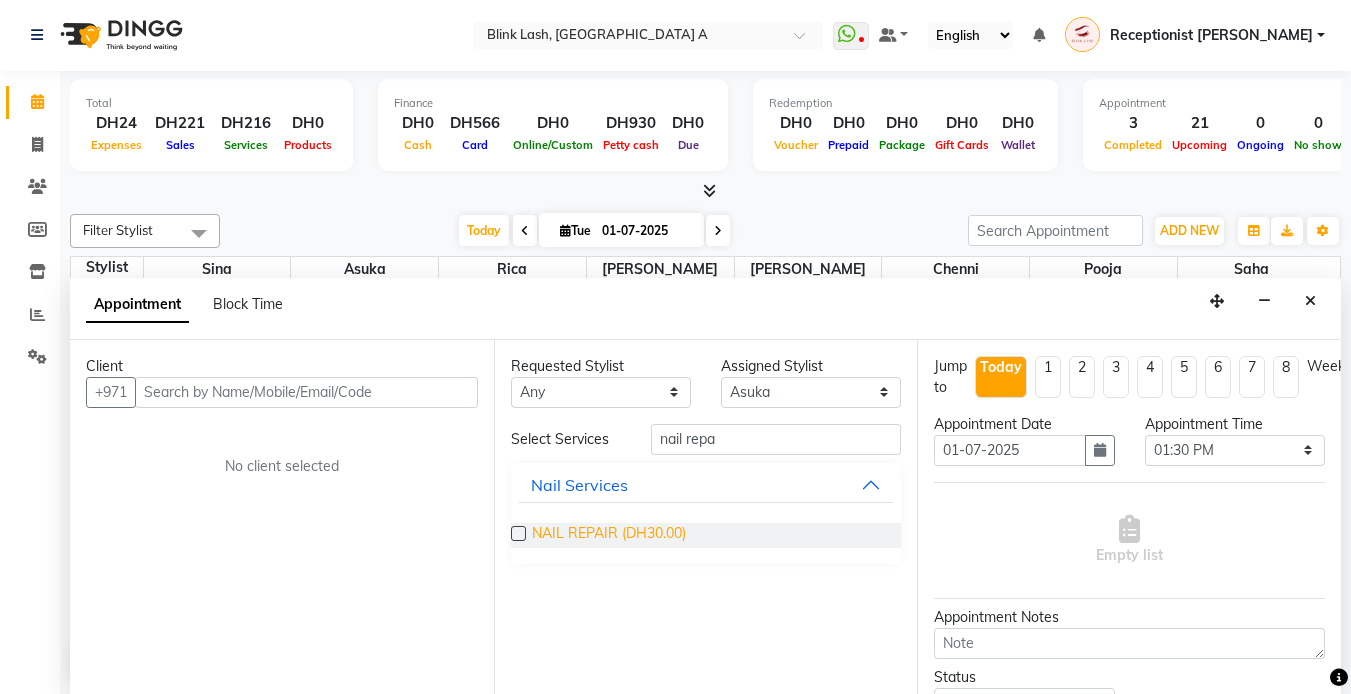 click on "NAIL REPAIR (DH30.00)" at bounding box center [609, 535] 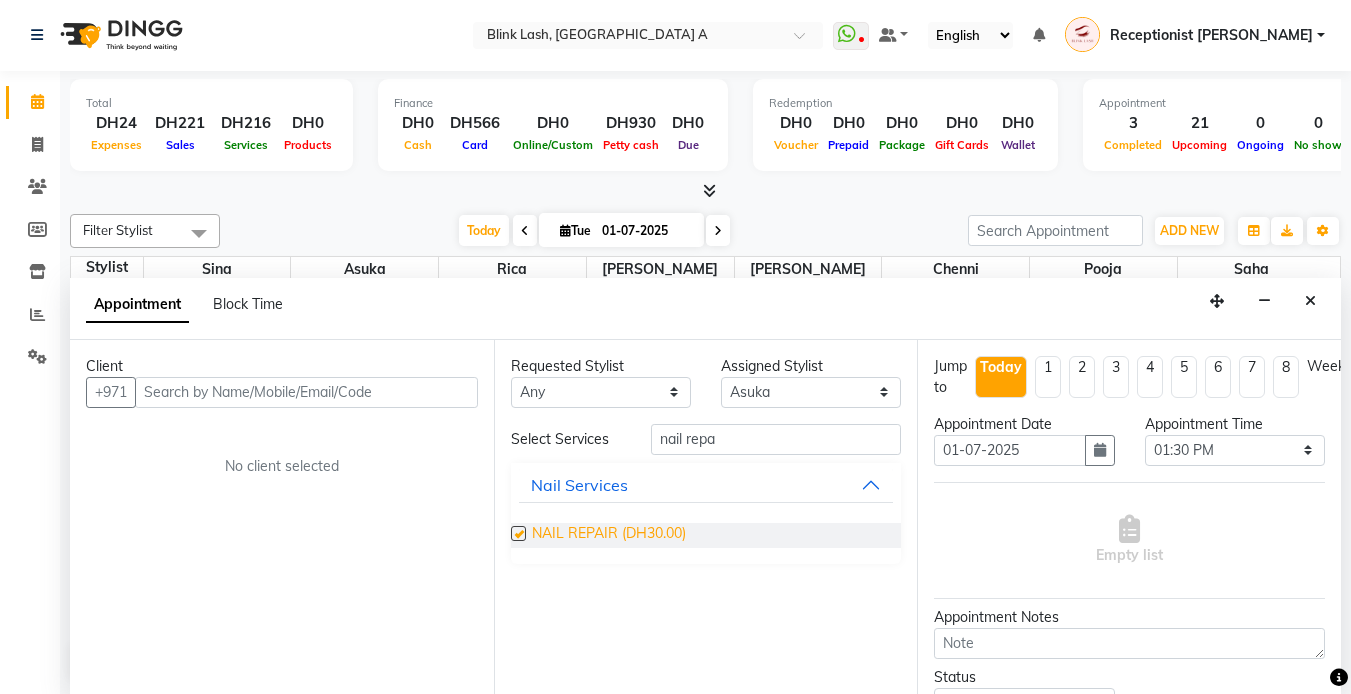 checkbox on "false" 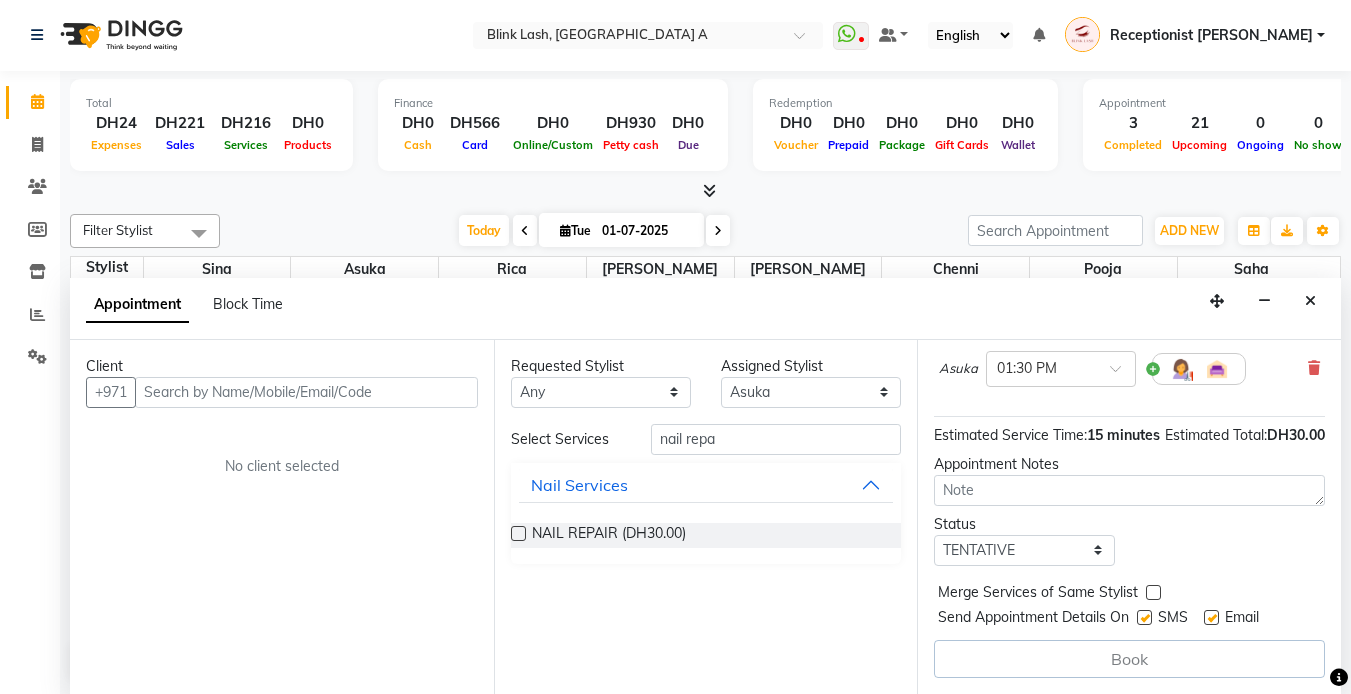 scroll, scrollTop: 210, scrollLeft: 0, axis: vertical 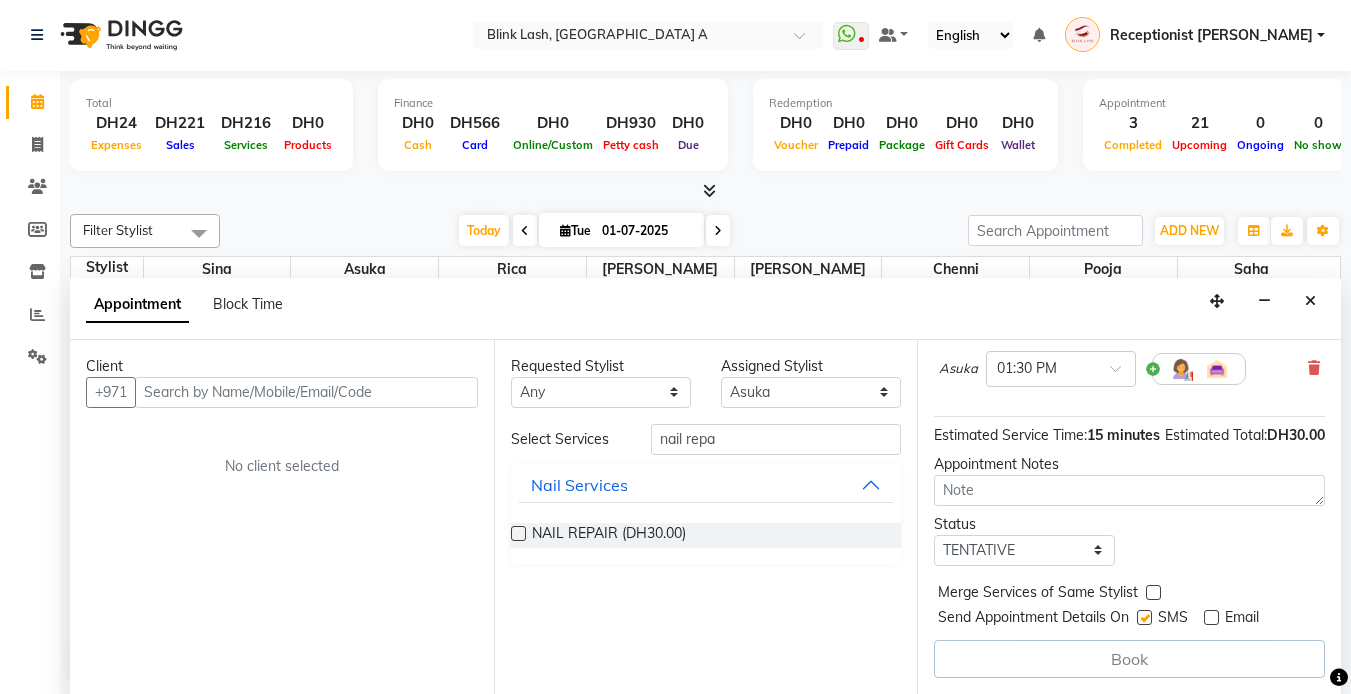 click at bounding box center [1144, 617] 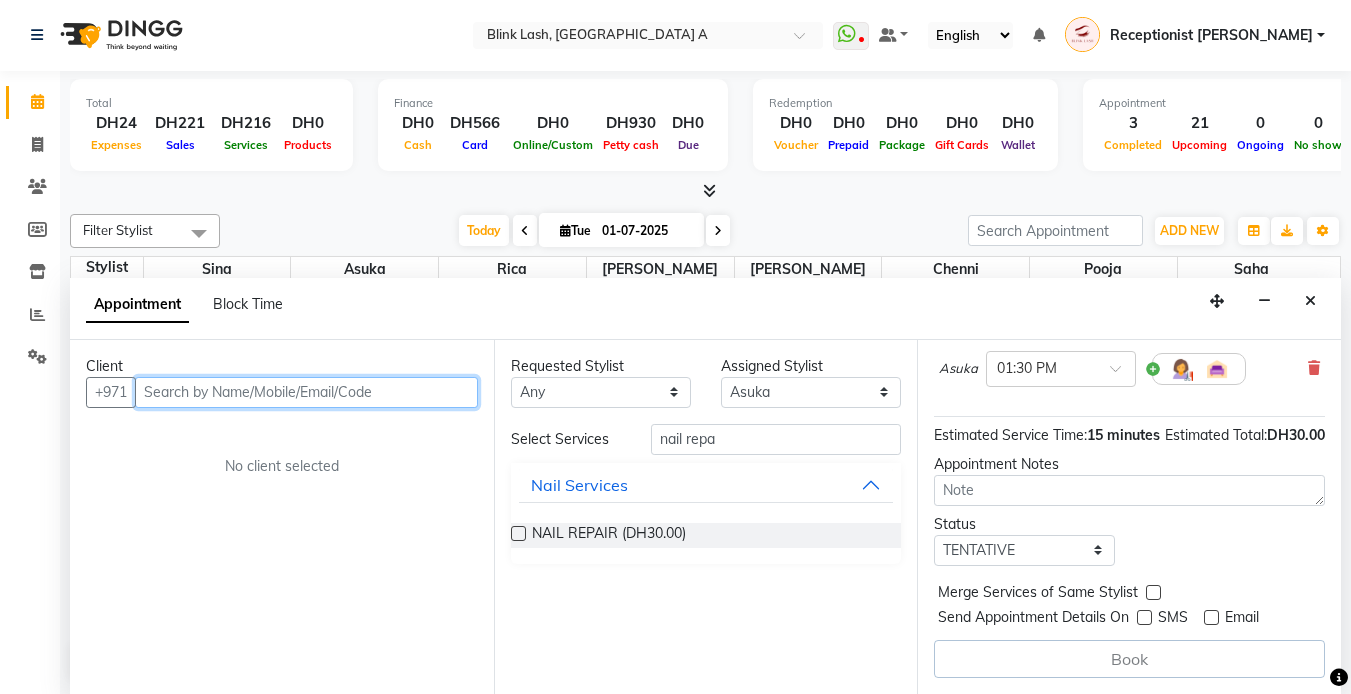 click at bounding box center [306, 392] 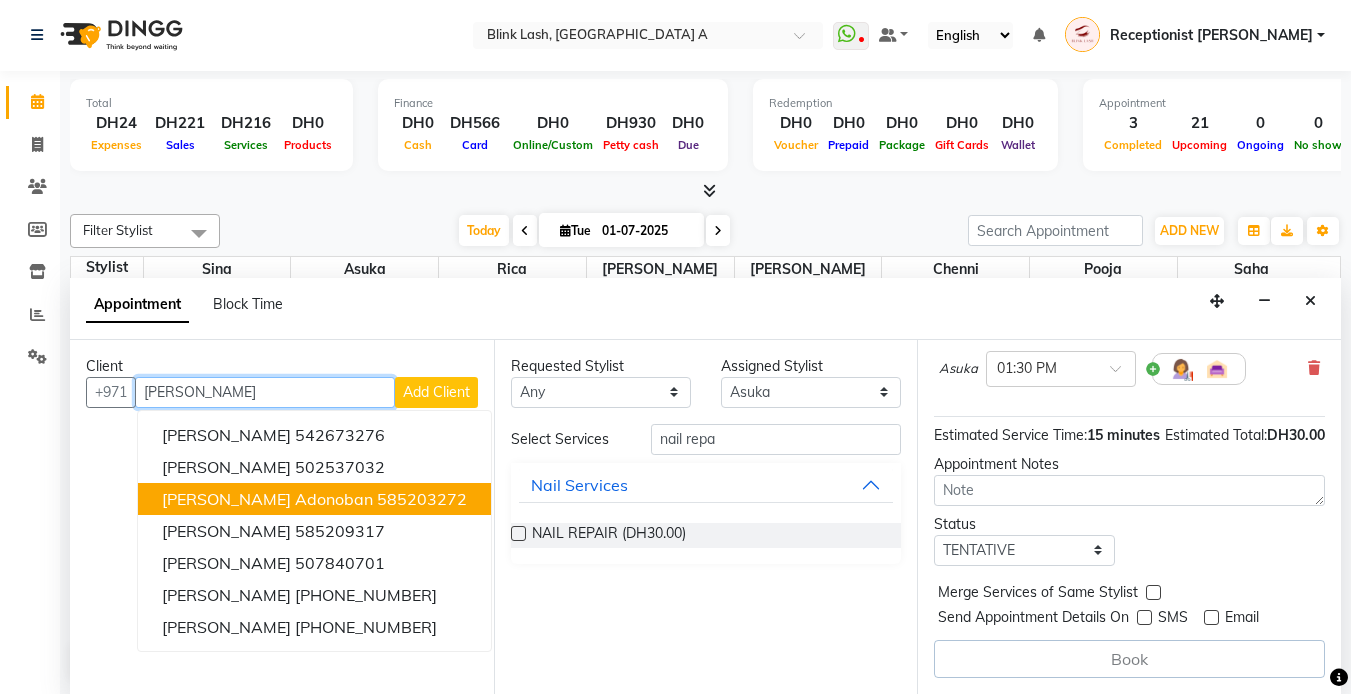 click on "585203272" at bounding box center (422, 499) 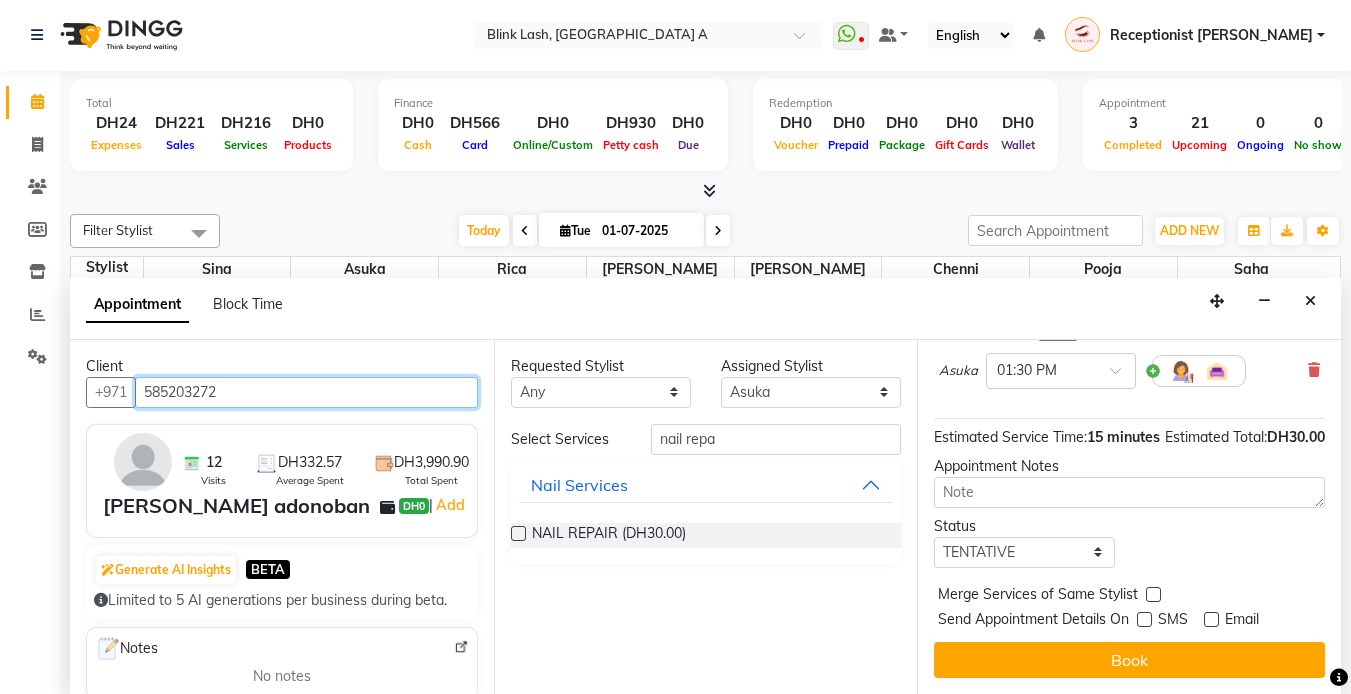 scroll, scrollTop: 208, scrollLeft: 0, axis: vertical 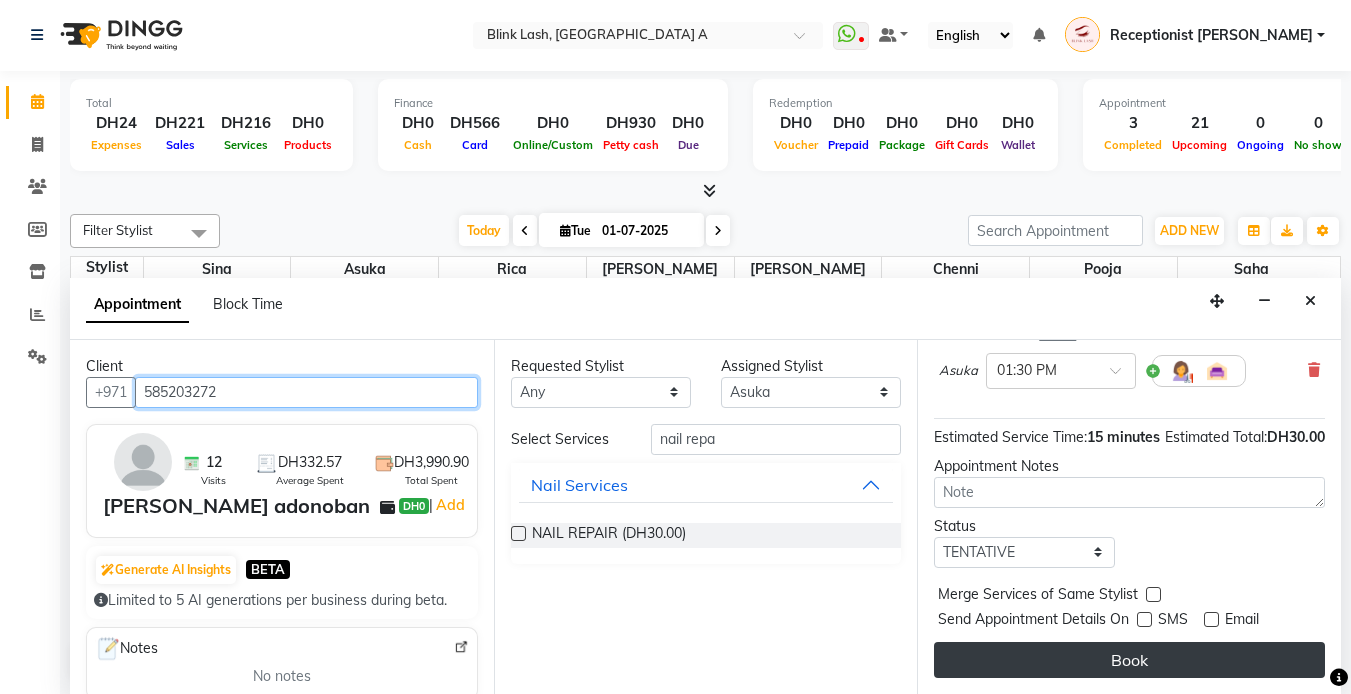 type on "585203272" 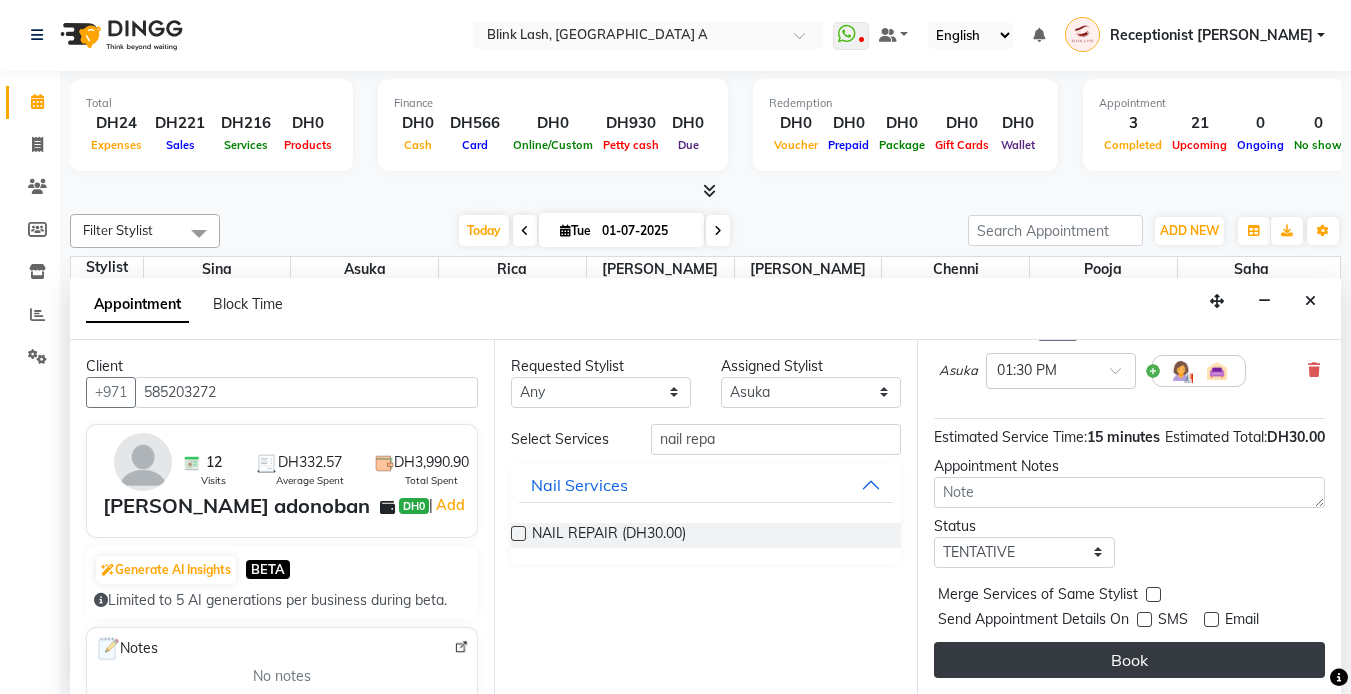 click on "Book" at bounding box center [1129, 660] 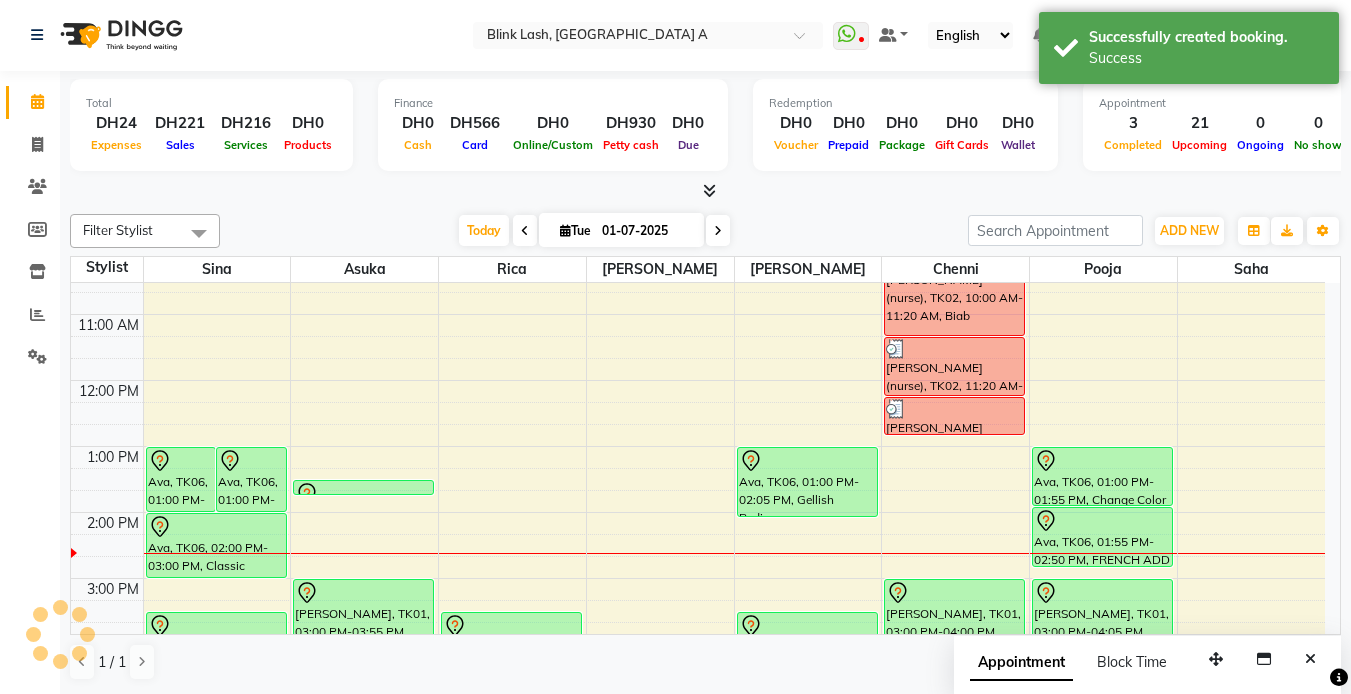 scroll, scrollTop: 0, scrollLeft: 0, axis: both 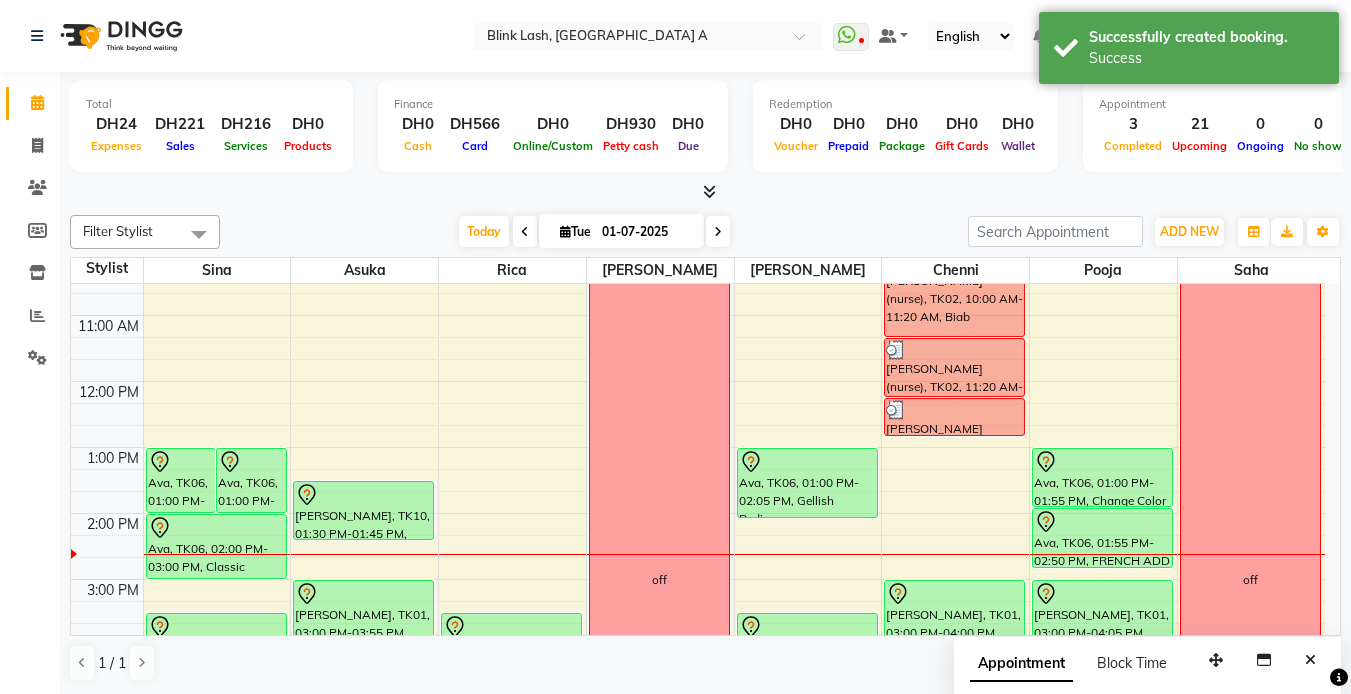 click on "noora, TK04, 06:30 PM-07:40 PM, Classic Eyelash Extensions             [PERSON_NAME], TK08, 07:00 PM-08:30 PM, Classic Eyelash Extensions             katie adonoban, TK10, 01:30 PM-01:45 PM, NAIL REPAIR             [PERSON_NAME], TK01, 03:00 PM-03:55 PM, Lash Lift             noora, TK04, 04:30 PM-05:25 PM, Eyebrow Lamination             noora, TK04, 05:35 PM-06:30 PM, Eyebrow Threading             [PERSON_NAME], TK10, 01:30 PM-01:45 PM, NAIL REPAIR" at bounding box center (364, 678) 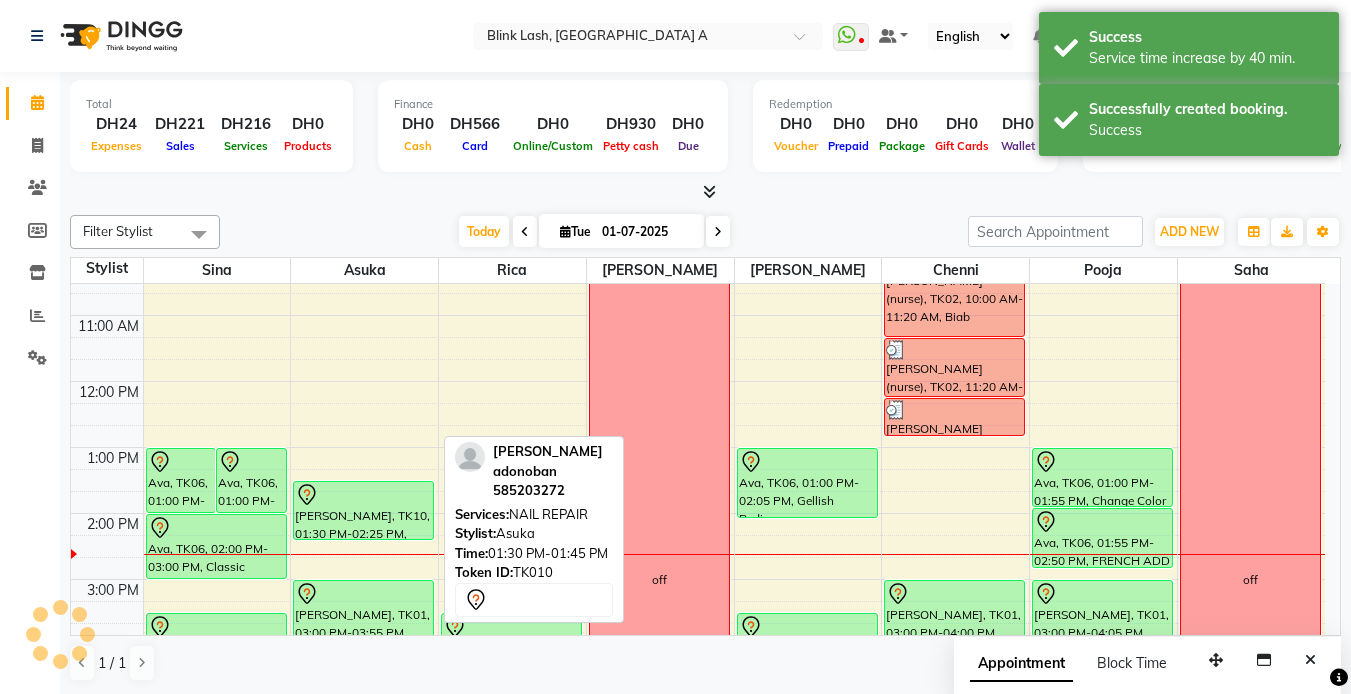click at bounding box center (363, 495) 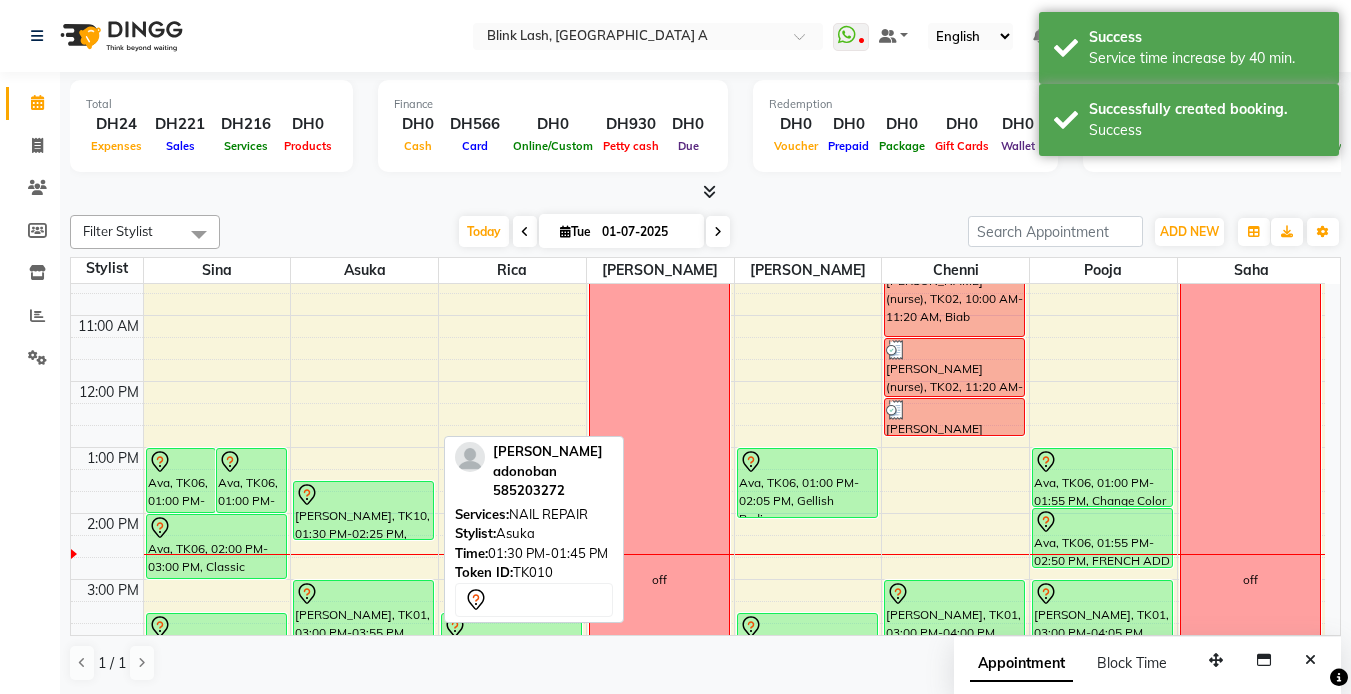 click at bounding box center [363, 495] 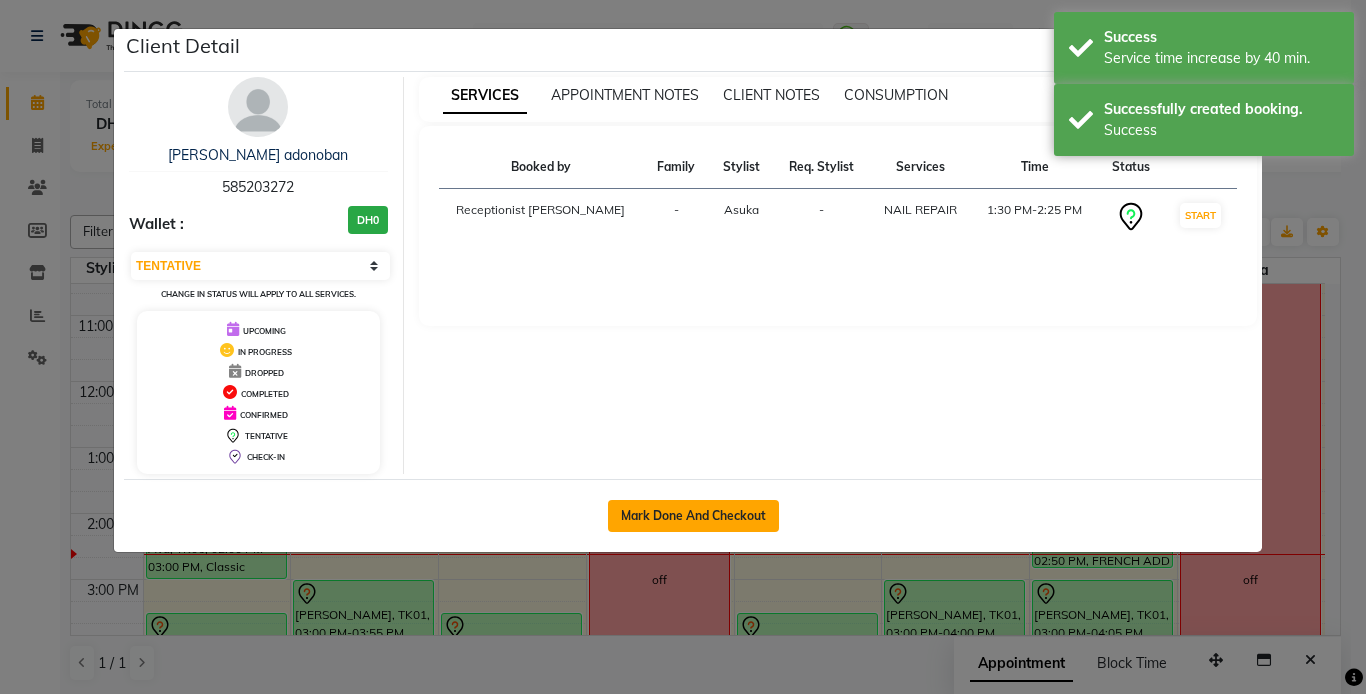 click on "Mark Done And Checkout" 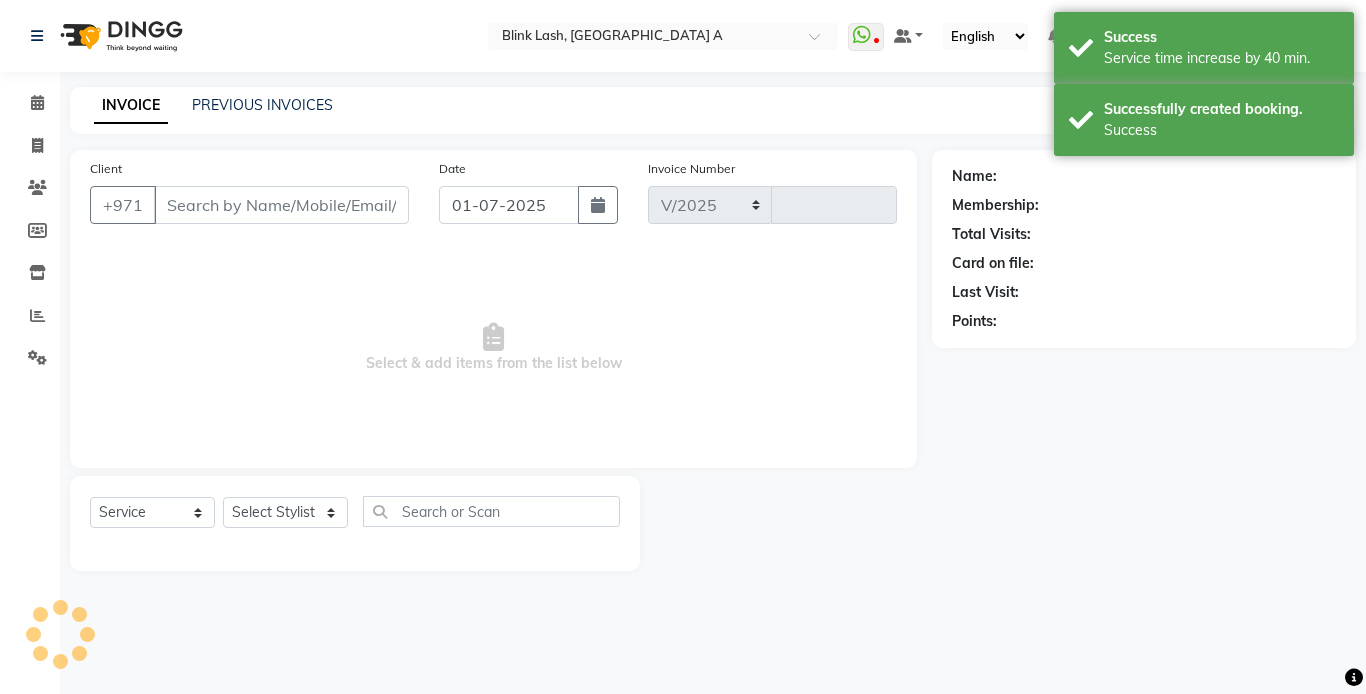 select on "5970" 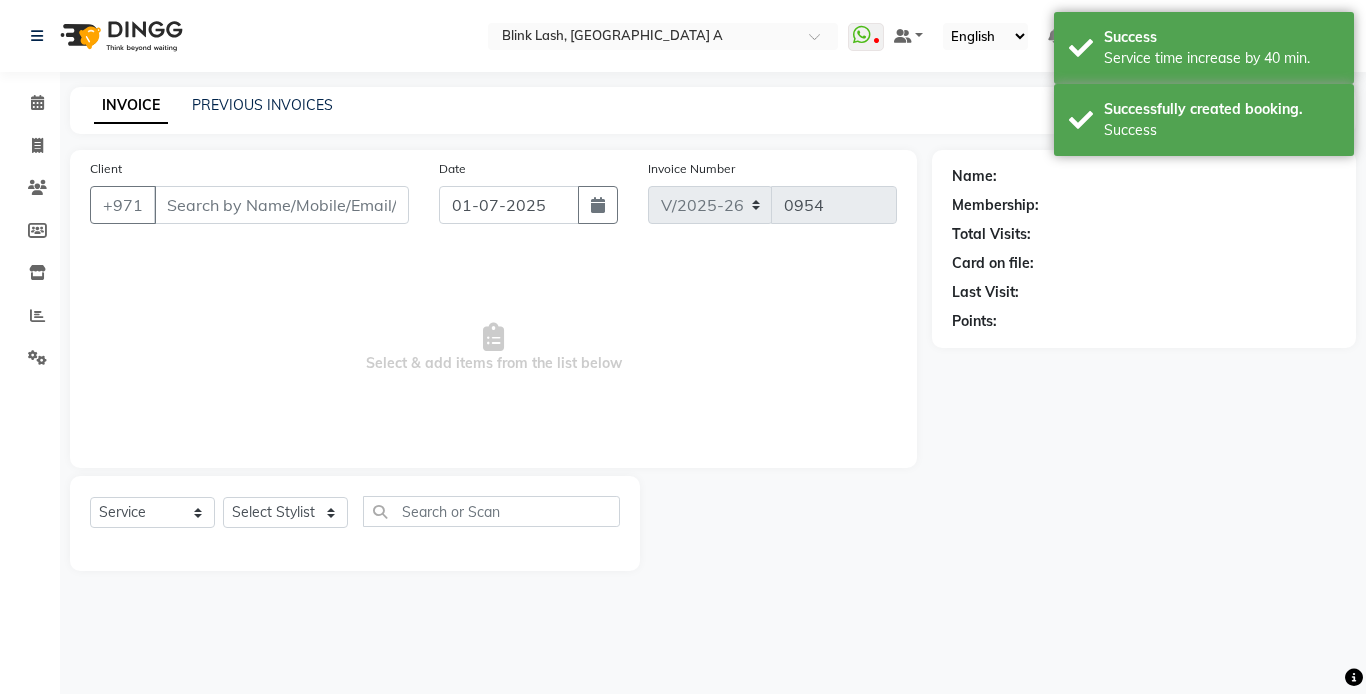 type on "585203272" 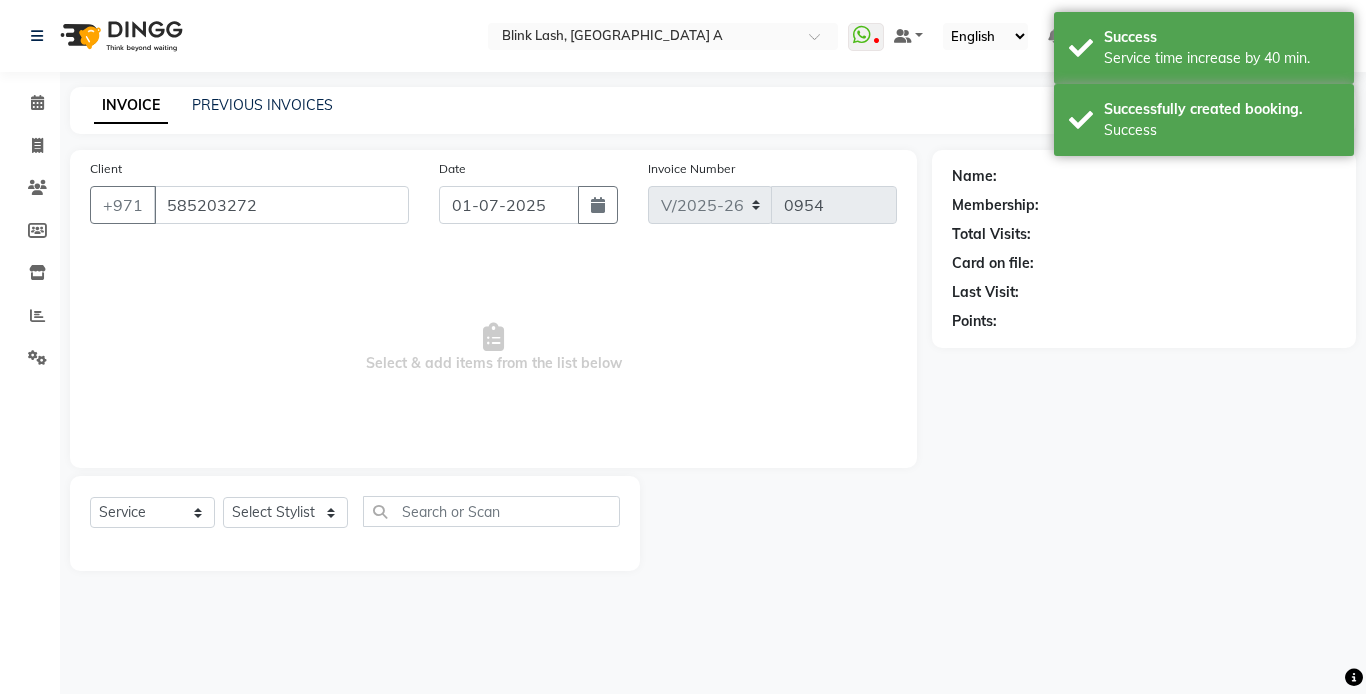 select on "42462" 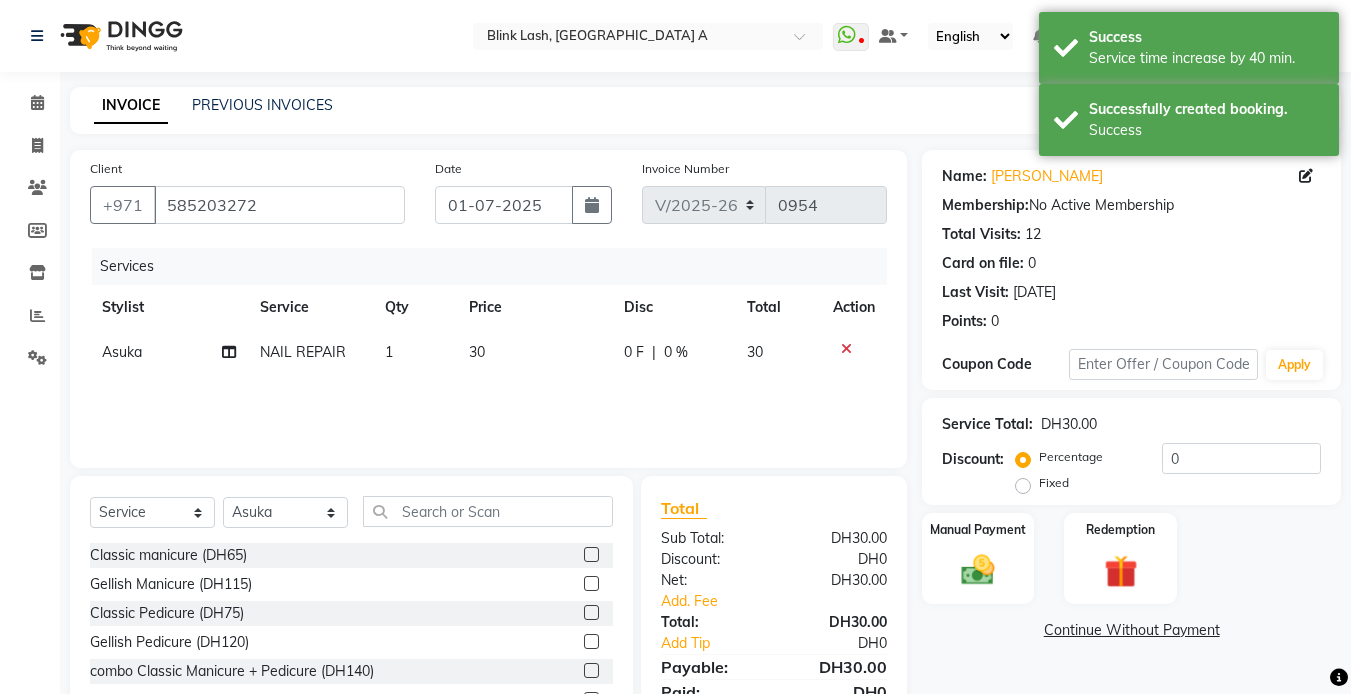 drag, startPoint x: 979, startPoint y: 461, endPoint x: 1042, endPoint y: 491, distance: 69.77822 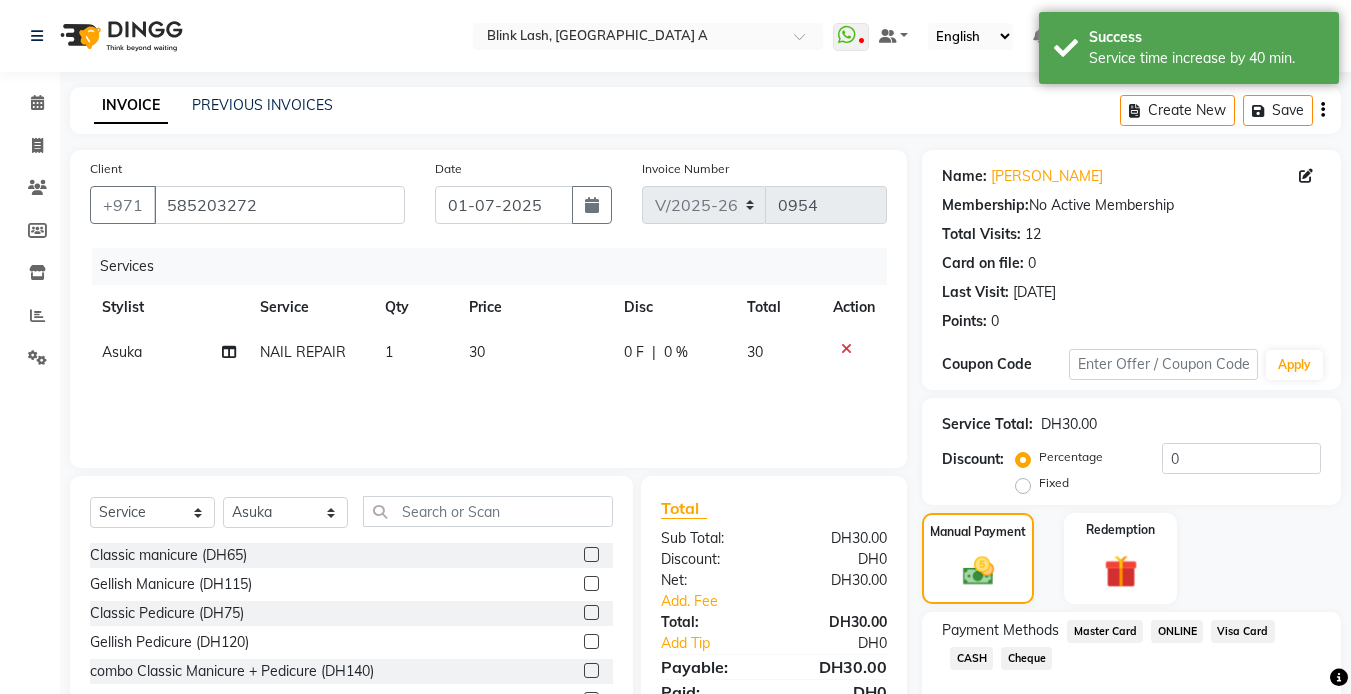 scroll, scrollTop: 107, scrollLeft: 0, axis: vertical 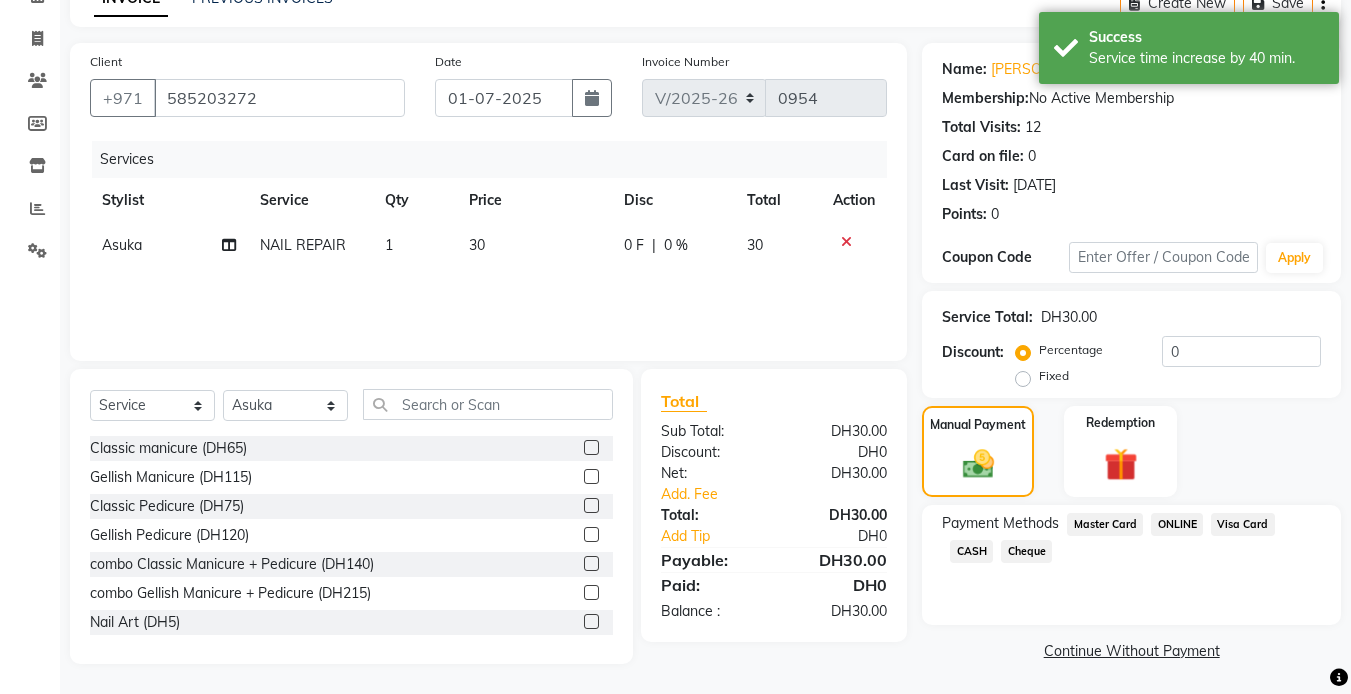 click on "Visa Card" 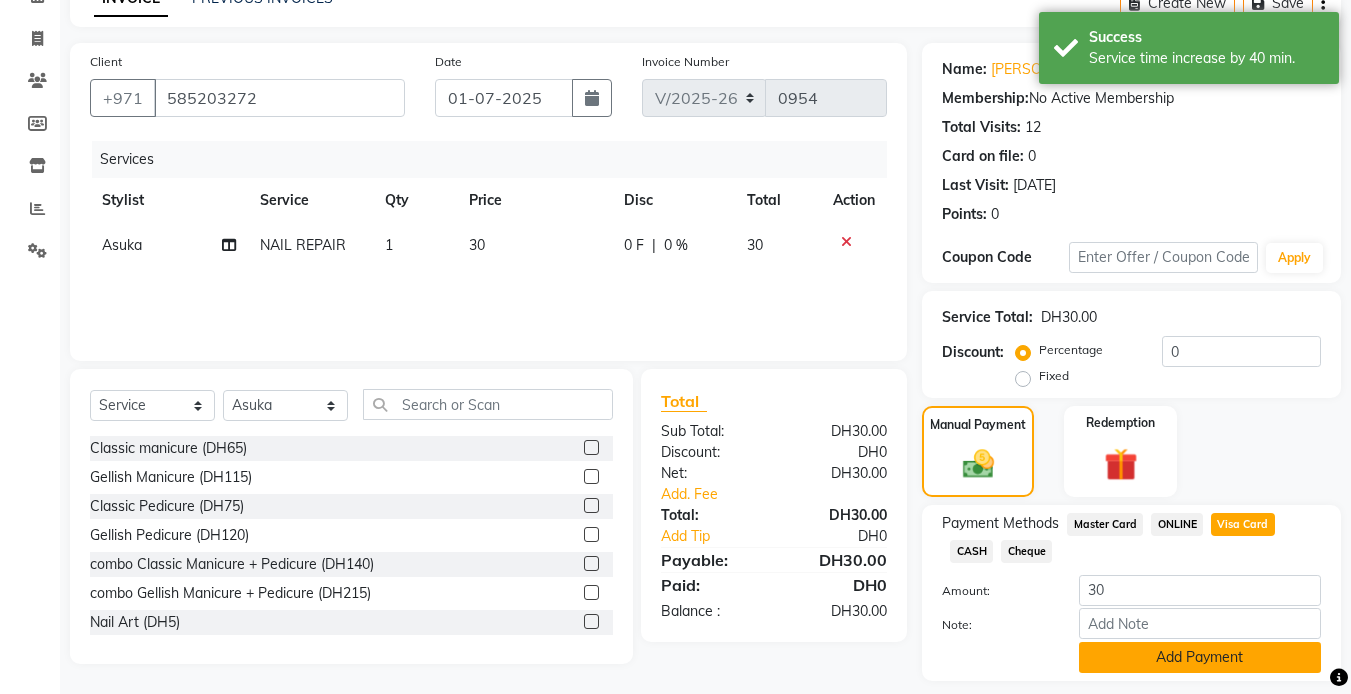 click on "Add Payment" 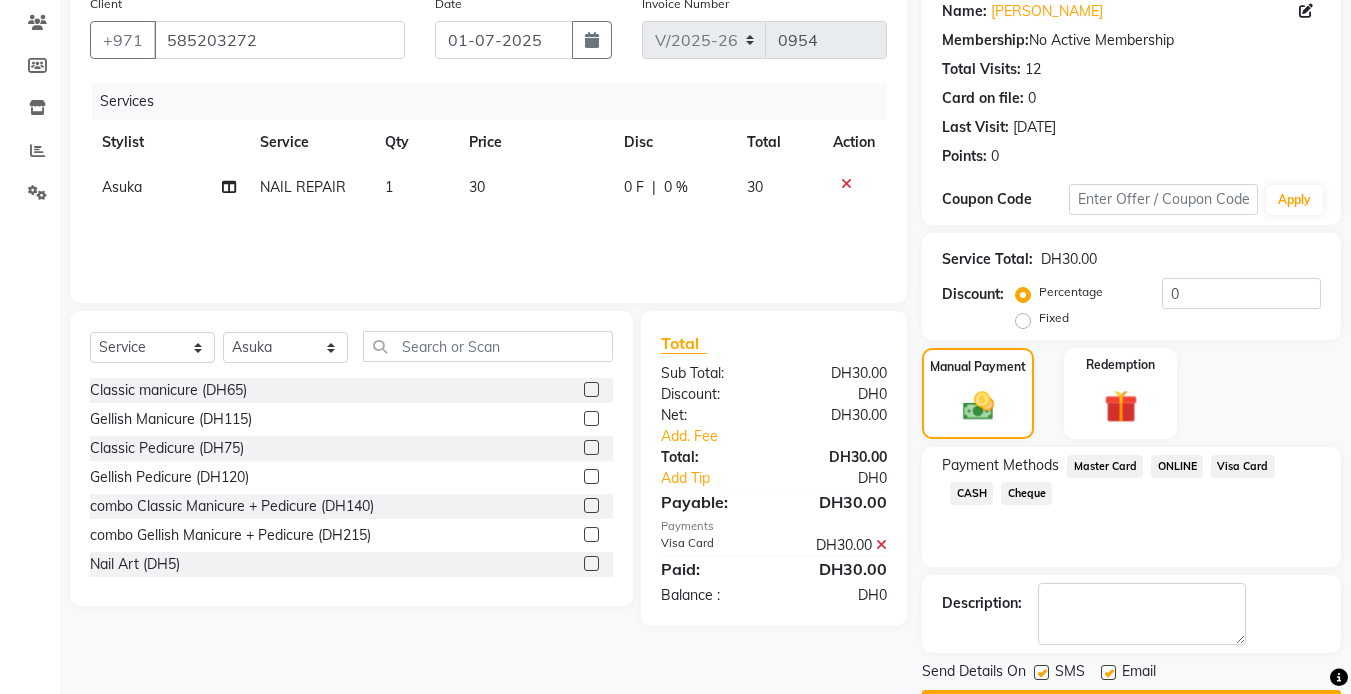 scroll, scrollTop: 222, scrollLeft: 0, axis: vertical 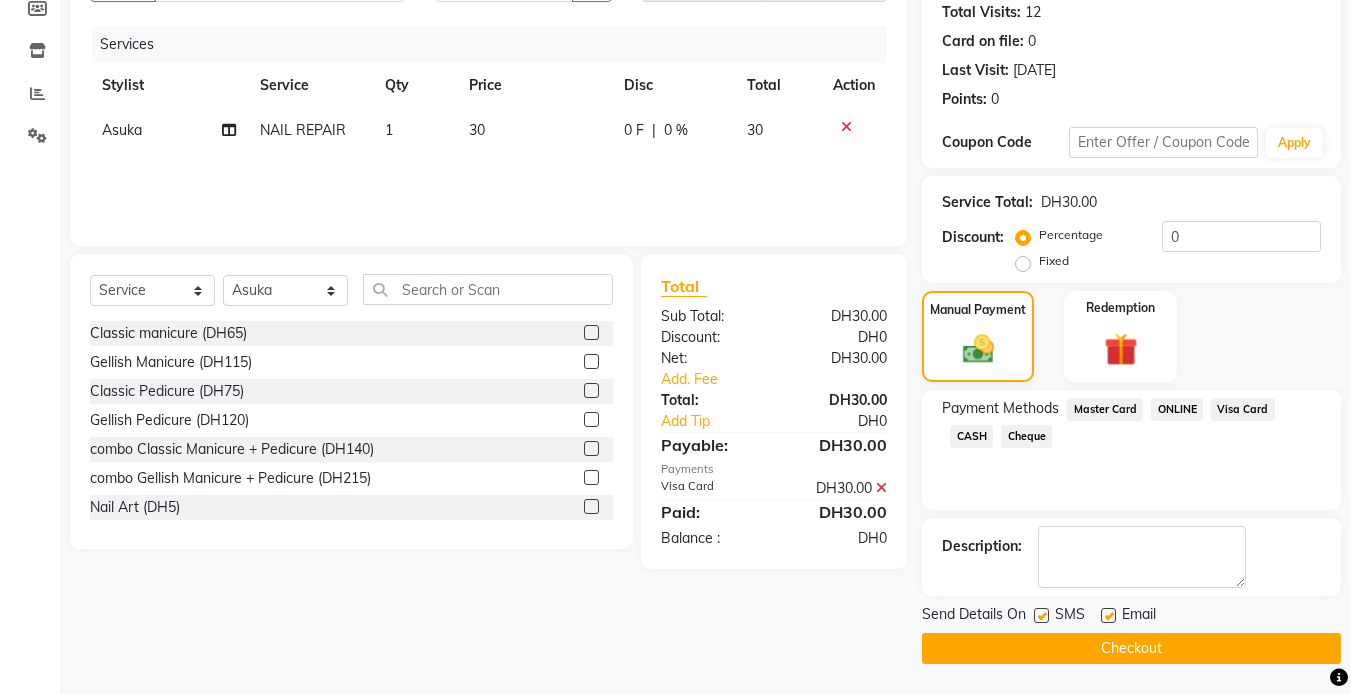 click on "Checkout" 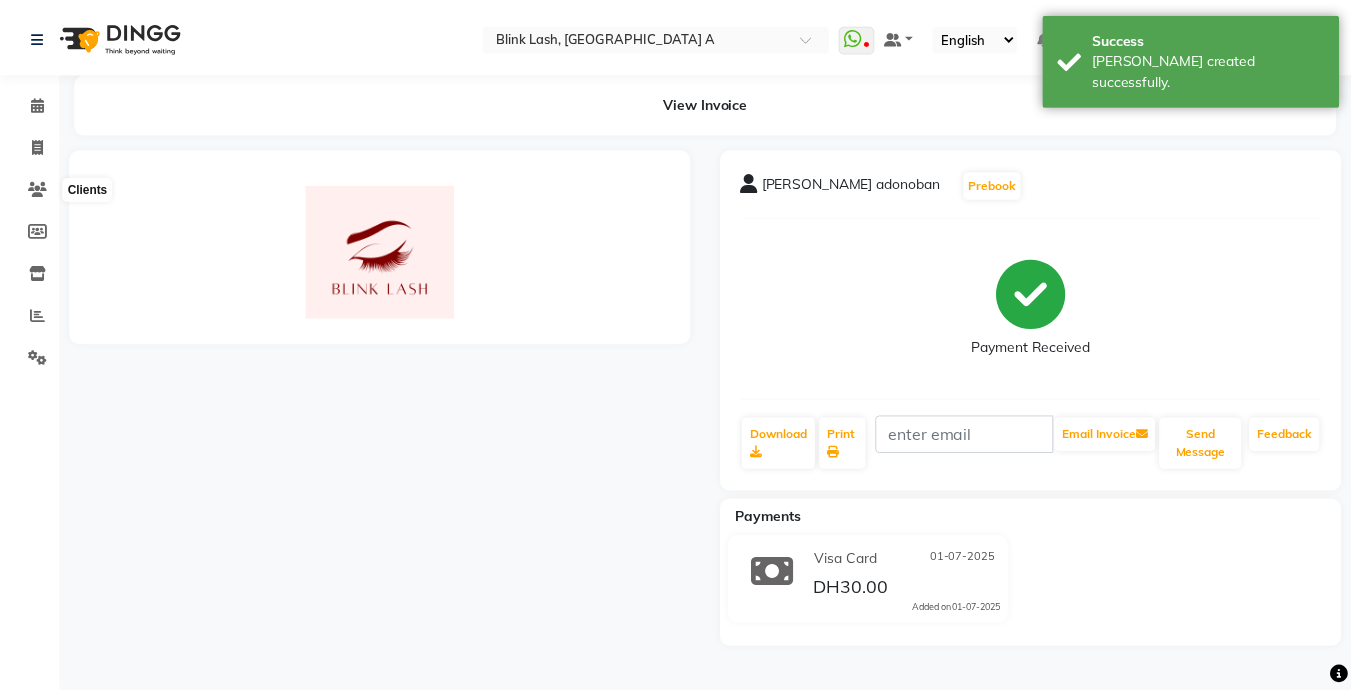 scroll, scrollTop: 0, scrollLeft: 0, axis: both 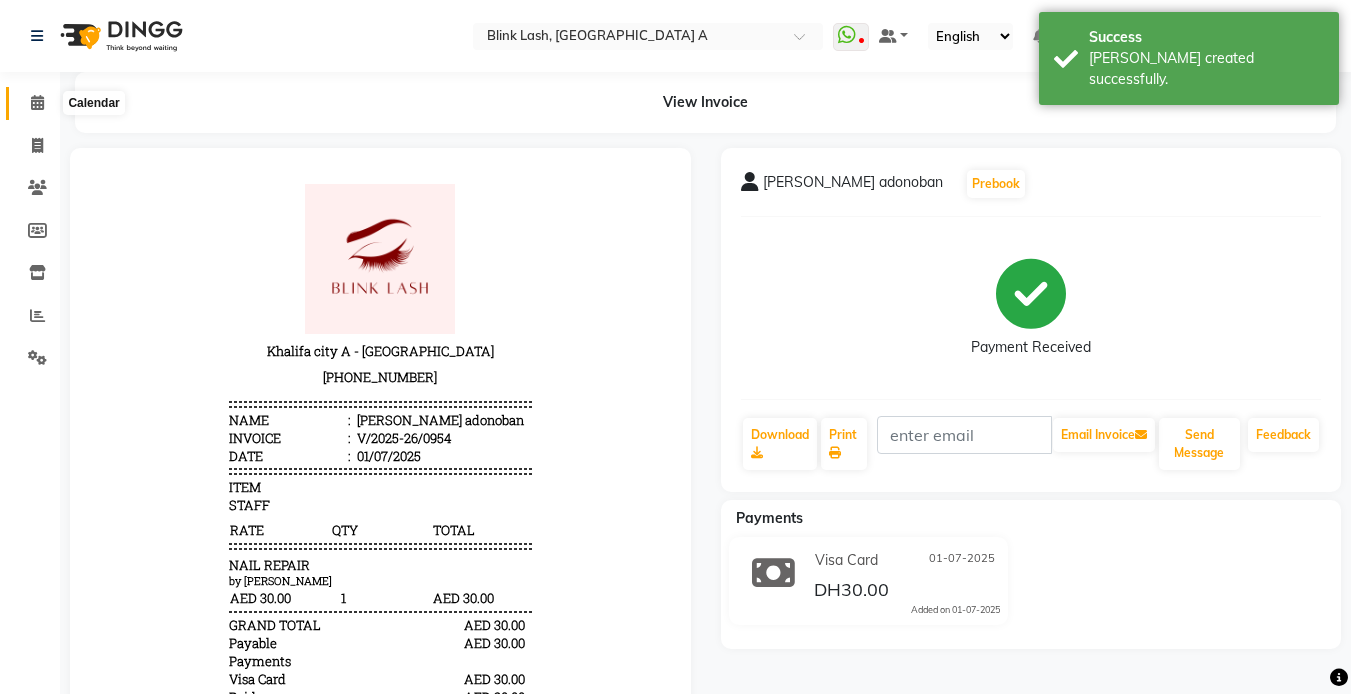 click 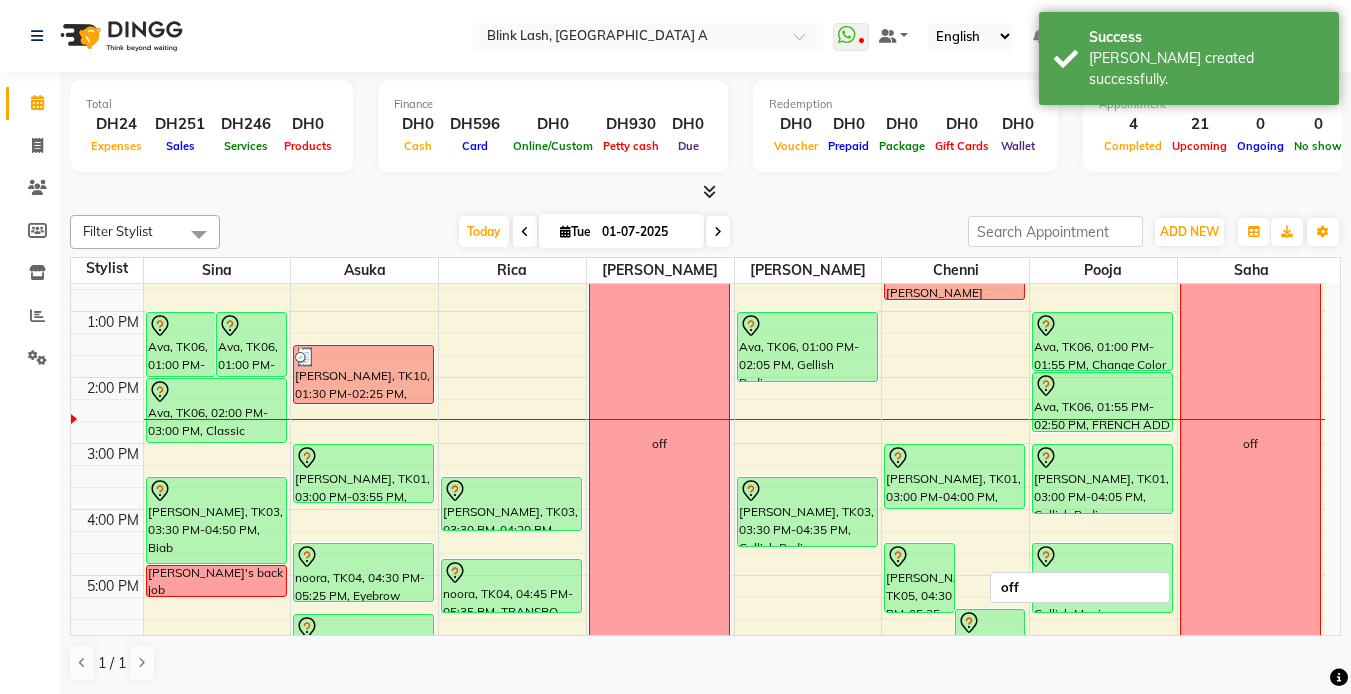 scroll, scrollTop: 200, scrollLeft: 0, axis: vertical 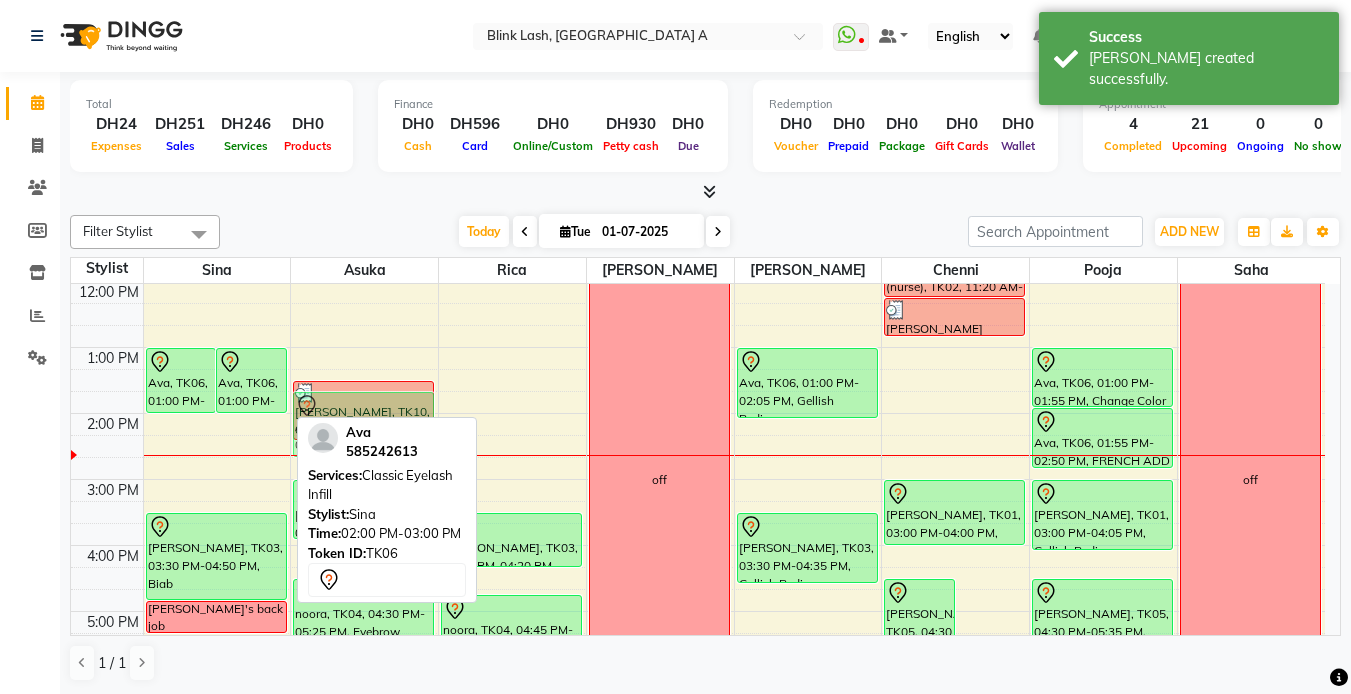 drag, startPoint x: 223, startPoint y: 443, endPoint x: 337, endPoint y: 418, distance: 116.70904 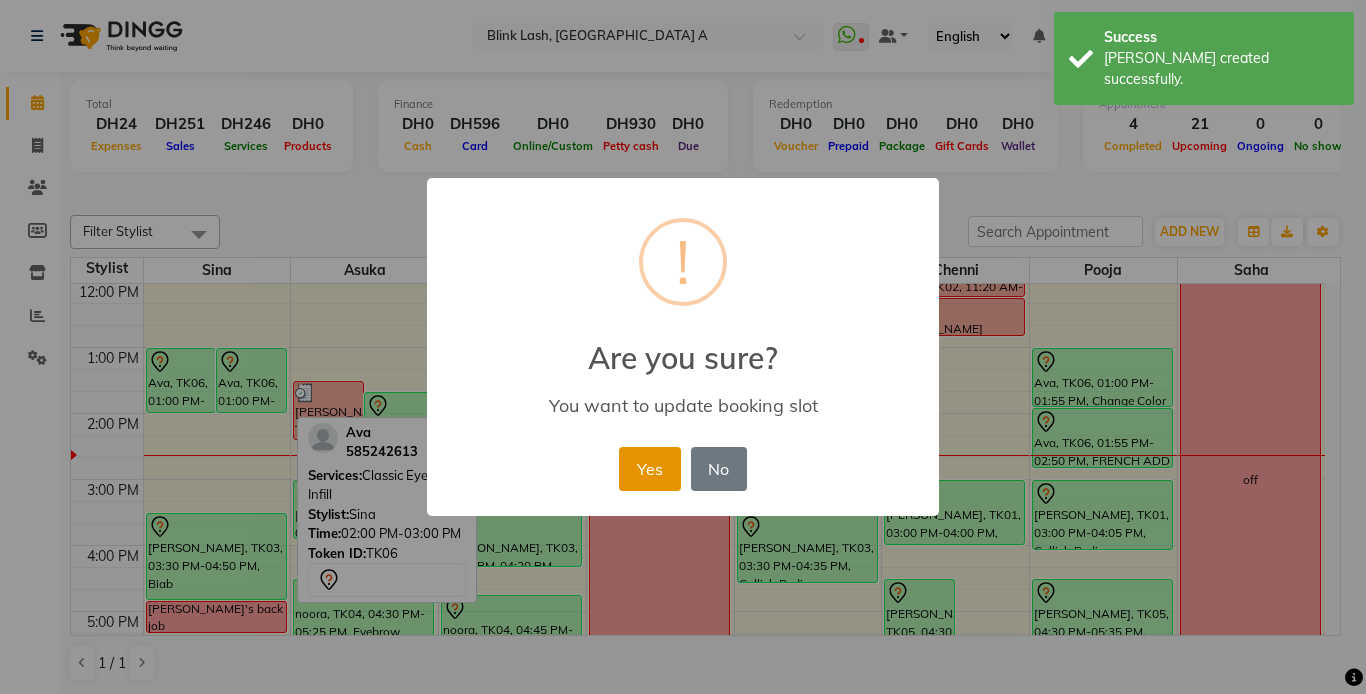click on "Yes" at bounding box center [649, 469] 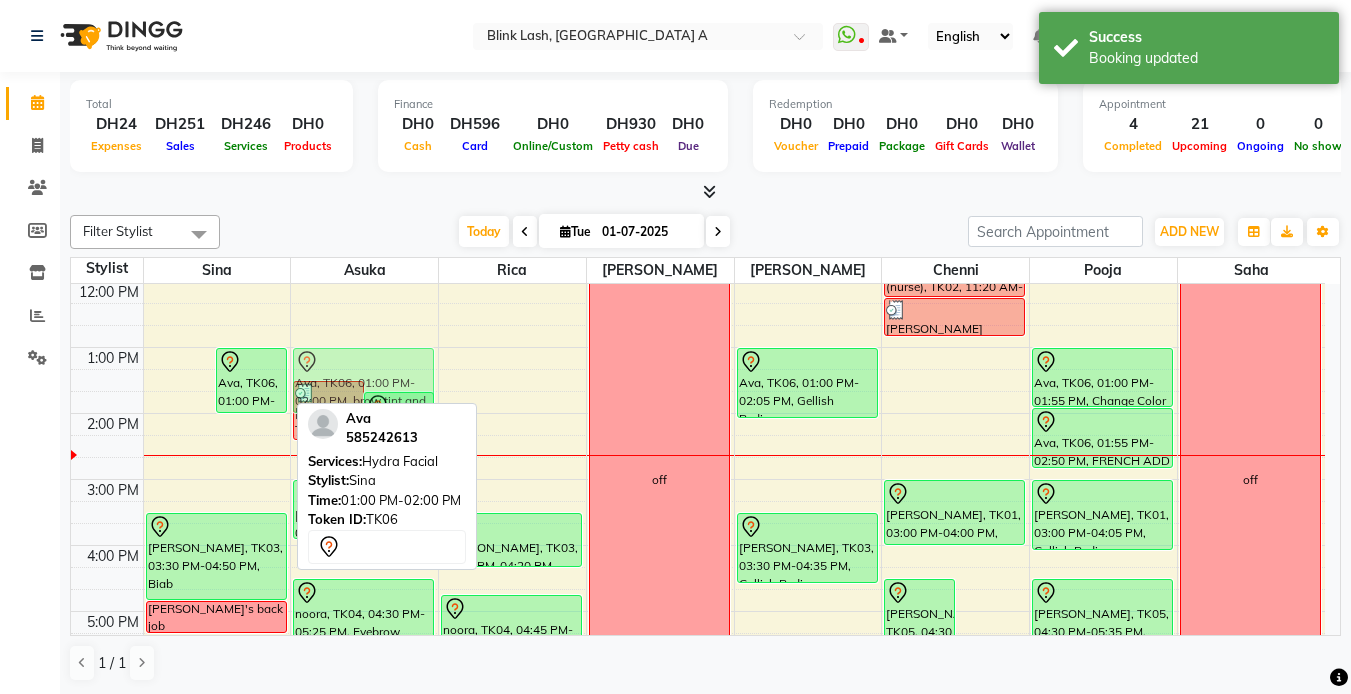 drag, startPoint x: 161, startPoint y: 383, endPoint x: 416, endPoint y: 408, distance: 256.22256 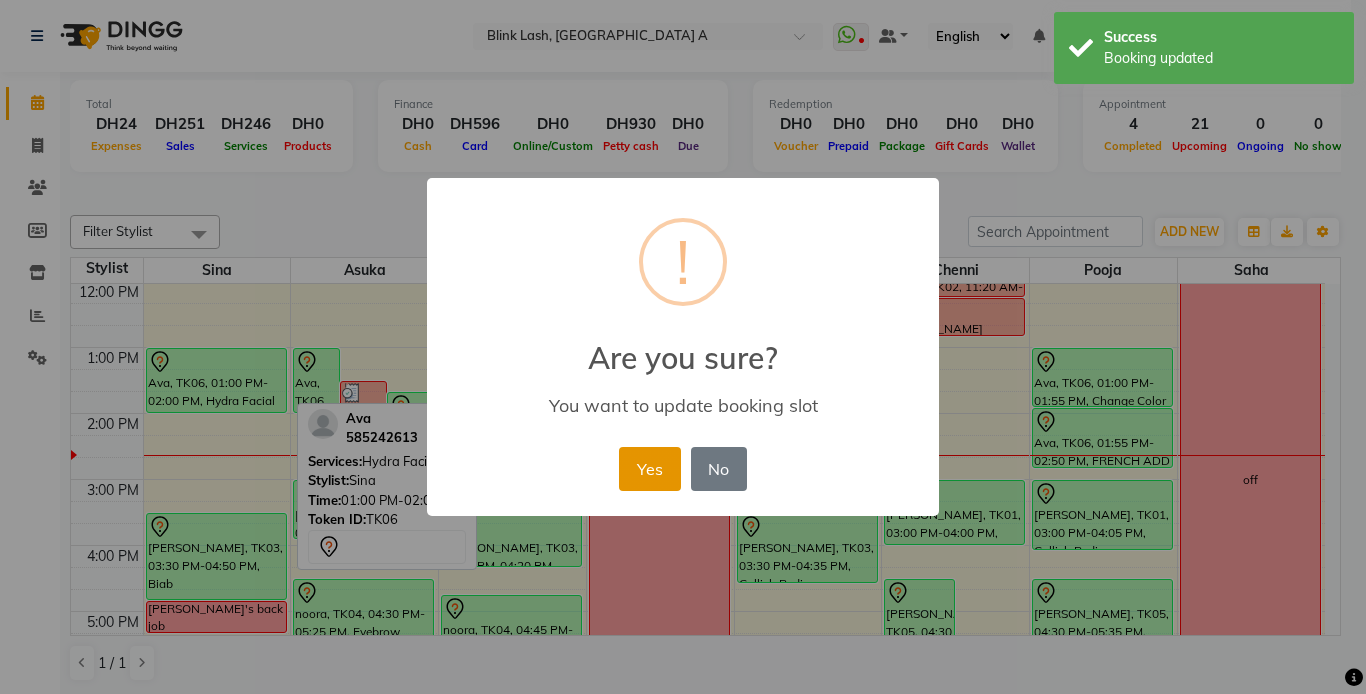 click on "Yes" at bounding box center [649, 469] 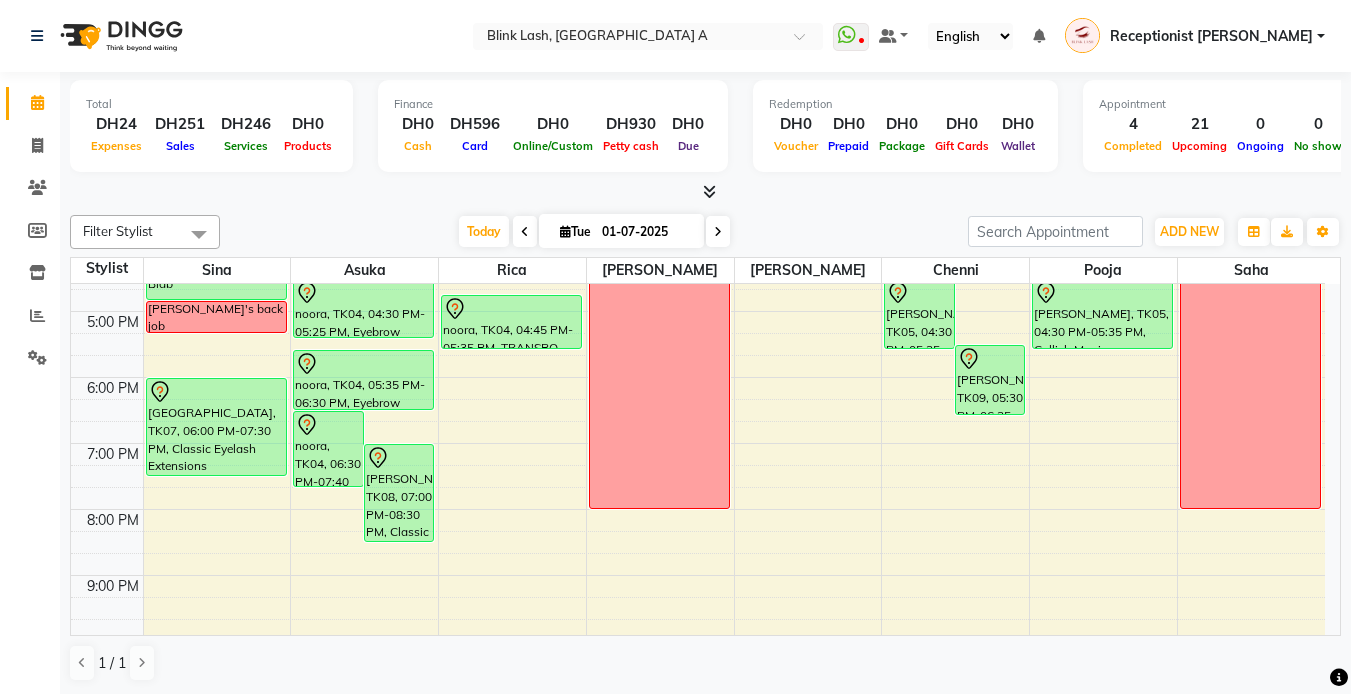 scroll, scrollTop: 300, scrollLeft: 0, axis: vertical 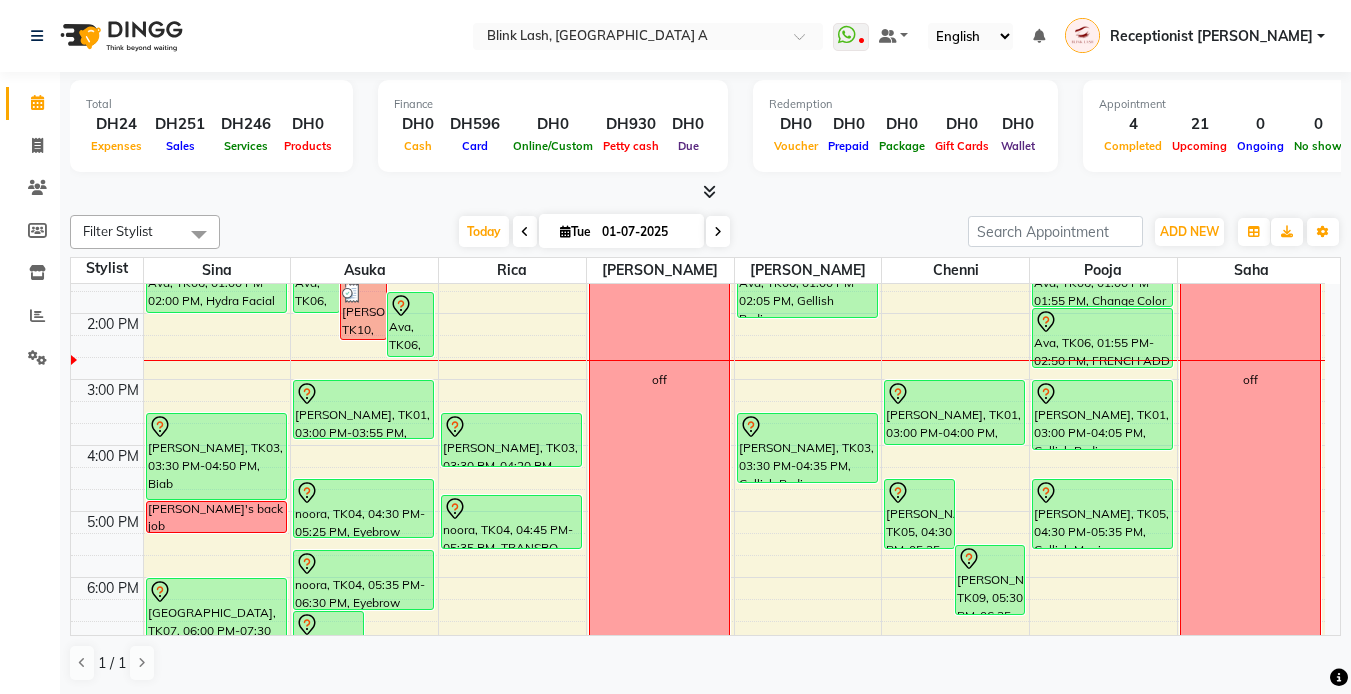 click at bounding box center [565, 231] 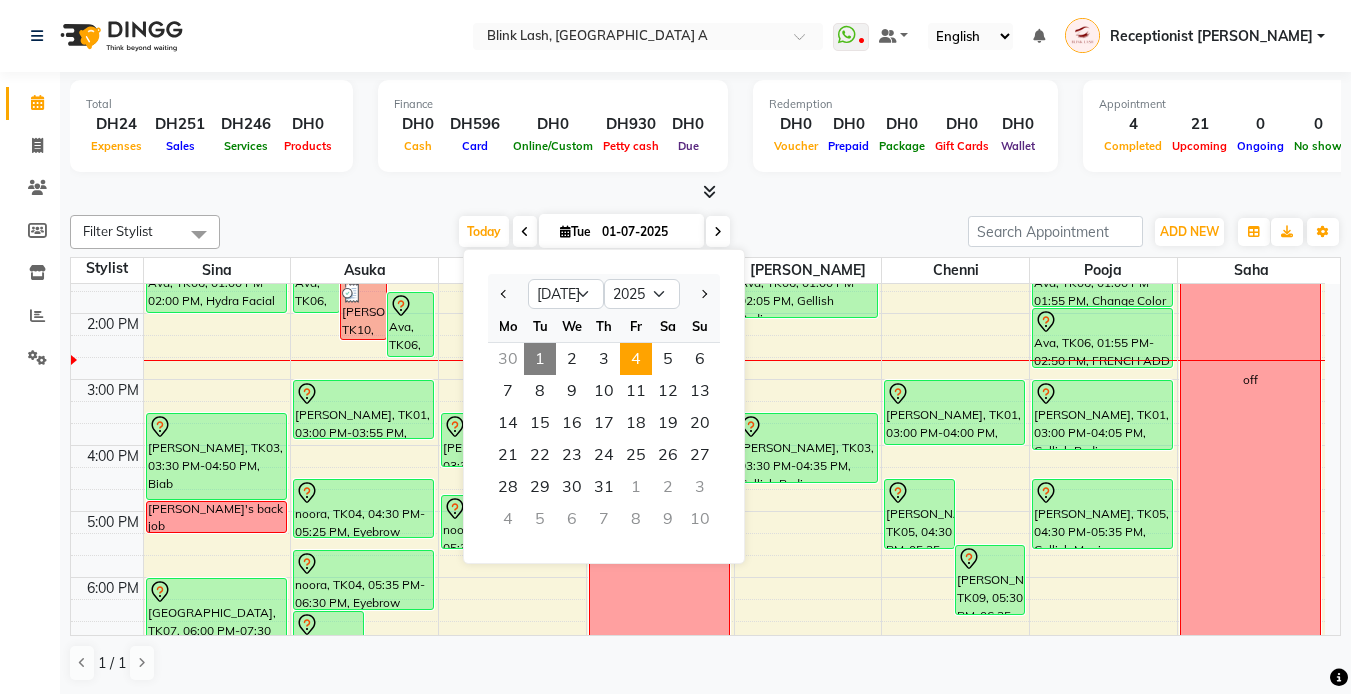 click on "4" at bounding box center (636, 359) 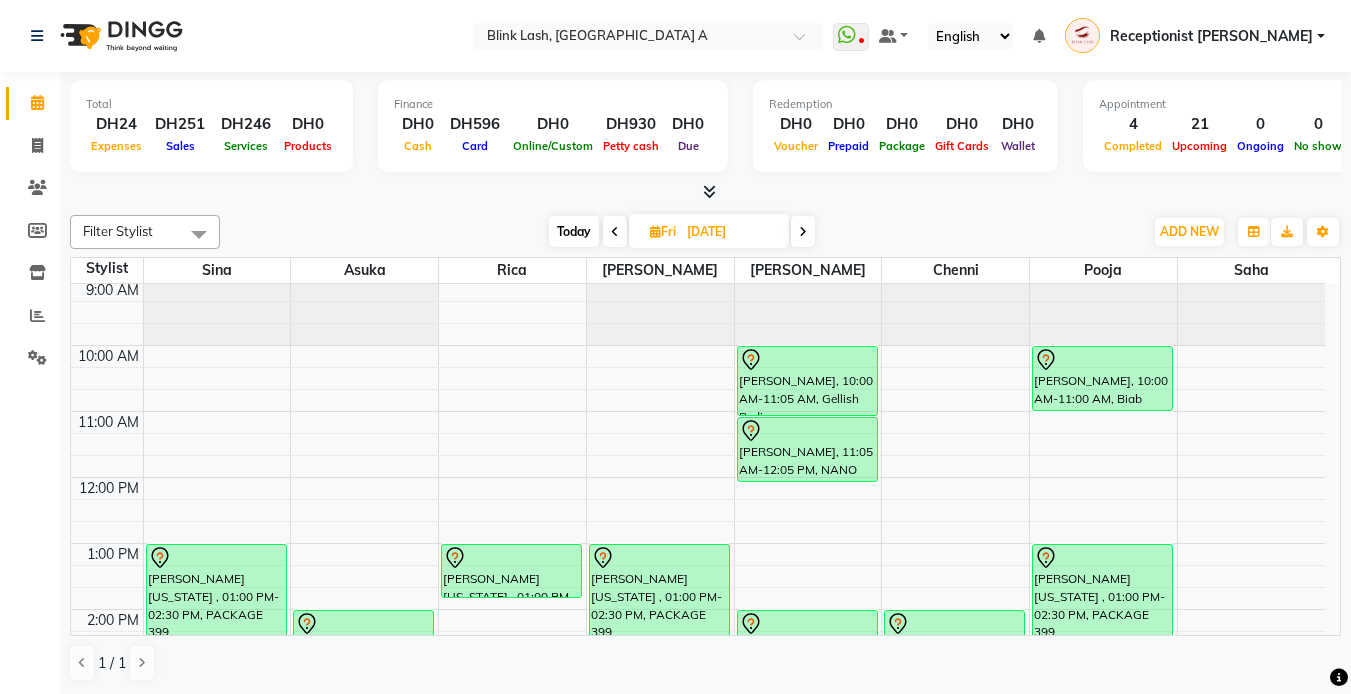 scroll, scrollTop: 0, scrollLeft: 0, axis: both 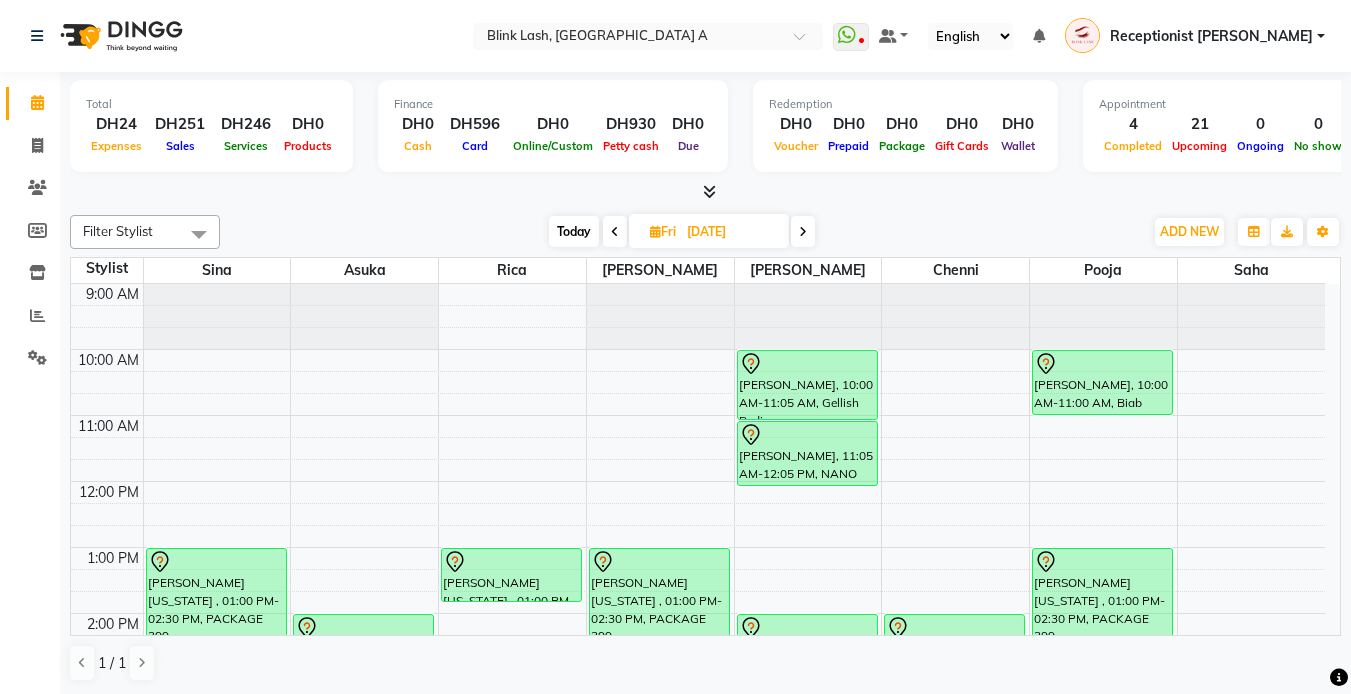 click on "Today" at bounding box center (574, 231) 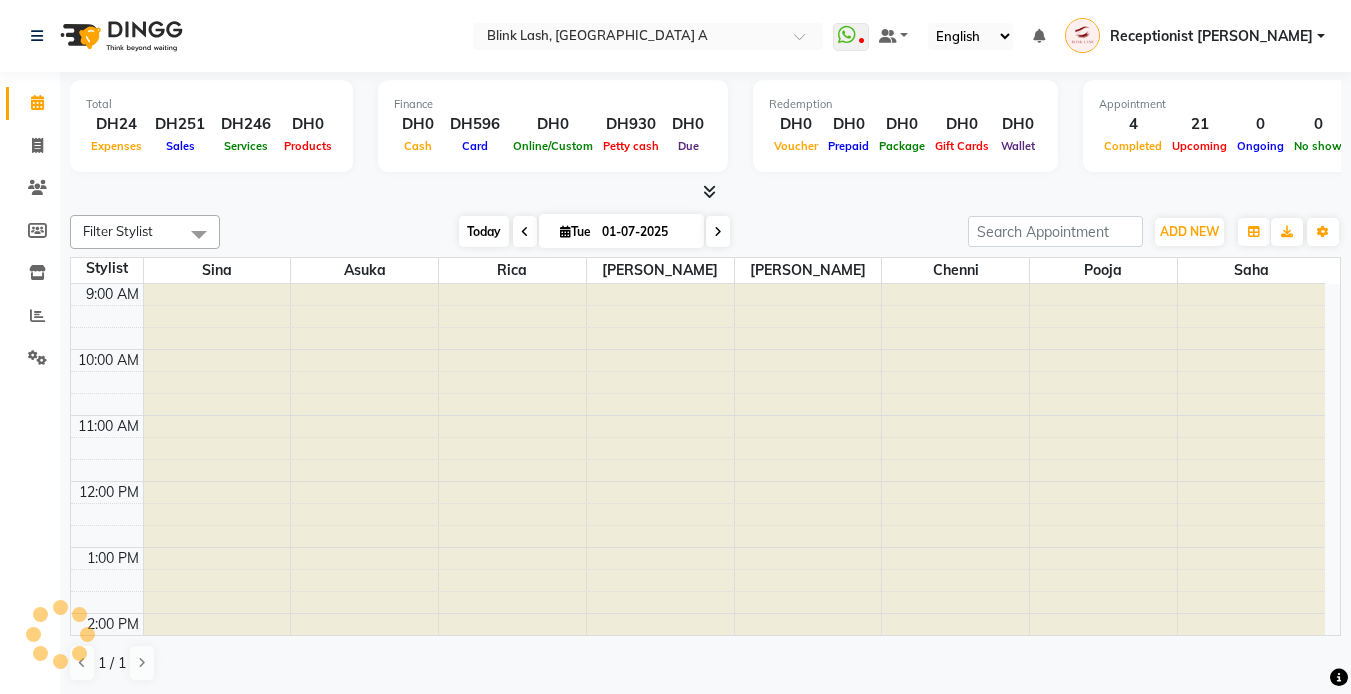 scroll, scrollTop: 331, scrollLeft: 0, axis: vertical 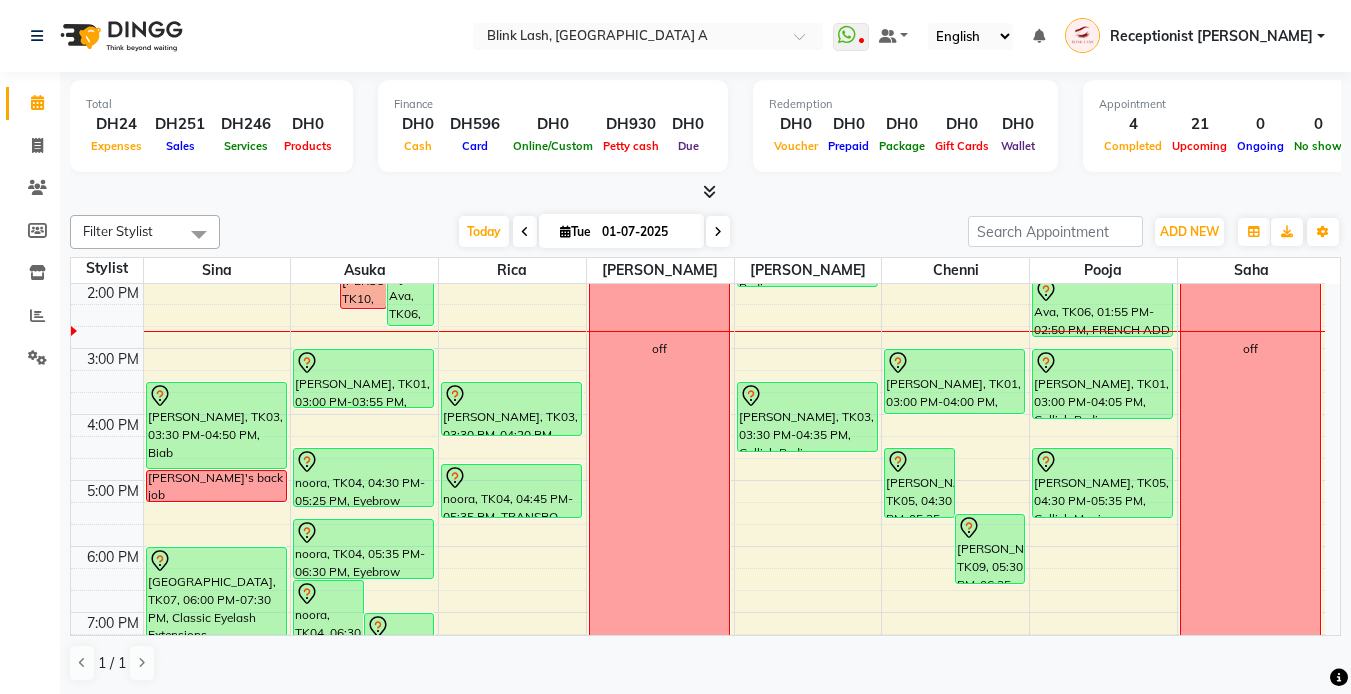 click on "Settings" 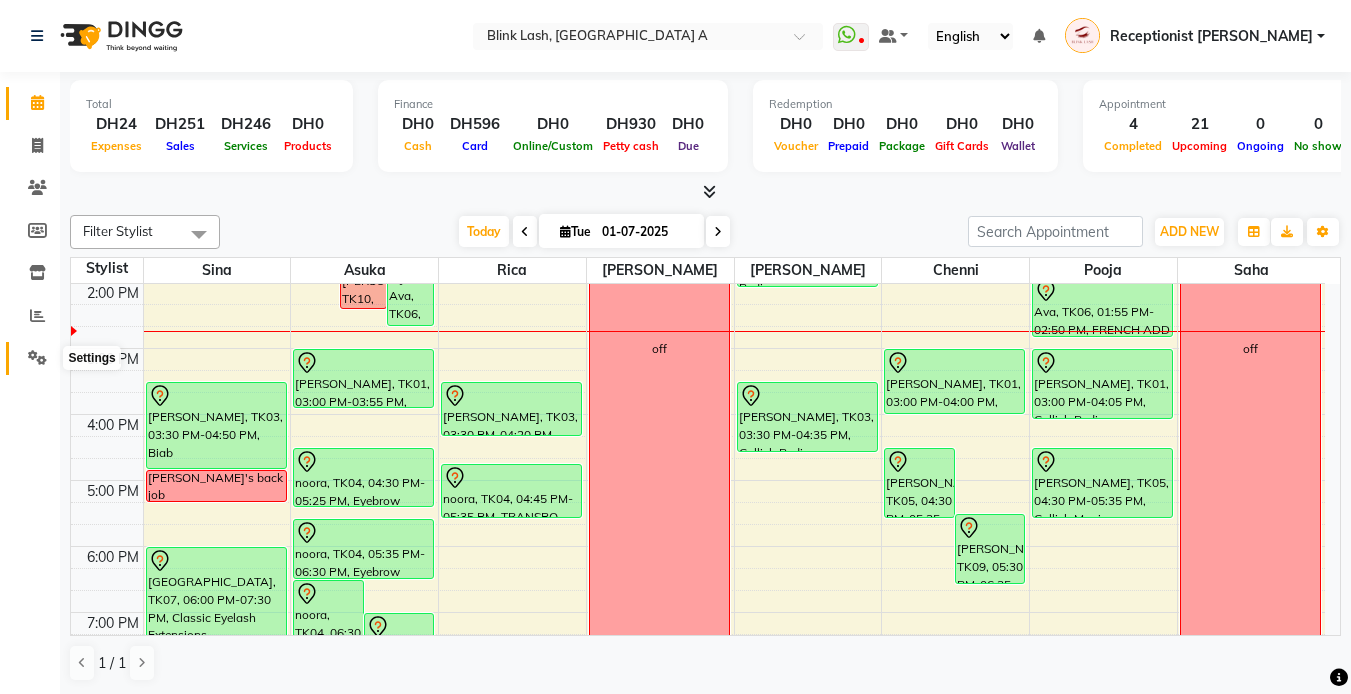 click 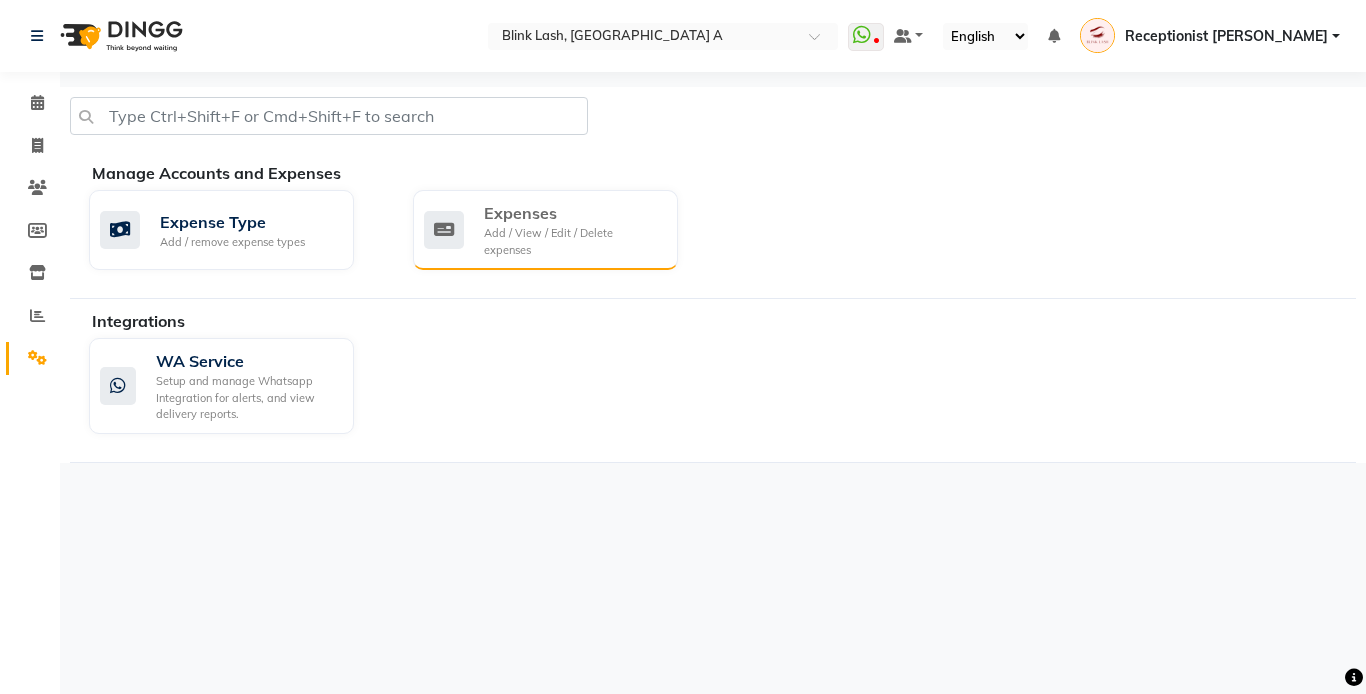 click on "Expenses" 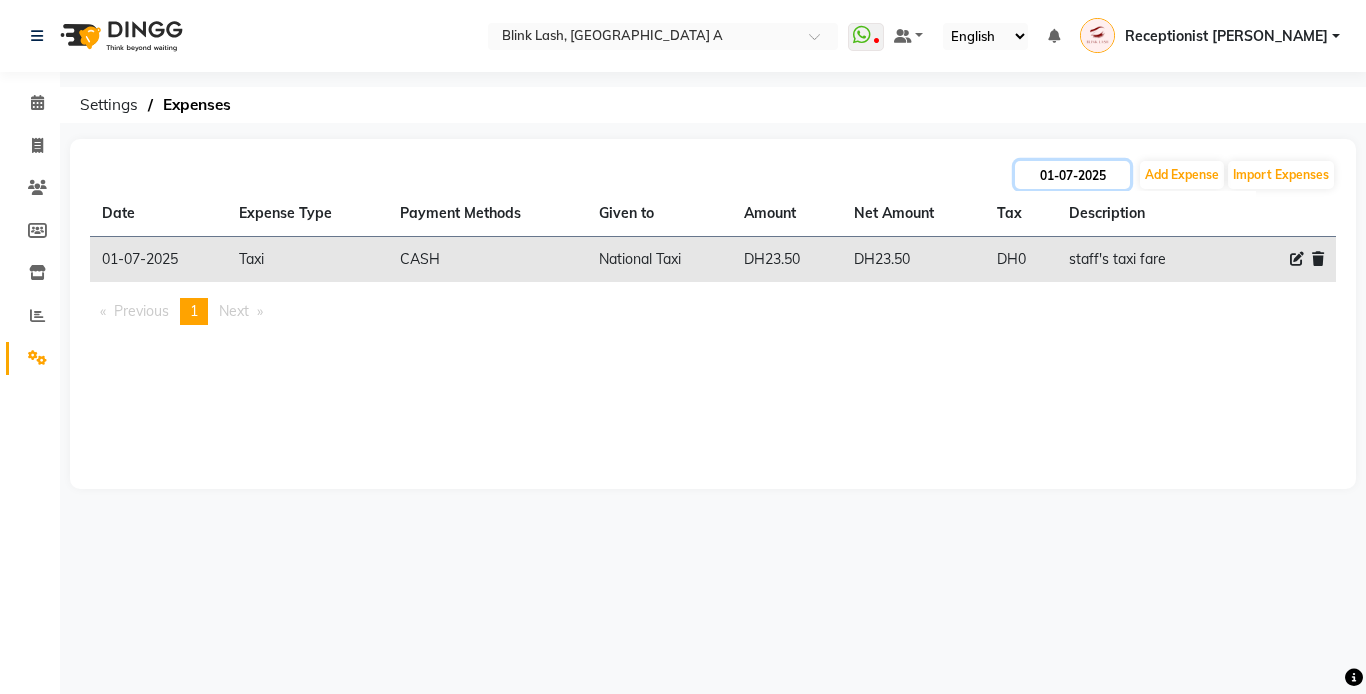 click on "01-07-2025" 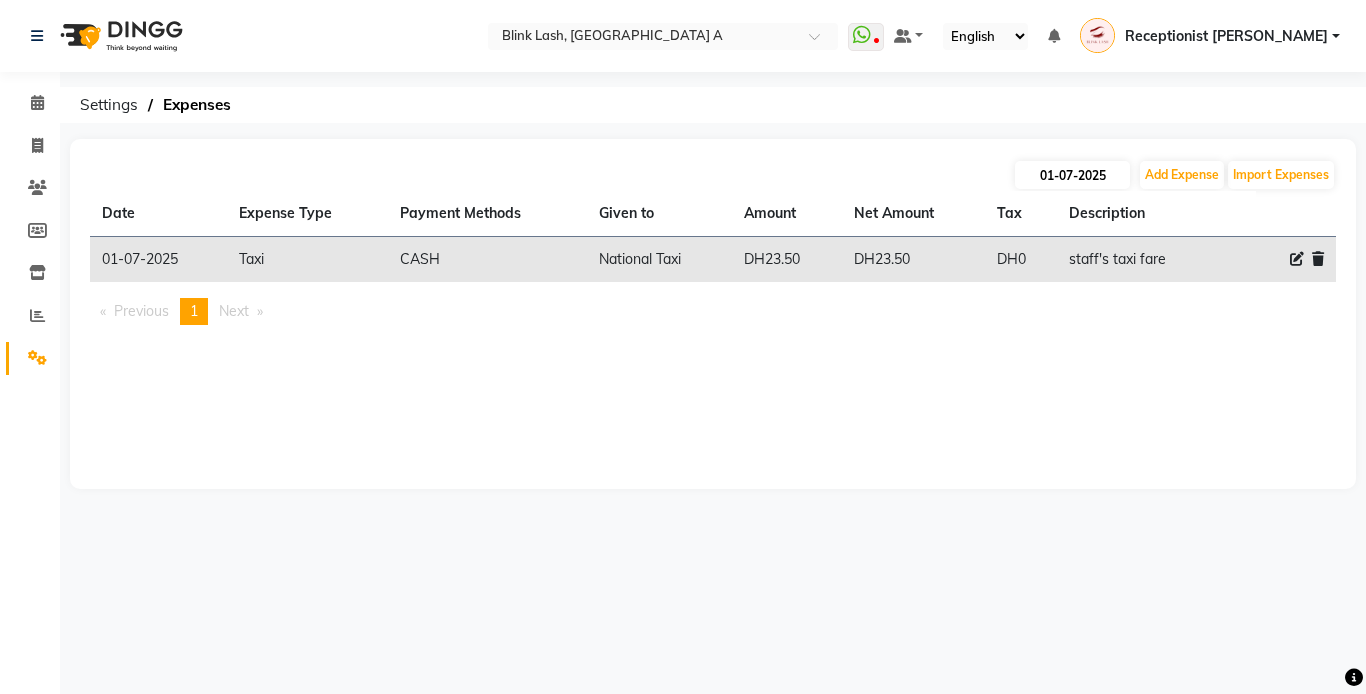 select on "7" 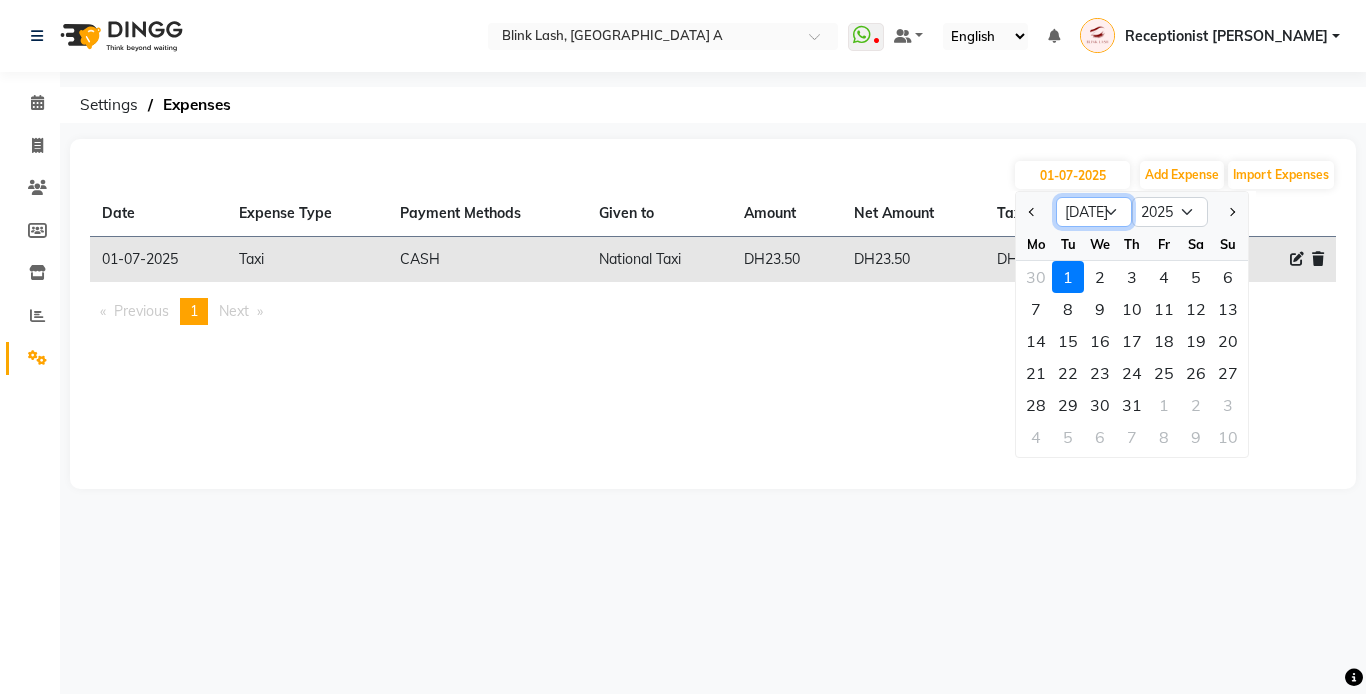 click on "Jan Feb Mar Apr May Jun [DATE] Aug Sep Oct Nov Dec" 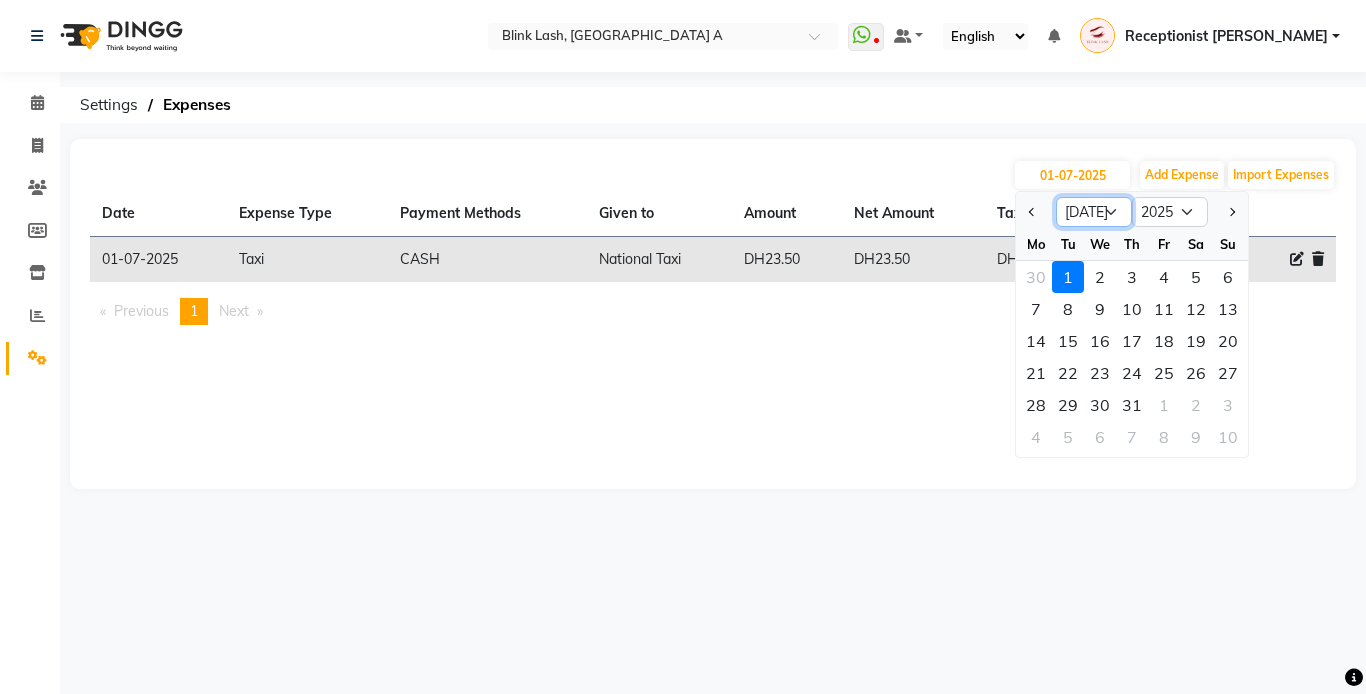select on "6" 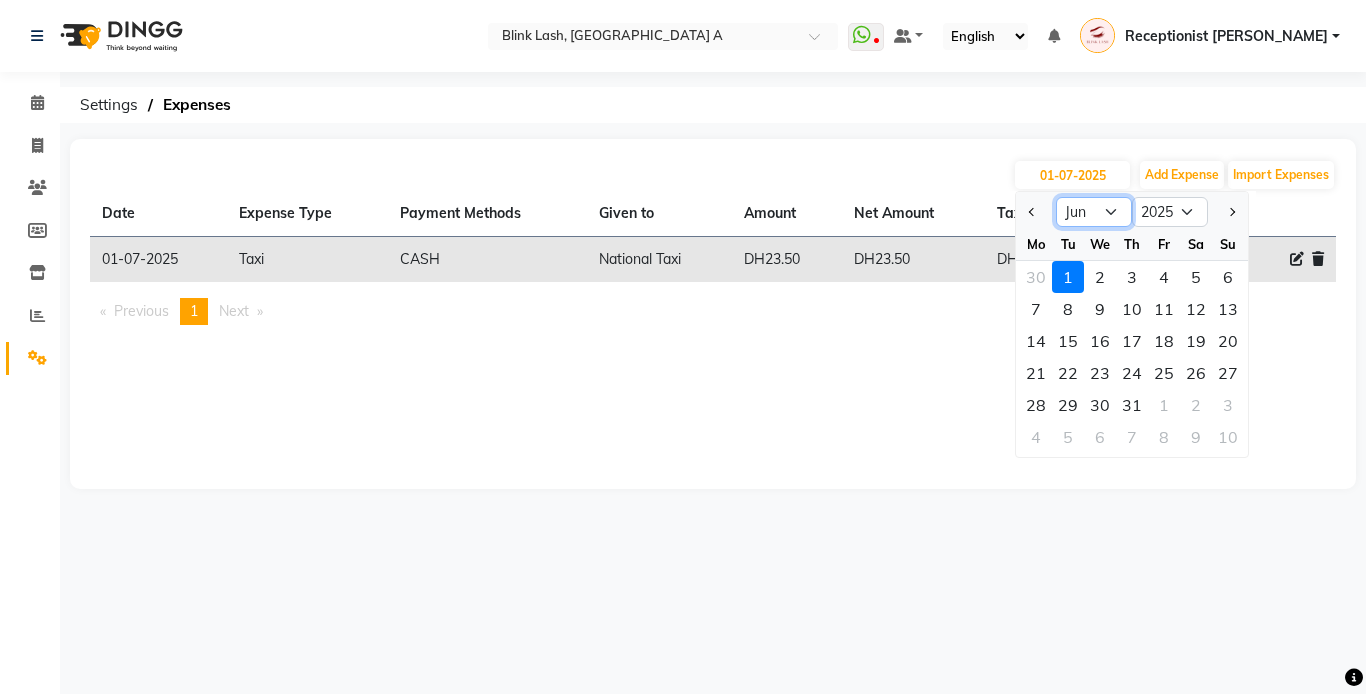 click on "Jan Feb Mar Apr May Jun [DATE] Aug Sep Oct Nov Dec" 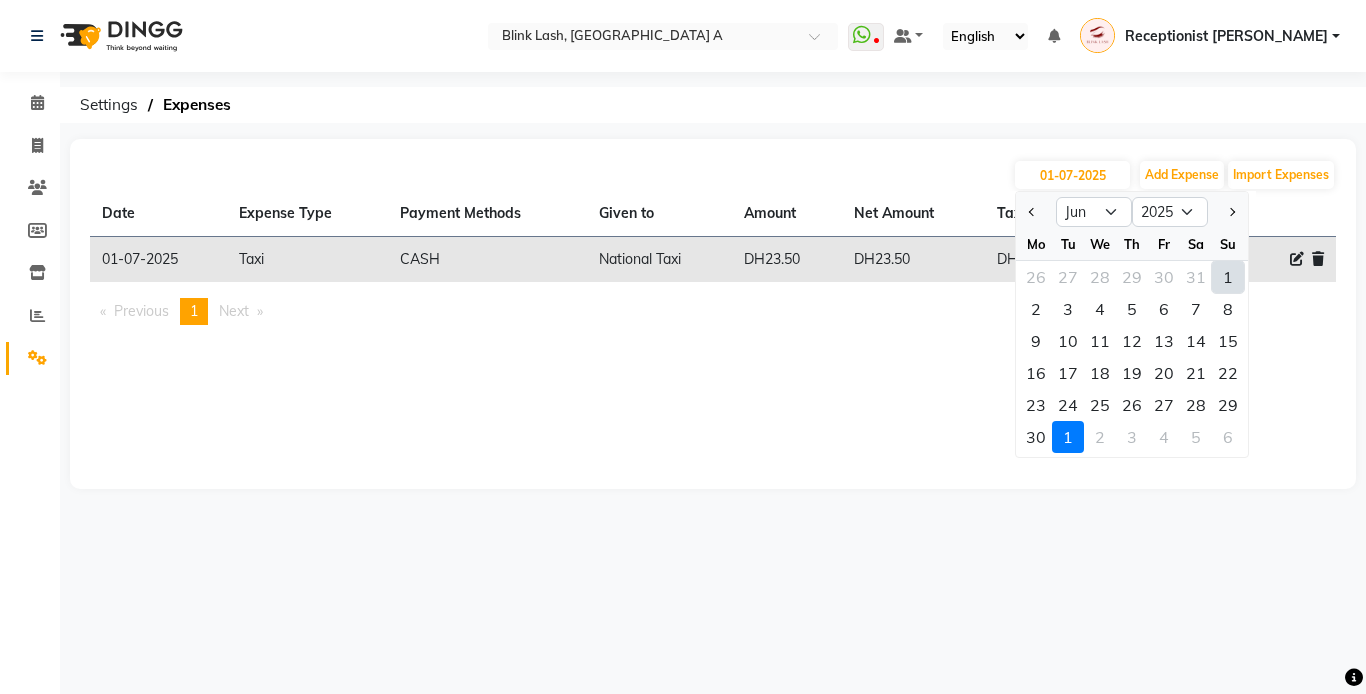 click on "1" 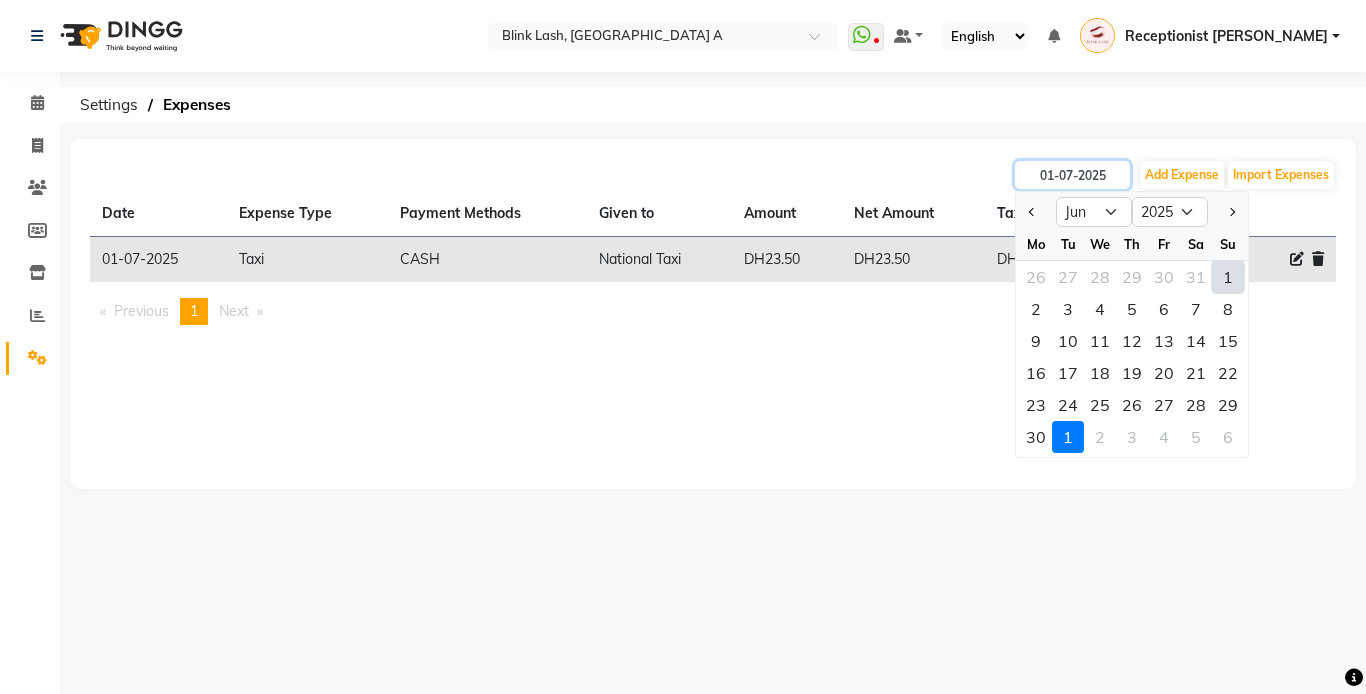 type on "[DATE]" 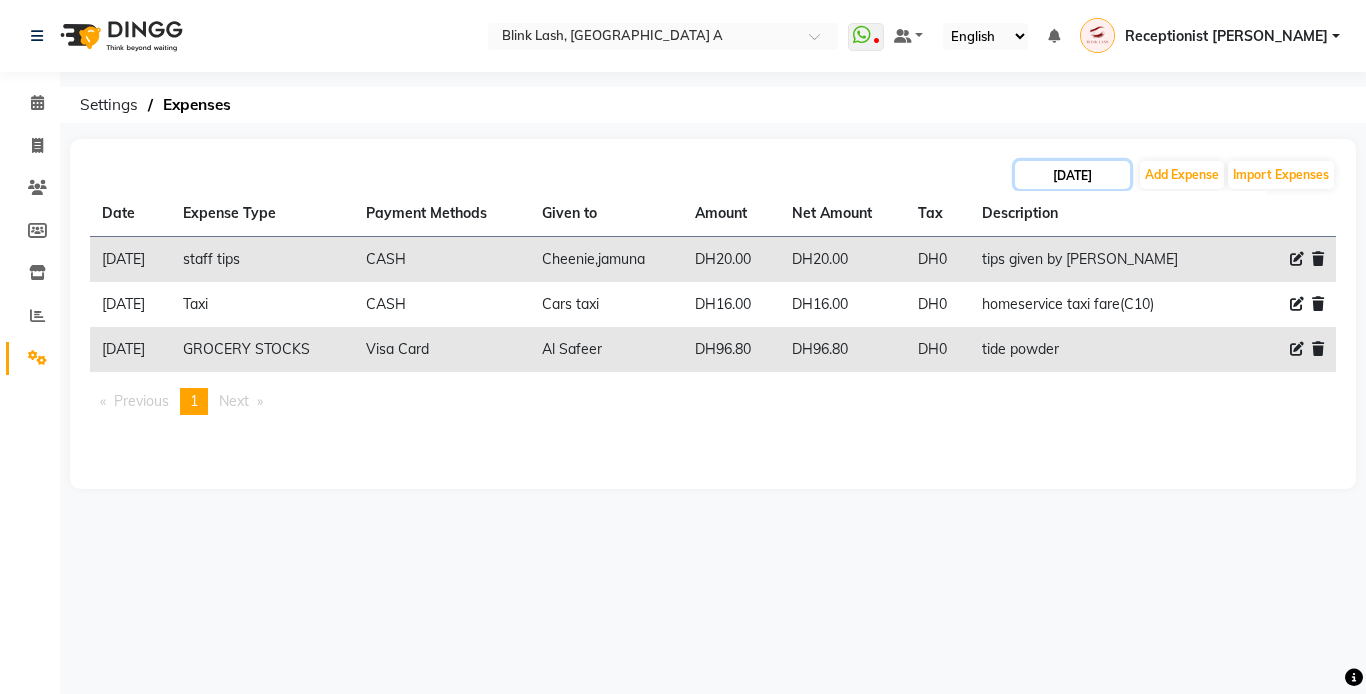 click on "[DATE]" 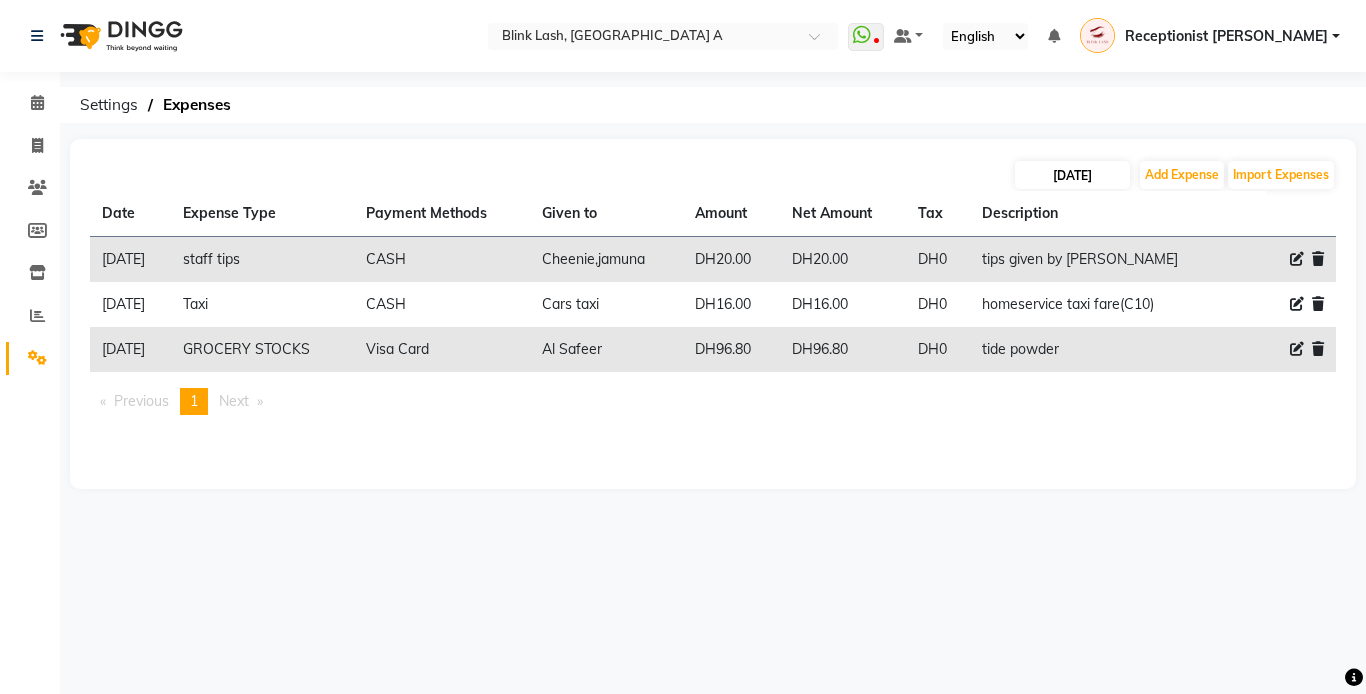 select on "6" 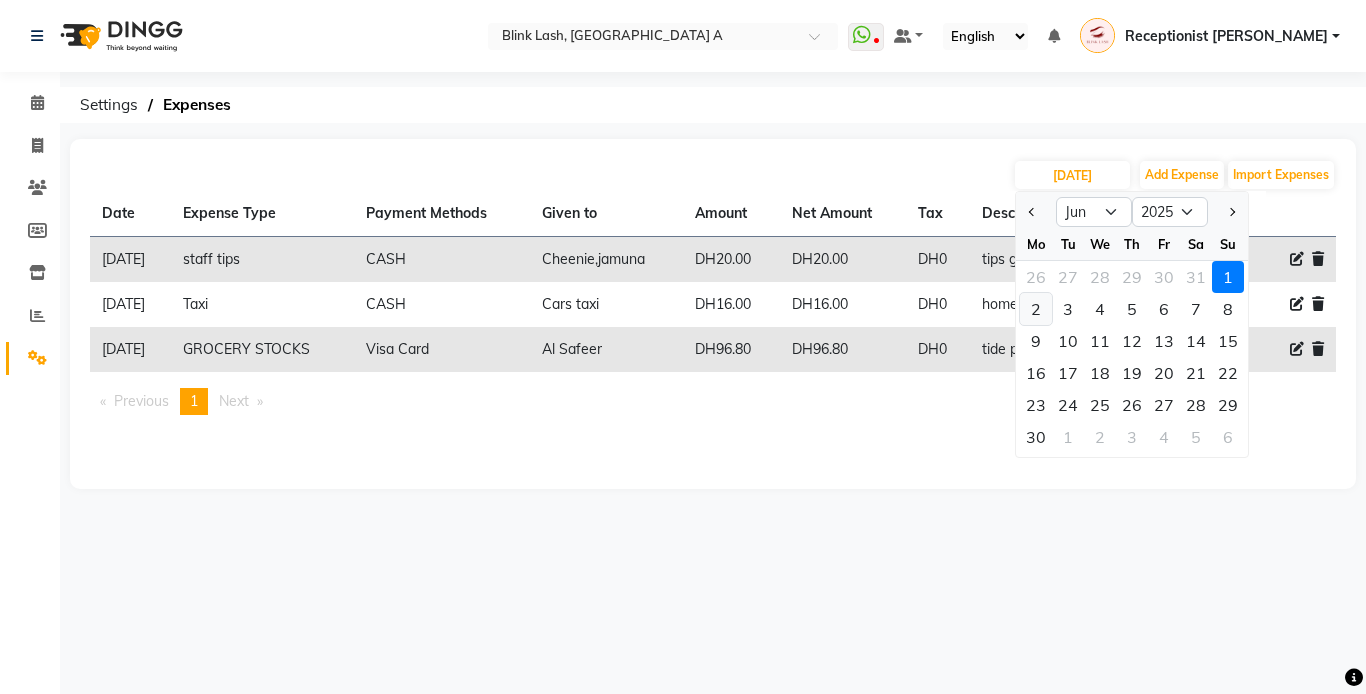 click on "2" 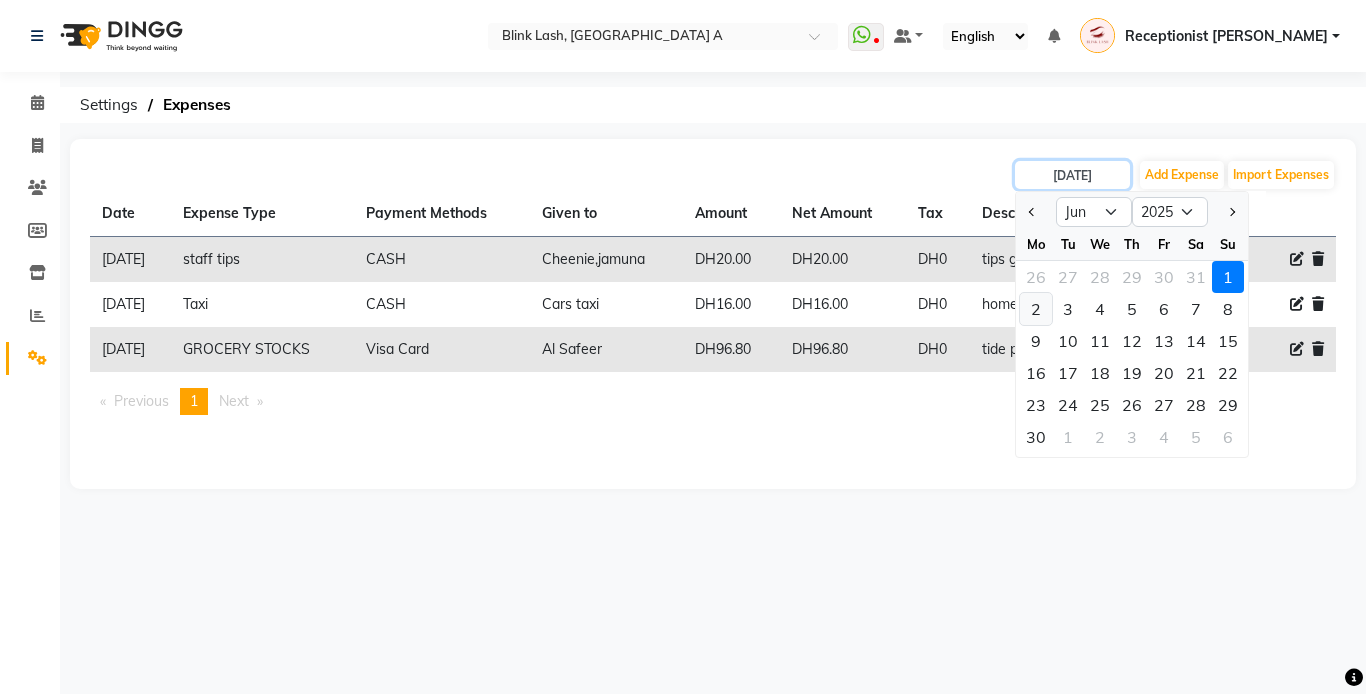 type on "[DATE]" 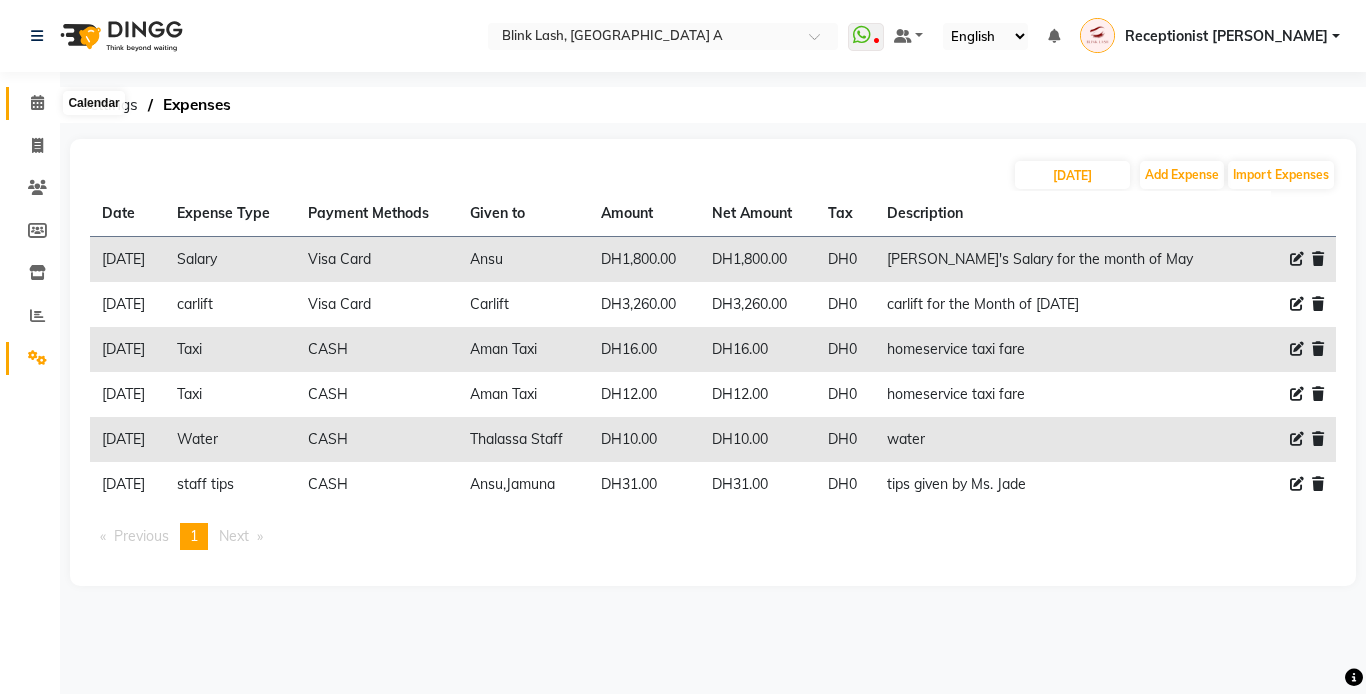 click 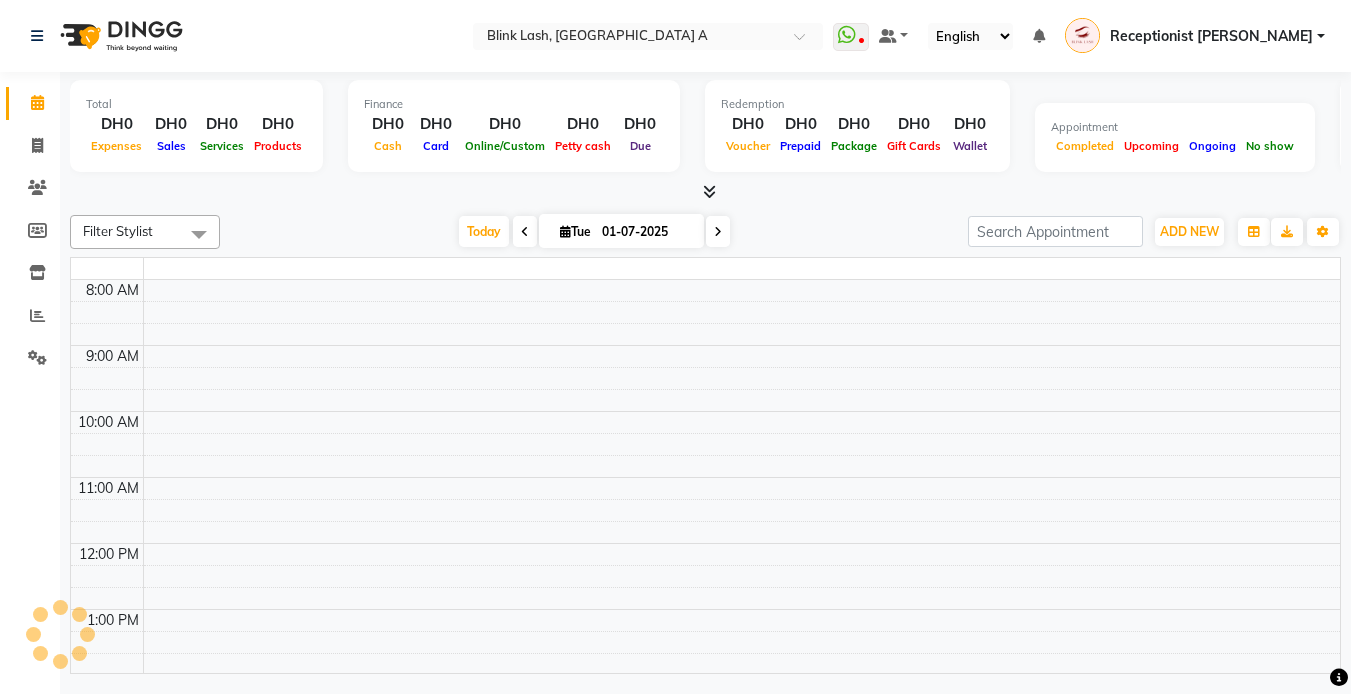 scroll, scrollTop: 0, scrollLeft: 0, axis: both 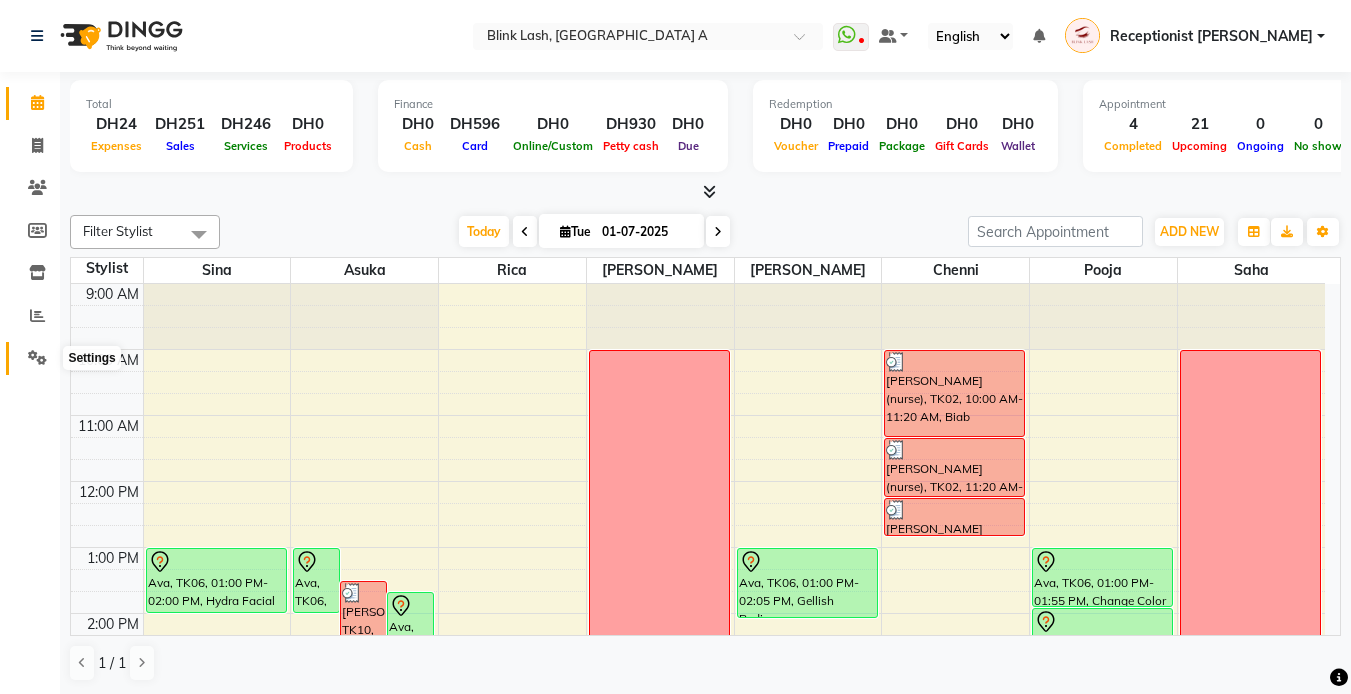 click 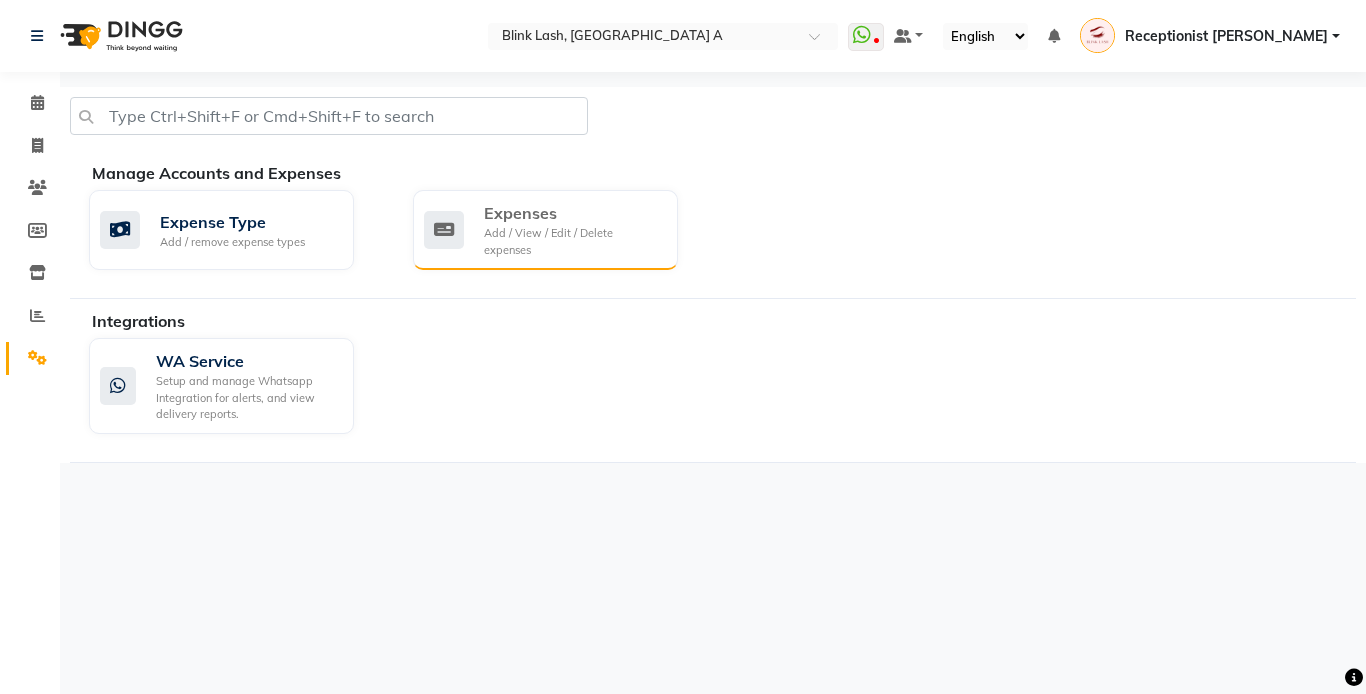 click on "Add / View / Edit / Delete expenses" 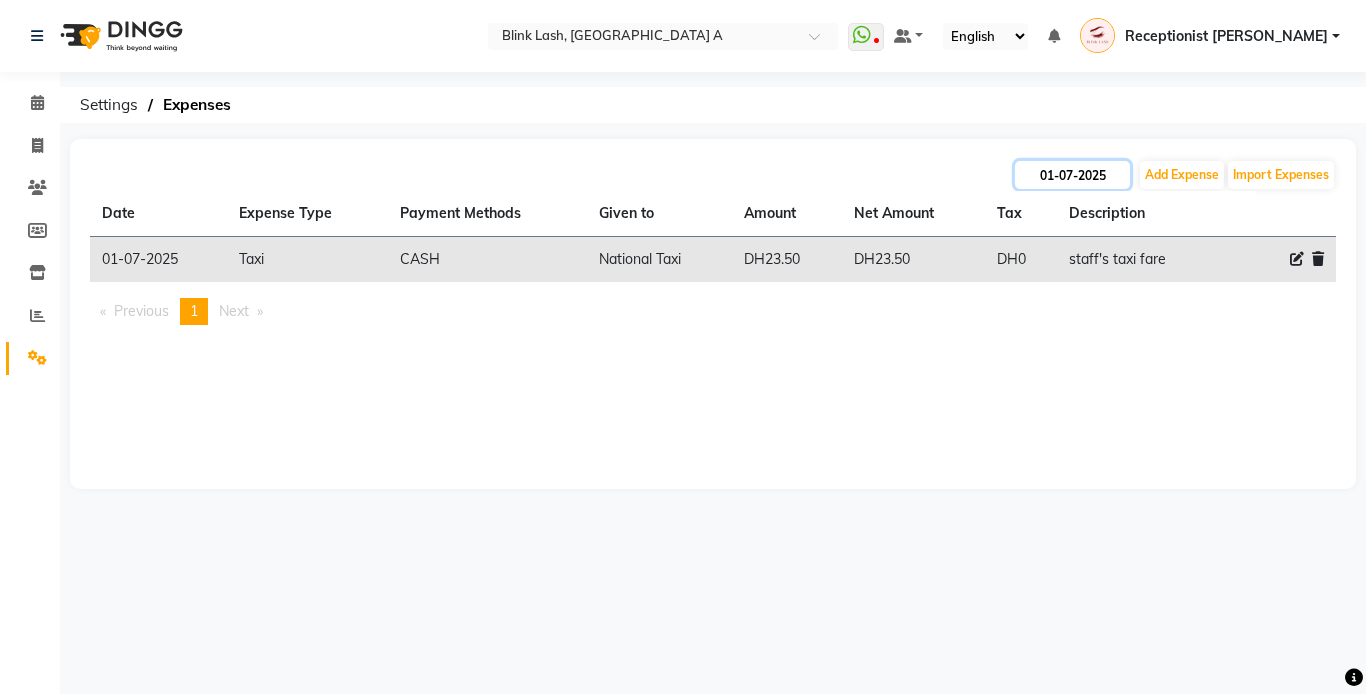 click on "01-07-2025" 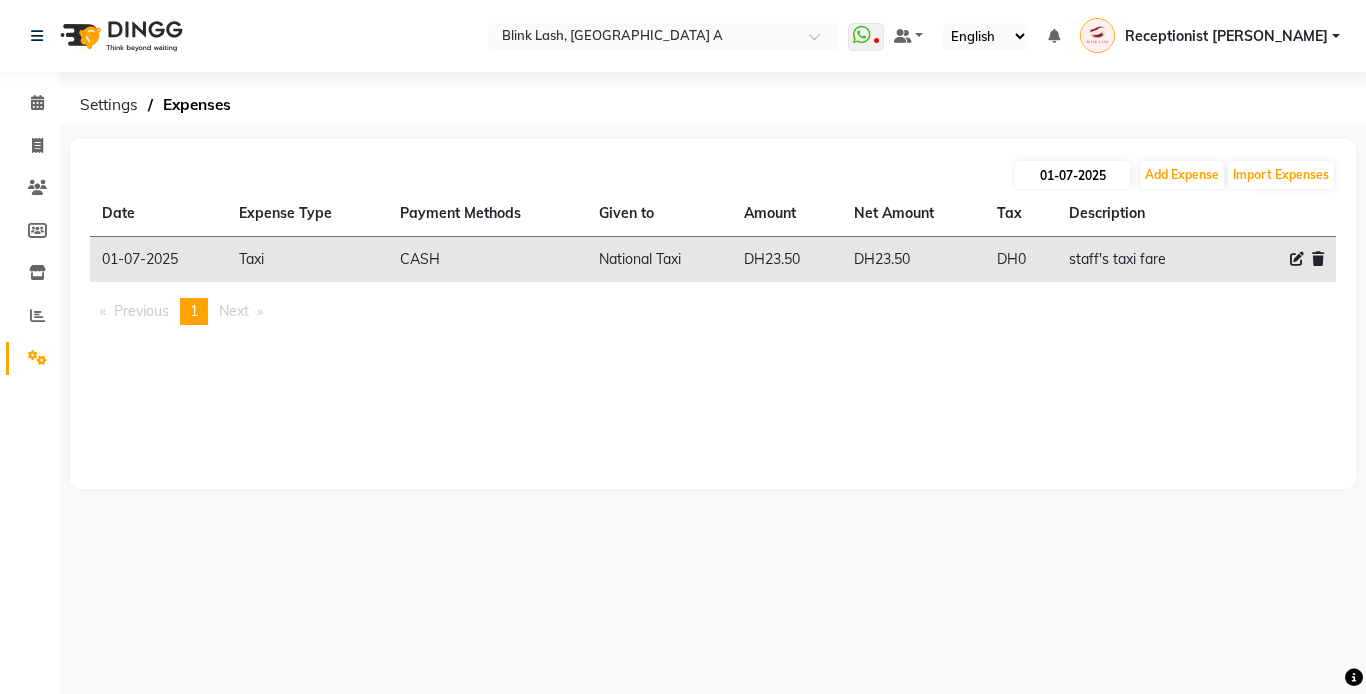 select on "7" 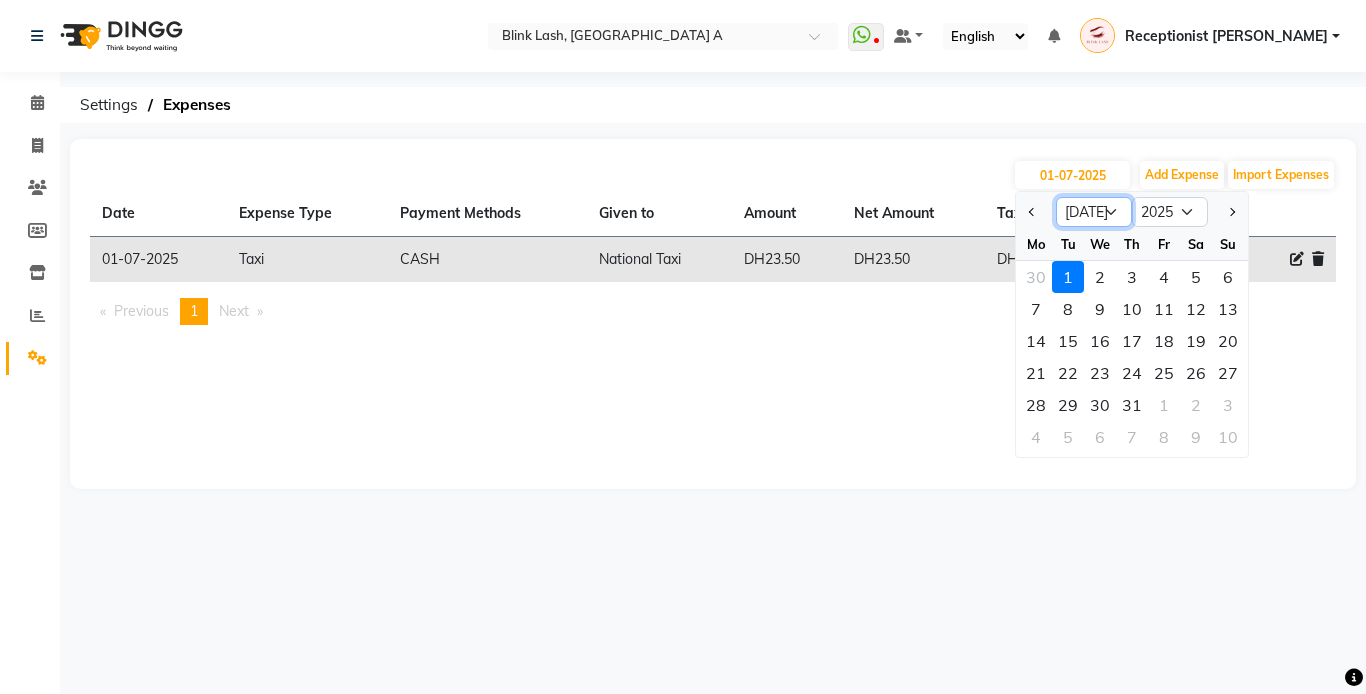 click on "Jan Feb Mar Apr May Jun [DATE] Aug Sep Oct Nov Dec" 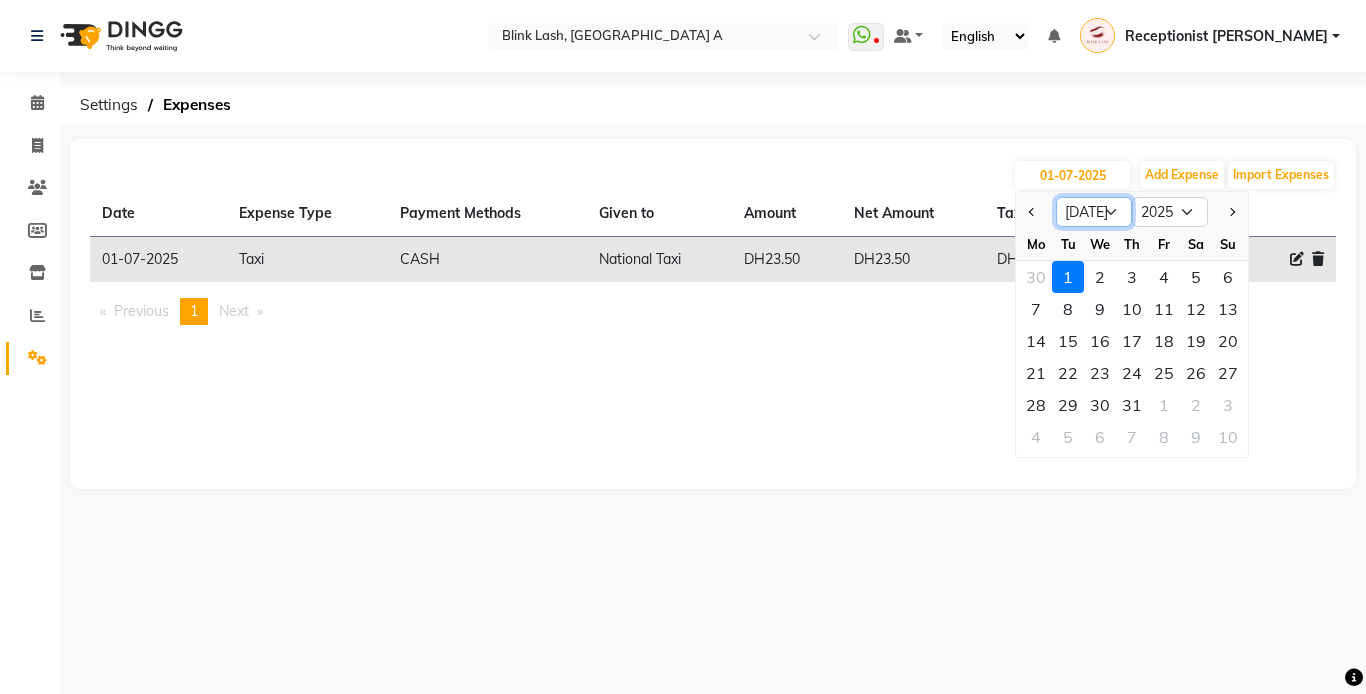 select on "6" 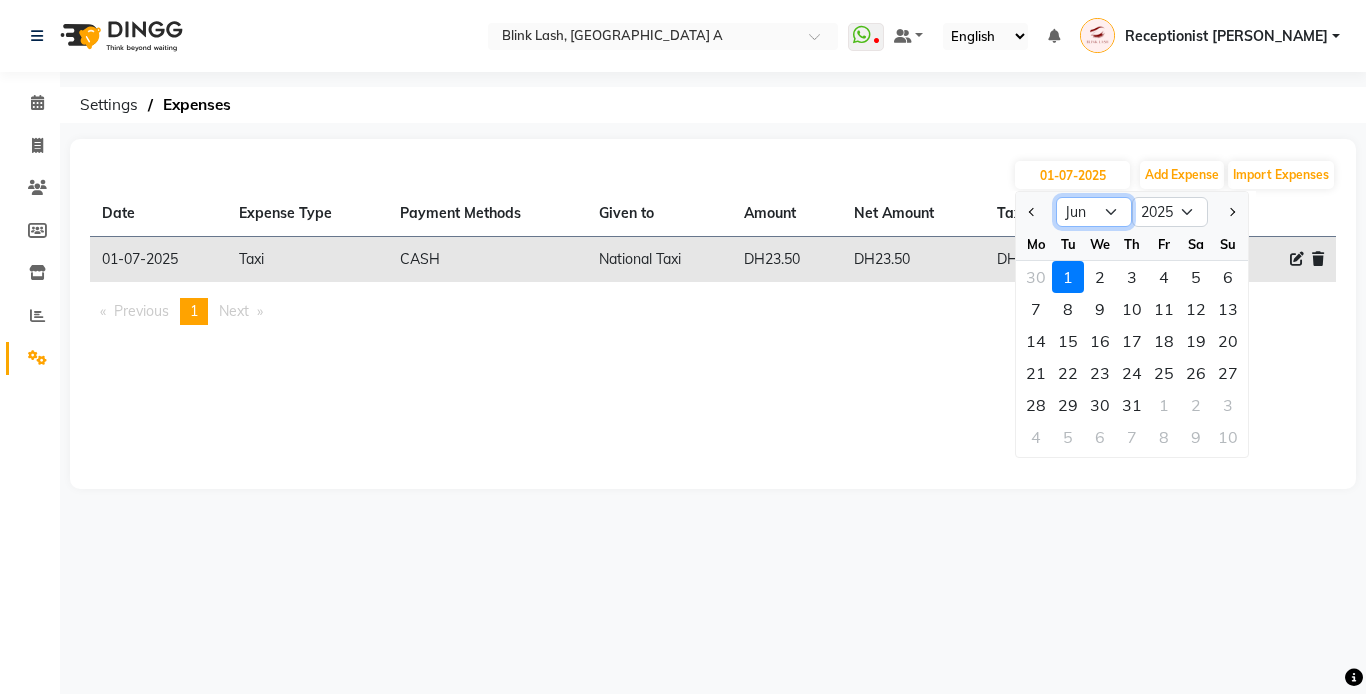 click on "Jan Feb Mar Apr May Jun [DATE] Aug Sep Oct Nov Dec" 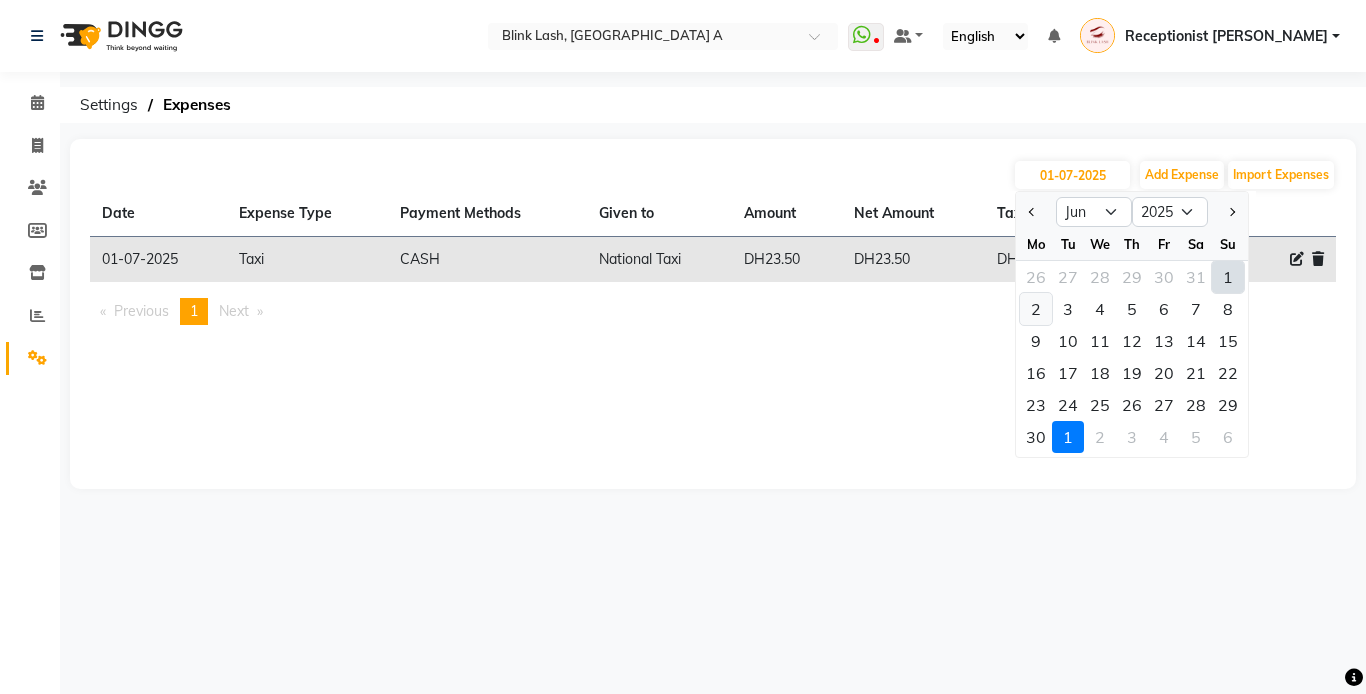 click on "2" 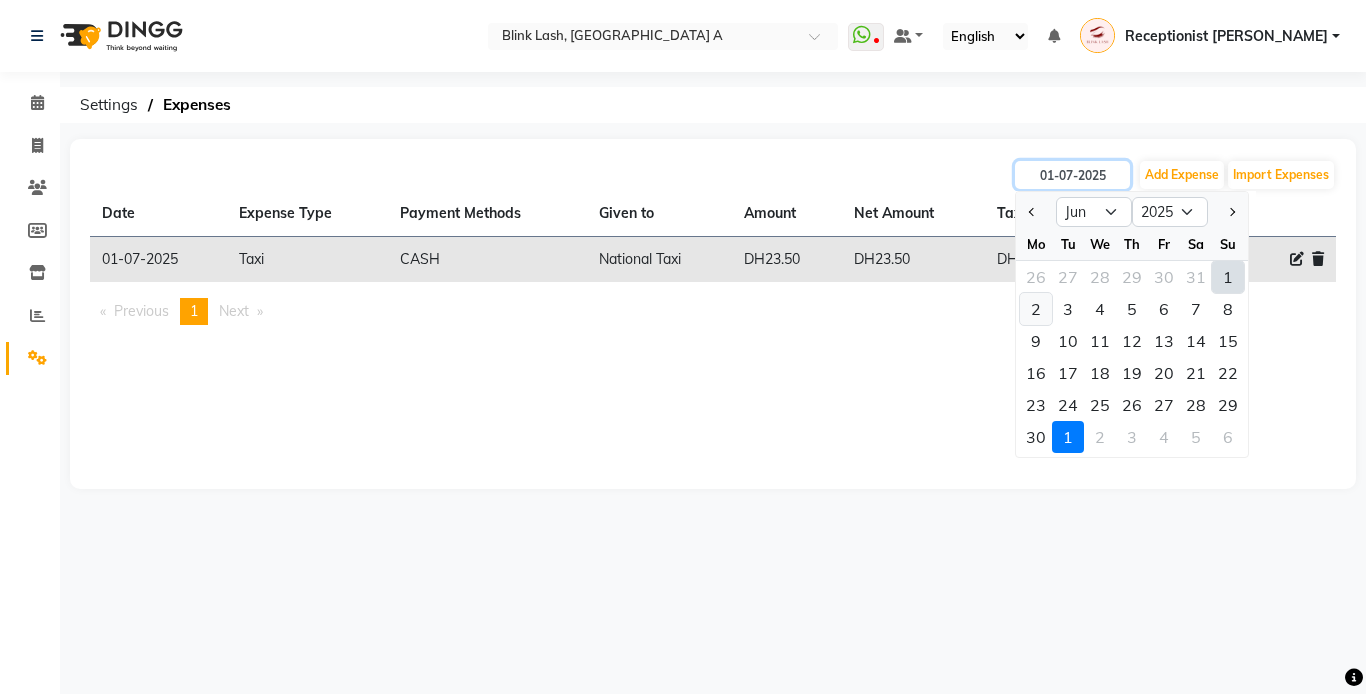 type on "[DATE]" 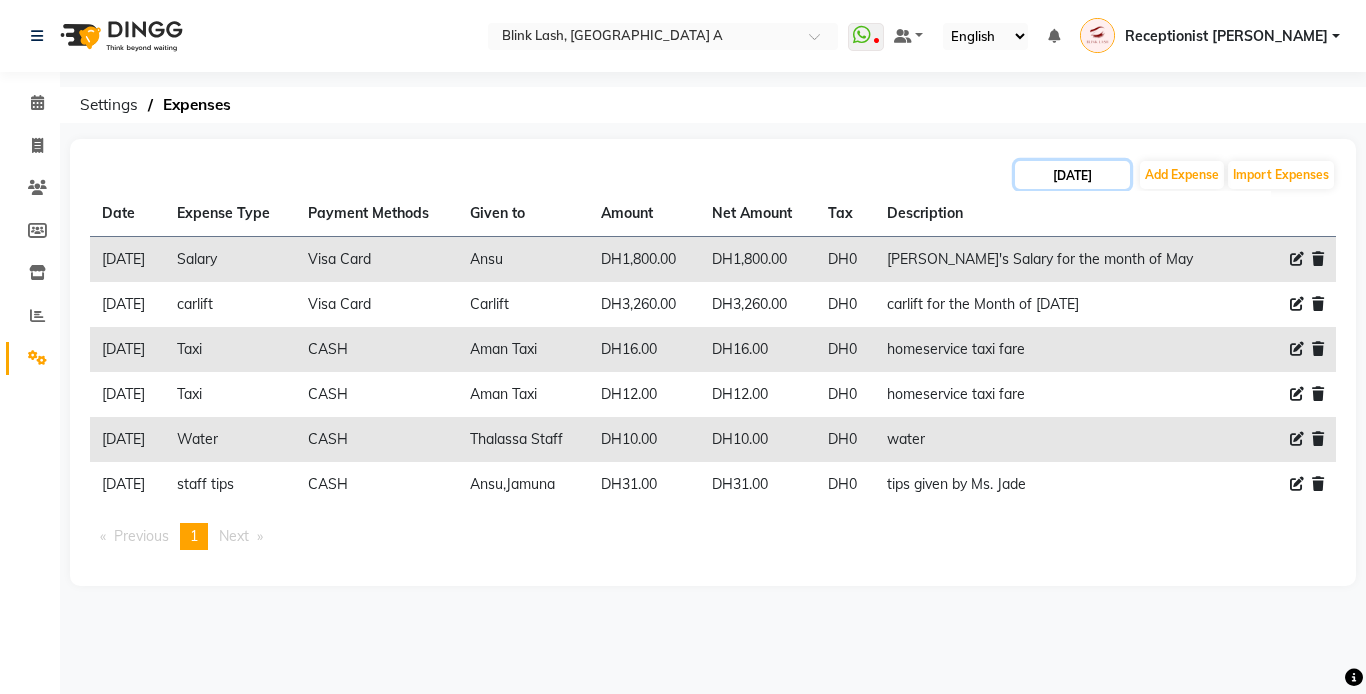 click on "[DATE]" 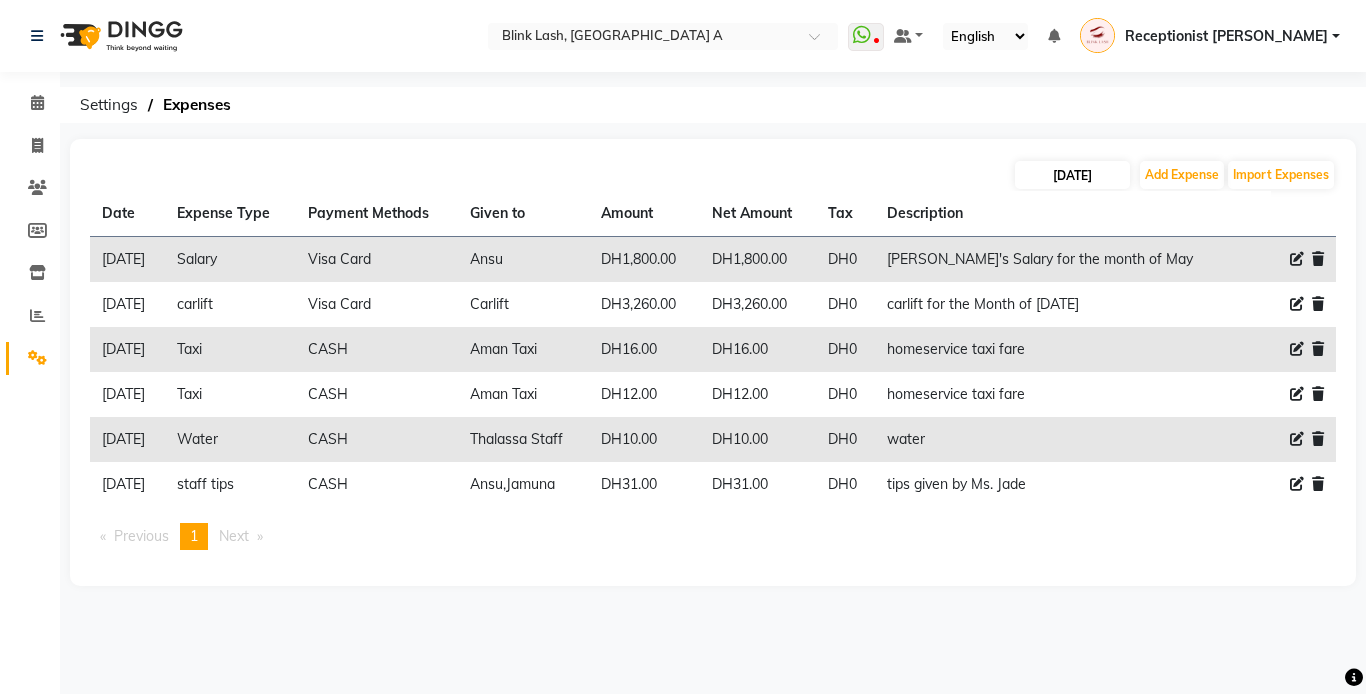 select on "6" 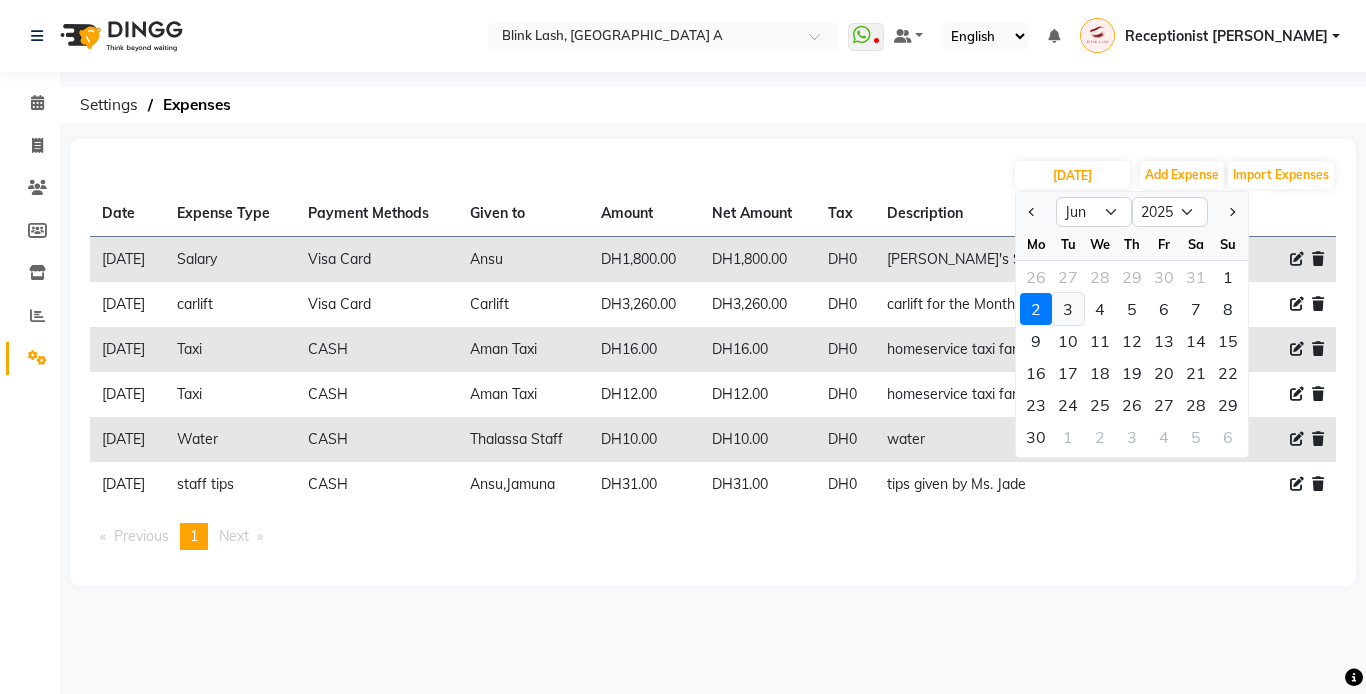 click on "3" 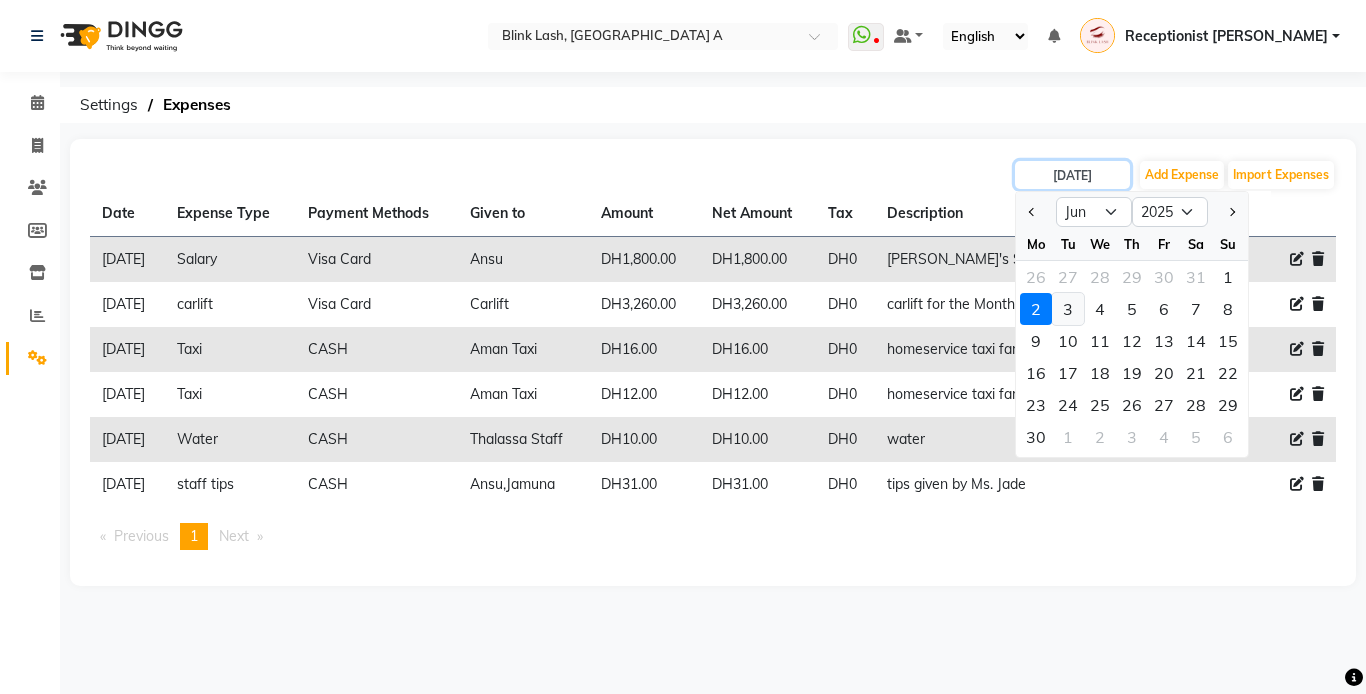 type on "[DATE]" 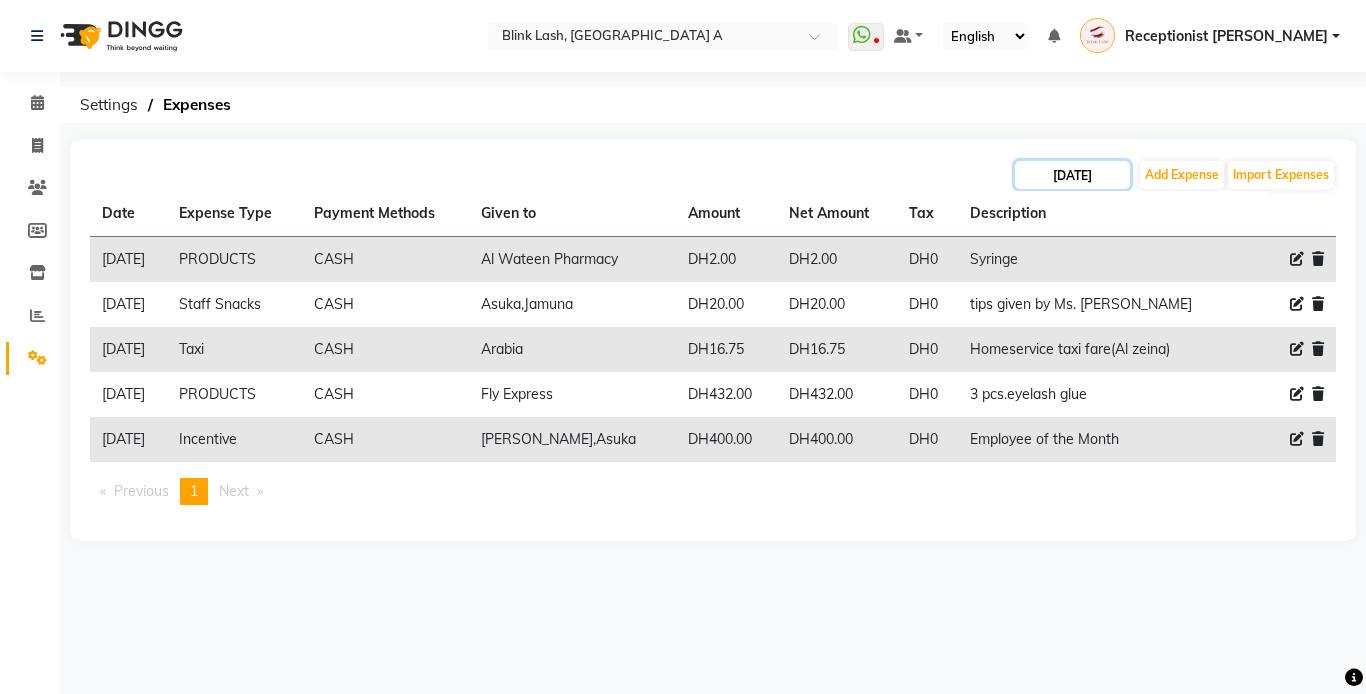 click on "[DATE]" 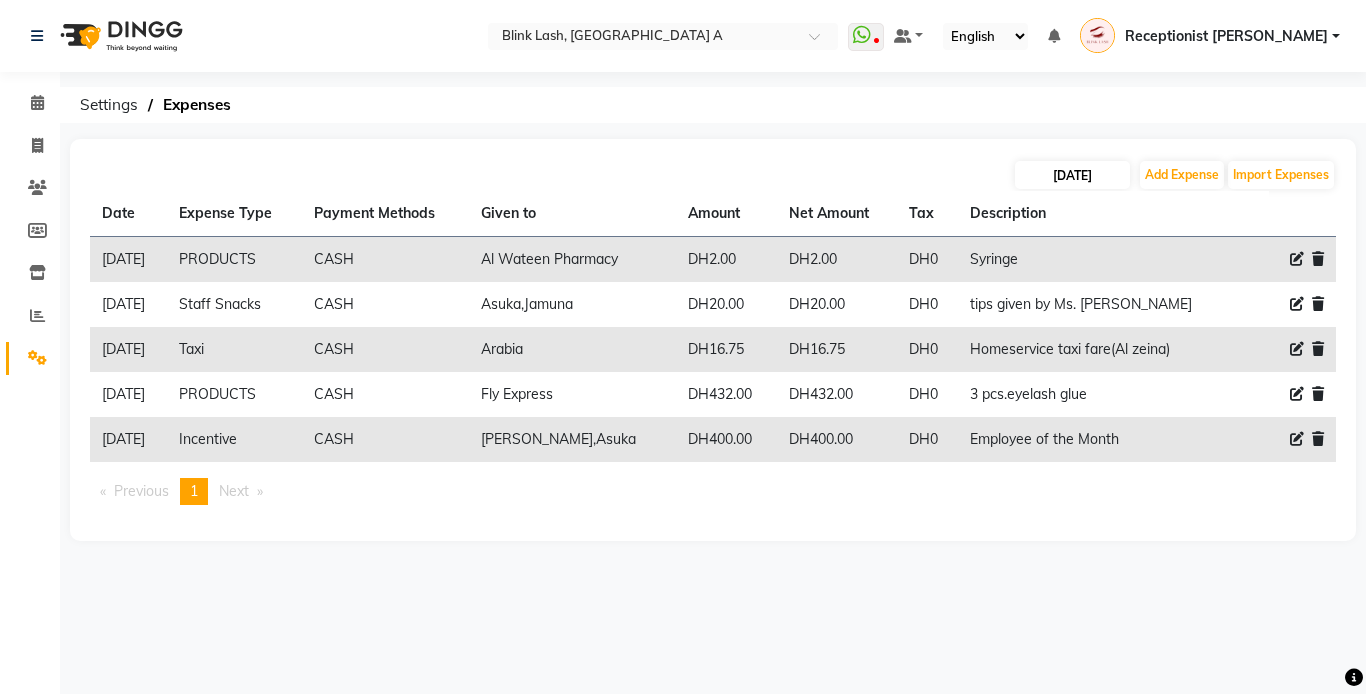 select on "6" 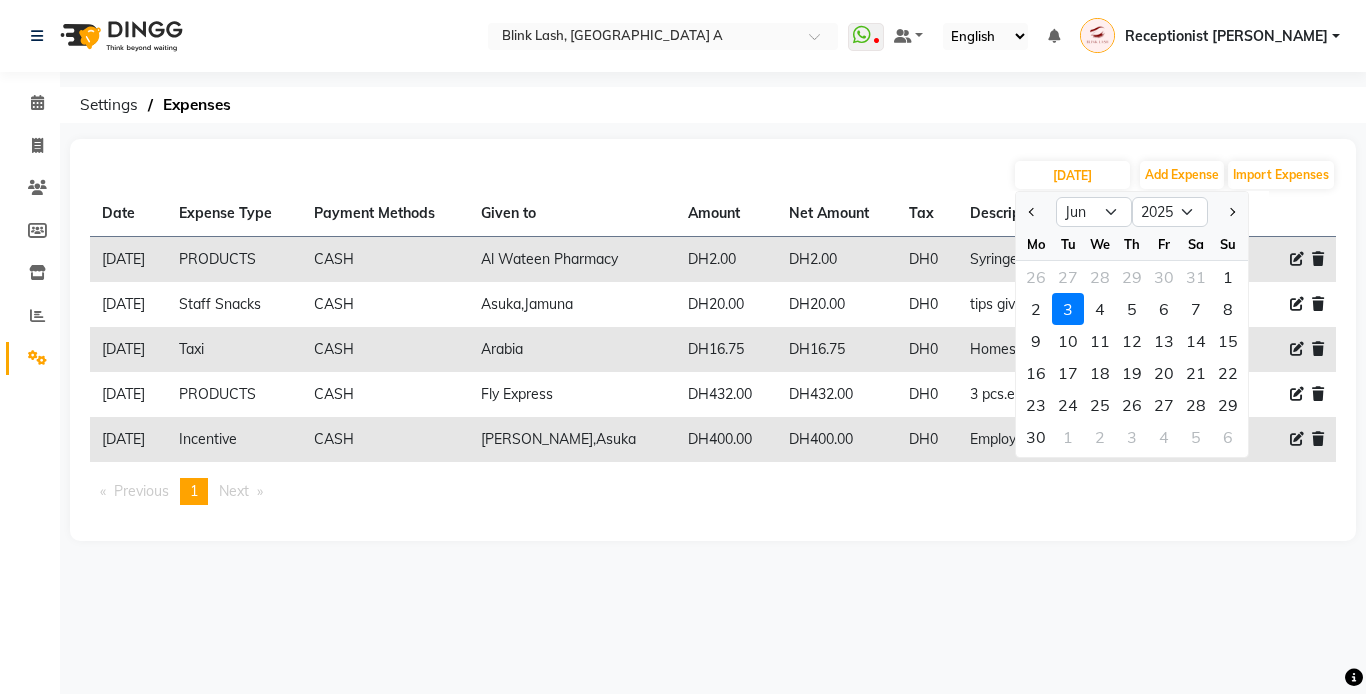 click on "4" 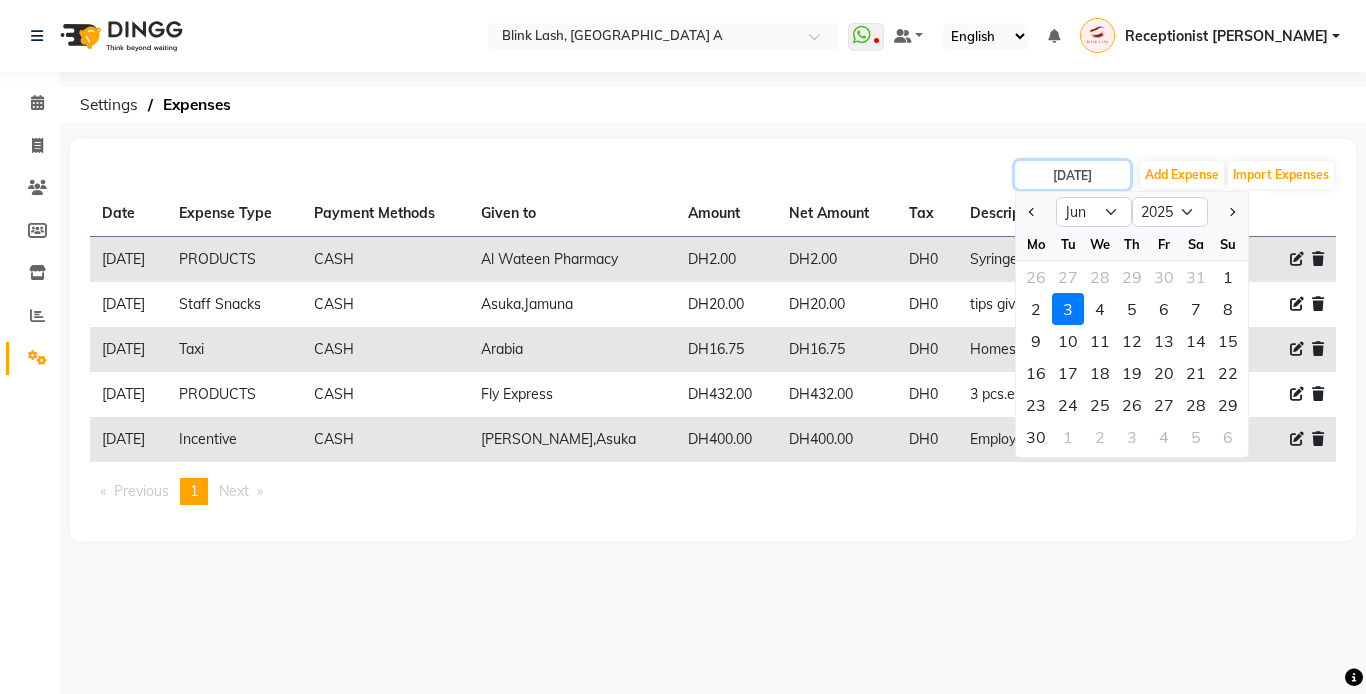 type on "[DATE]" 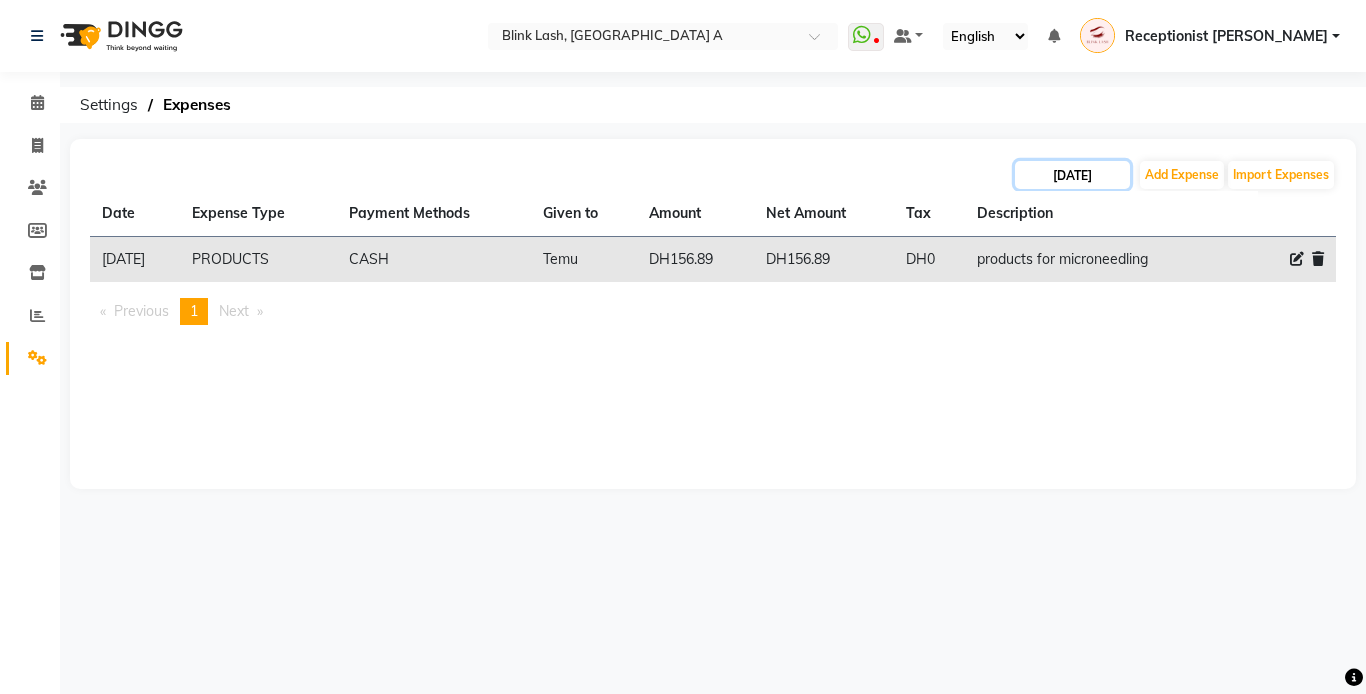 click on "[DATE]" 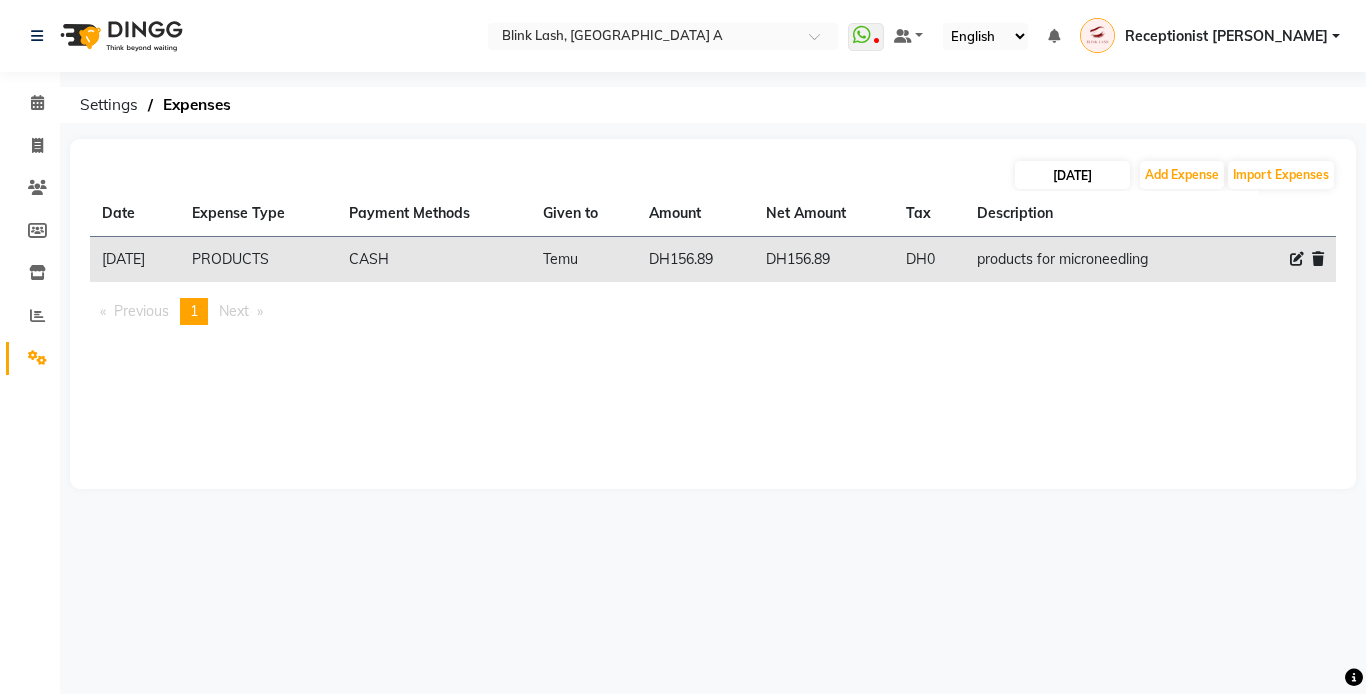 select on "6" 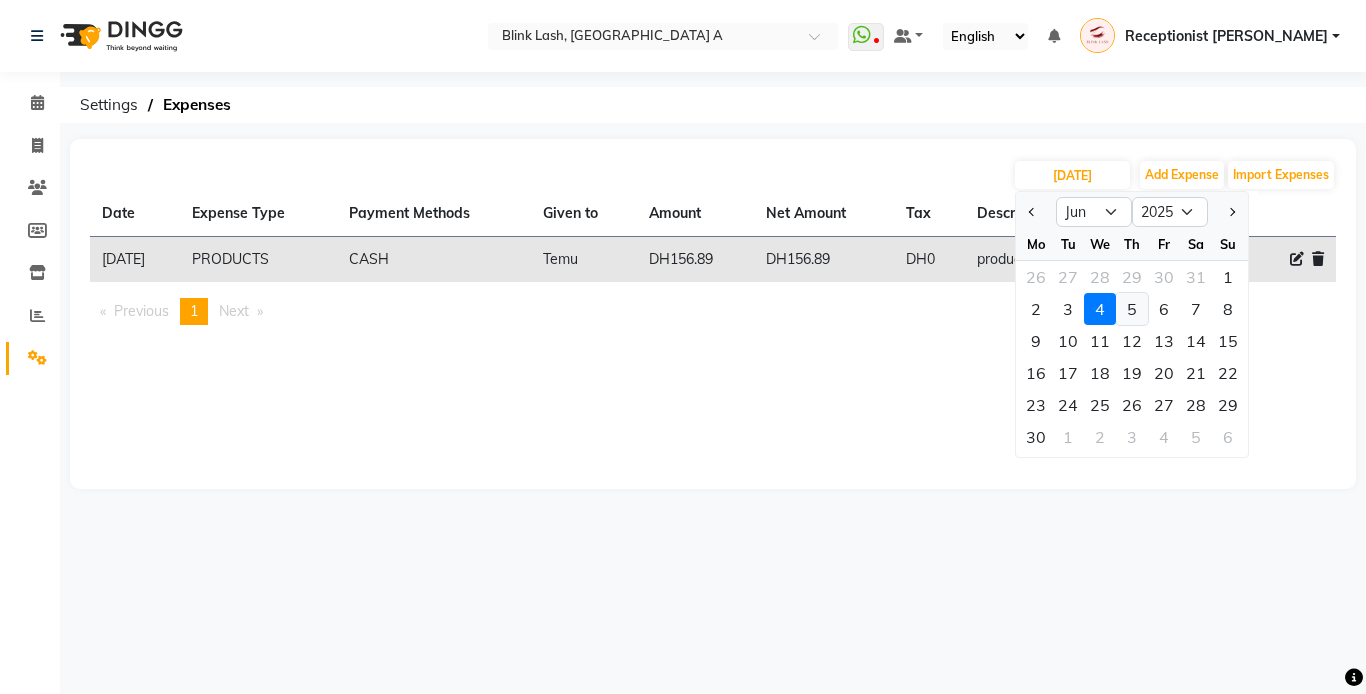 click on "5" 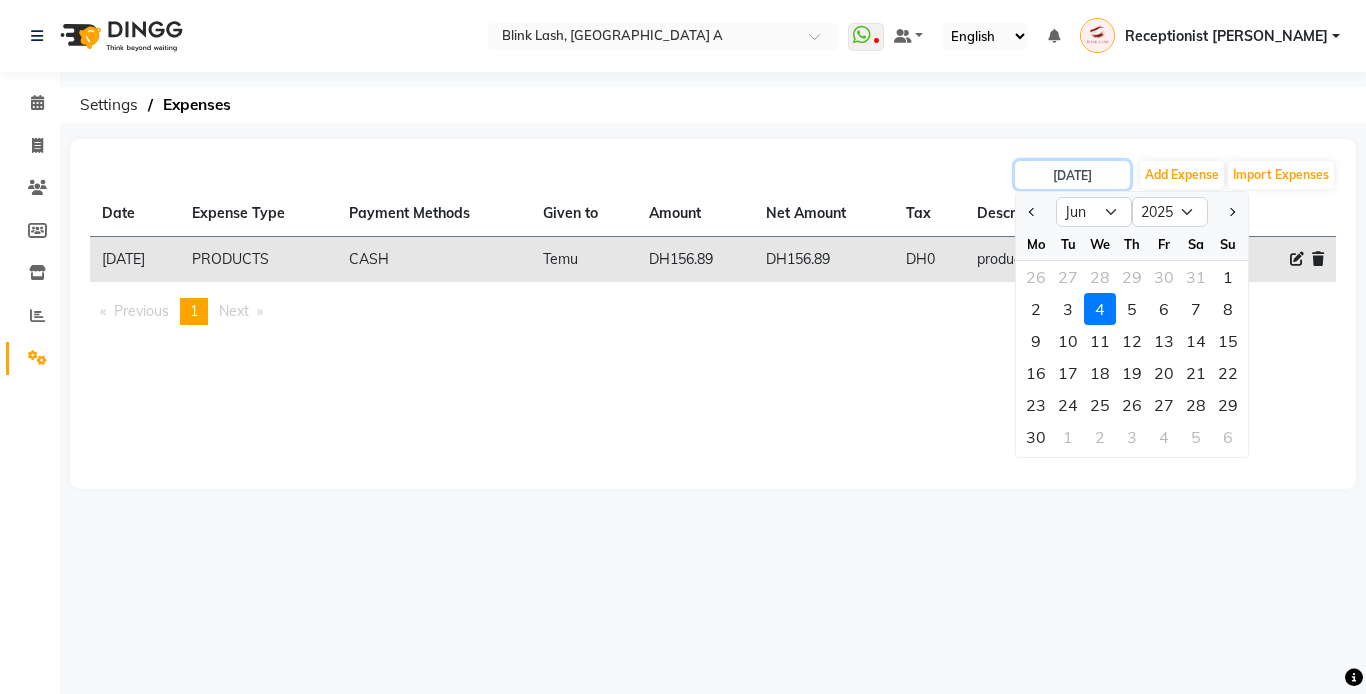 type on "[DATE]" 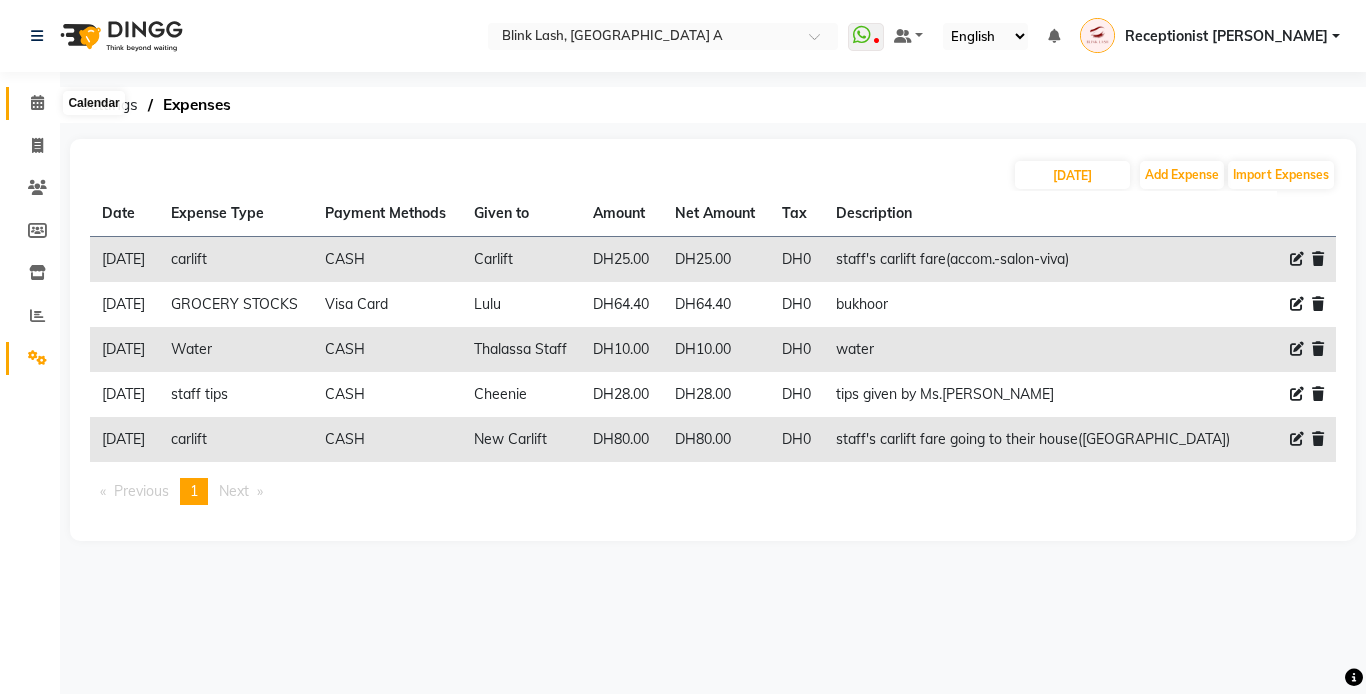 click 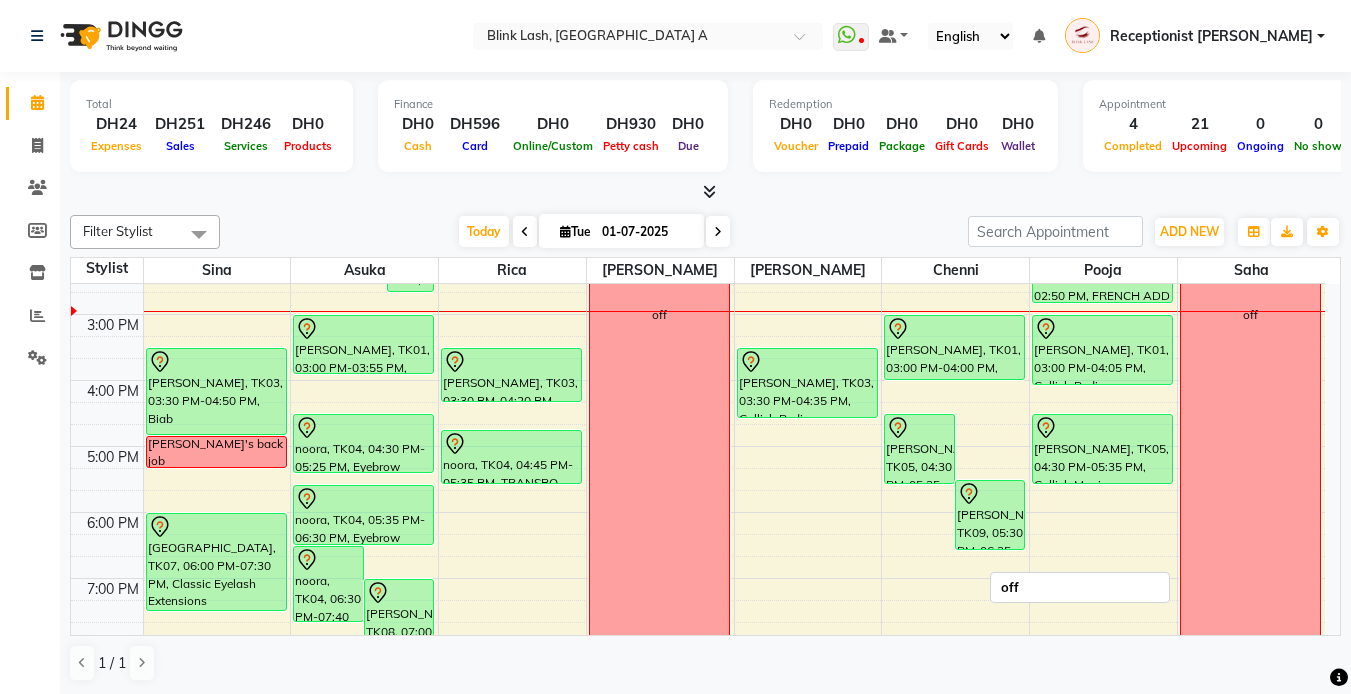scroll, scrollTop: 400, scrollLeft: 0, axis: vertical 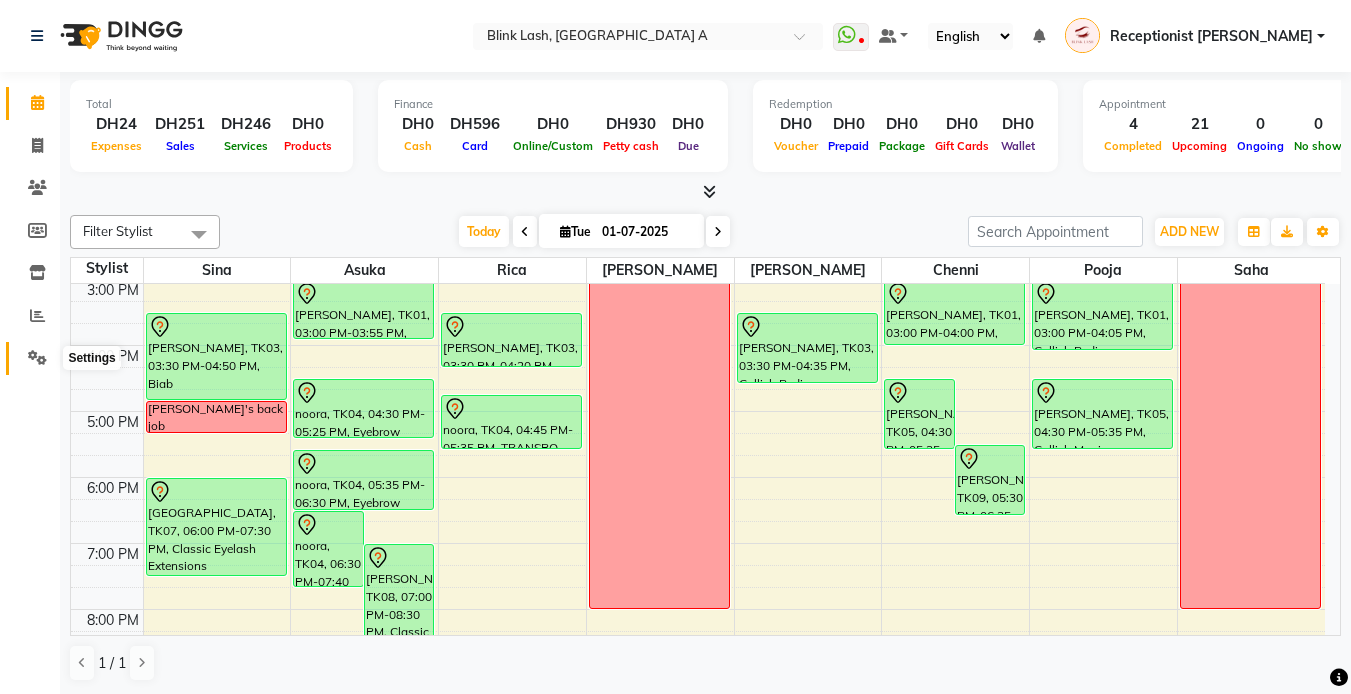 click 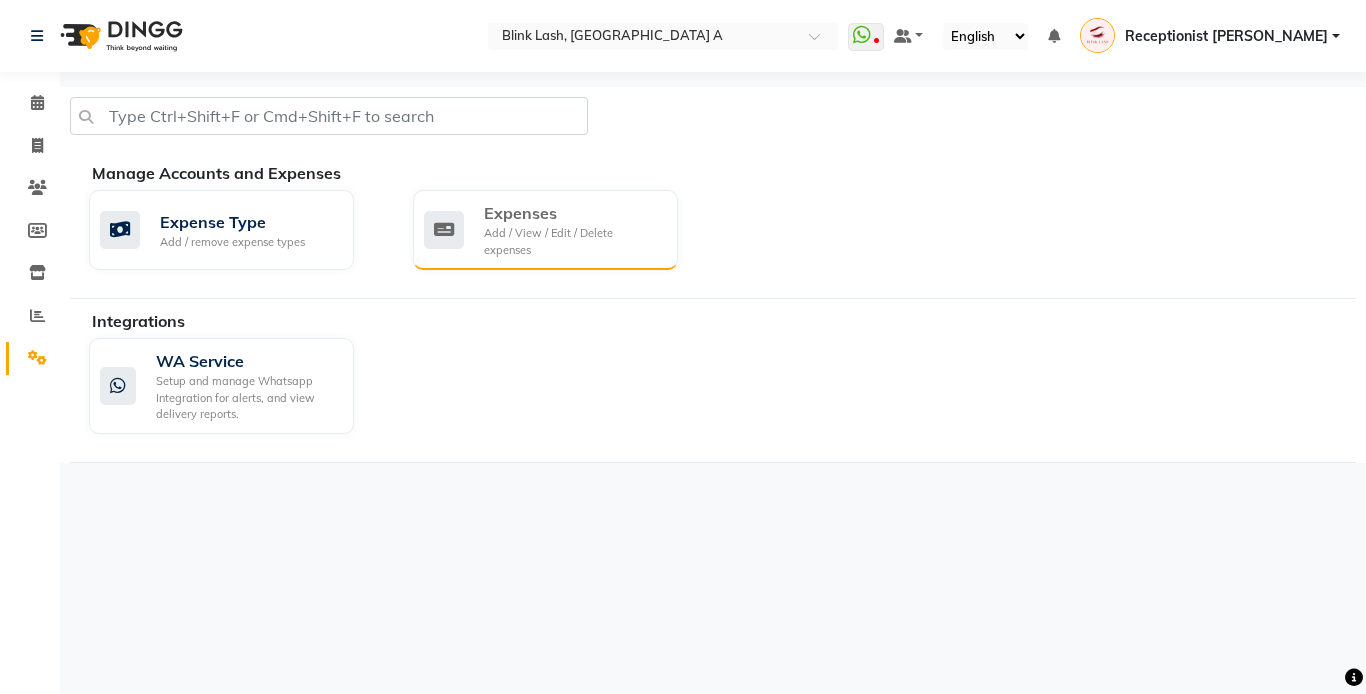 click on "Expenses" 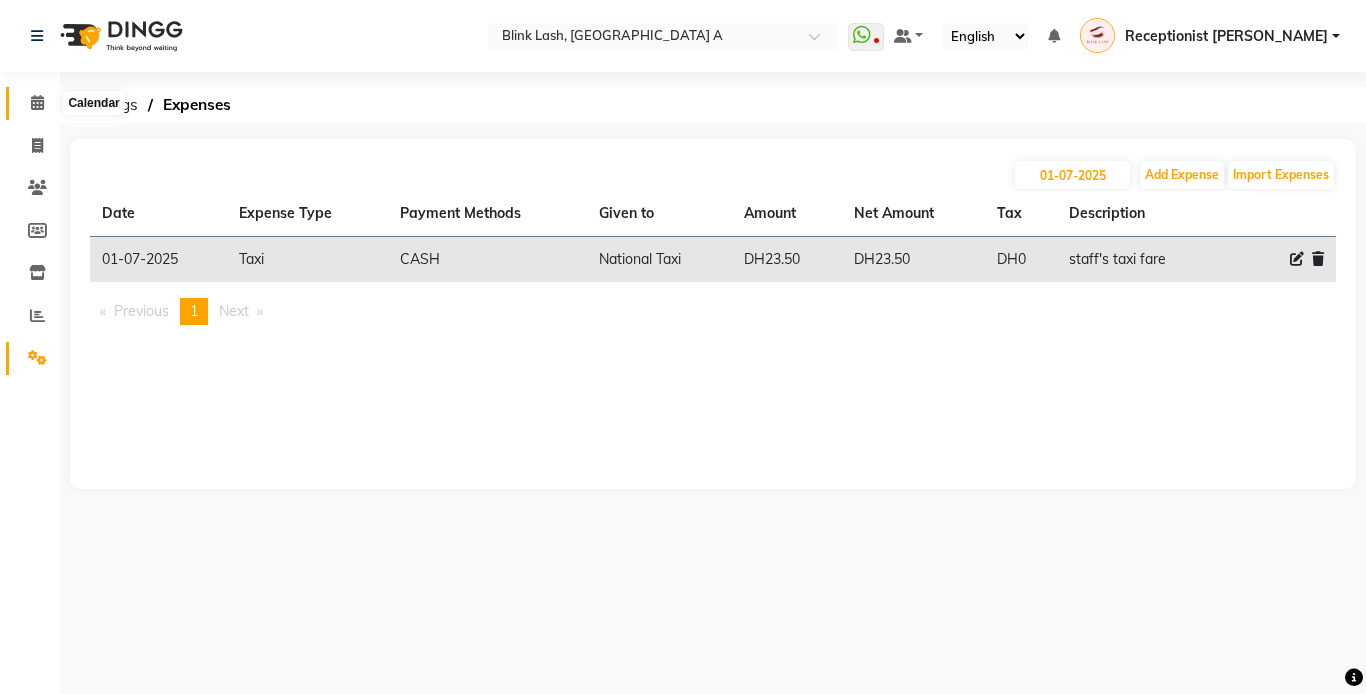 click 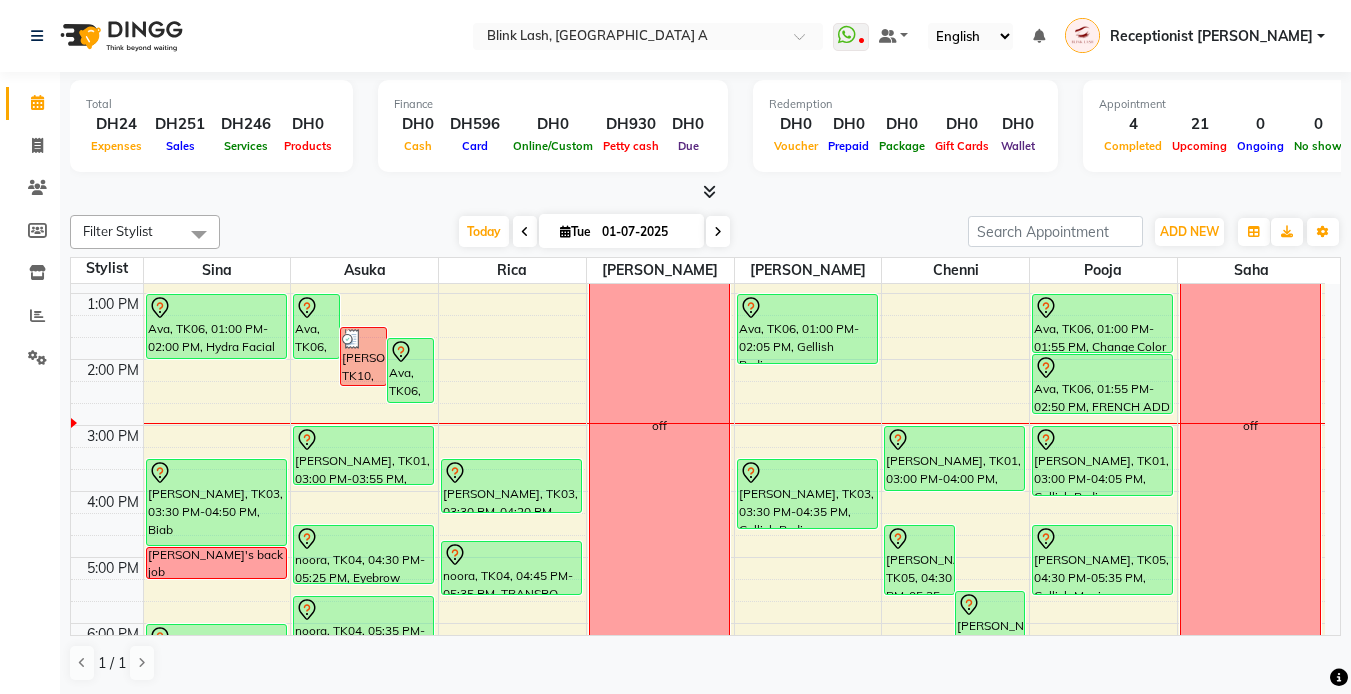 scroll, scrollTop: 300, scrollLeft: 0, axis: vertical 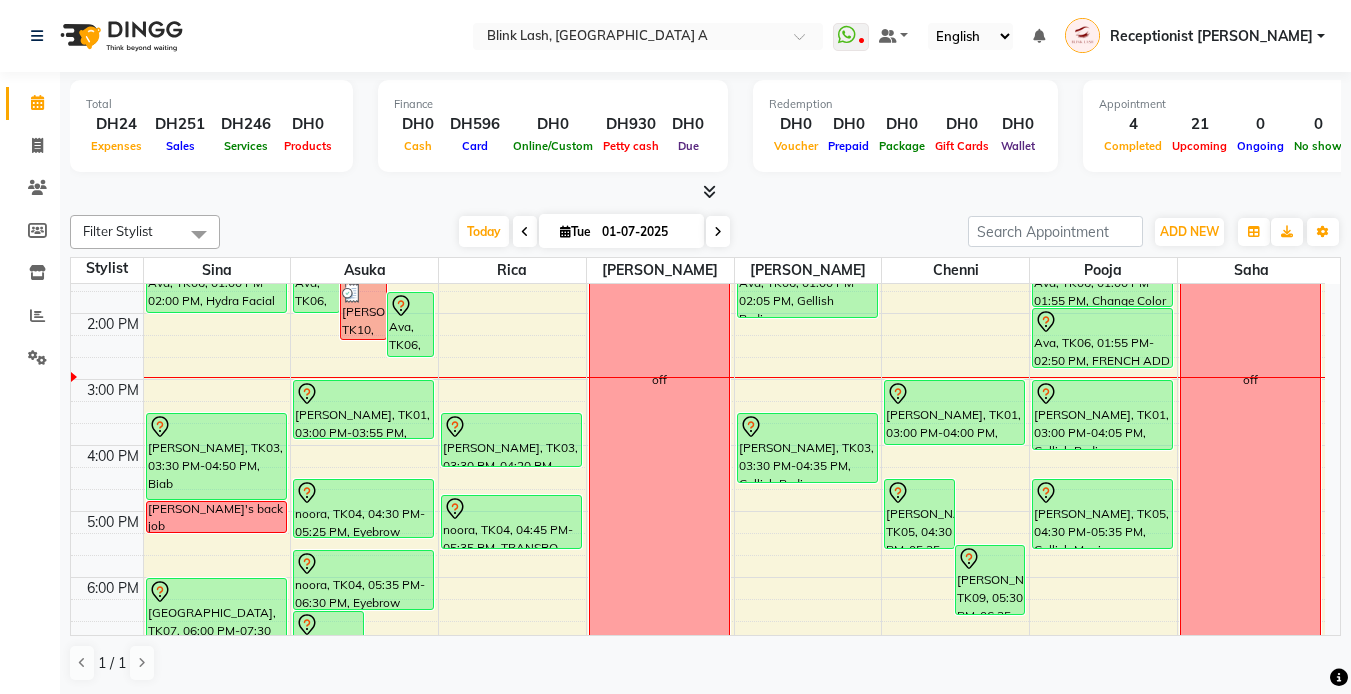 click on "Settings" 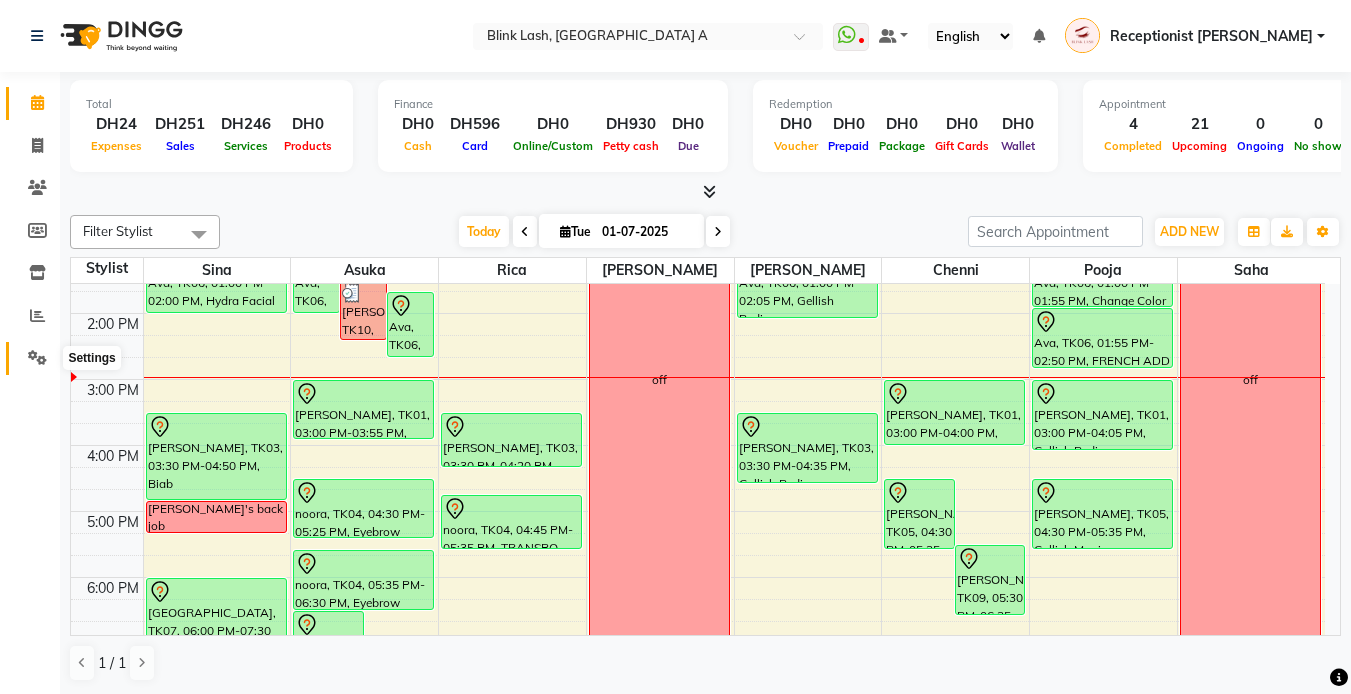 drag, startPoint x: 48, startPoint y: 361, endPoint x: 59, endPoint y: 358, distance: 11.401754 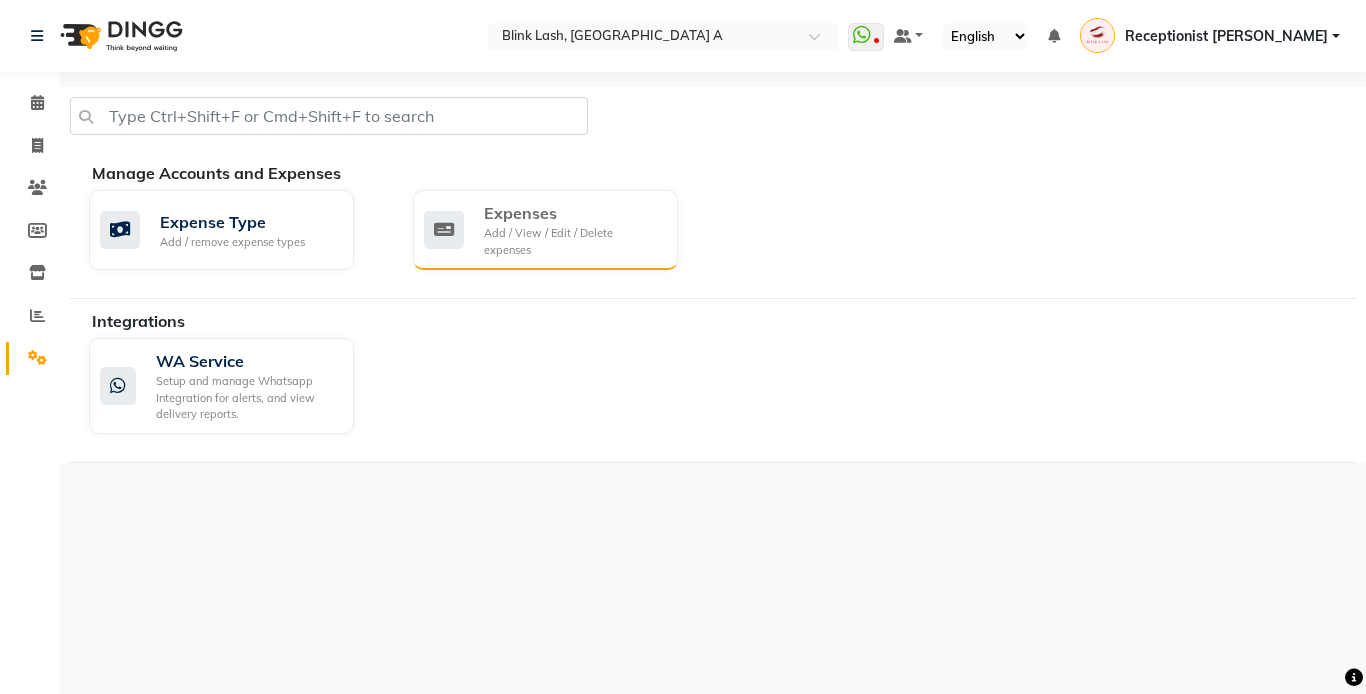 click on "Expenses Add / View / Edit / Delete expenses" 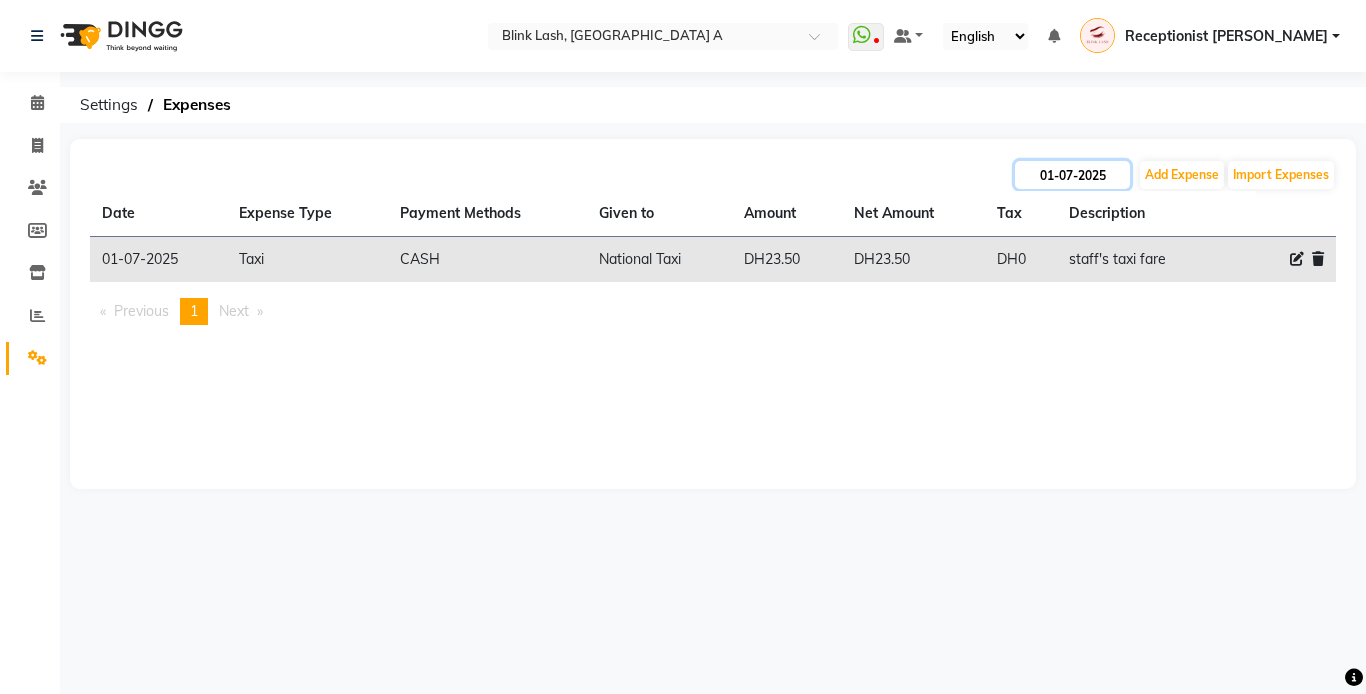 click on "01-07-2025" 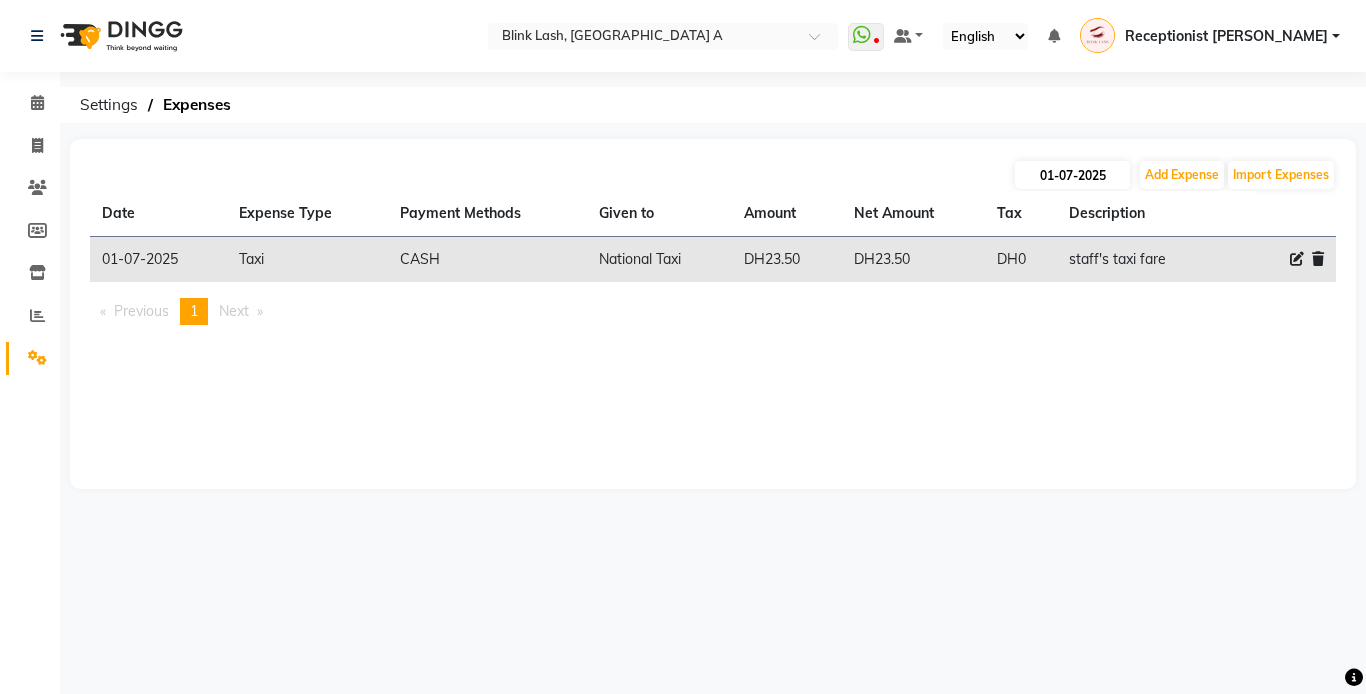 select on "7" 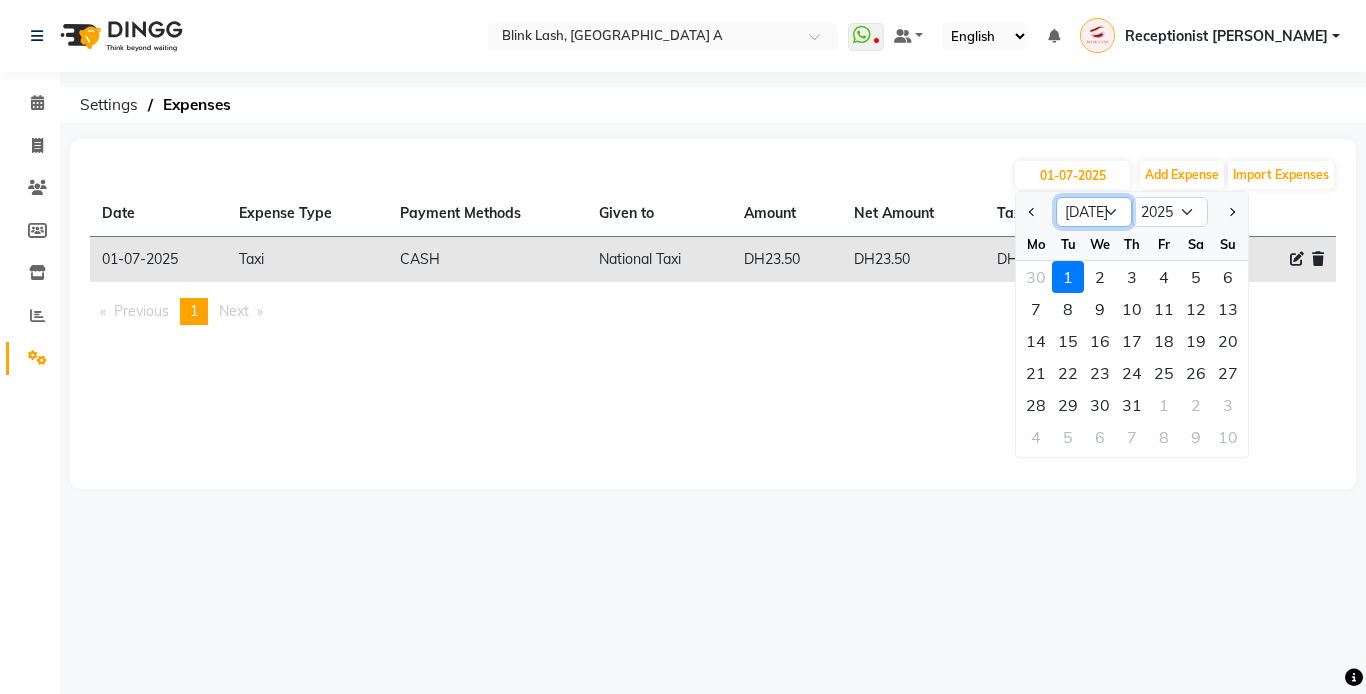 click on "Jan Feb Mar Apr May Jun [DATE] Aug Sep Oct Nov Dec" 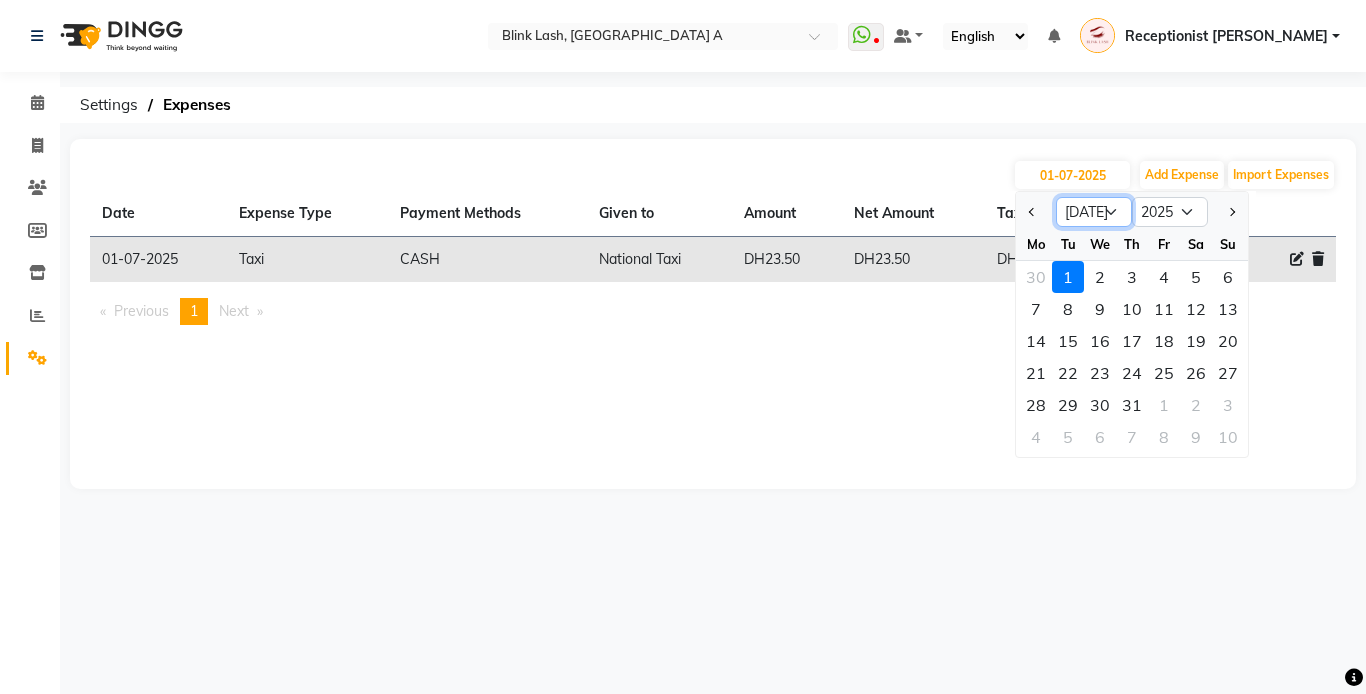 select on "6" 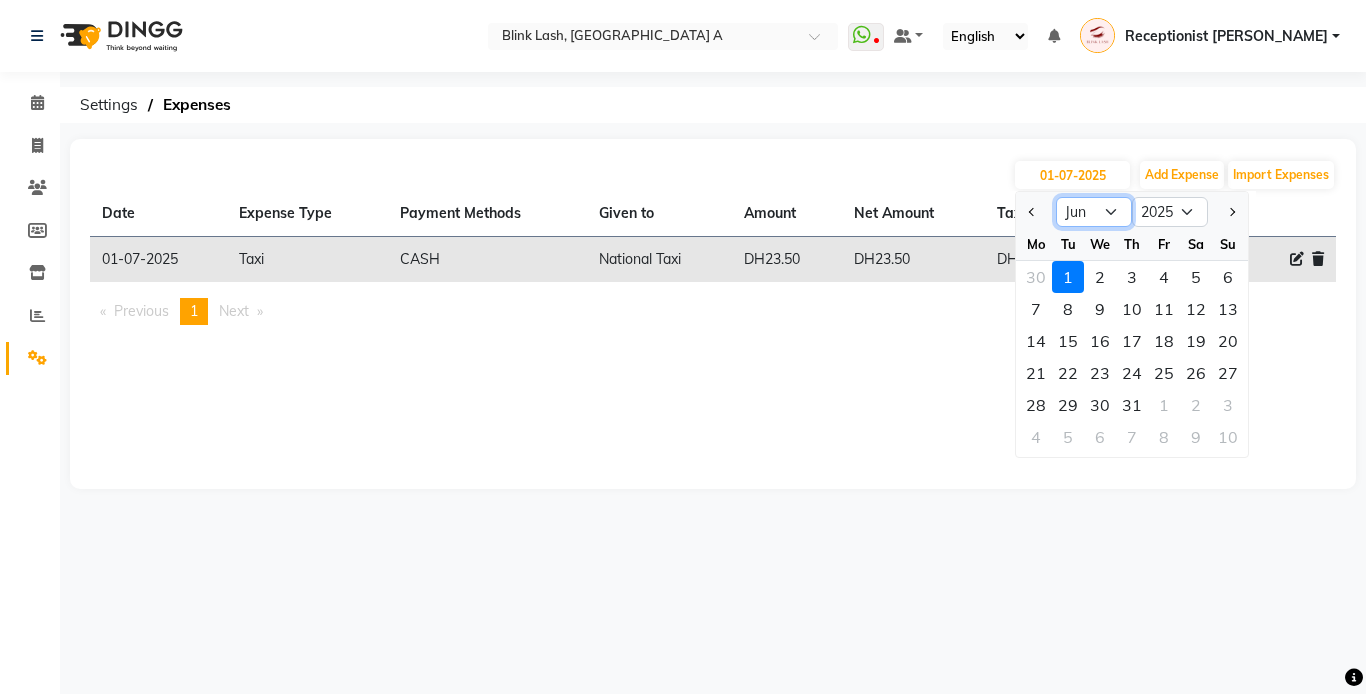 click on "Jan Feb Mar Apr May Jun [DATE] Aug Sep Oct Nov Dec" 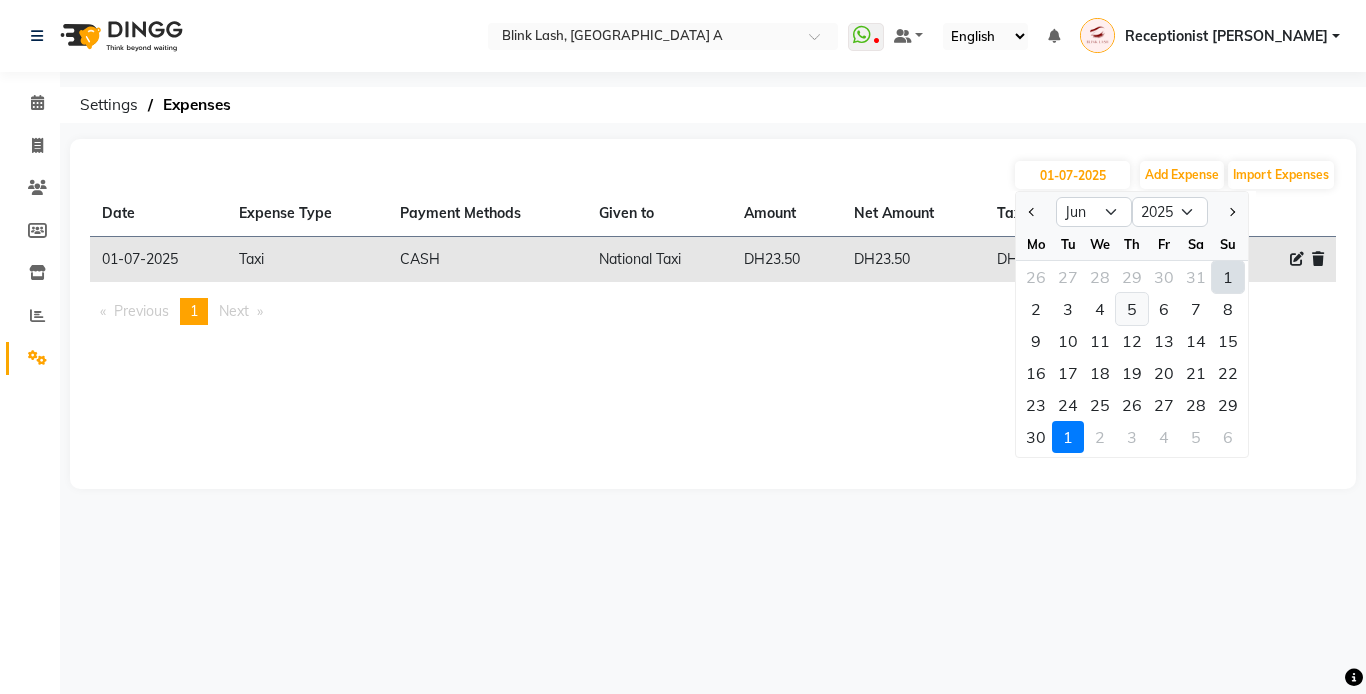 click on "5" 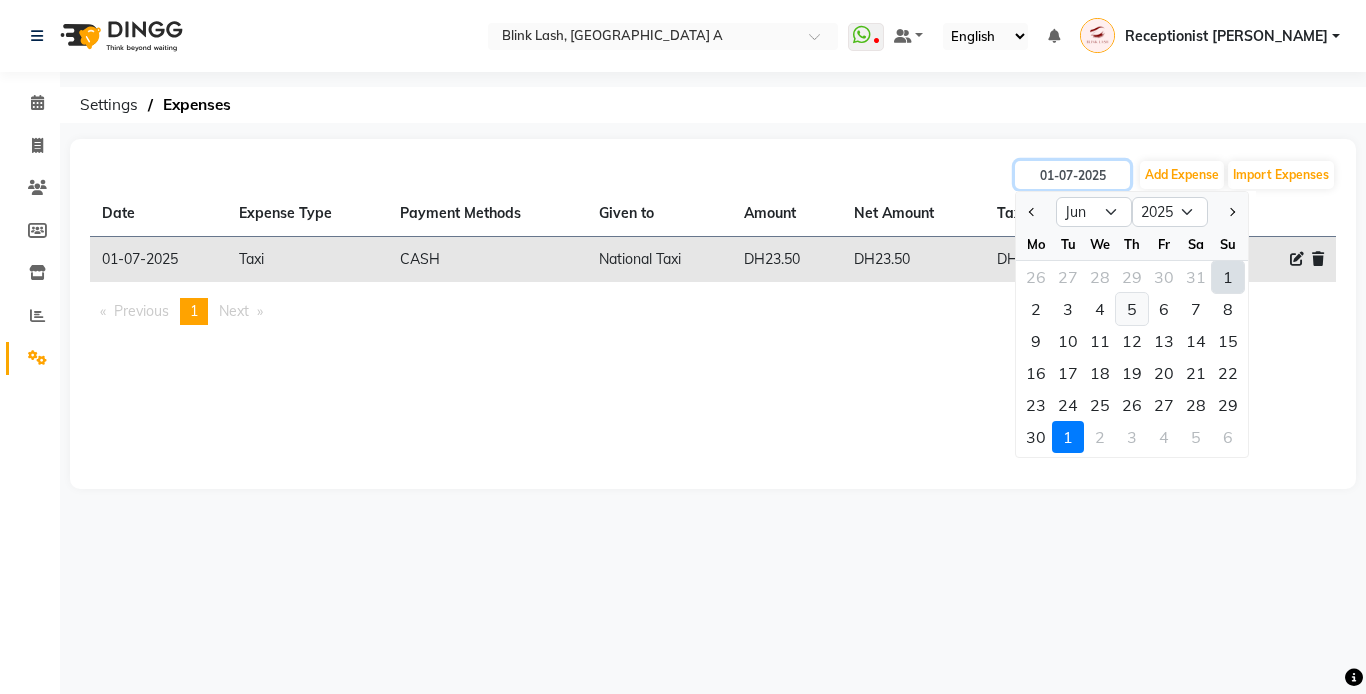 type on "[DATE]" 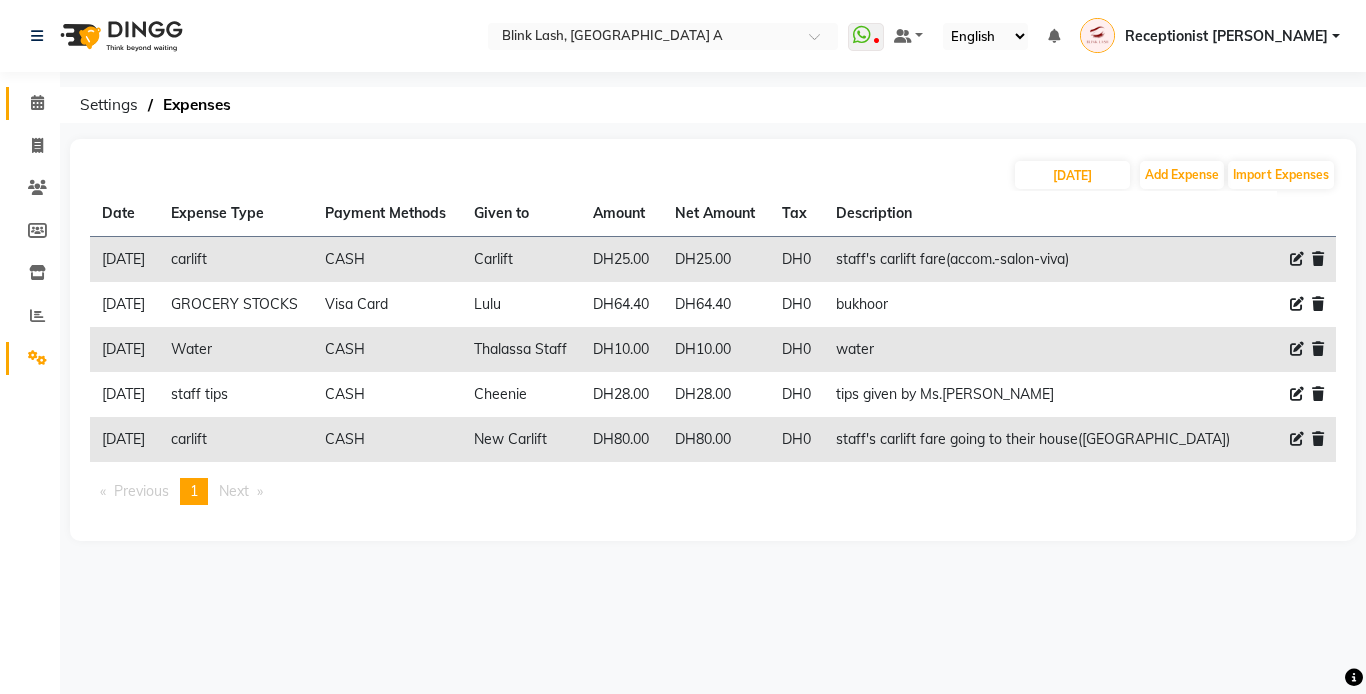 click on "Calendar" 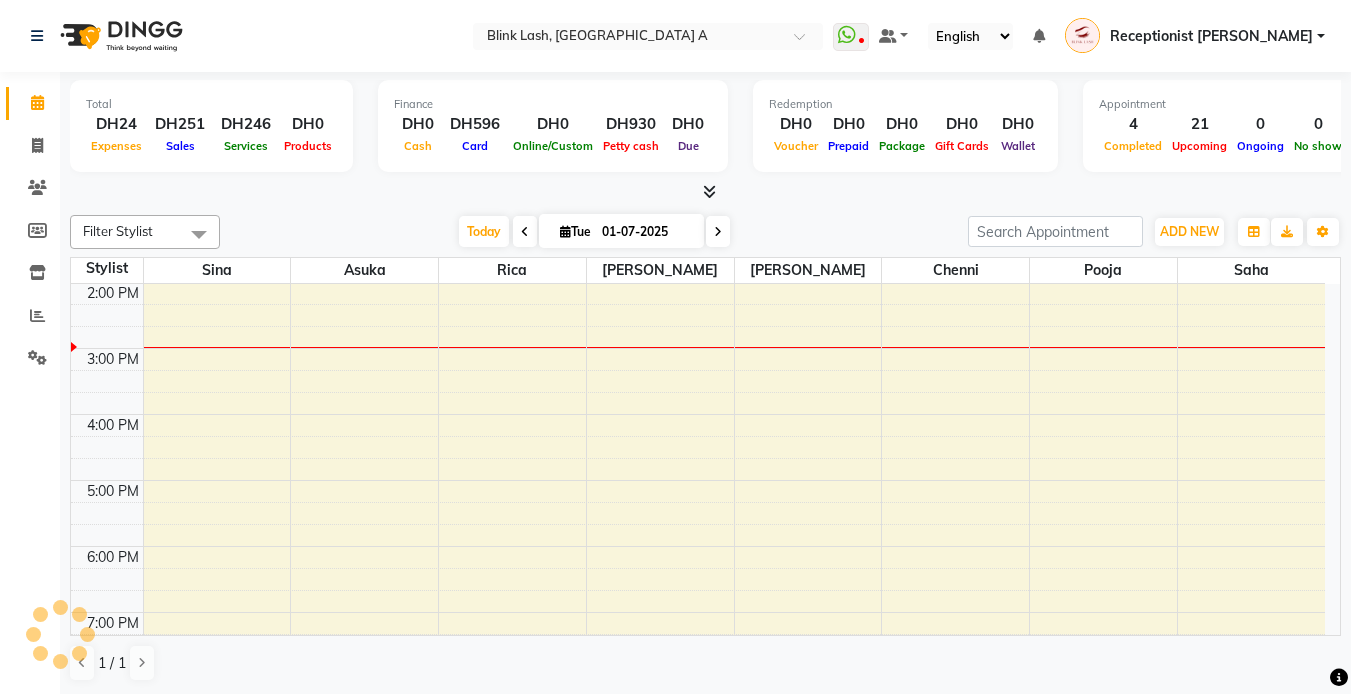 scroll, scrollTop: 0, scrollLeft: 0, axis: both 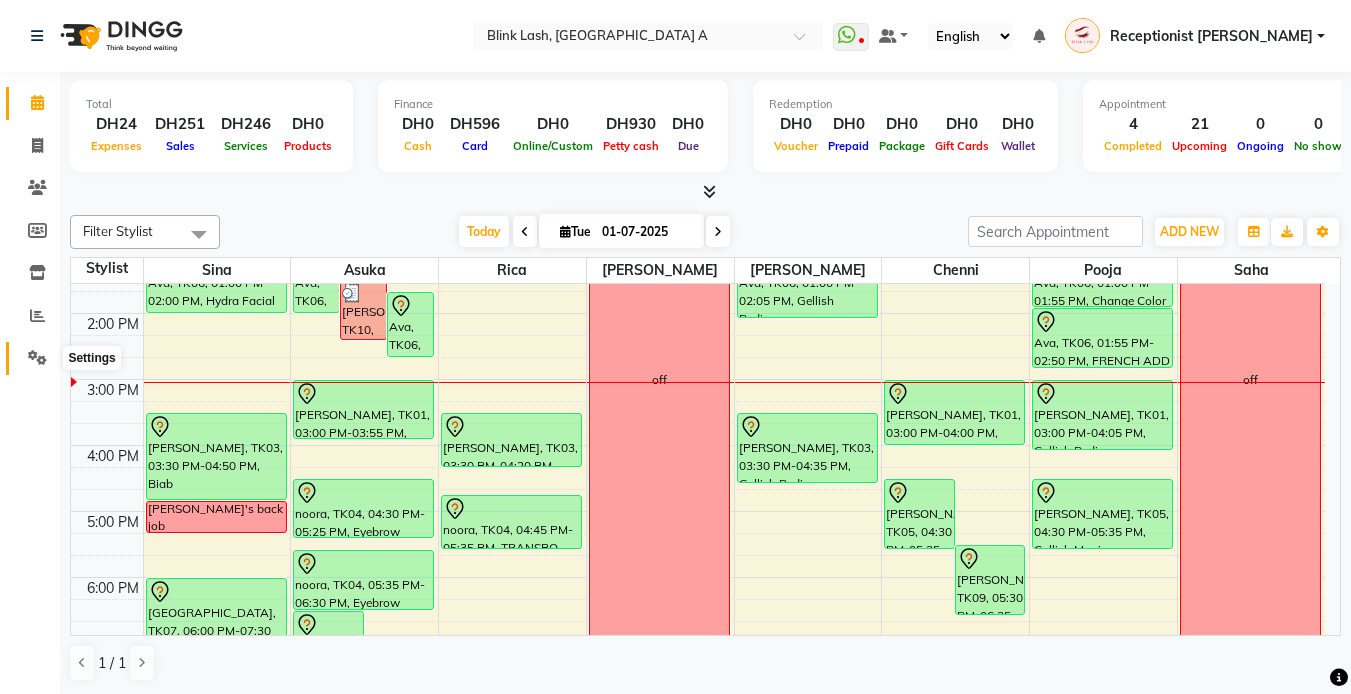 click 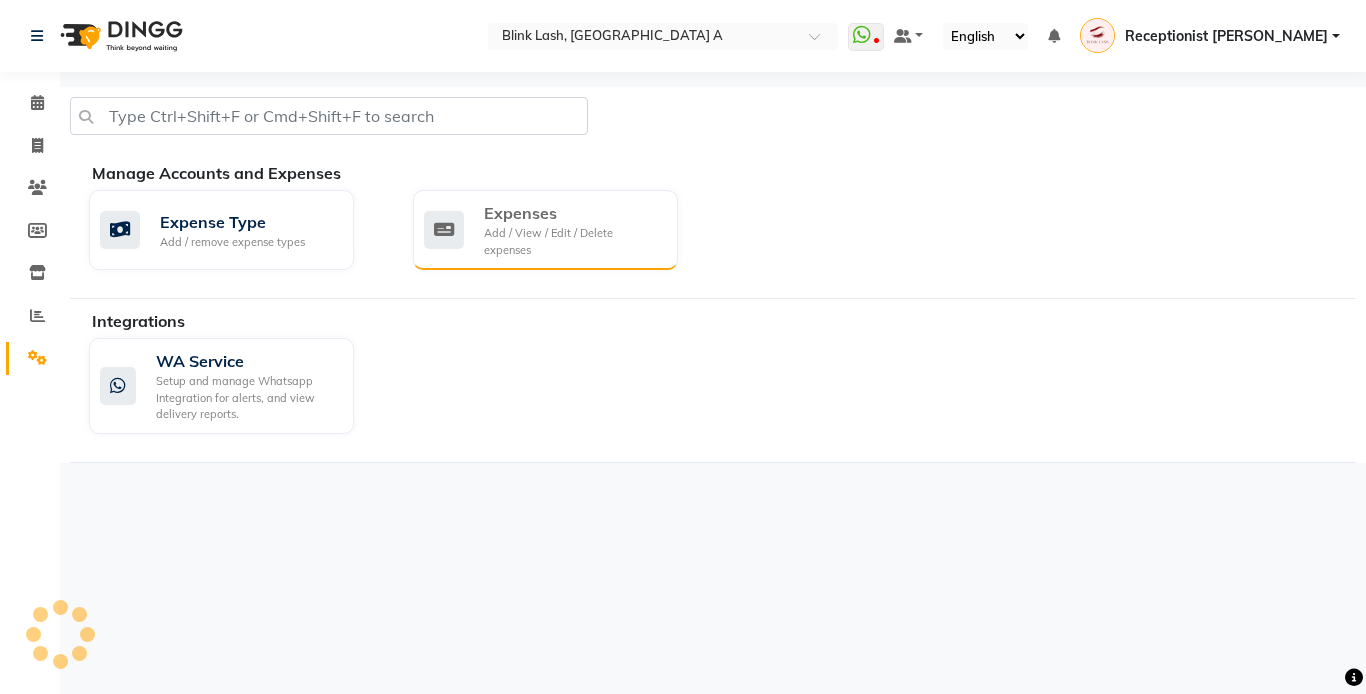 click on "Expenses" 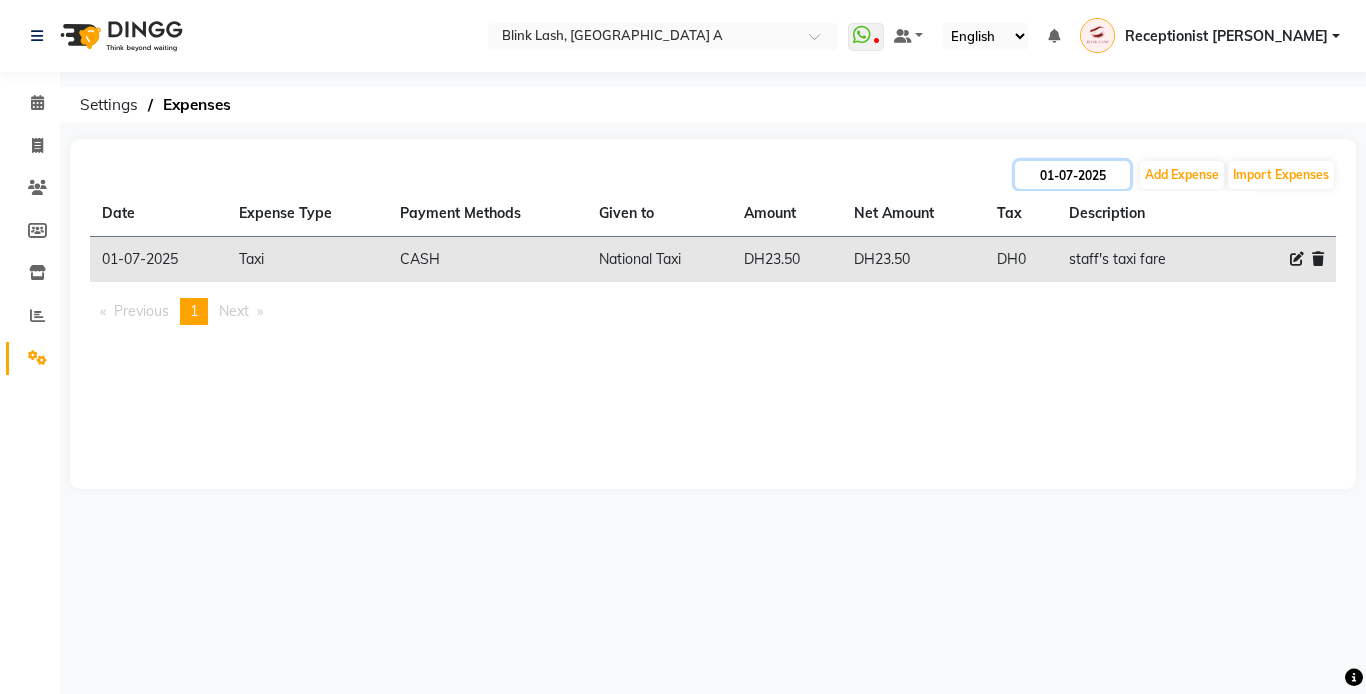 click on "01-07-2025" 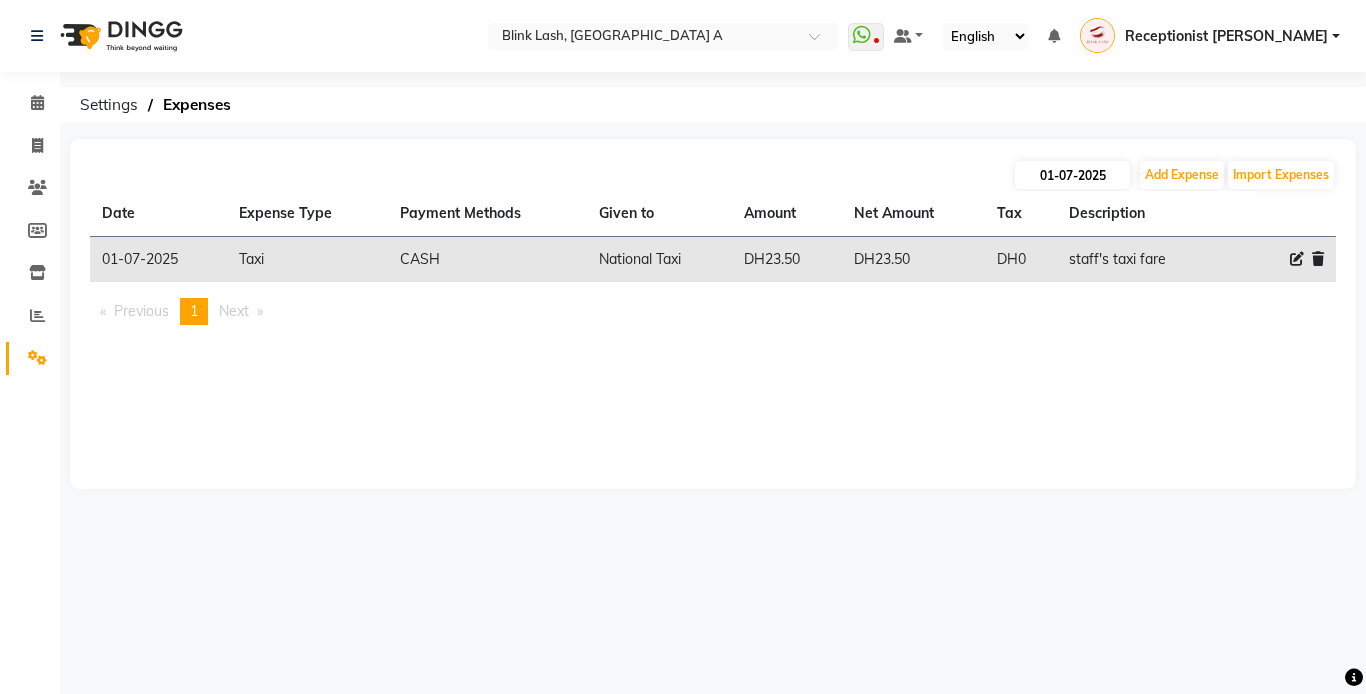 select on "7" 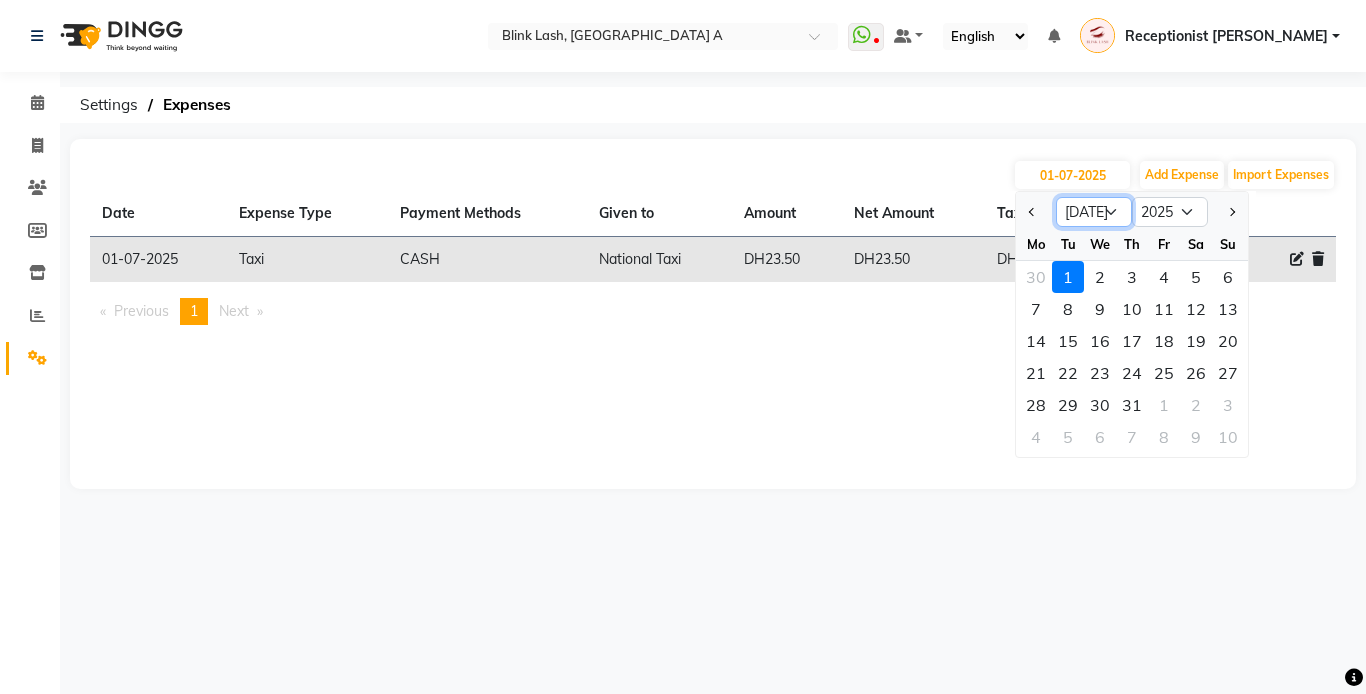 drag, startPoint x: 1097, startPoint y: 213, endPoint x: 1097, endPoint y: 228, distance: 15 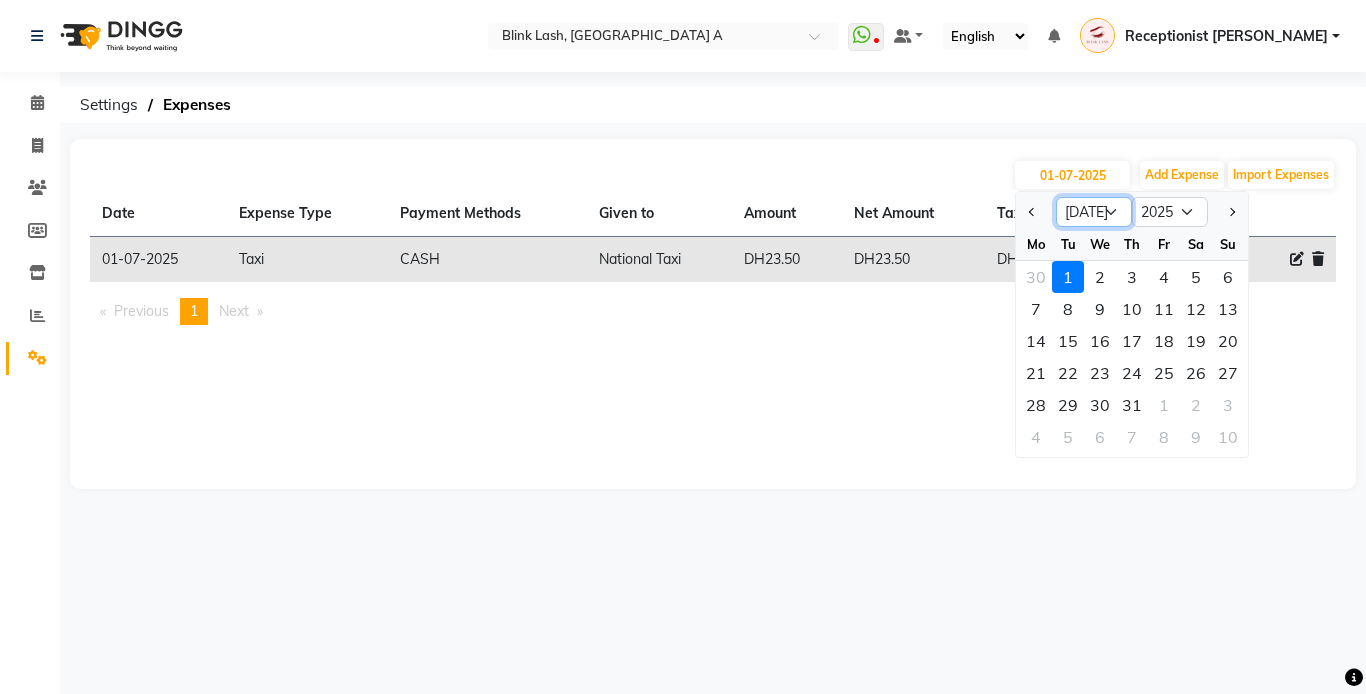 select on "6" 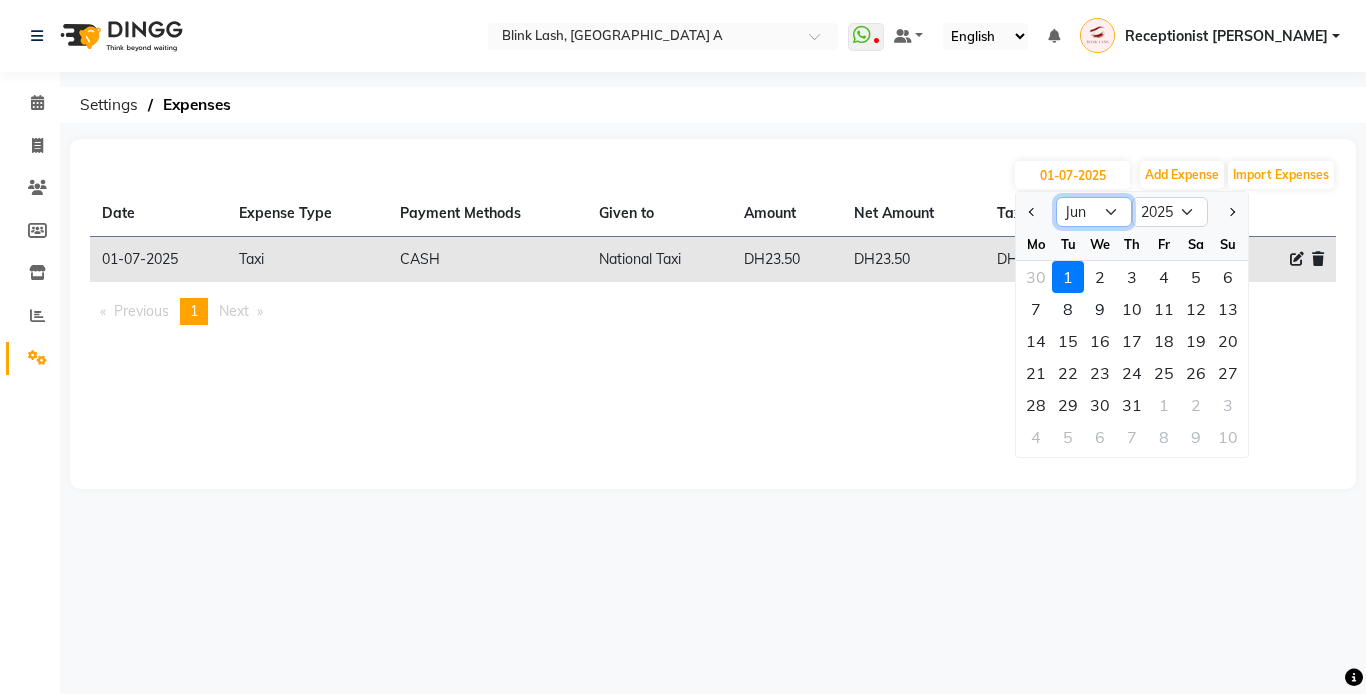 click on "Jan Feb Mar Apr May Jun [DATE] Aug Sep Oct Nov Dec" 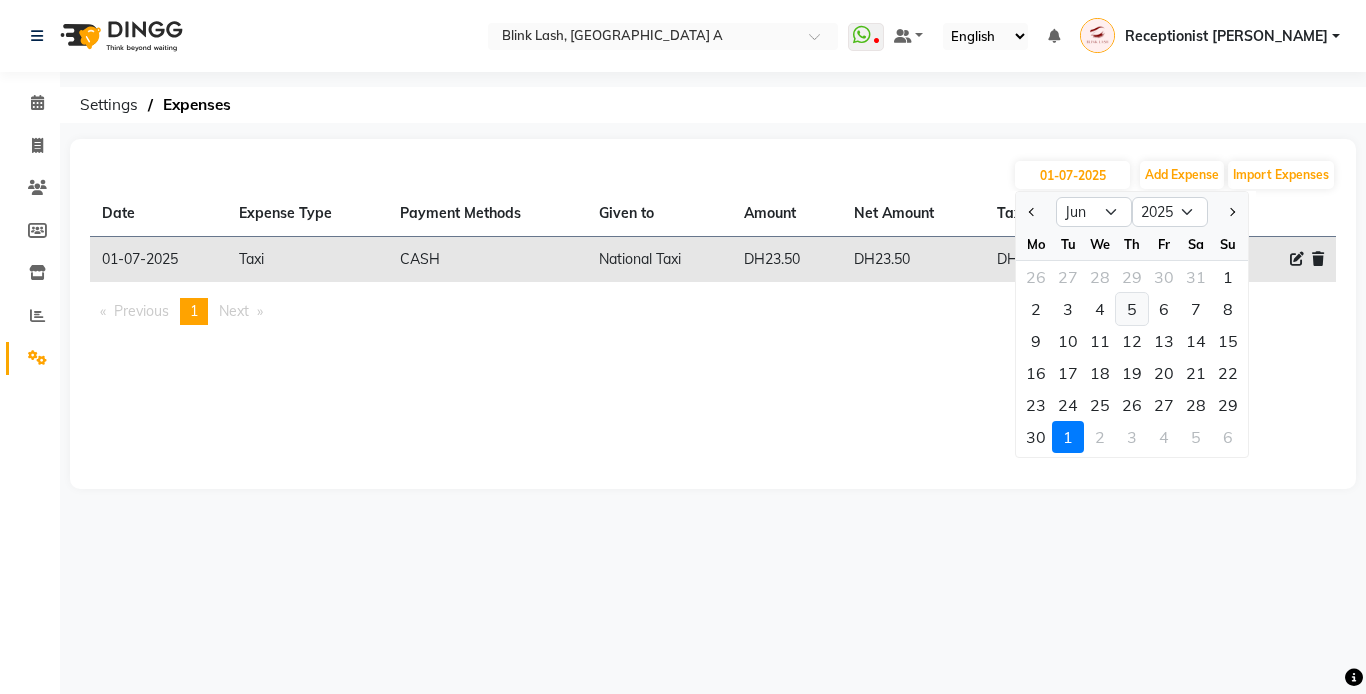 click on "5" 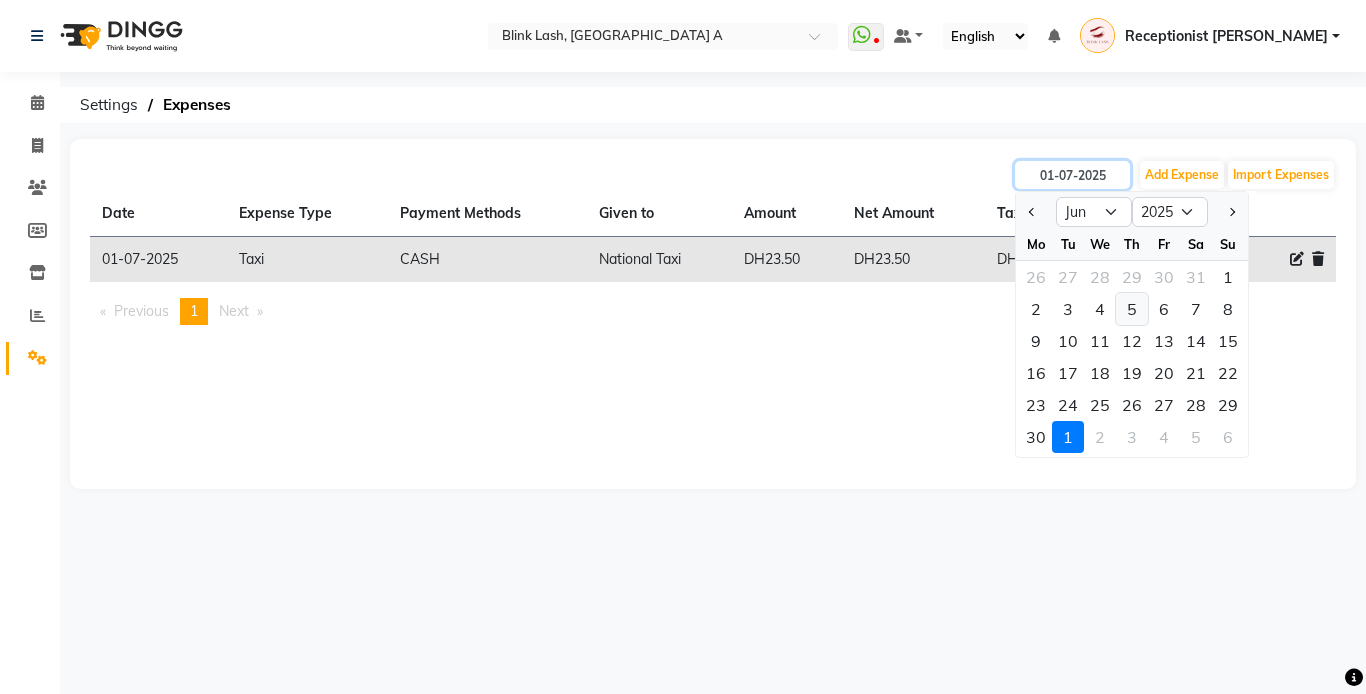type on "[DATE]" 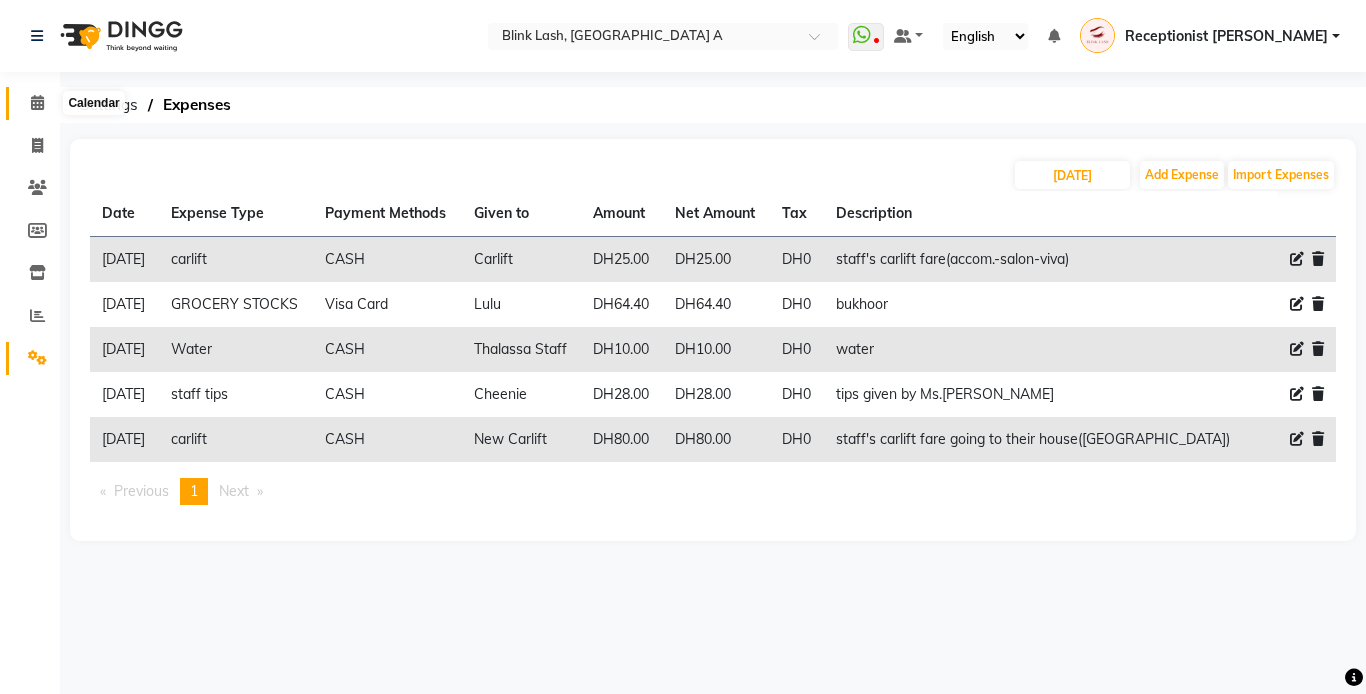 click 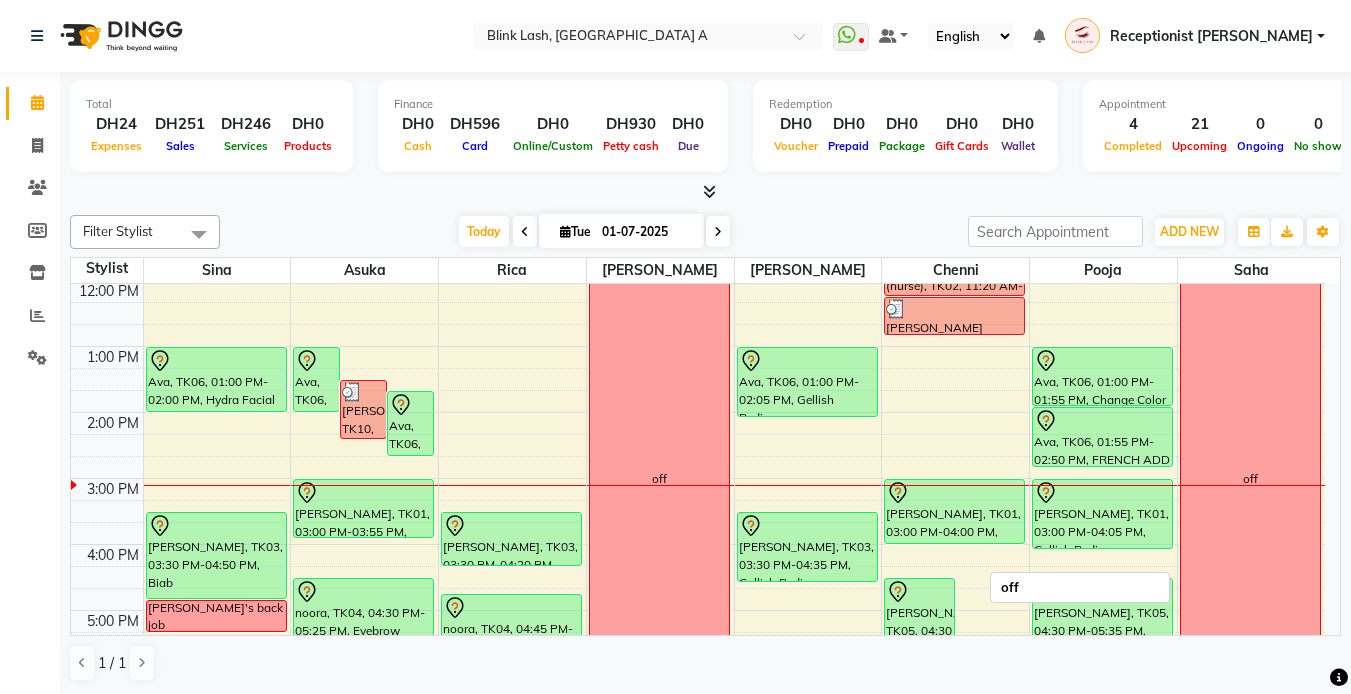 scroll, scrollTop: 200, scrollLeft: 0, axis: vertical 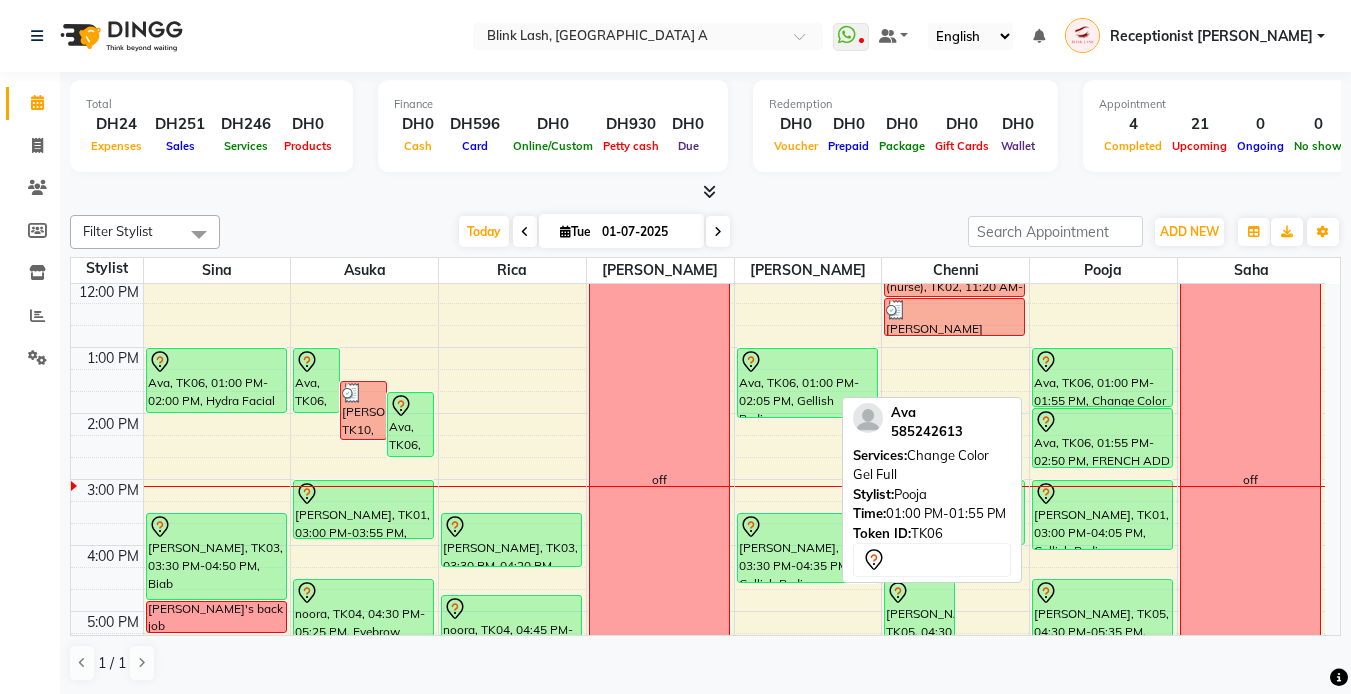 click on "Ava, TK06, 01:00 PM-01:55 PM, Change Color Gel Full" at bounding box center [1102, 377] 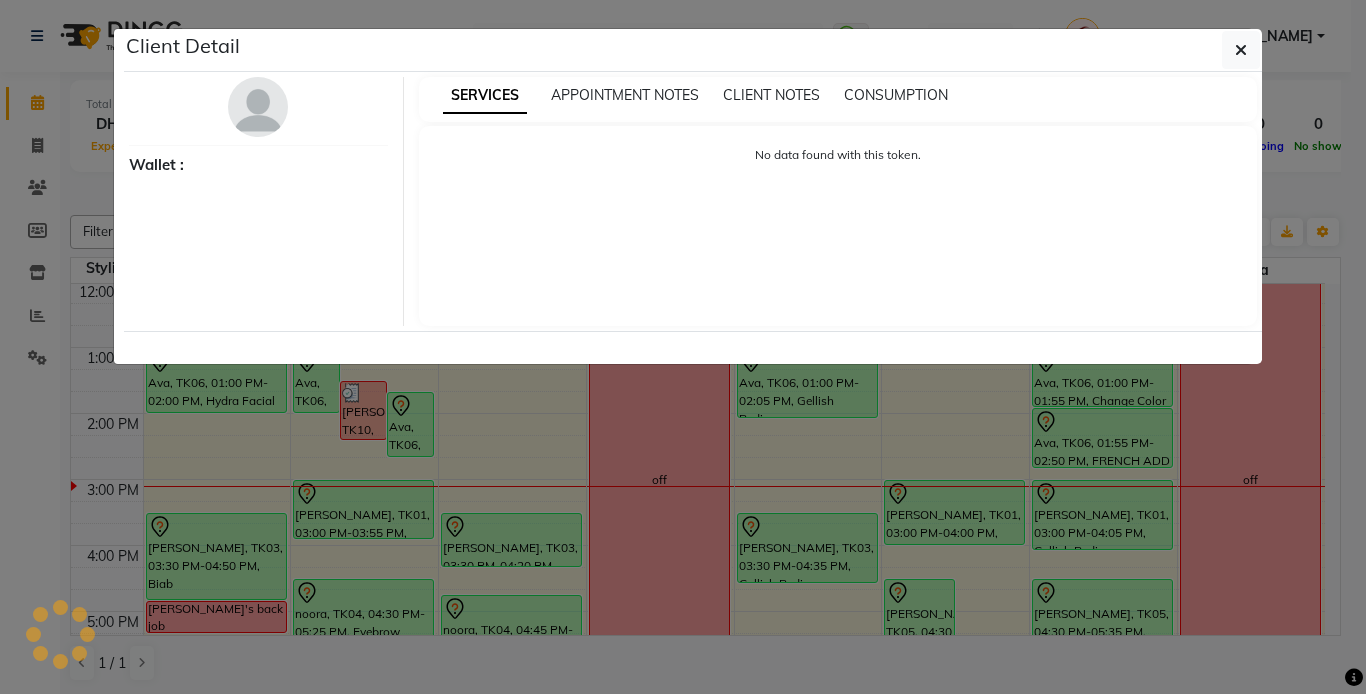 select on "7" 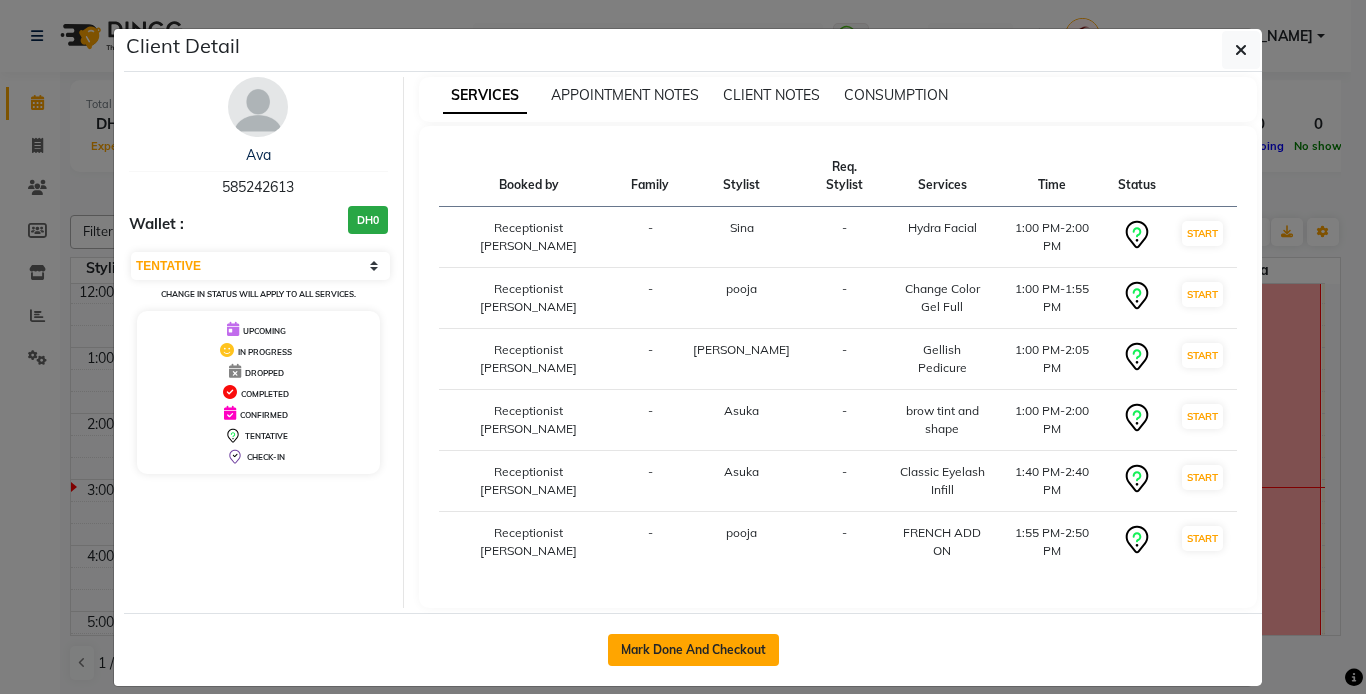 click on "Mark Done And Checkout" 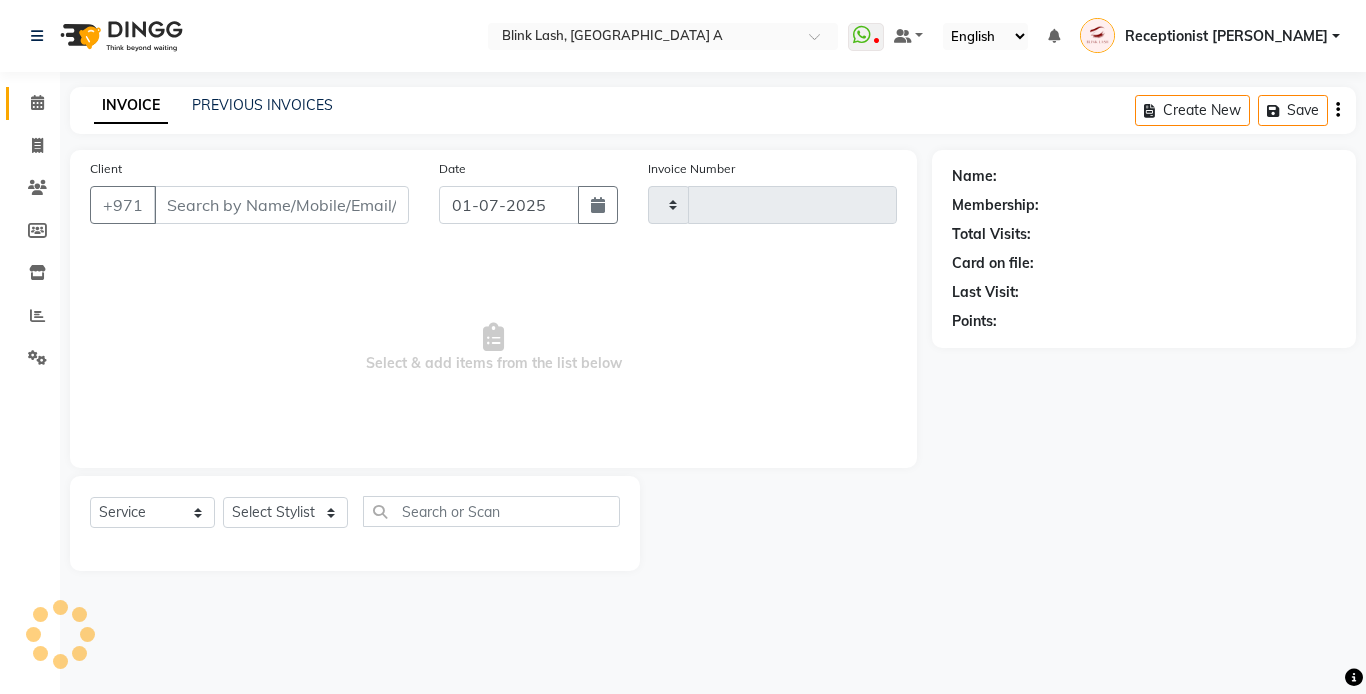 type on "0955" 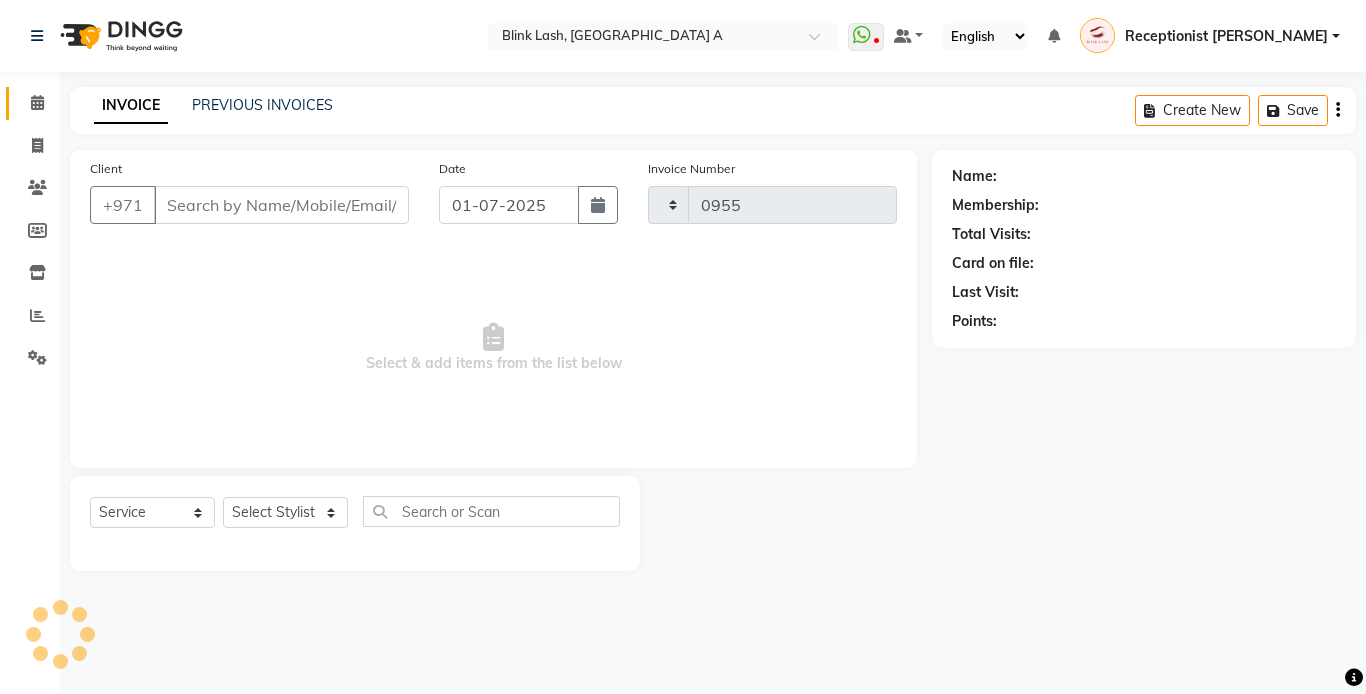 select on "5970" 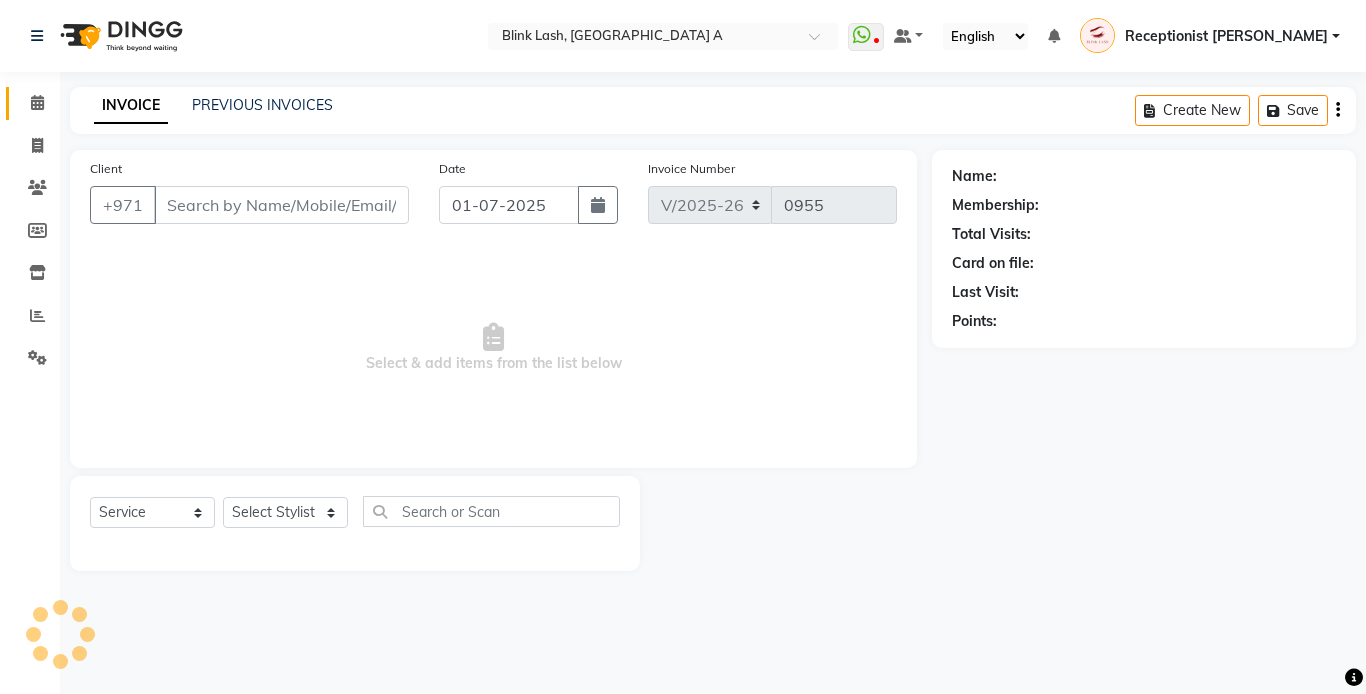 type on "585242613" 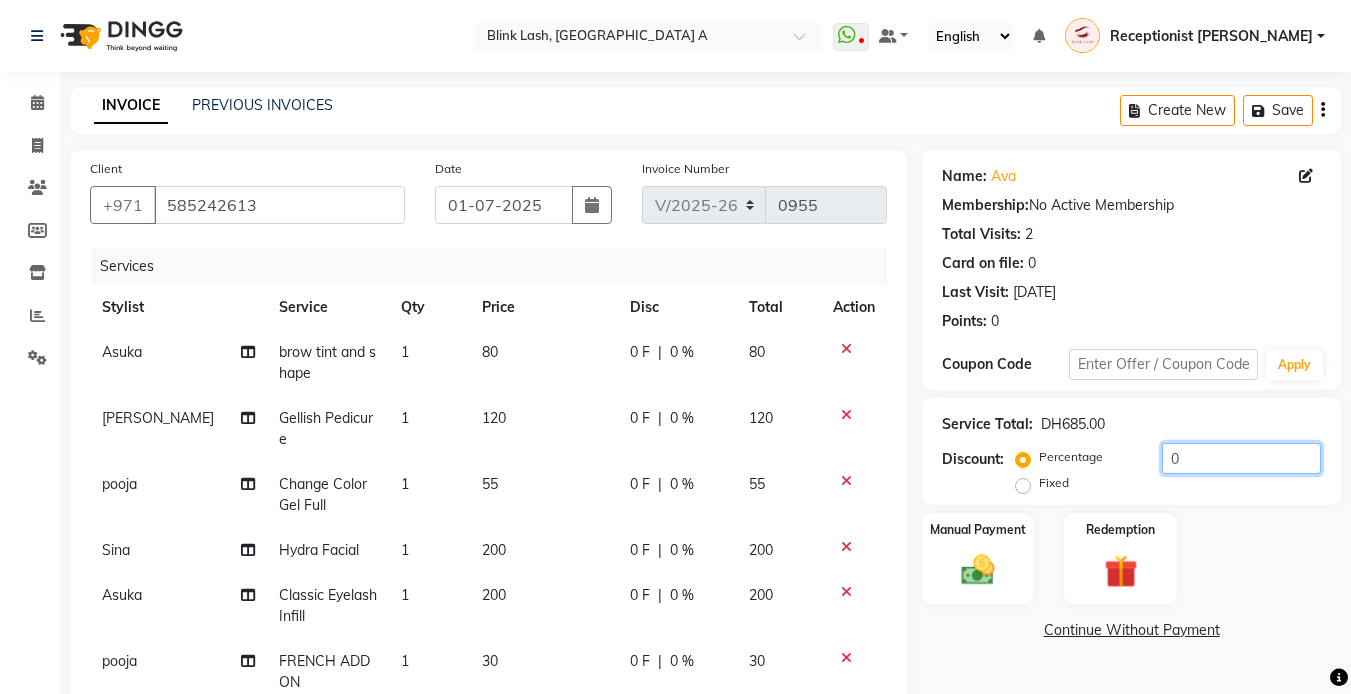 click on "0" 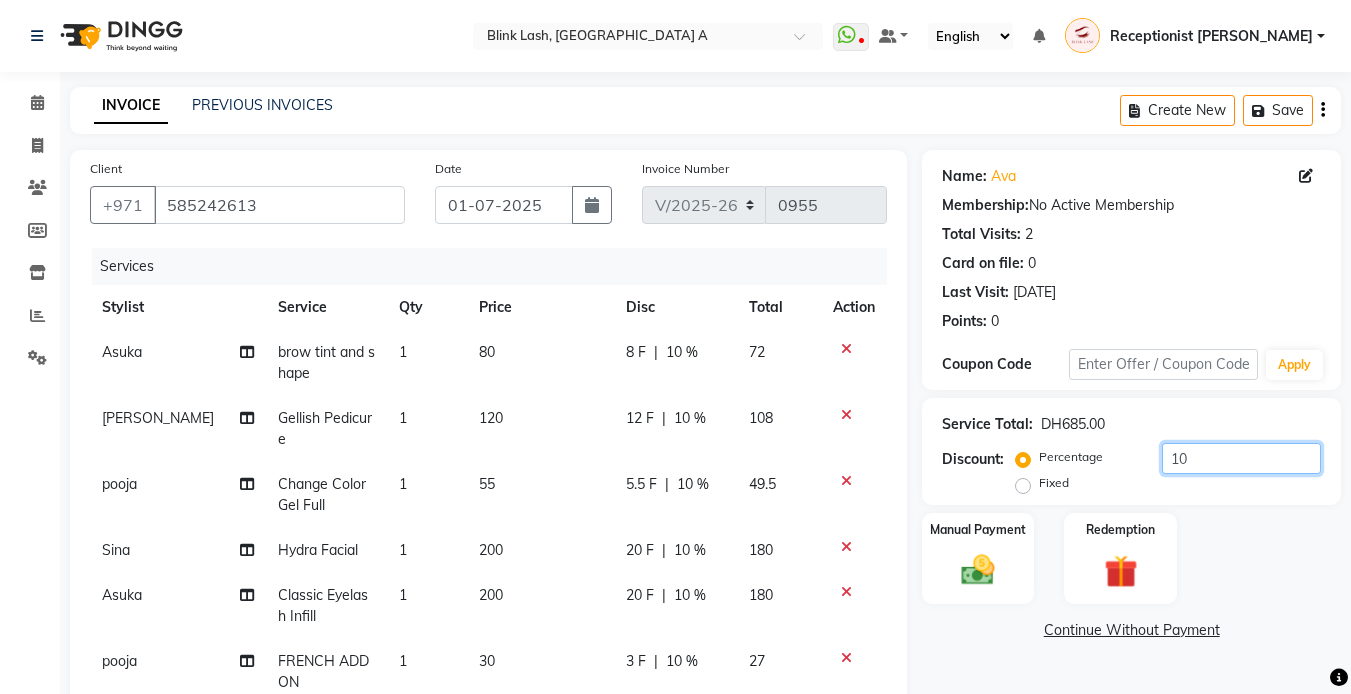 type on "10" 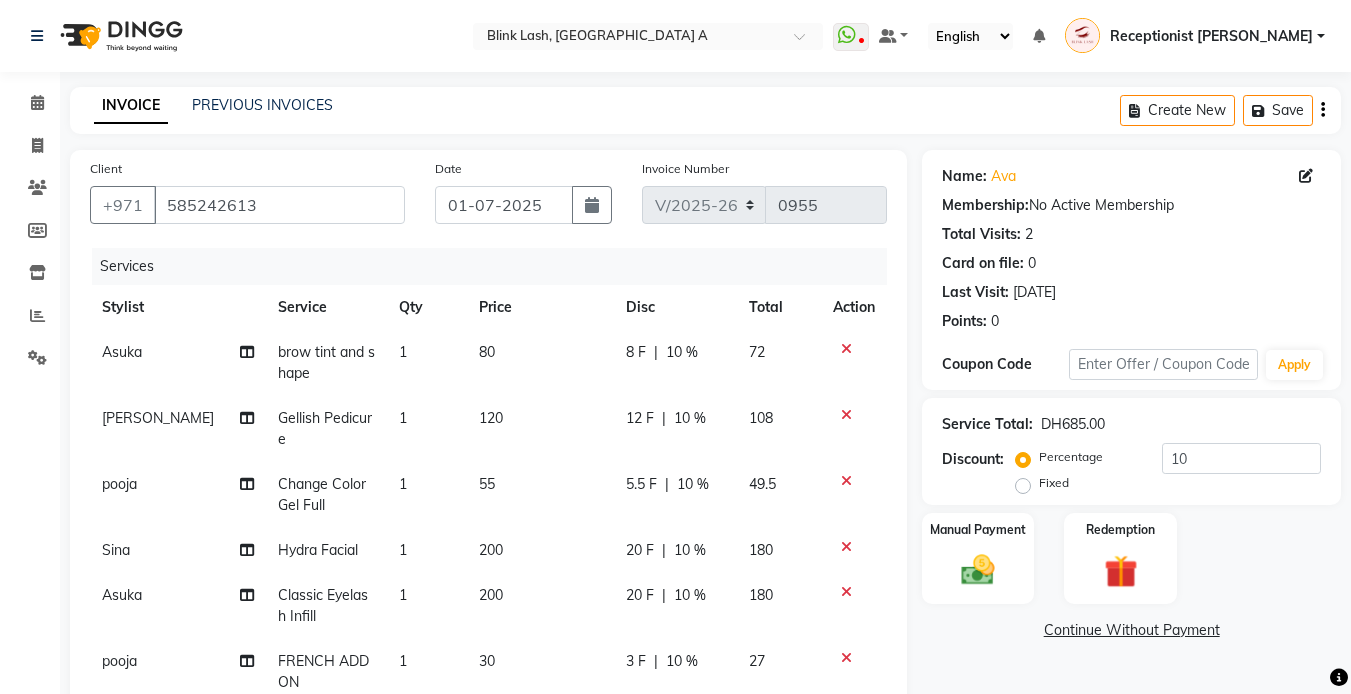 drag, startPoint x: 1306, startPoint y: 532, endPoint x: 1320, endPoint y: 442, distance: 91.08238 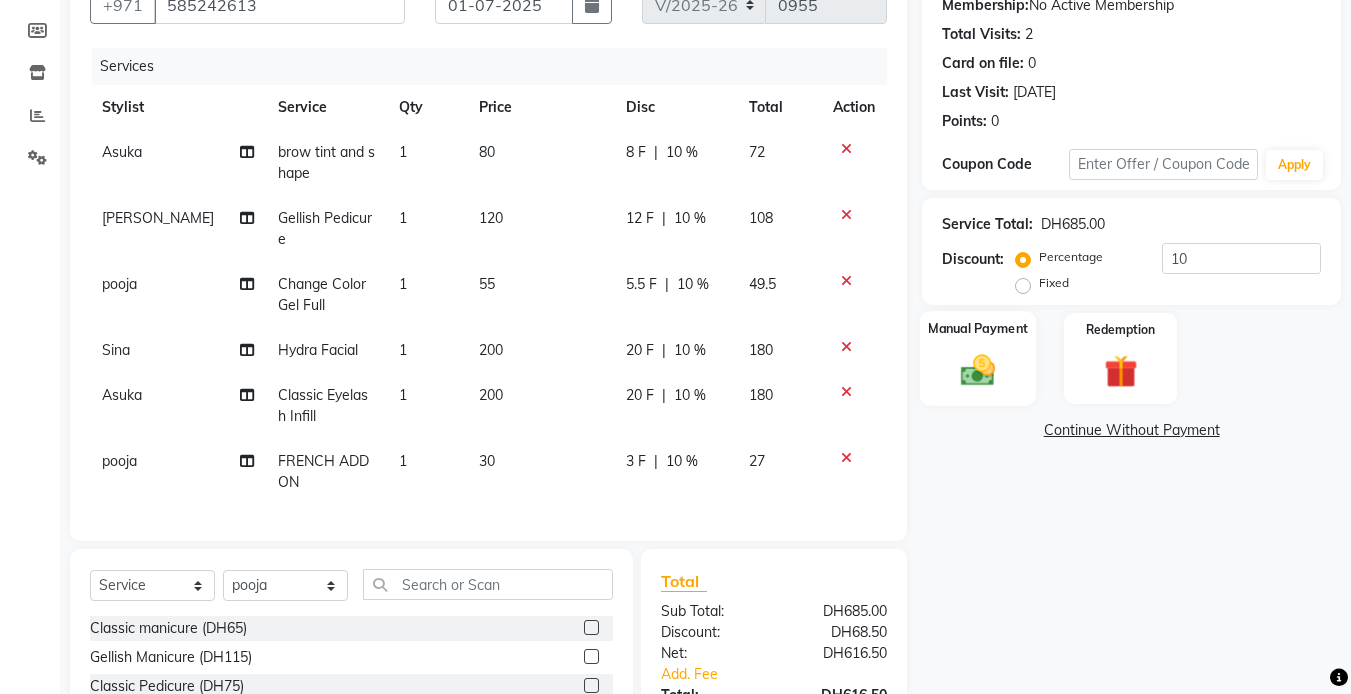 scroll, scrollTop: 395, scrollLeft: 0, axis: vertical 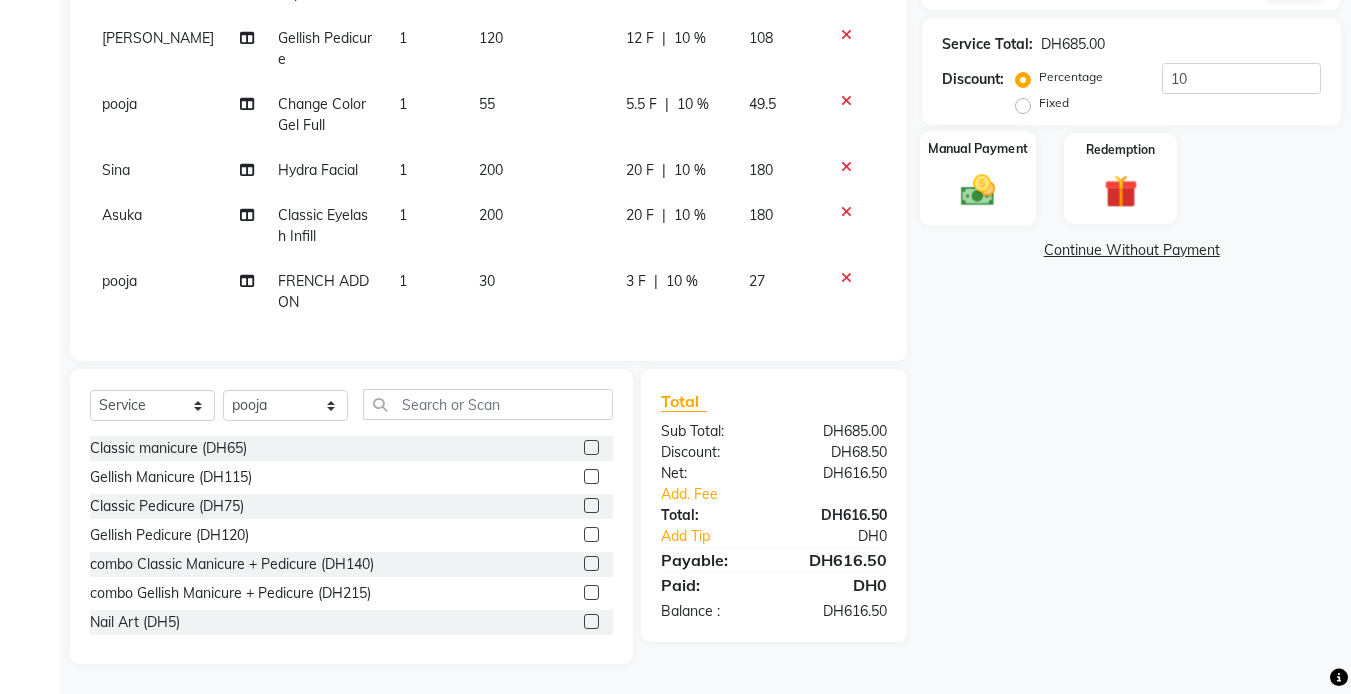 click 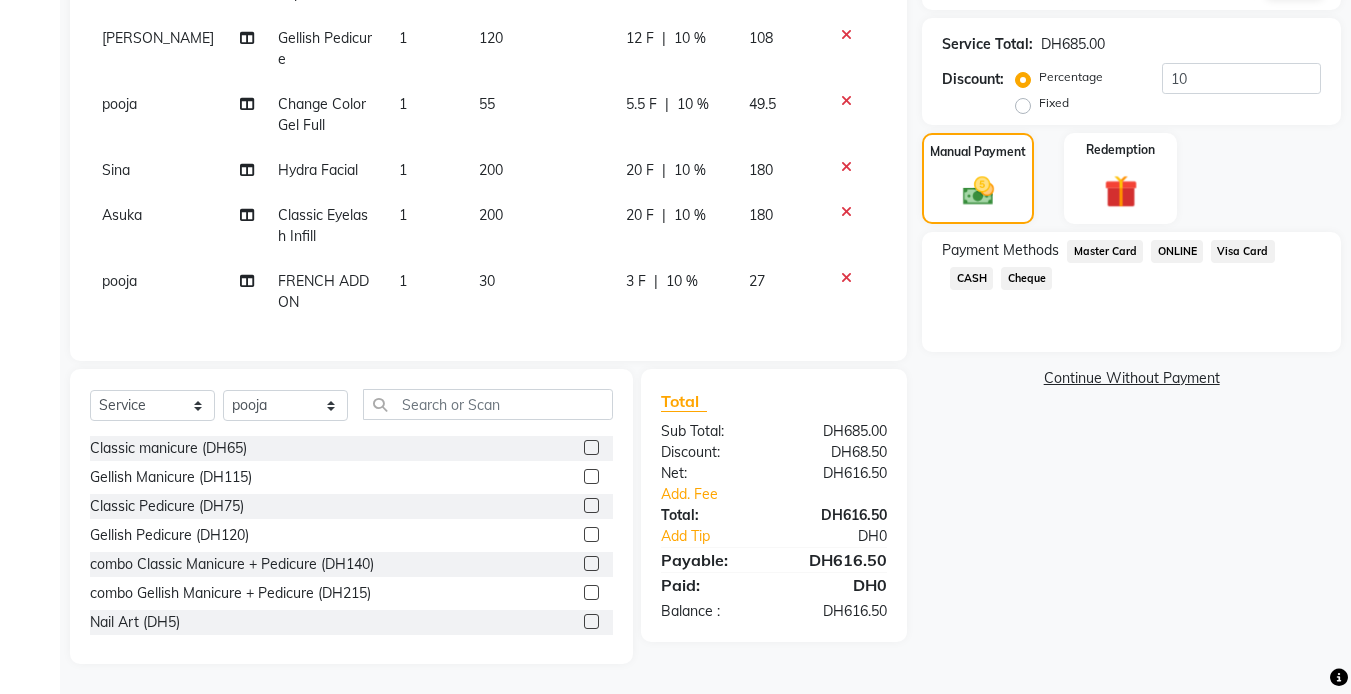 click on "Visa Card" 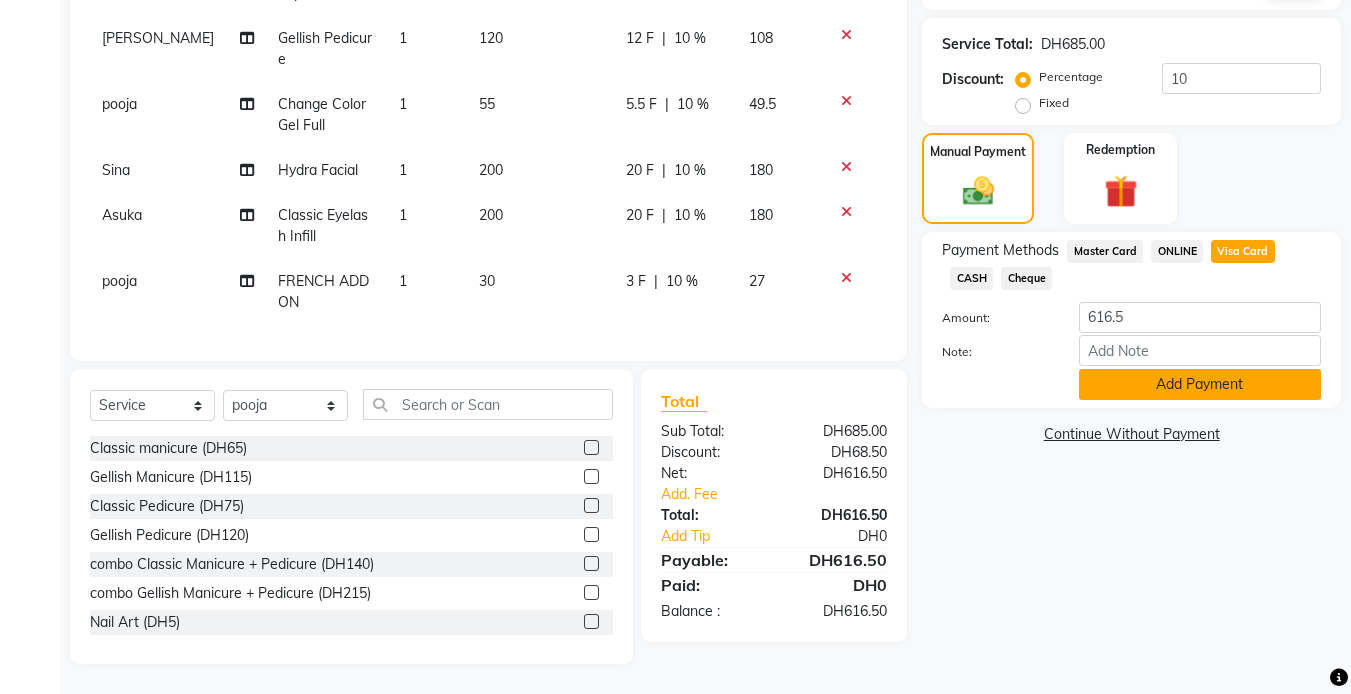 click on "Add Payment" 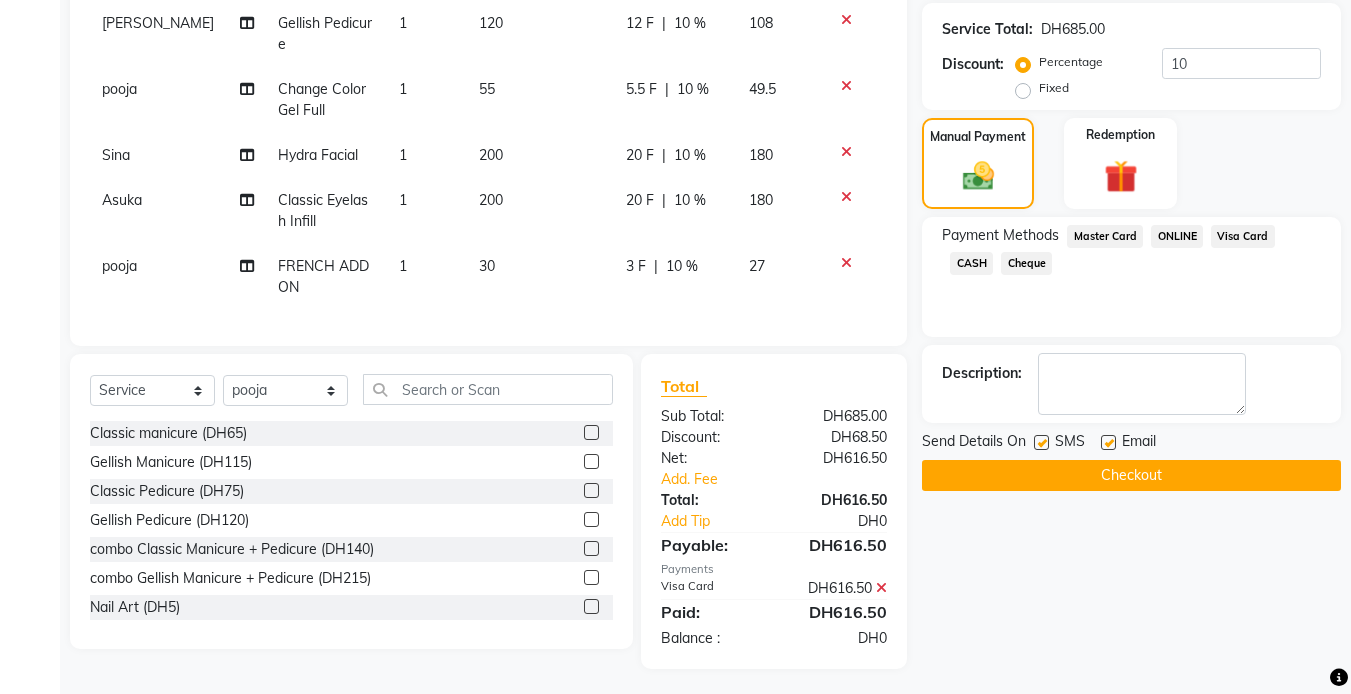 click on "Checkout" 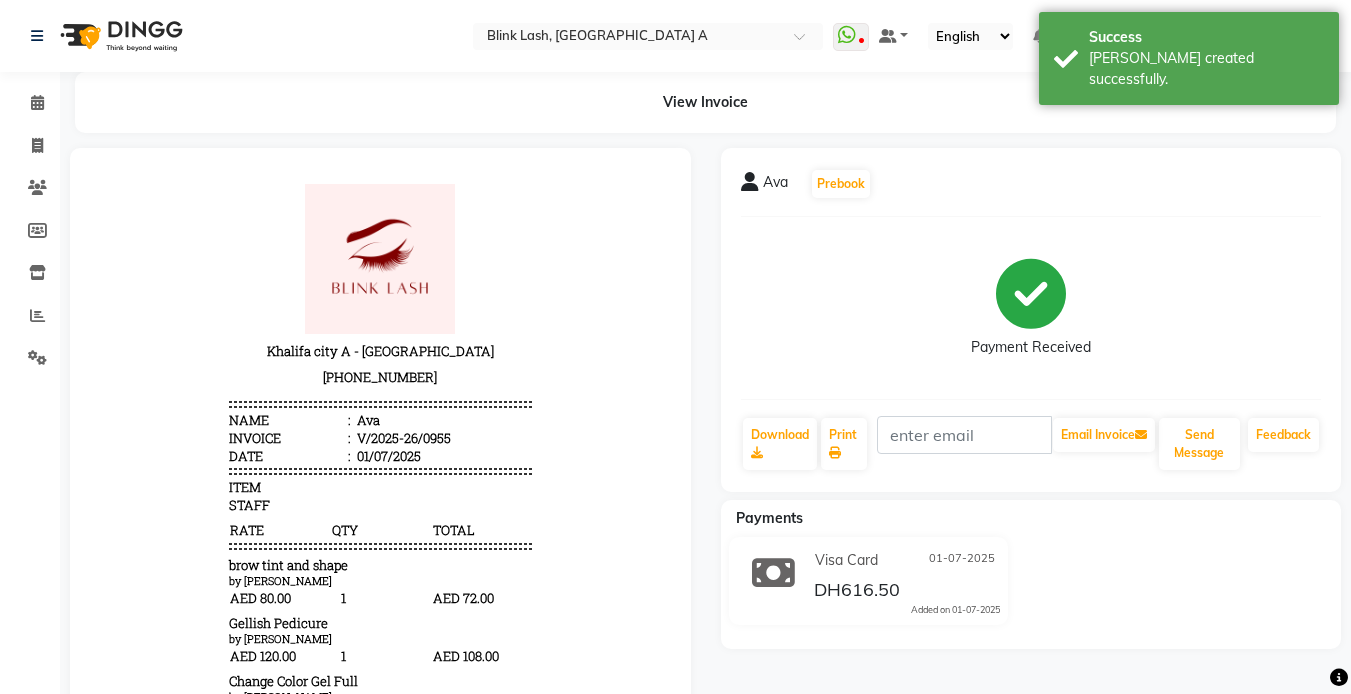 scroll, scrollTop: 0, scrollLeft: 0, axis: both 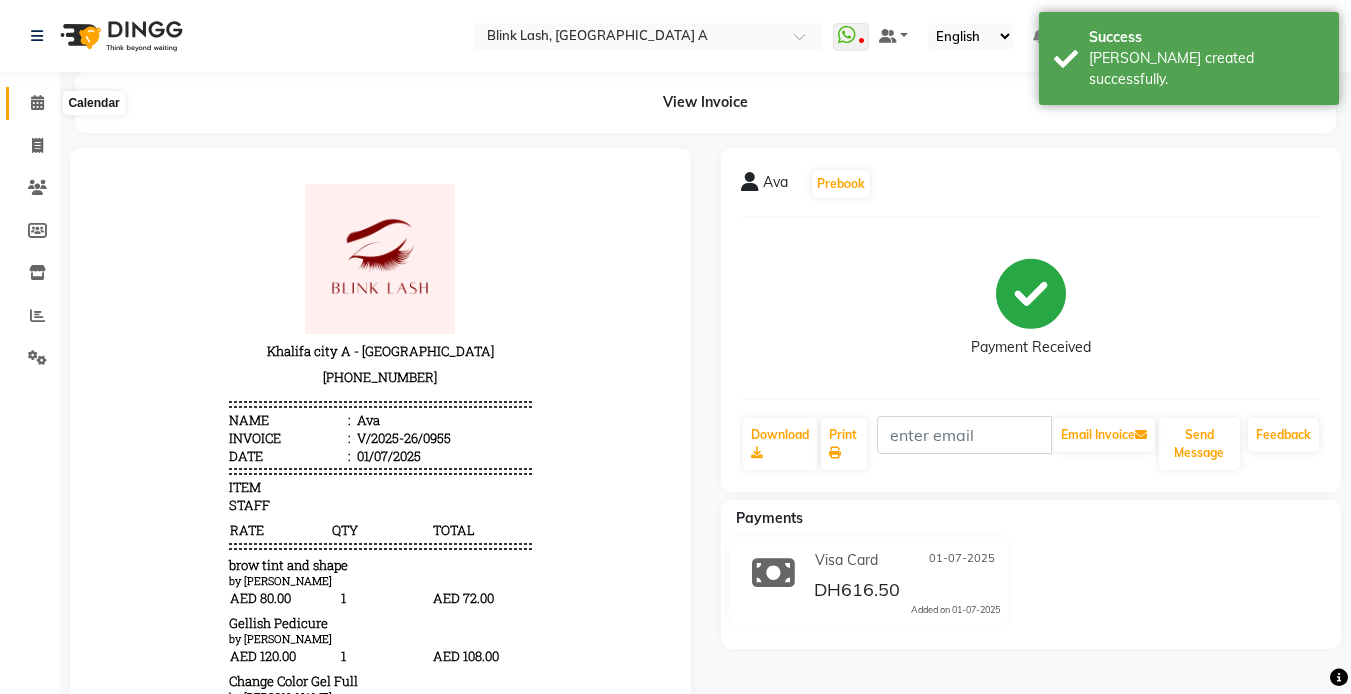 click 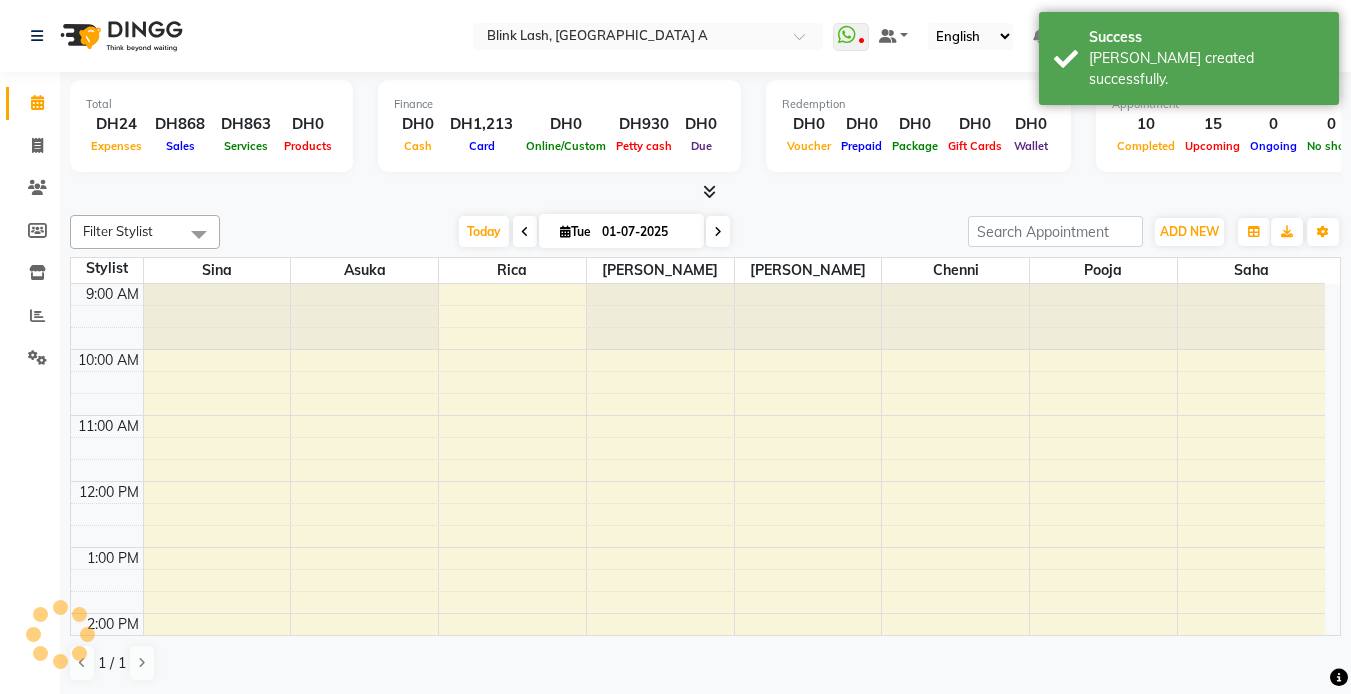 scroll, scrollTop: 0, scrollLeft: 0, axis: both 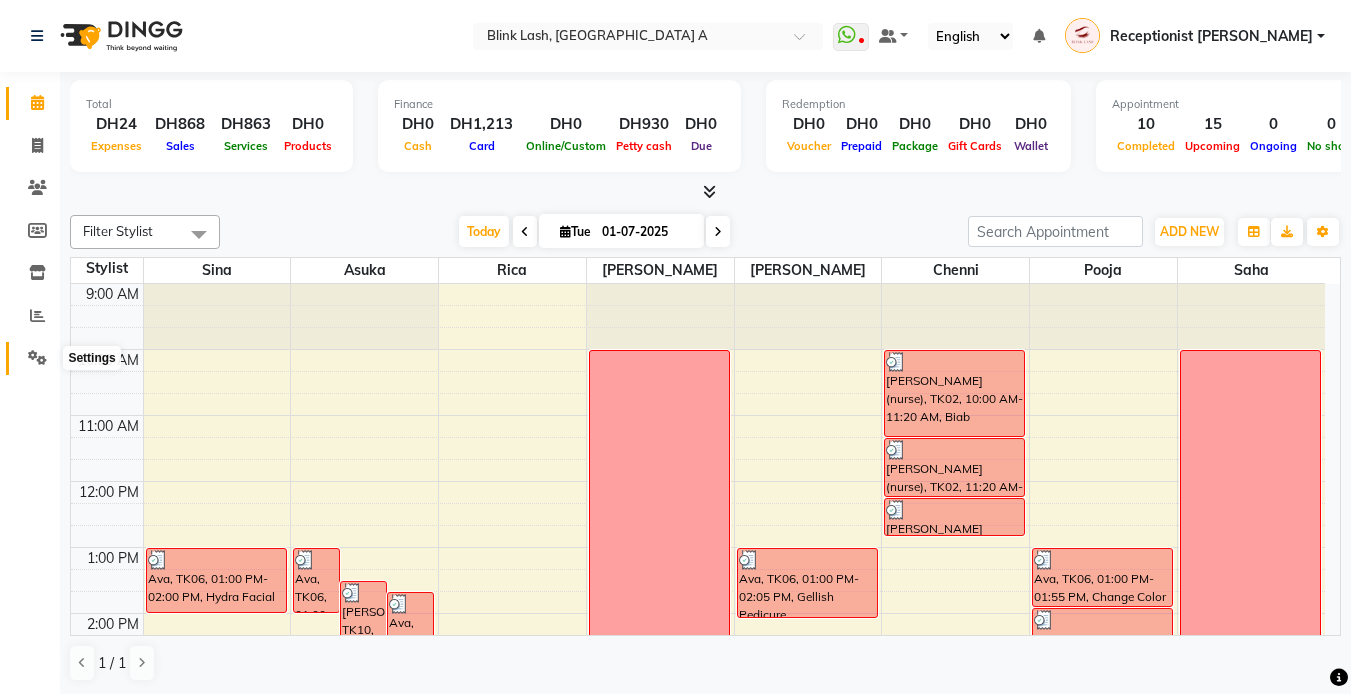 click 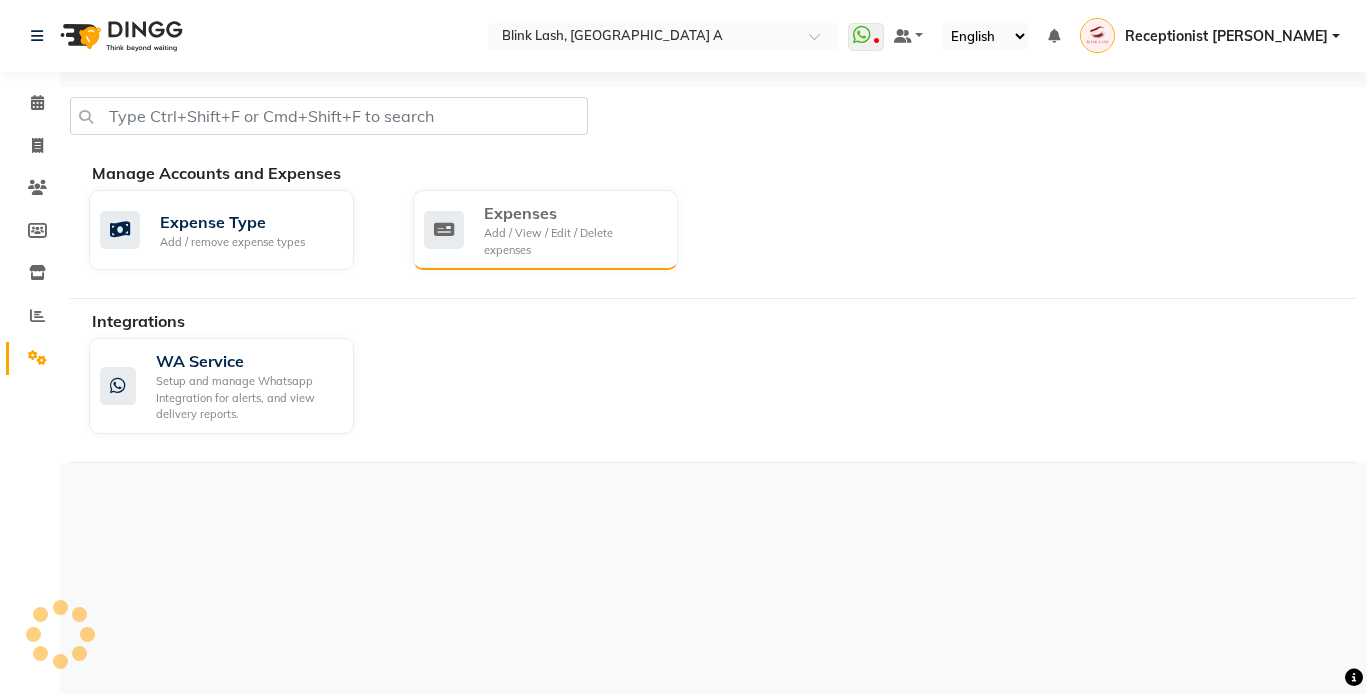 click on "Expenses" 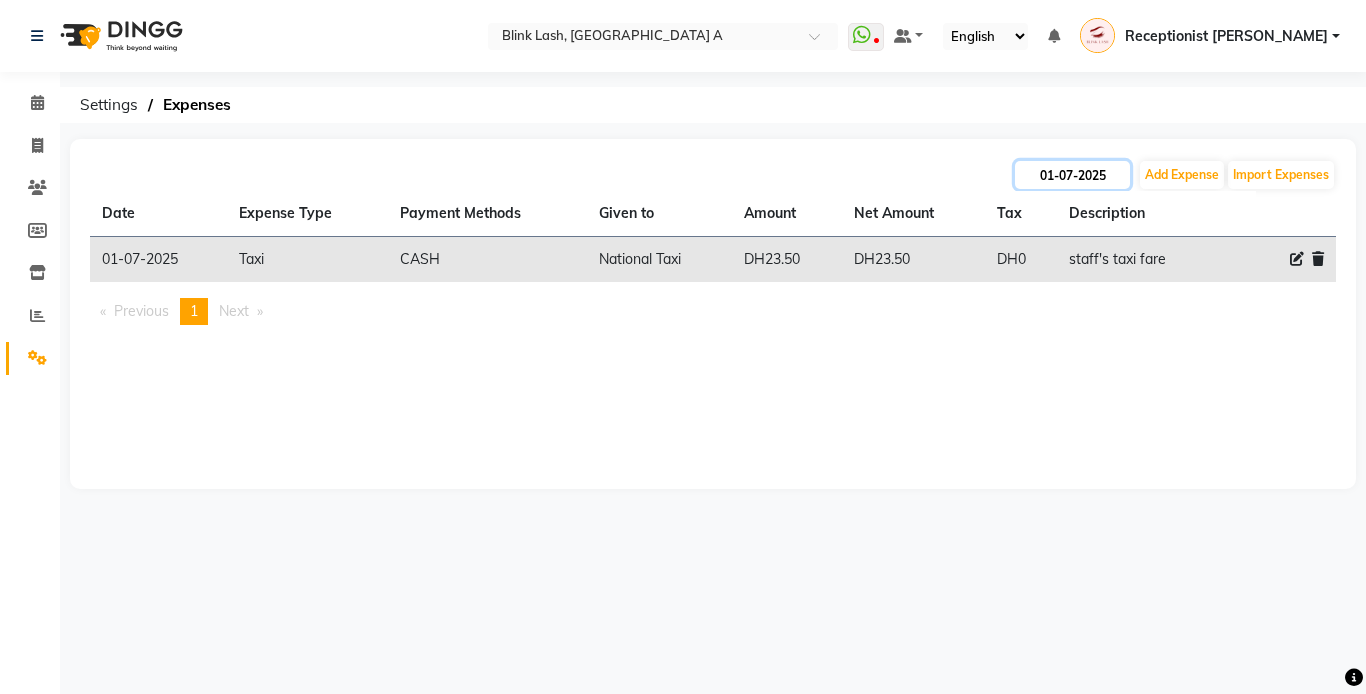 click on "01-07-2025" 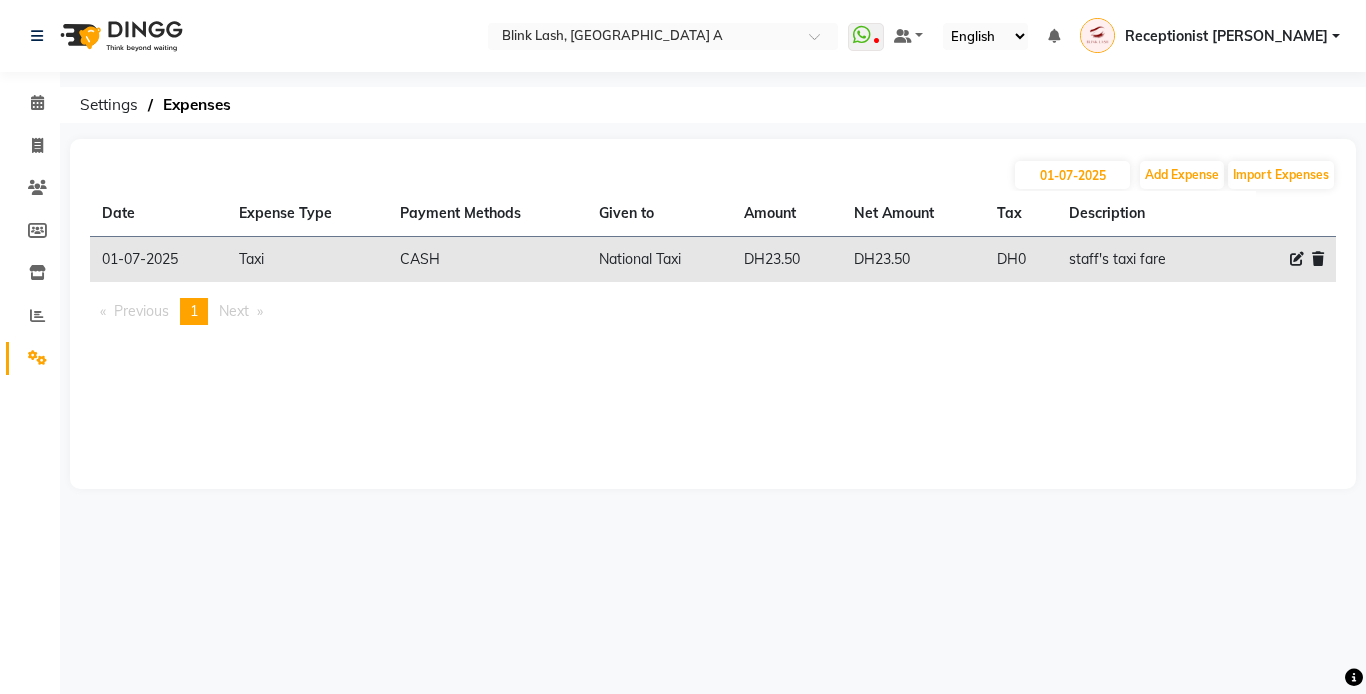 select on "7" 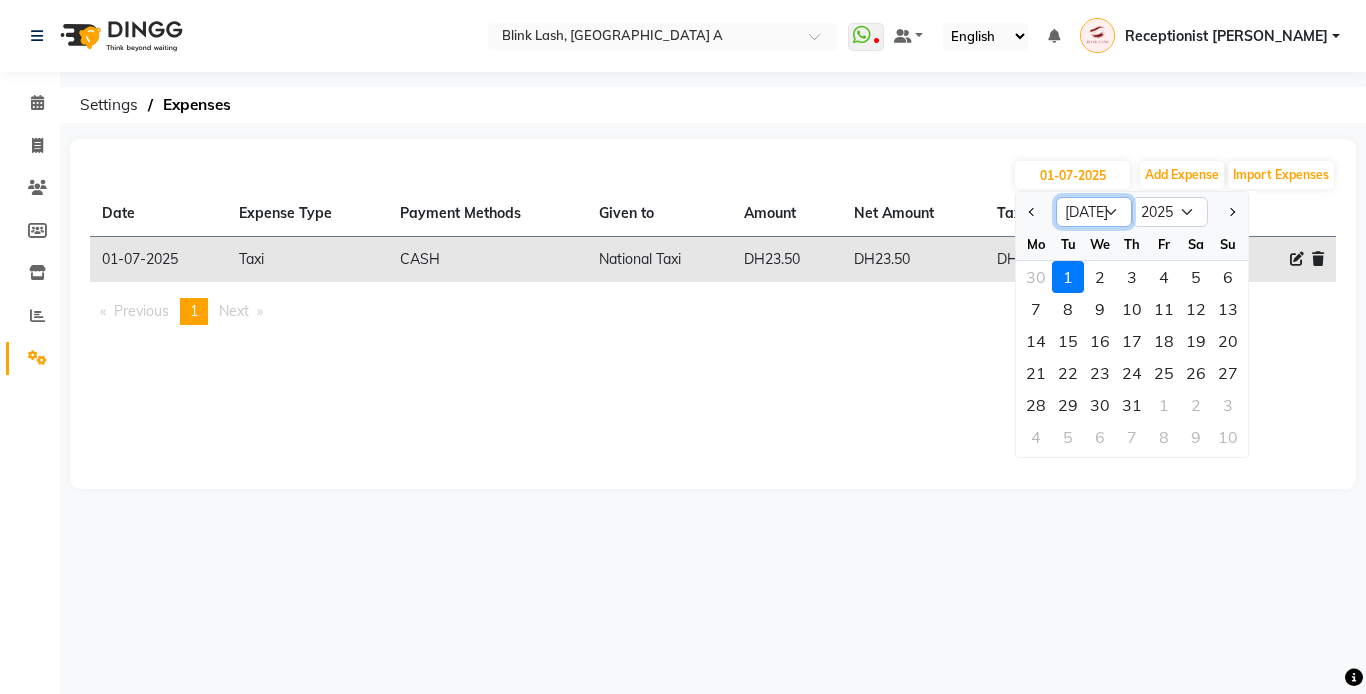 drag, startPoint x: 1089, startPoint y: 207, endPoint x: 1070, endPoint y: 218, distance: 21.954498 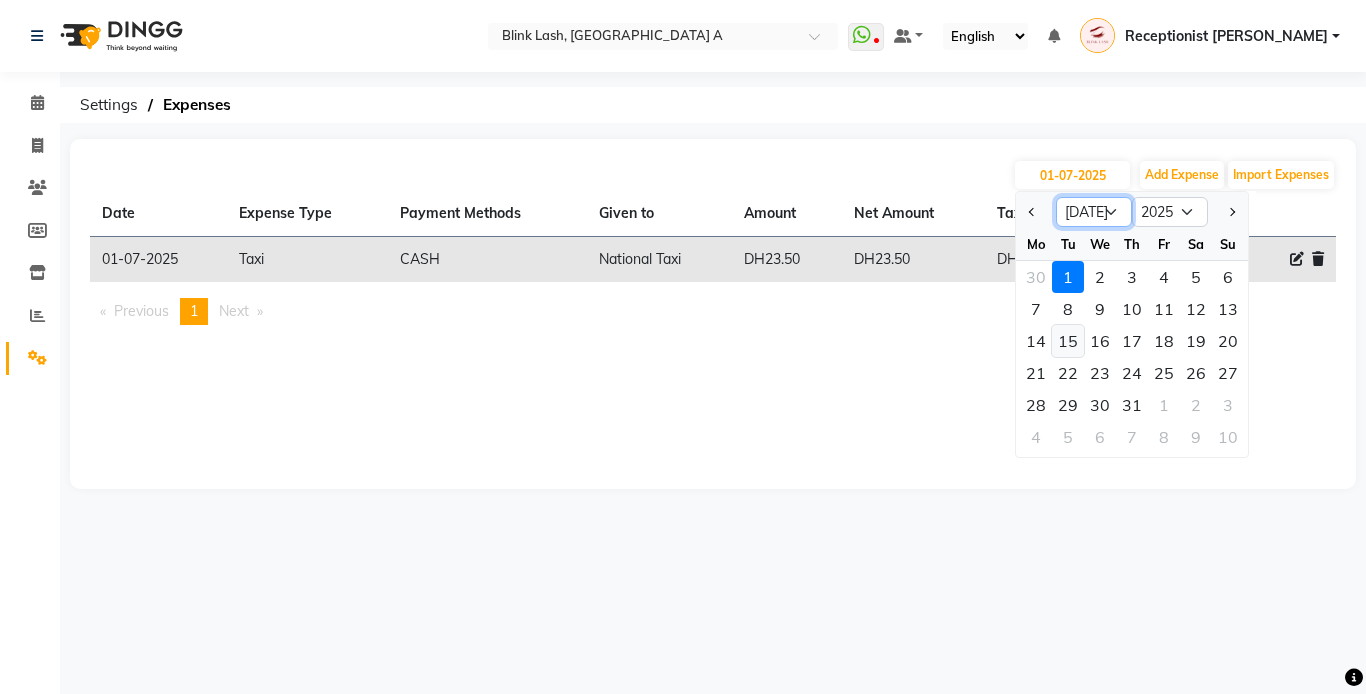 select on "6" 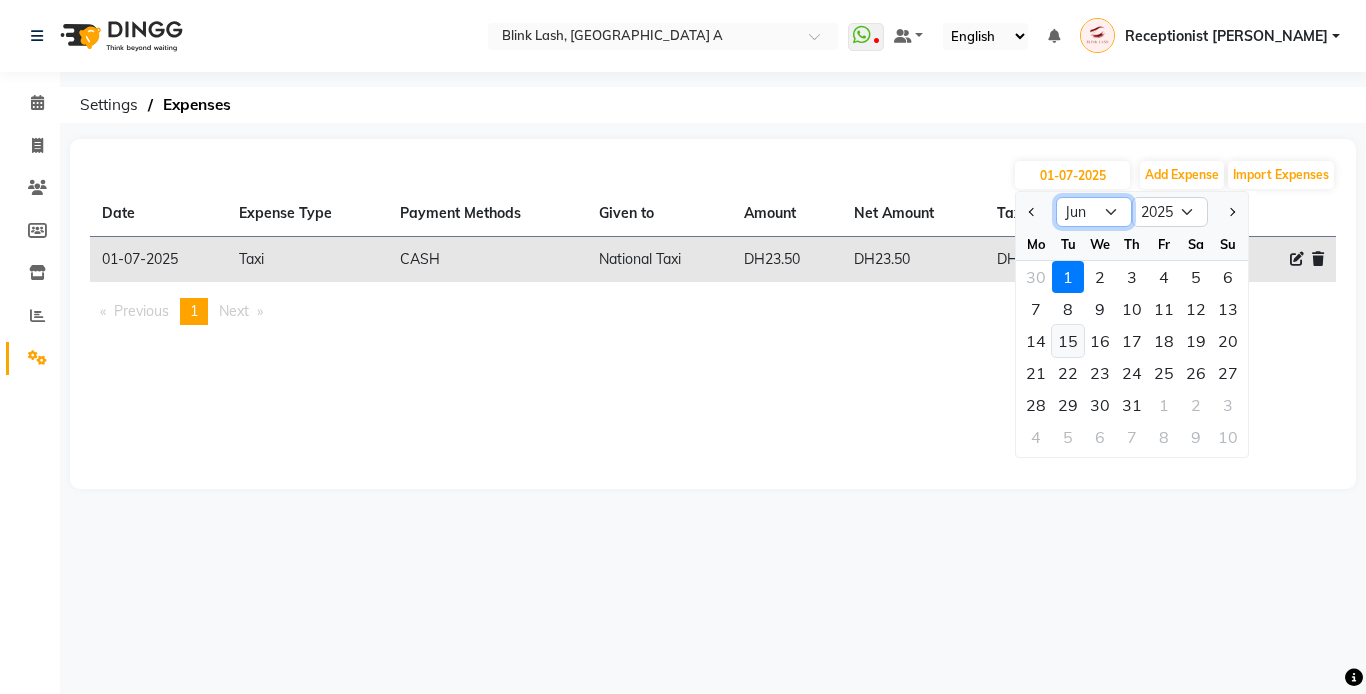 click on "Jan Feb Mar Apr May Jun [DATE] Aug Sep Oct Nov Dec" 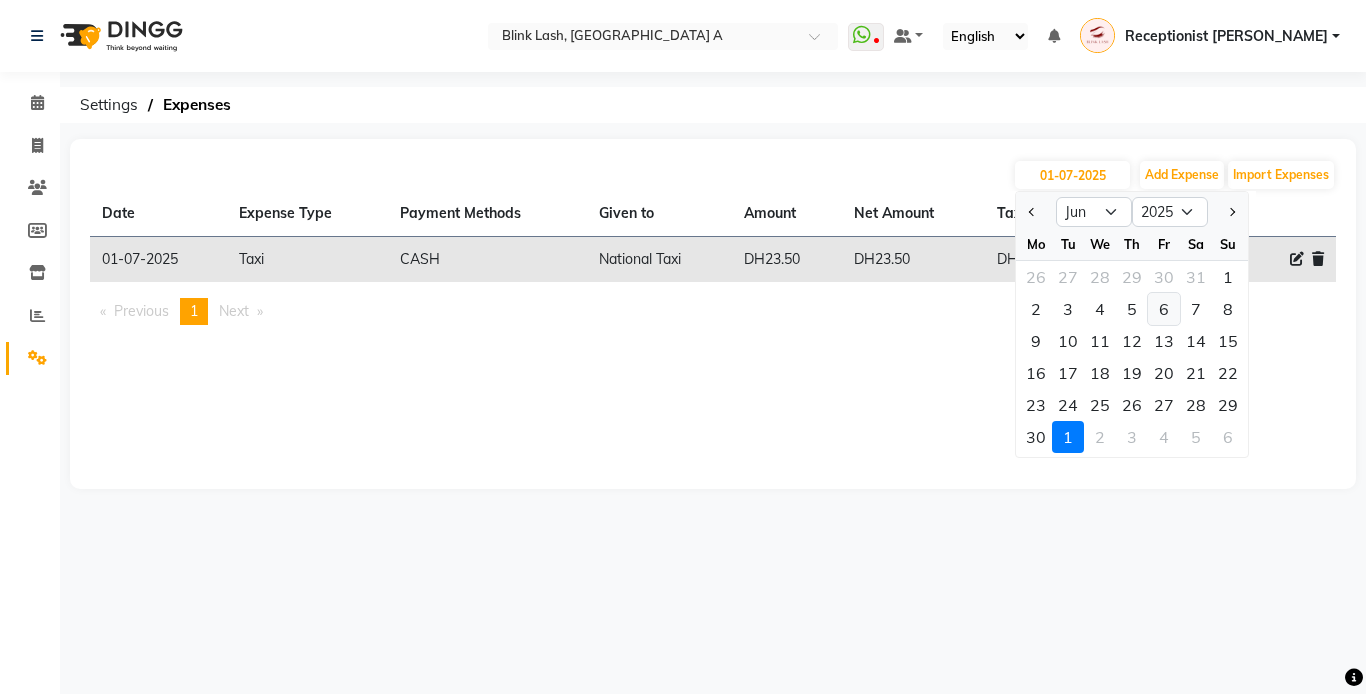 click on "6" 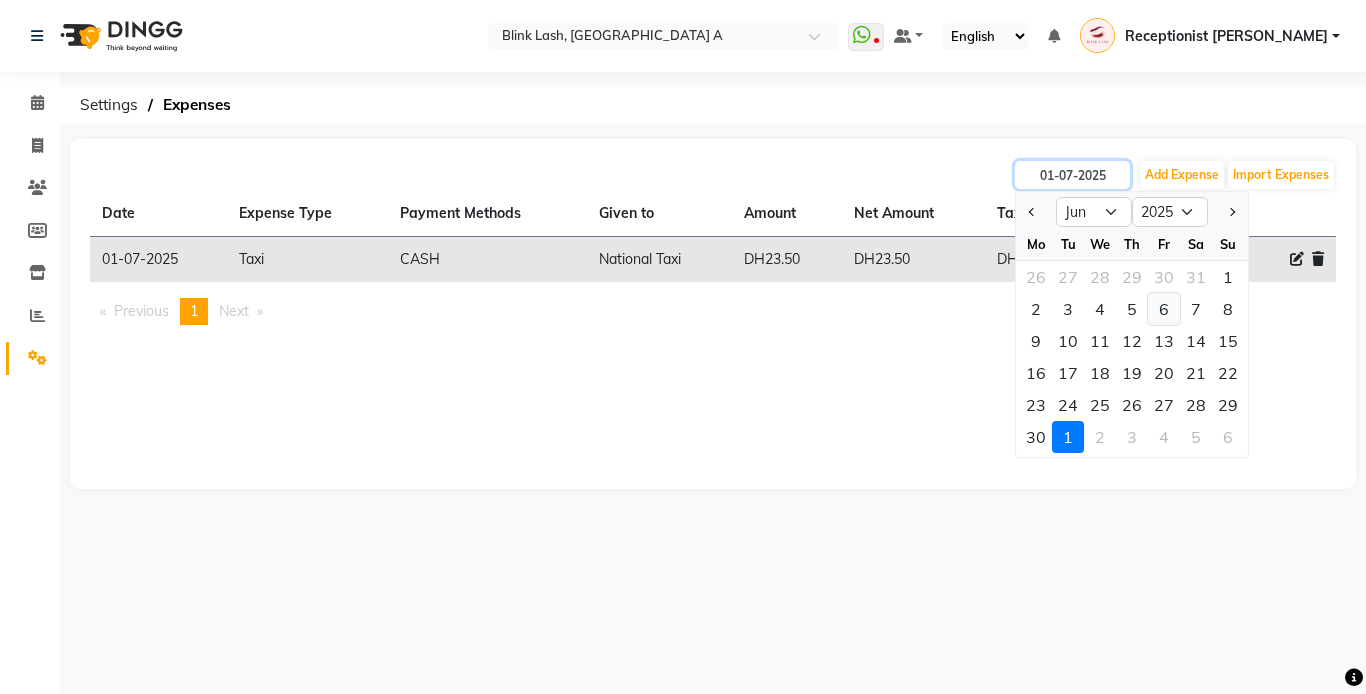type on "[DATE]" 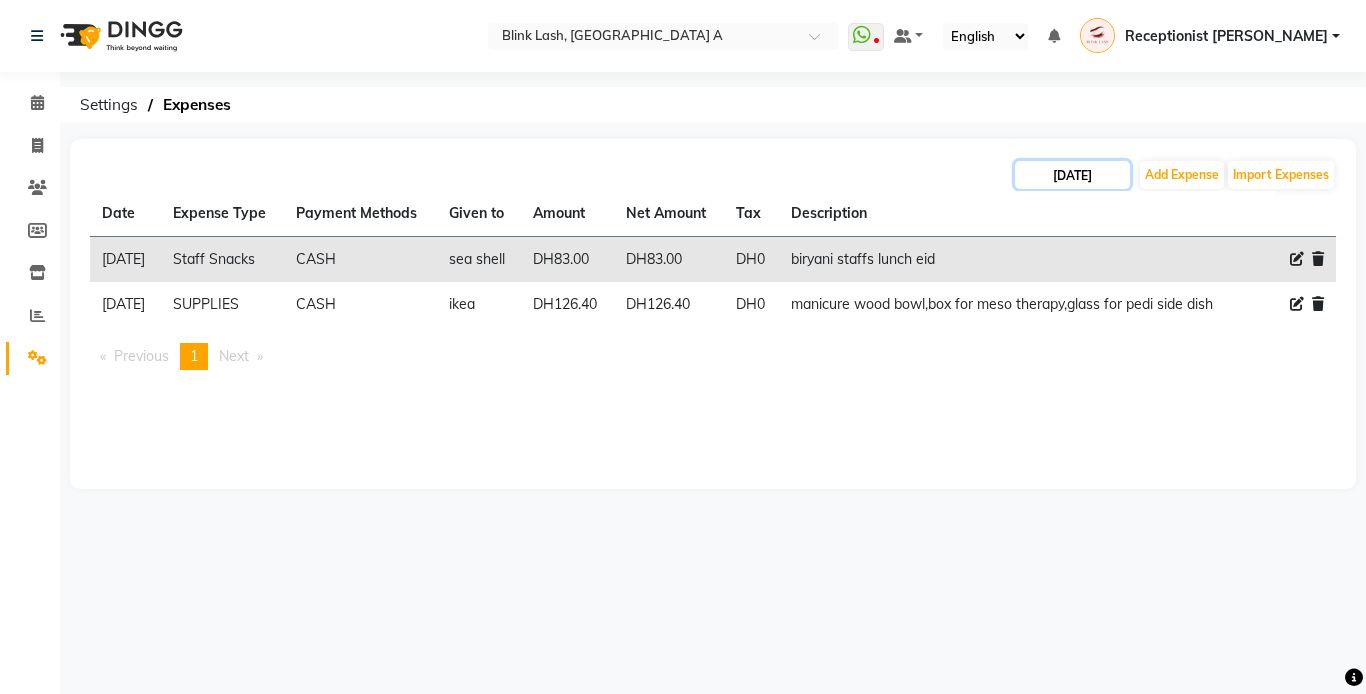click on "[DATE]" 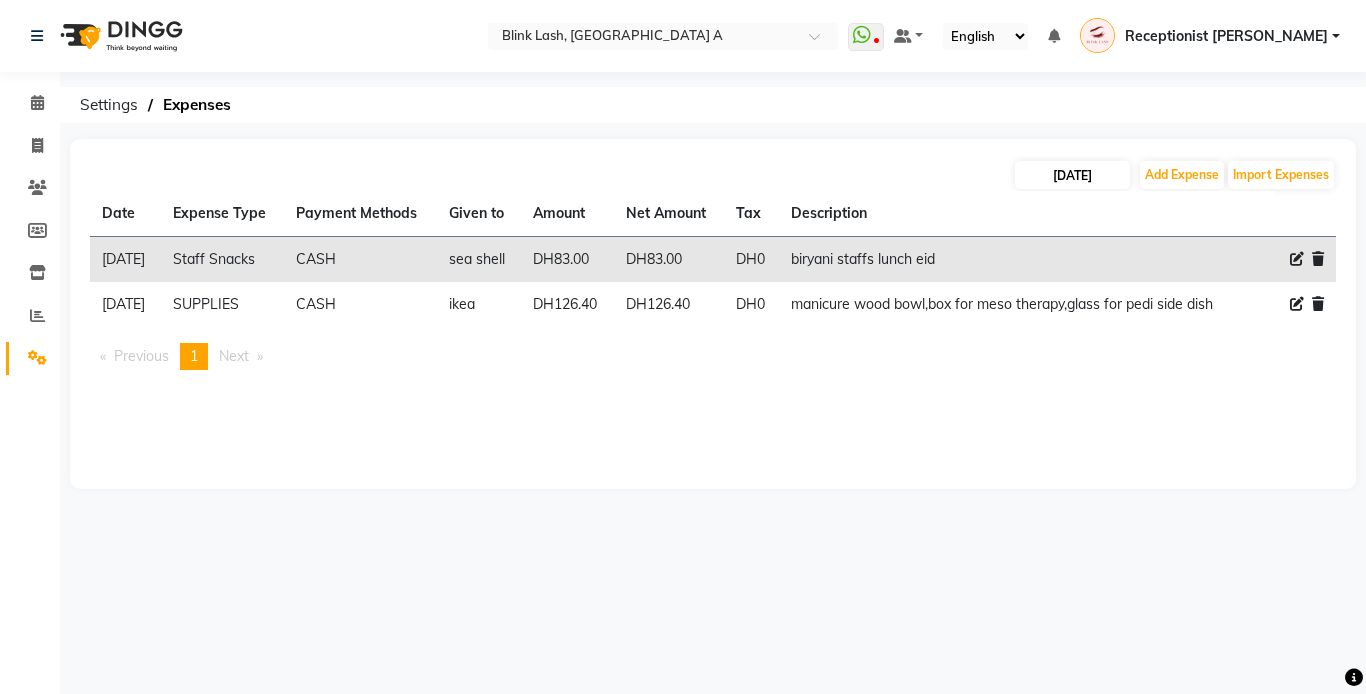 select on "6" 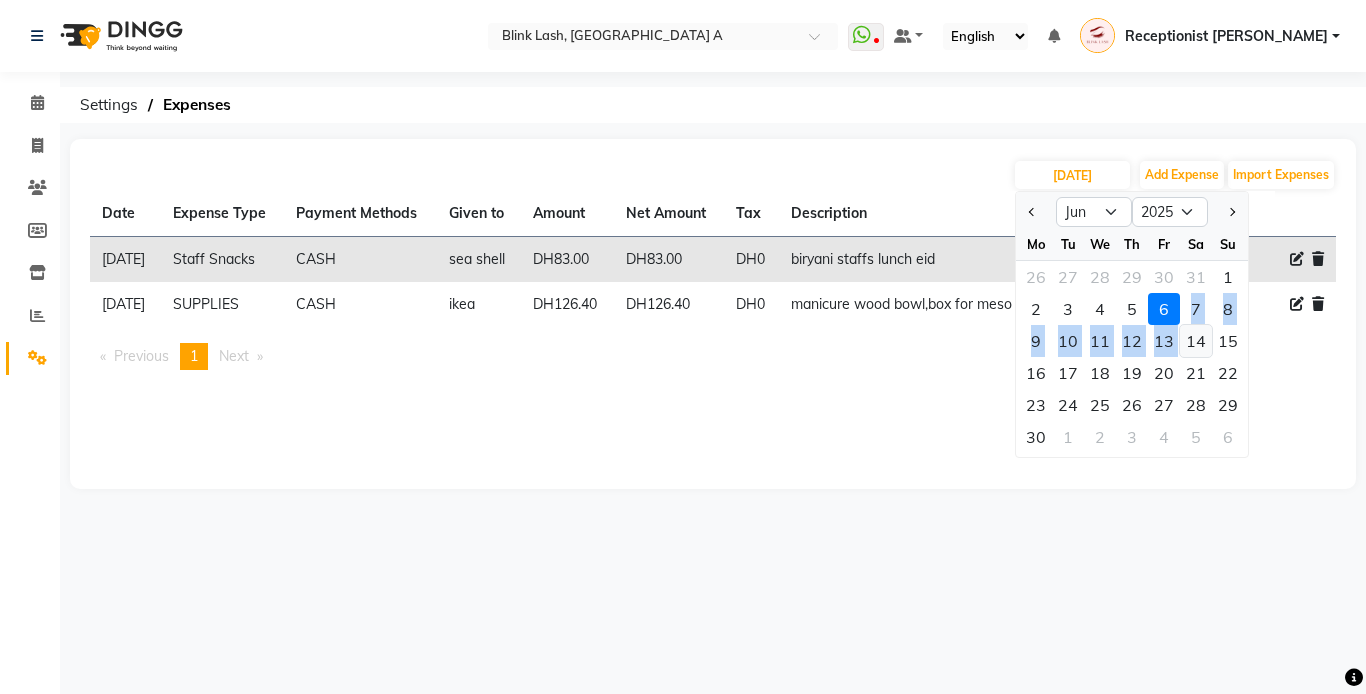 click on "Mo Tu We Th Fr Sa Su 26 27 28 29 30 31 1 2 3 4 5 6 7 8 9 10 11 12 13 14 15 16 17 18 19 20 21 22 23 24 25 26 27 28 29 30 1 2 3 4 5 6" 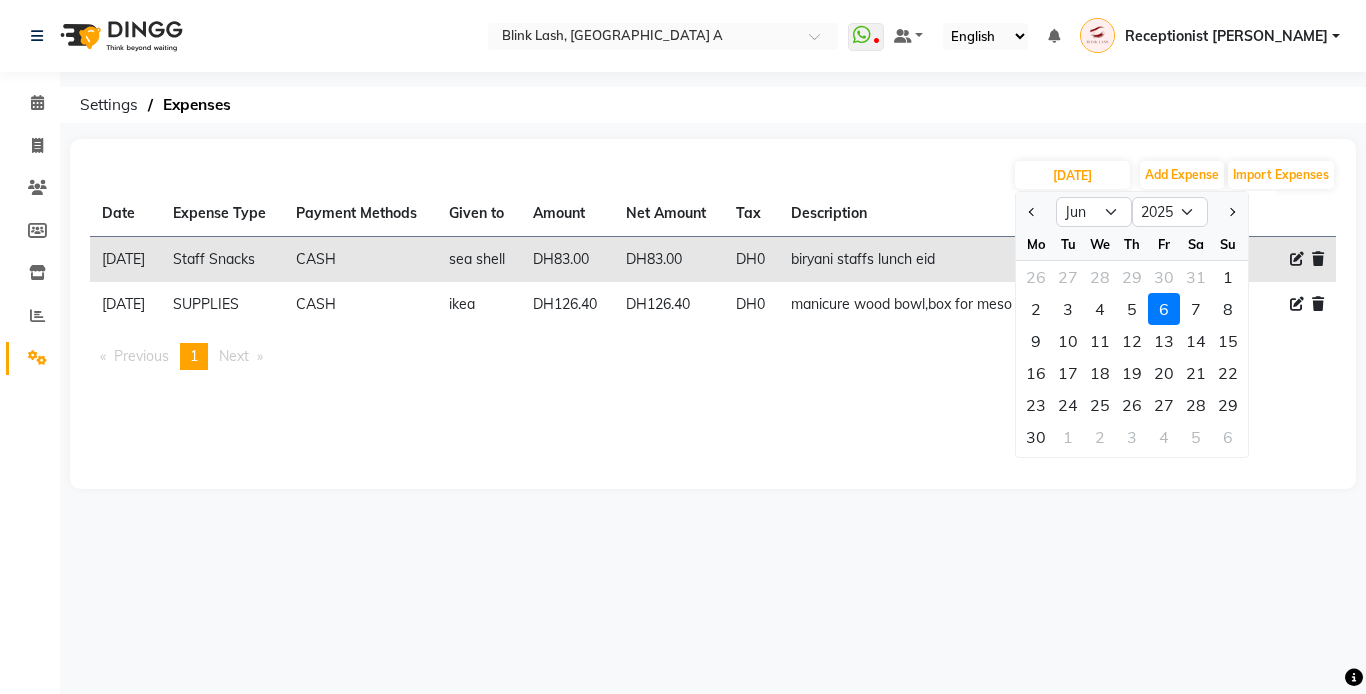click on "[DATE] Jan Feb Mar Apr May Jun [DATE] Aug Sep Oct Nov [DATE] 2016 2017 2018 2019 2020 2021 2022 2023 2024 2025 2026 2027 2028 2029 2030 2031 2032 2033 2034 2035 Mo Tu We Th Fr Sa Su 26 27 28 29 30 31 1 2 3 4 5 6 7 8 9 10 11 12 13 14 15 16 17 18 19 20 21 22 23 24 25 26 27 28 29 30 1 2 3 4 5 6 Add Expense Import Expenses Date Expense Type Payment Methods Given to Amount Net Amount Tax Description  [DATE]   Staff Snacks   CASH   sea shell   DH83.00  DH83.00 DH0  biryani staffs lunch eid   [DATE]   SUPPLIES   CASH   ikea   DH126.40  DH126.40 DH0  manicure wood bowl,box for meso therapy,glass for pedi side dish   Previous  page  1 / 1  You're on page  1  Next  page" 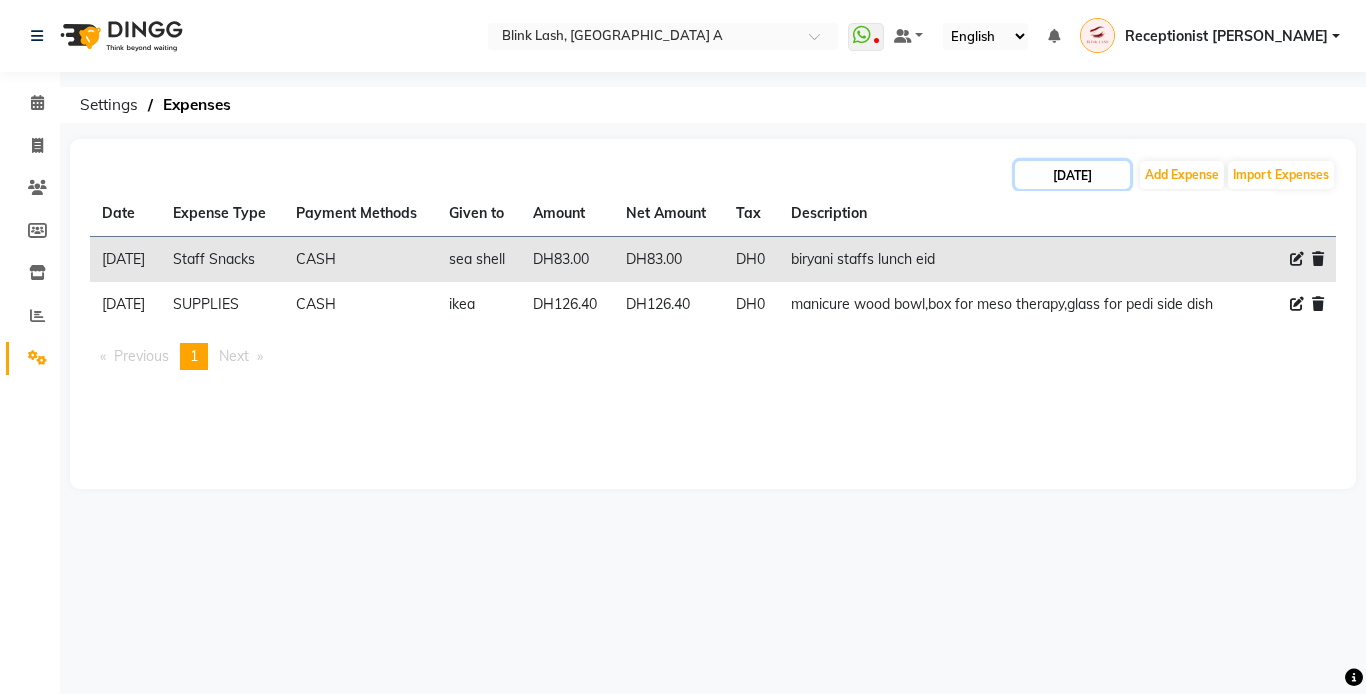 click on "[DATE]" 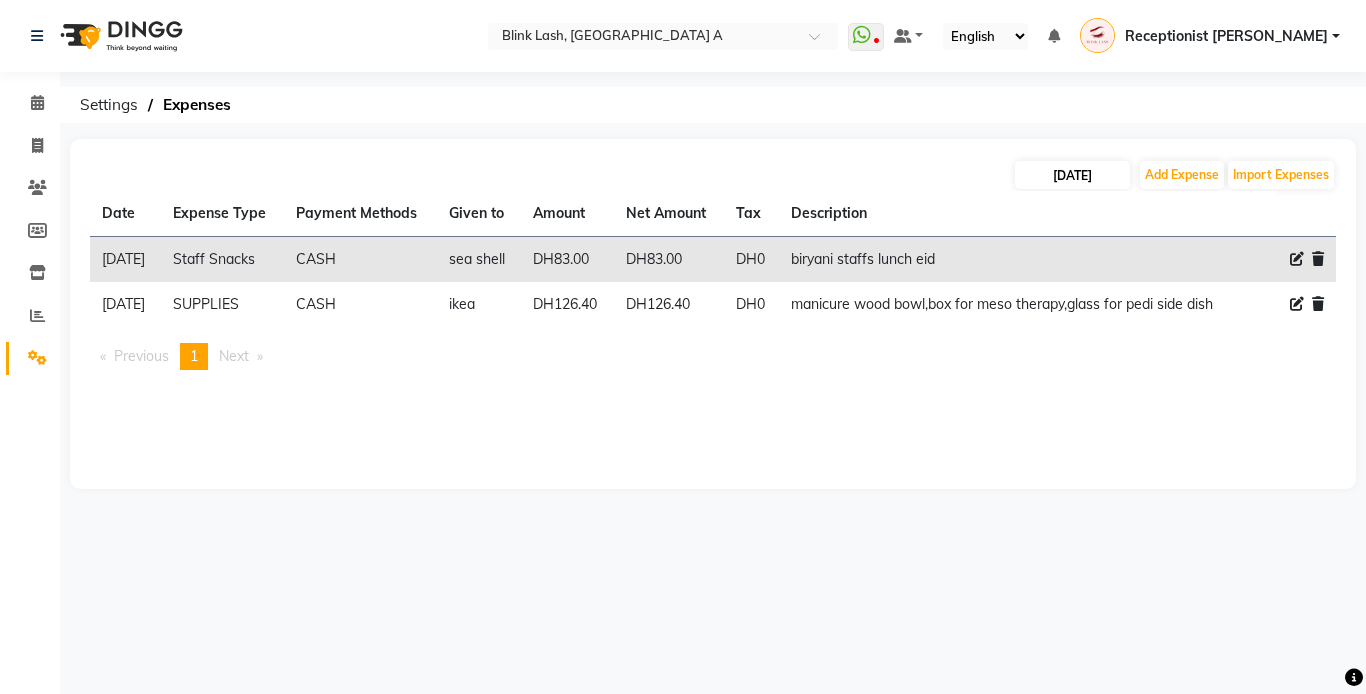 select on "6" 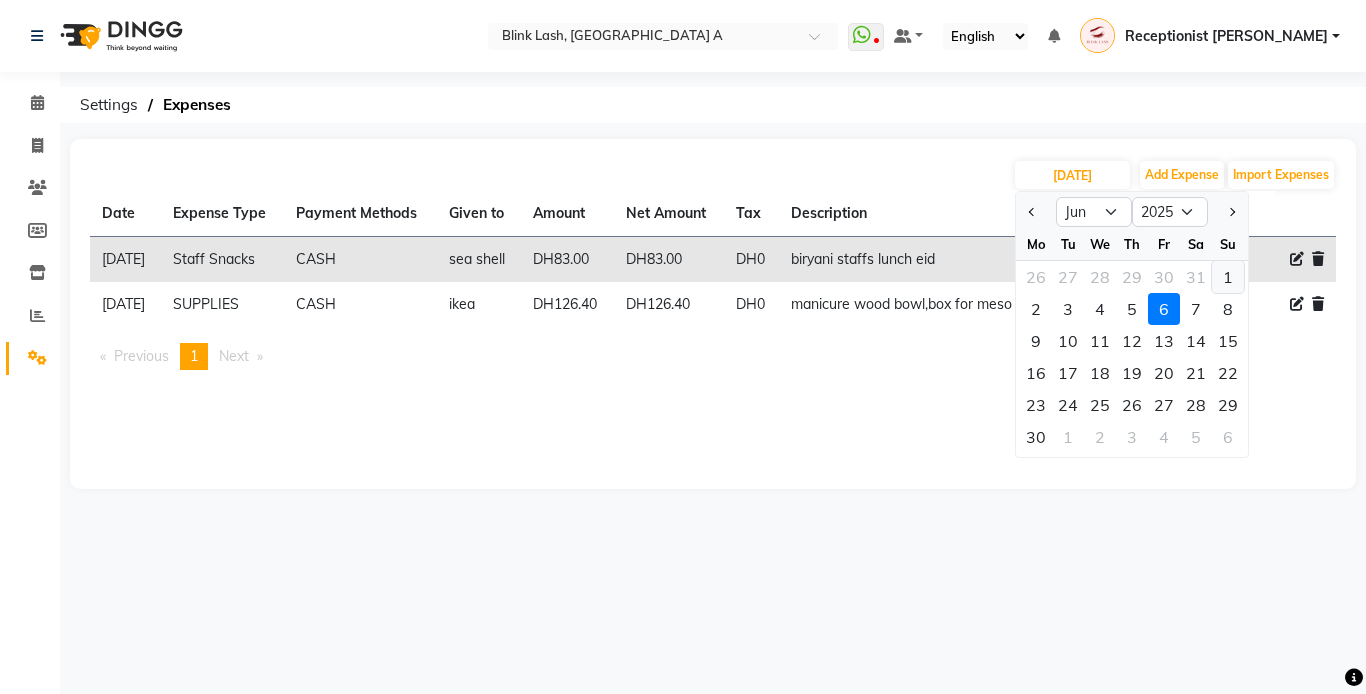 click on "1" 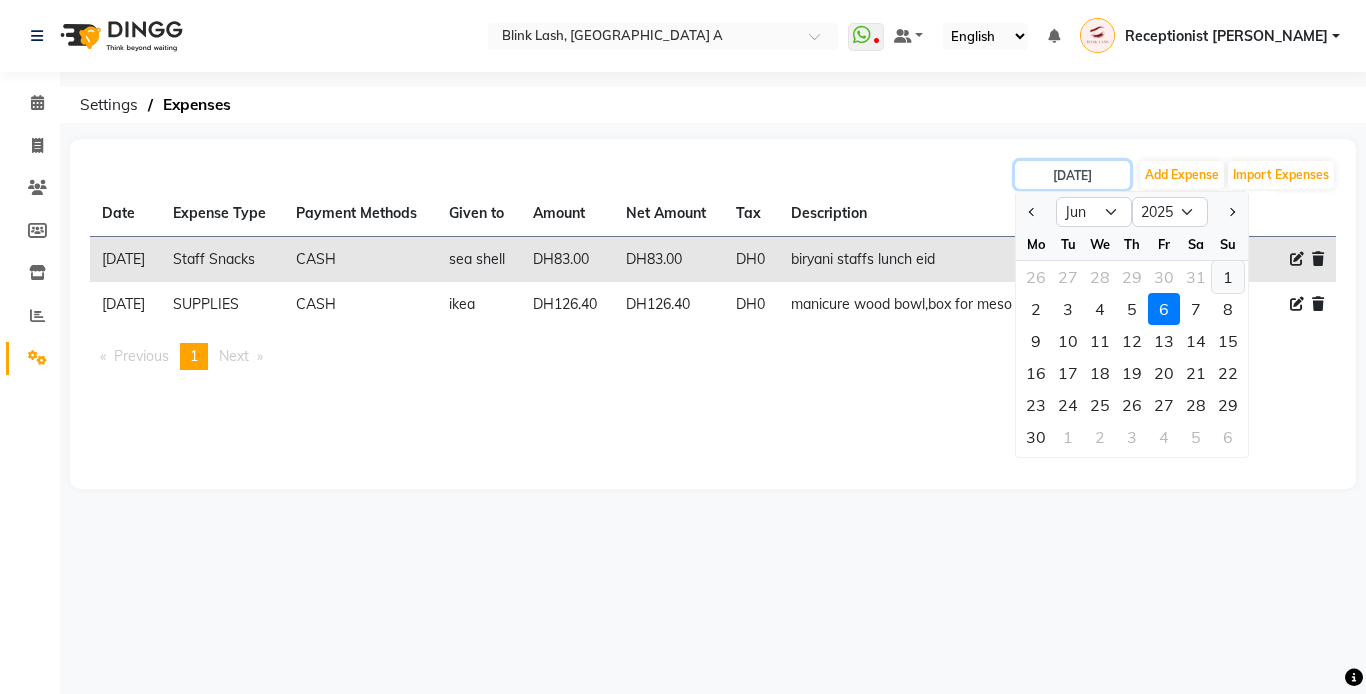 type on "[DATE]" 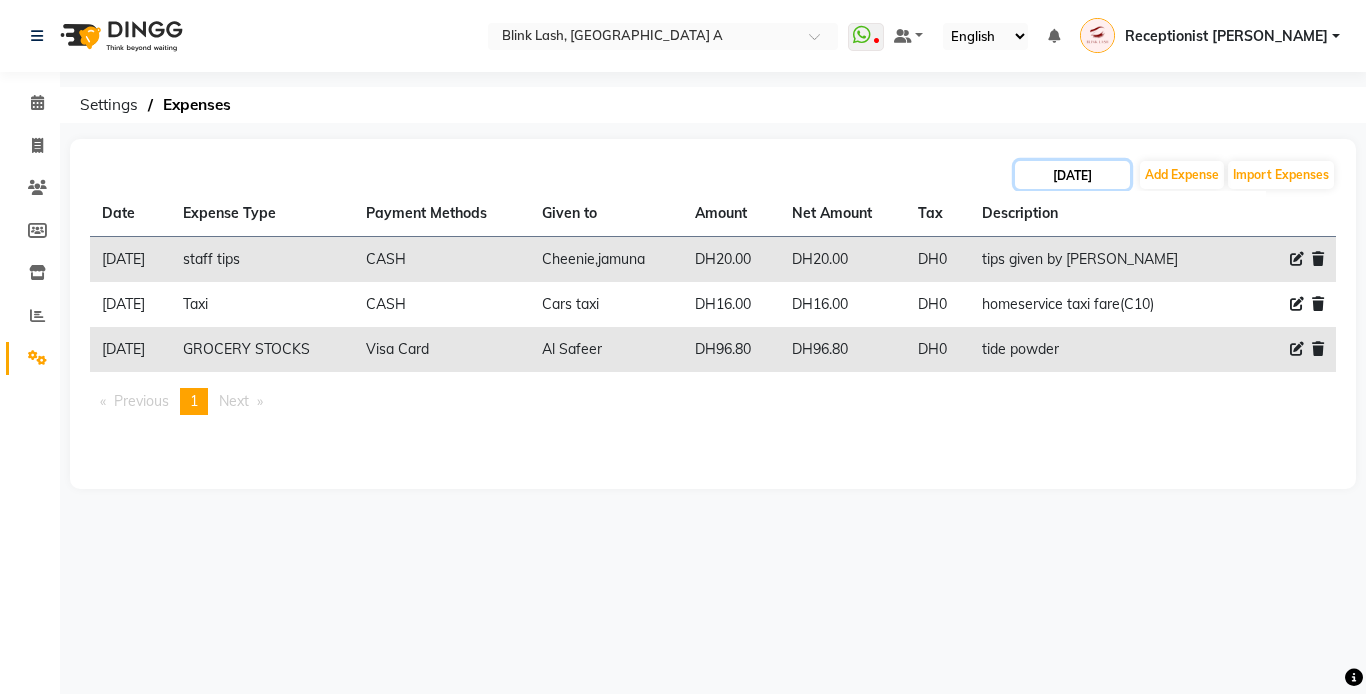 click on "[DATE]" 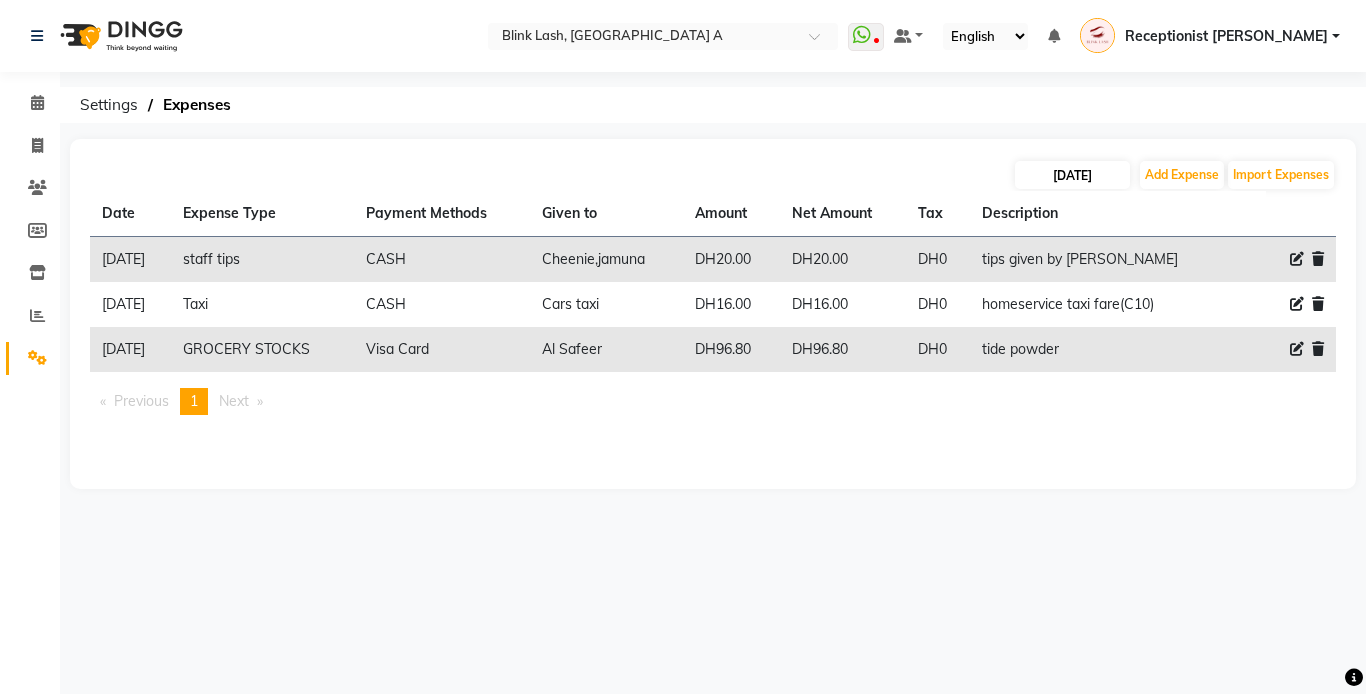 select on "6" 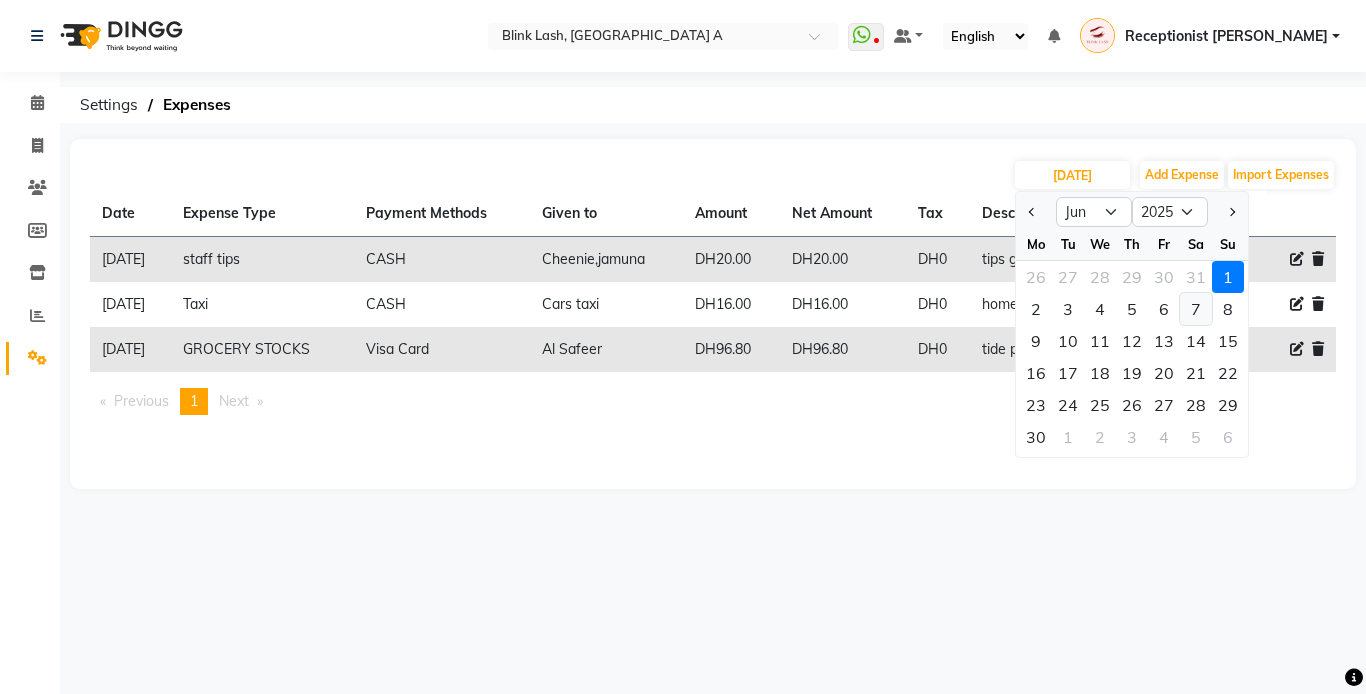 click on "7" 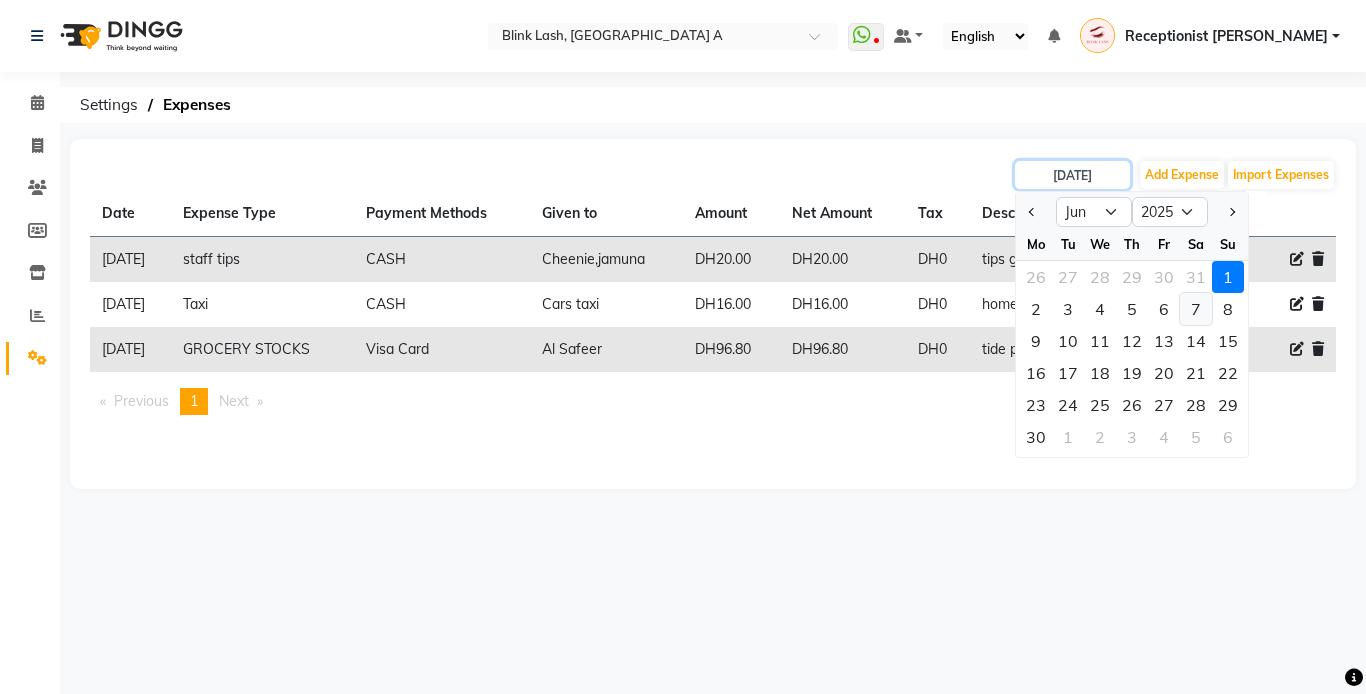 type on "[DATE]" 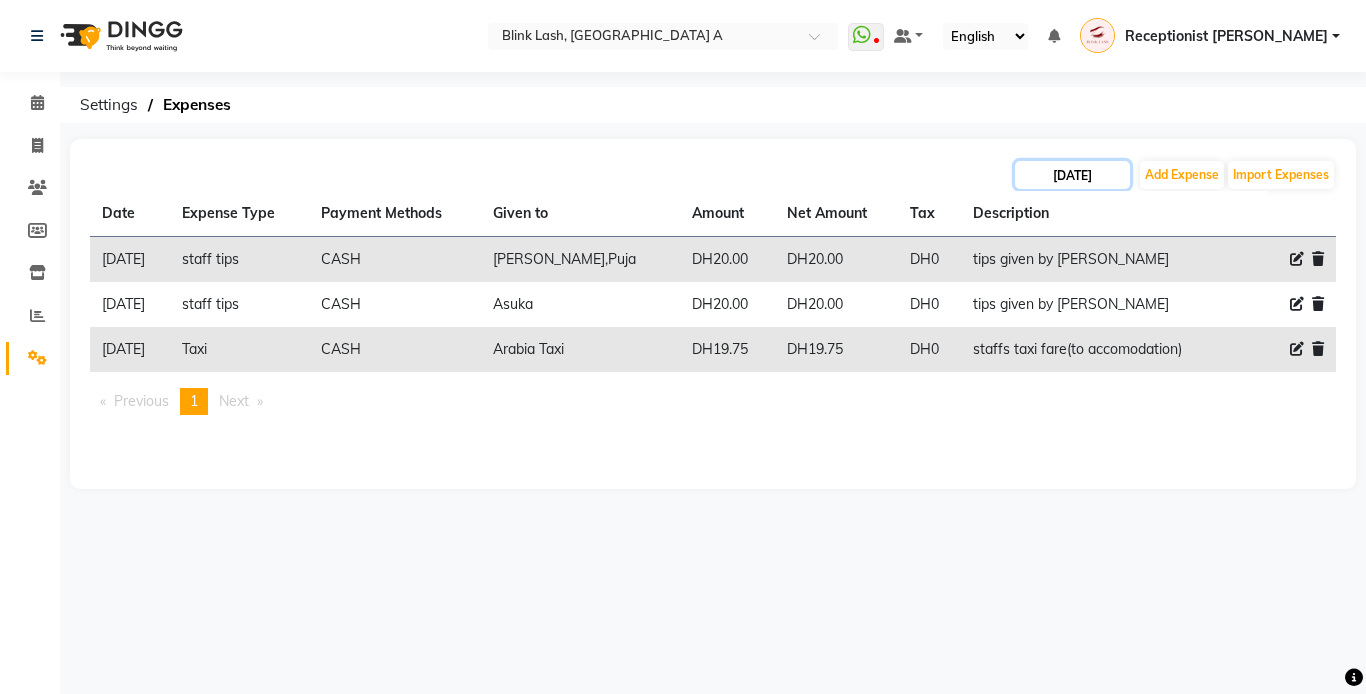 click on "[DATE]" 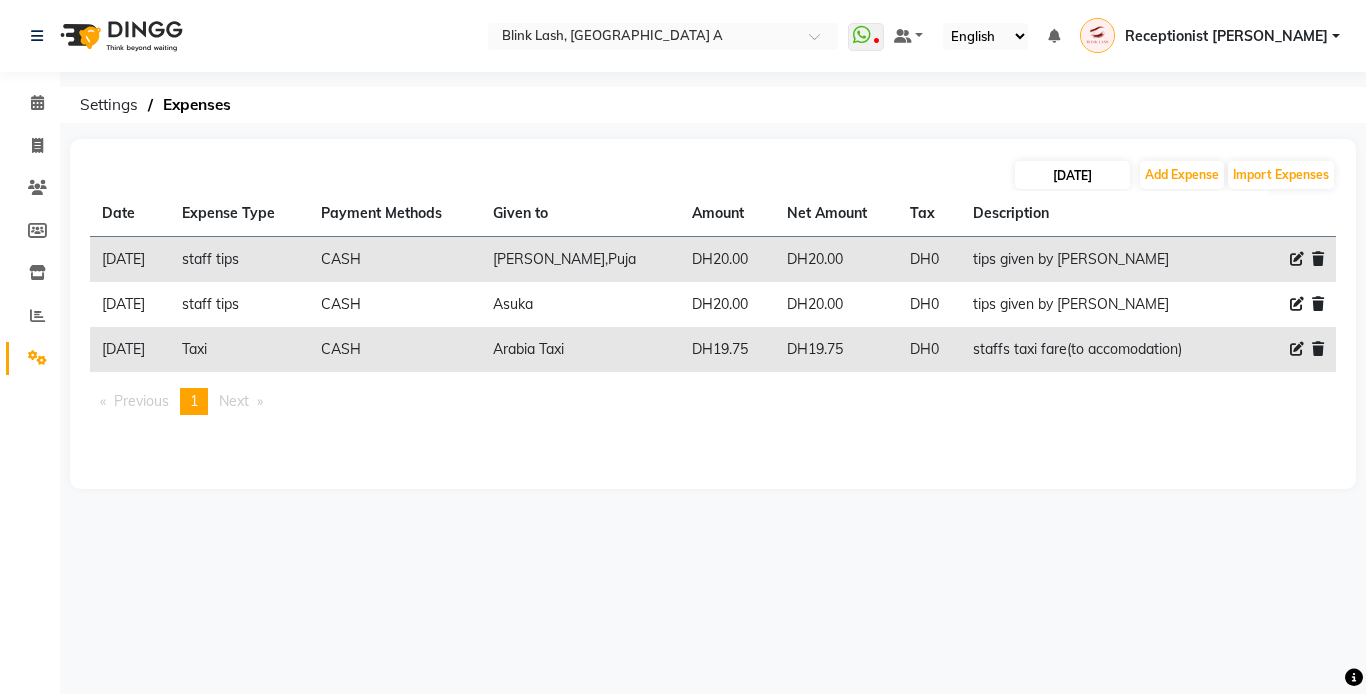 select on "6" 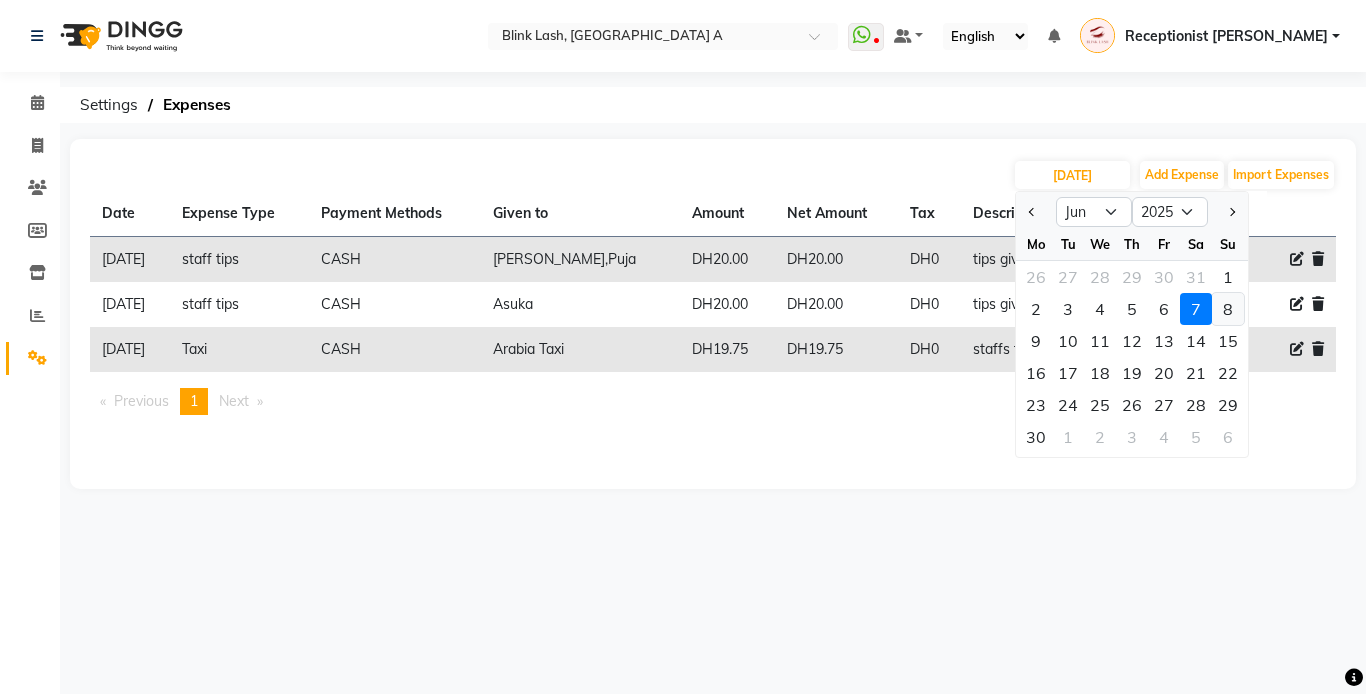 click on "8" 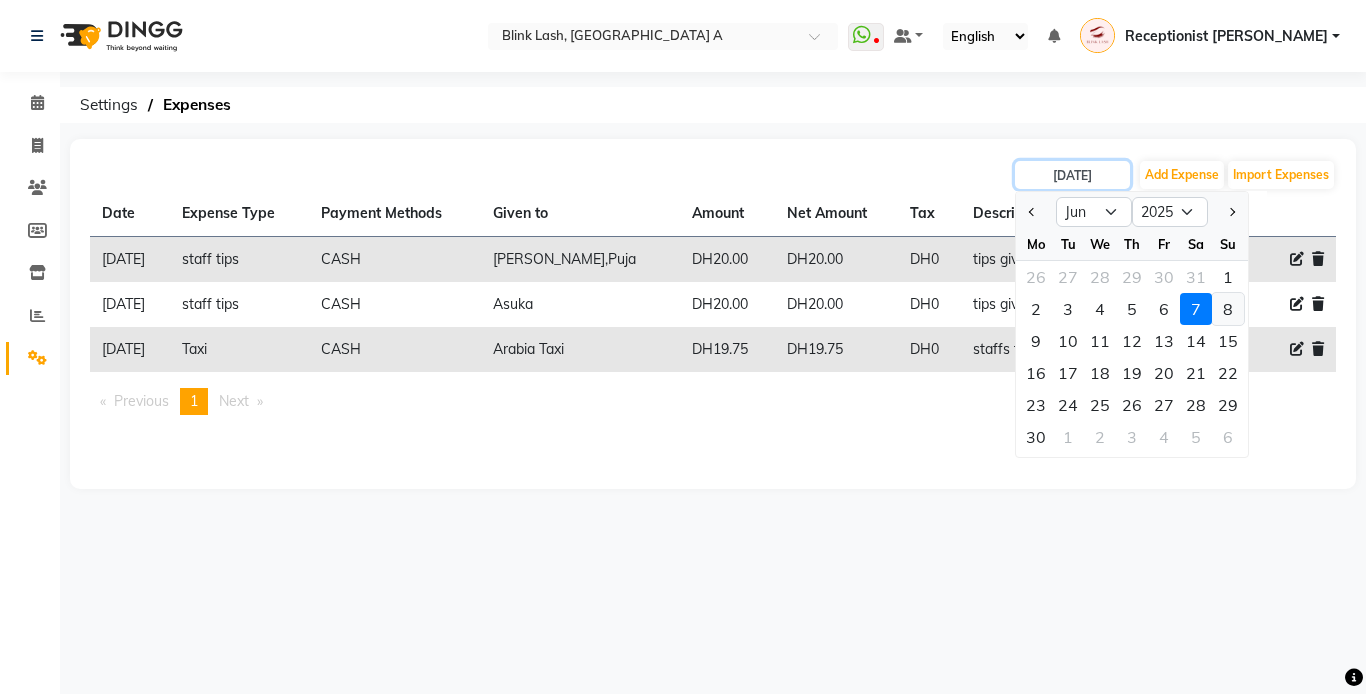 type on "[DATE]" 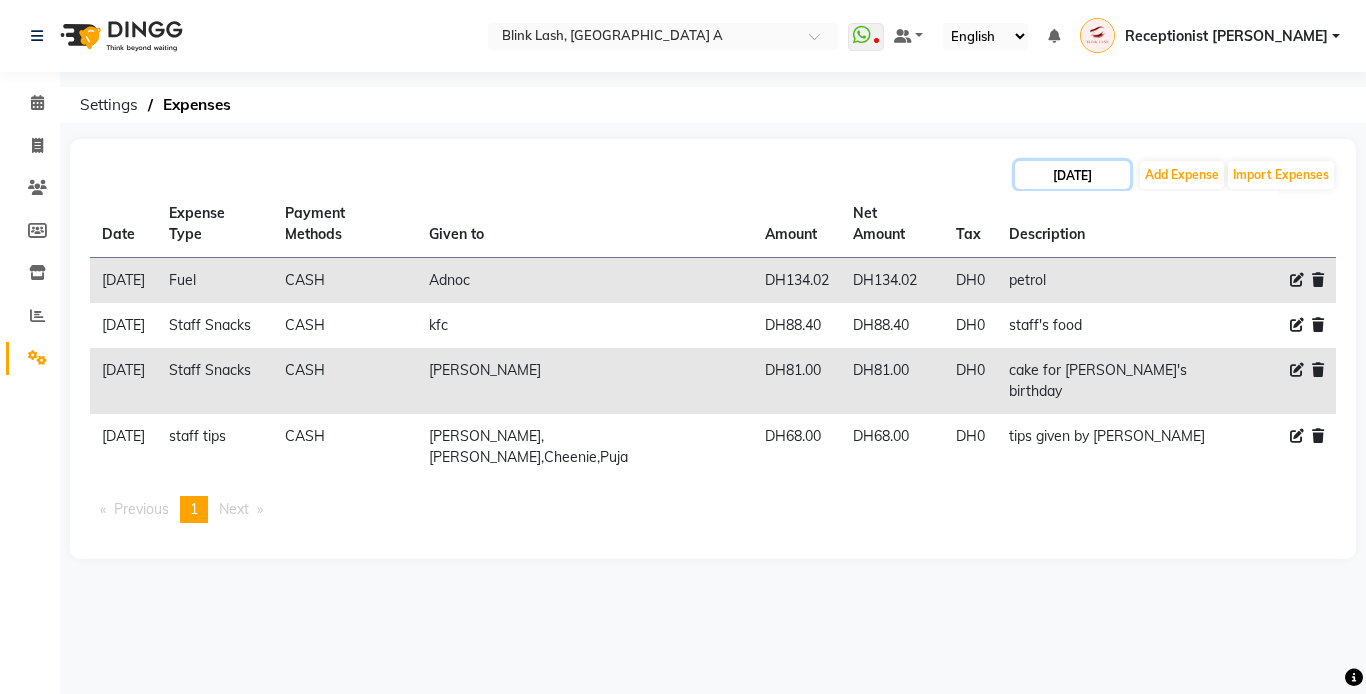 click on "[DATE]" 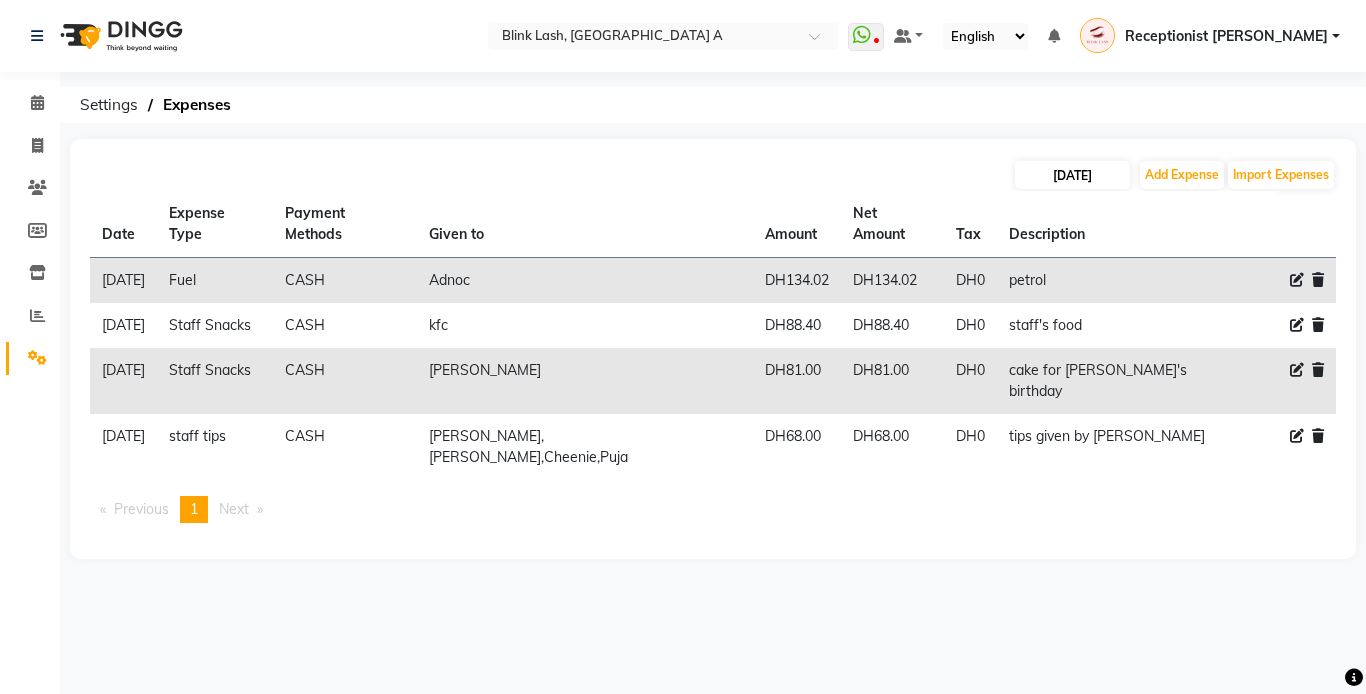 select on "6" 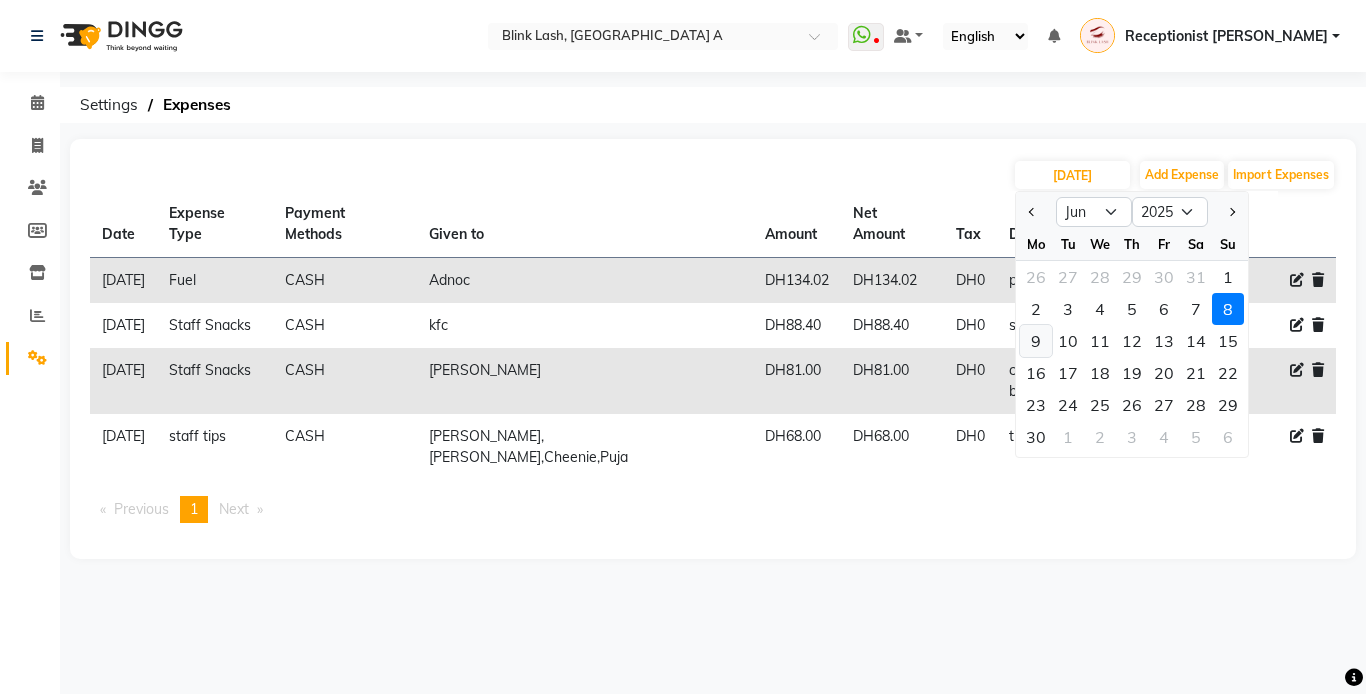 click on "9" 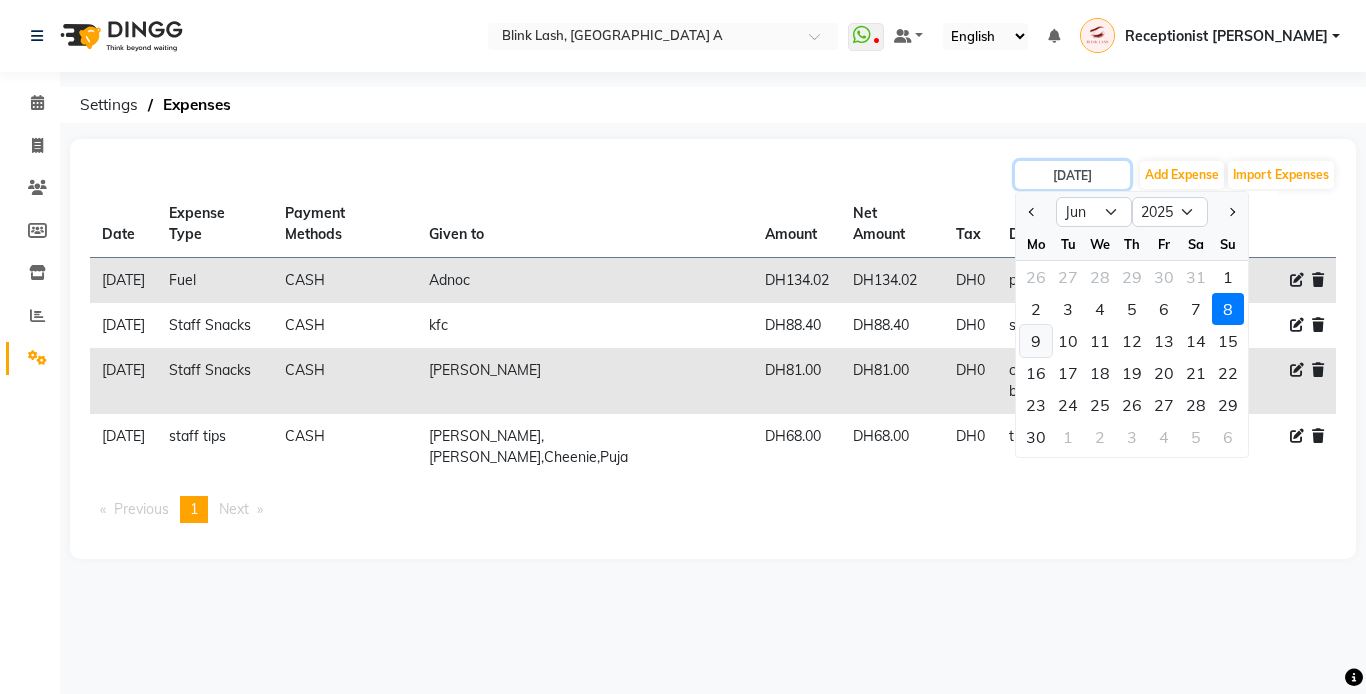 type on "[DATE]" 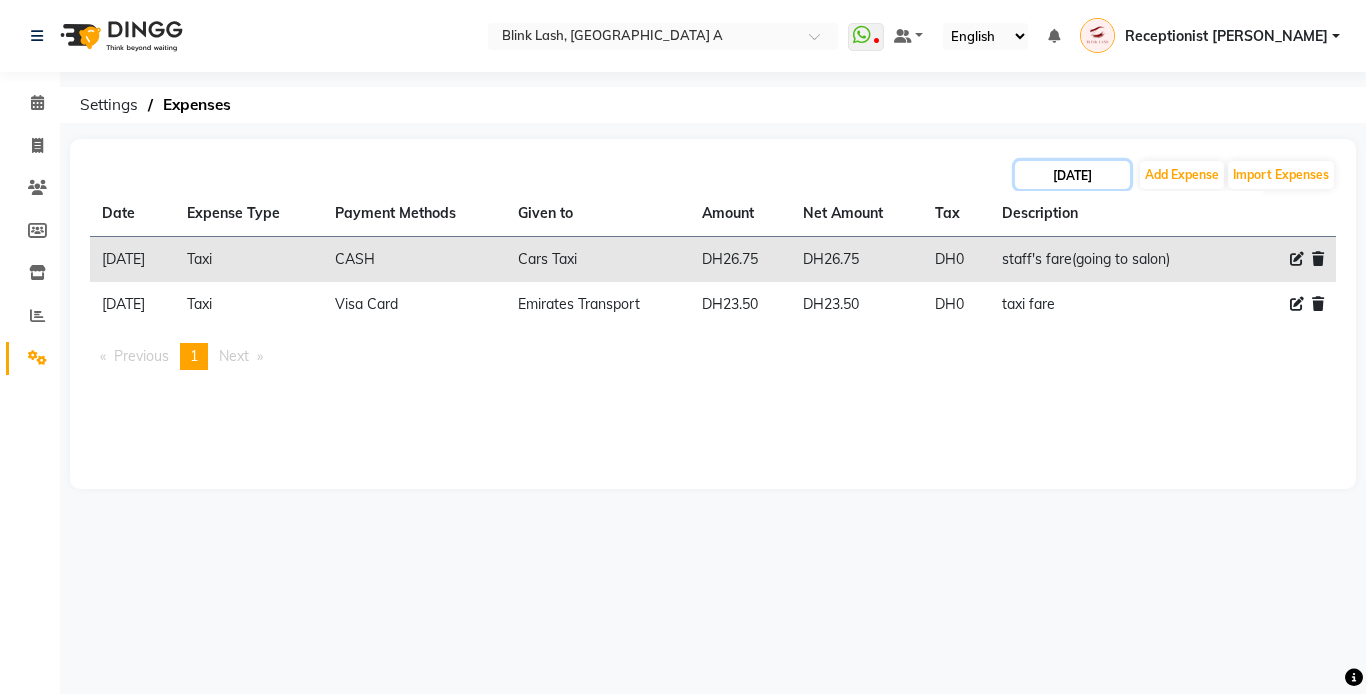 click on "[DATE]" 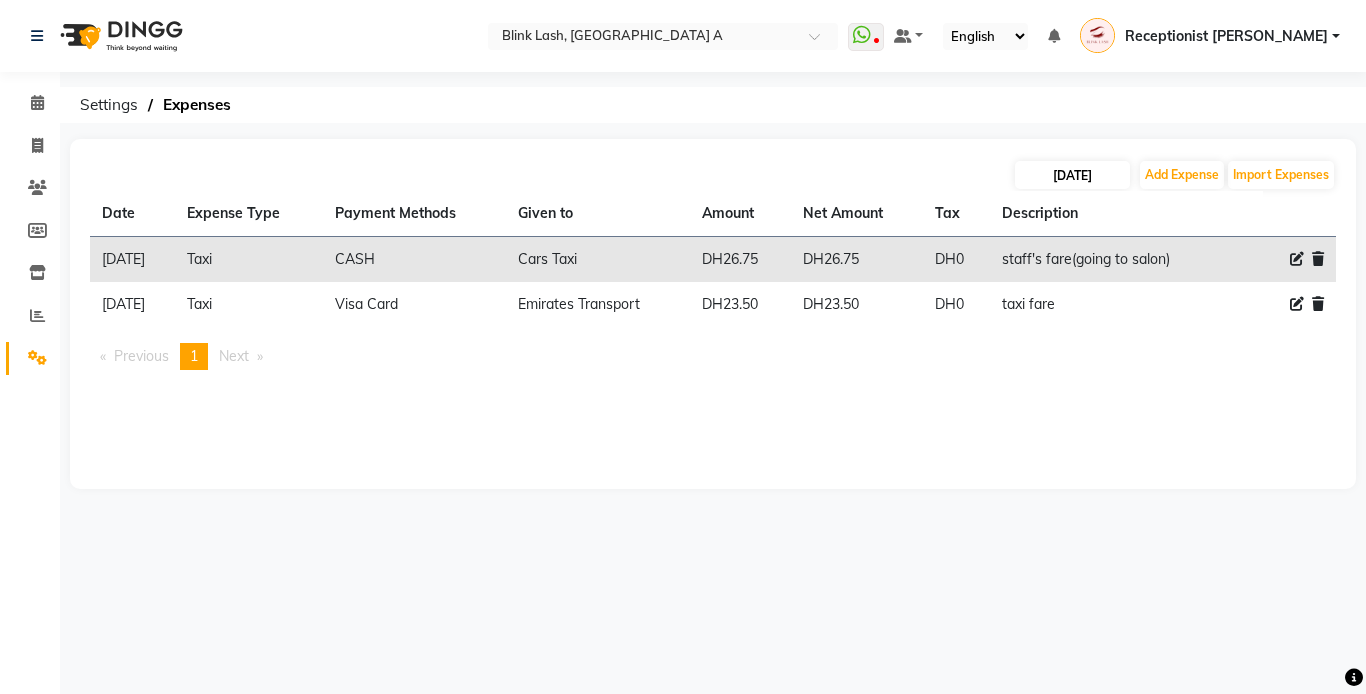 select on "6" 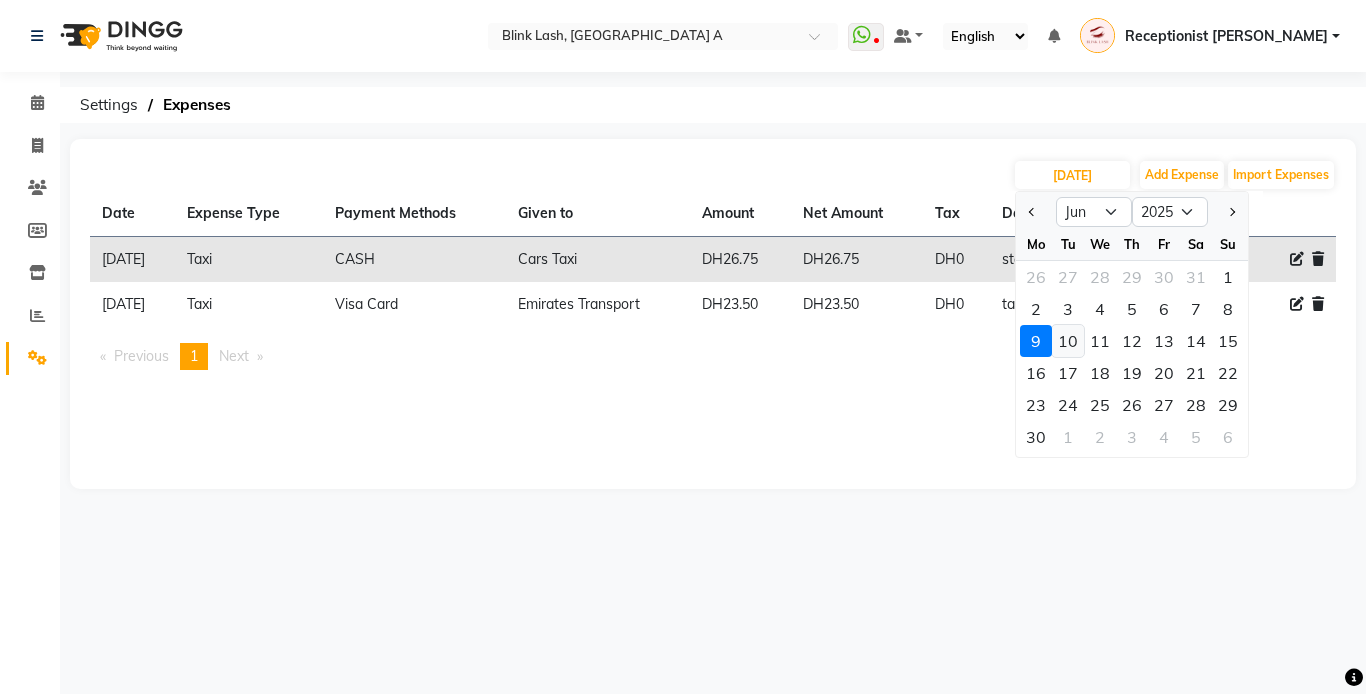 click on "10" 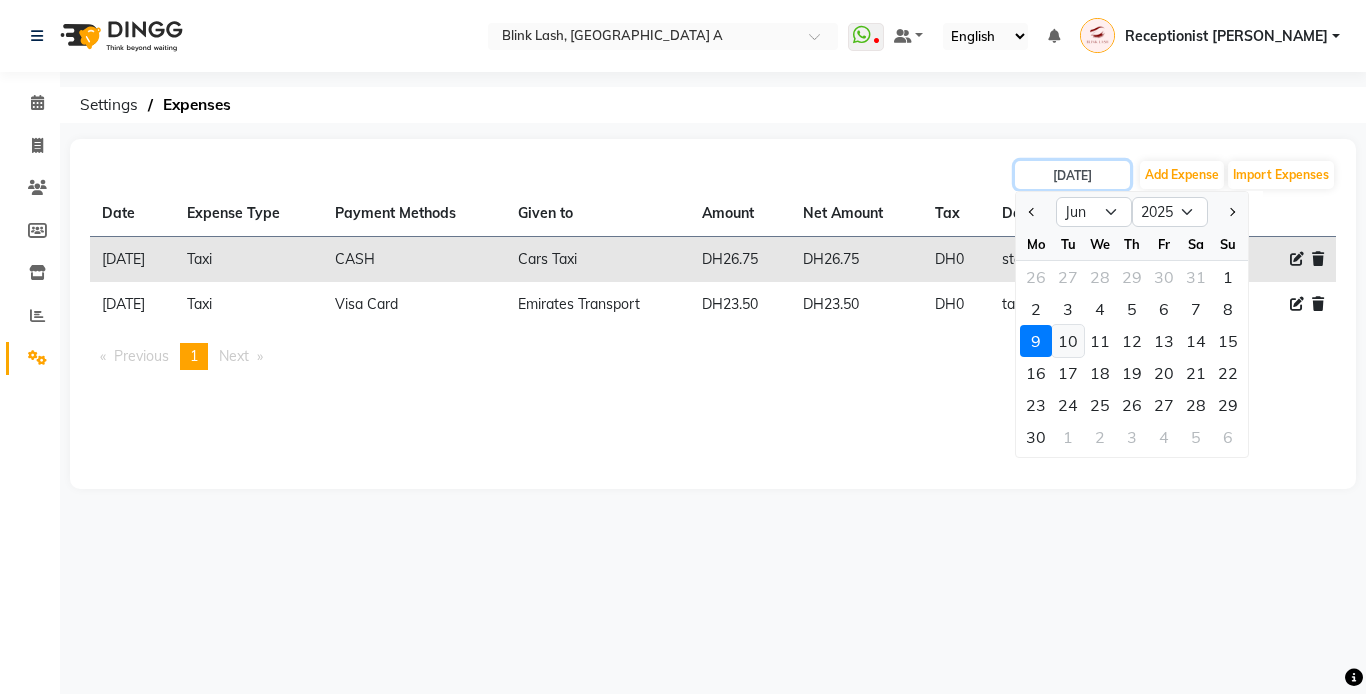 type on "[DATE]" 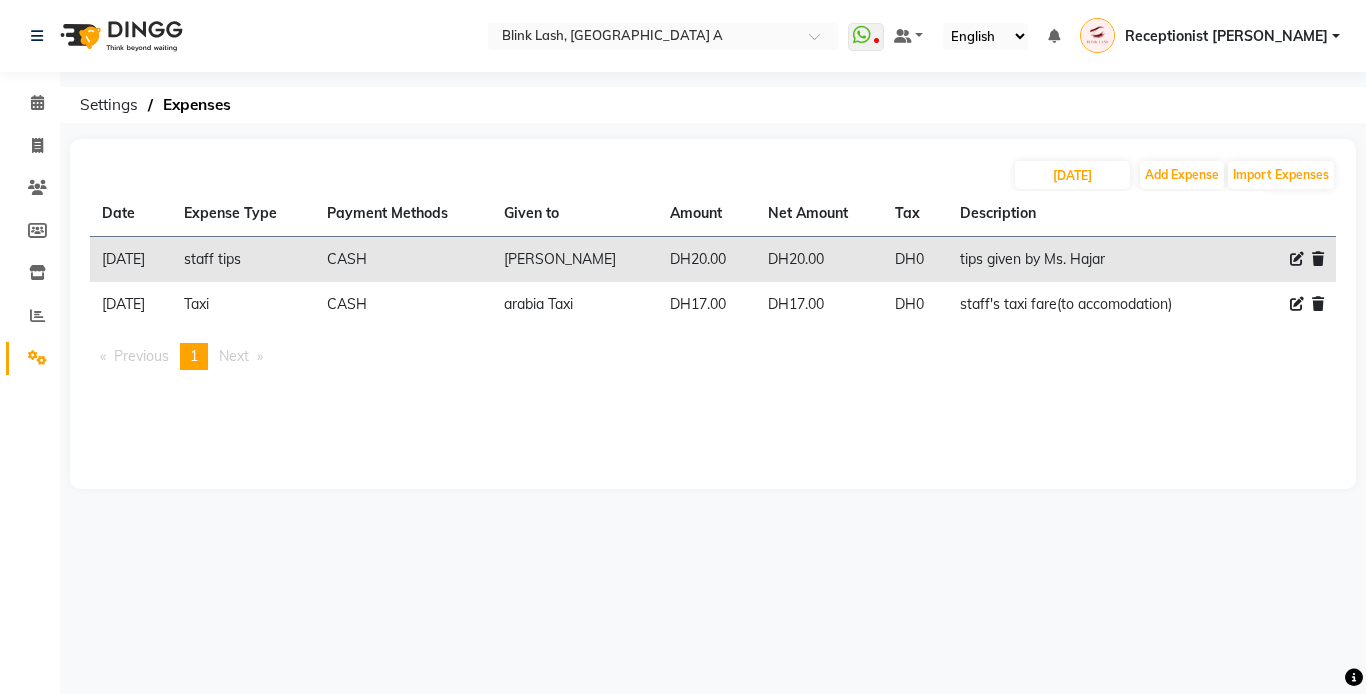 click on "Calendar  Invoice  Clients  Members  Inventory  Reports  Settings Completed InProgress Upcoming Dropped Tentative Check-In Confirm Bookings Segments Page Builder" 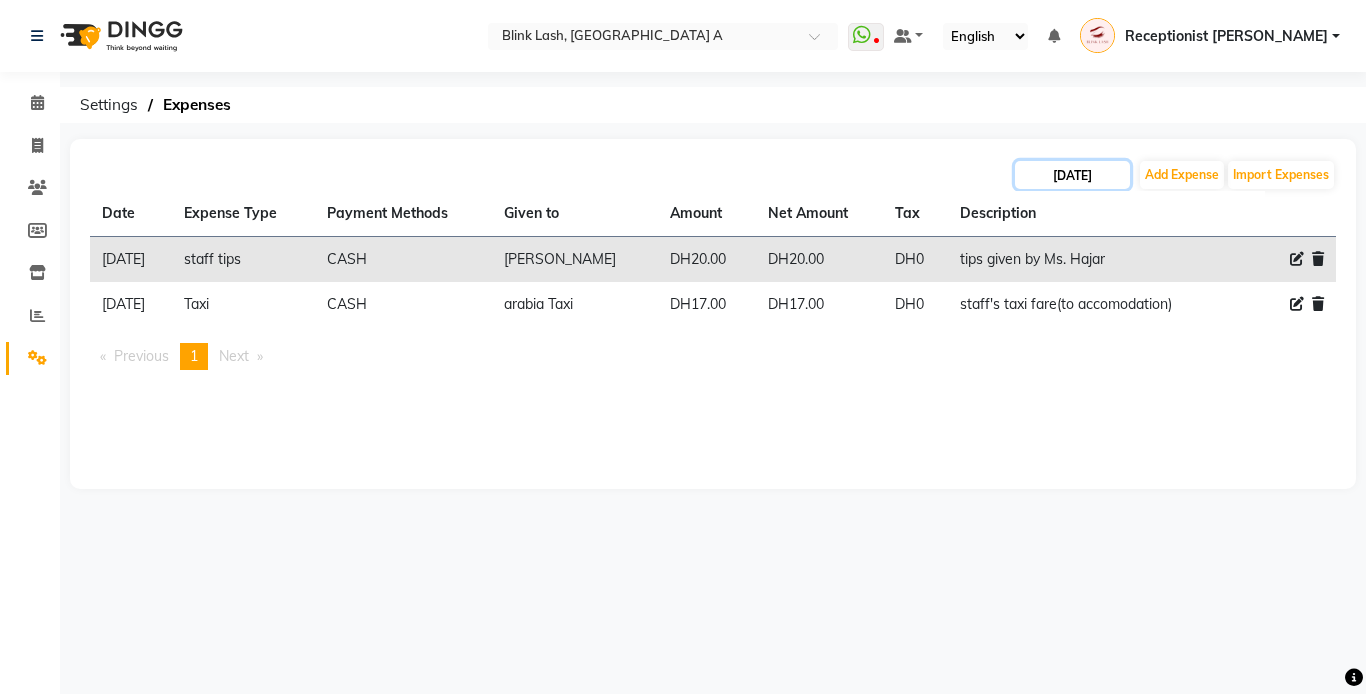 click on "[DATE]" 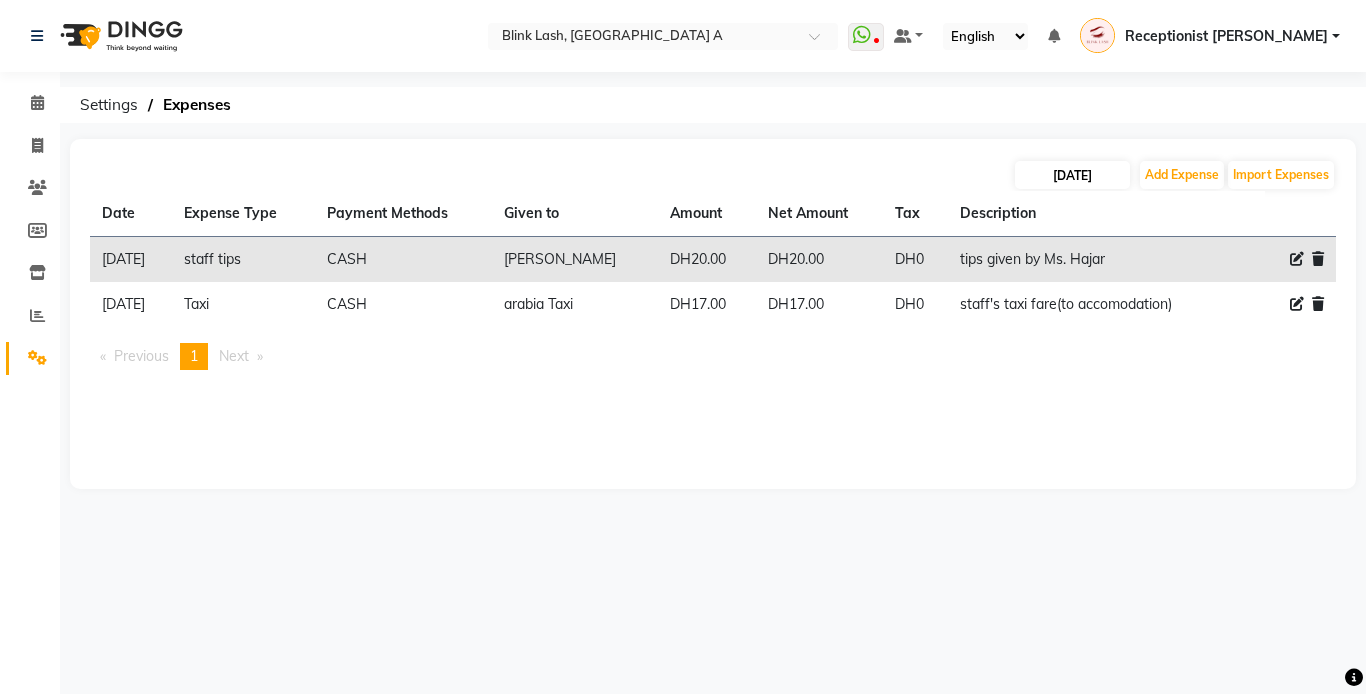 select on "6" 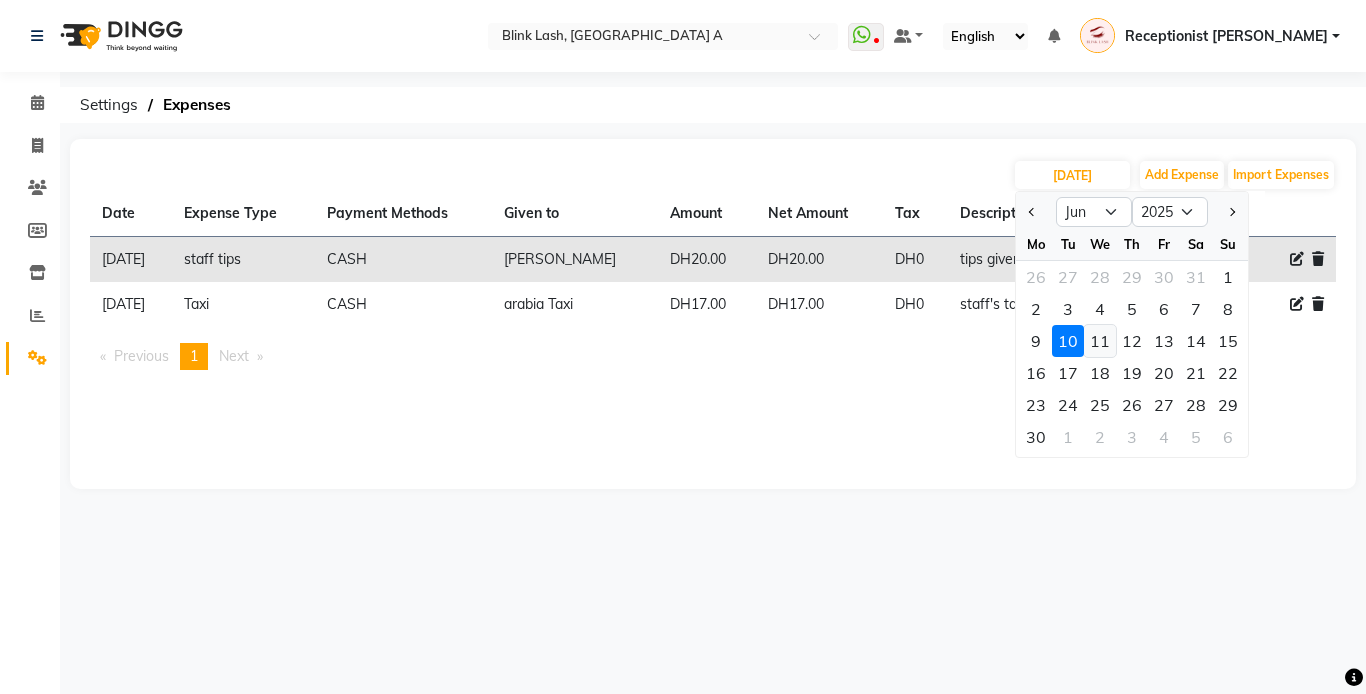 click on "11" 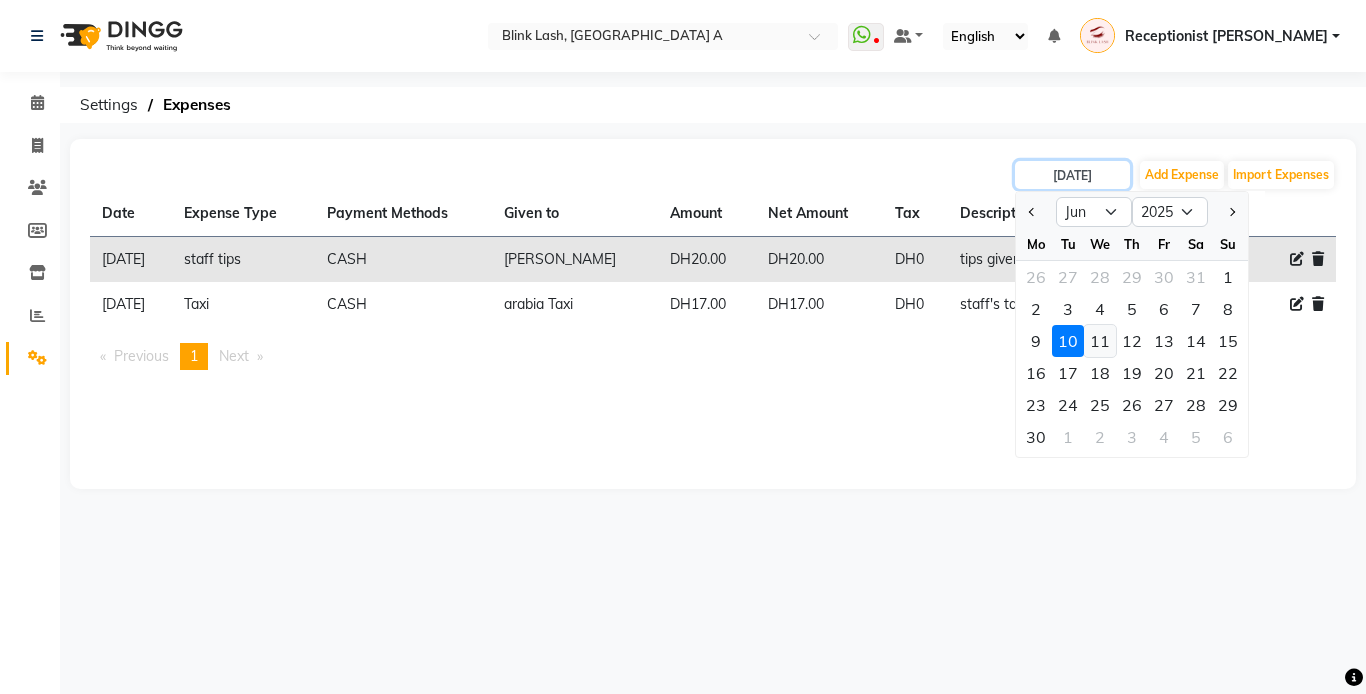 type on "[DATE]" 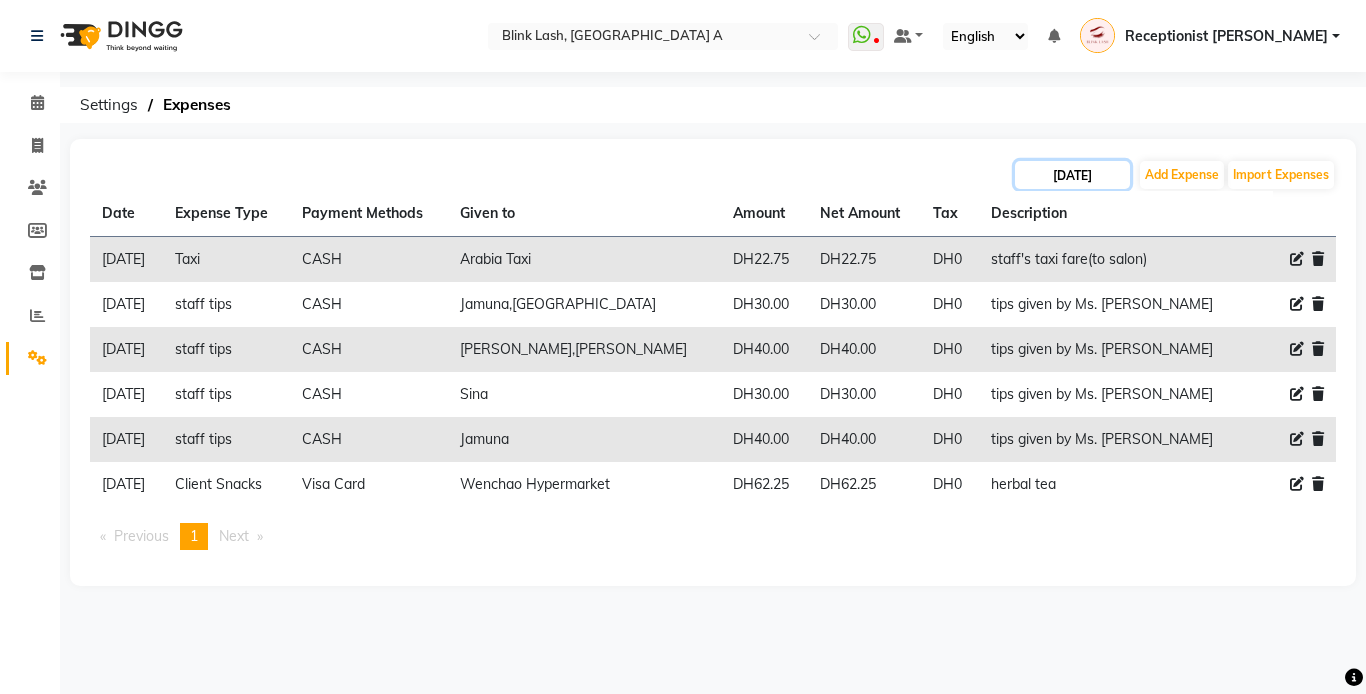 click on "[DATE]" 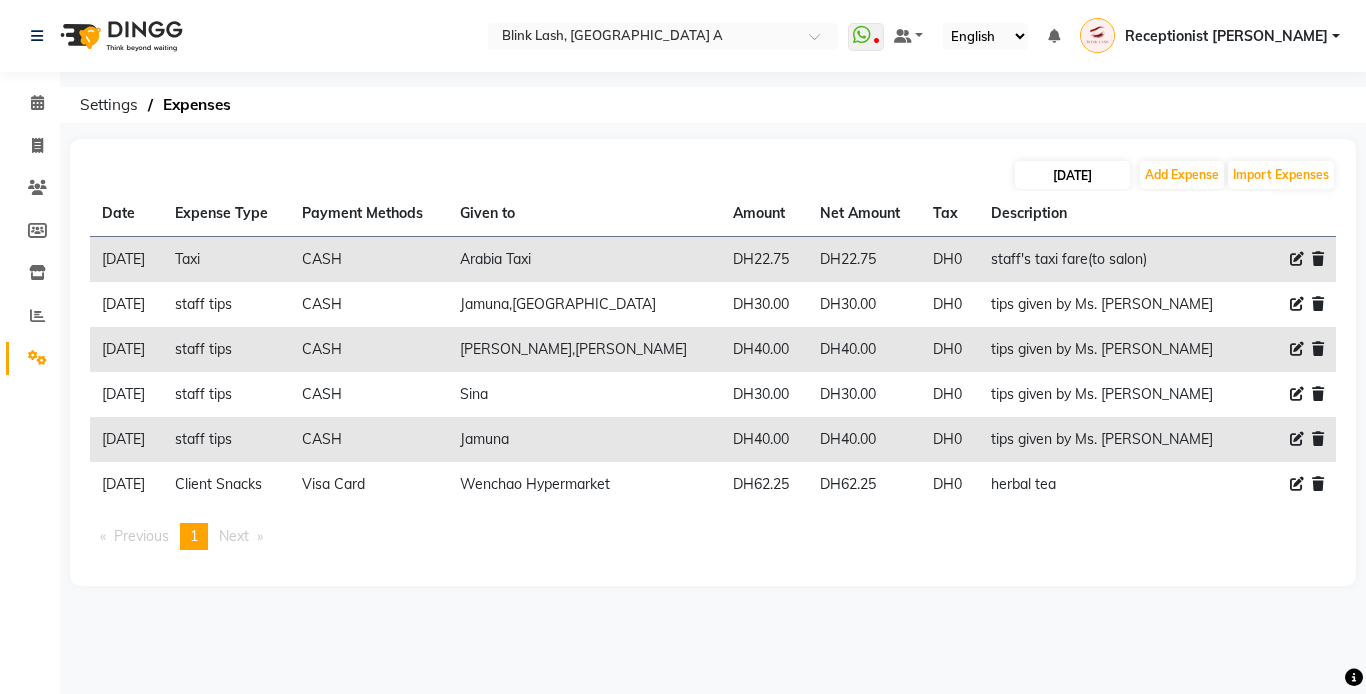 select on "6" 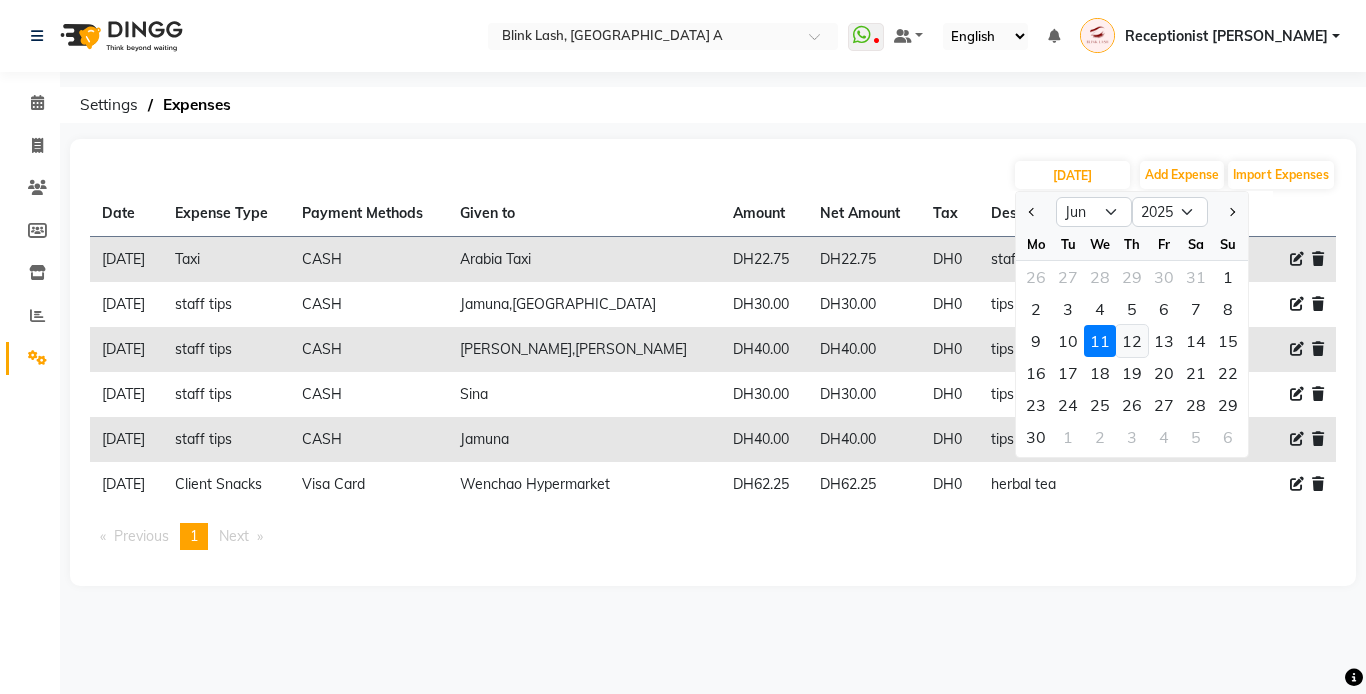 click on "12" 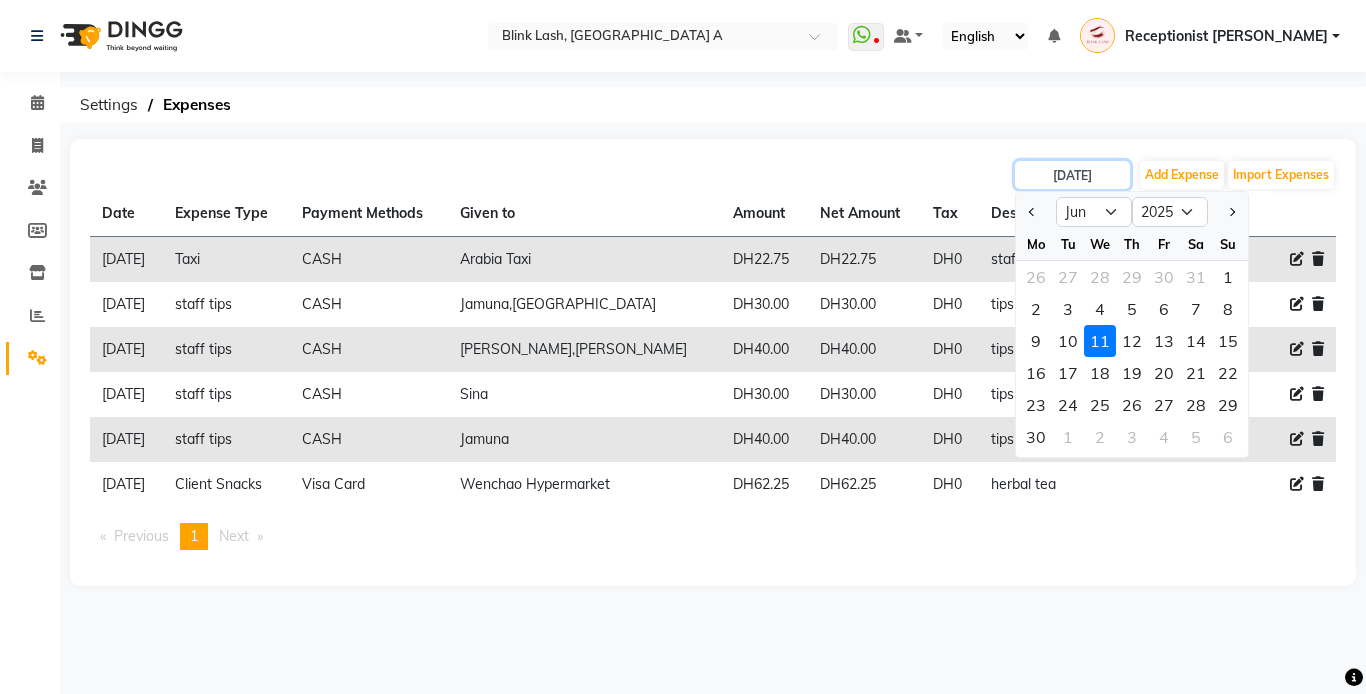 type on "[DATE]" 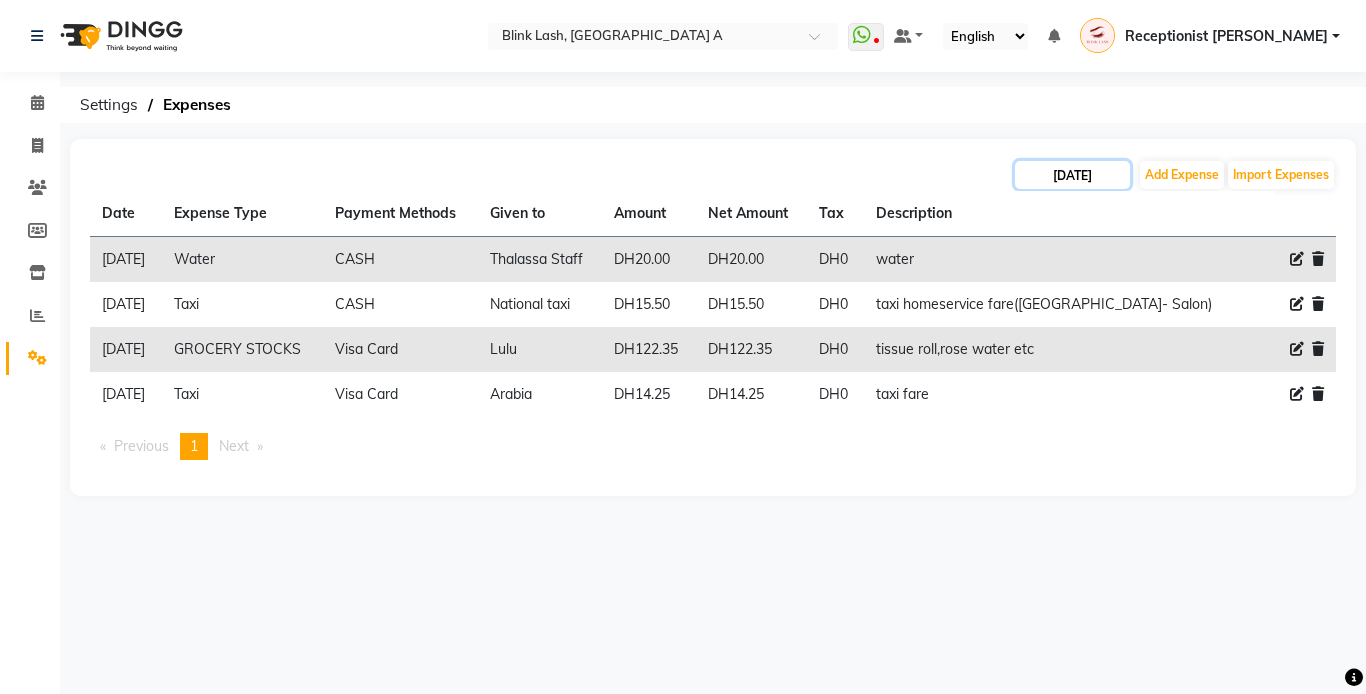 click on "[DATE]" 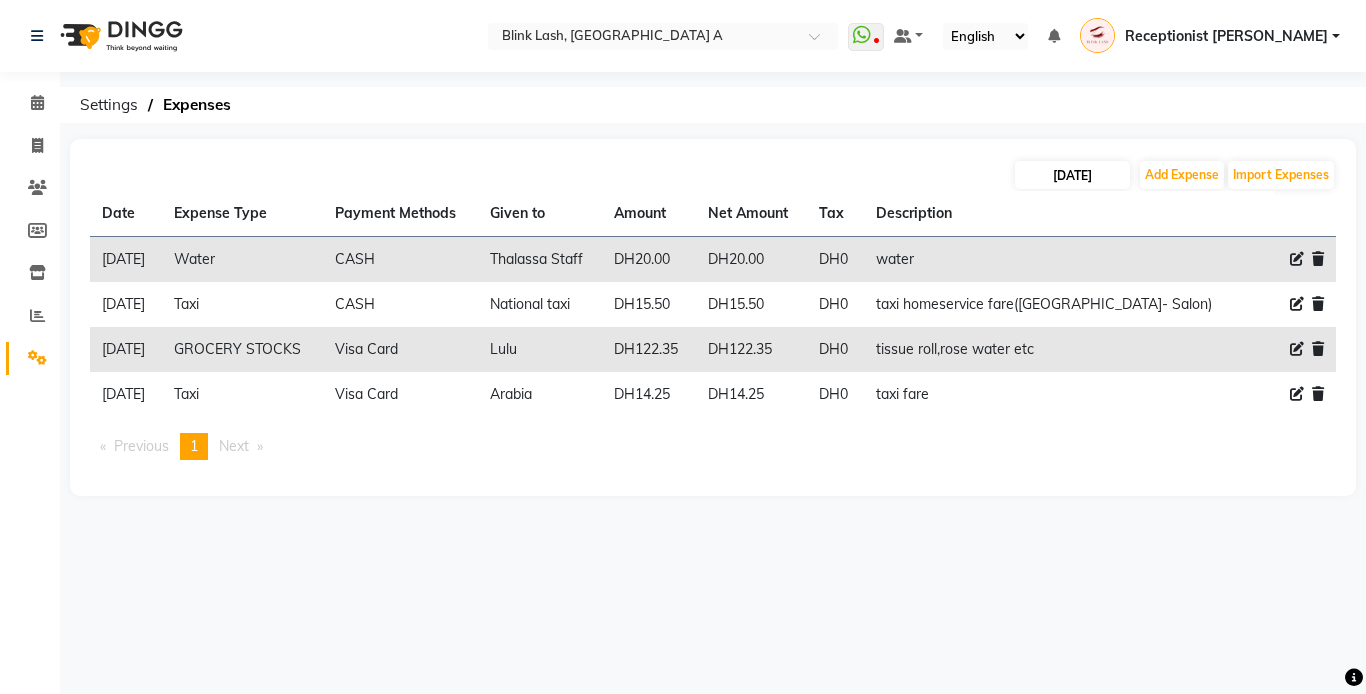 type 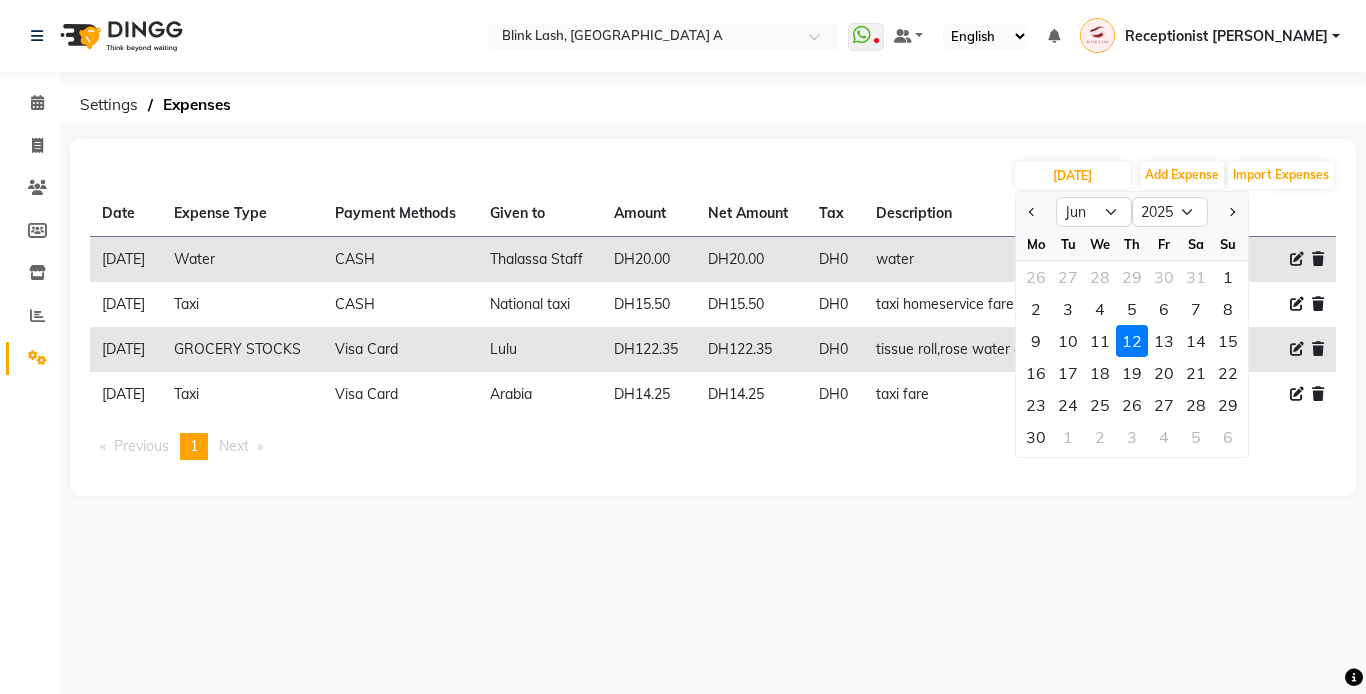 click on "13" 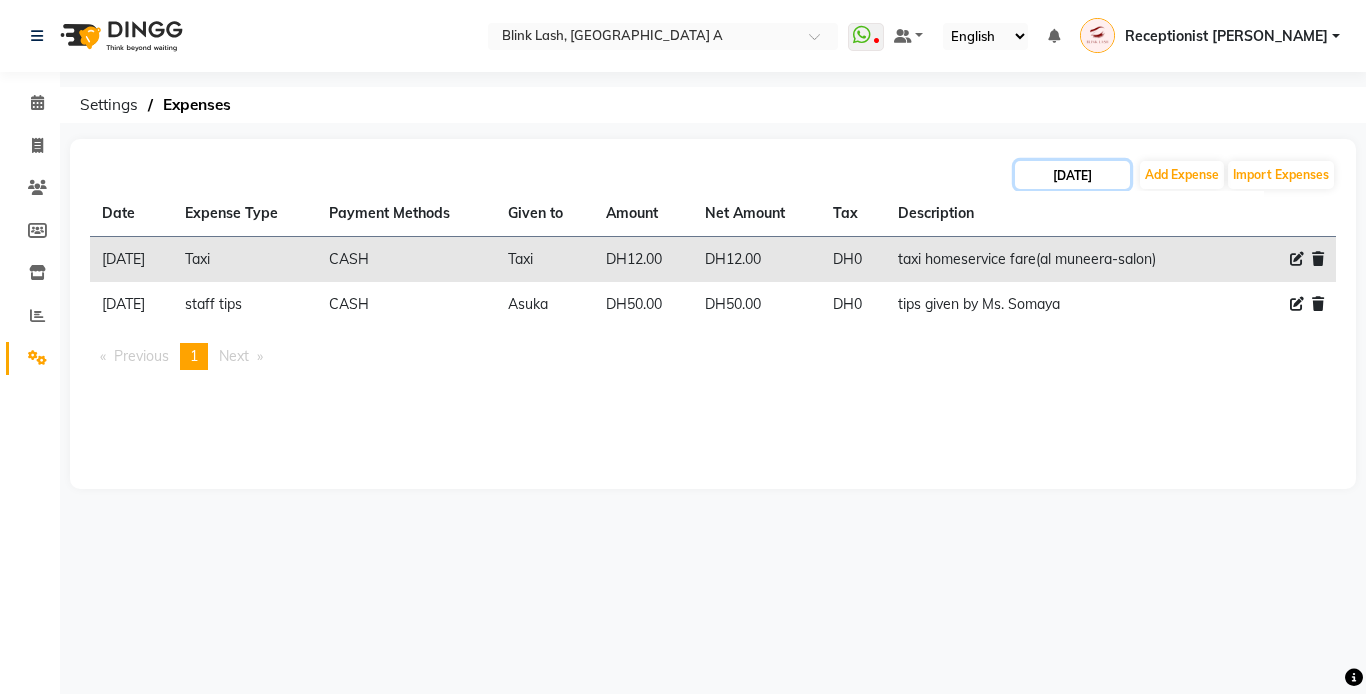click on "[DATE]" 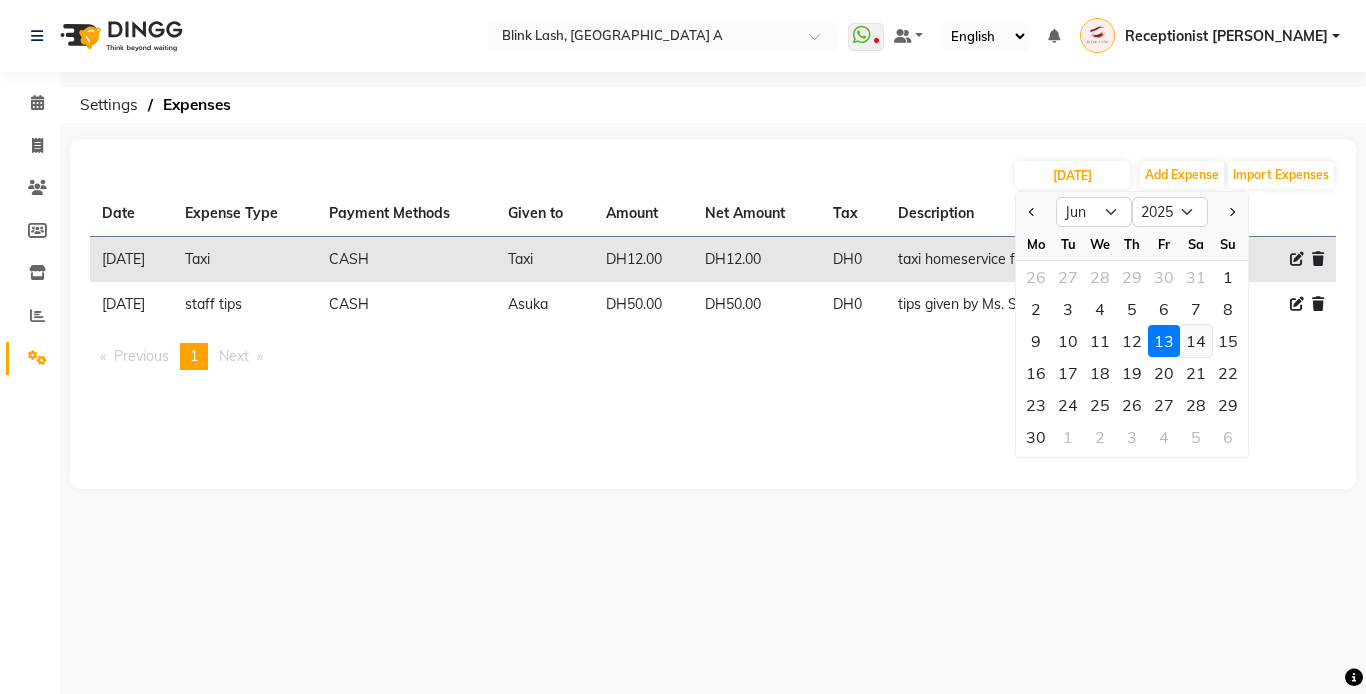 click on "14" 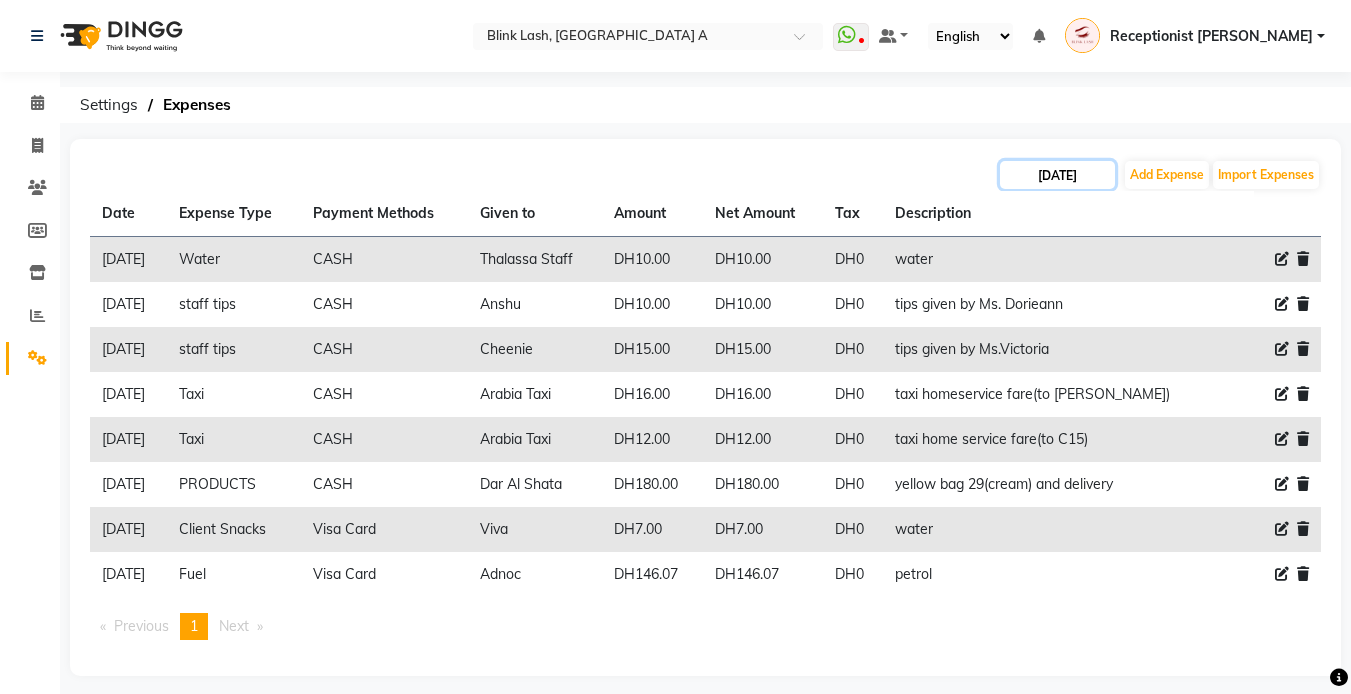 click on "[DATE]" 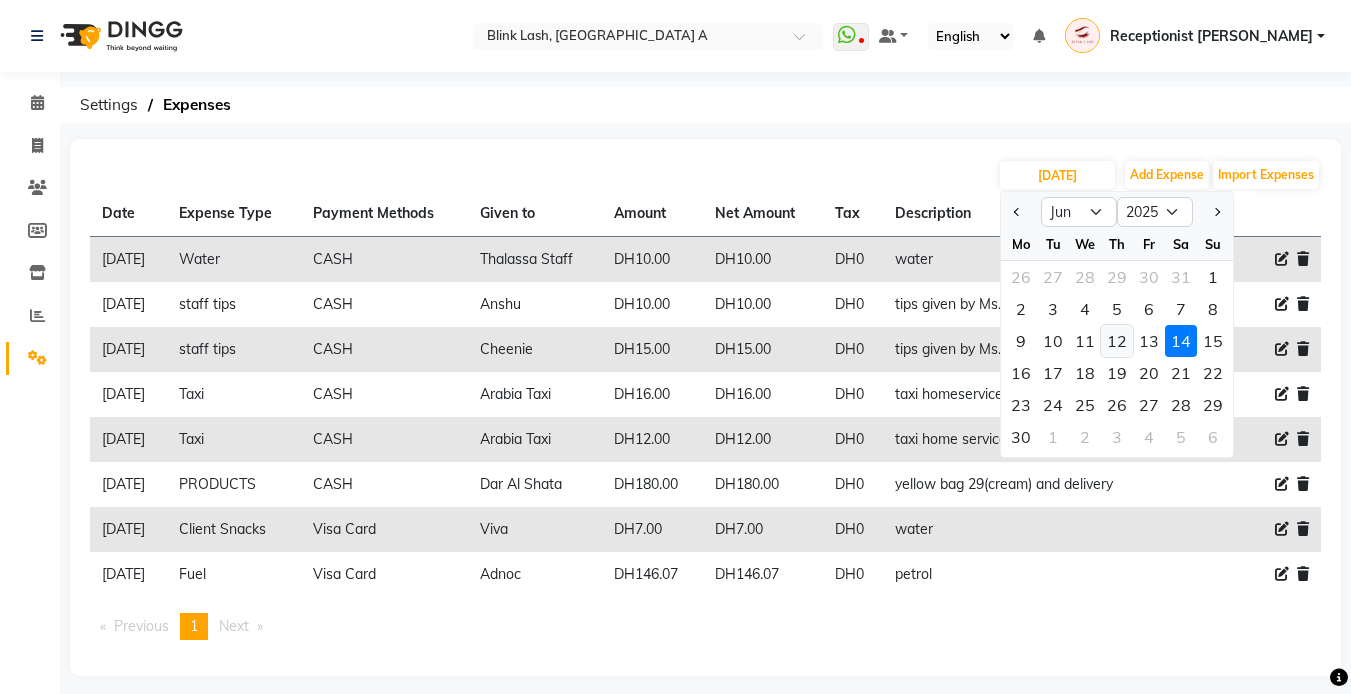 click on "12" 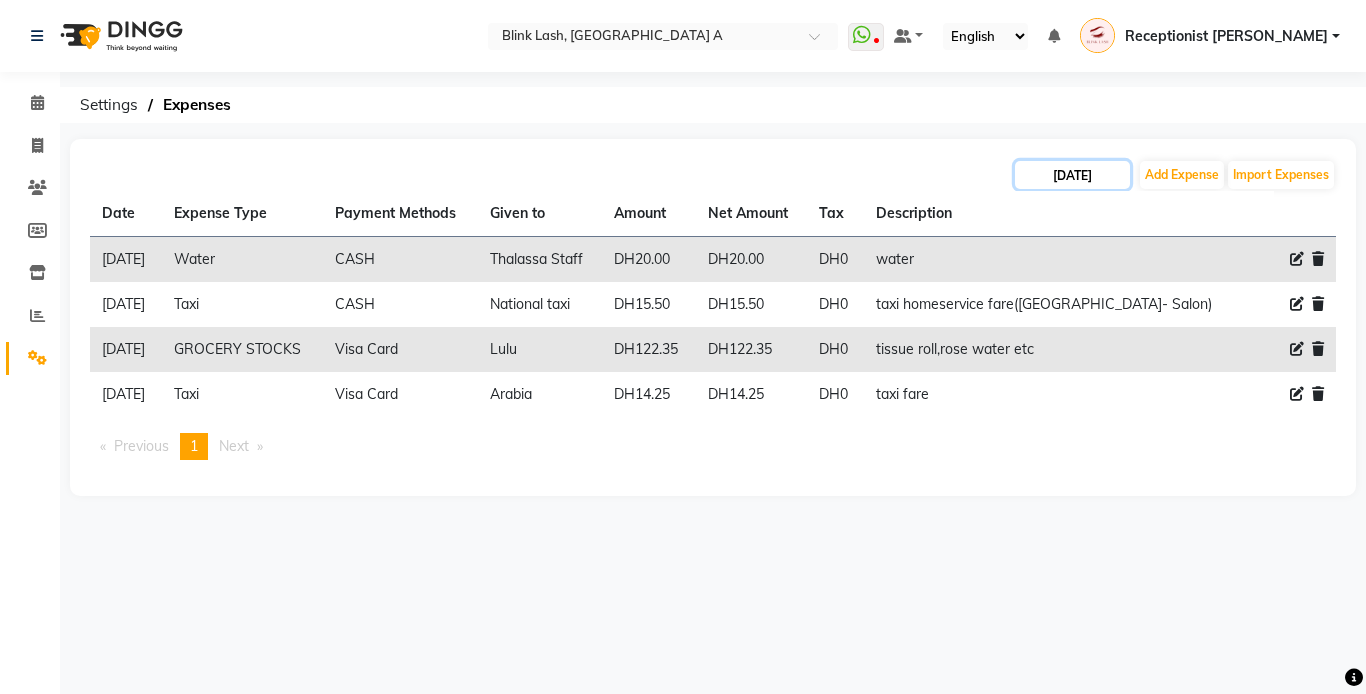 click on "[DATE]" 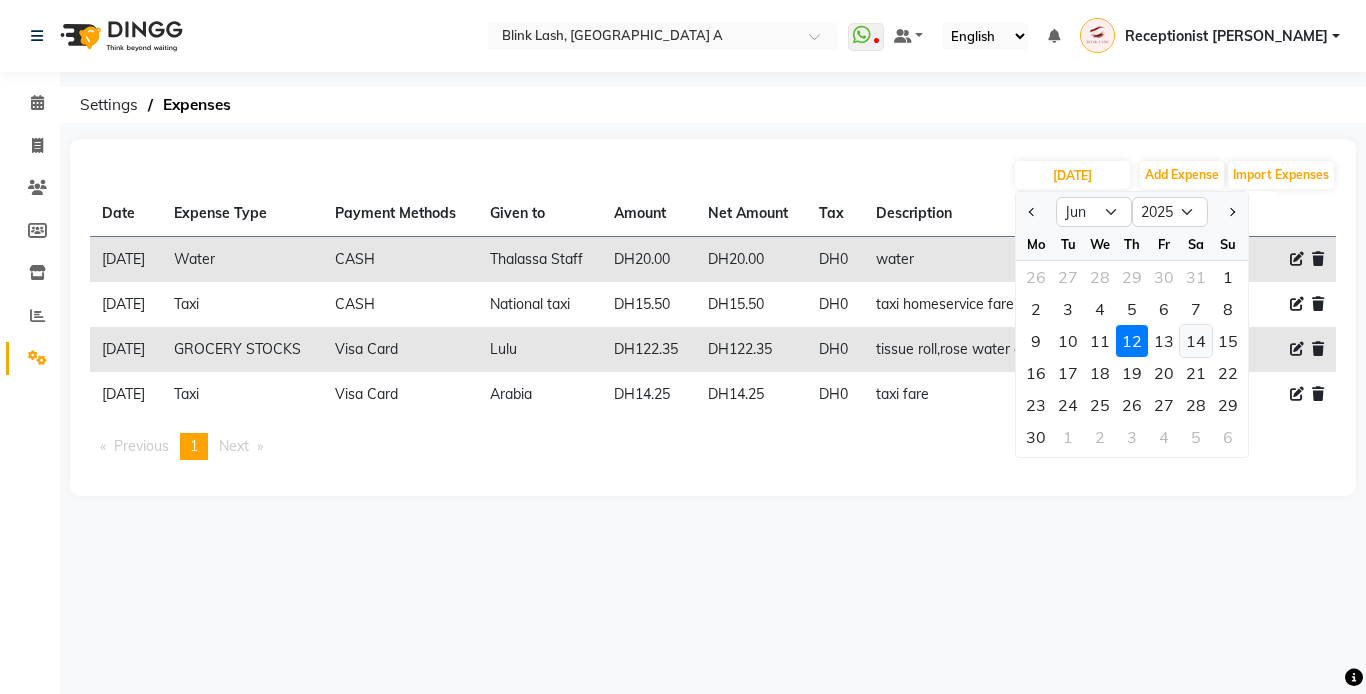 click on "14" 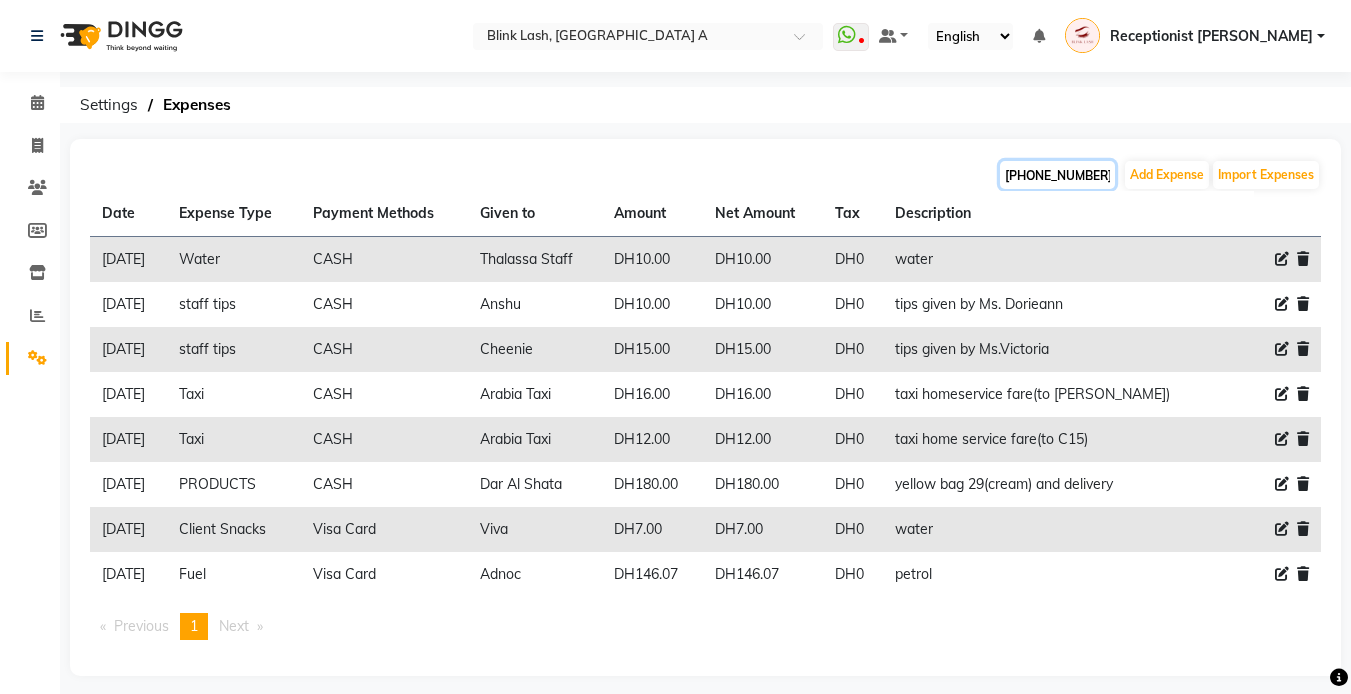 click on "[PHONE_NUMBER]" 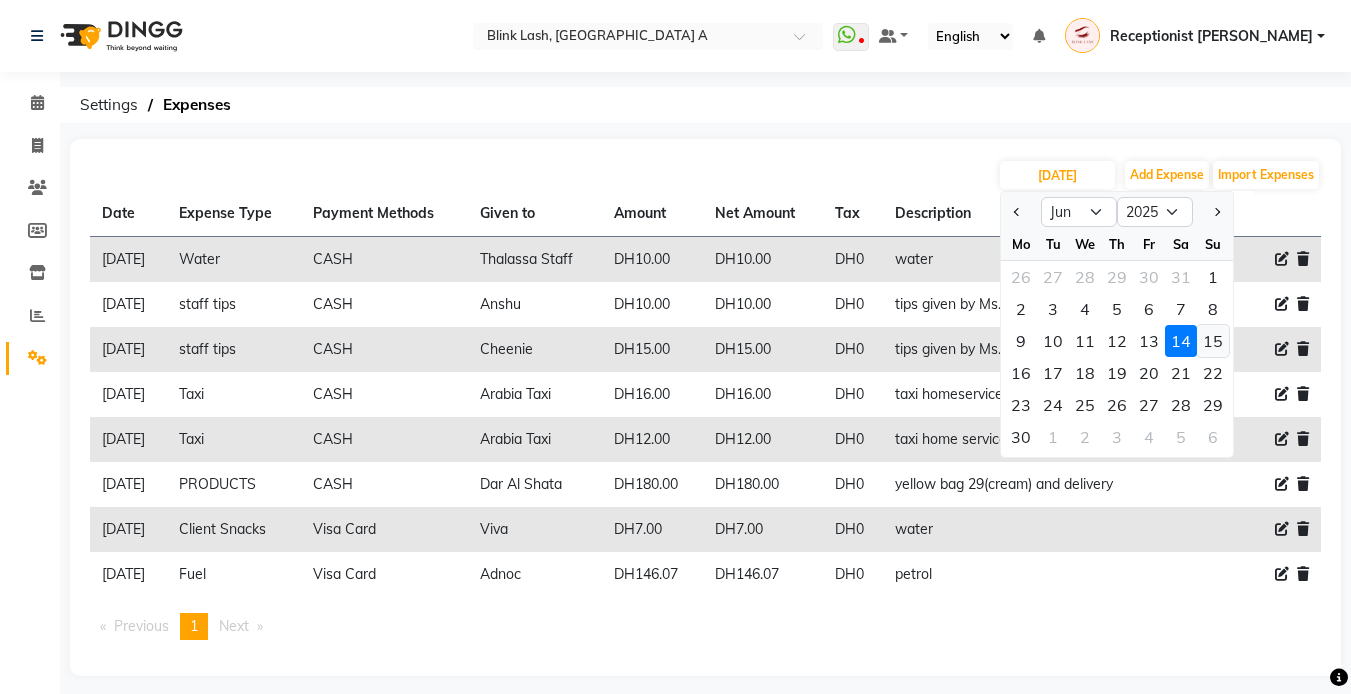 click on "15" 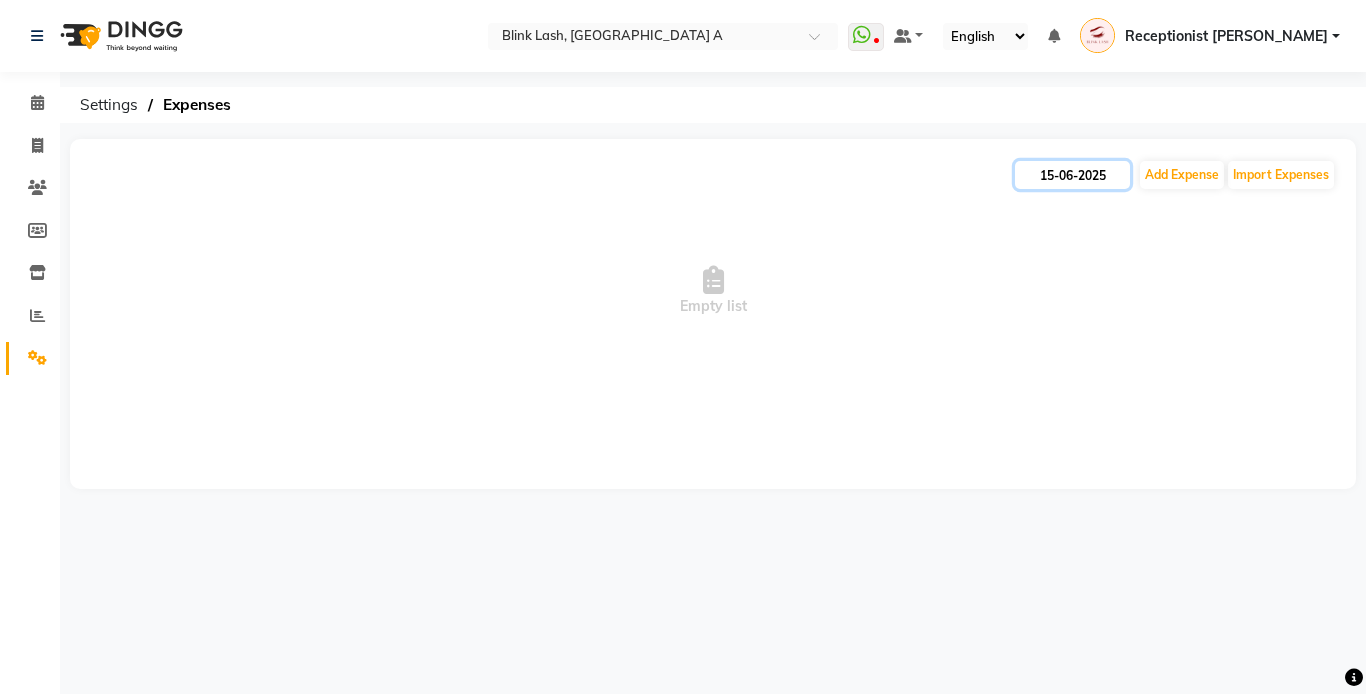 click on "15-06-2025" 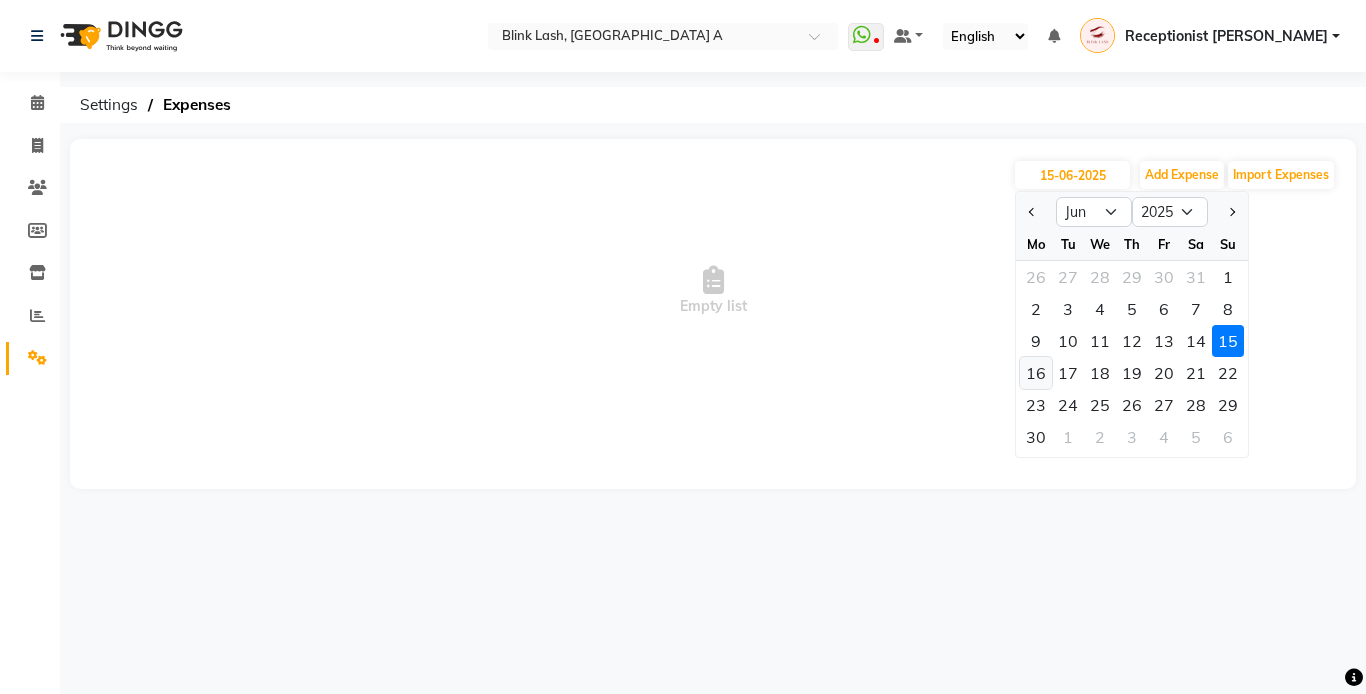 click on "16" 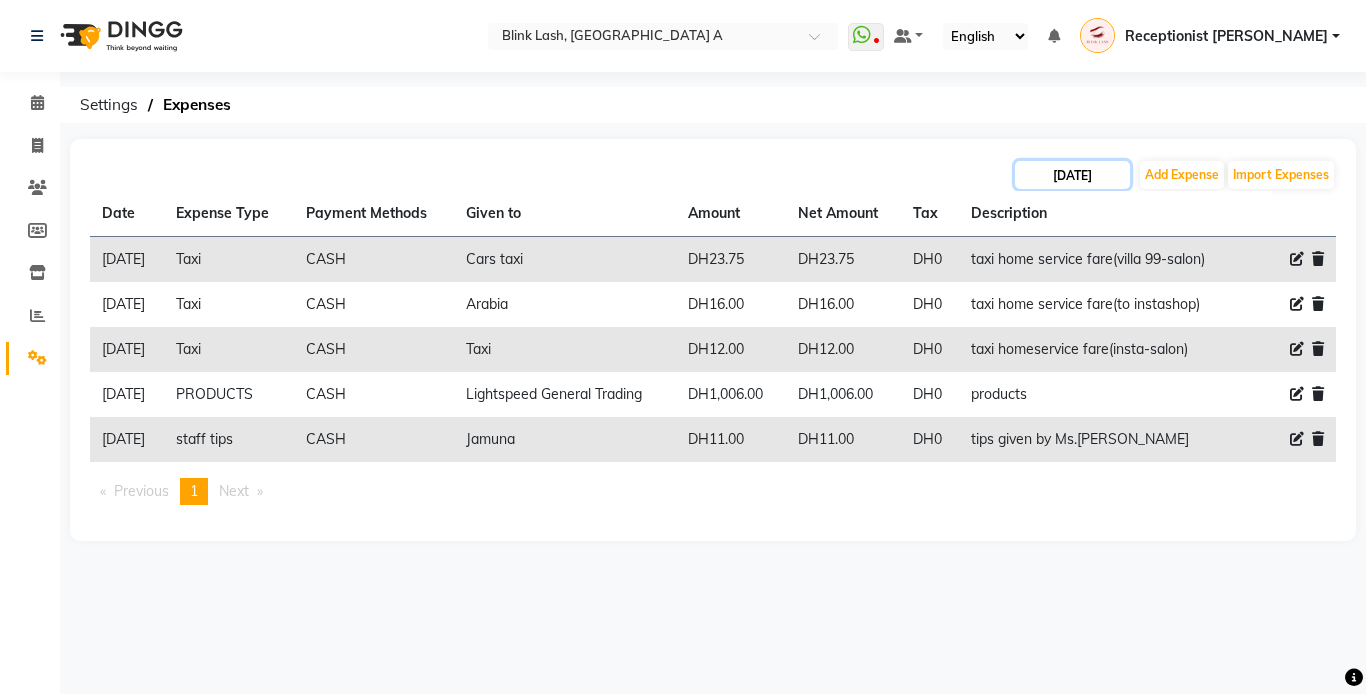 click on "[DATE]" 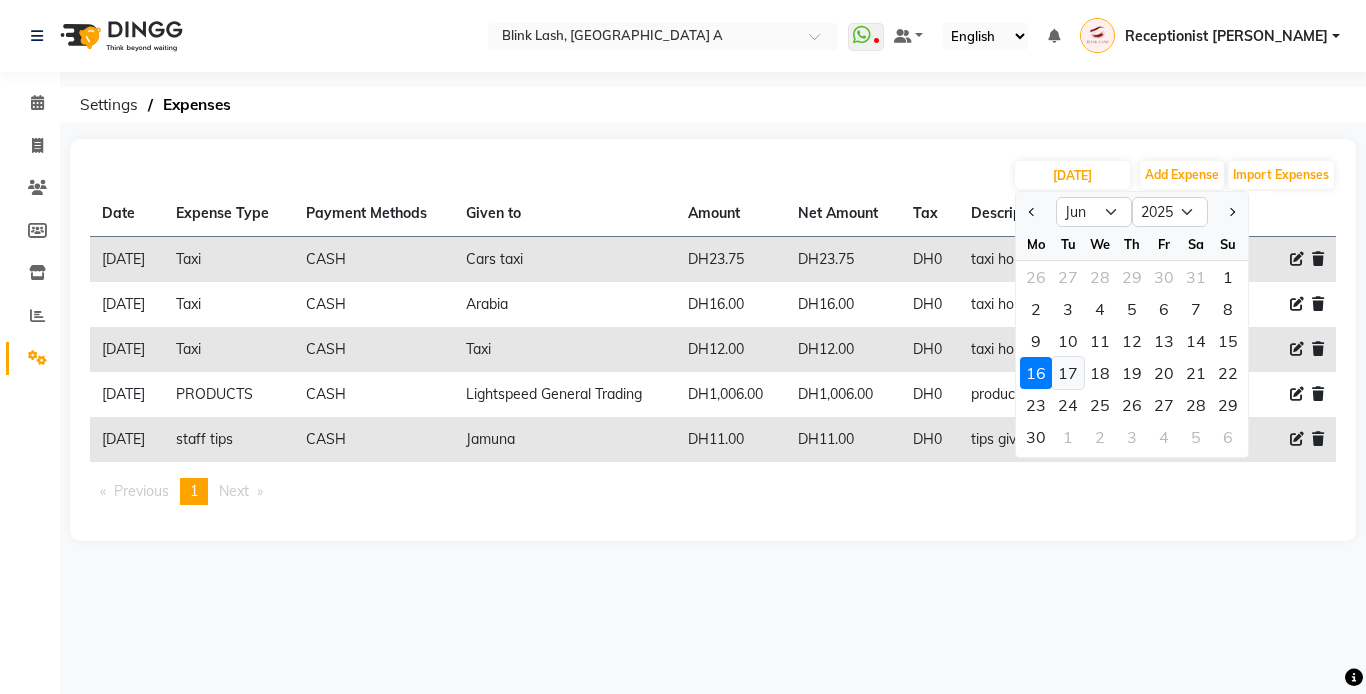 click on "17" 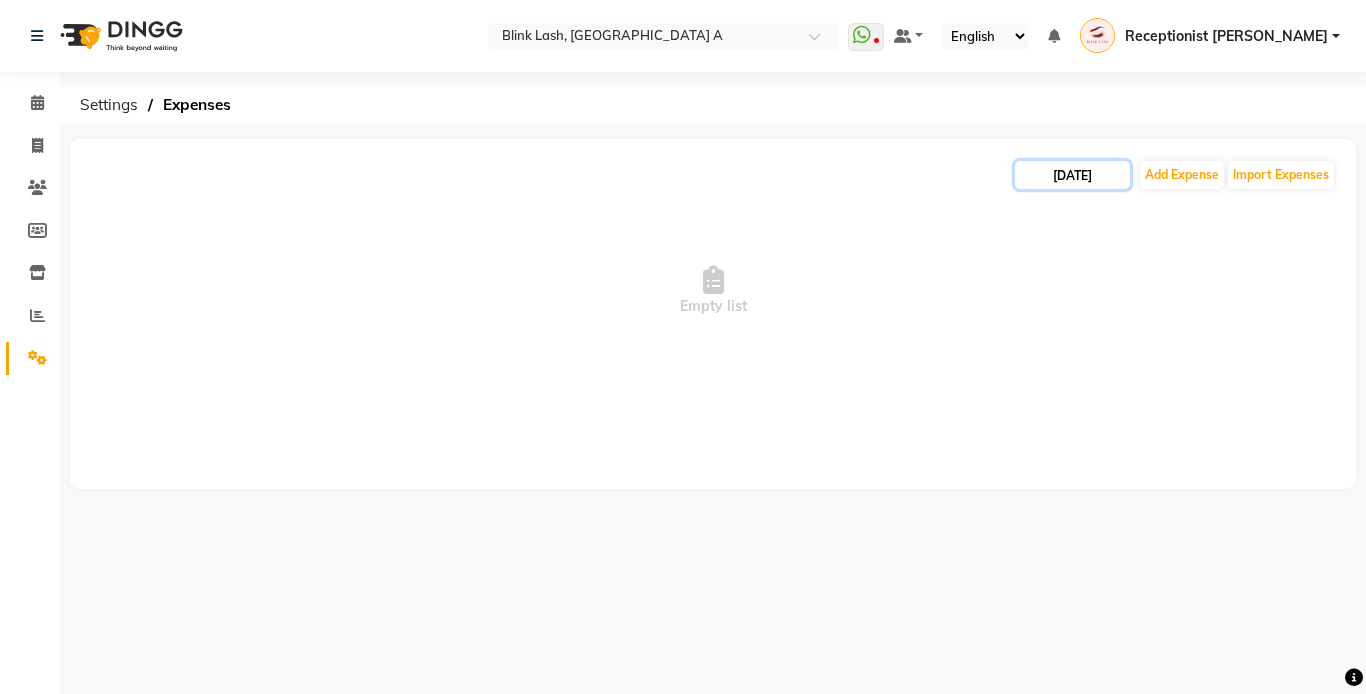 click on "[DATE]" 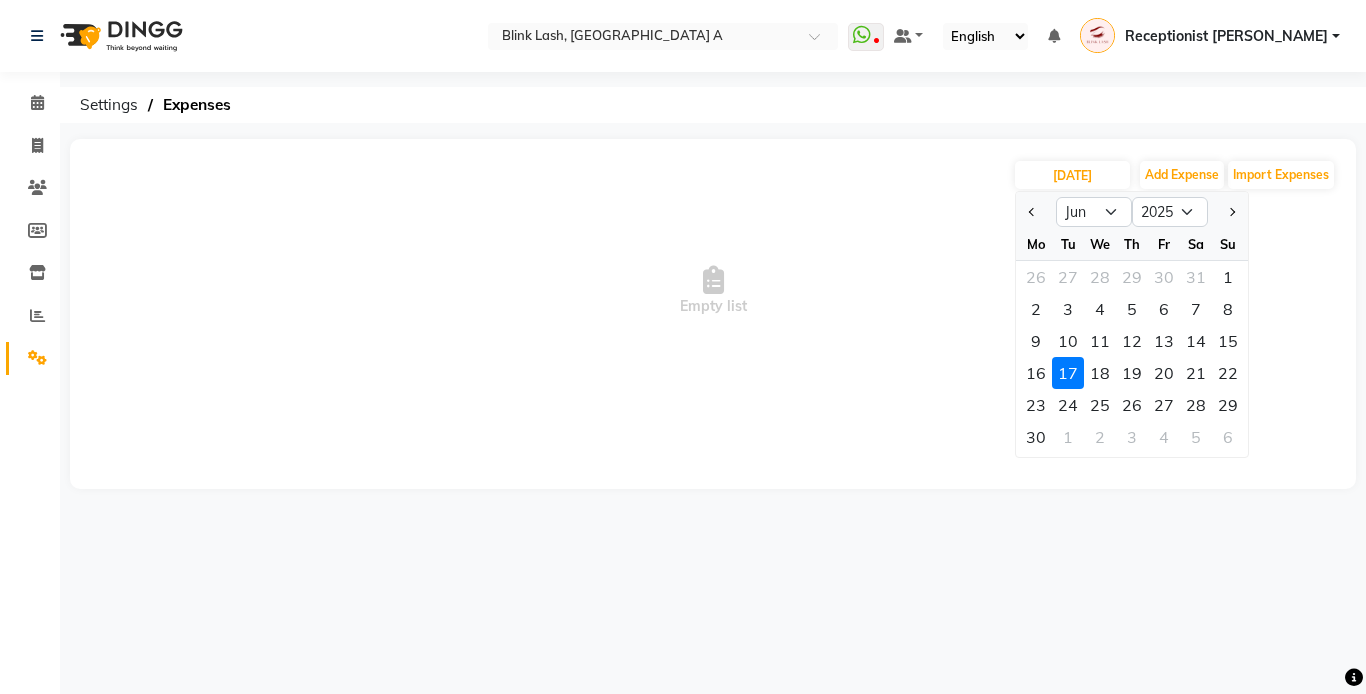 click on "18" 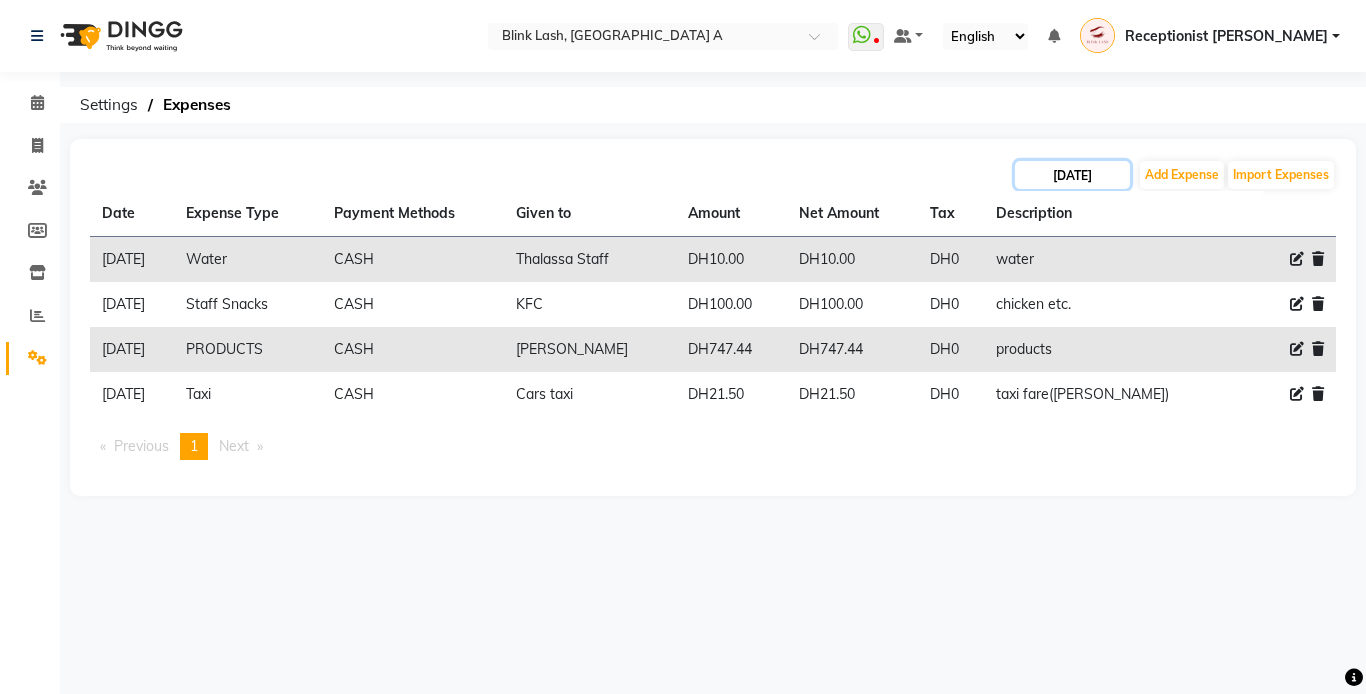 click on "[DATE]" 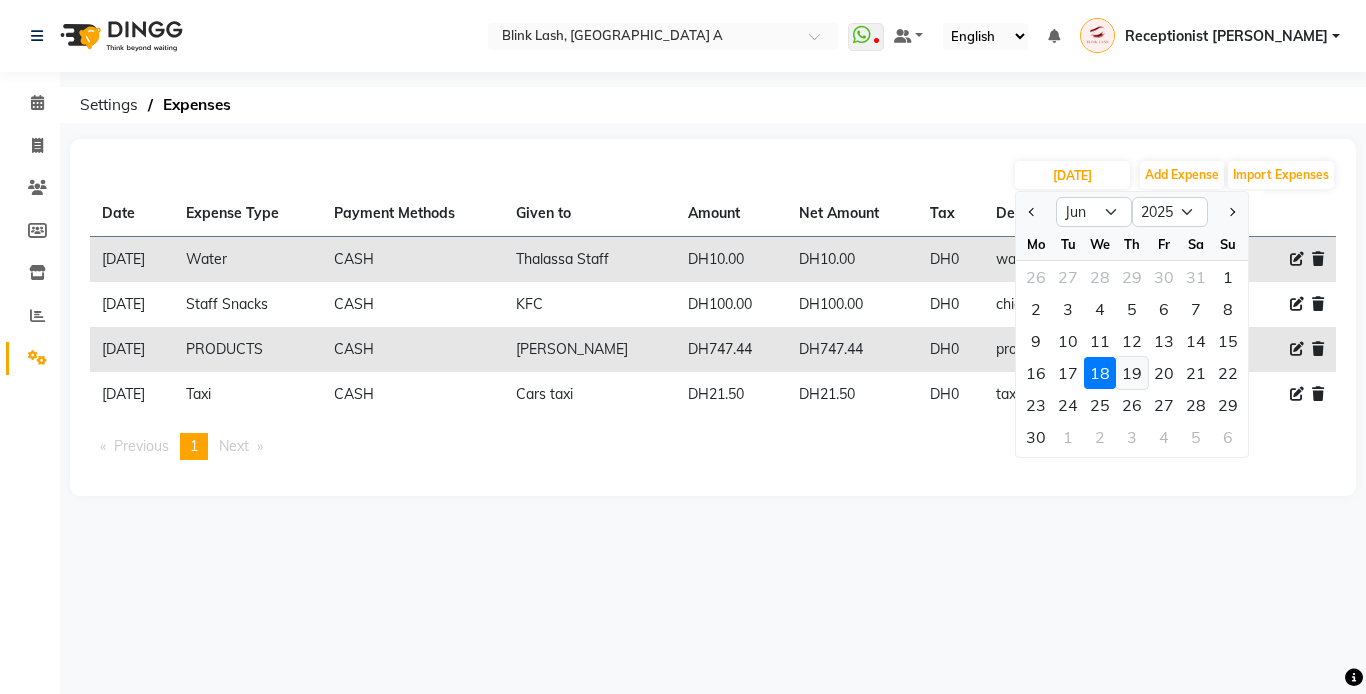 click on "19" 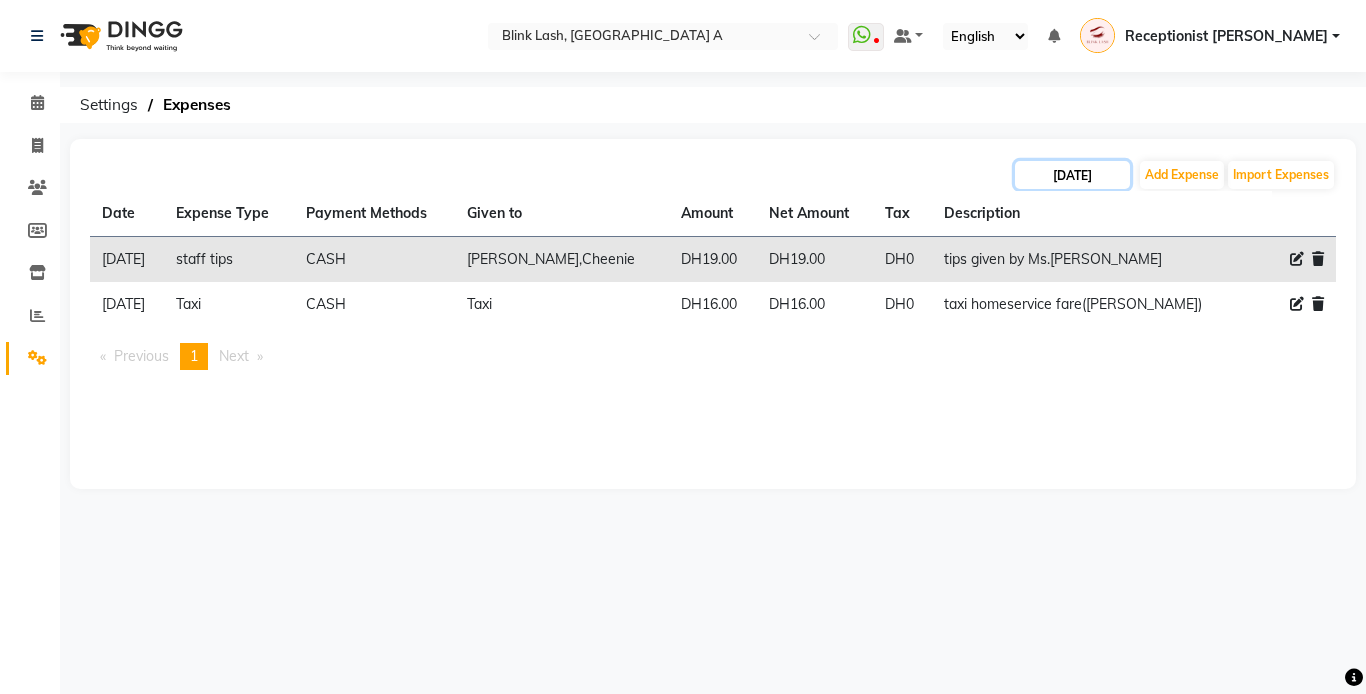 click on "[DATE]" 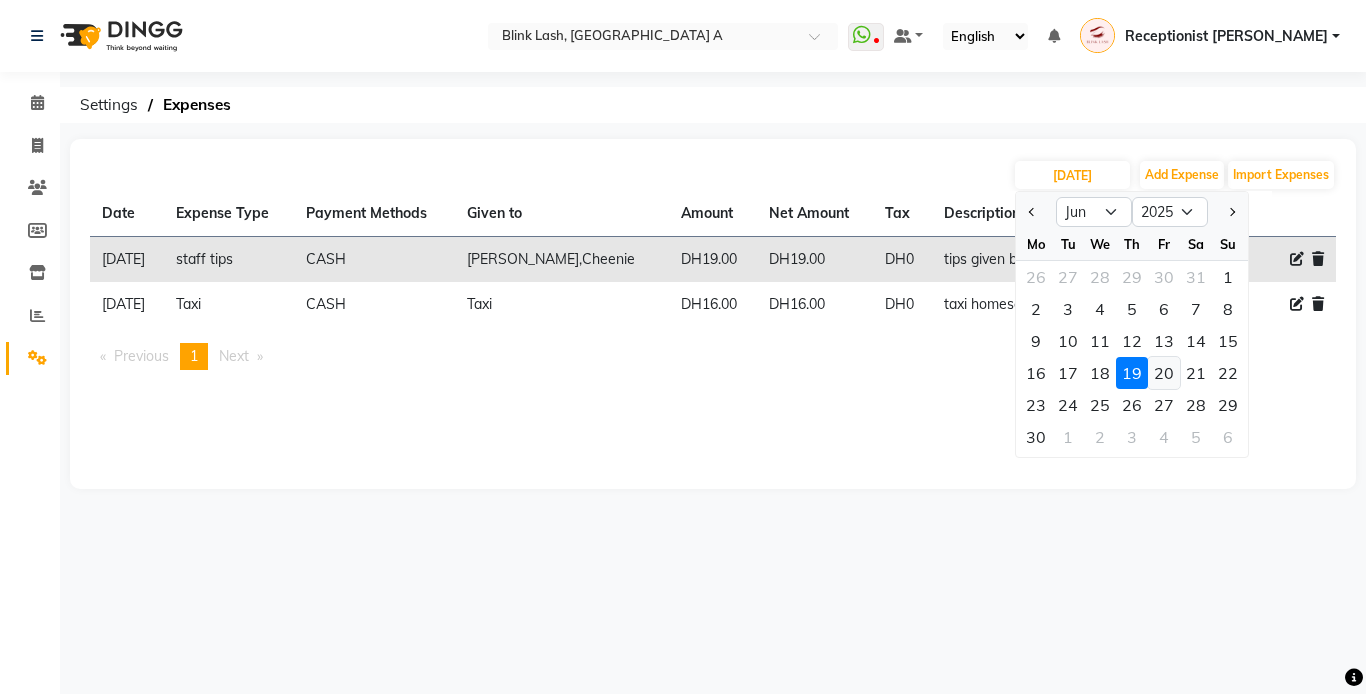 click on "20" 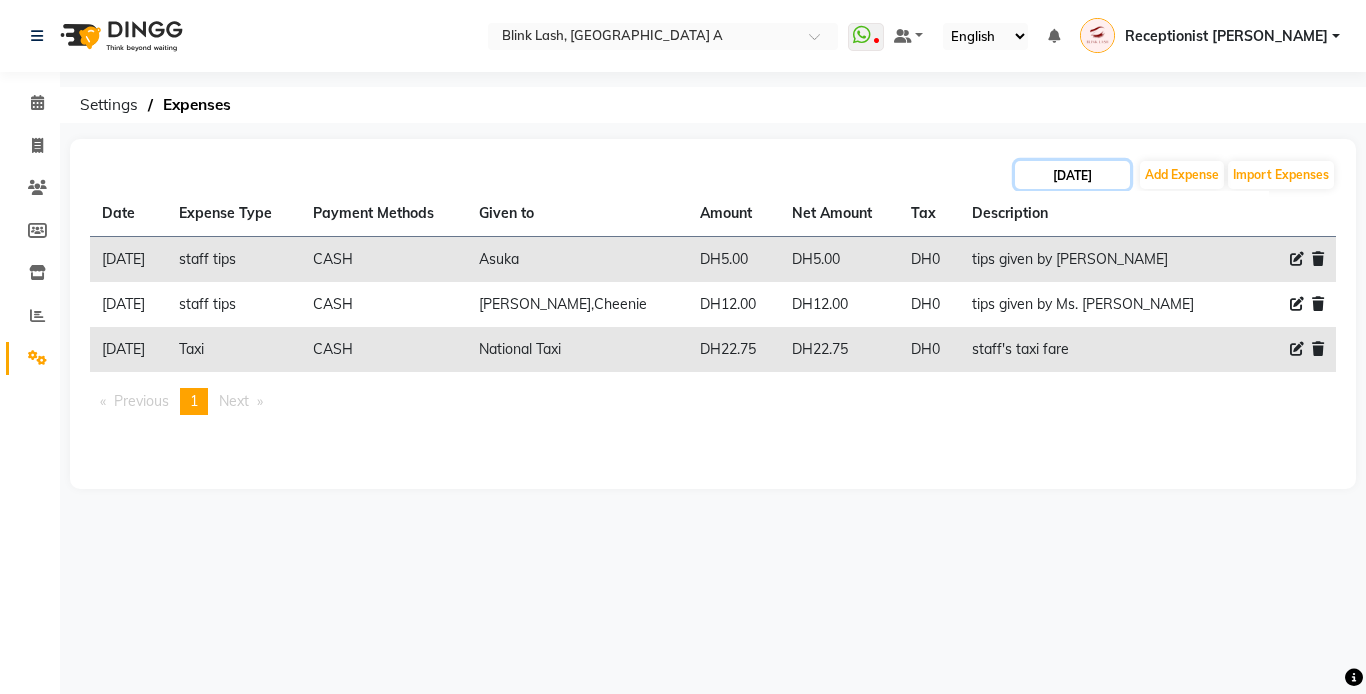 click on "[DATE]" 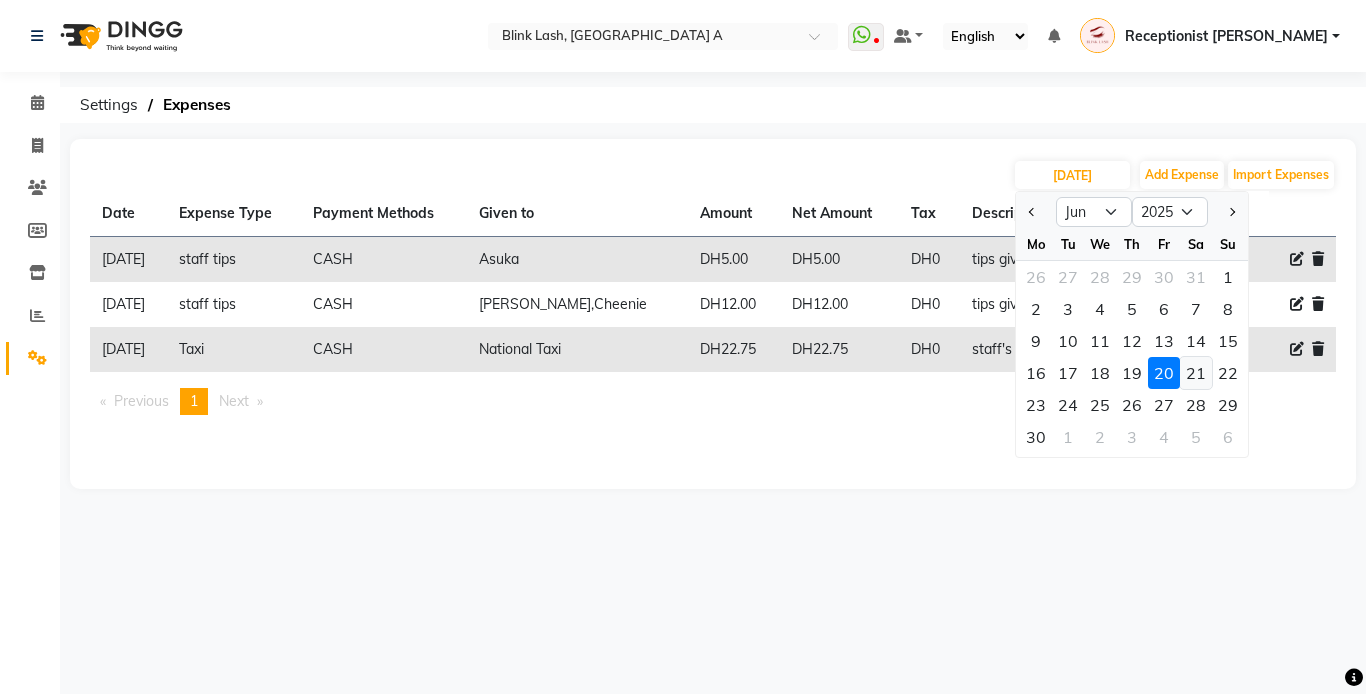 click on "21" 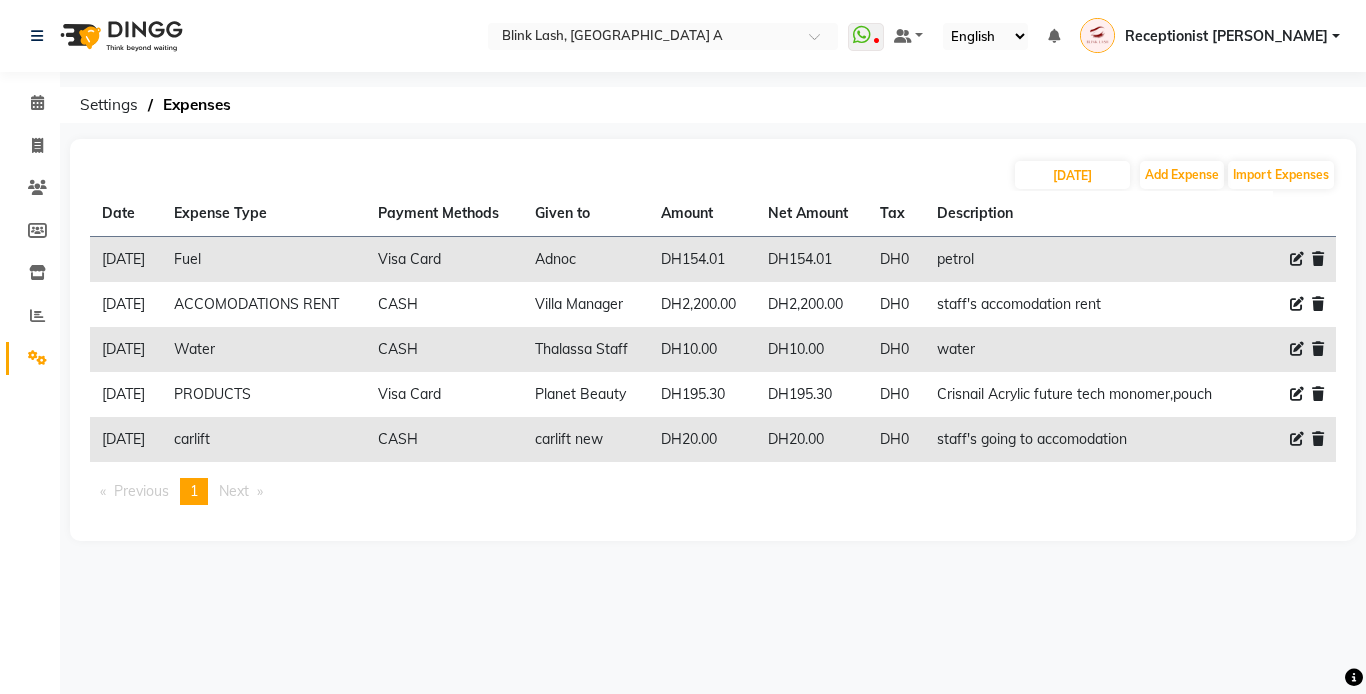 click 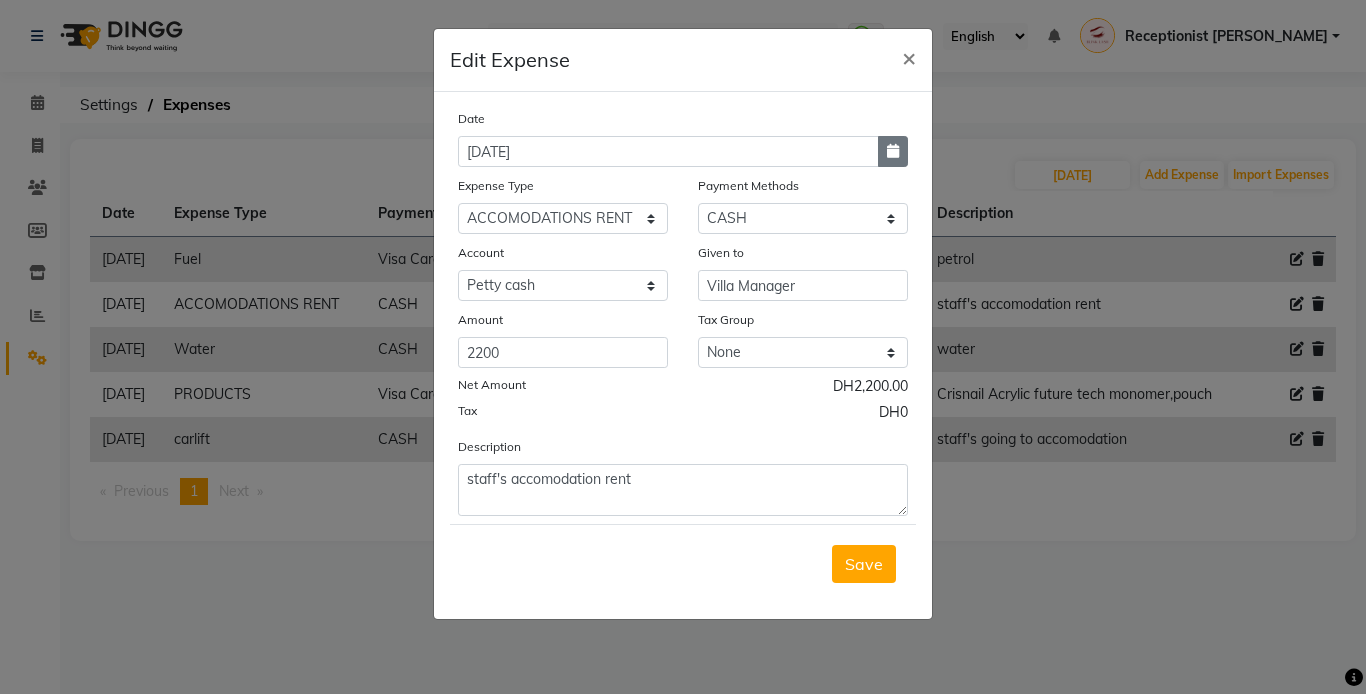 click 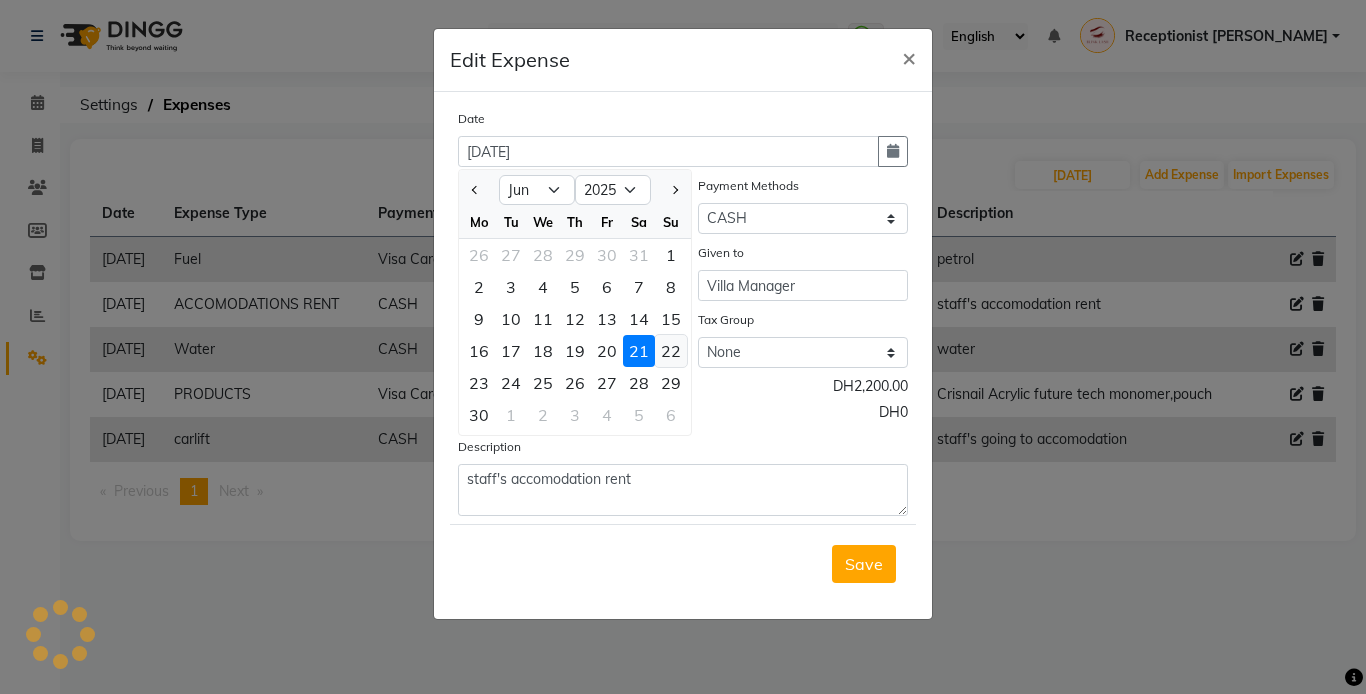 click on "22" 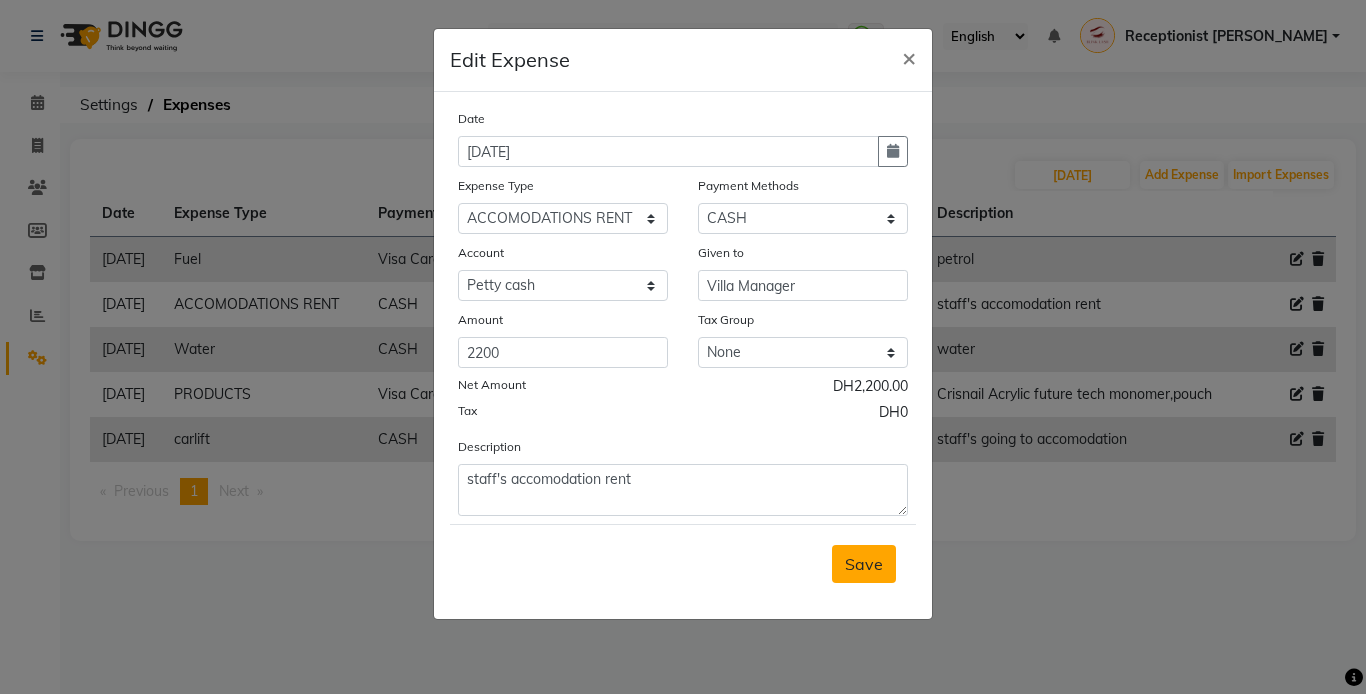 click on "Save" at bounding box center [864, 564] 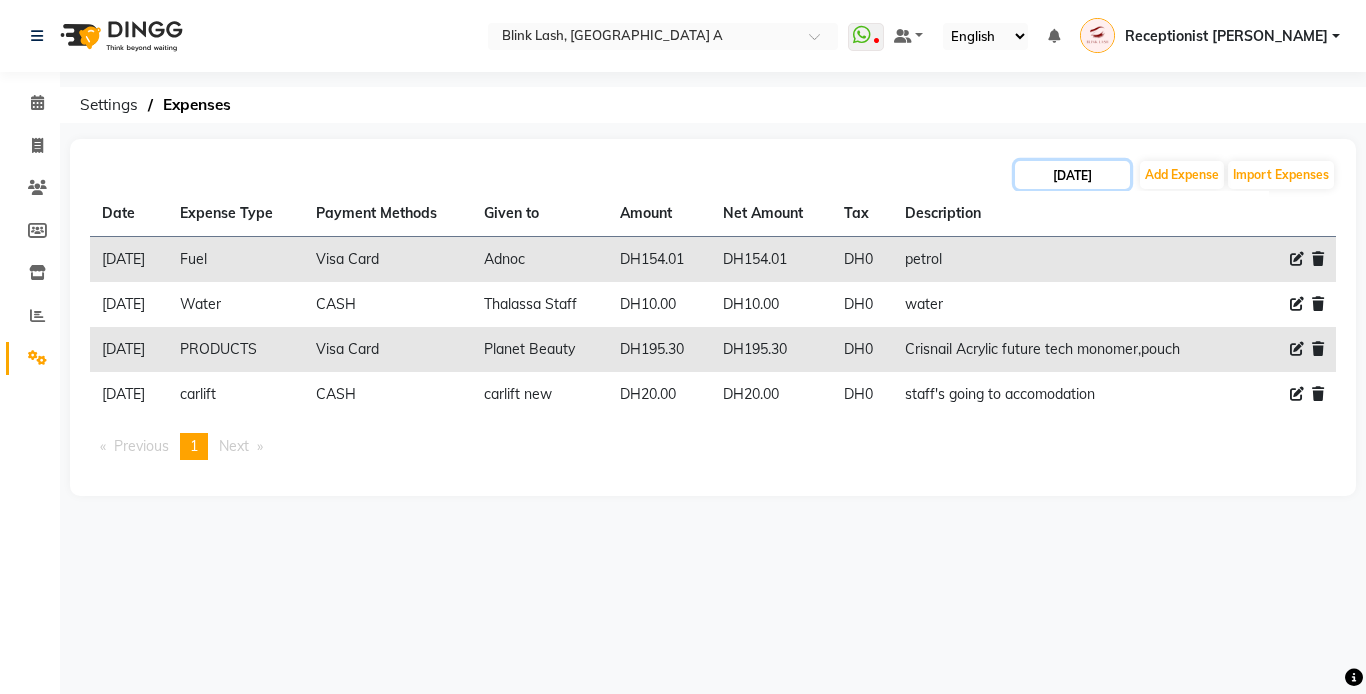 click on "[DATE]" 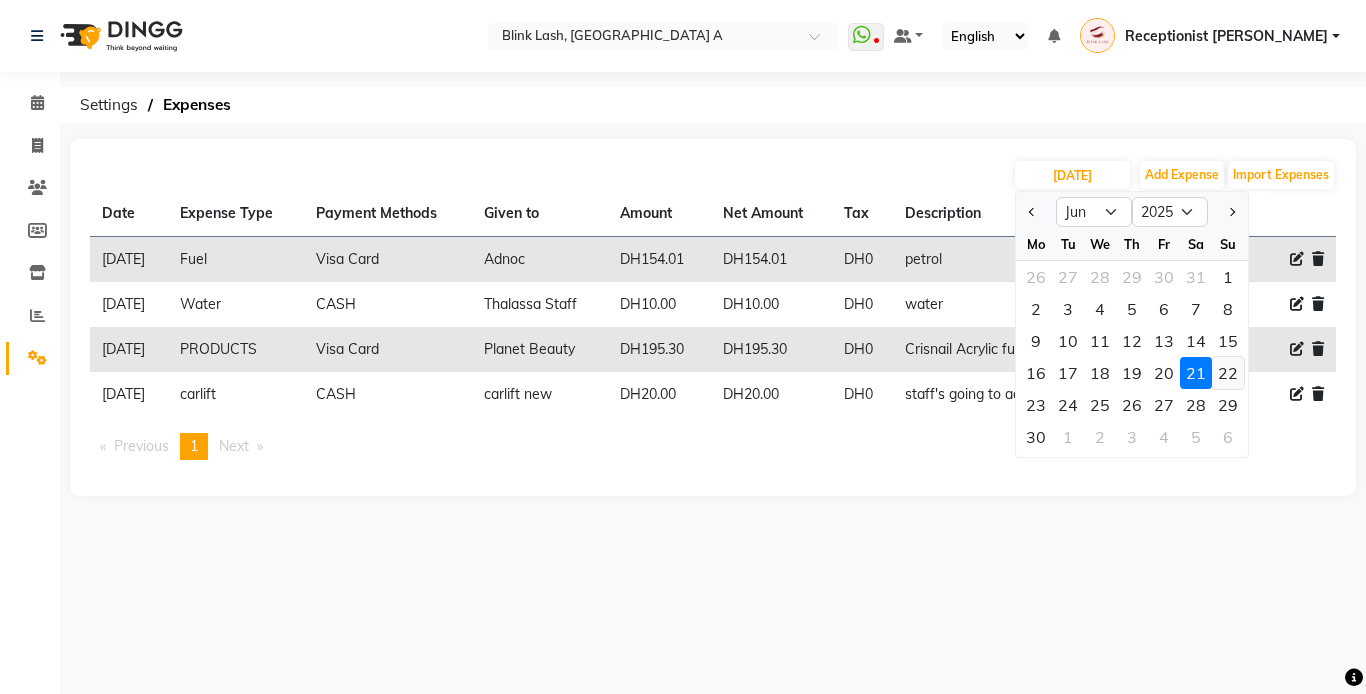 click on "22" 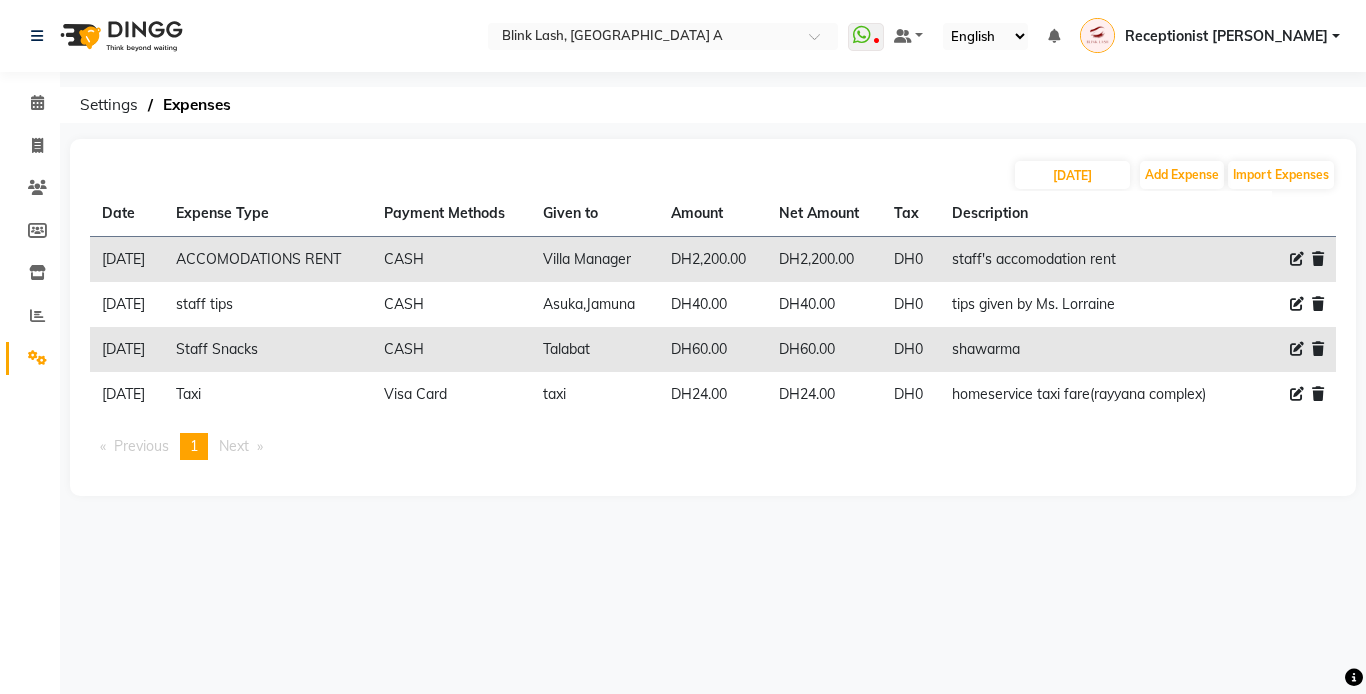 click on "staff's accomodation rent" 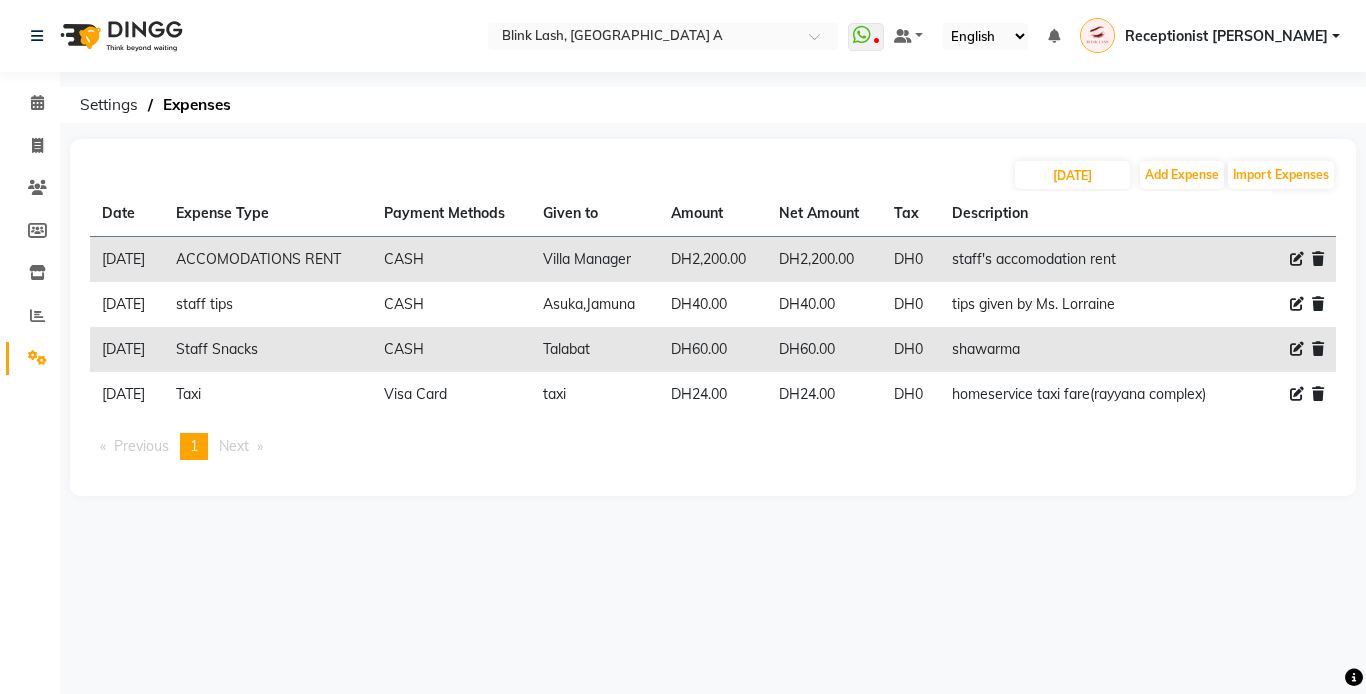 click on "tips given by Ms. Lorraine" 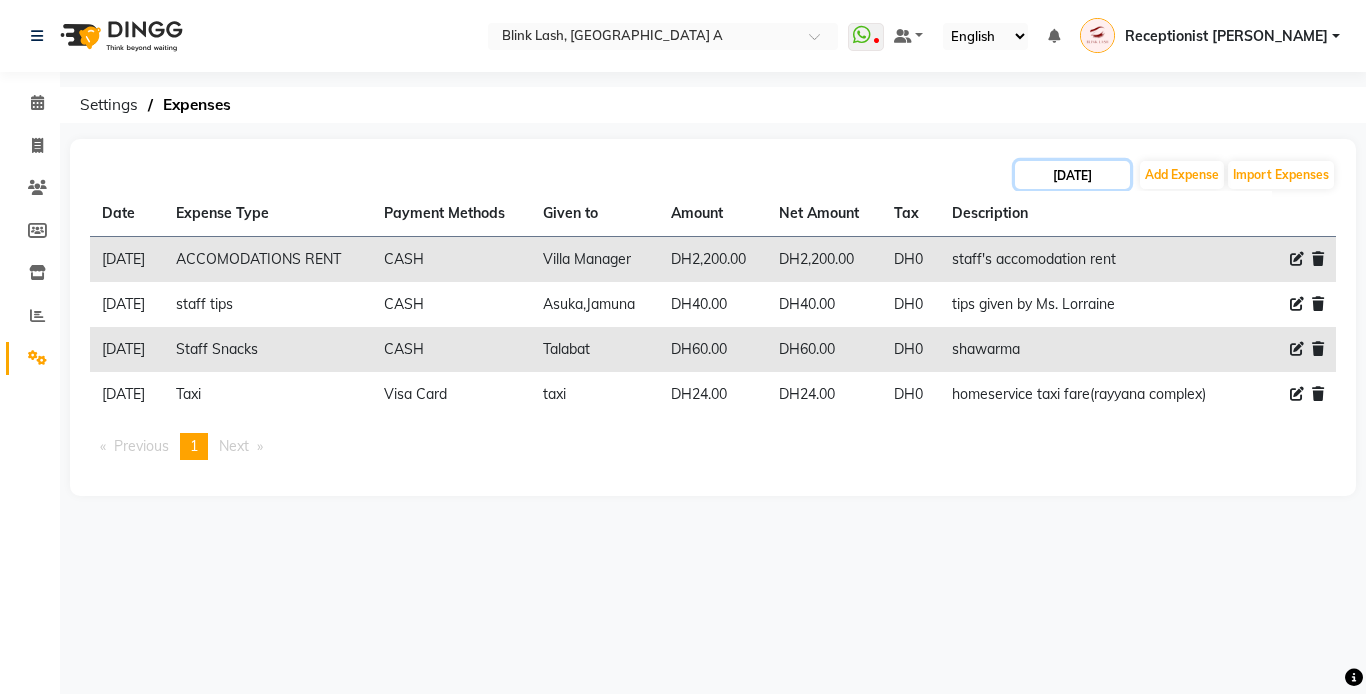 drag, startPoint x: 1087, startPoint y: 180, endPoint x: 1068, endPoint y: 185, distance: 19.646883 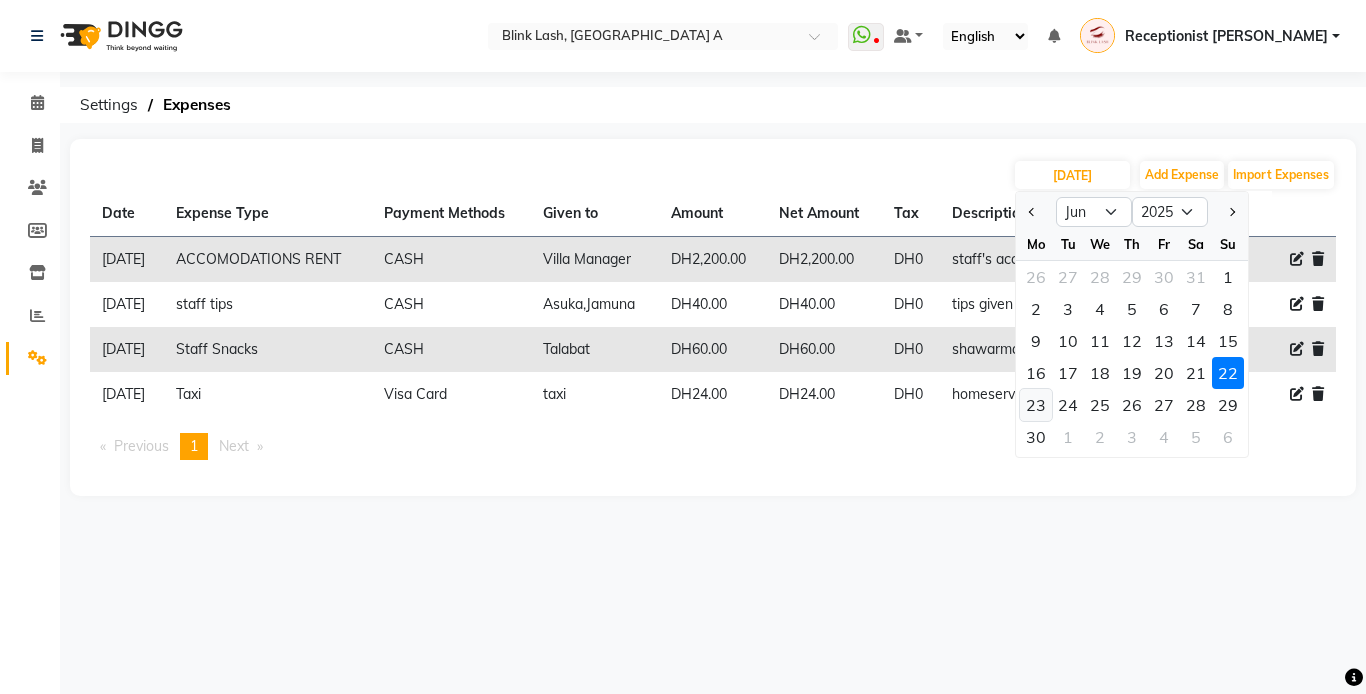 click on "23" 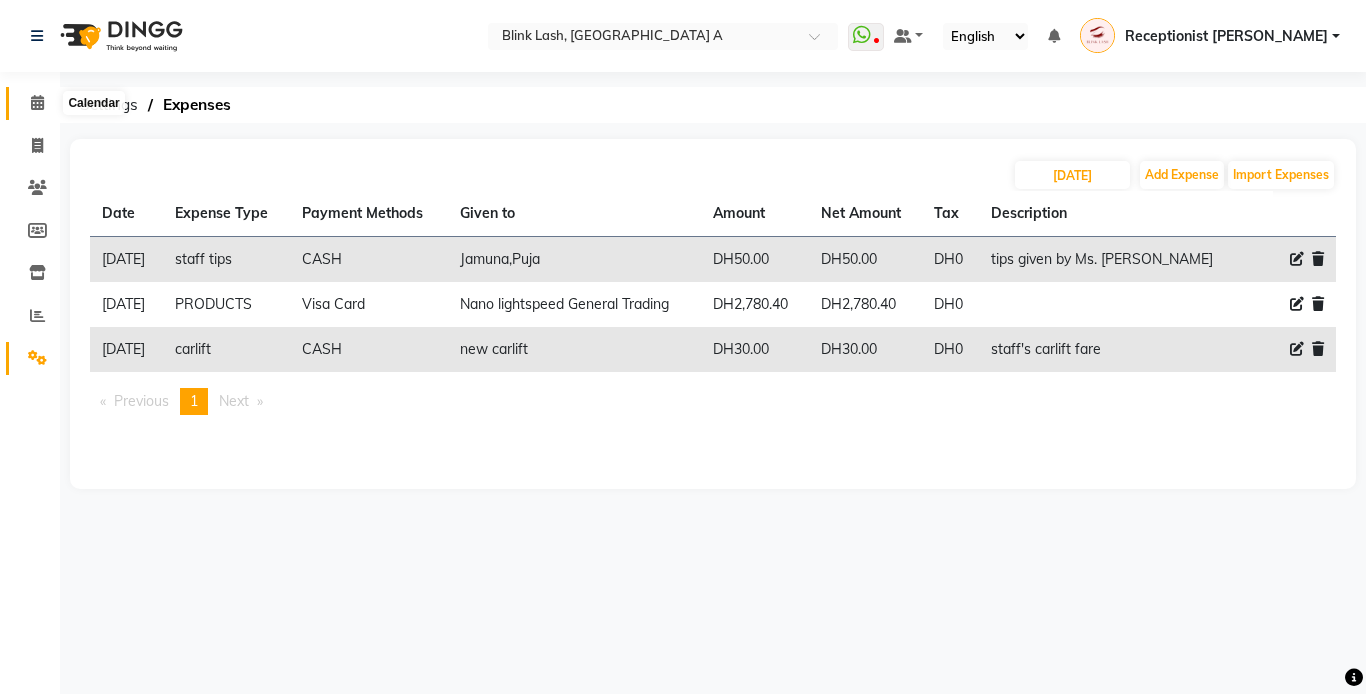 click 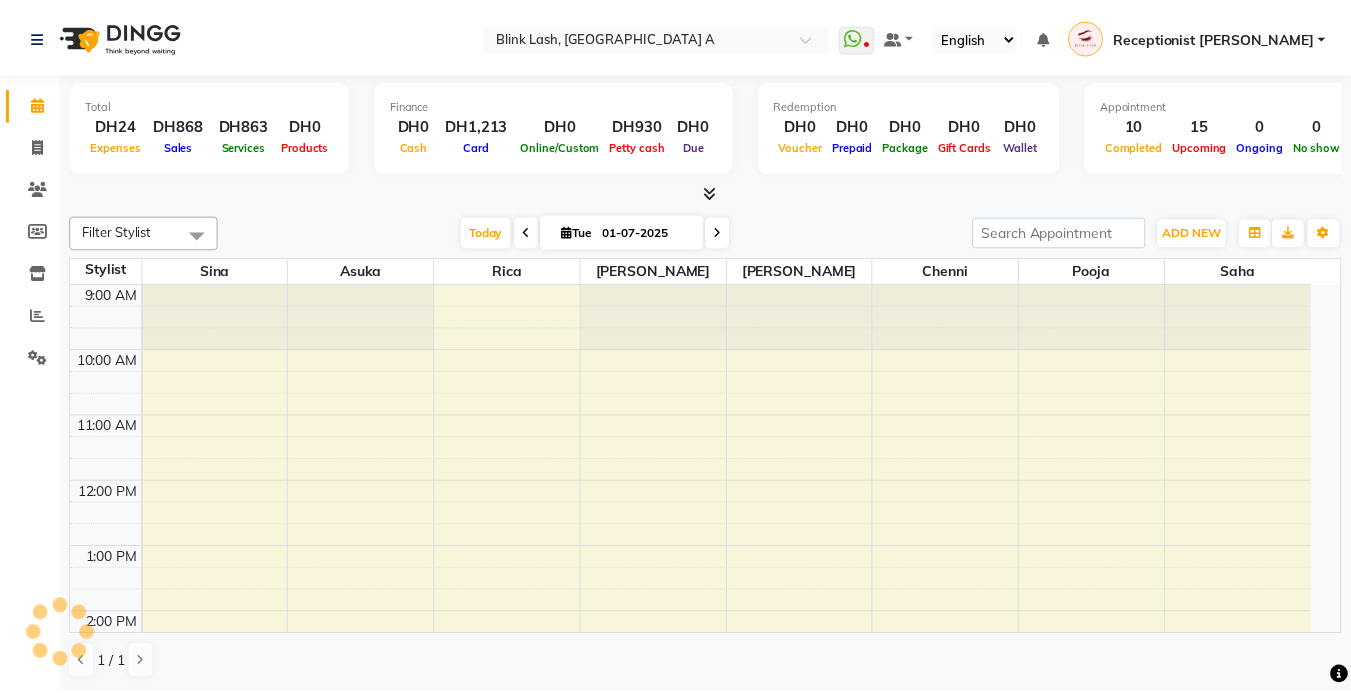 scroll, scrollTop: 0, scrollLeft: 0, axis: both 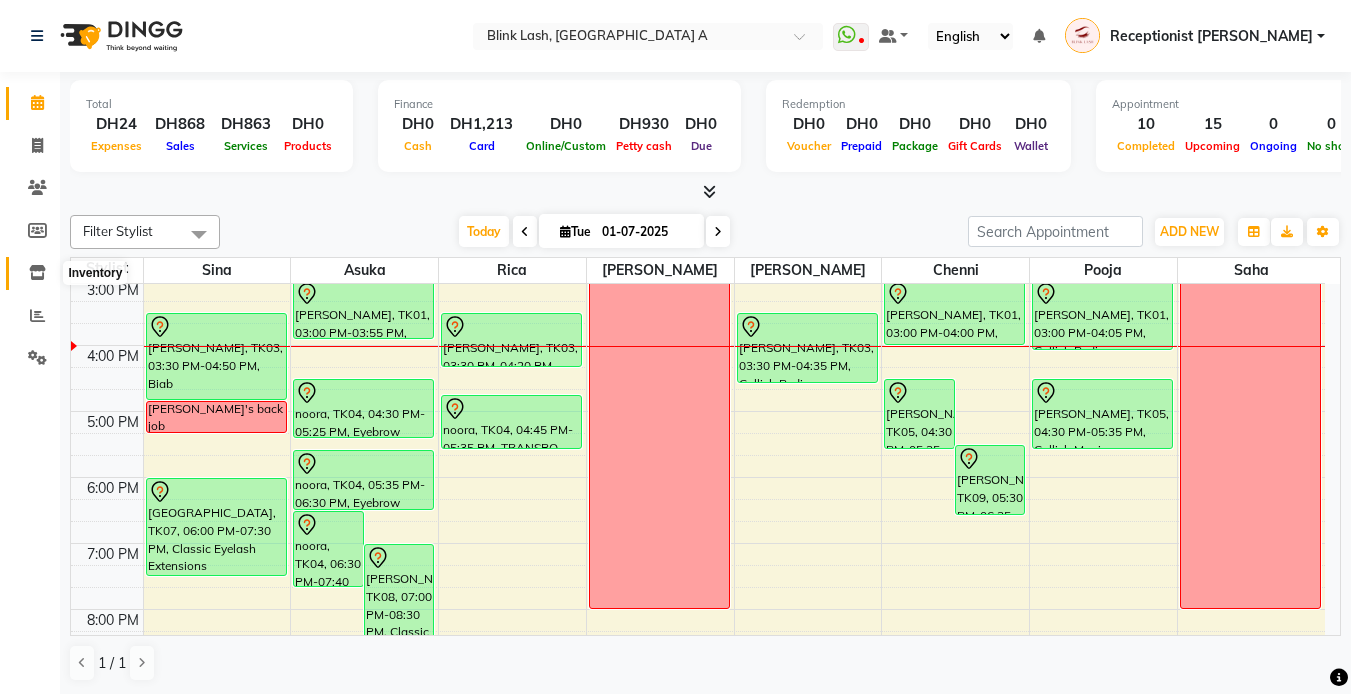 click 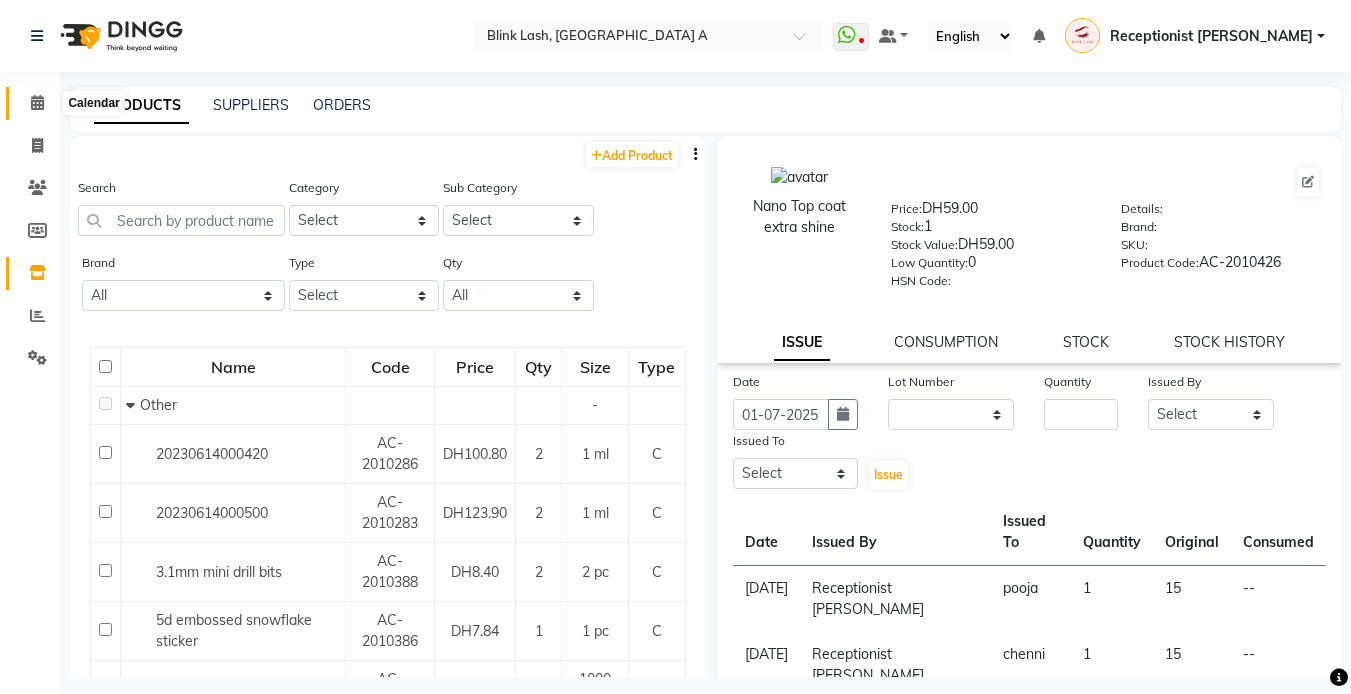 click 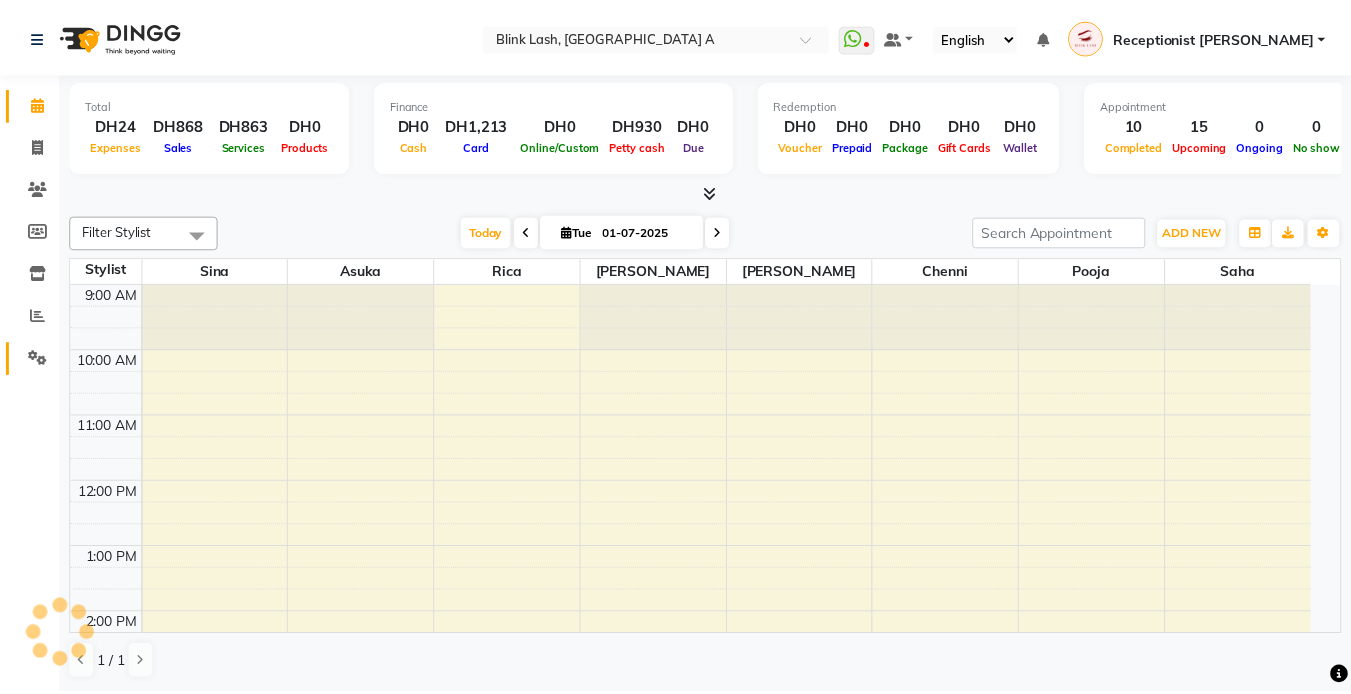 scroll, scrollTop: 0, scrollLeft: 0, axis: both 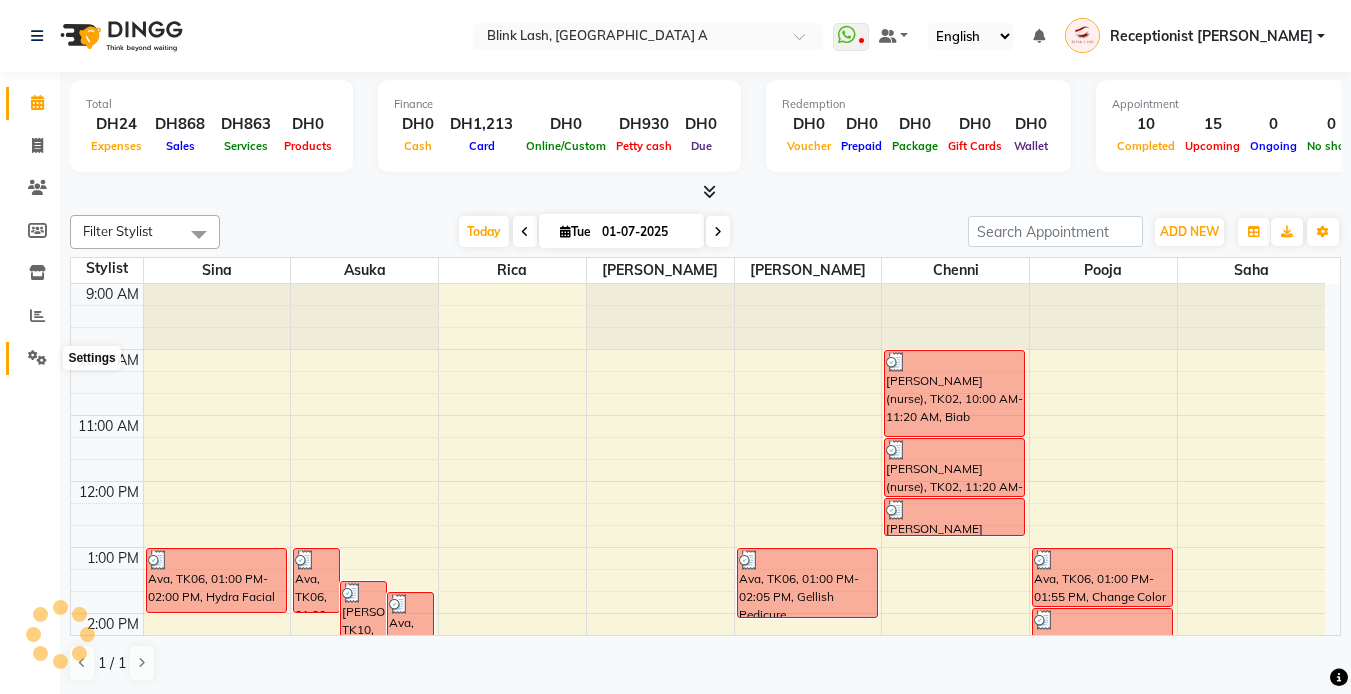 click 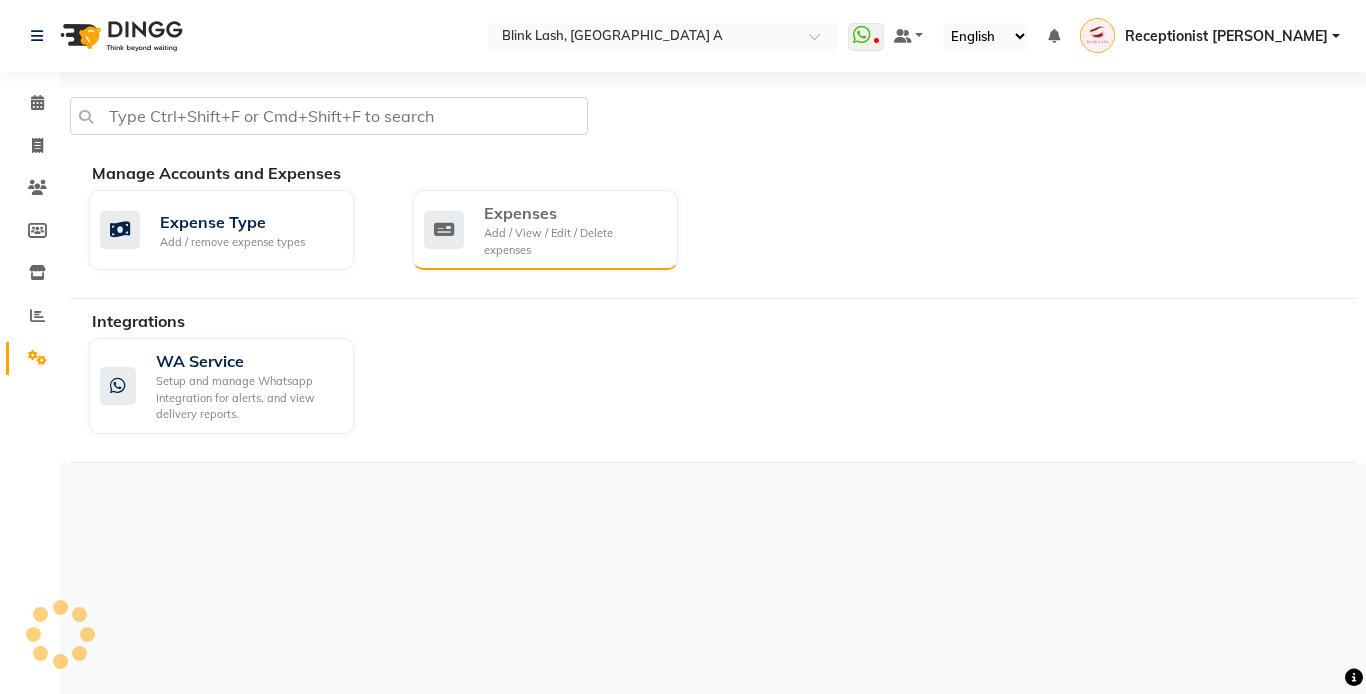 click on "Add / View / Edit / Delete expenses" 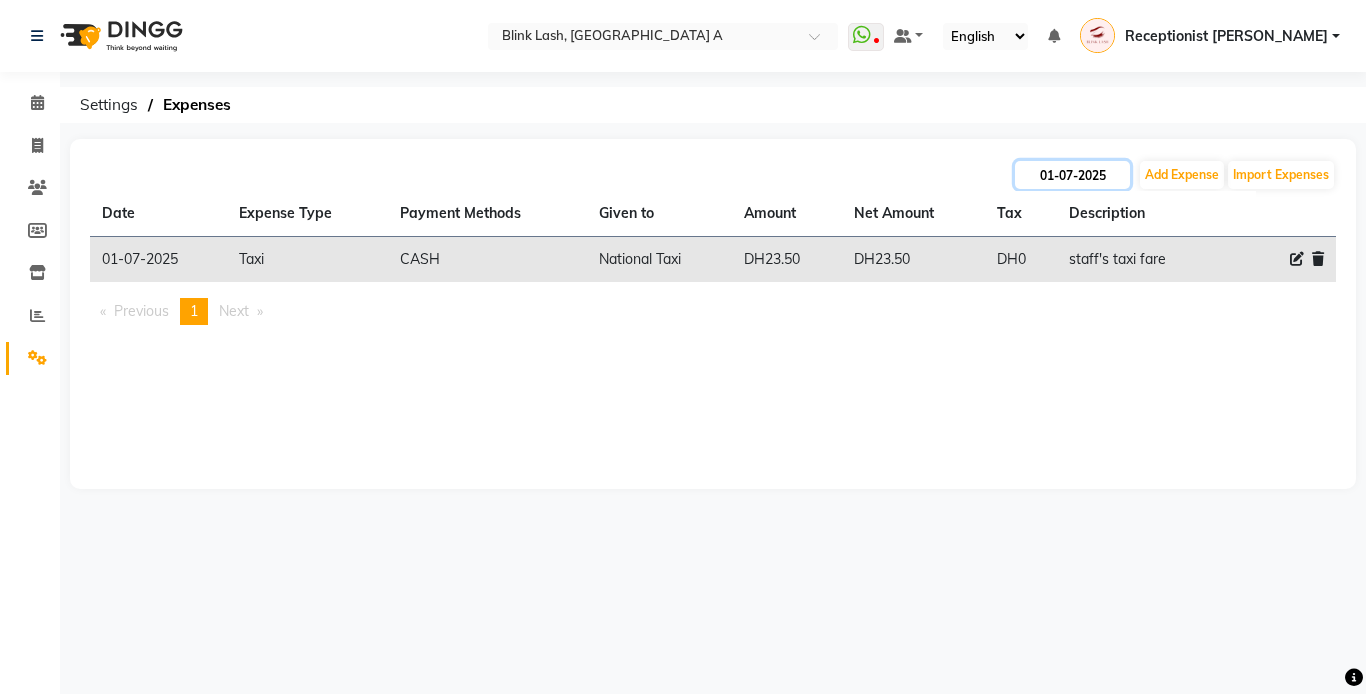 click on "01-07-2025" 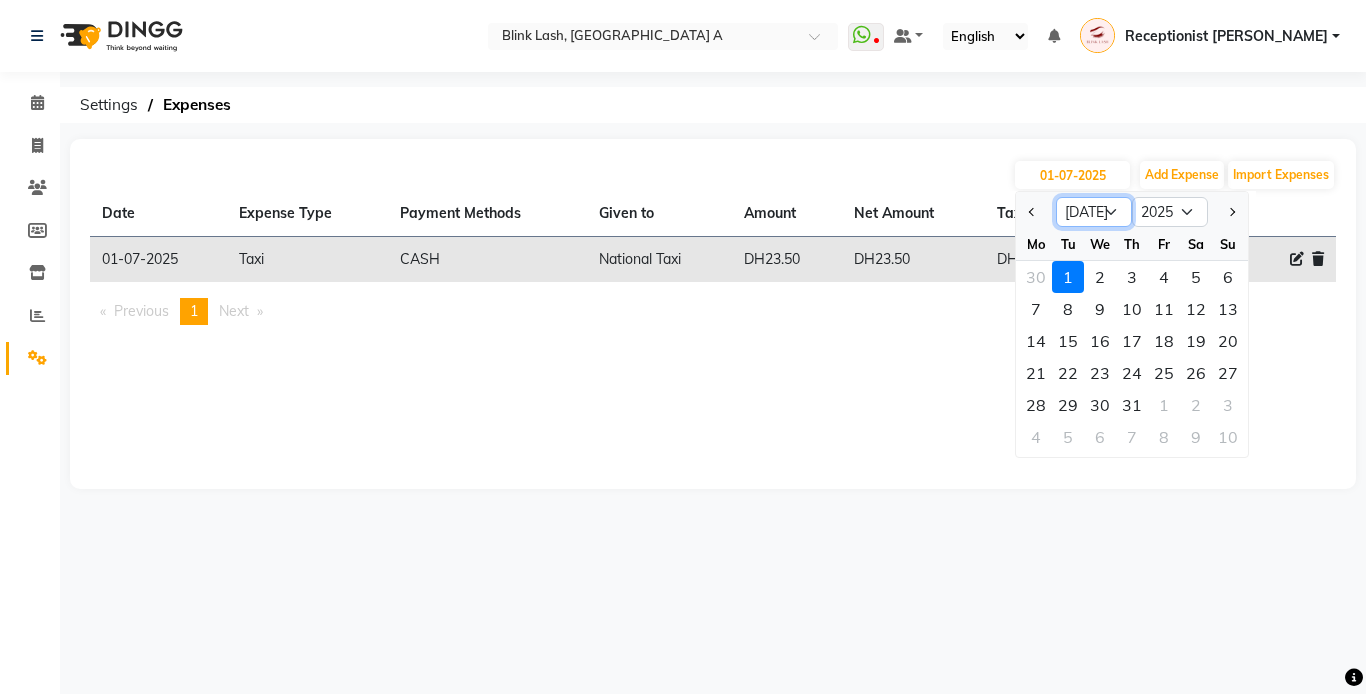 drag, startPoint x: 1087, startPoint y: 216, endPoint x: 1082, endPoint y: 227, distance: 12.083046 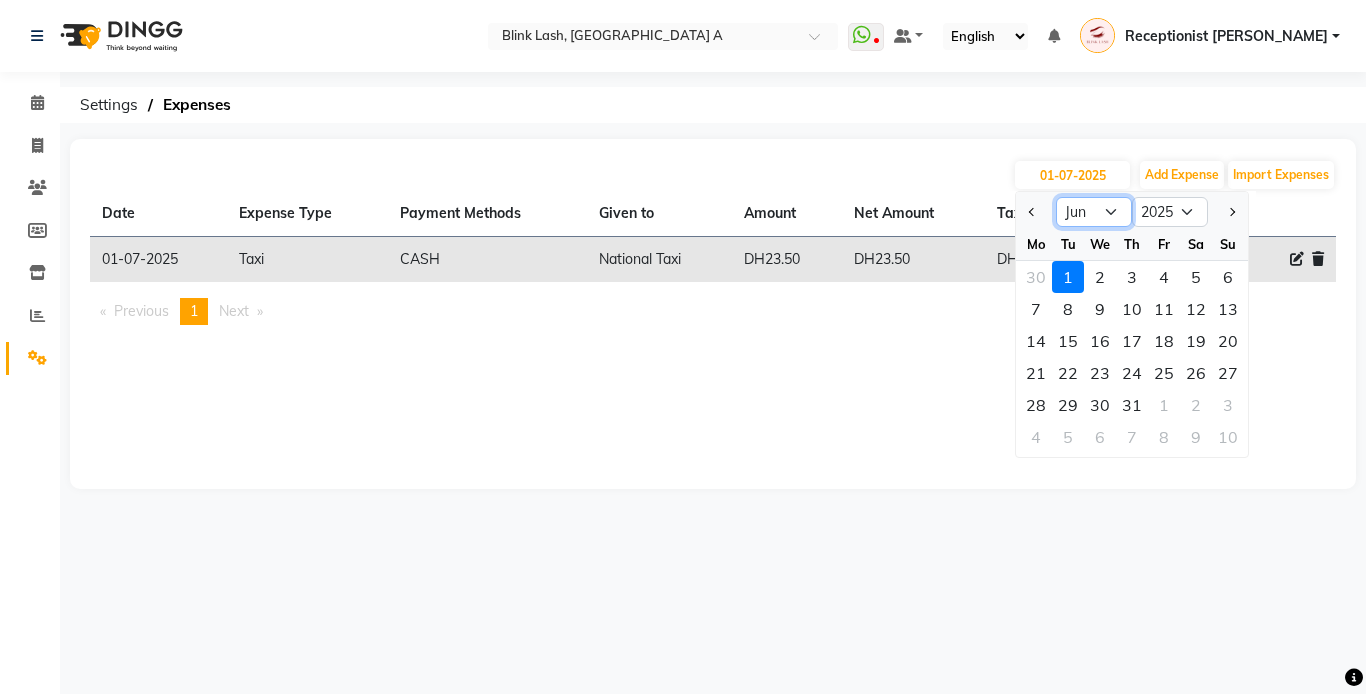 click on "Jan Feb Mar Apr May Jun [DATE] Aug Sep Oct Nov Dec" 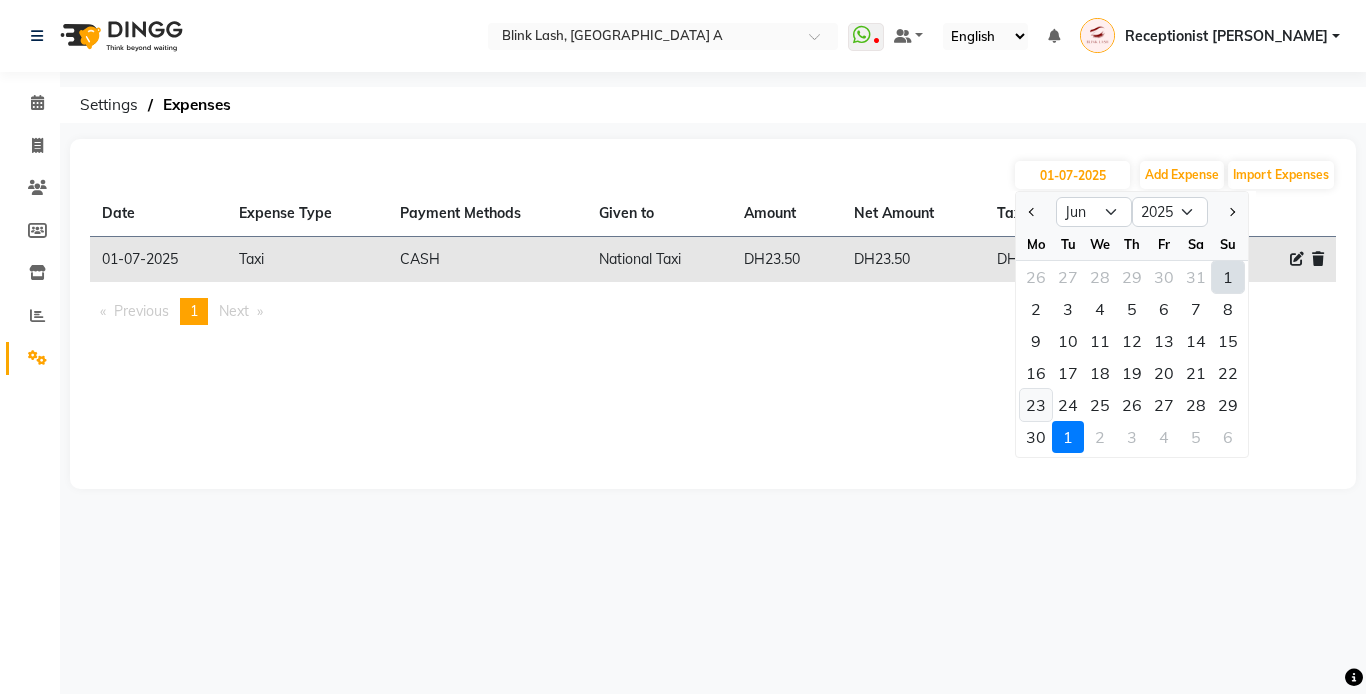 click on "23" 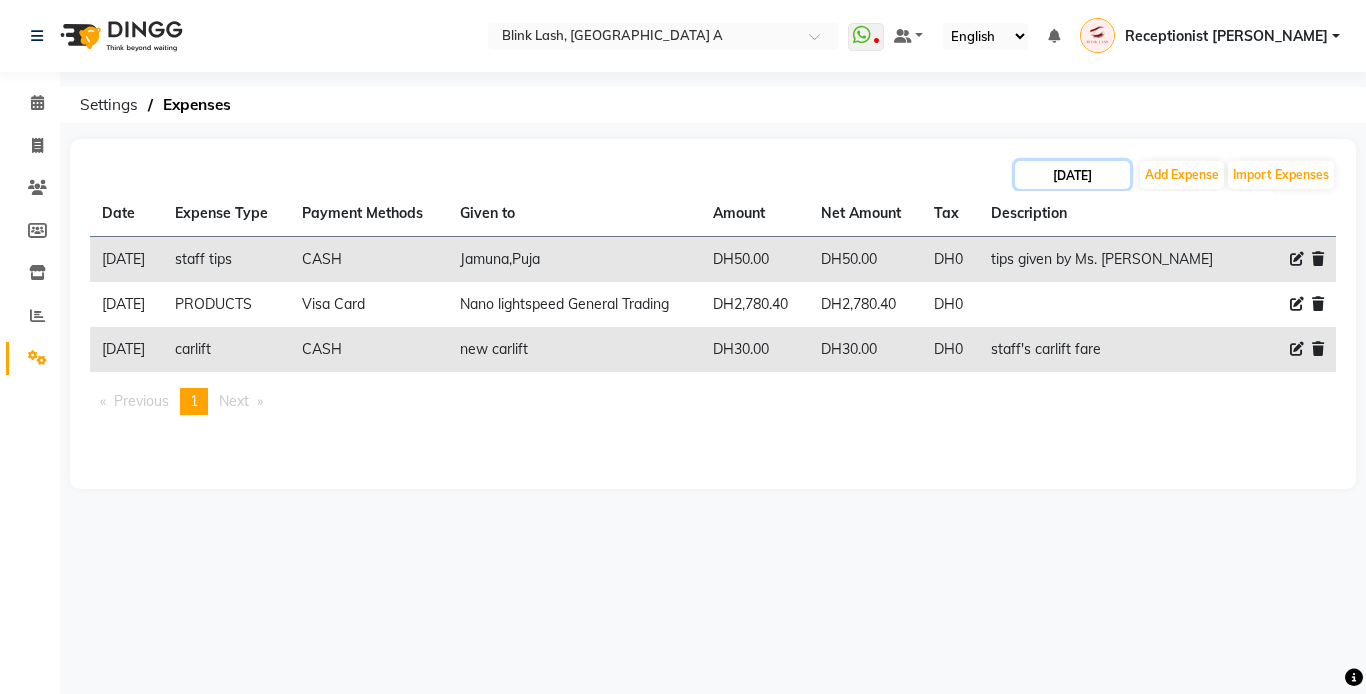 click on "[DATE]" 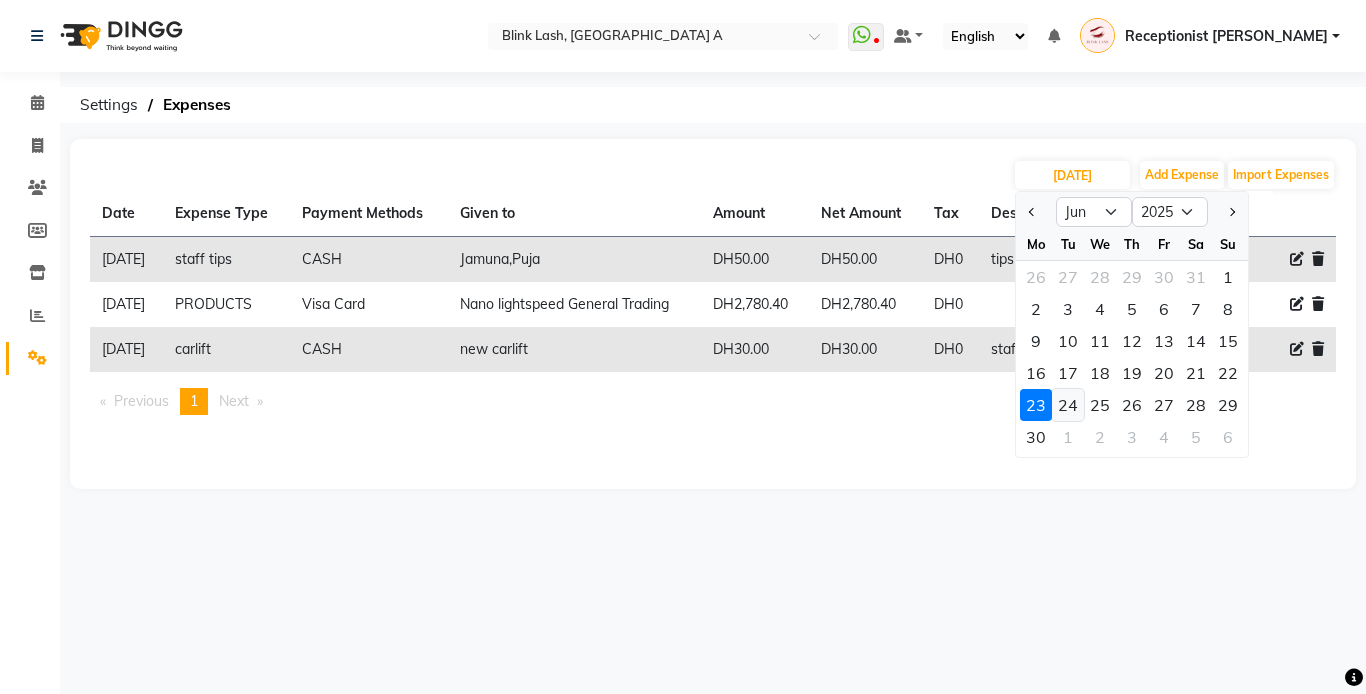 click on "24" 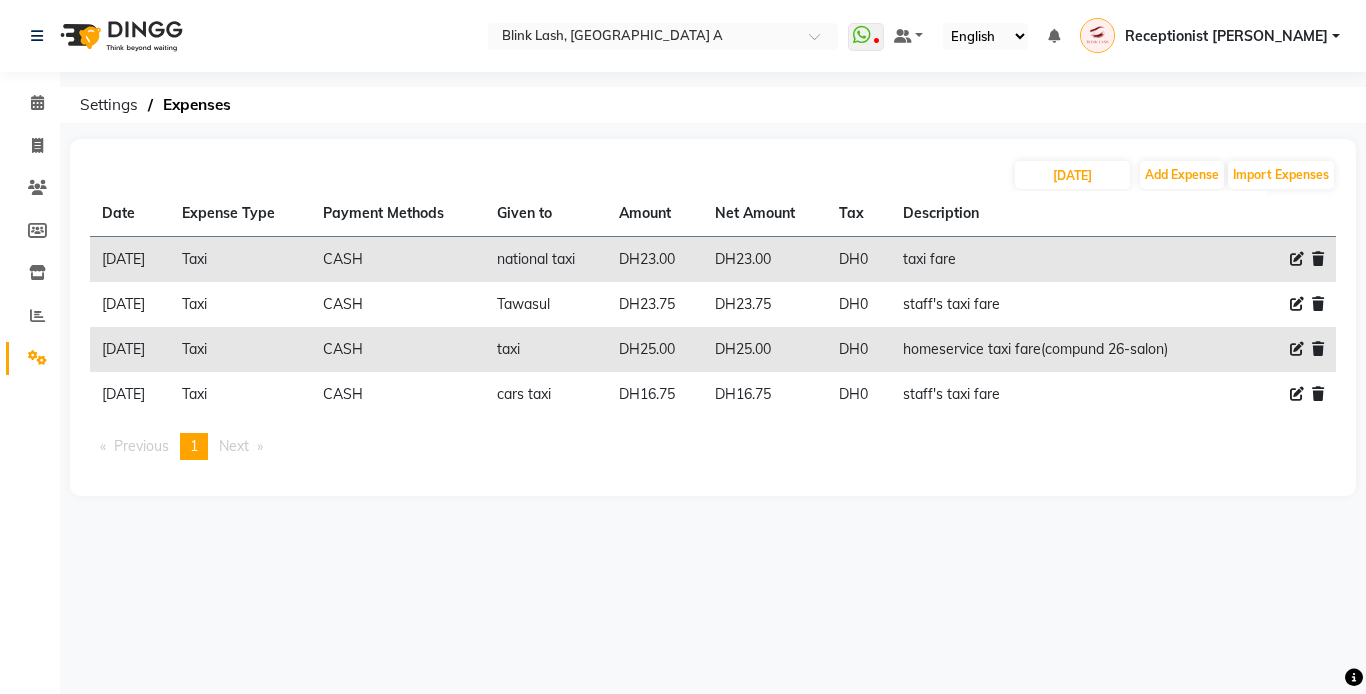 click 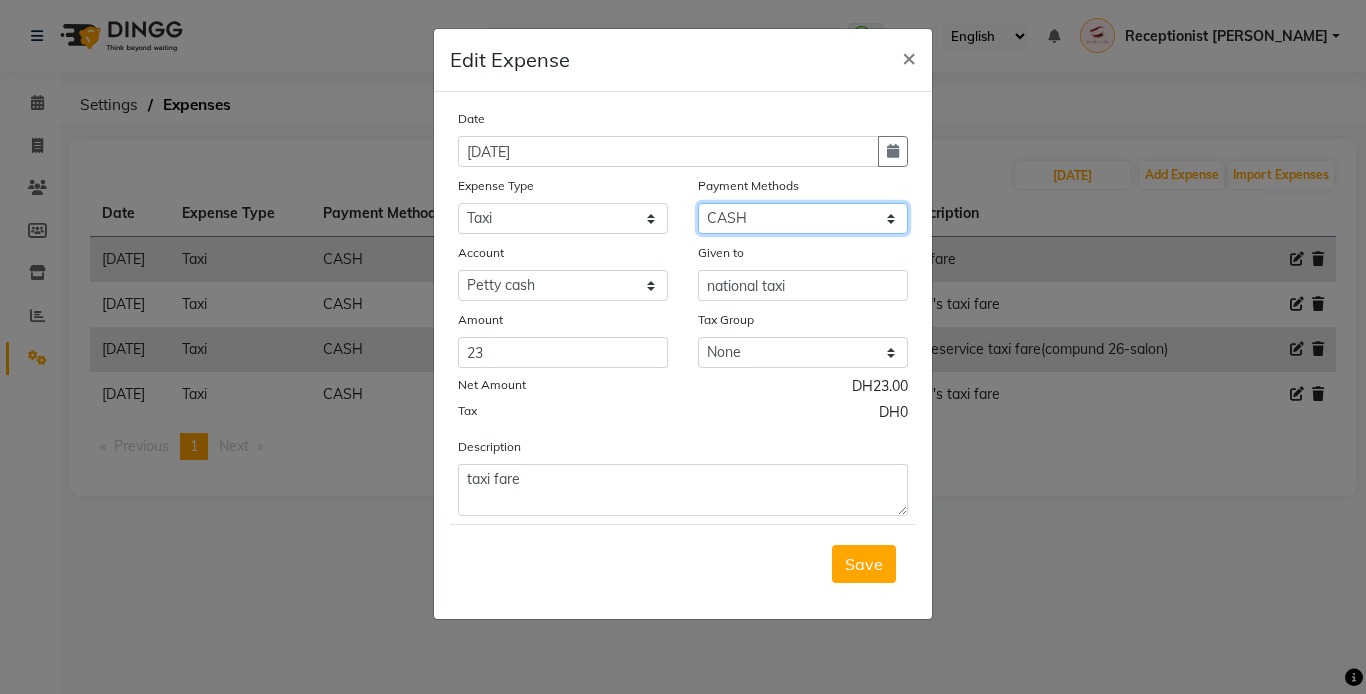 click on "Select Gift Card Master Card ONLINE Visa Card CASH Package Cheque Prepaid Voucher" 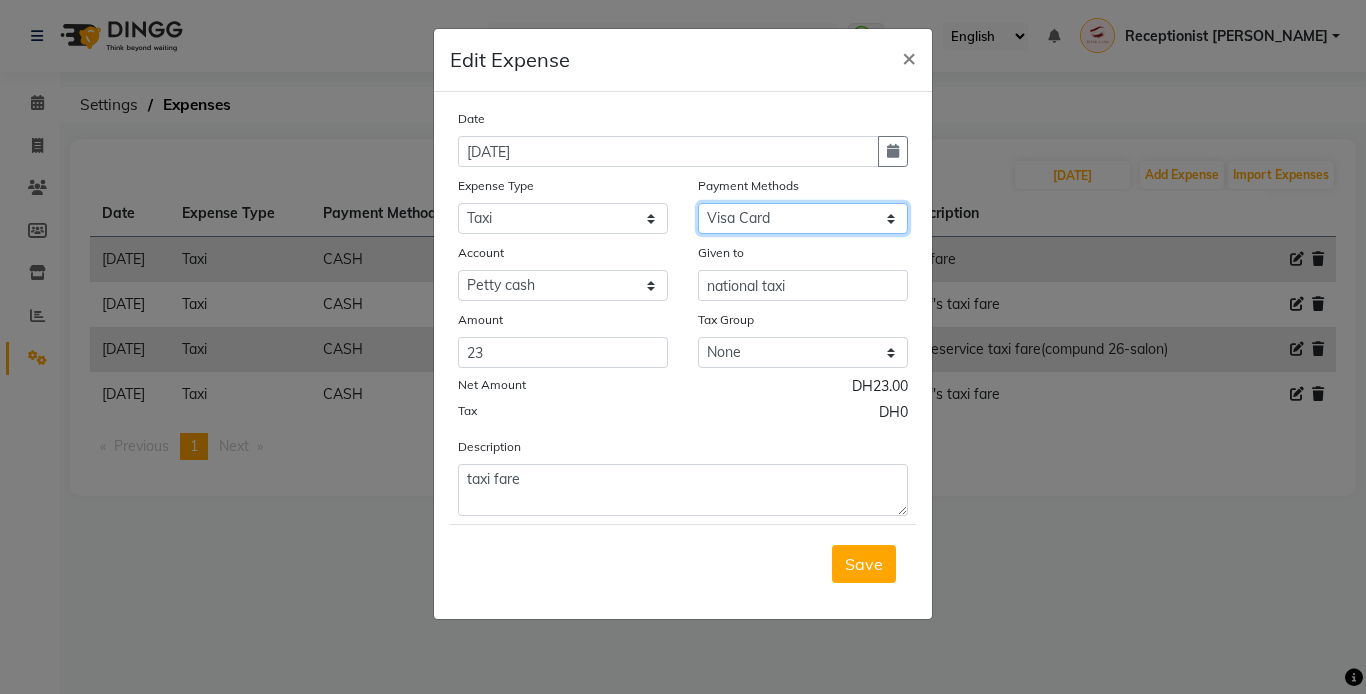 click on "Select Gift Card Master Card ONLINE Visa Card CASH Package Cheque Prepaid Voucher" 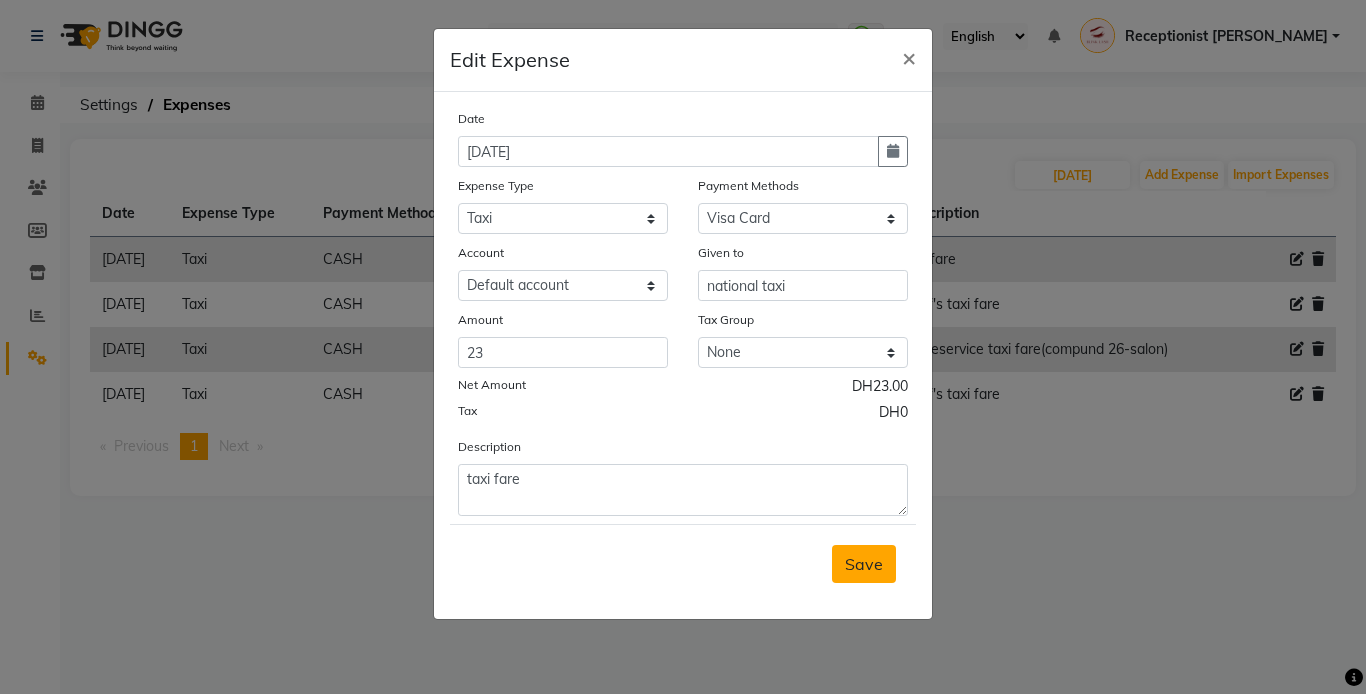 click on "Save" at bounding box center (864, 564) 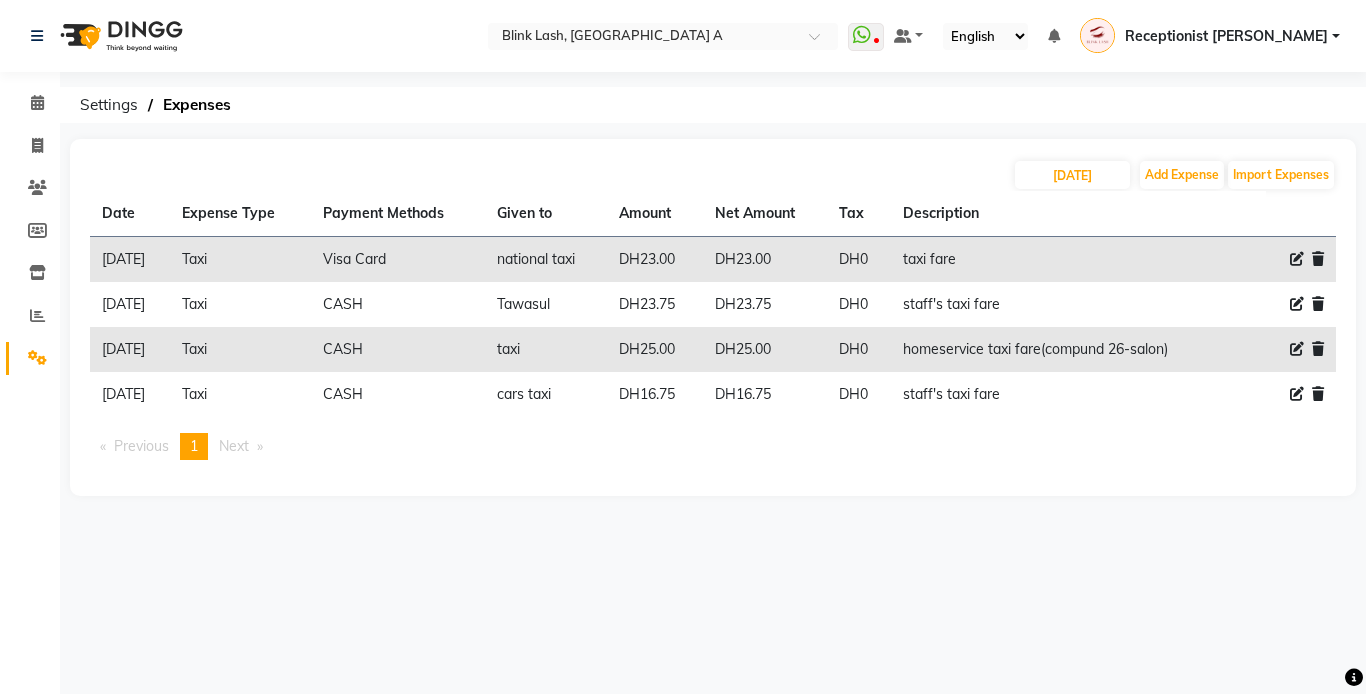click 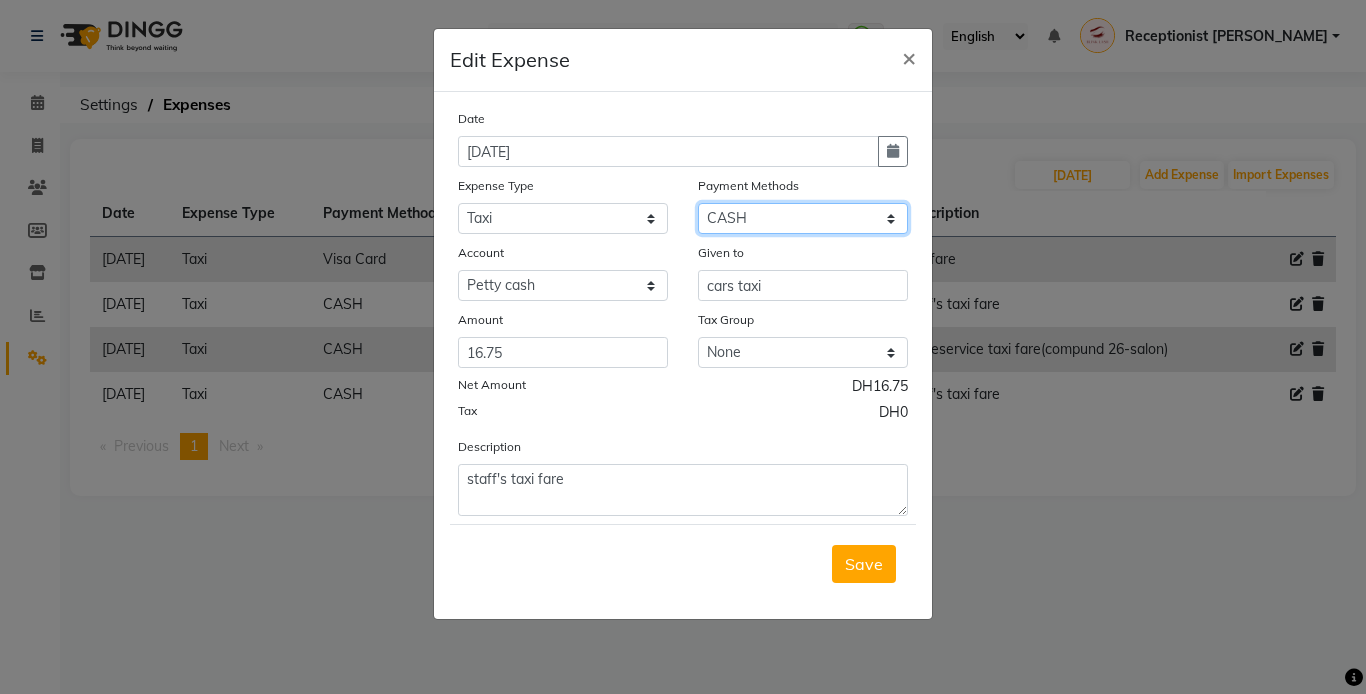 click on "Select Gift Card Master Card ONLINE Visa Card CASH Package Cheque Prepaid Voucher" 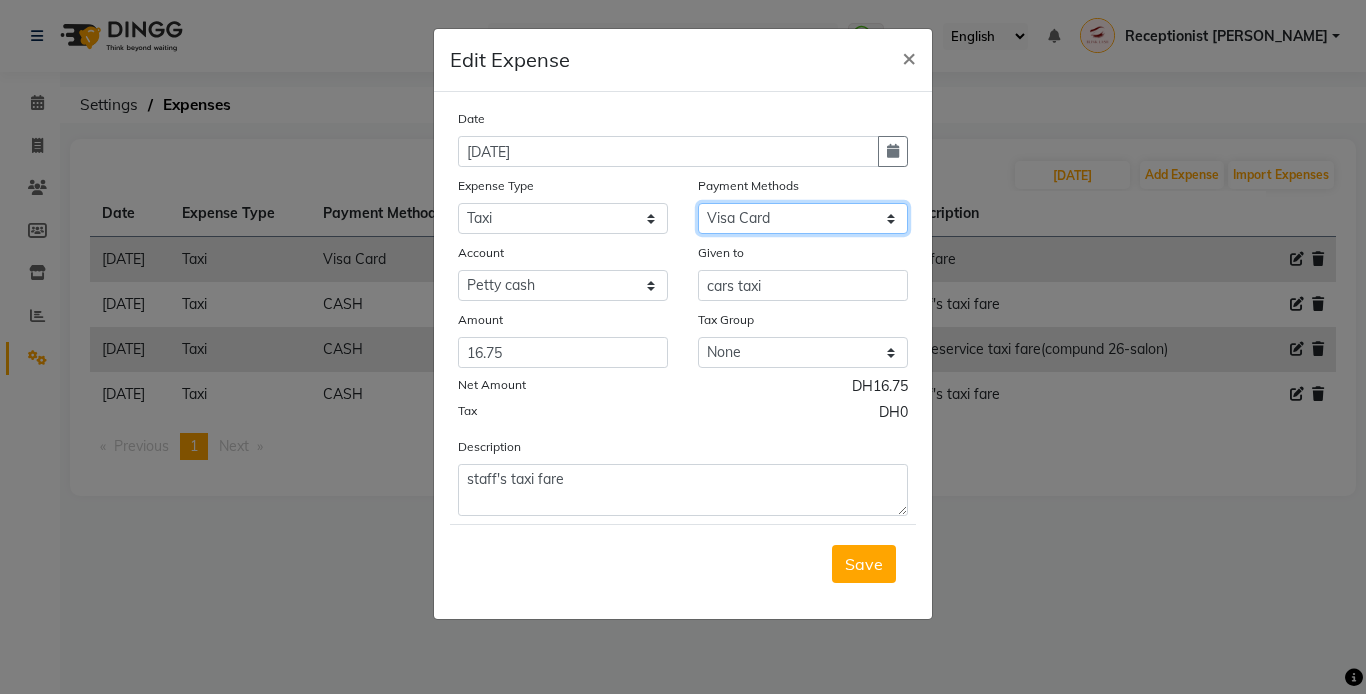 click on "Select Gift Card Master Card ONLINE Visa Card CASH Package Cheque Prepaid Voucher" 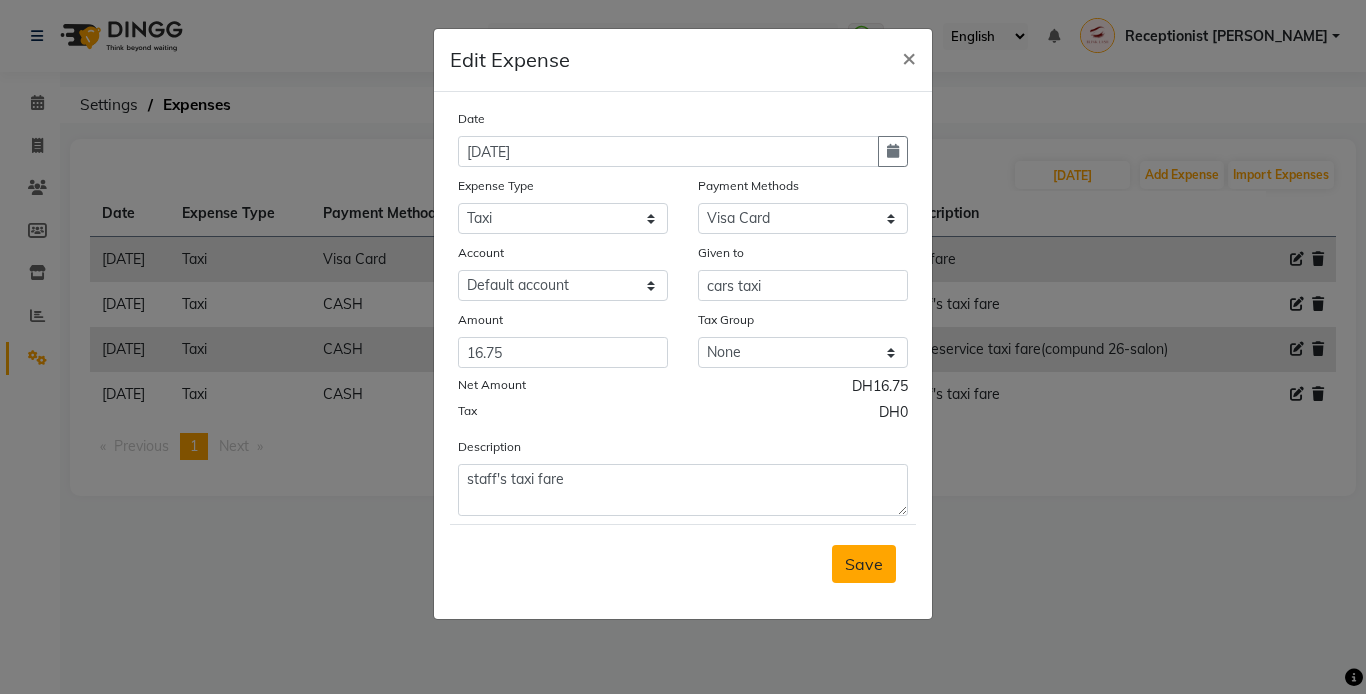 click on "Save" at bounding box center (864, 564) 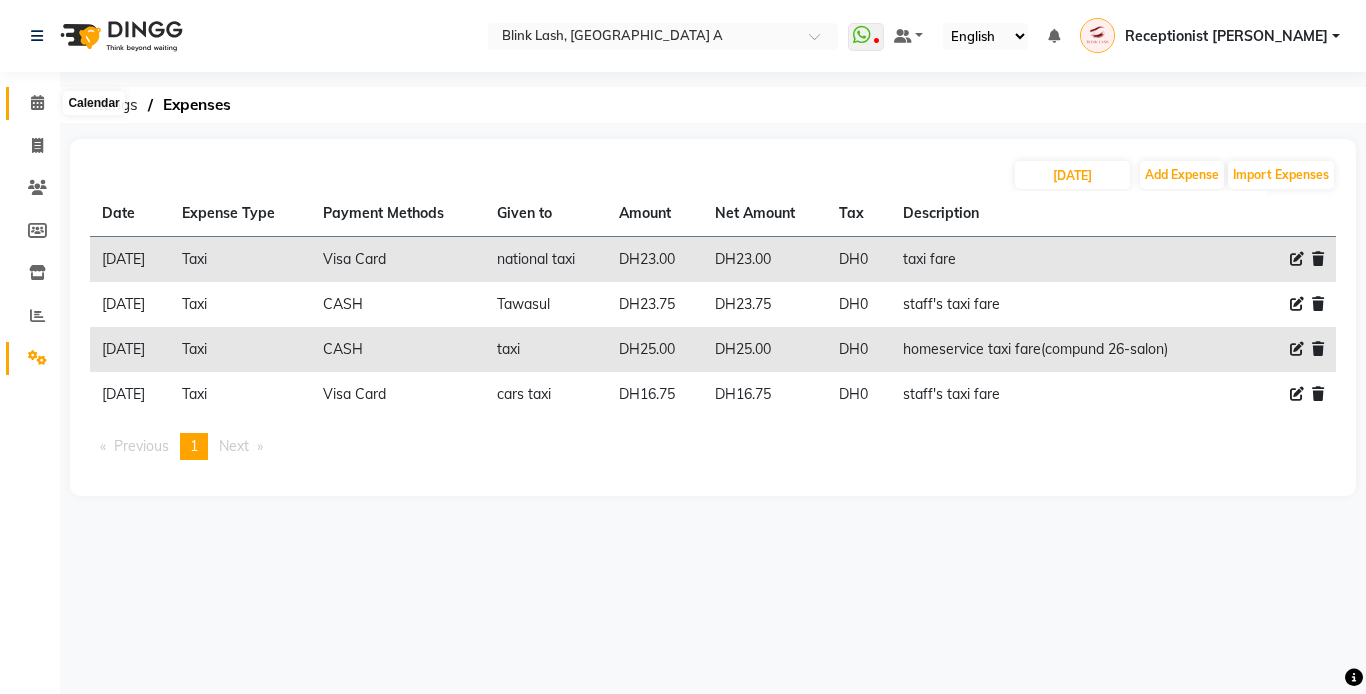 click 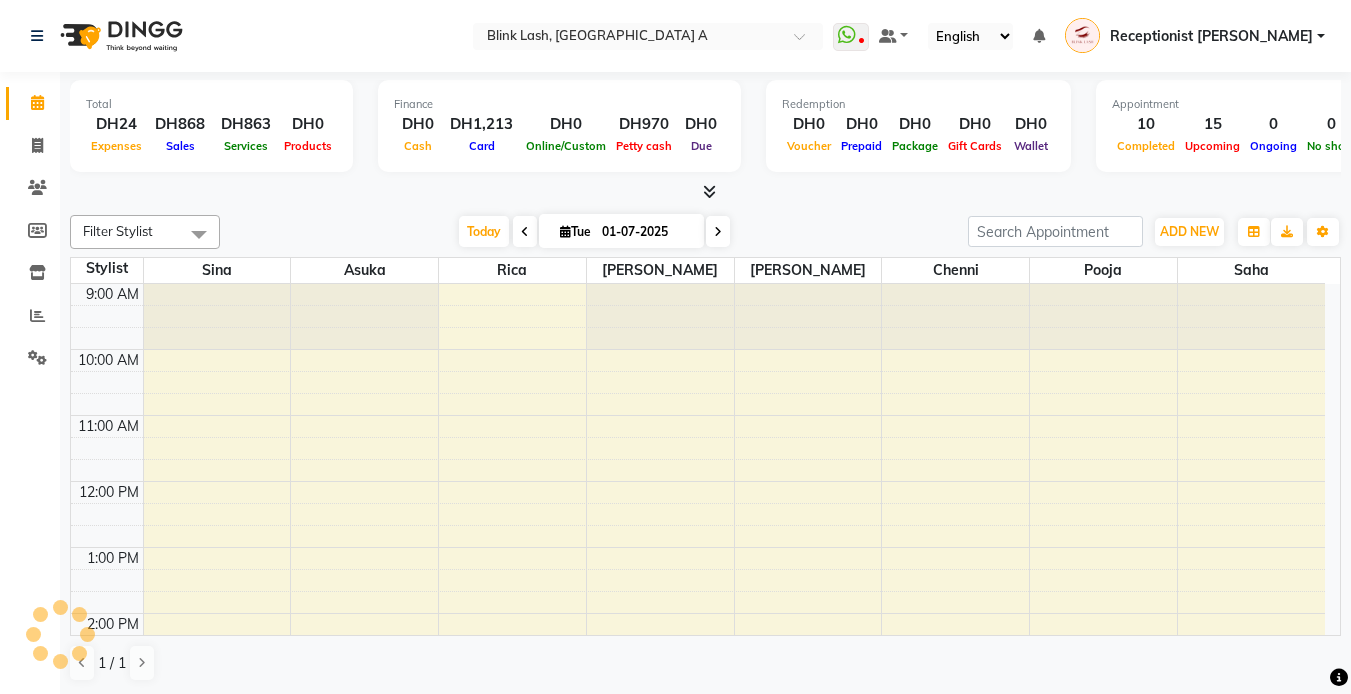 scroll, scrollTop: 0, scrollLeft: 0, axis: both 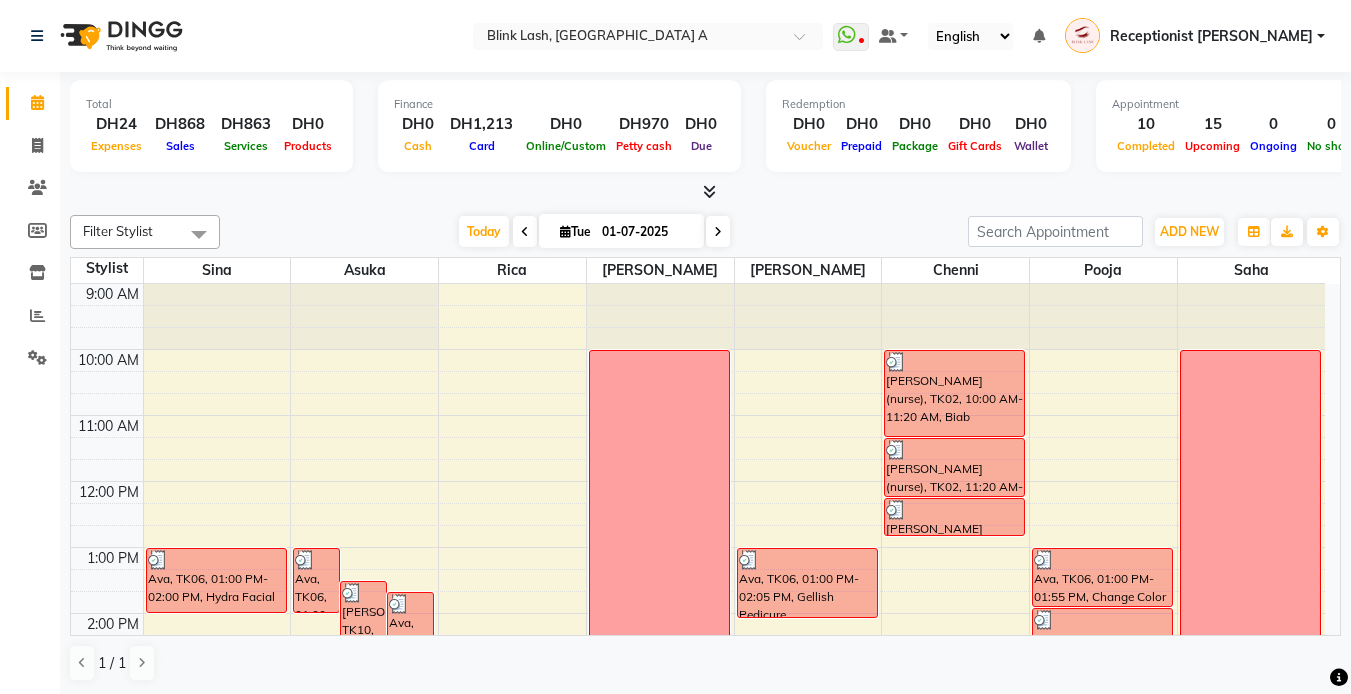 click at bounding box center [718, 231] 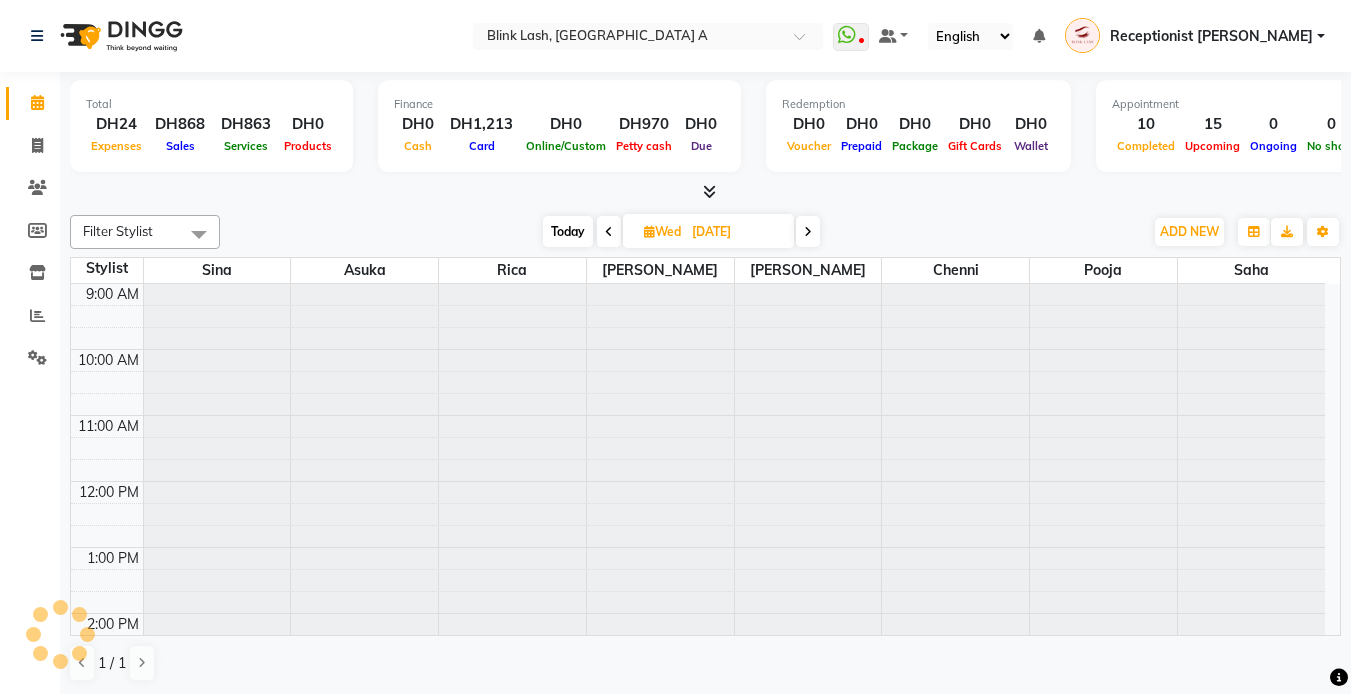 scroll, scrollTop: 463, scrollLeft: 0, axis: vertical 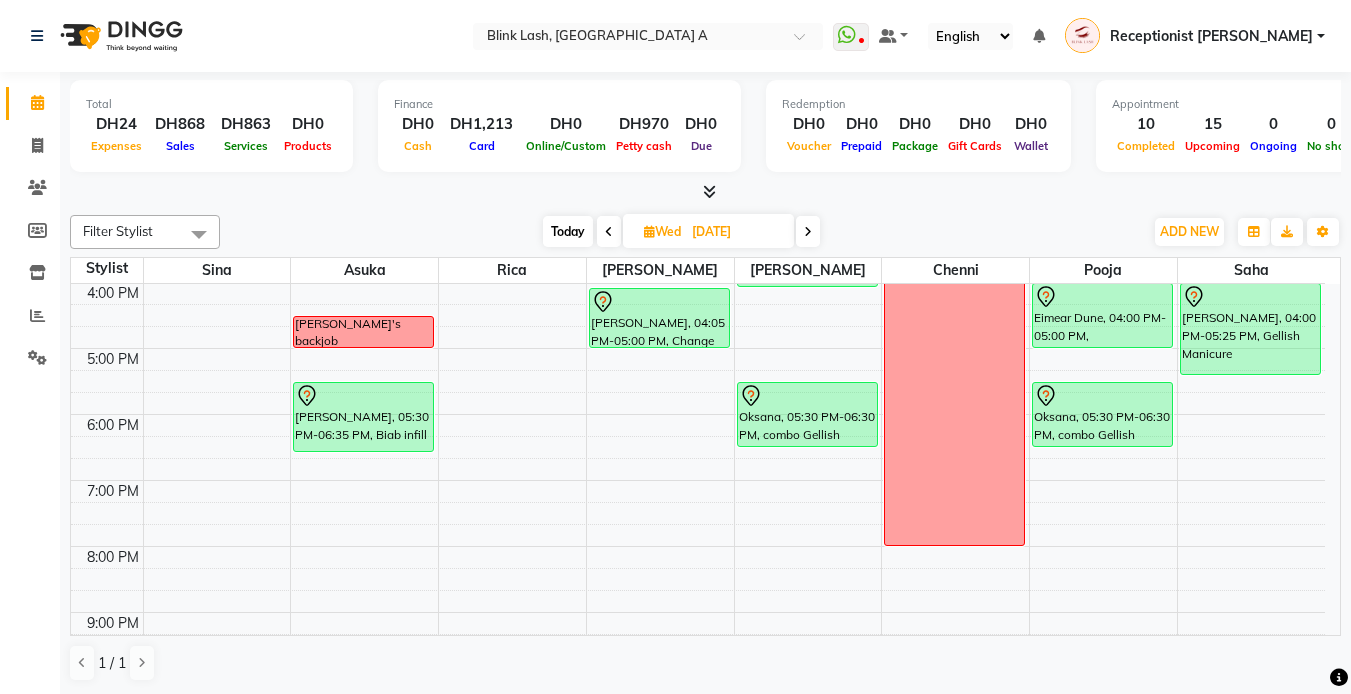 drag, startPoint x: 811, startPoint y: 236, endPoint x: 767, endPoint y: 243, distance: 44.553337 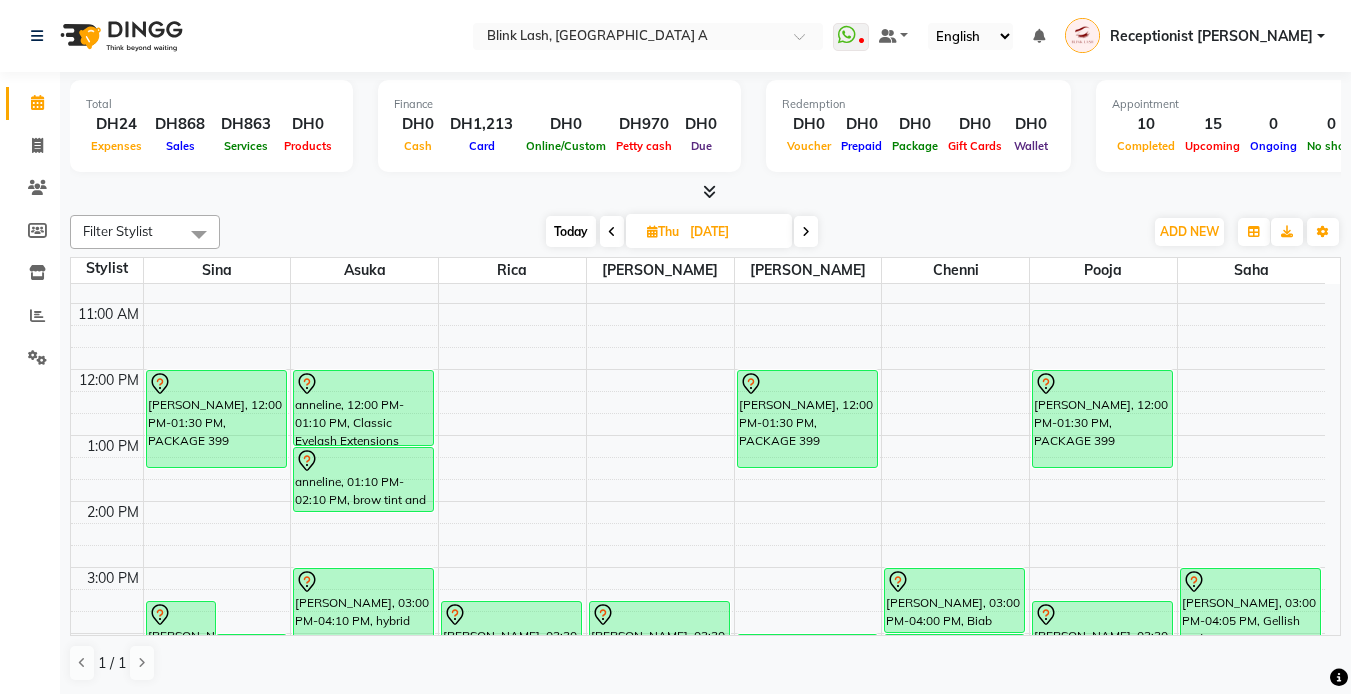 scroll, scrollTop: 63, scrollLeft: 0, axis: vertical 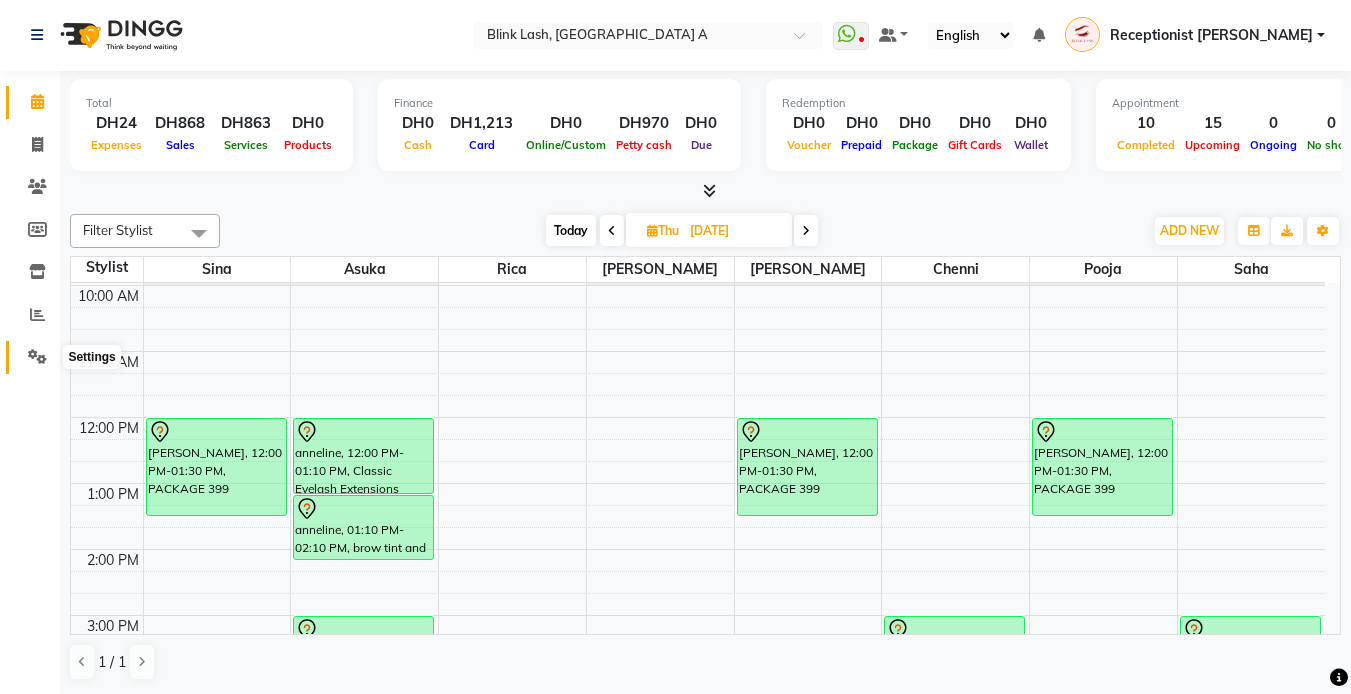click 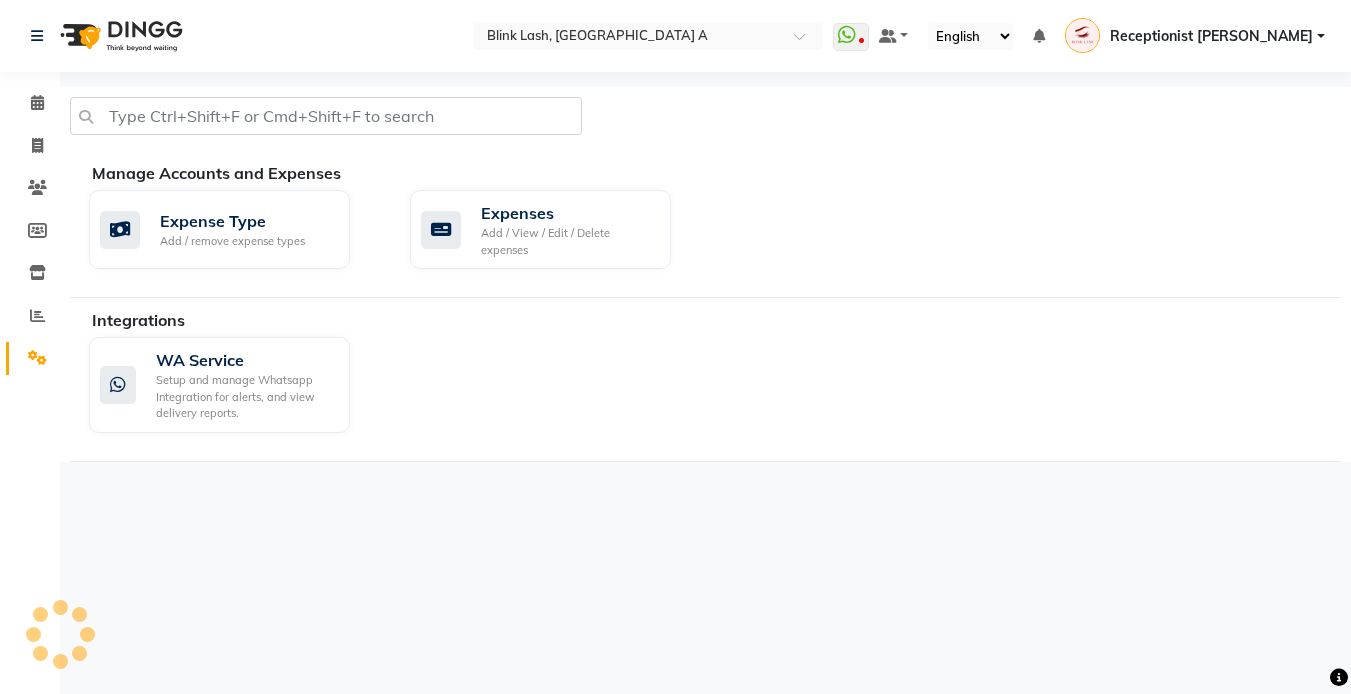 scroll, scrollTop: 0, scrollLeft: 0, axis: both 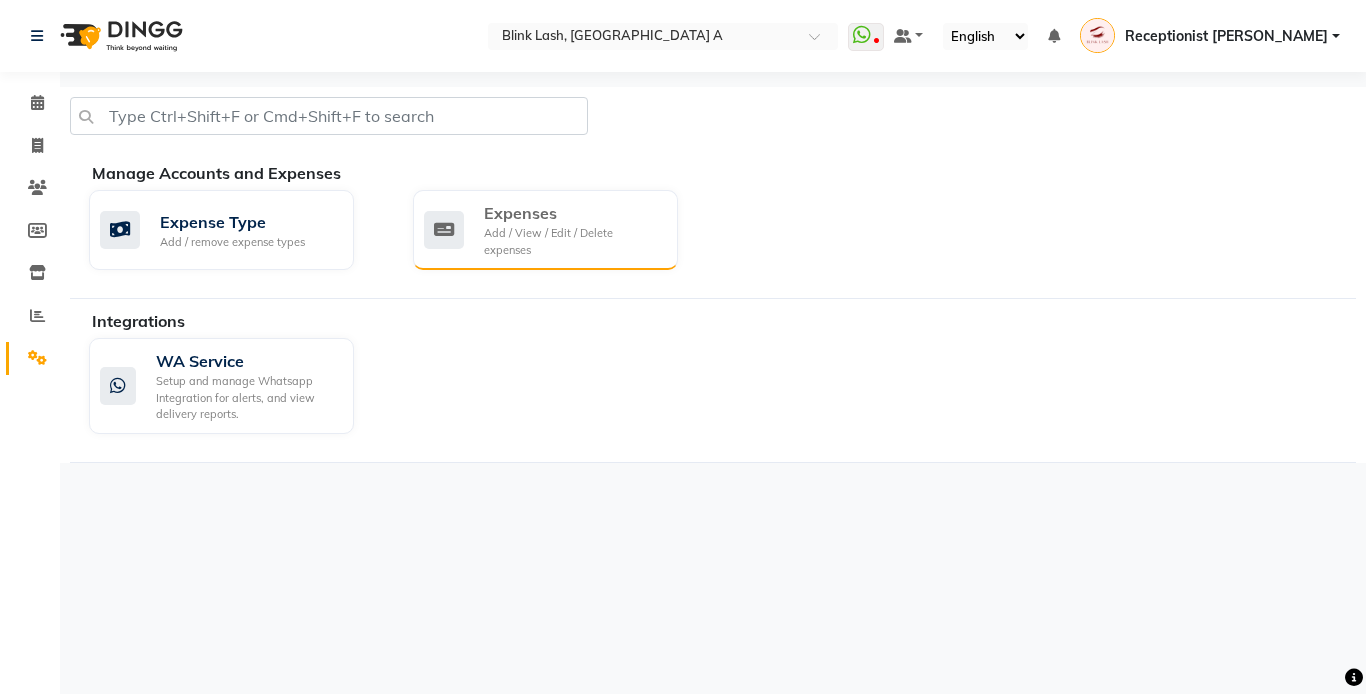 click on "Expenses Add / View / Edit / Delete expenses" 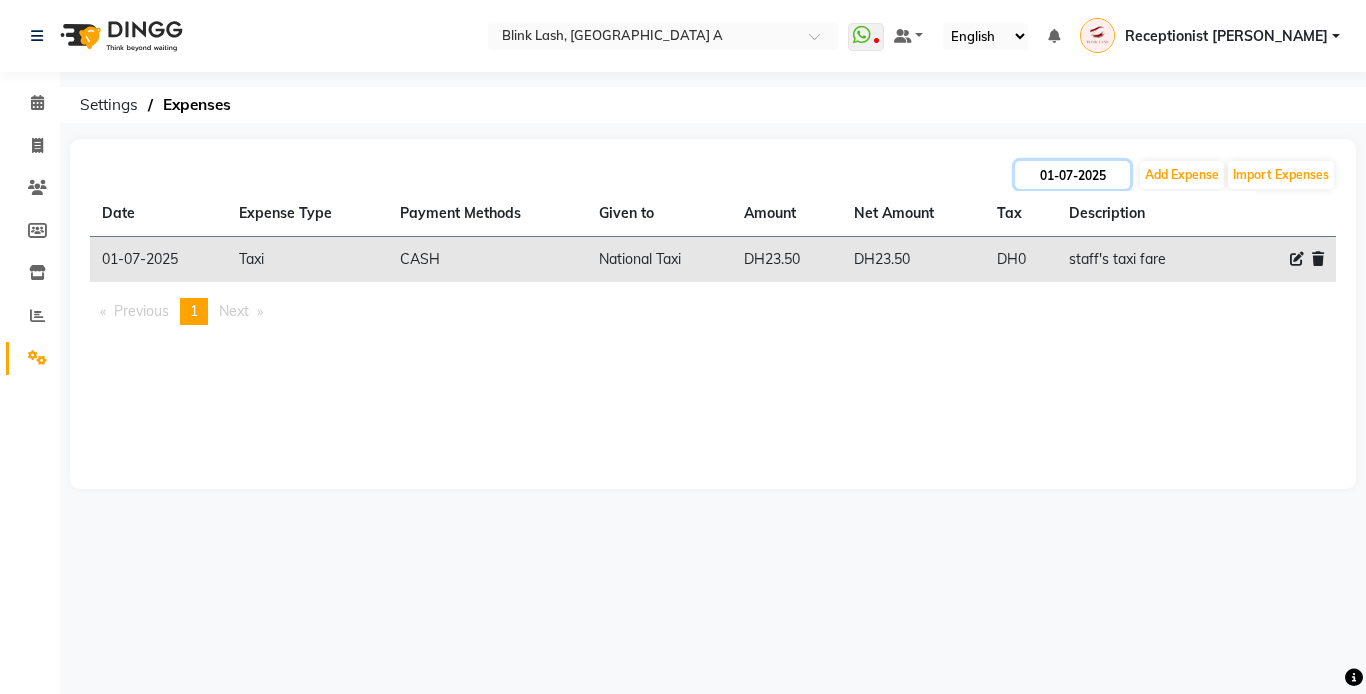 click on "01-07-2025" 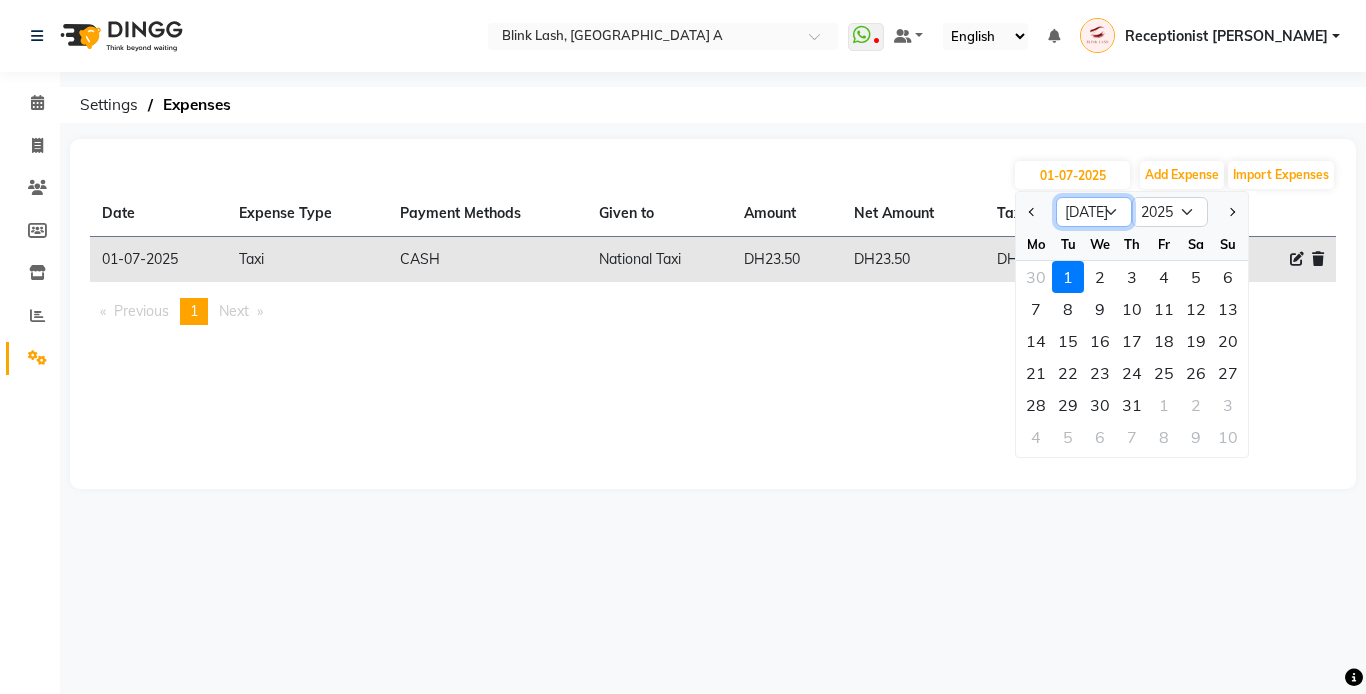 drag, startPoint x: 1081, startPoint y: 218, endPoint x: 1083, endPoint y: 230, distance: 12.165525 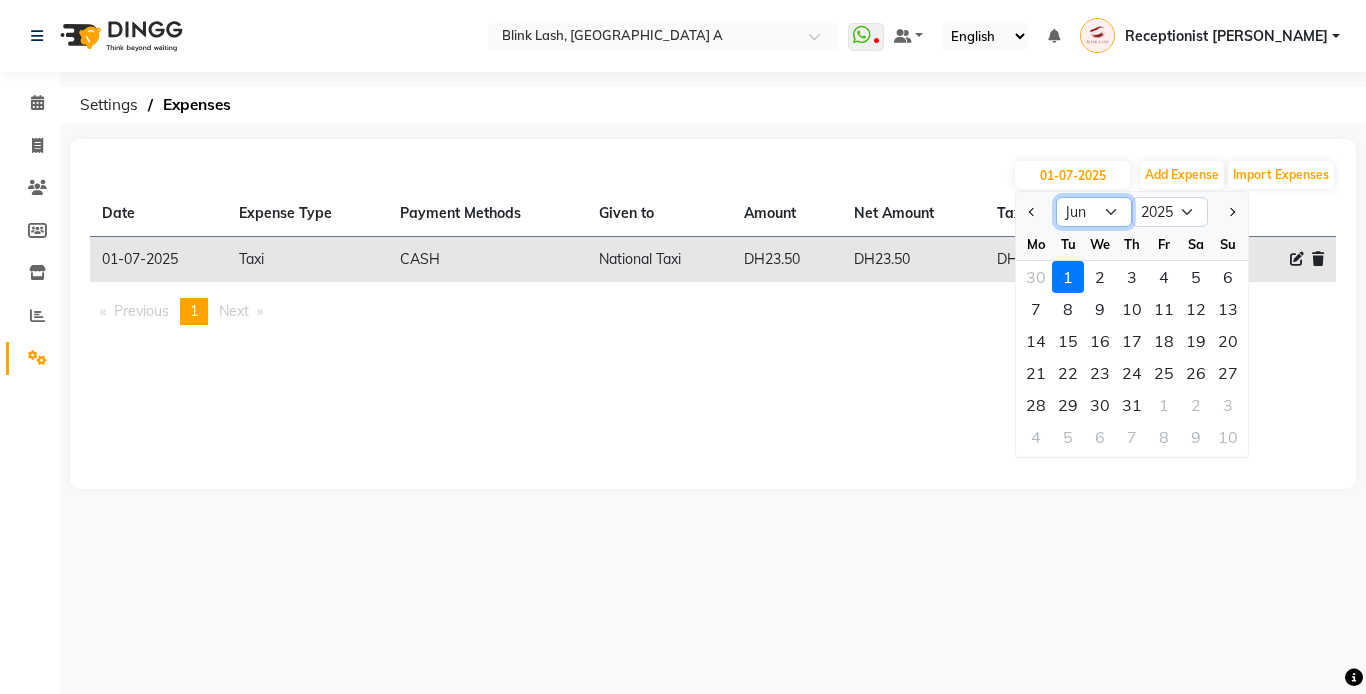 click on "Jan Feb Mar Apr May Jun [DATE] Aug Sep Oct Nov Dec" 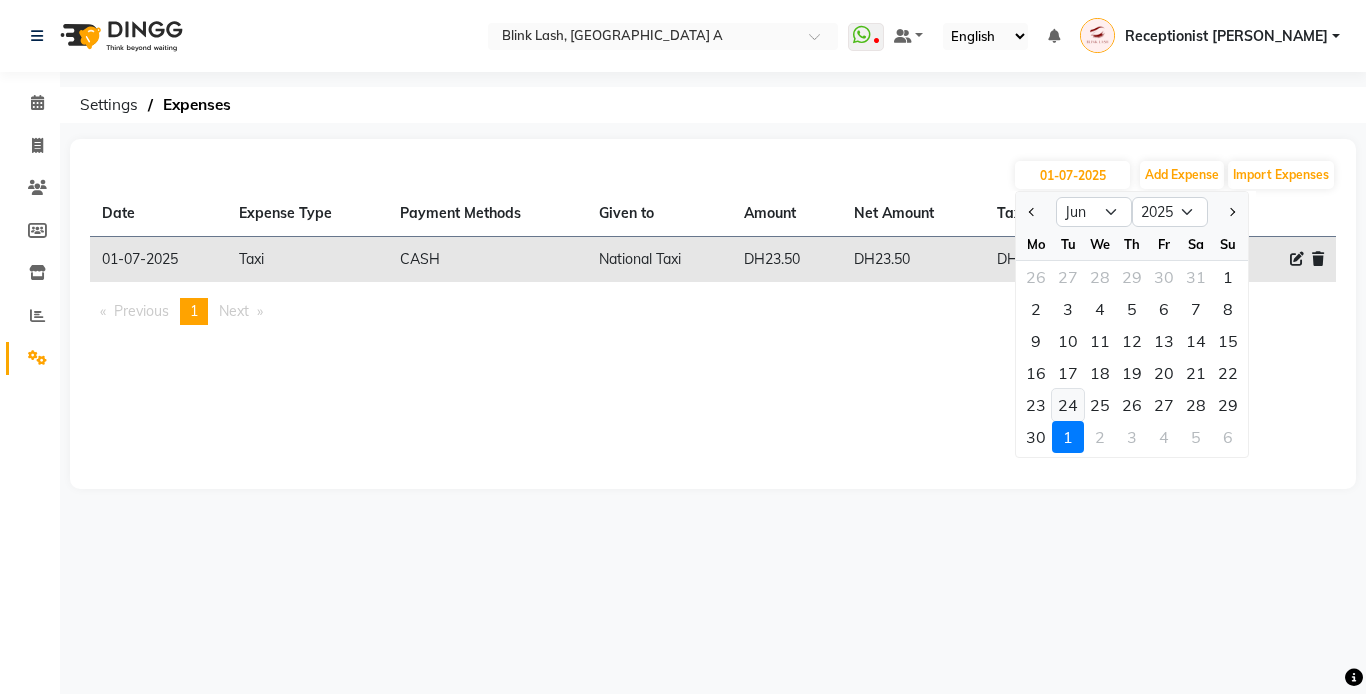 click on "24" 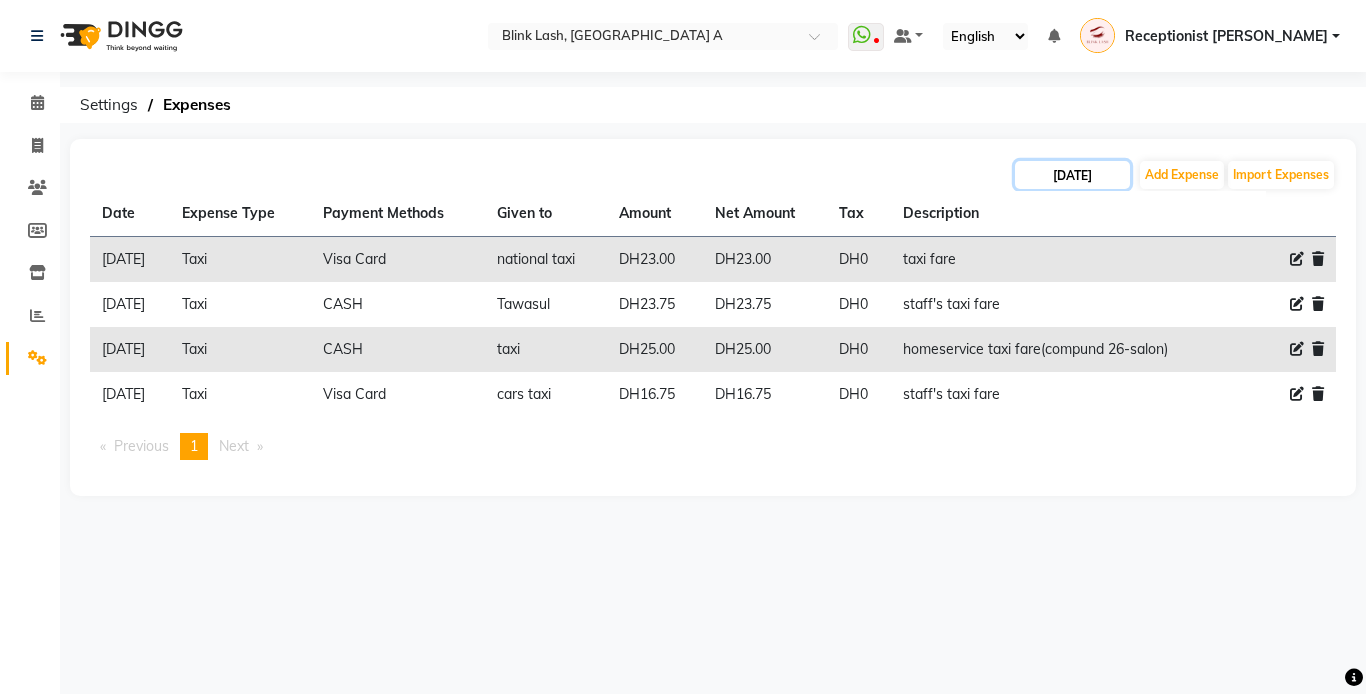 click on "[DATE]" 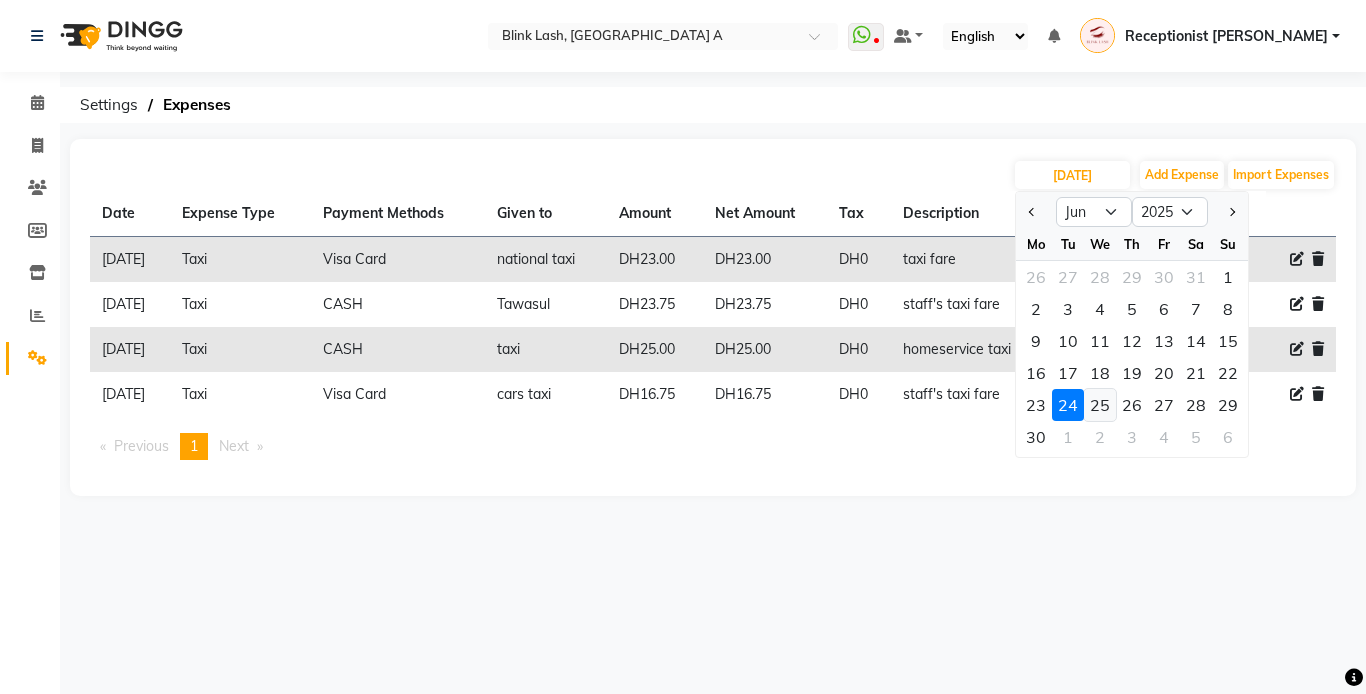 click on "25" 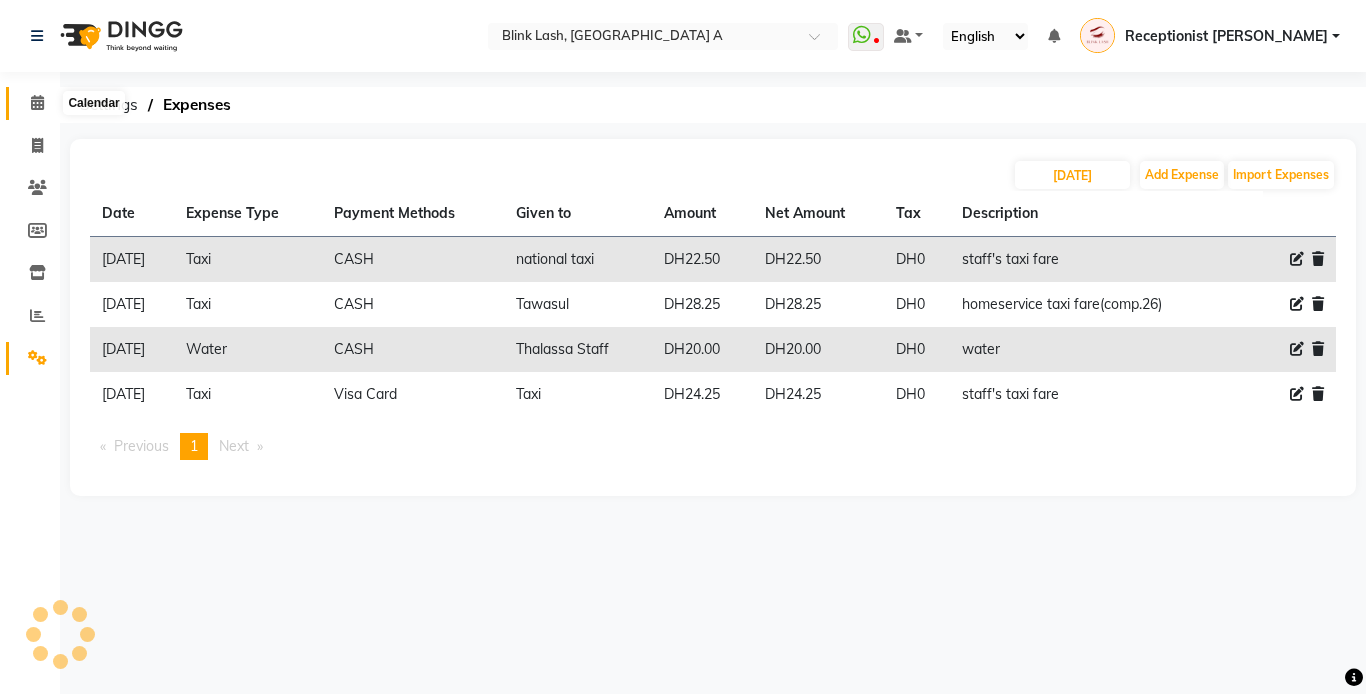 click 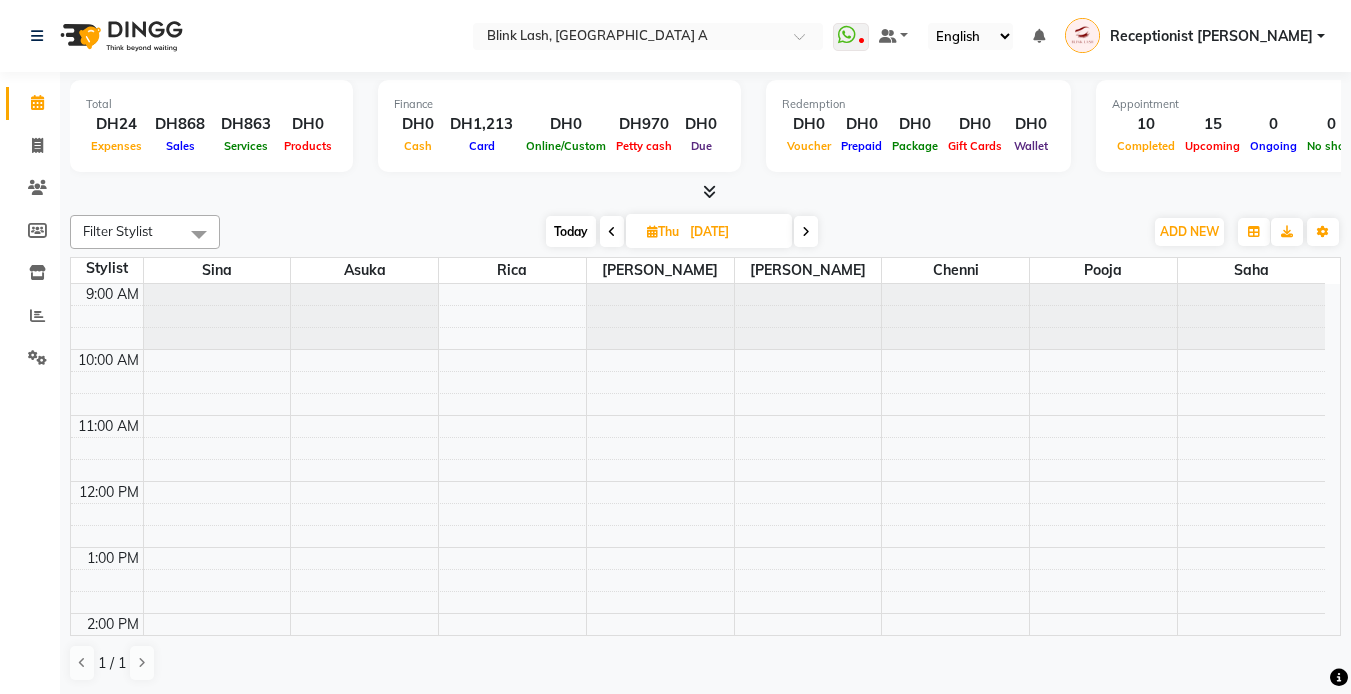 scroll, scrollTop: 0, scrollLeft: 0, axis: both 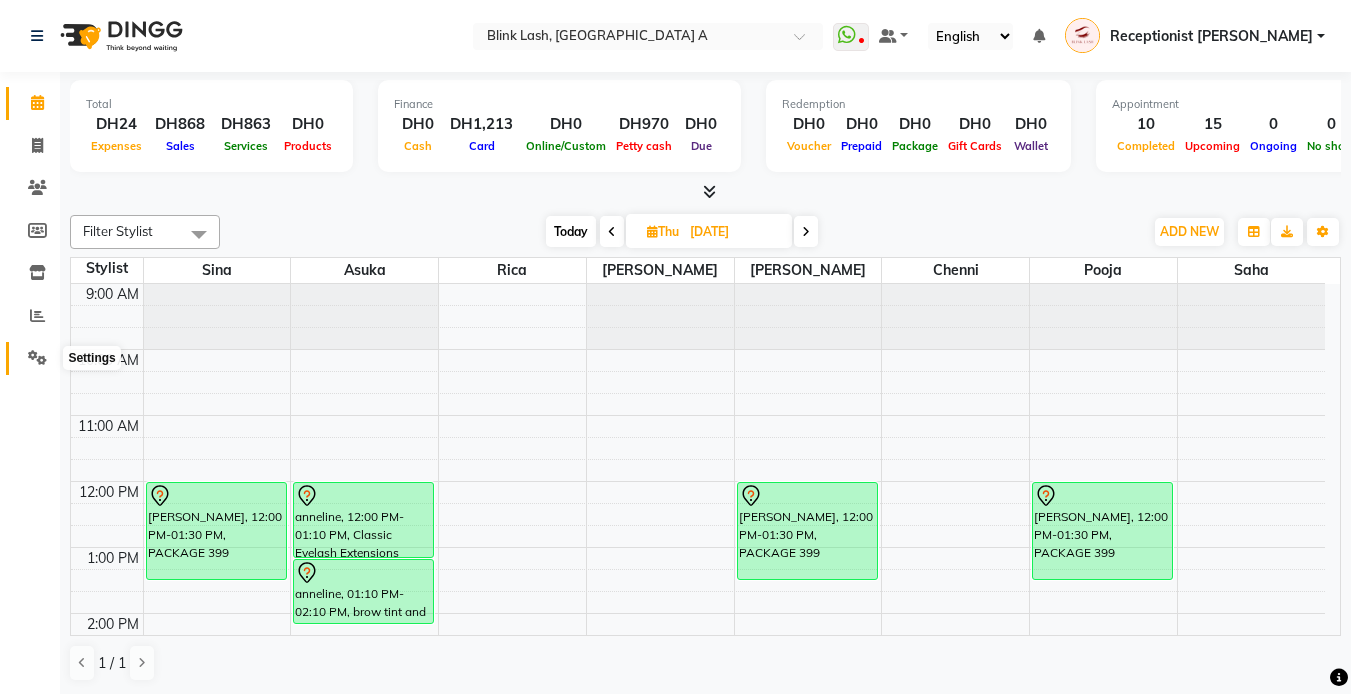 drag, startPoint x: 45, startPoint y: 369, endPoint x: 62, endPoint y: 351, distance: 24.758837 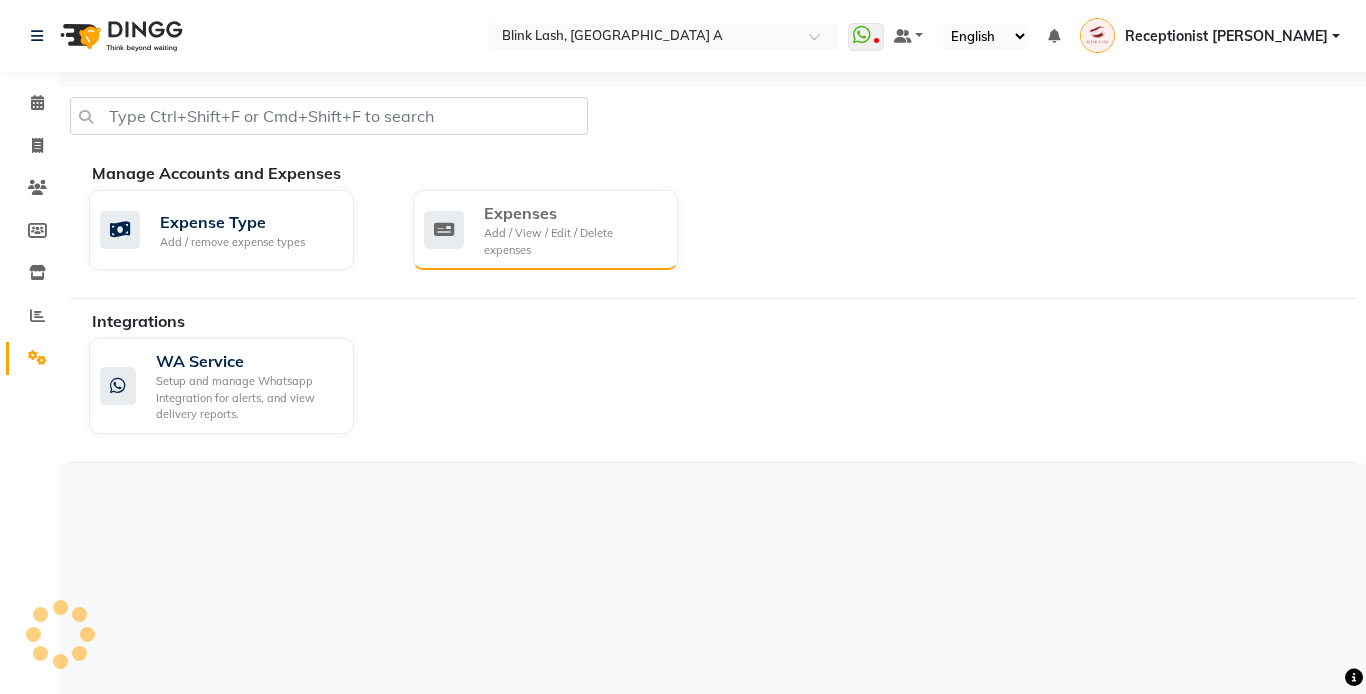 click on "Expenses" 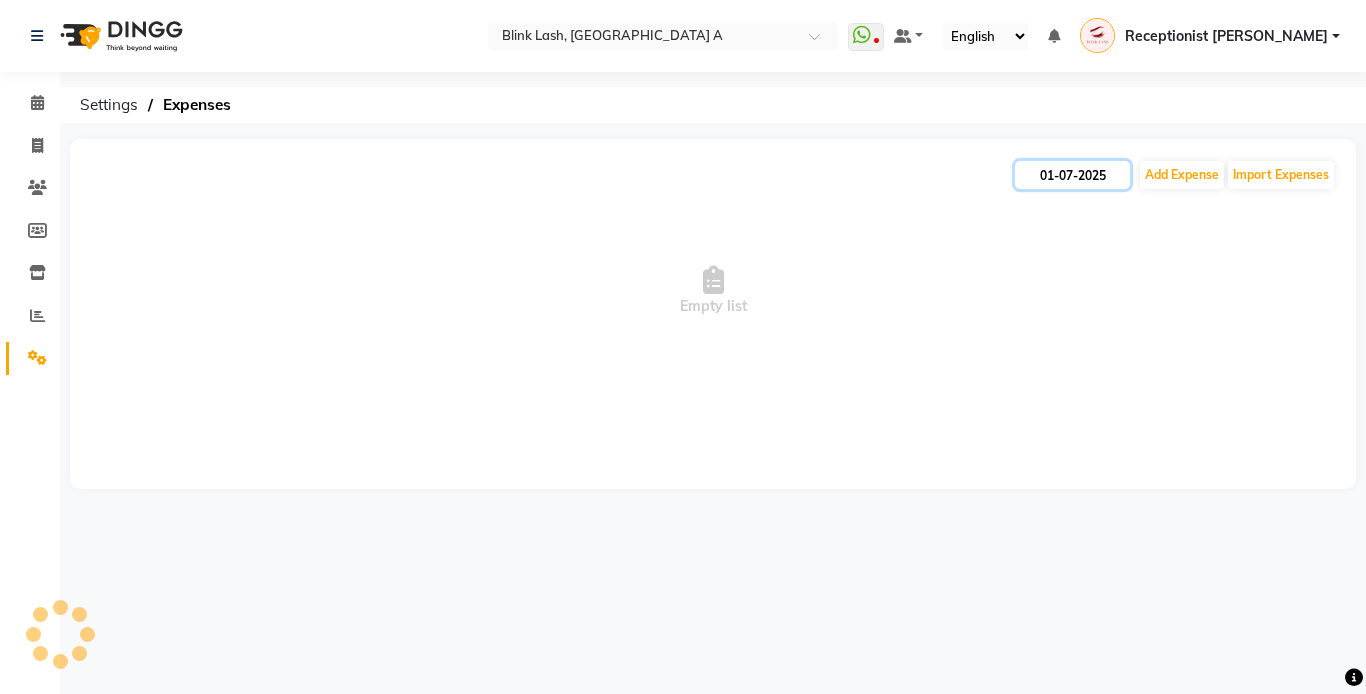 click on "01-07-2025" 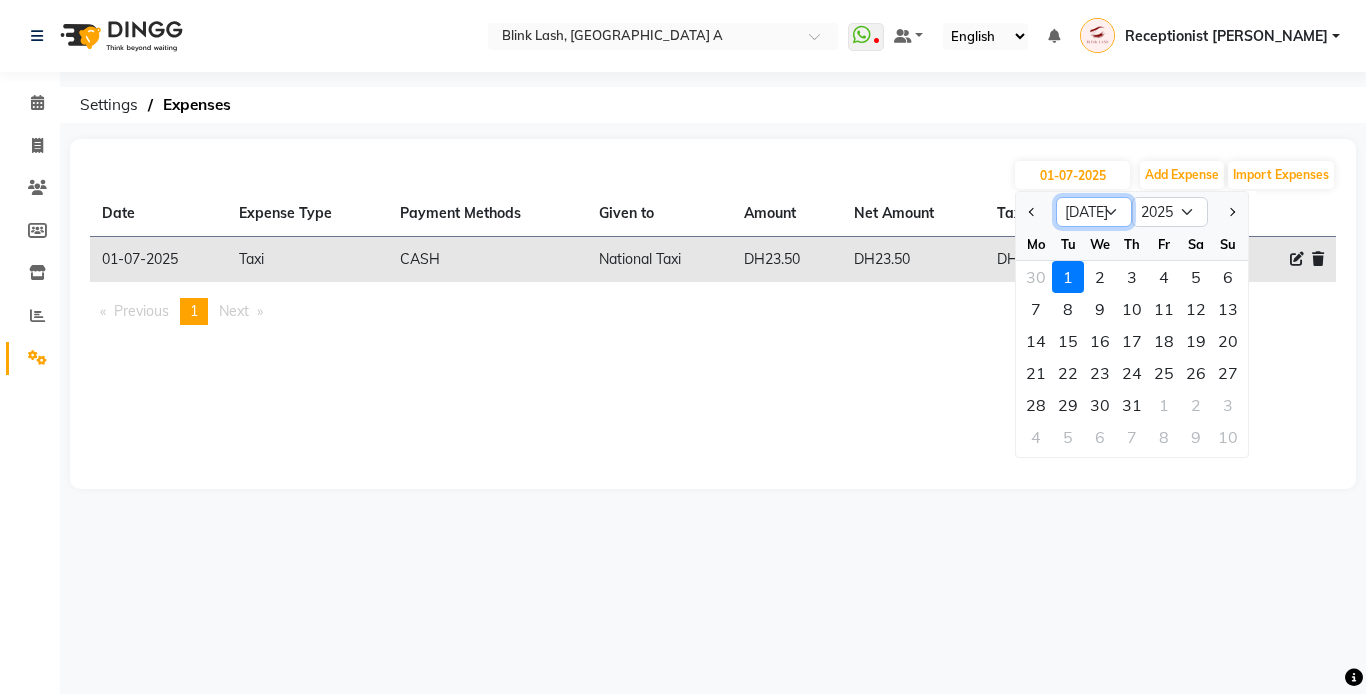 click on "Jan Feb Mar Apr May Jun [DATE] Aug Sep Oct Nov Dec" 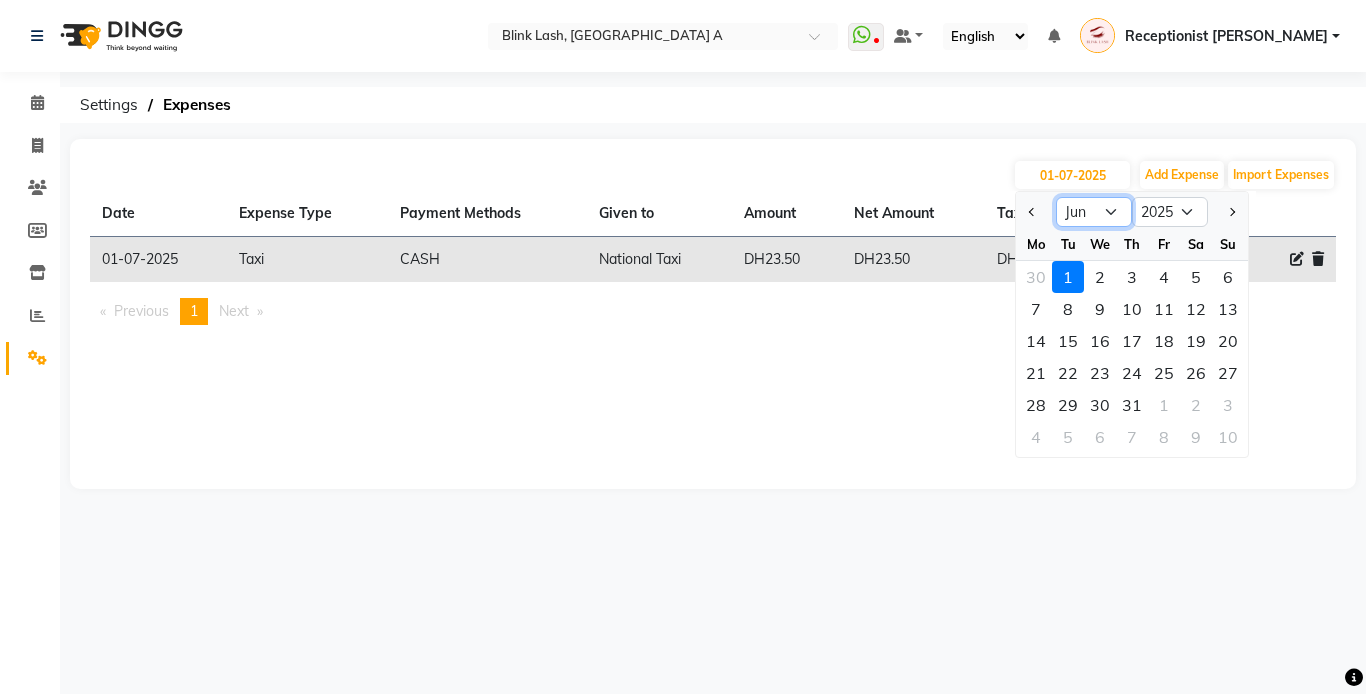click on "Jan Feb Mar Apr May Jun [DATE] Aug Sep Oct Nov Dec" 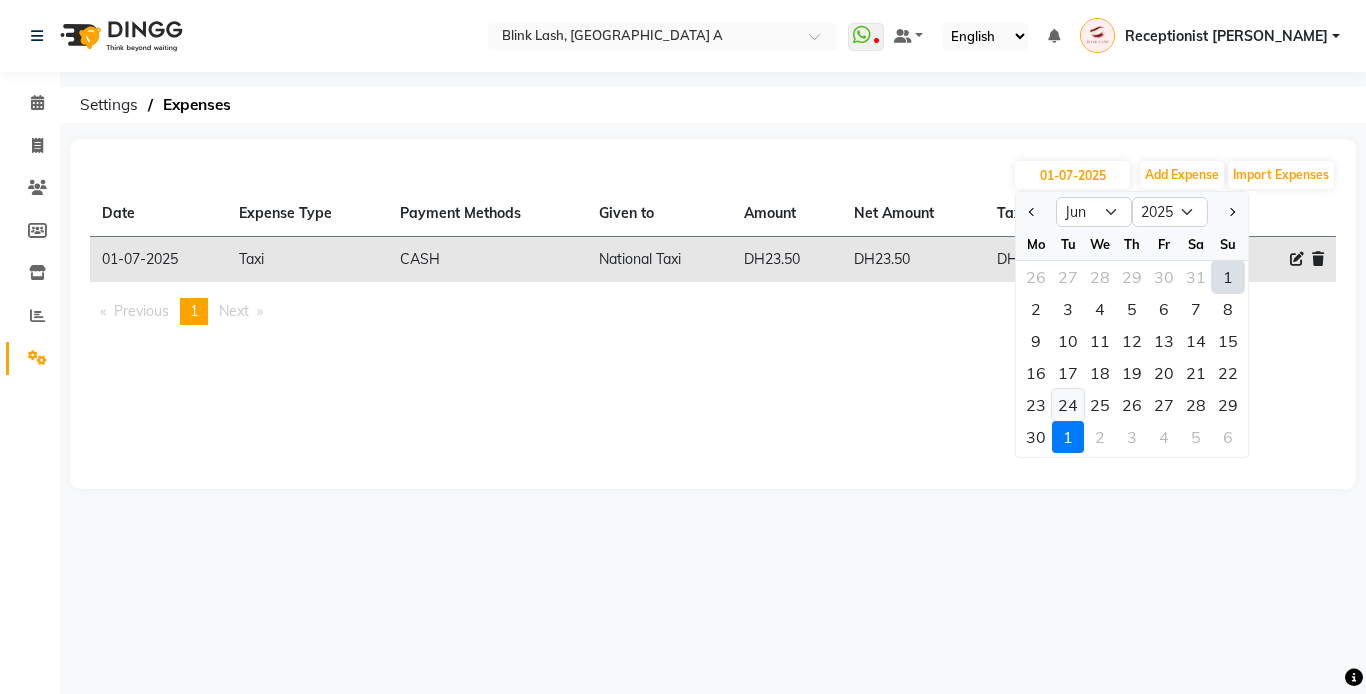 click on "24" 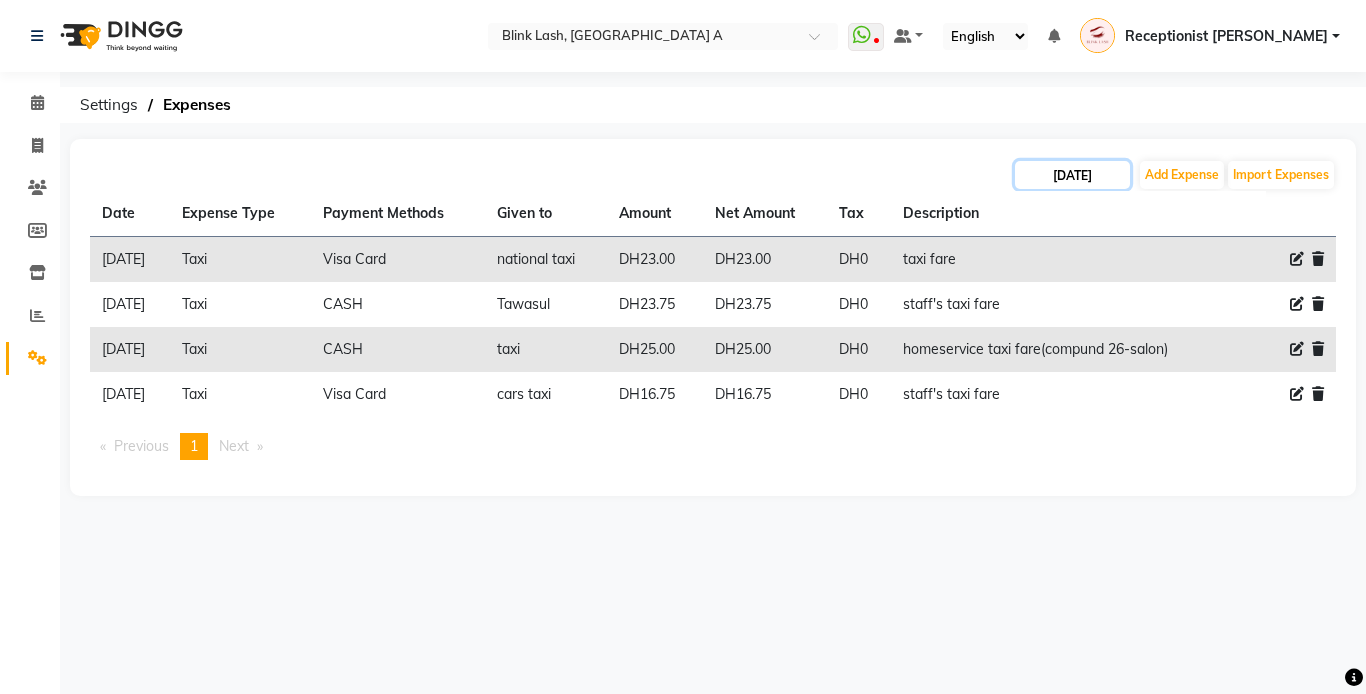 click on "[DATE]" 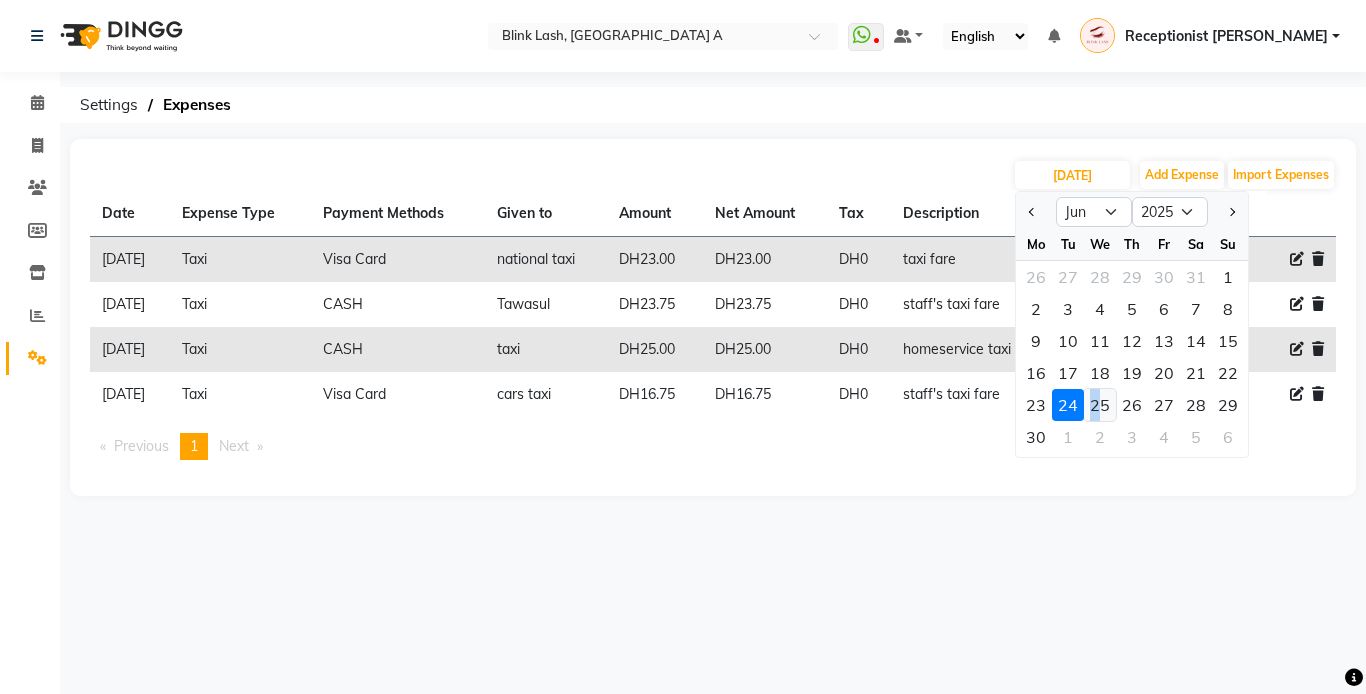 click on "25" 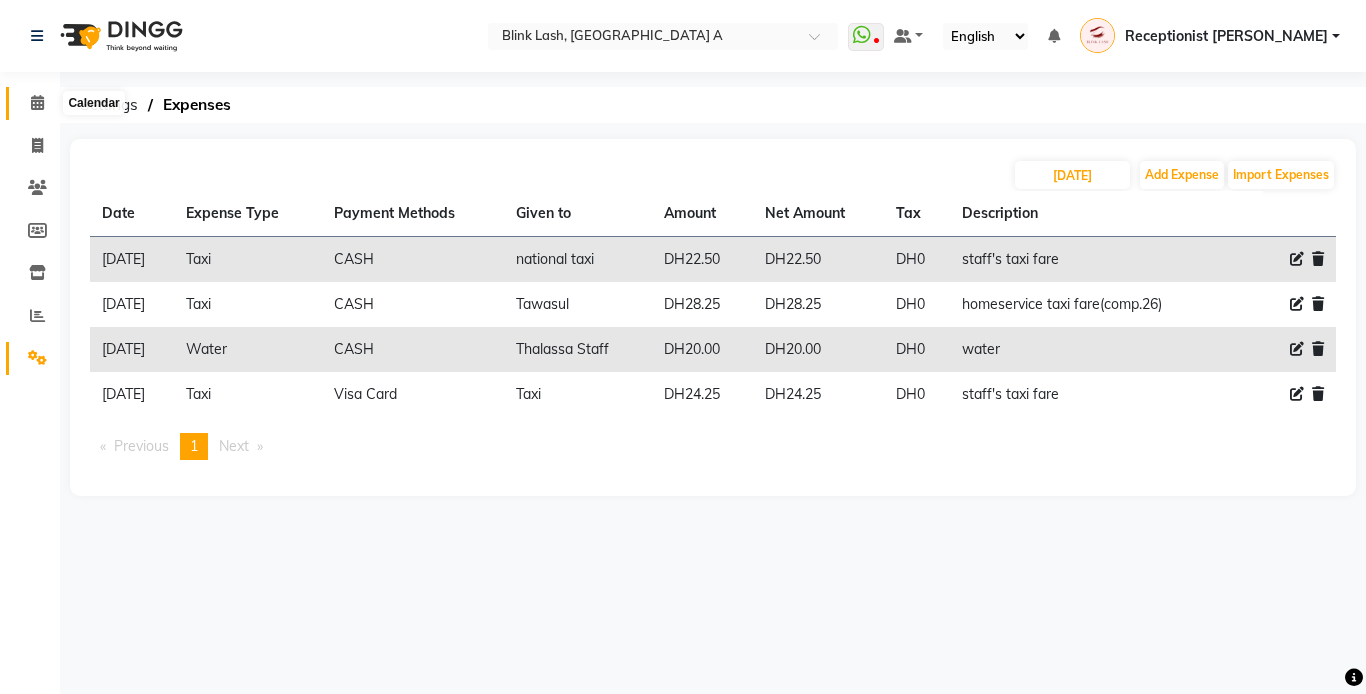 click 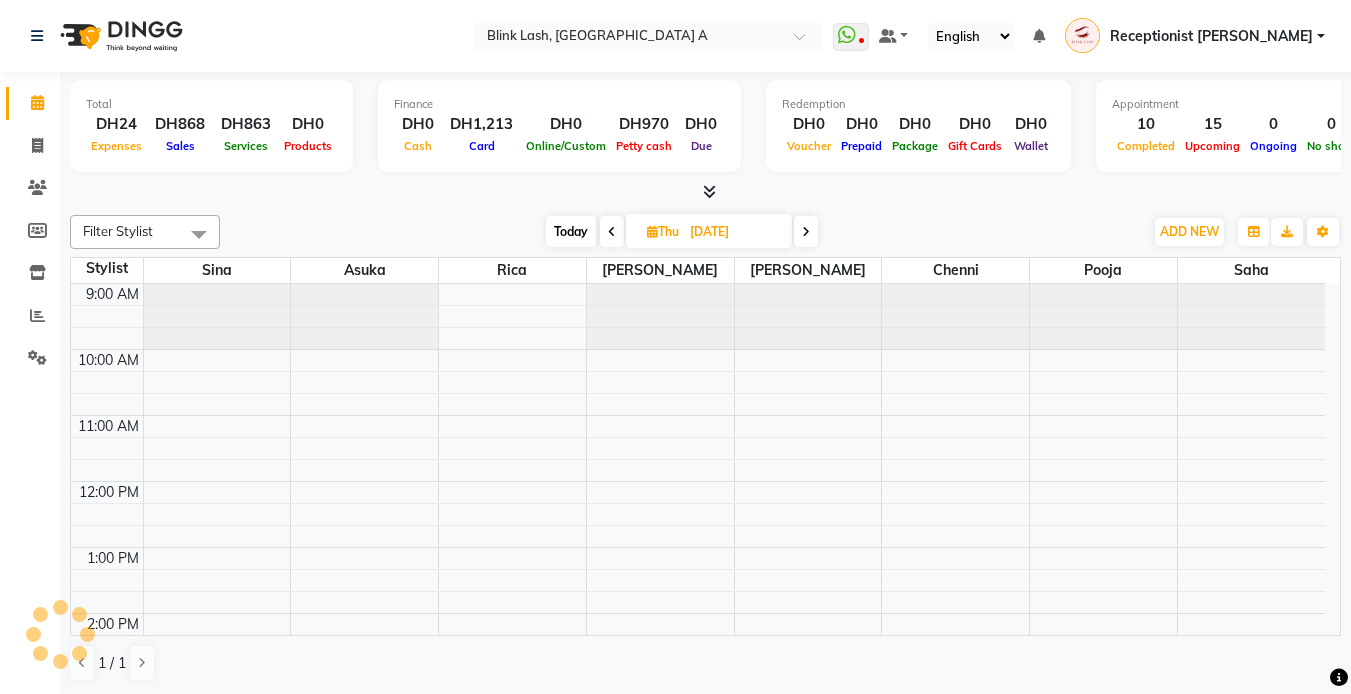 scroll, scrollTop: 0, scrollLeft: 0, axis: both 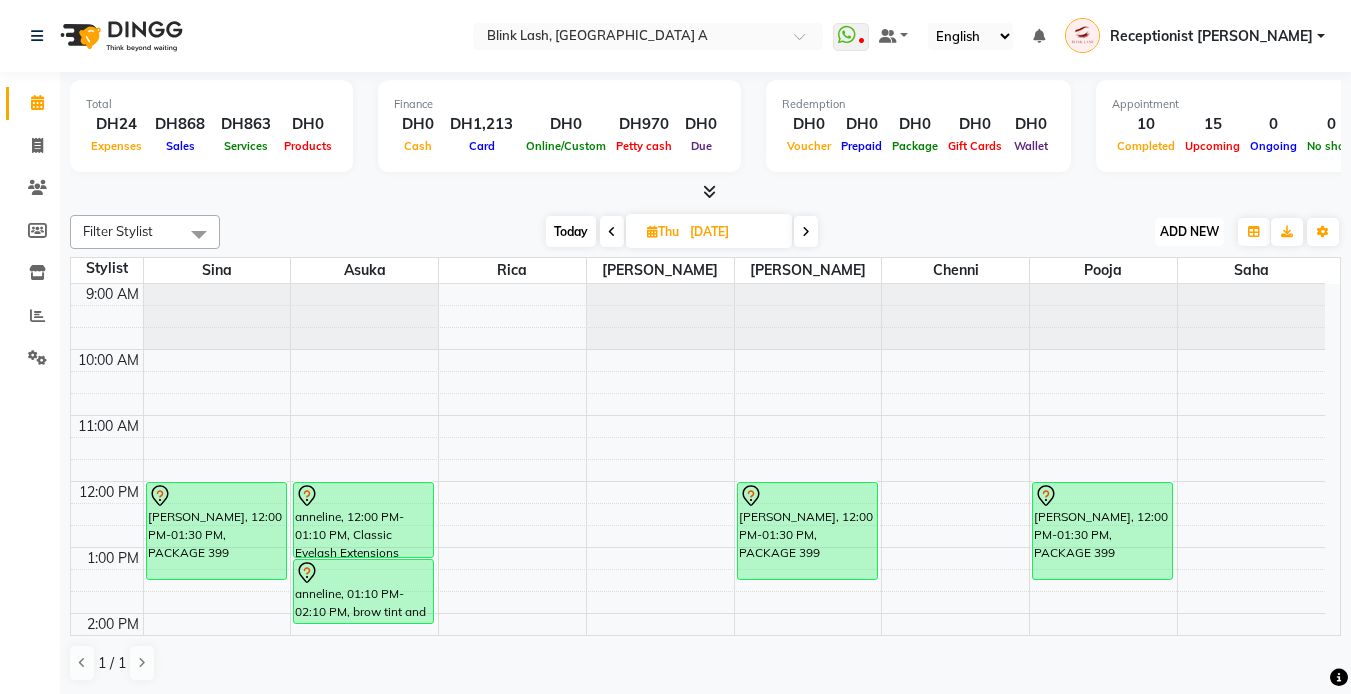 click on "ADD NEW" at bounding box center (1189, 231) 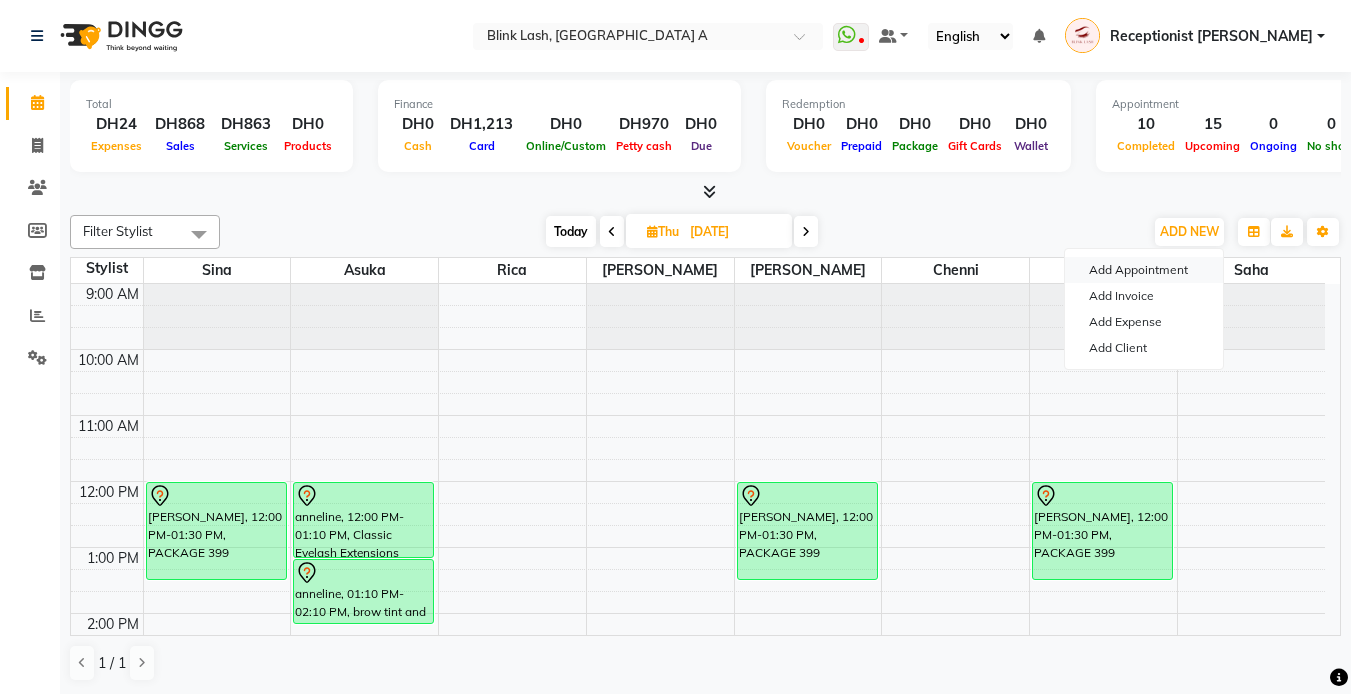 click on "Add Appointment" at bounding box center [1144, 270] 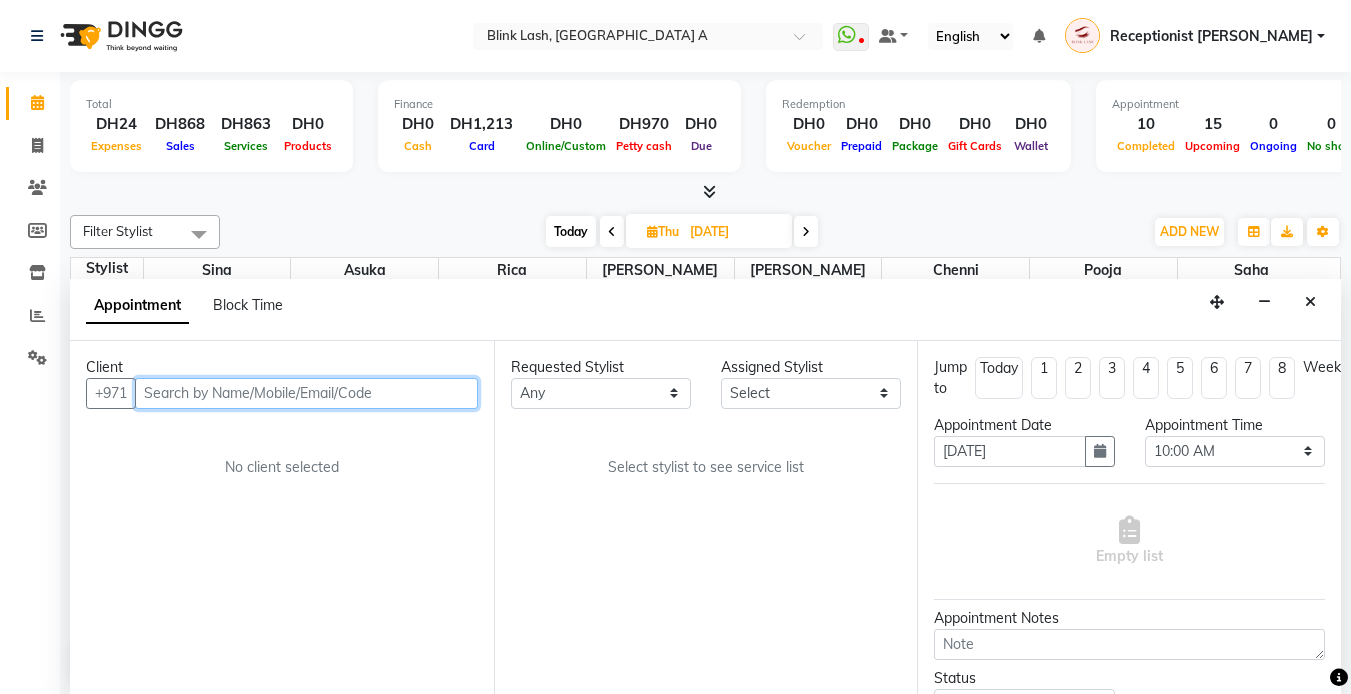 scroll, scrollTop: 1, scrollLeft: 0, axis: vertical 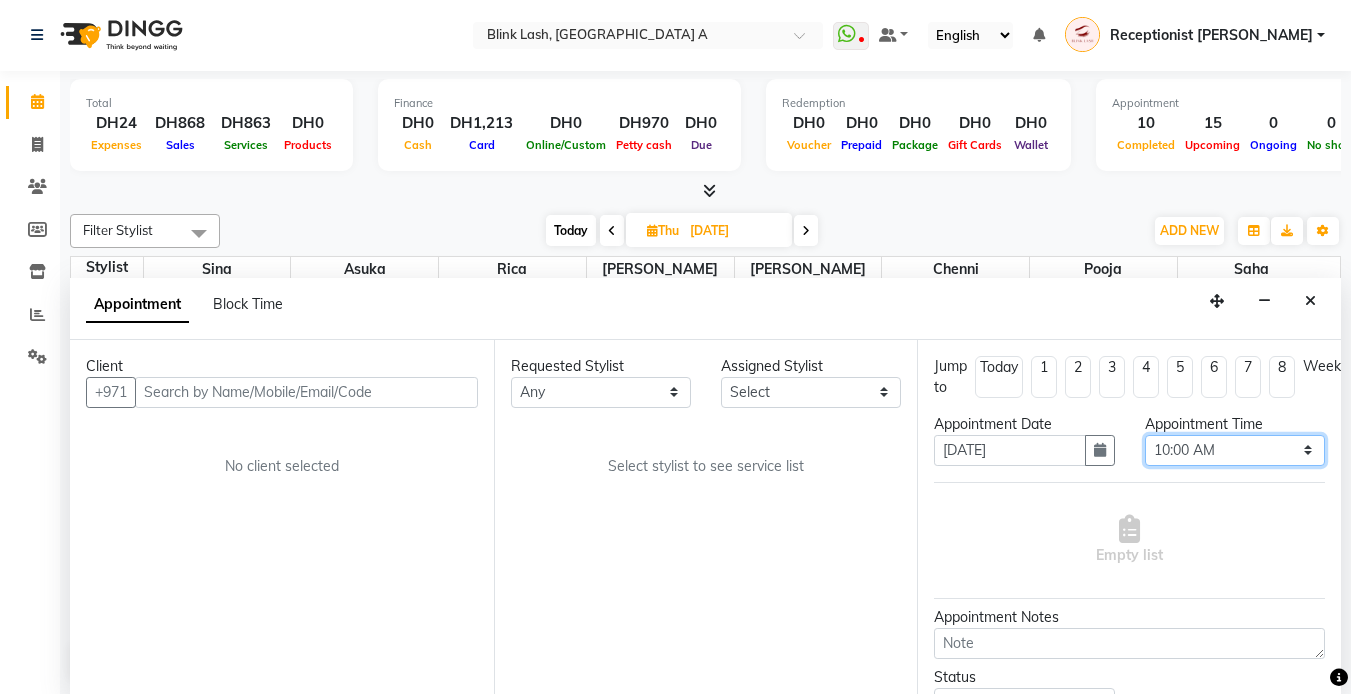 click on "Select 10:00 AM 10:05 AM 10:10 AM 10:15 AM 10:20 AM 10:25 AM 10:30 AM 10:35 AM 10:40 AM 10:45 AM 10:50 AM 10:55 AM 11:00 AM 11:05 AM 11:10 AM 11:15 AM 11:20 AM 11:25 AM 11:30 AM 11:35 AM 11:40 AM 11:45 AM 11:50 AM 11:55 AM 12:00 PM 12:05 PM 12:10 PM 12:15 PM 12:20 PM 12:25 PM 12:30 PM 12:35 PM 12:40 PM 12:45 PM 12:50 PM 12:55 PM 01:00 PM 01:05 PM 01:10 PM 01:15 PM 01:20 PM 01:25 PM 01:30 PM 01:35 PM 01:40 PM 01:45 PM 01:50 PM 01:55 PM 02:00 PM 02:05 PM 02:10 PM 02:15 PM 02:20 PM 02:25 PM 02:30 PM 02:35 PM 02:40 PM 02:45 PM 02:50 PM 02:55 PM 03:00 PM 03:05 PM 03:10 PM 03:15 PM 03:20 PM 03:25 PM 03:30 PM 03:35 PM 03:40 PM 03:45 PM 03:50 PM 03:55 PM 04:00 PM 04:05 PM 04:10 PM 04:15 PM 04:20 PM 04:25 PM 04:30 PM 04:35 PM 04:40 PM 04:45 PM 04:50 PM 04:55 PM 05:00 PM 05:05 PM 05:10 PM 05:15 PM 05:20 PM 05:25 PM 05:30 PM 05:35 PM 05:40 PM 05:45 PM 05:50 PM 05:55 PM 06:00 PM 06:05 PM 06:10 PM 06:15 PM 06:20 PM 06:25 PM 06:30 PM 06:35 PM 06:40 PM 06:45 PM 06:50 PM 06:55 PM 07:00 PM 07:05 PM 07:10 PM 07:15 PM 07:20 PM" at bounding box center [1235, 450] 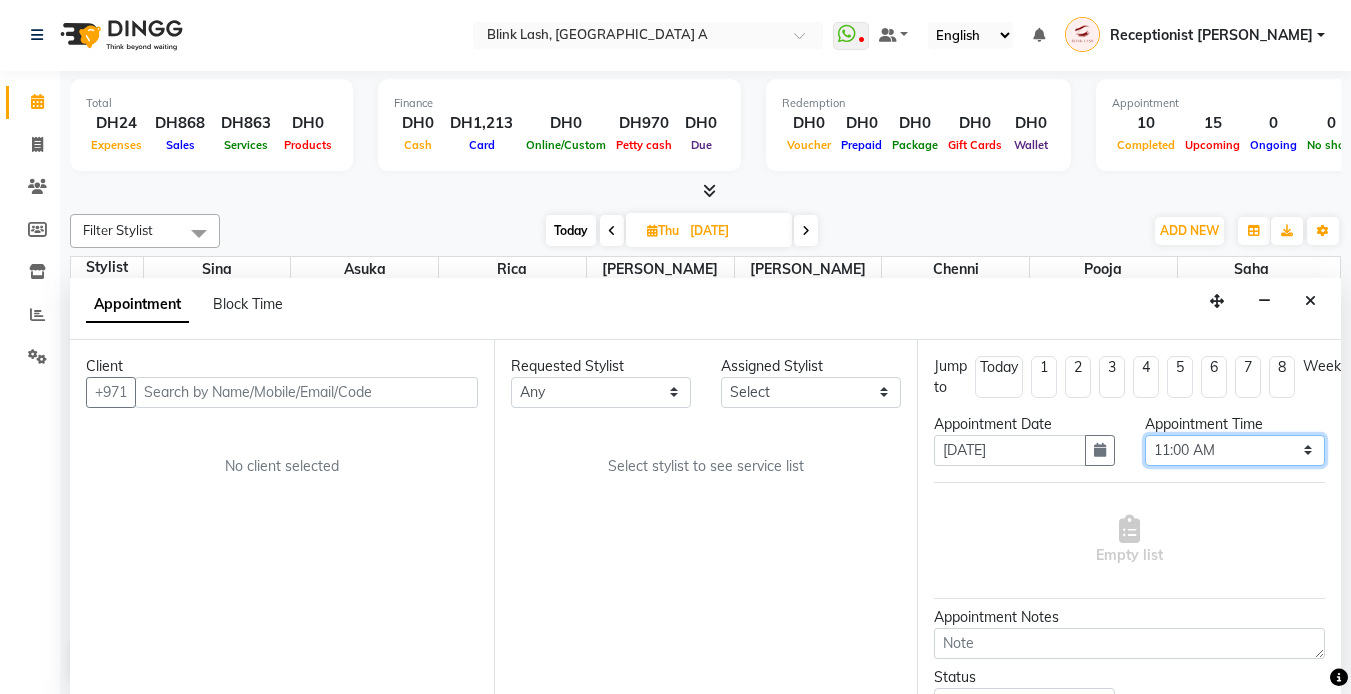 click on "Select 10:00 AM 10:05 AM 10:10 AM 10:15 AM 10:20 AM 10:25 AM 10:30 AM 10:35 AM 10:40 AM 10:45 AM 10:50 AM 10:55 AM 11:00 AM 11:05 AM 11:10 AM 11:15 AM 11:20 AM 11:25 AM 11:30 AM 11:35 AM 11:40 AM 11:45 AM 11:50 AM 11:55 AM 12:00 PM 12:05 PM 12:10 PM 12:15 PM 12:20 PM 12:25 PM 12:30 PM 12:35 PM 12:40 PM 12:45 PM 12:50 PM 12:55 PM 01:00 PM 01:05 PM 01:10 PM 01:15 PM 01:20 PM 01:25 PM 01:30 PM 01:35 PM 01:40 PM 01:45 PM 01:50 PM 01:55 PM 02:00 PM 02:05 PM 02:10 PM 02:15 PM 02:20 PM 02:25 PM 02:30 PM 02:35 PM 02:40 PM 02:45 PM 02:50 PM 02:55 PM 03:00 PM 03:05 PM 03:10 PM 03:15 PM 03:20 PM 03:25 PM 03:30 PM 03:35 PM 03:40 PM 03:45 PM 03:50 PM 03:55 PM 04:00 PM 04:05 PM 04:10 PM 04:15 PM 04:20 PM 04:25 PM 04:30 PM 04:35 PM 04:40 PM 04:45 PM 04:50 PM 04:55 PM 05:00 PM 05:05 PM 05:10 PM 05:15 PM 05:20 PM 05:25 PM 05:30 PM 05:35 PM 05:40 PM 05:45 PM 05:50 PM 05:55 PM 06:00 PM 06:05 PM 06:10 PM 06:15 PM 06:20 PM 06:25 PM 06:30 PM 06:35 PM 06:40 PM 06:45 PM 06:50 PM 06:55 PM 07:00 PM 07:05 PM 07:10 PM 07:15 PM 07:20 PM" at bounding box center [1235, 450] 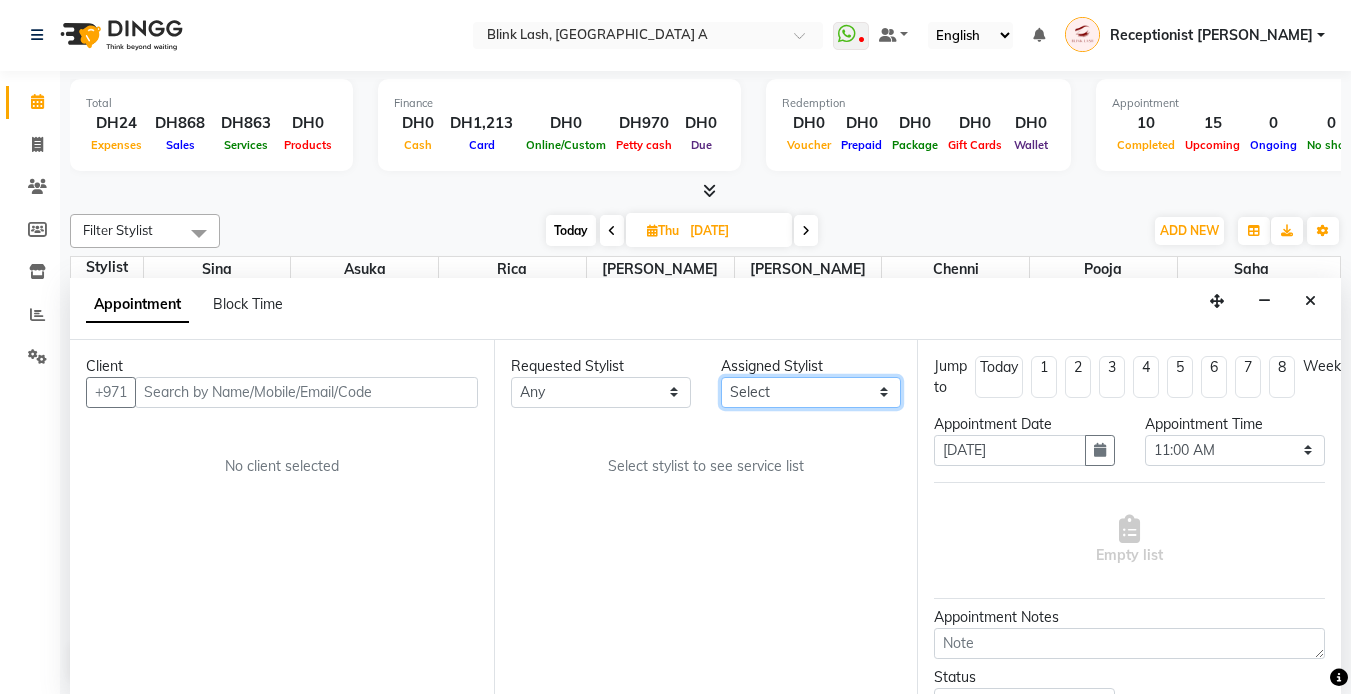 click on "Select [PERSON_NAME] [PERSON_NAME] pooja [PERSON_NAME]" at bounding box center (811, 392) 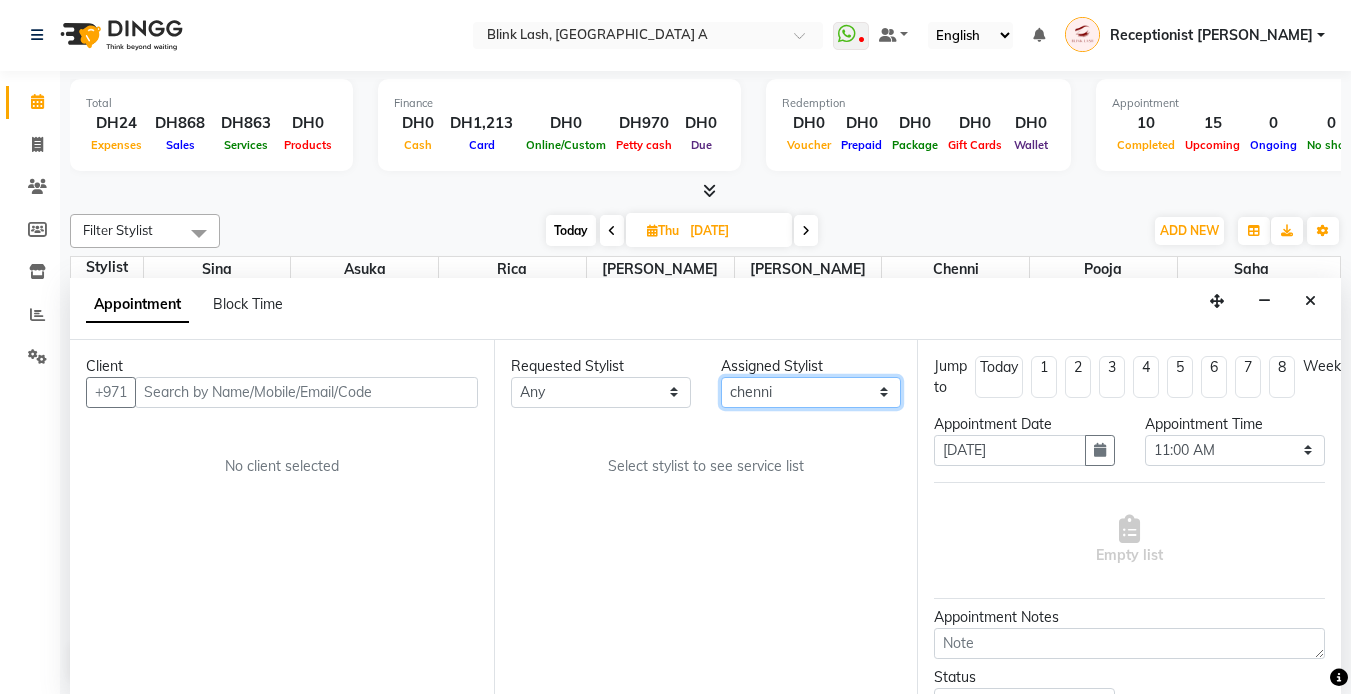 click on "Select [PERSON_NAME] [PERSON_NAME] pooja [PERSON_NAME]" at bounding box center (811, 392) 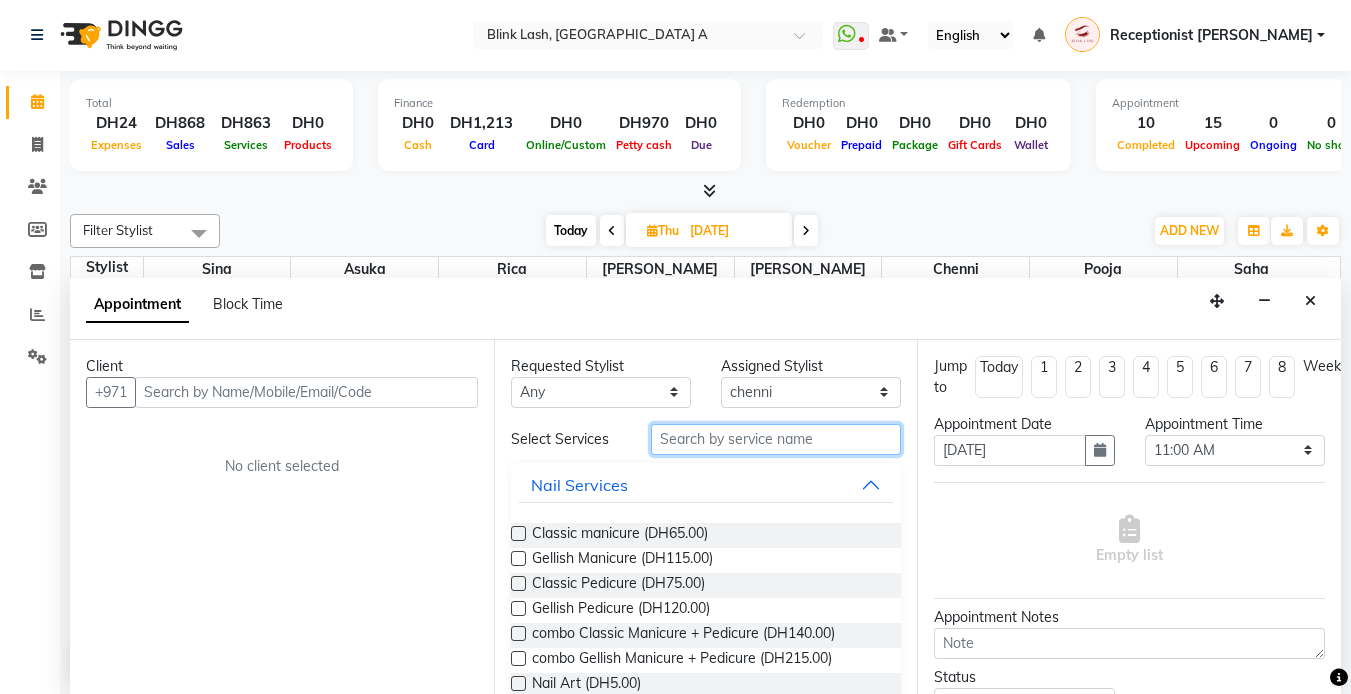 click at bounding box center [776, 439] 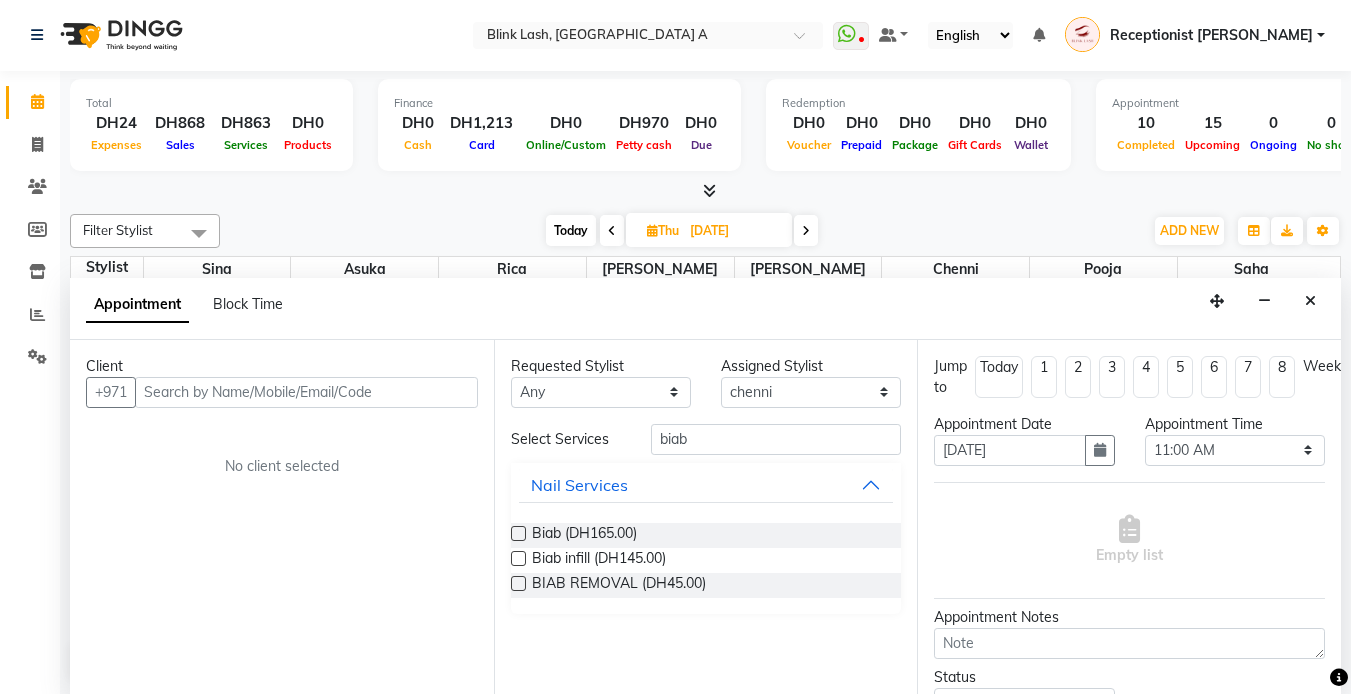 click at bounding box center [518, 533] 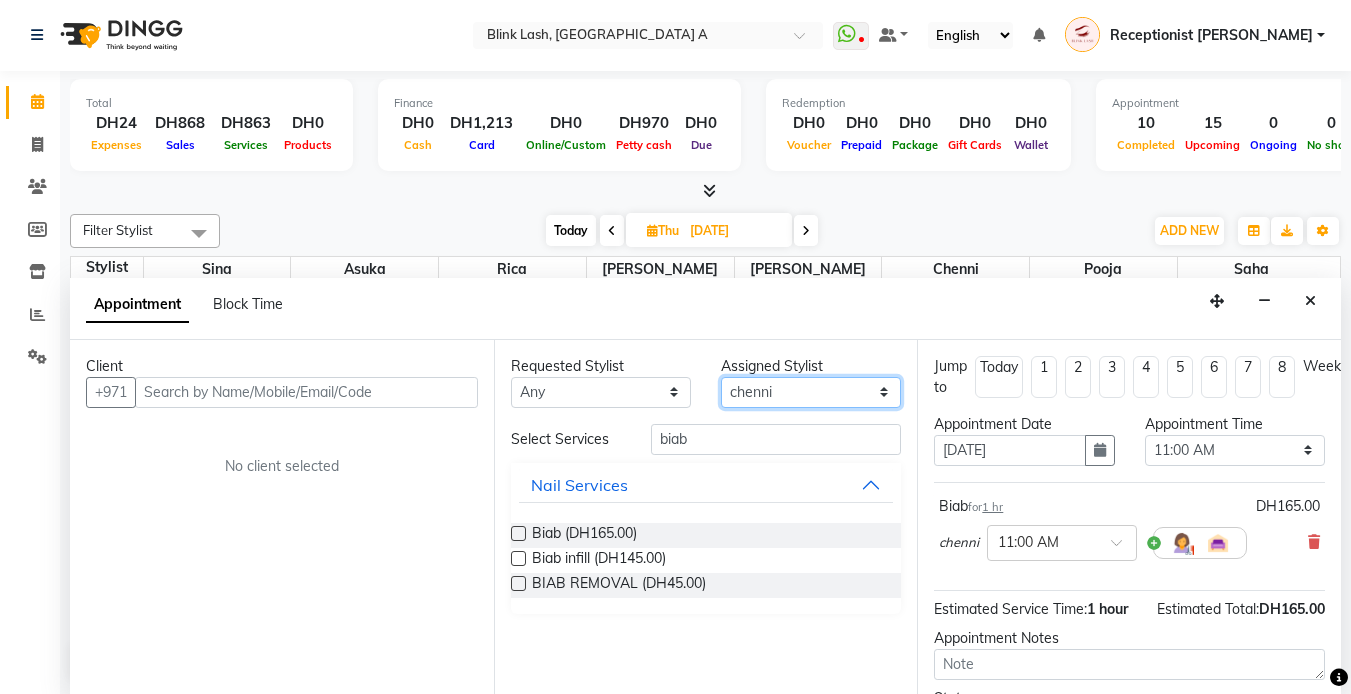 drag, startPoint x: 868, startPoint y: 391, endPoint x: 868, endPoint y: 411, distance: 20 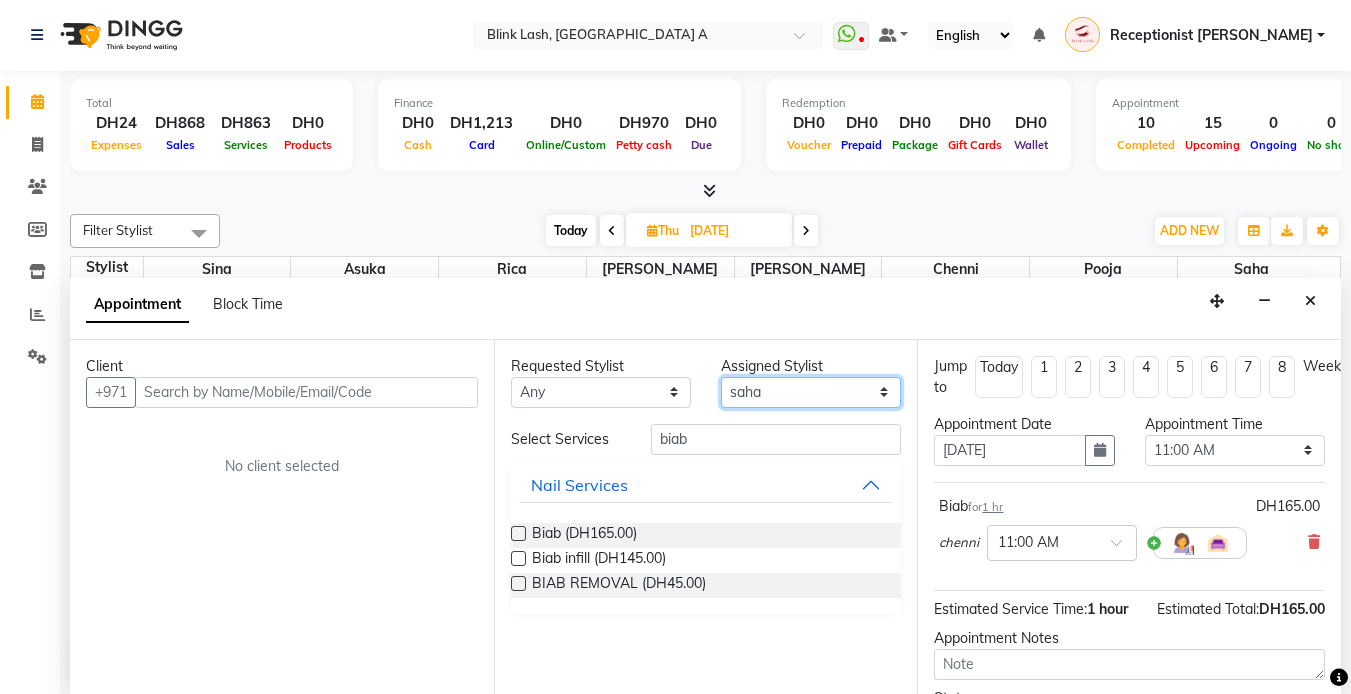 click on "Select [PERSON_NAME] [PERSON_NAME] pooja [PERSON_NAME]" at bounding box center [811, 392] 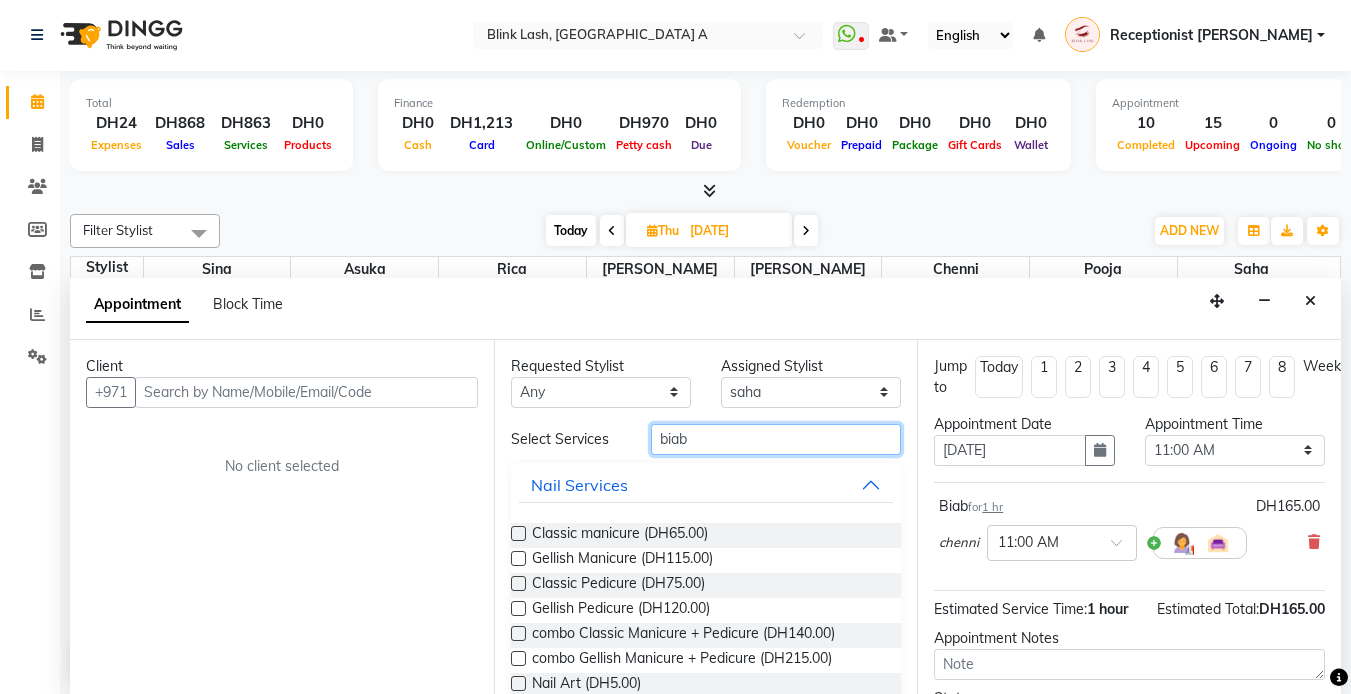 click on "biab" at bounding box center [776, 439] 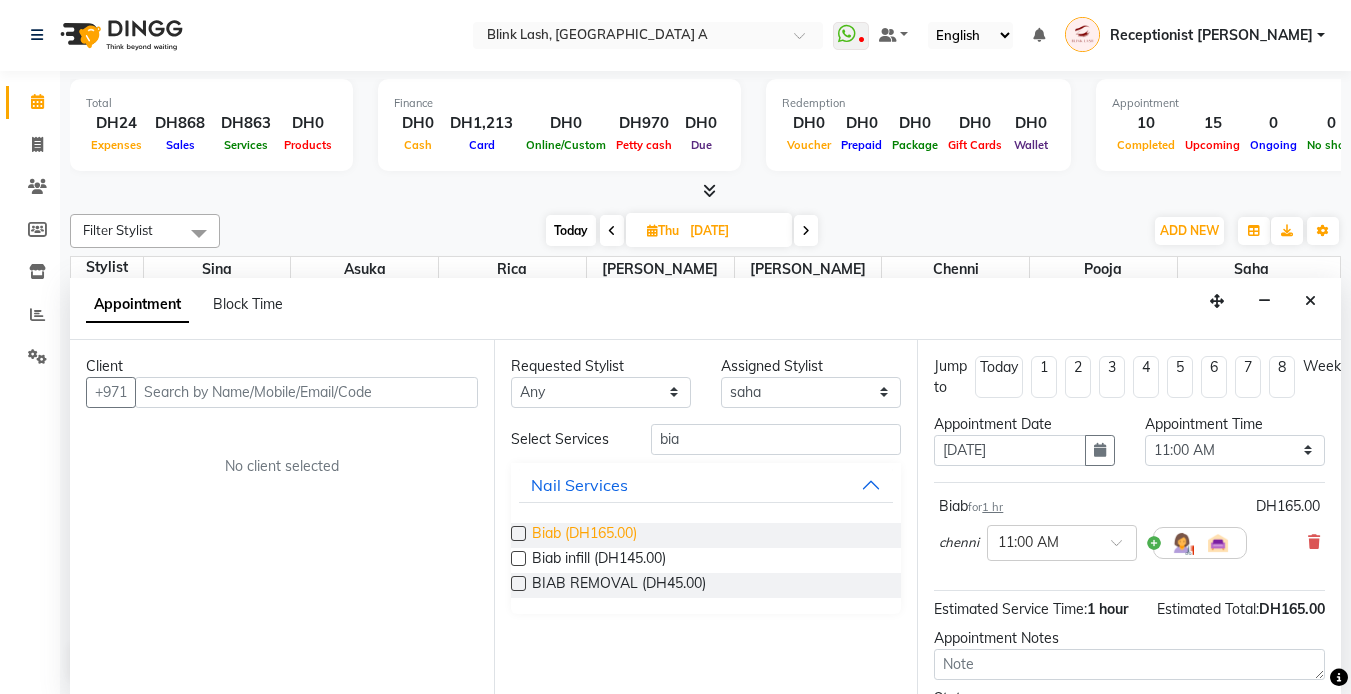 click on "Biab (DH165.00)" at bounding box center (584, 535) 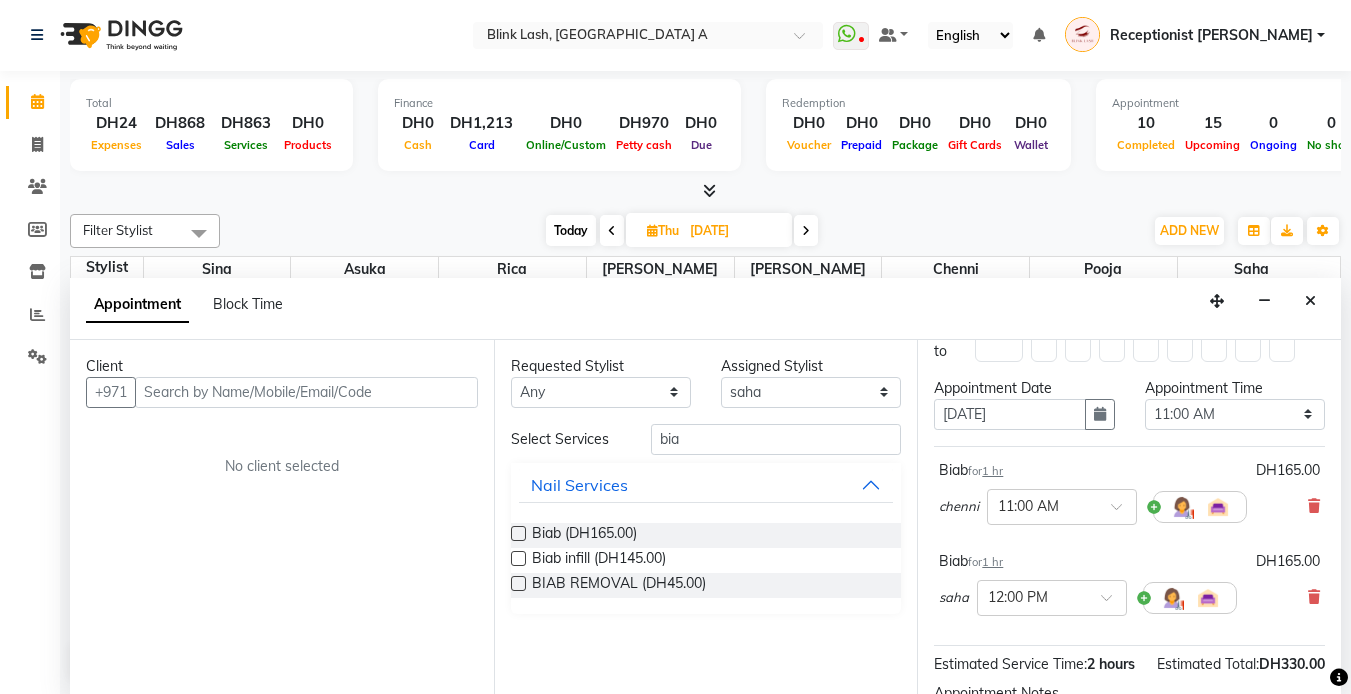 scroll, scrollTop: 100, scrollLeft: 0, axis: vertical 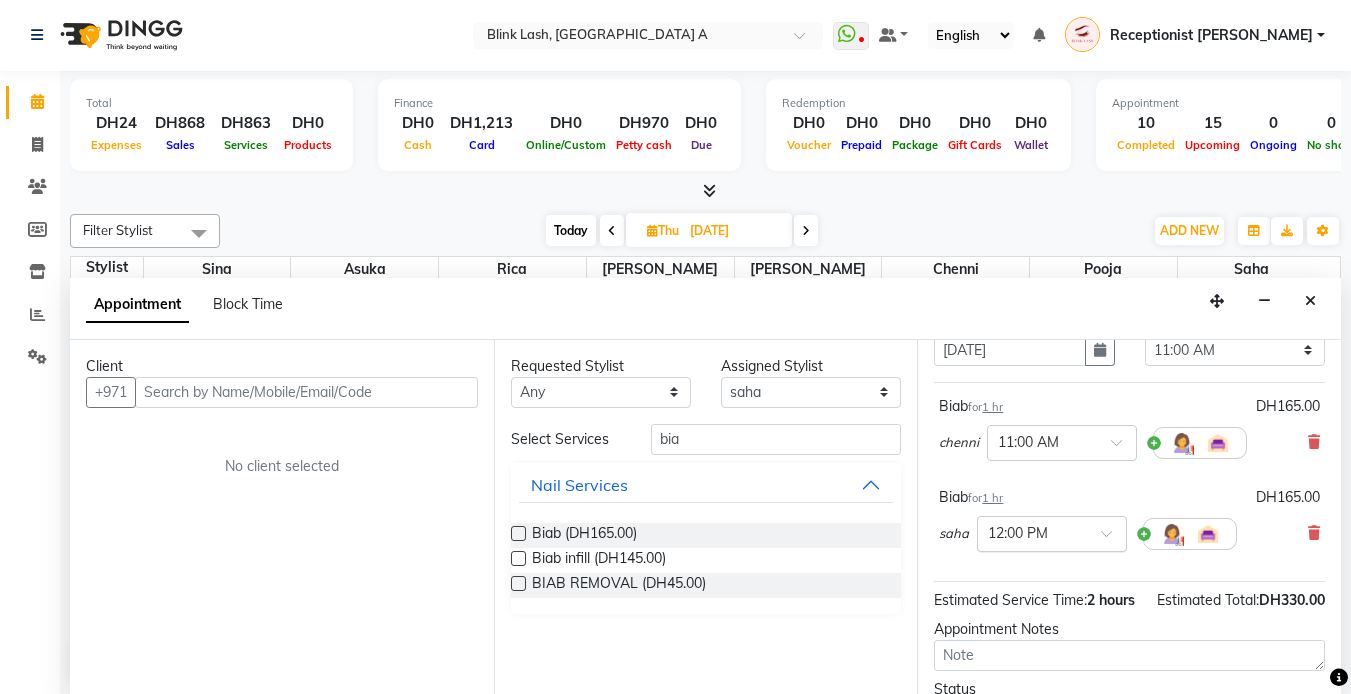 click at bounding box center (1113, 539) 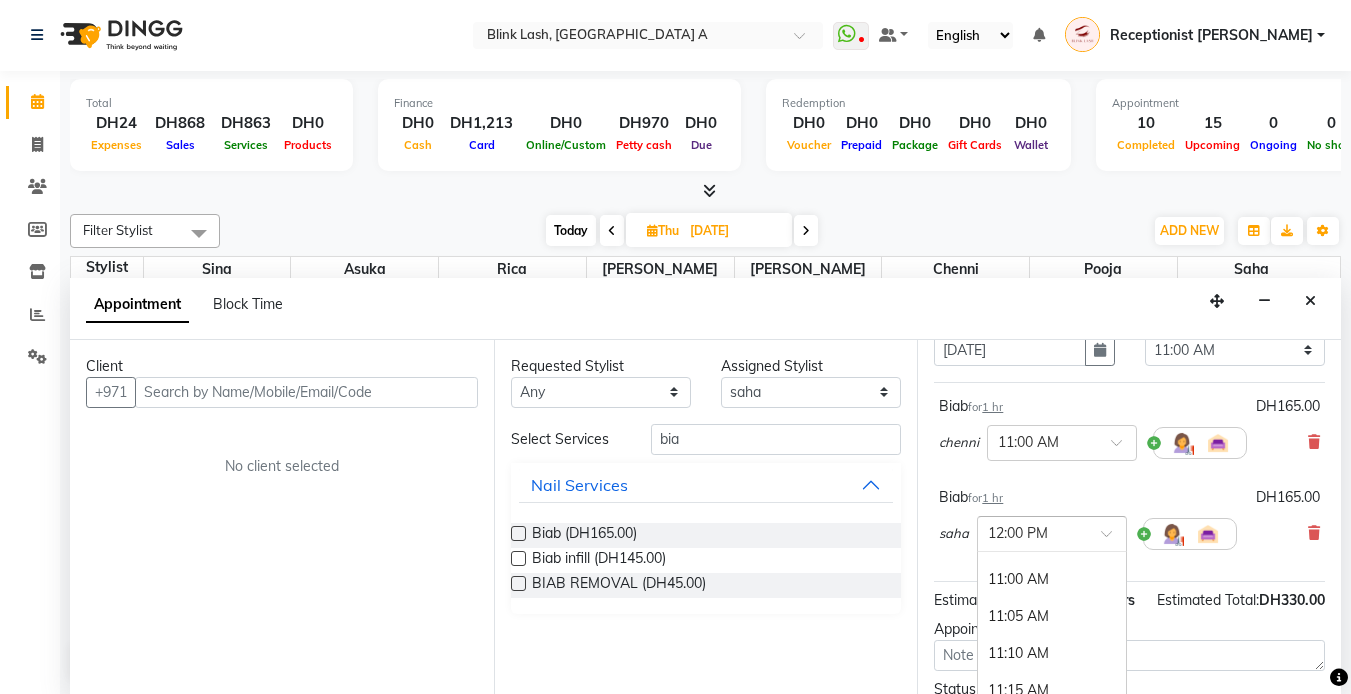 scroll, scrollTop: 388, scrollLeft: 0, axis: vertical 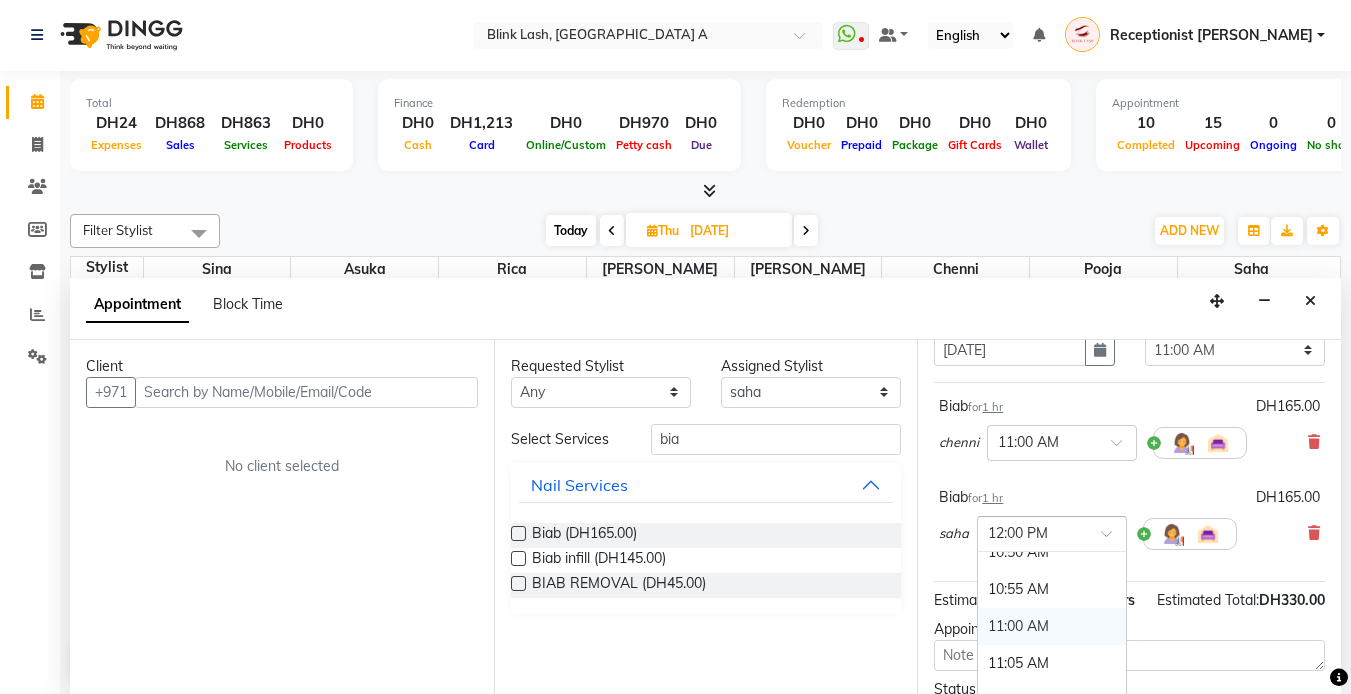 click on "11:00 AM" at bounding box center [1052, 626] 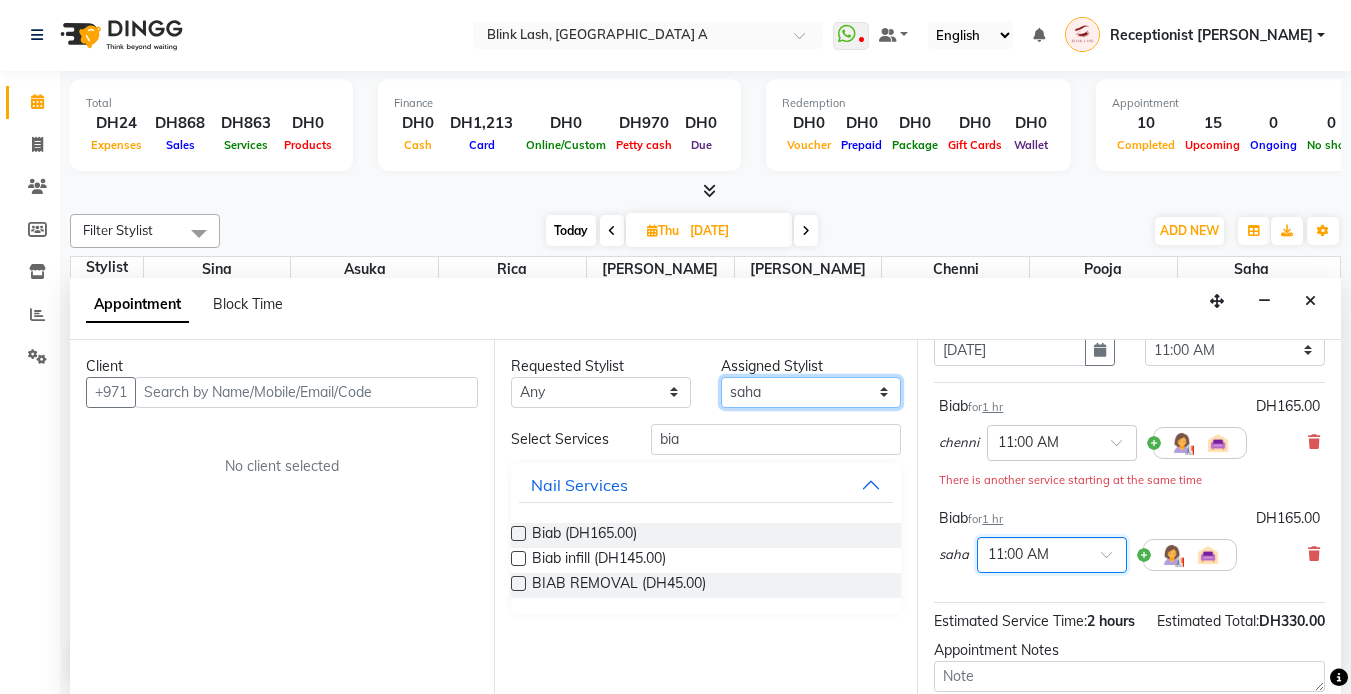 click on "Select [PERSON_NAME] [PERSON_NAME] pooja [PERSON_NAME]" at bounding box center [811, 392] 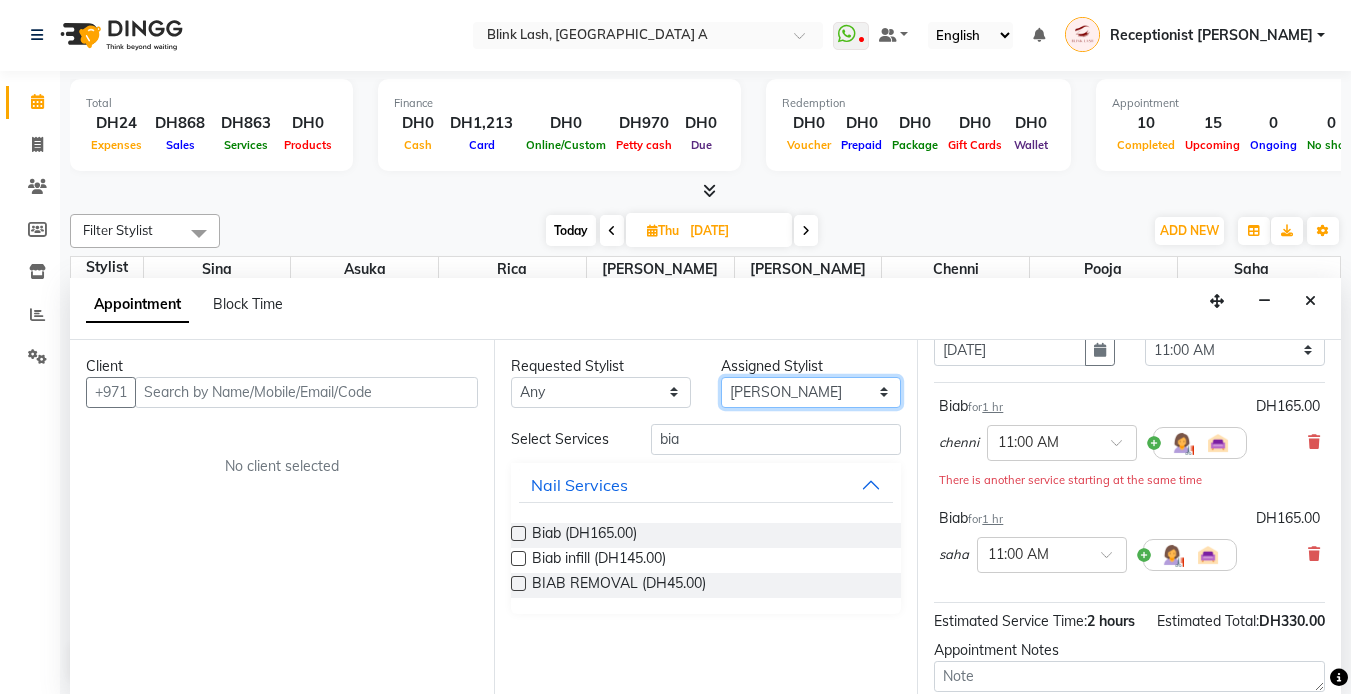 click on "Select [PERSON_NAME] [PERSON_NAME] pooja [PERSON_NAME]" at bounding box center (811, 392) 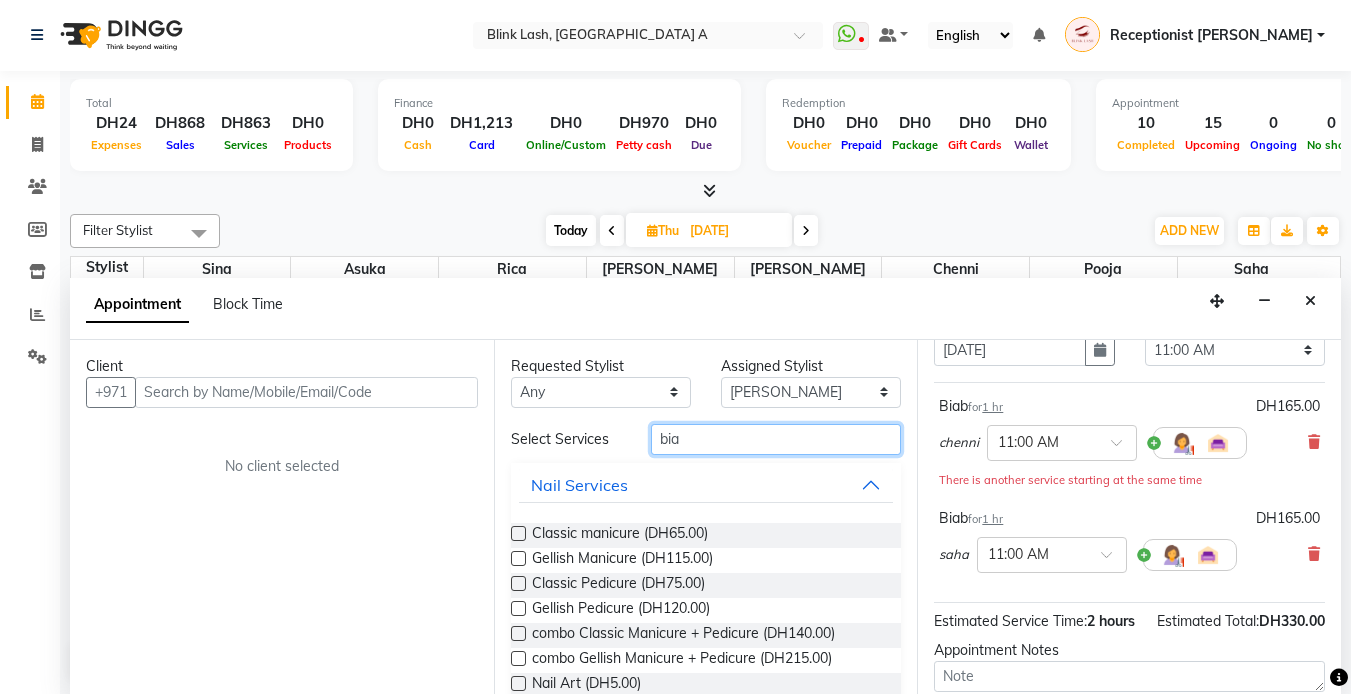 click on "bia" at bounding box center [776, 439] 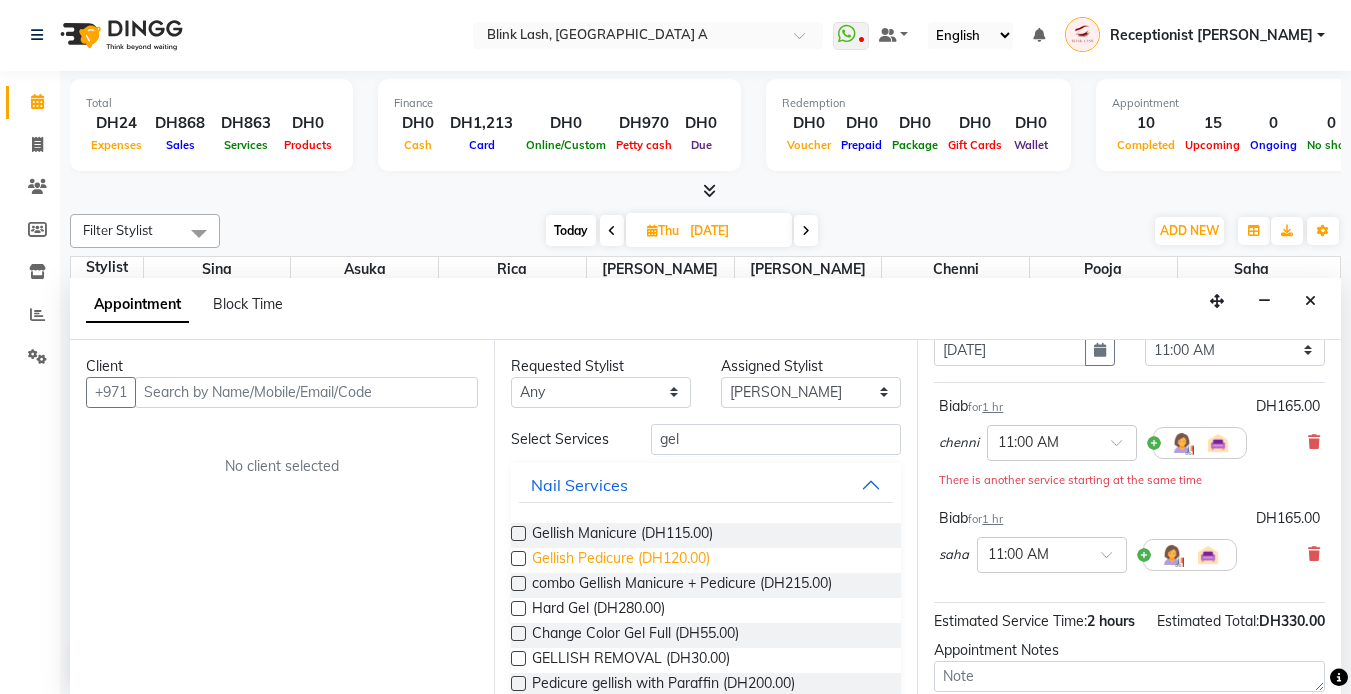 click on "Gellish Pedicure (DH120.00)" at bounding box center [621, 560] 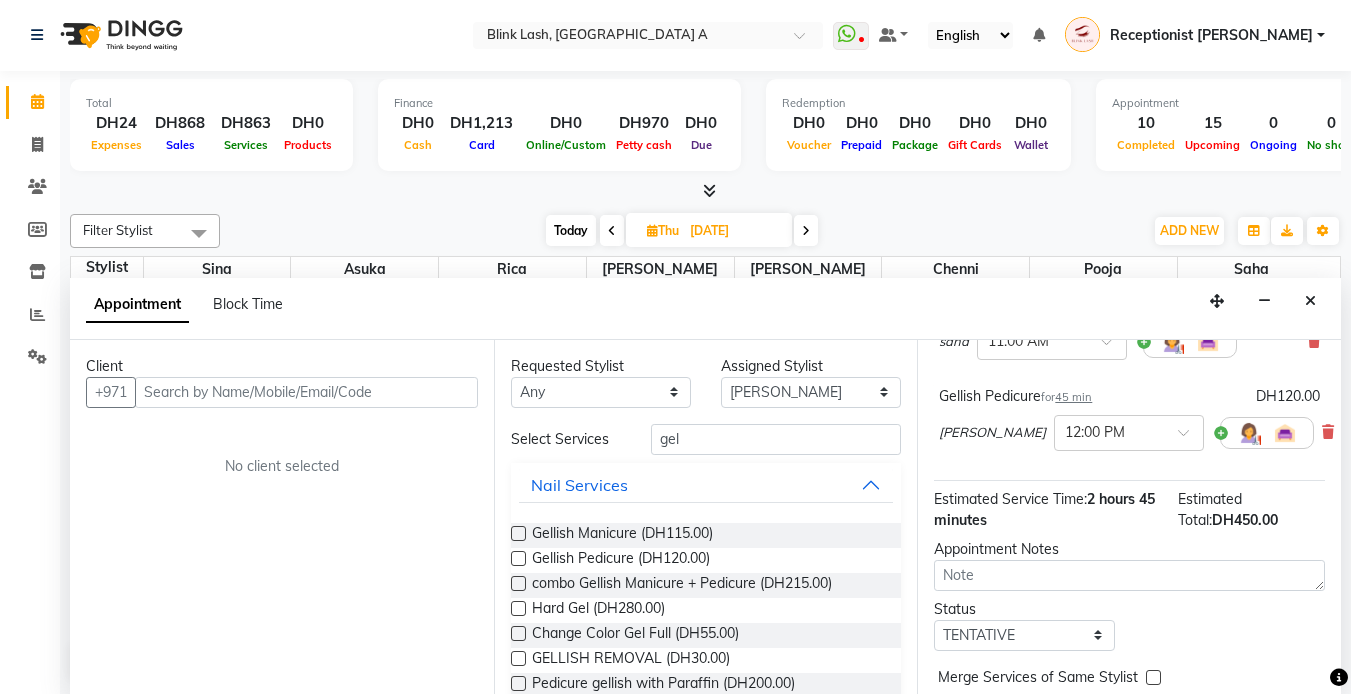scroll, scrollTop: 300, scrollLeft: 0, axis: vertical 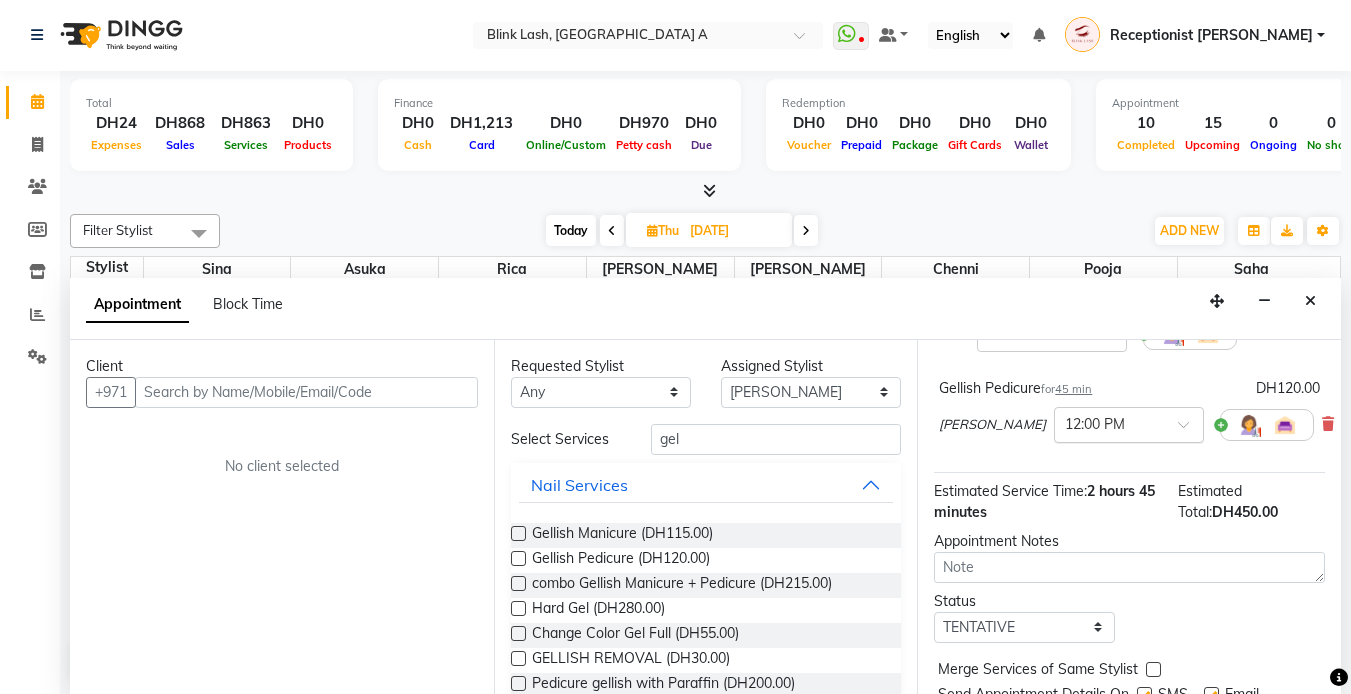 click at bounding box center (1190, 430) 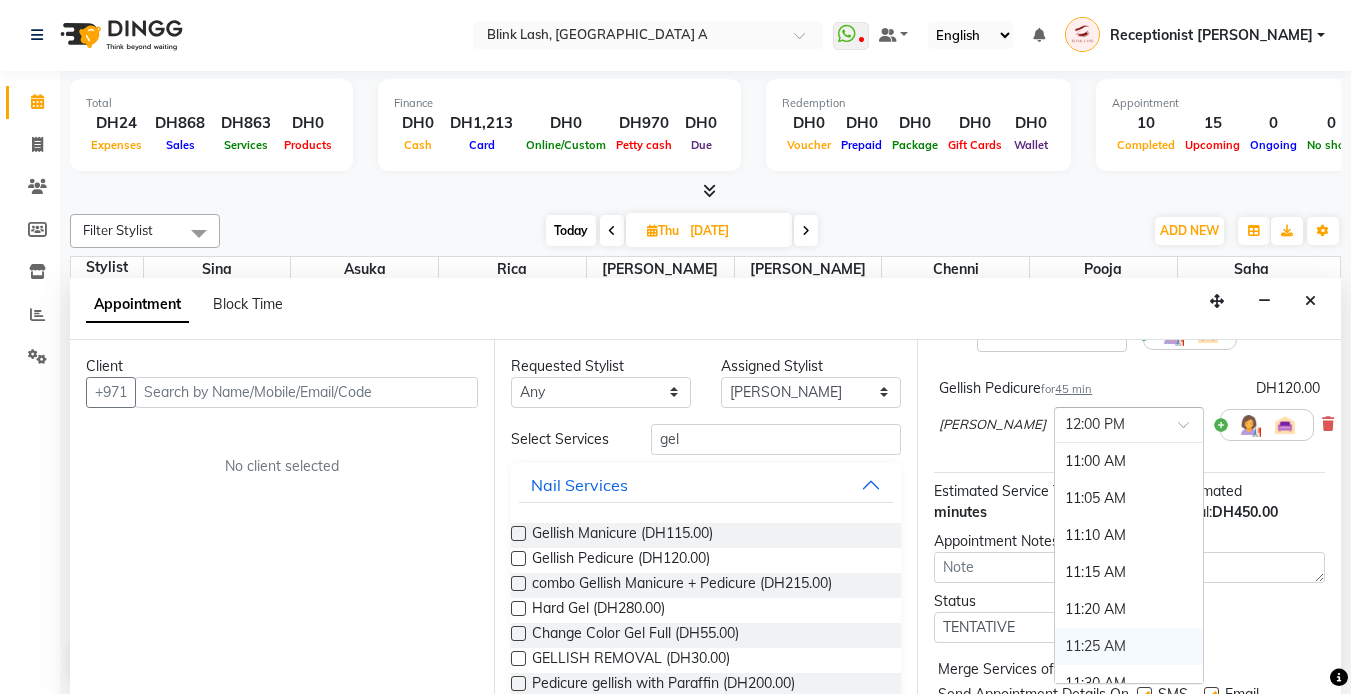 scroll, scrollTop: 388, scrollLeft: 0, axis: vertical 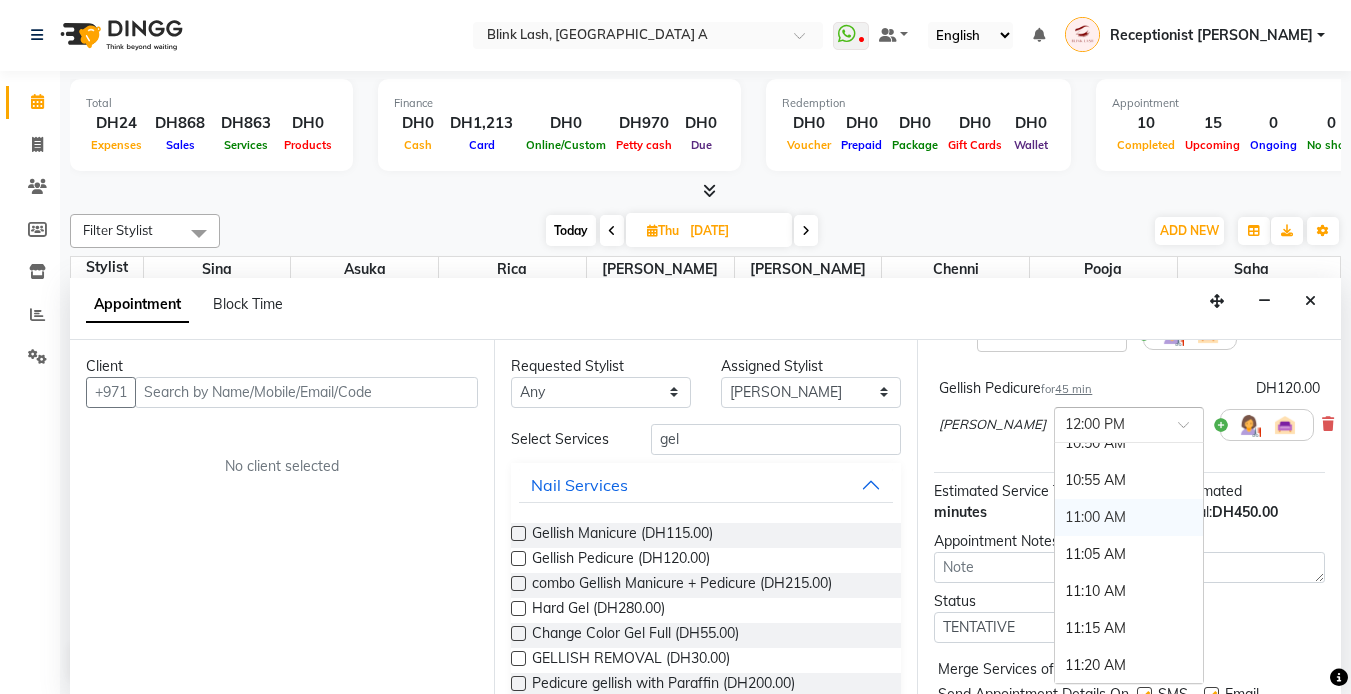 click on "11:00 AM" at bounding box center [1129, 517] 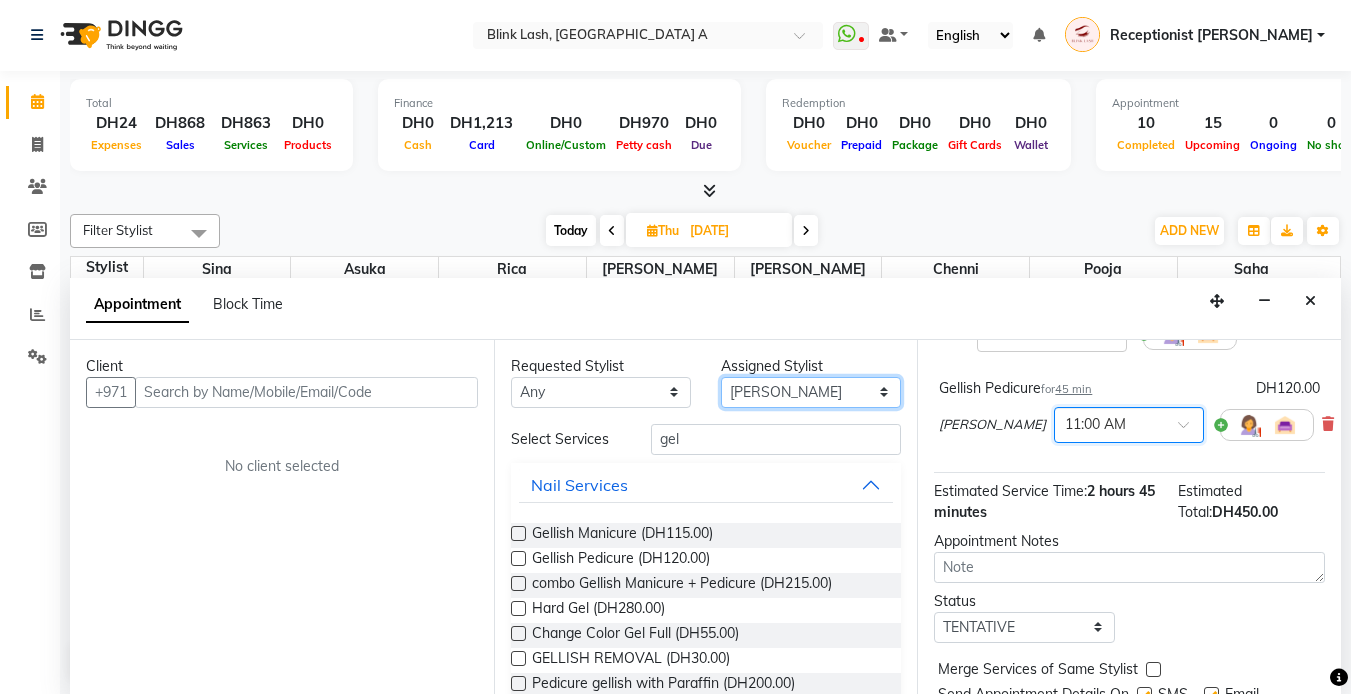 click on "Select [PERSON_NAME] [PERSON_NAME] pooja [PERSON_NAME]" at bounding box center [811, 392] 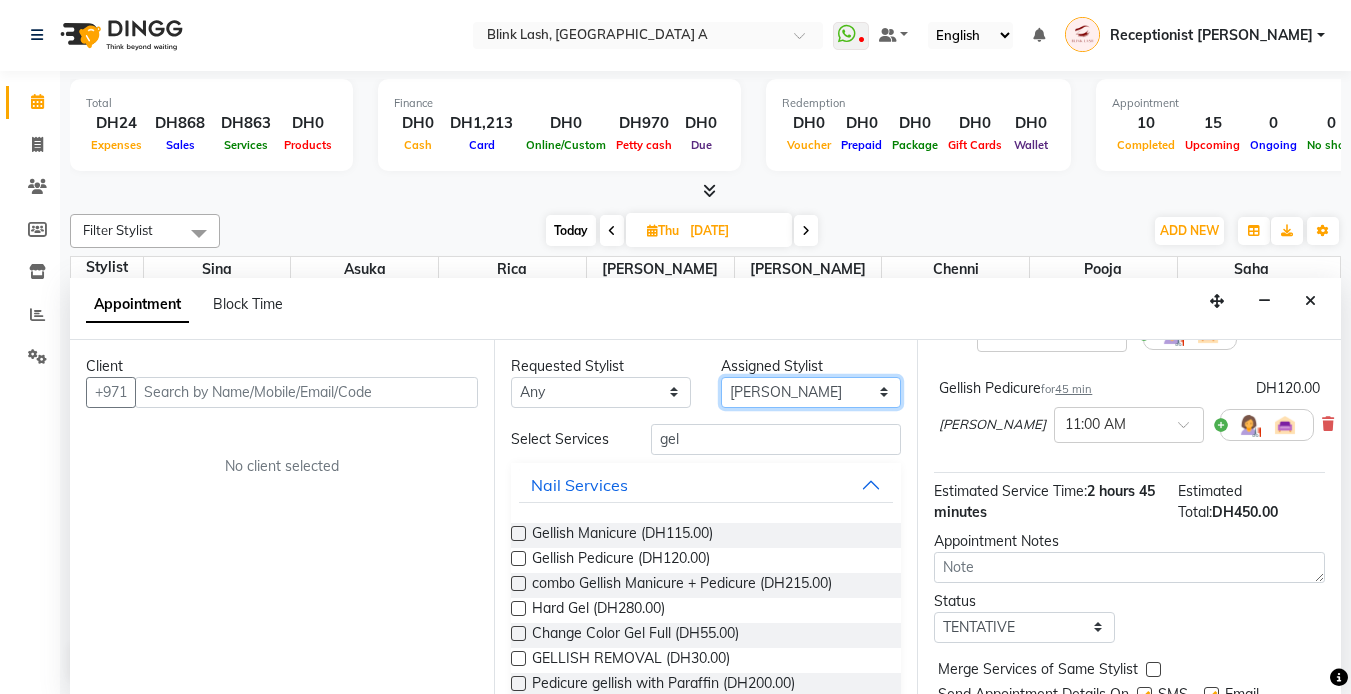 click on "Select [PERSON_NAME] [PERSON_NAME] pooja [PERSON_NAME]" at bounding box center (811, 392) 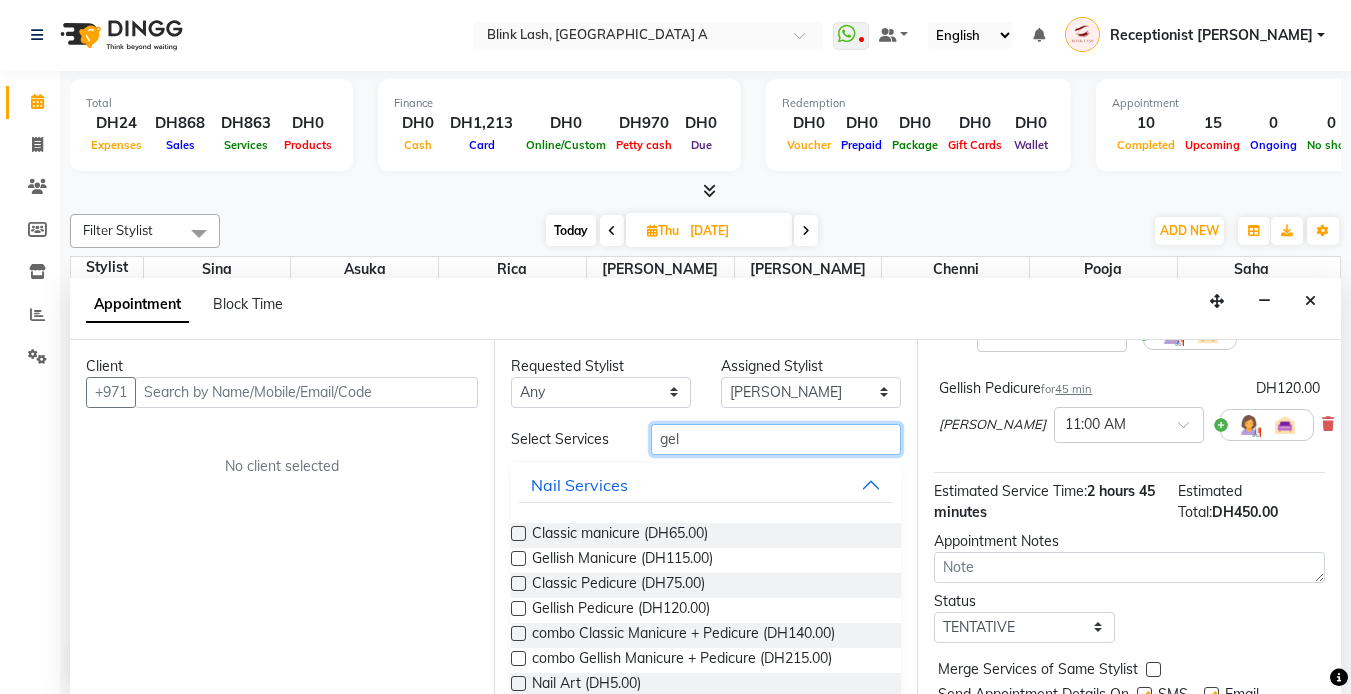 click on "gel" at bounding box center (776, 439) 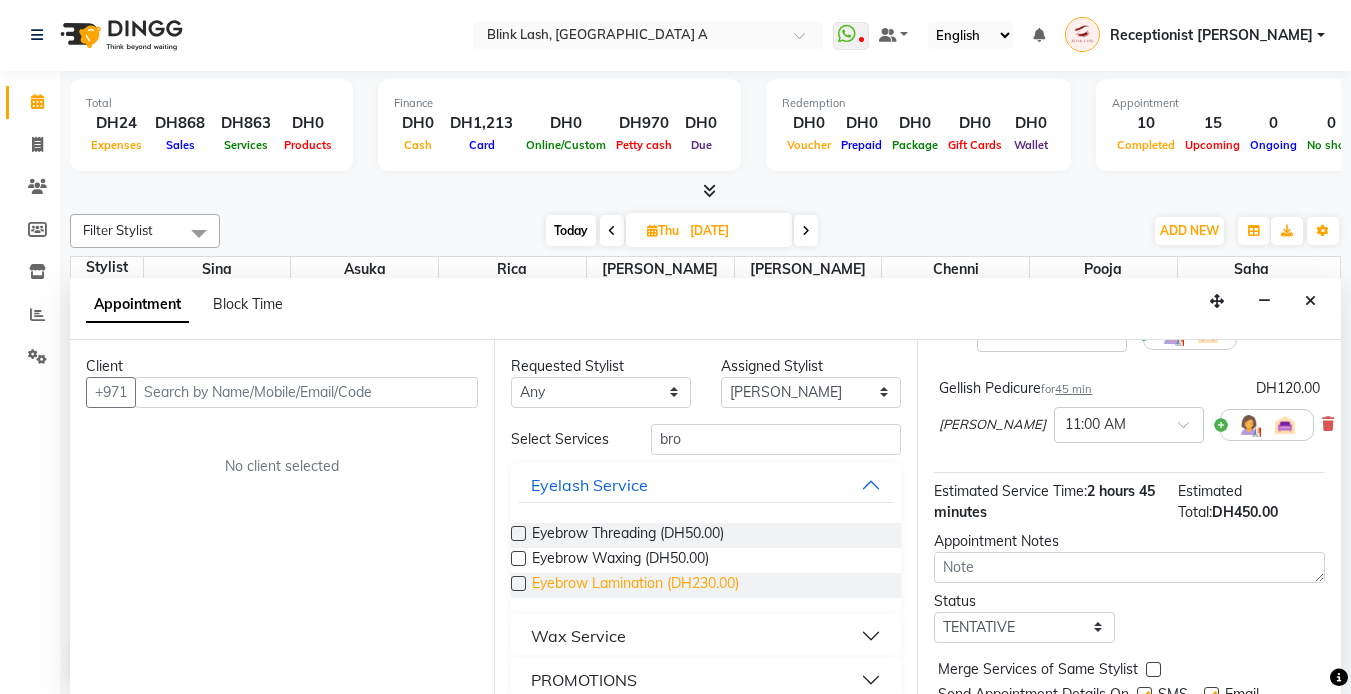 click on "Eyebrow Lamination (DH230.00)" at bounding box center (635, 585) 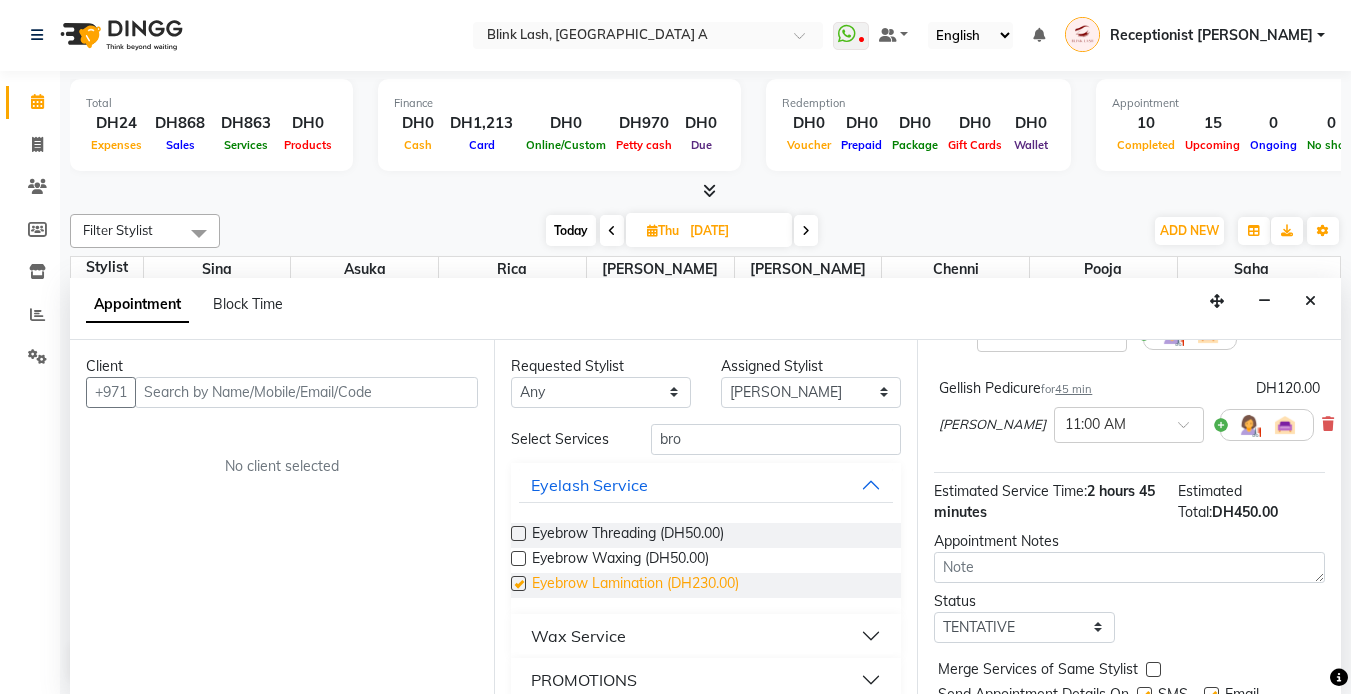 scroll, scrollTop: 300, scrollLeft: 0, axis: vertical 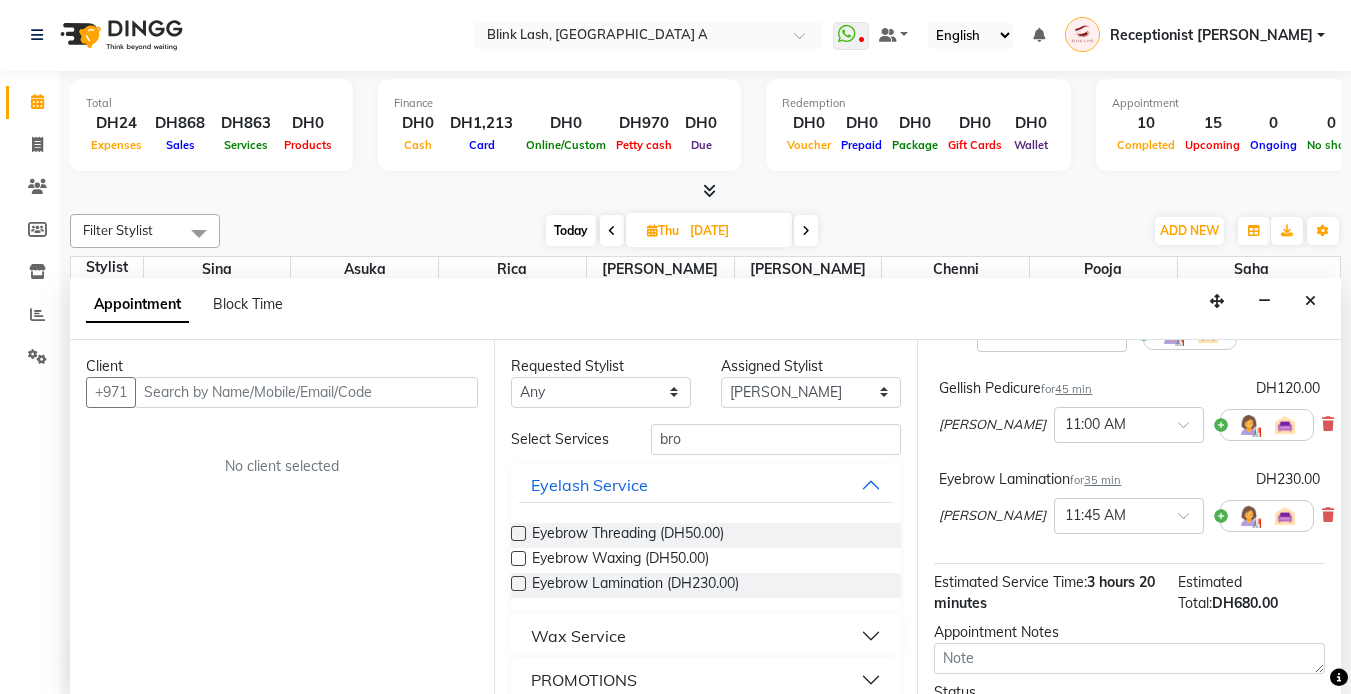 click on "[PERSON_NAME] × 11:45 AM" at bounding box center [1126, 516] 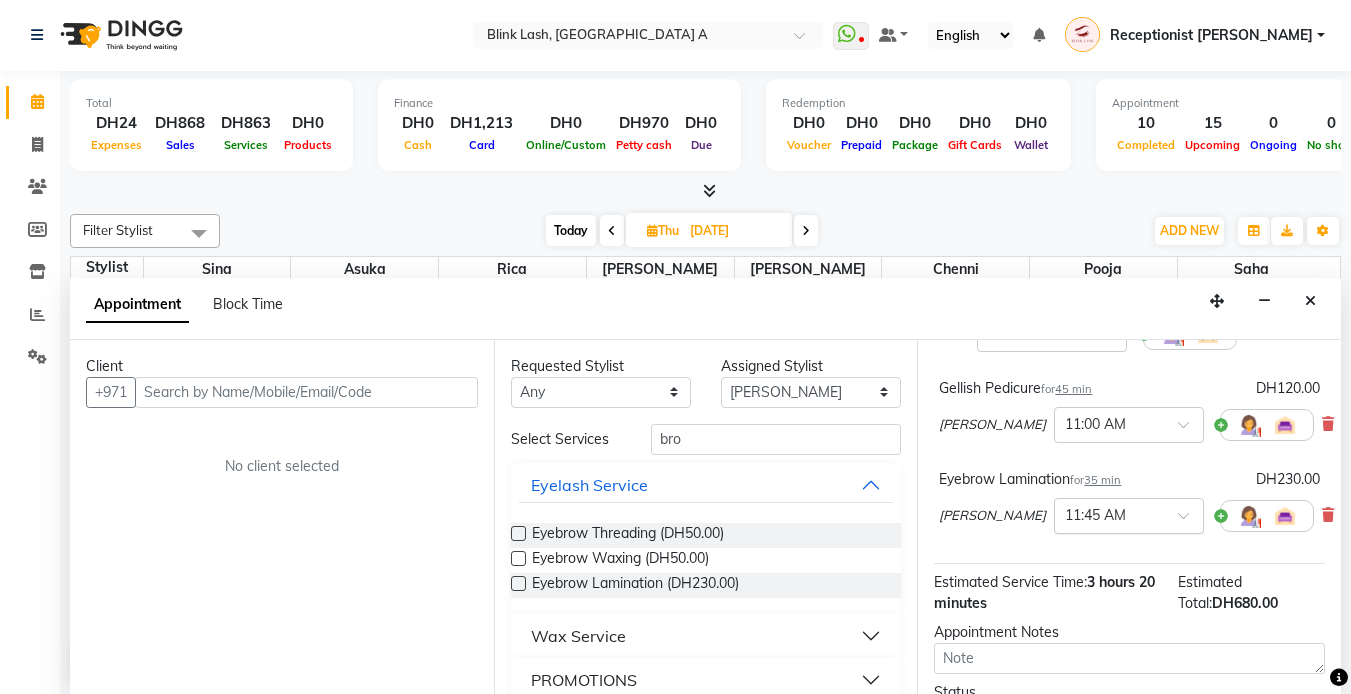 click on "× 11:45 AM" at bounding box center [1129, 516] 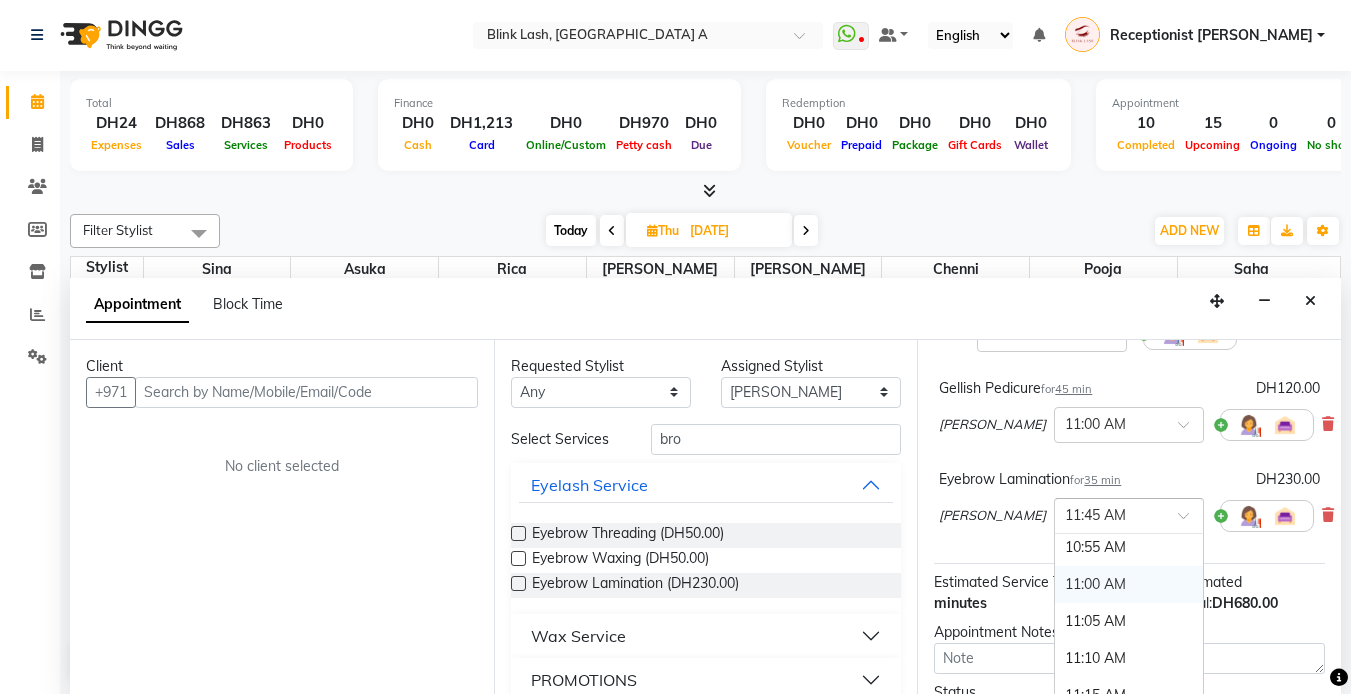 scroll, scrollTop: 377, scrollLeft: 0, axis: vertical 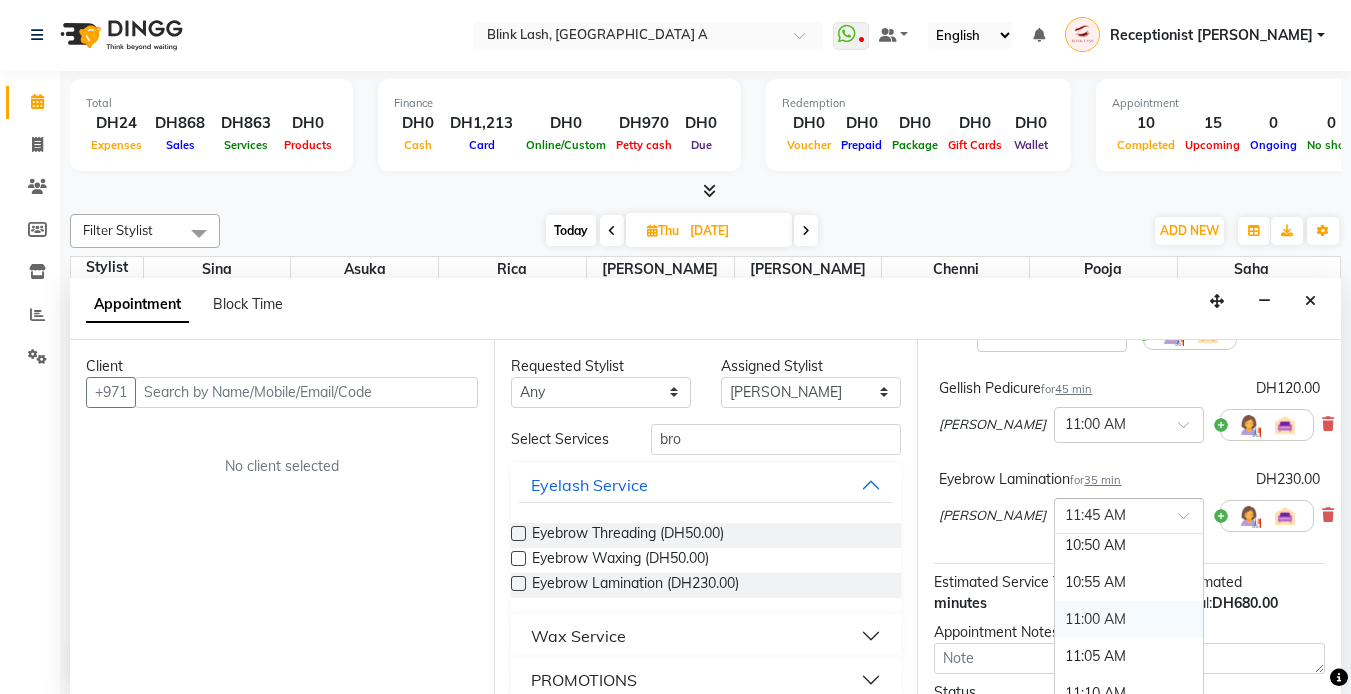 click on "11:00 AM" at bounding box center [1129, 619] 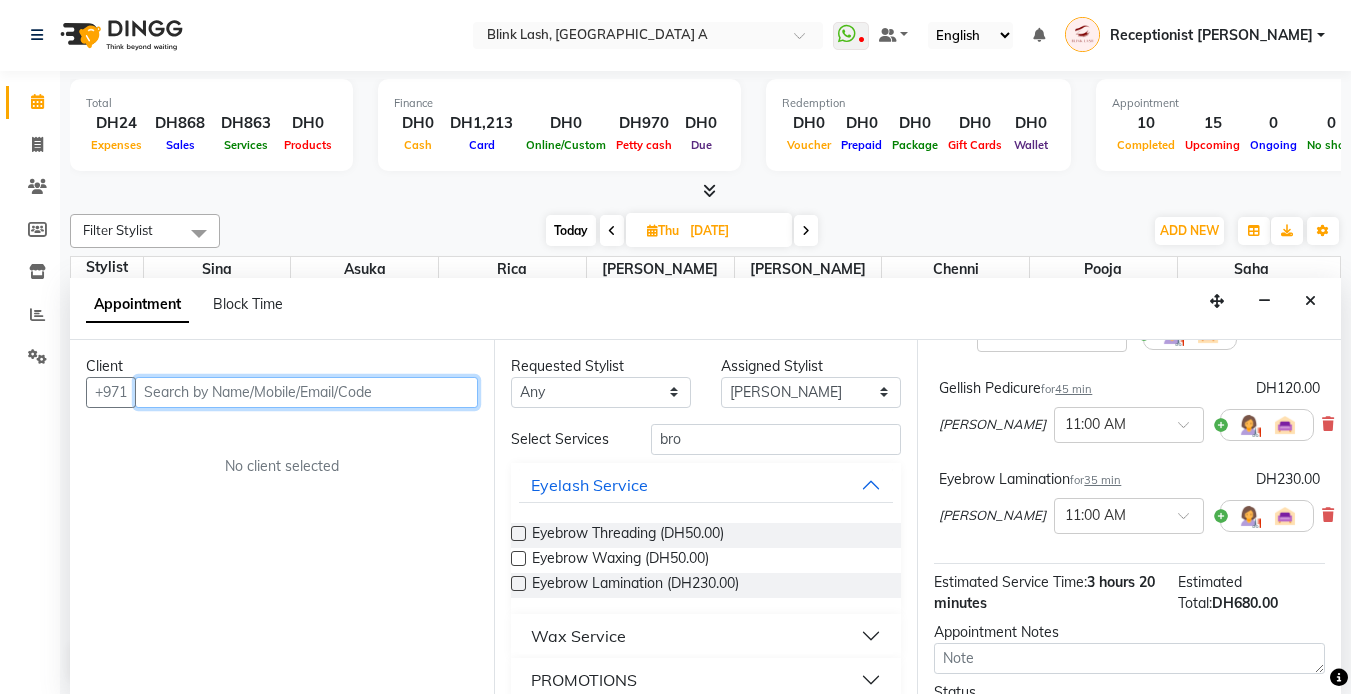 click at bounding box center [306, 392] 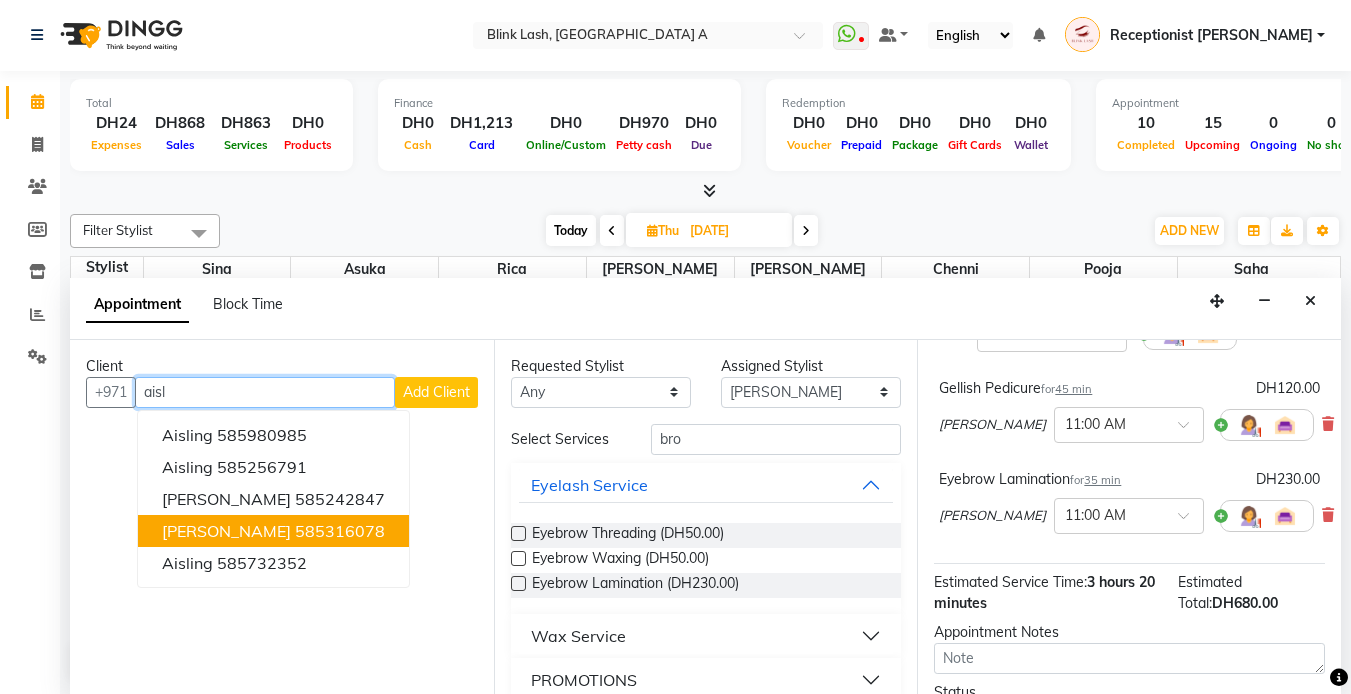 click on "585316078" at bounding box center [340, 531] 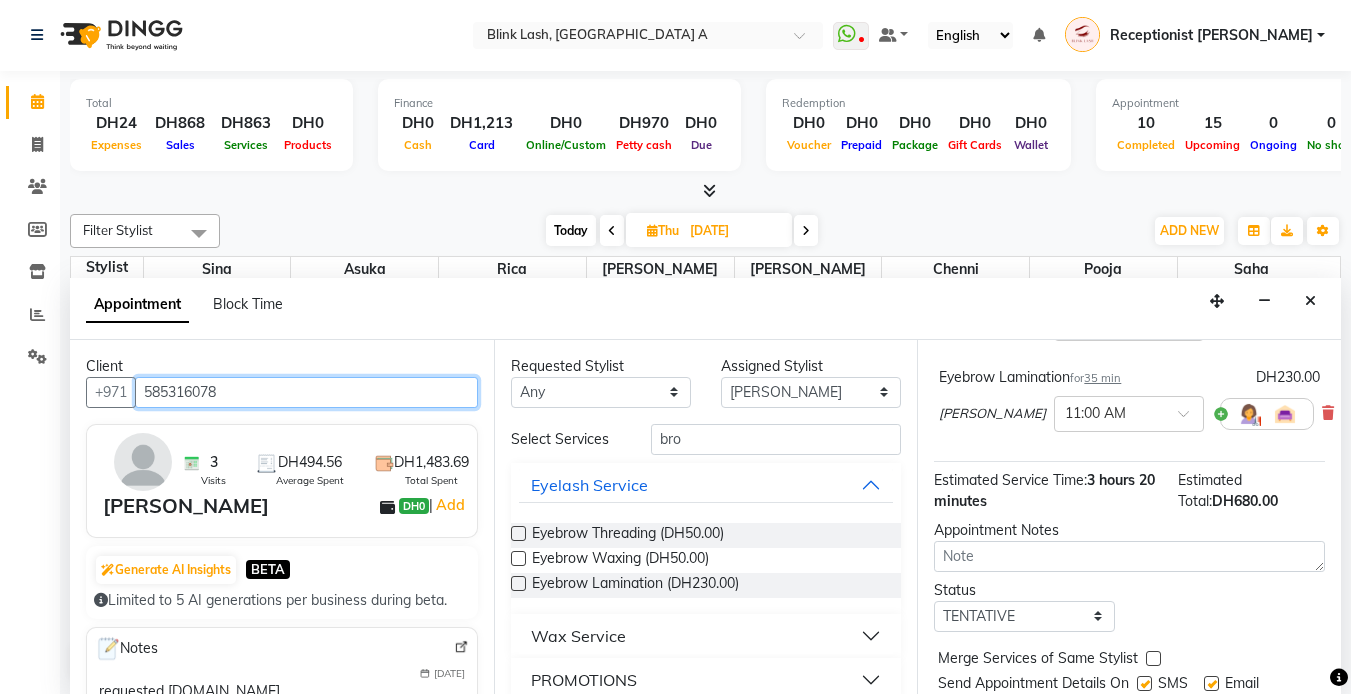 scroll, scrollTop: 502, scrollLeft: 0, axis: vertical 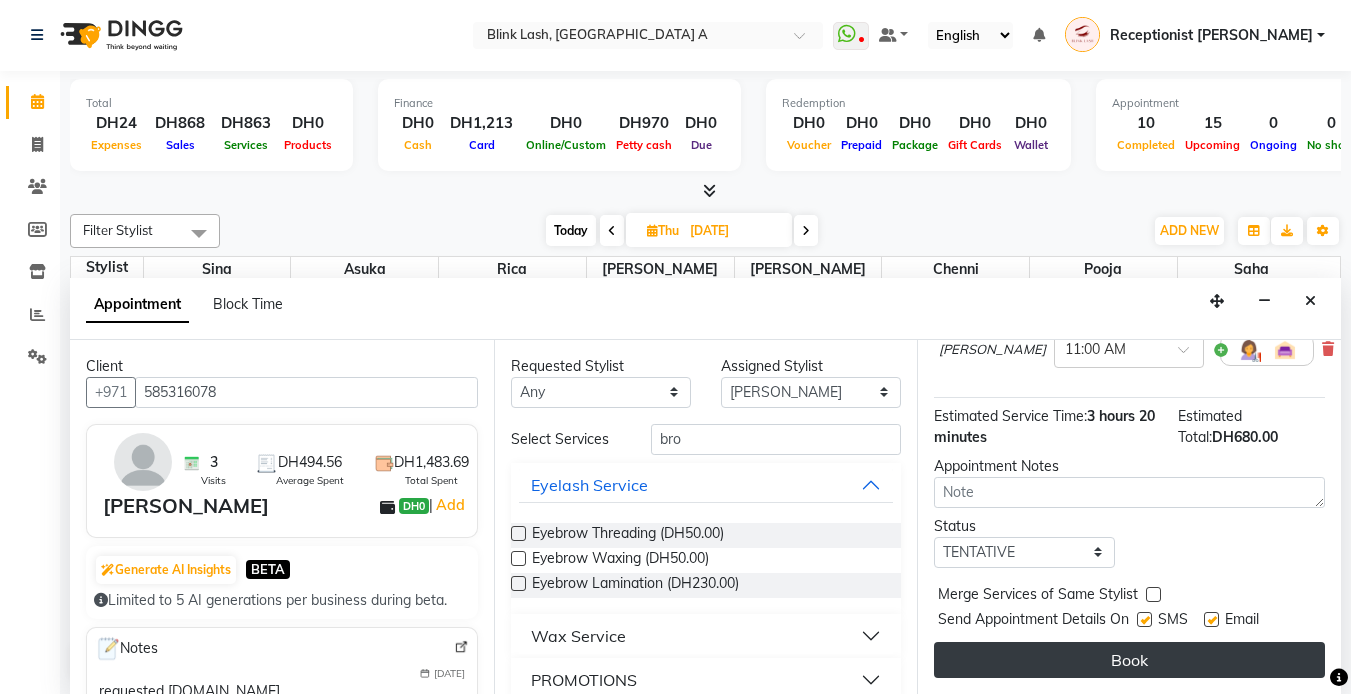 click on "Book" at bounding box center (1129, 660) 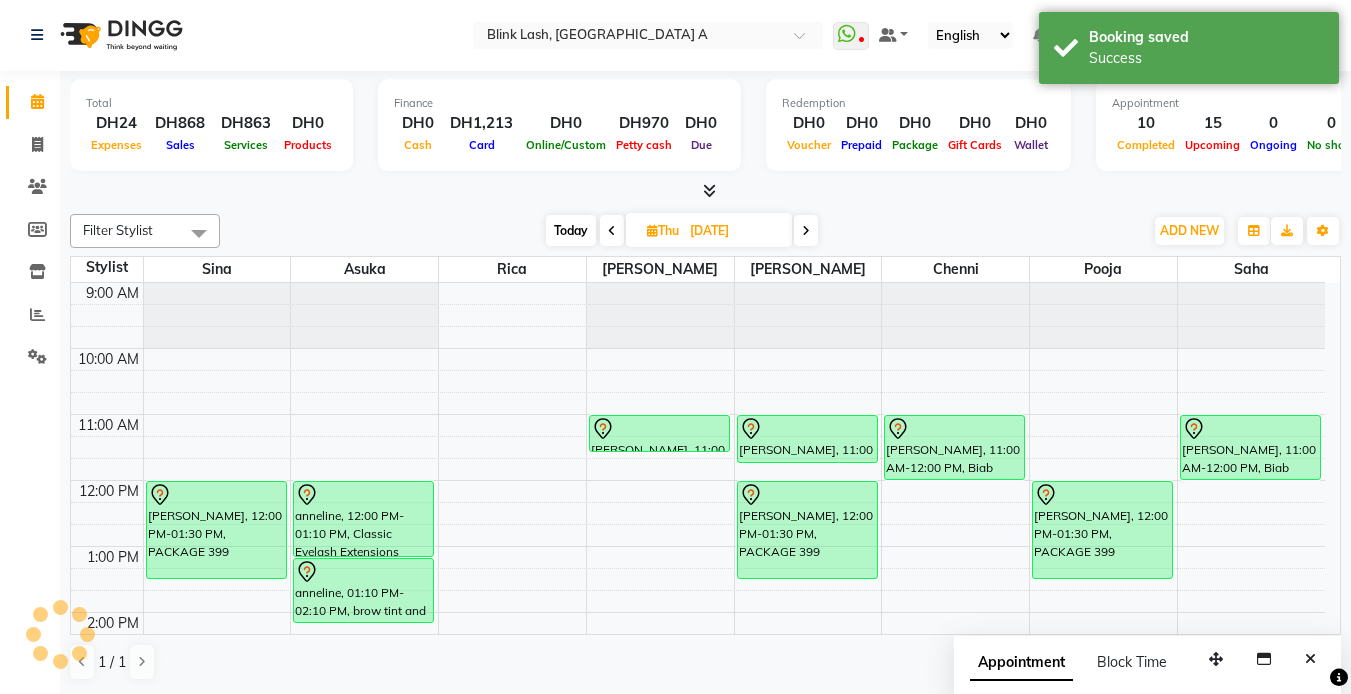 scroll, scrollTop: 0, scrollLeft: 0, axis: both 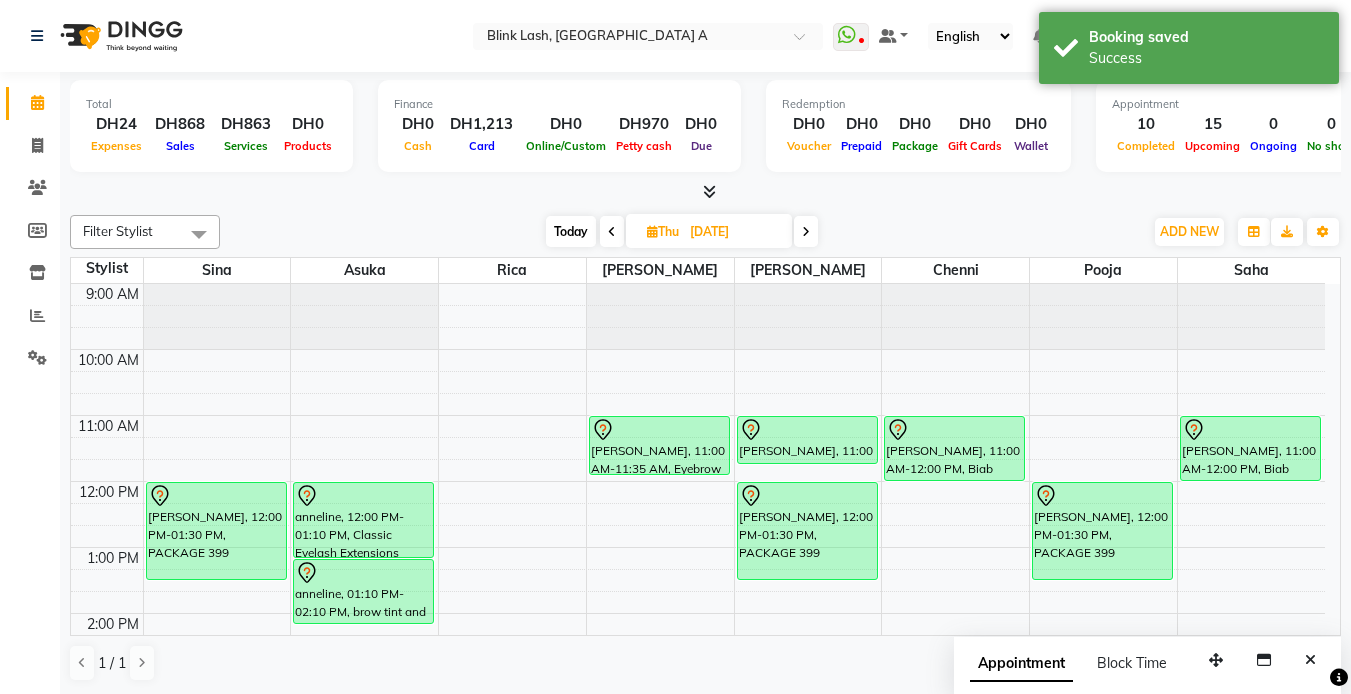 drag, startPoint x: 646, startPoint y: 451, endPoint x: 650, endPoint y: 471, distance: 20.396078 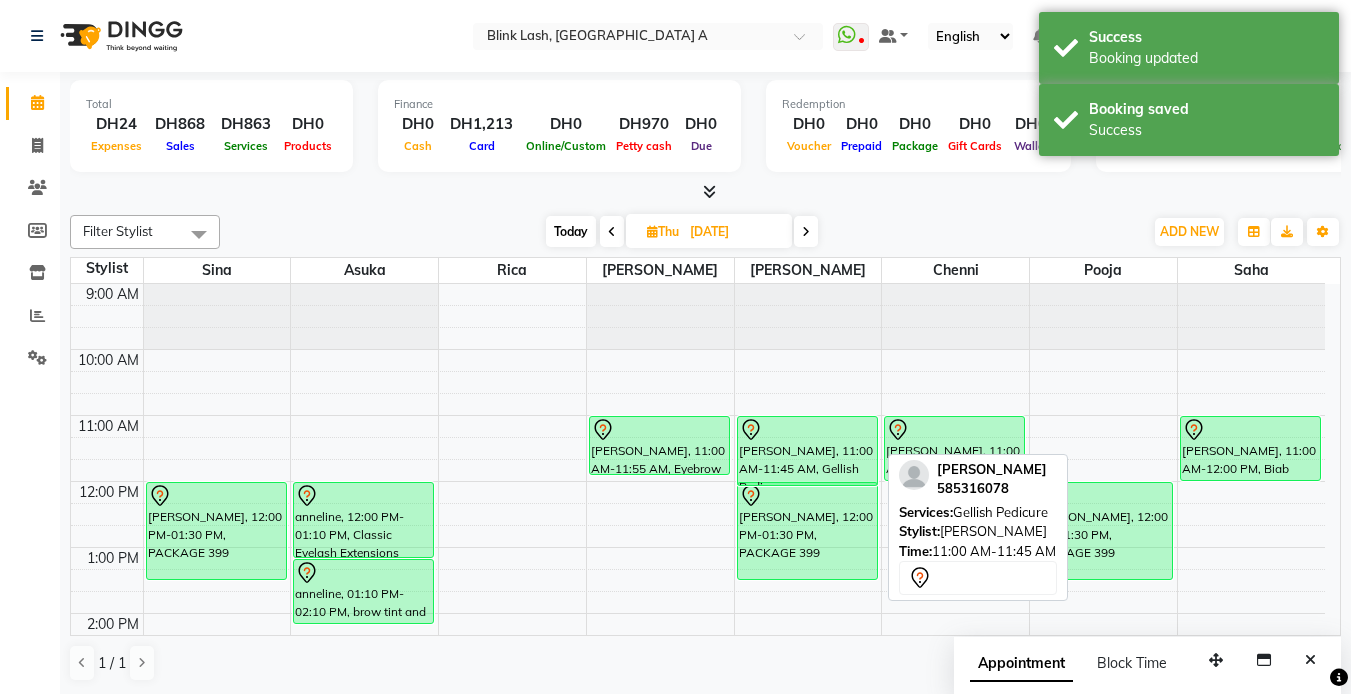 click on "[PERSON_NAME], 11:00 AM-11:45 AM, Gellish Pedicure             [PERSON_NAME], 12:00 PM-01:30 PM, PACKAGE 399             Mai Stack, 04:00 PM-05:05 PM, Gellish Pedicure             [PERSON_NAME], 06:15 PM-07:10 PM, Change Color Gel Full             [PERSON_NAME], 11:00 AM-11:45 AM, Gellish Pedicure" at bounding box center [808, 778] 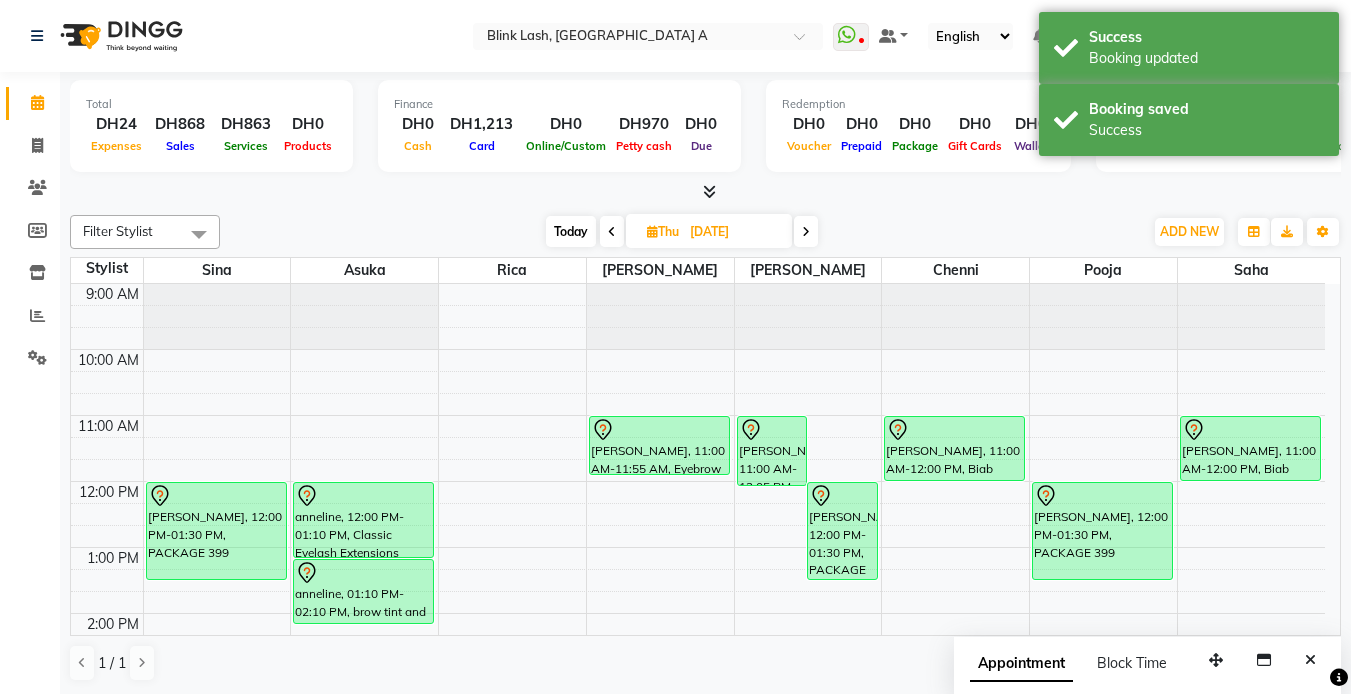 click on "Today" at bounding box center [571, 231] 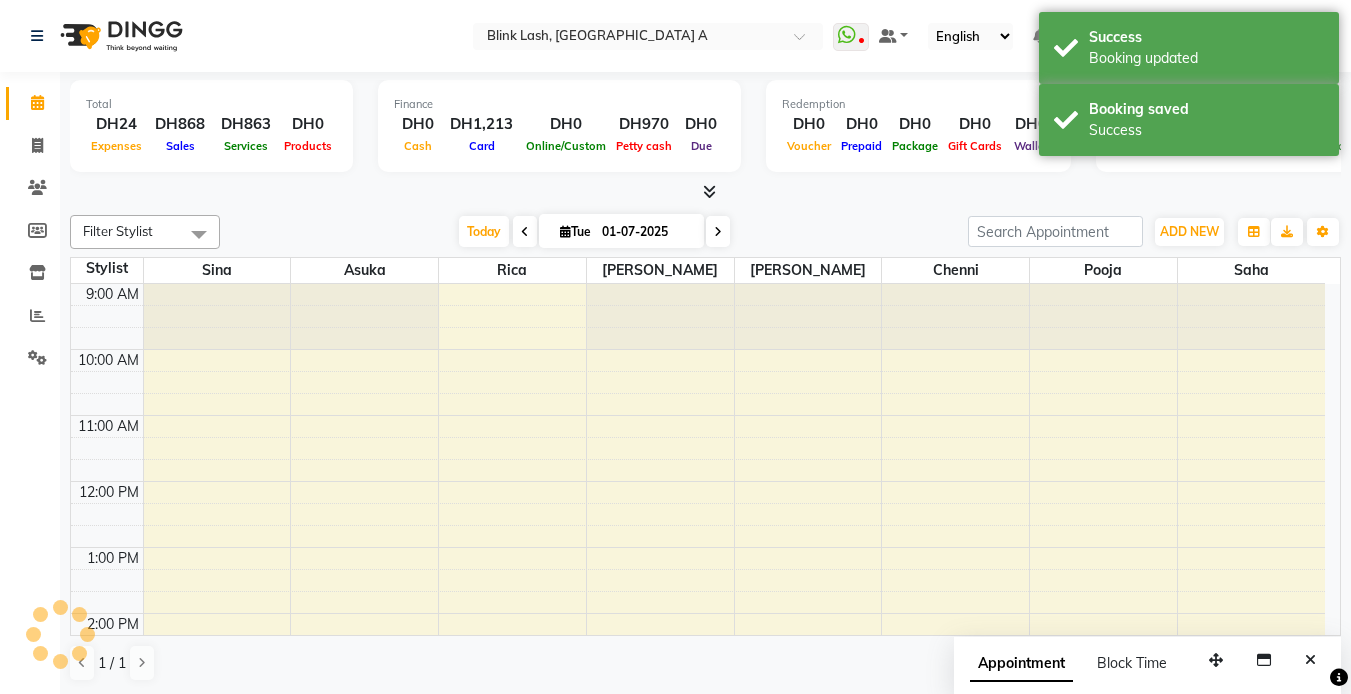 scroll, scrollTop: 463, scrollLeft: 0, axis: vertical 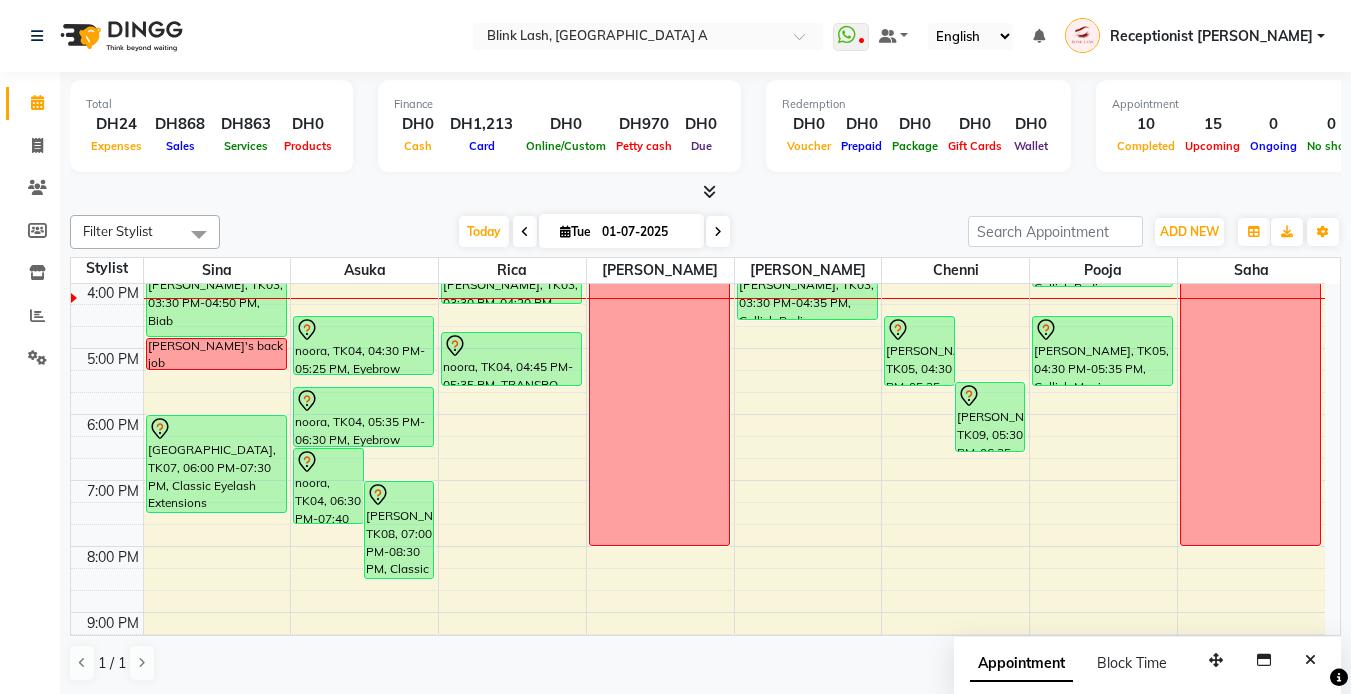click at bounding box center [565, 231] 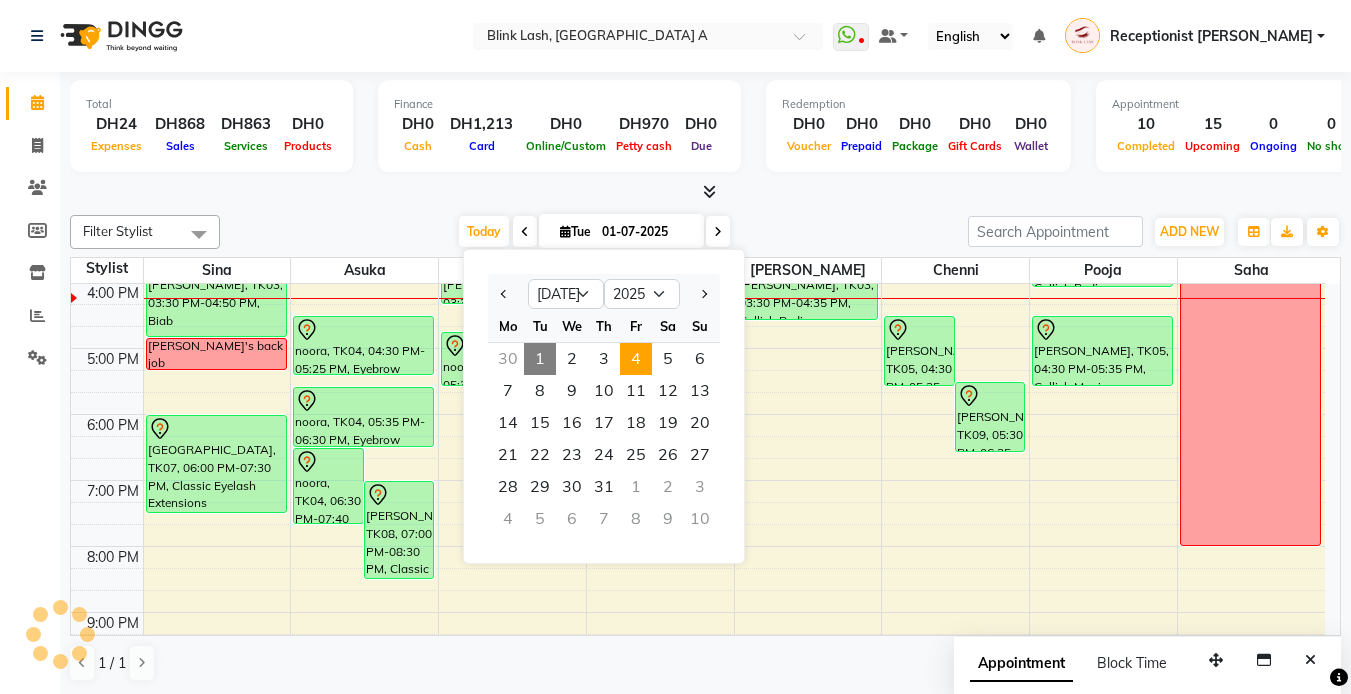 click on "4" at bounding box center (636, 359) 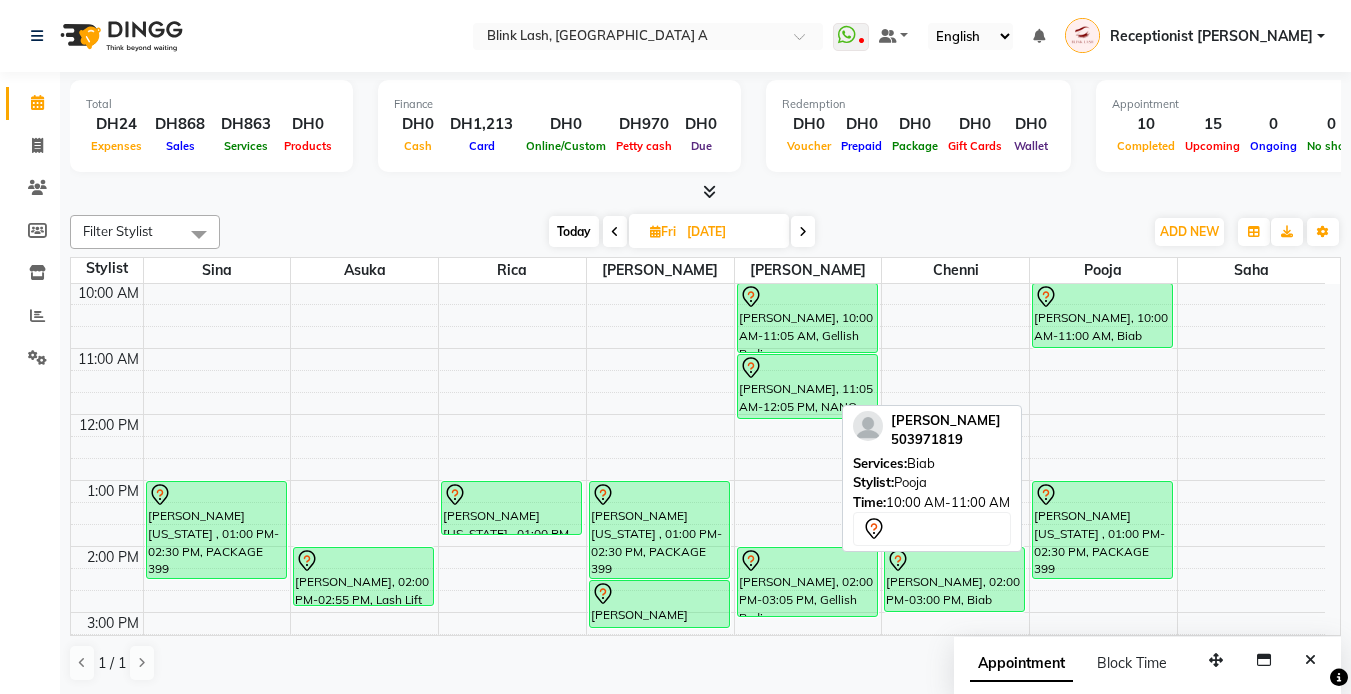 scroll, scrollTop: 200, scrollLeft: 0, axis: vertical 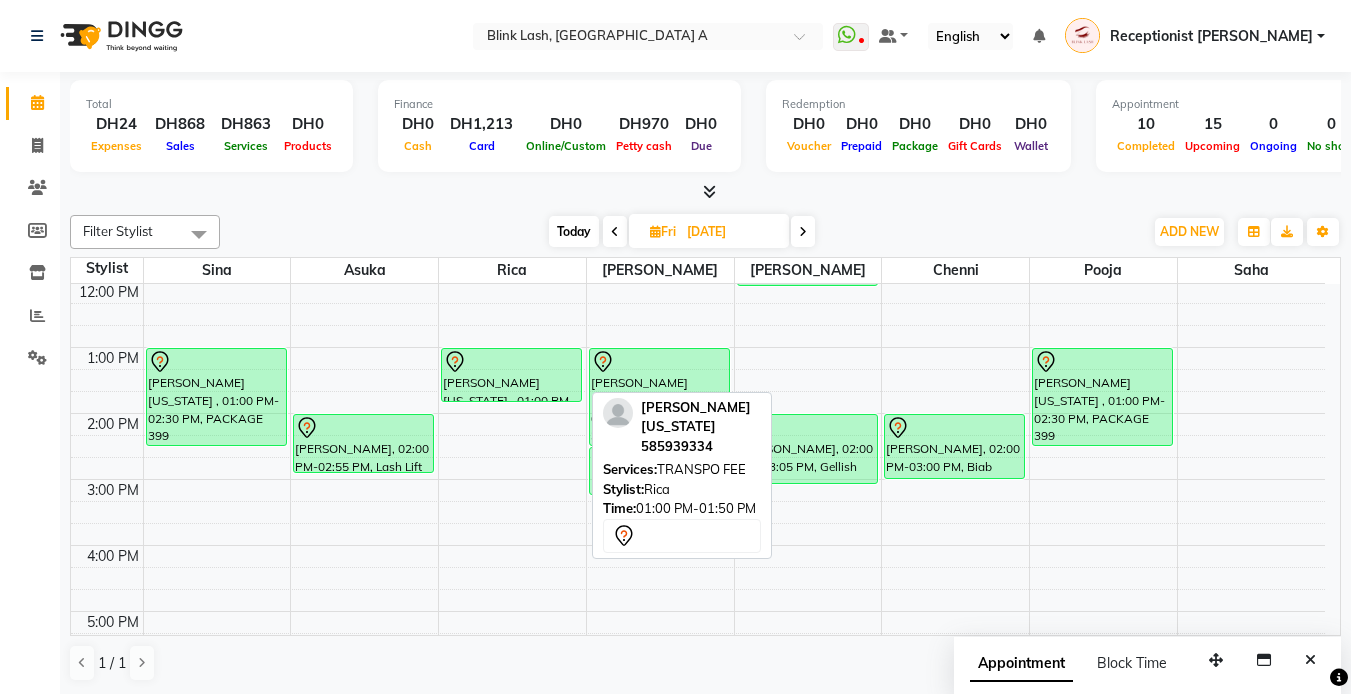 click on "[PERSON_NAME][US_STATE] , 01:00 PM-01:50 PM, TRANSPO FEE" at bounding box center [511, 375] 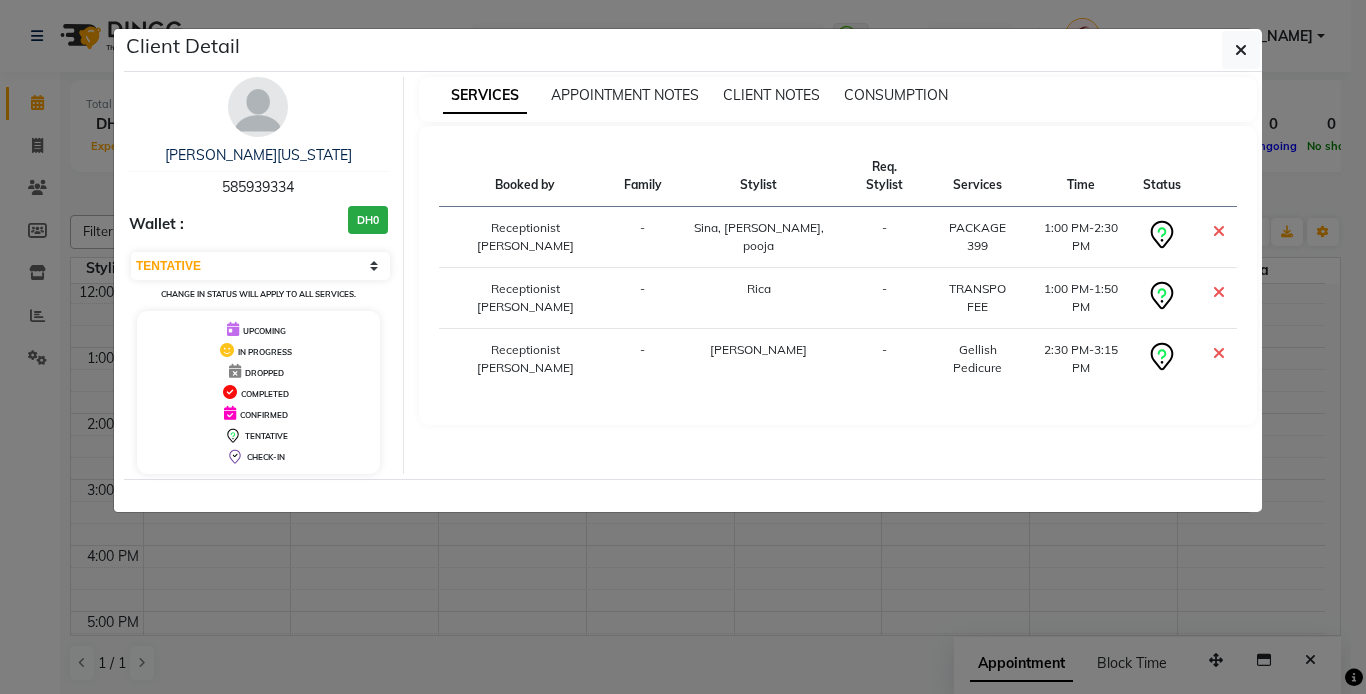 click at bounding box center (258, 107) 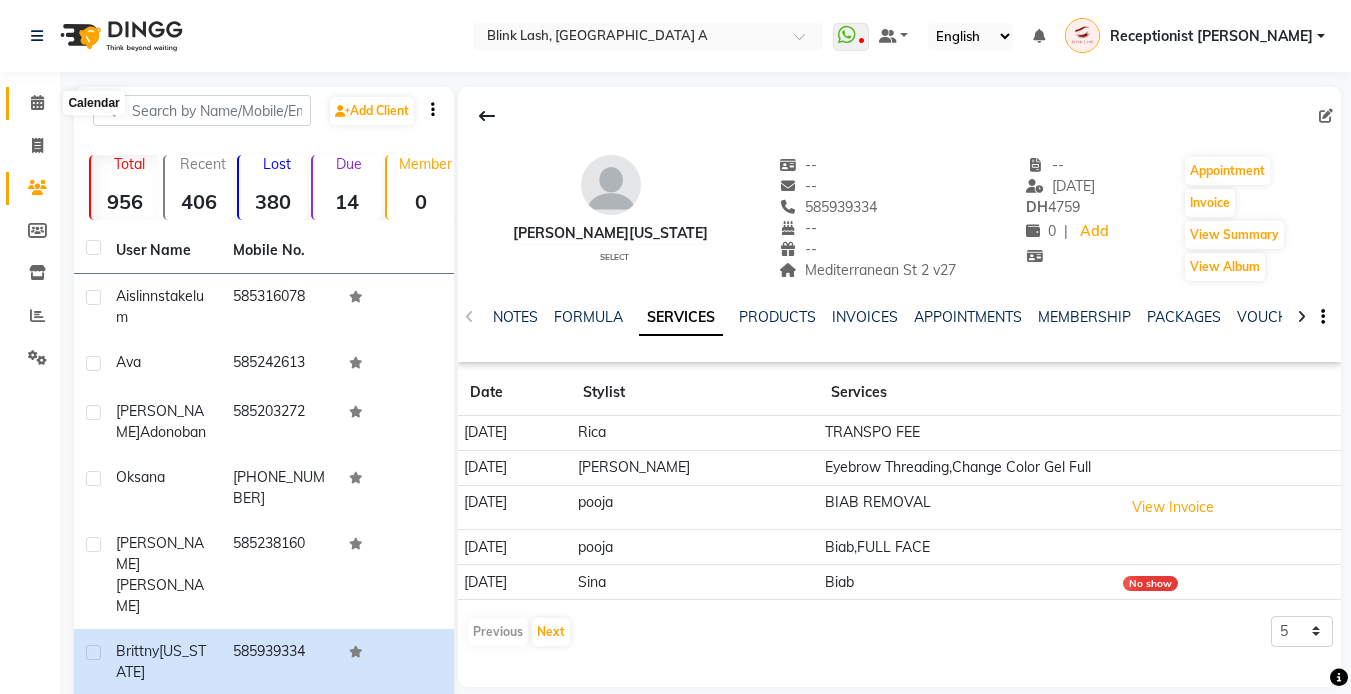 click 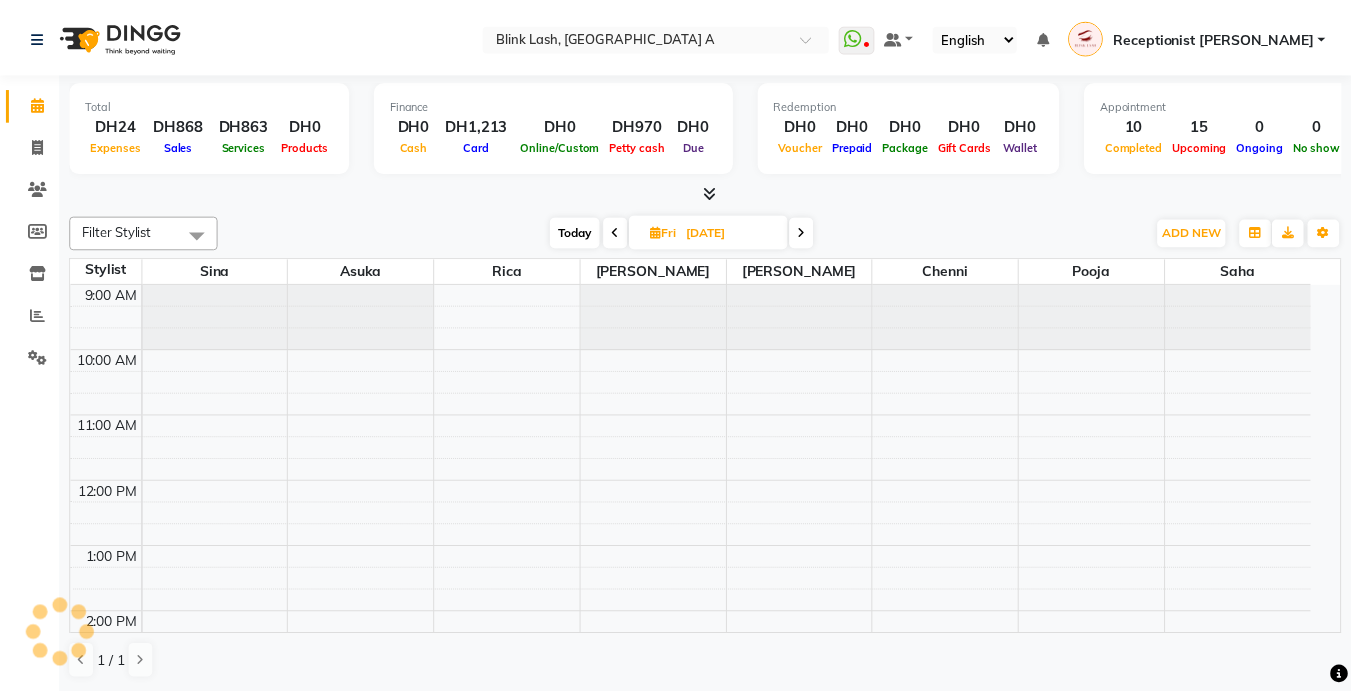 scroll, scrollTop: 0, scrollLeft: 0, axis: both 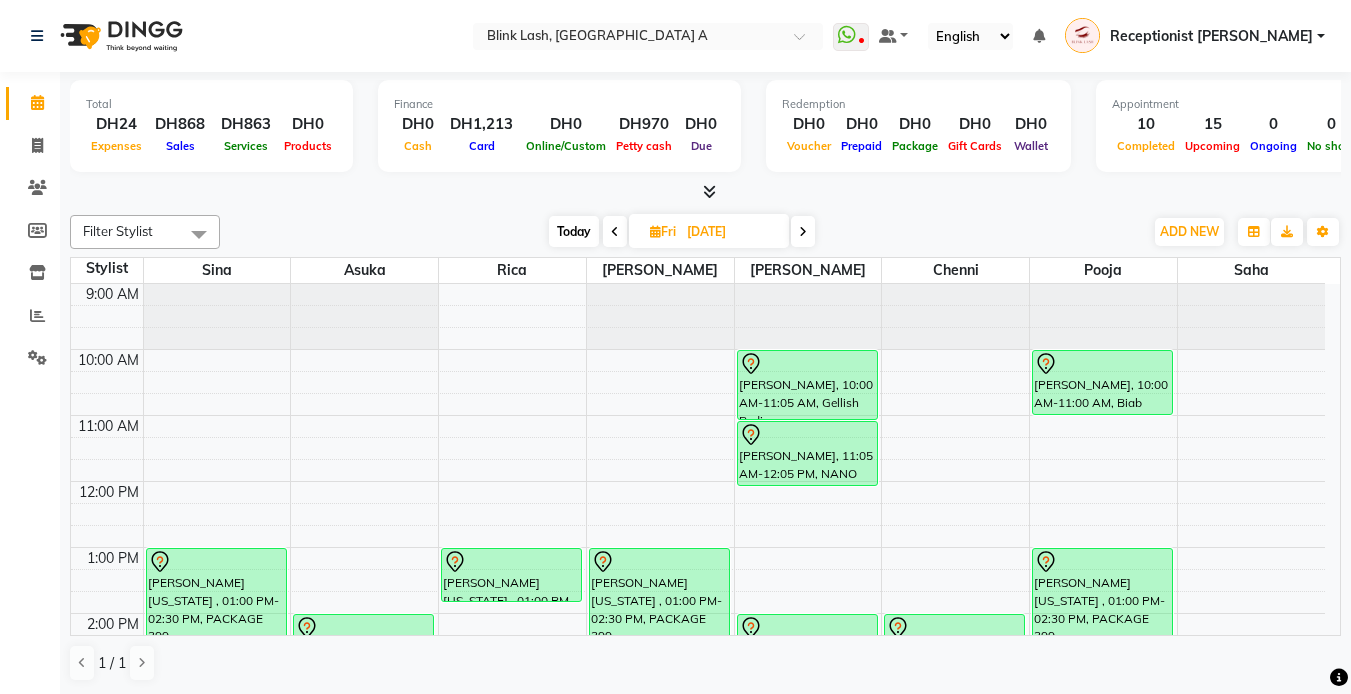 click on "Today" at bounding box center (574, 231) 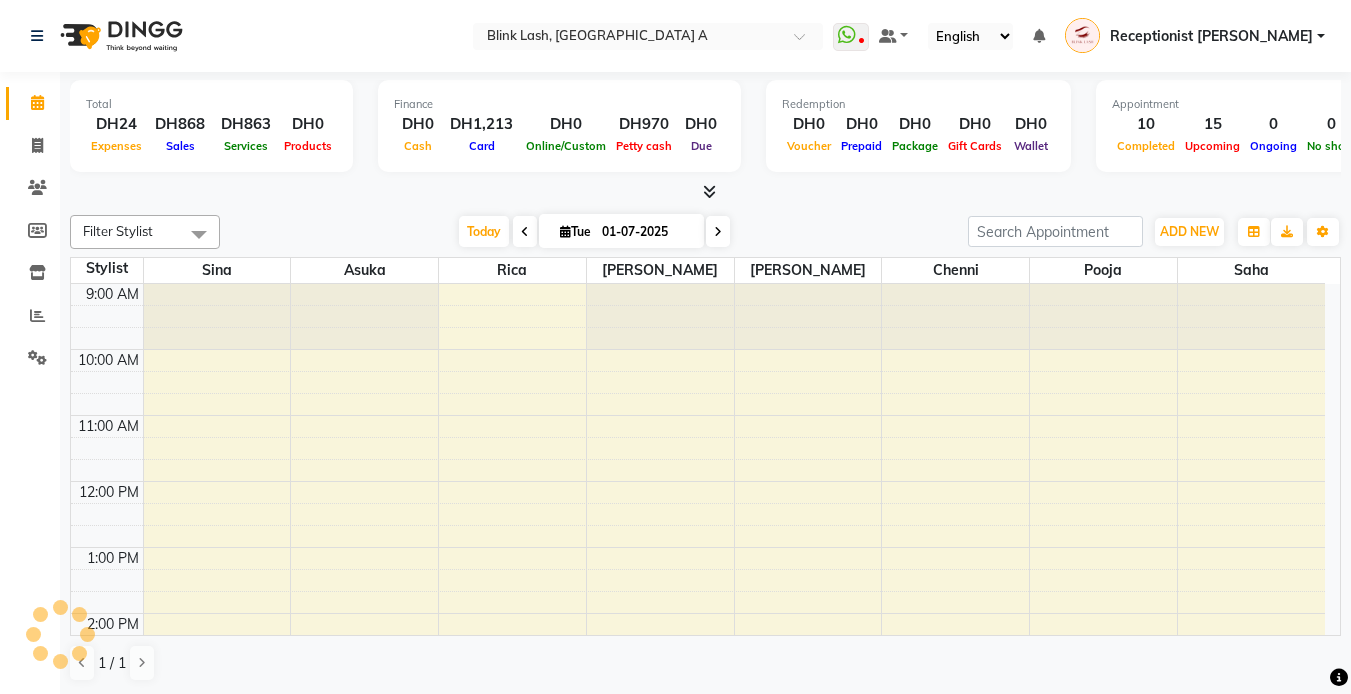 scroll, scrollTop: 463, scrollLeft: 0, axis: vertical 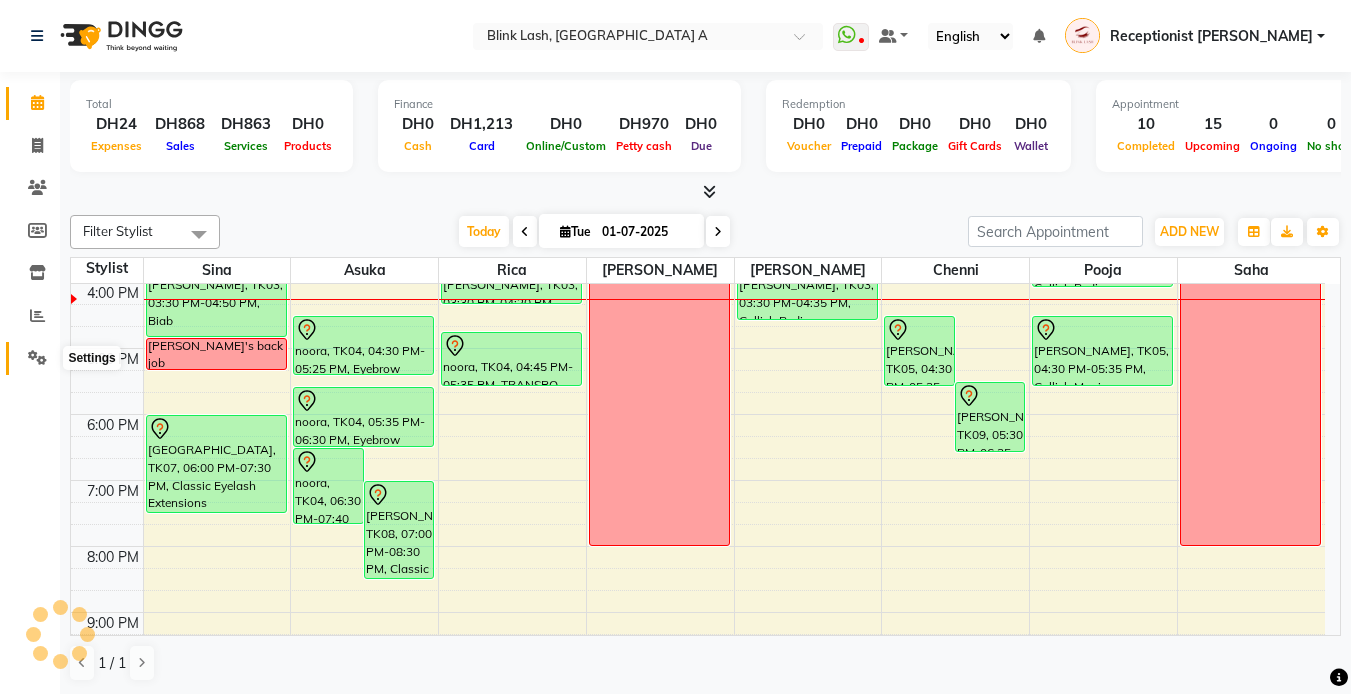 click 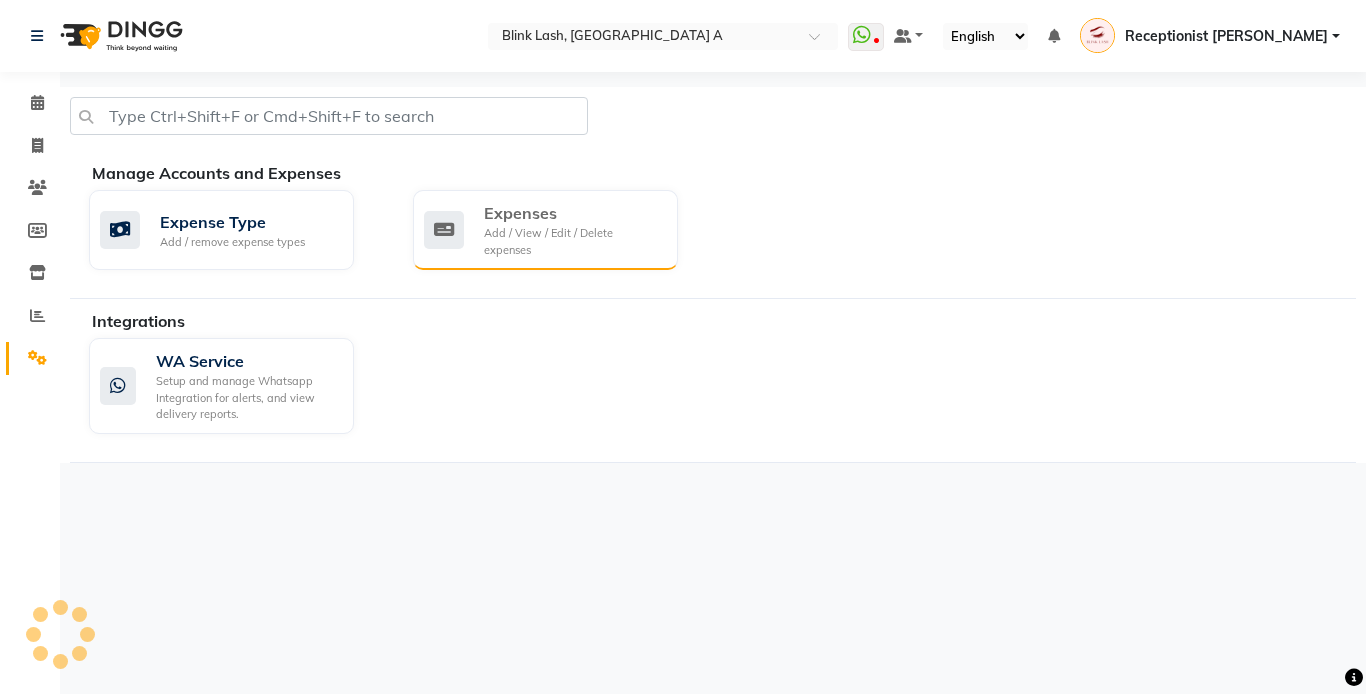click on "Expenses" 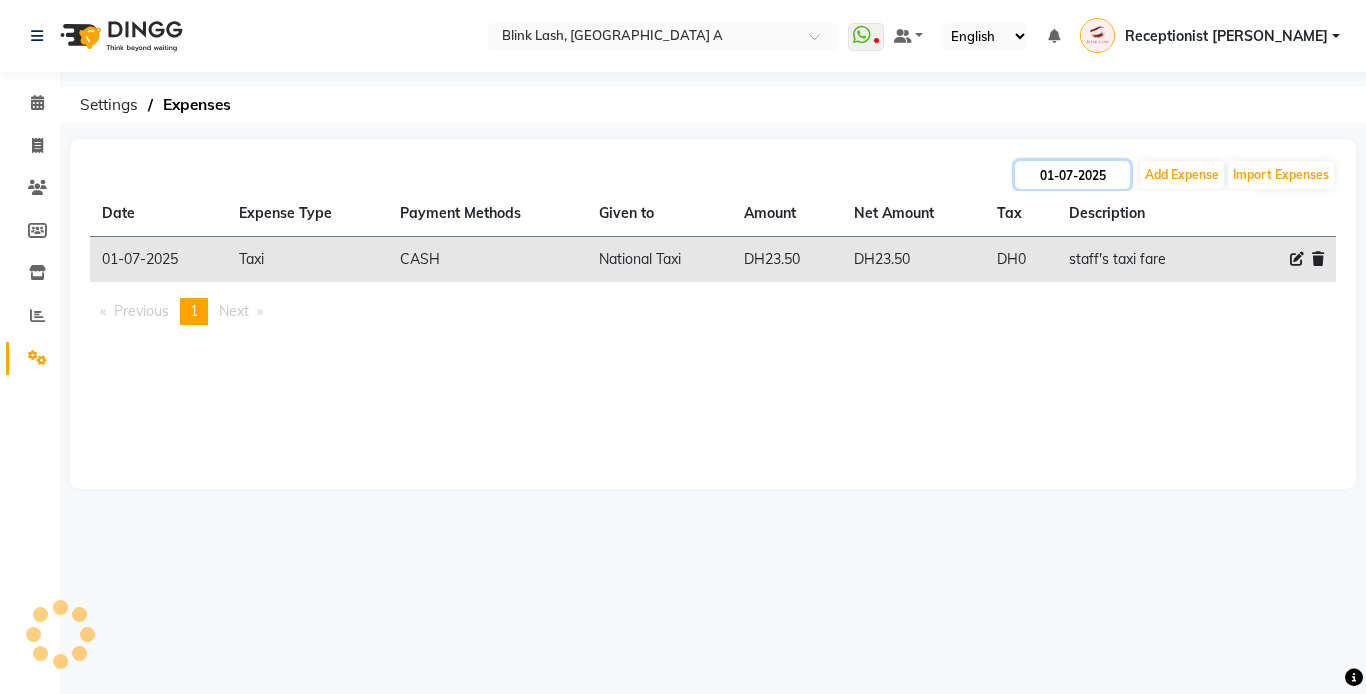 click on "01-07-2025" 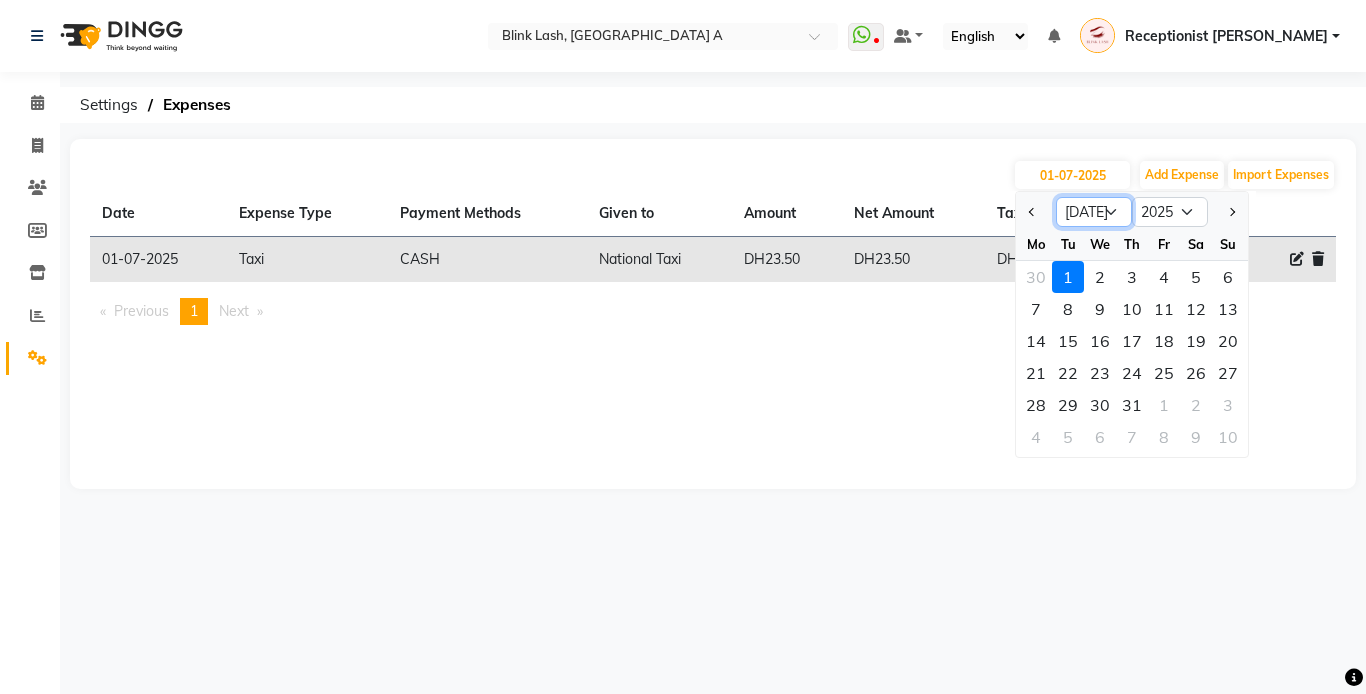click on "Jan Feb Mar Apr May Jun [DATE] Aug Sep Oct Nov Dec" 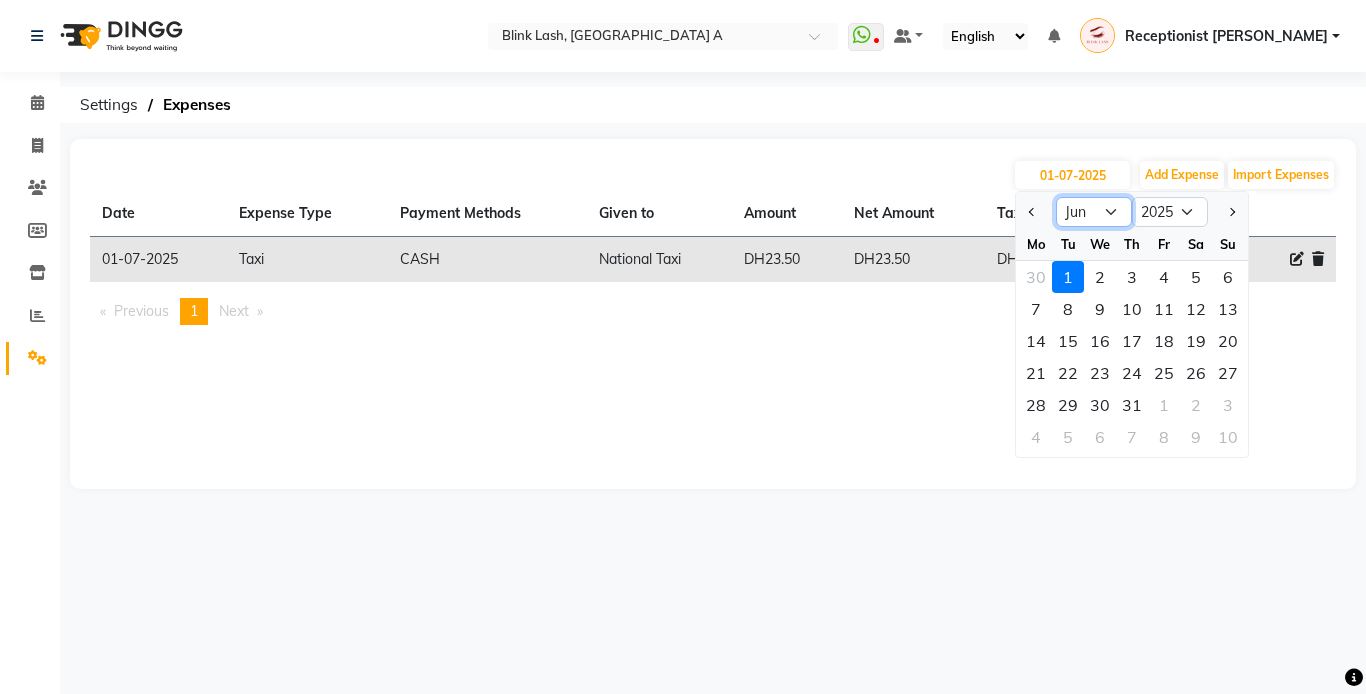 click on "Jan Feb Mar Apr May Jun [DATE] Aug Sep Oct Nov Dec" 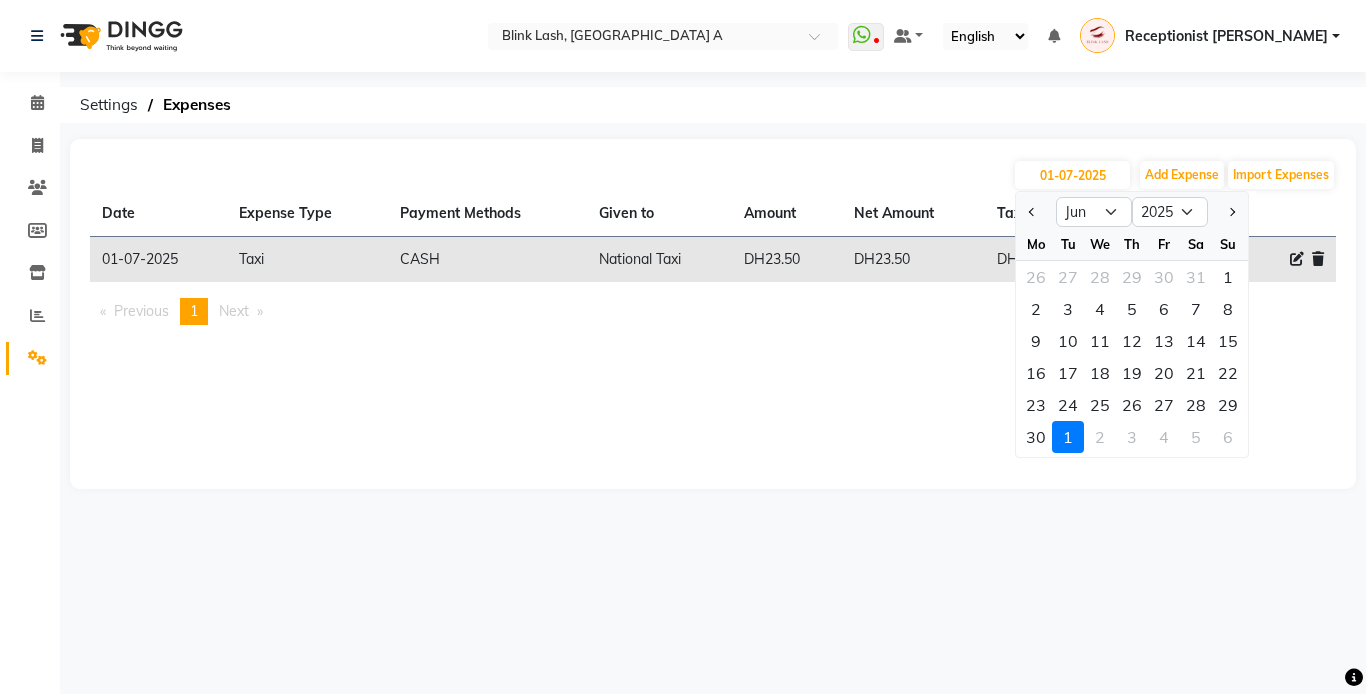 click on "26" 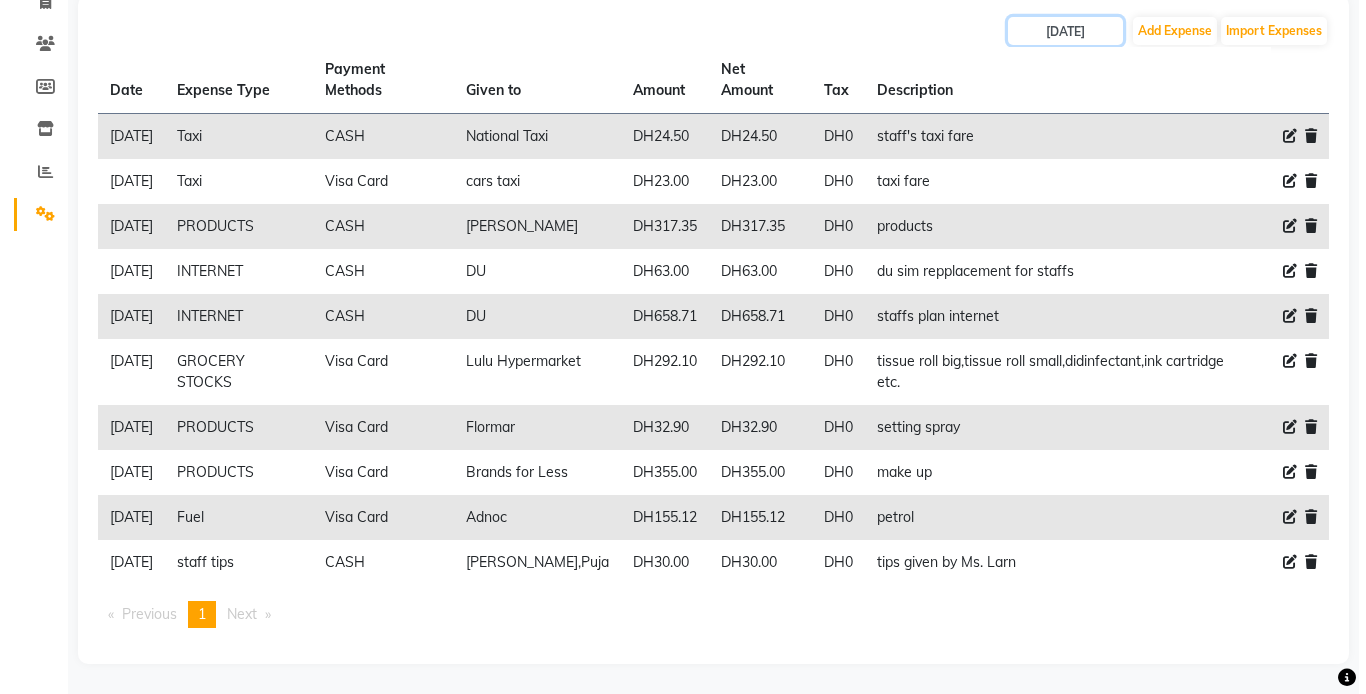 scroll, scrollTop: 0, scrollLeft: 0, axis: both 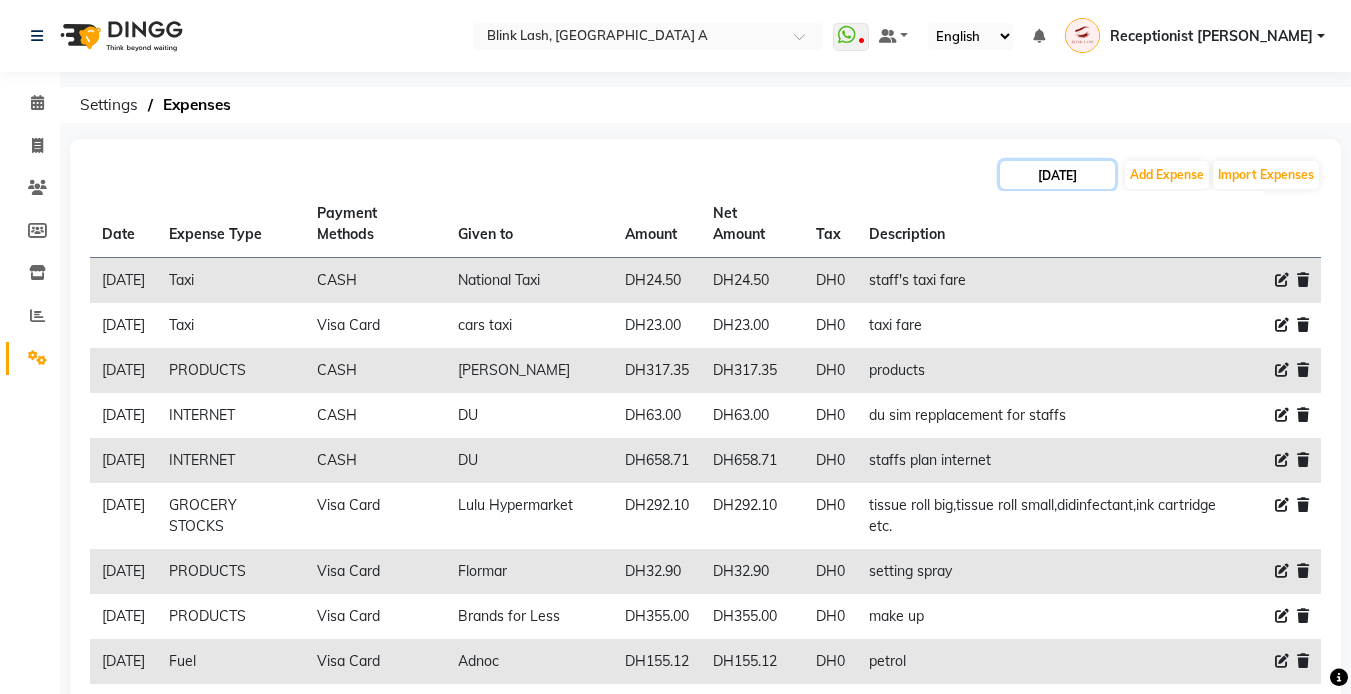 click on "[DATE]" 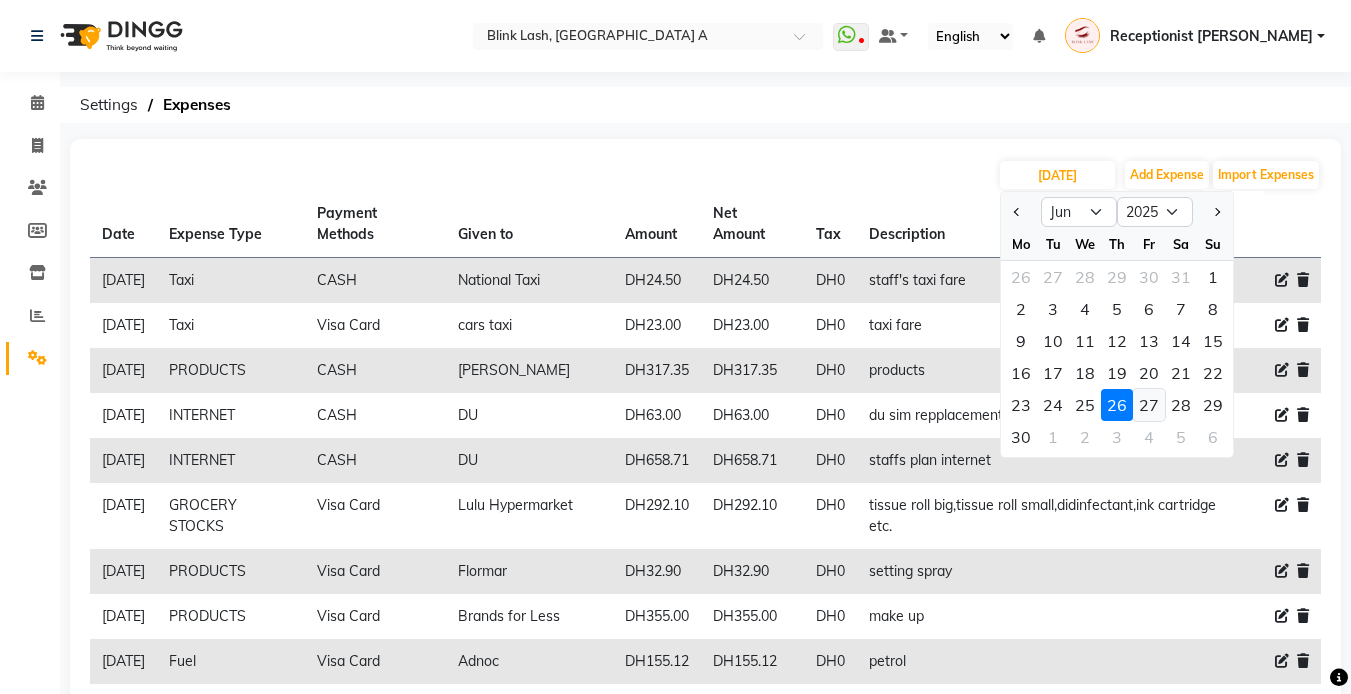 click on "27" 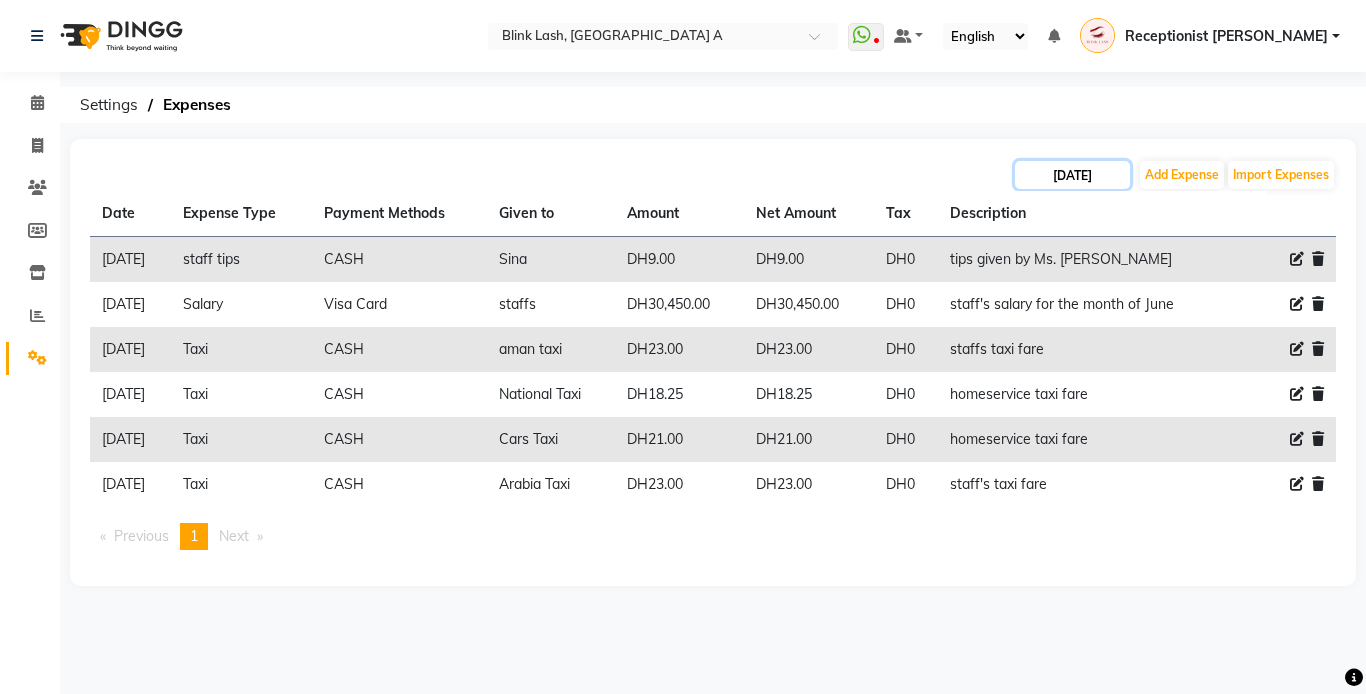click on "[DATE]" 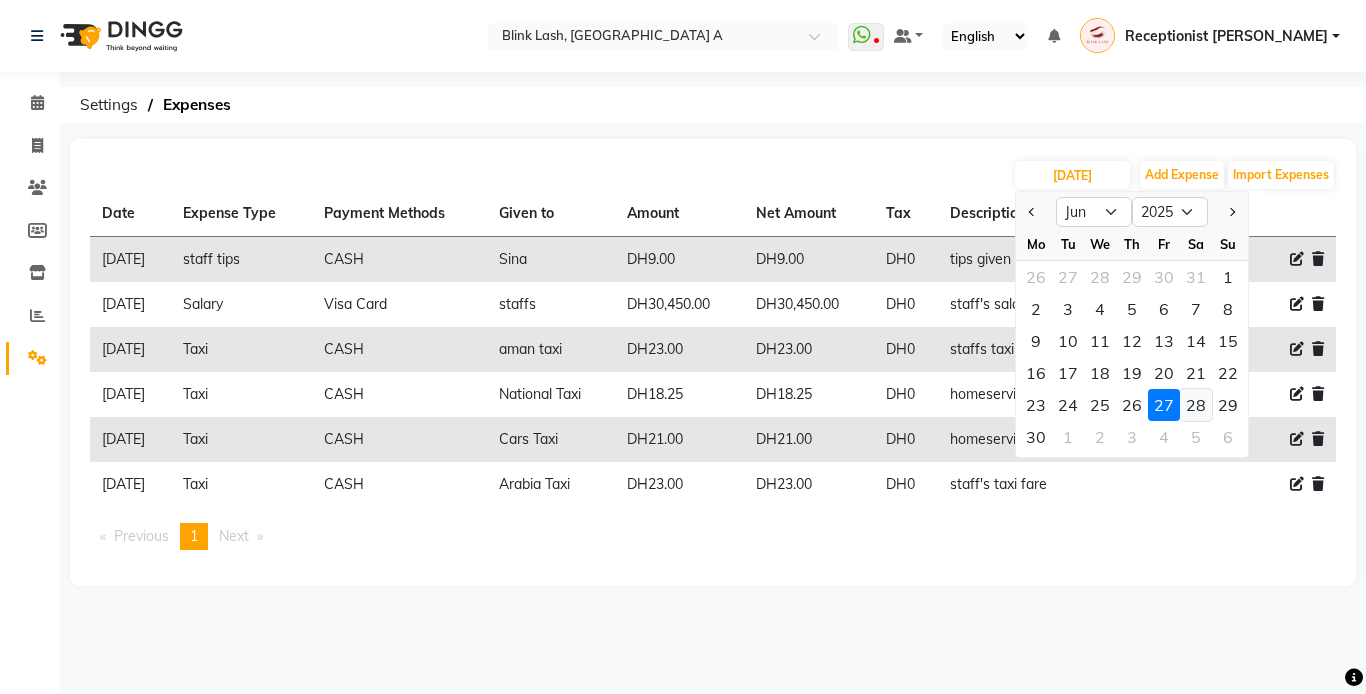 click on "28" 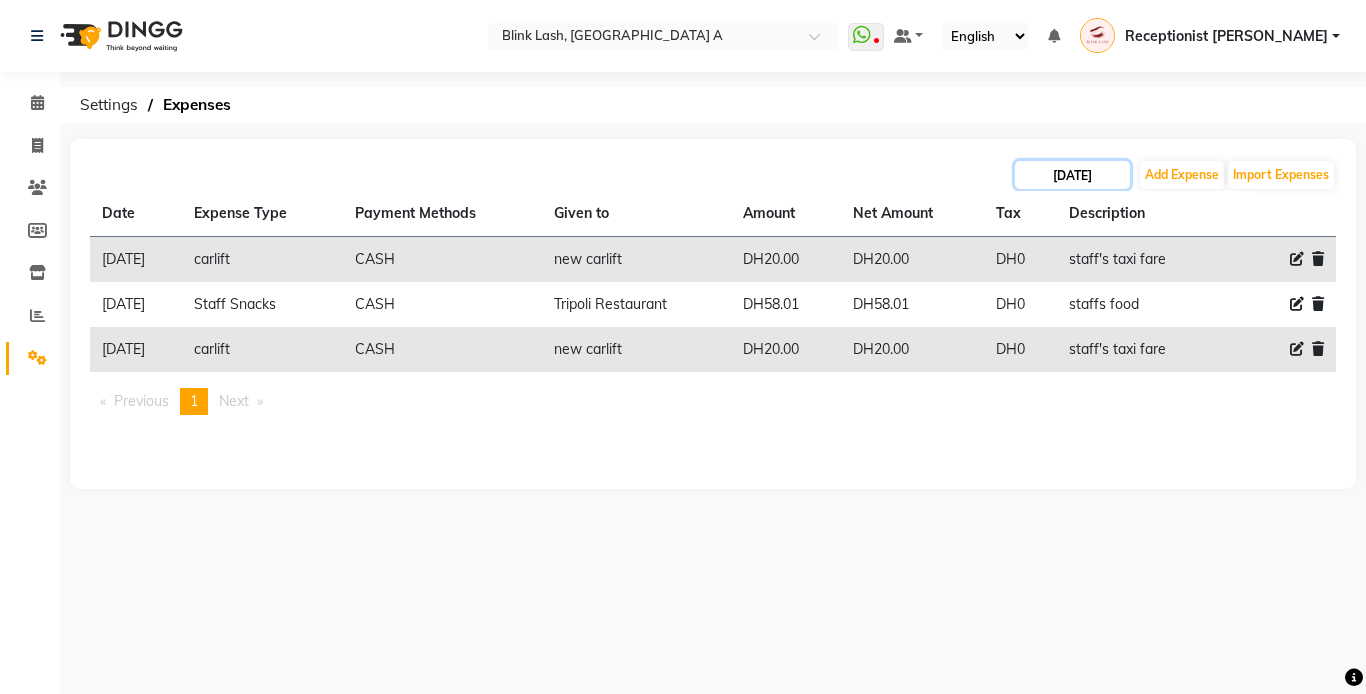 click on "[DATE]" 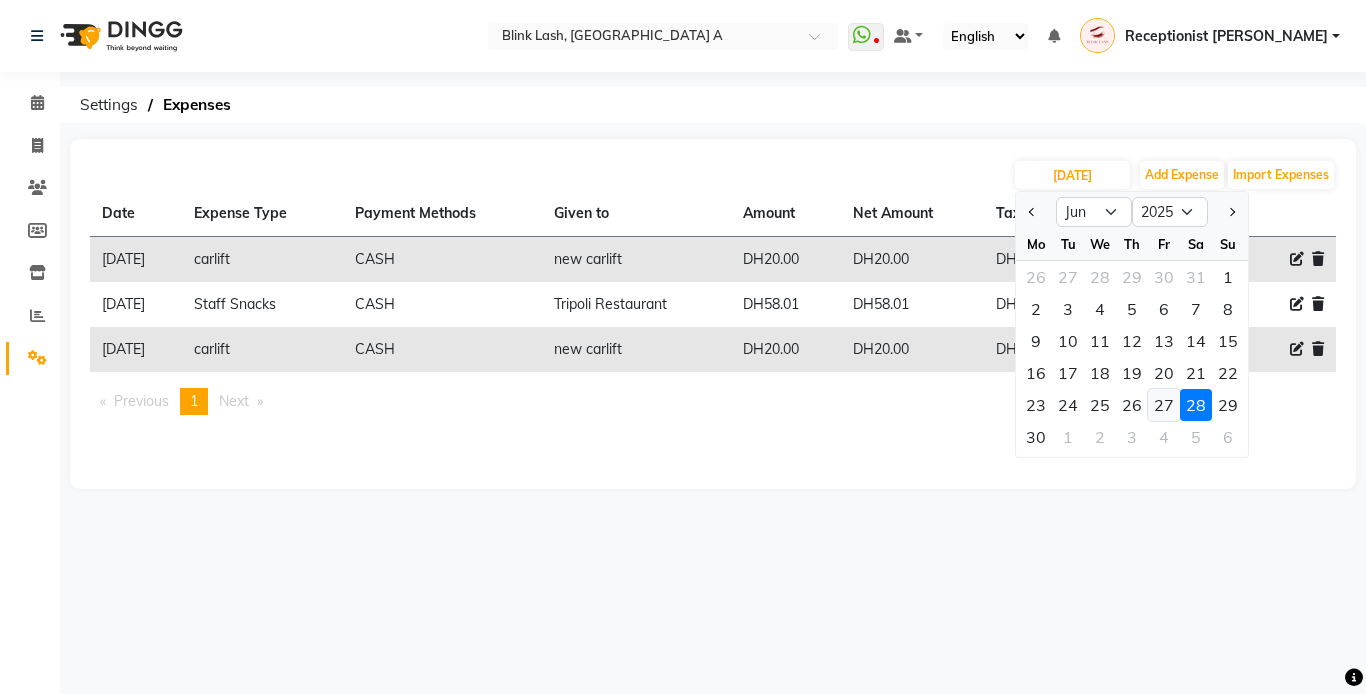 click on "27" 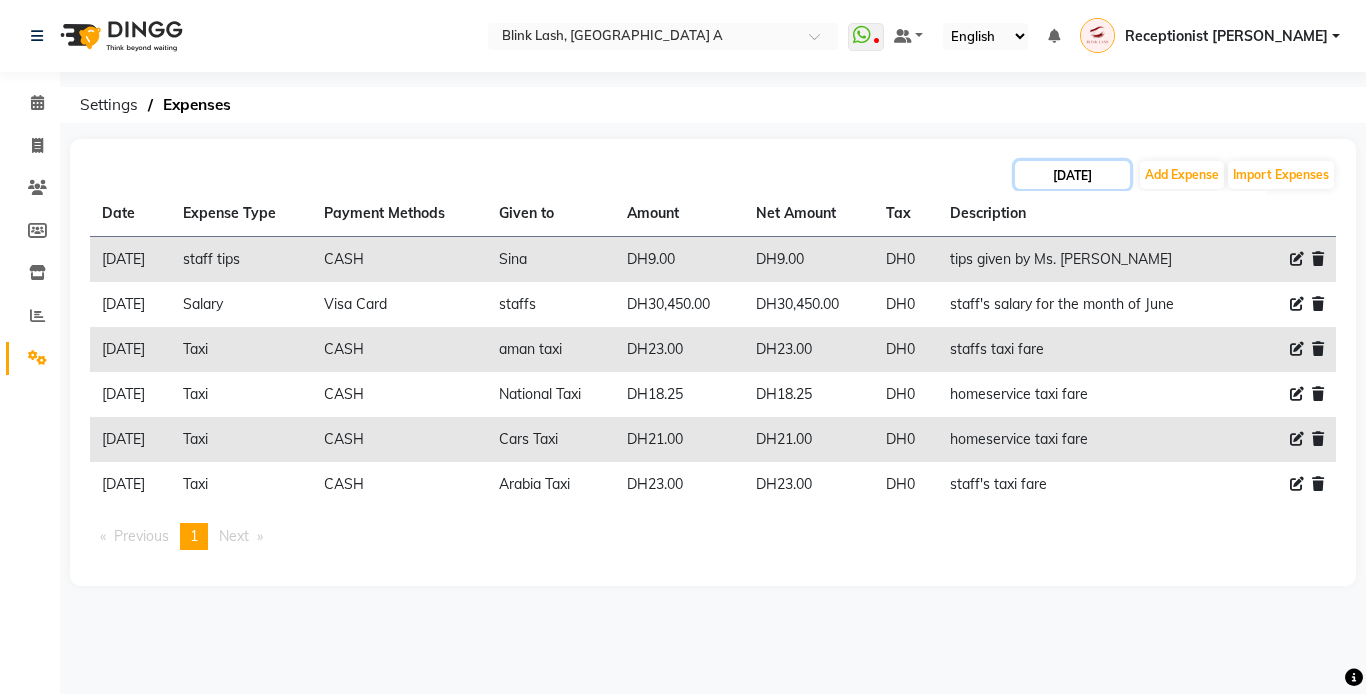 click on "[DATE]" 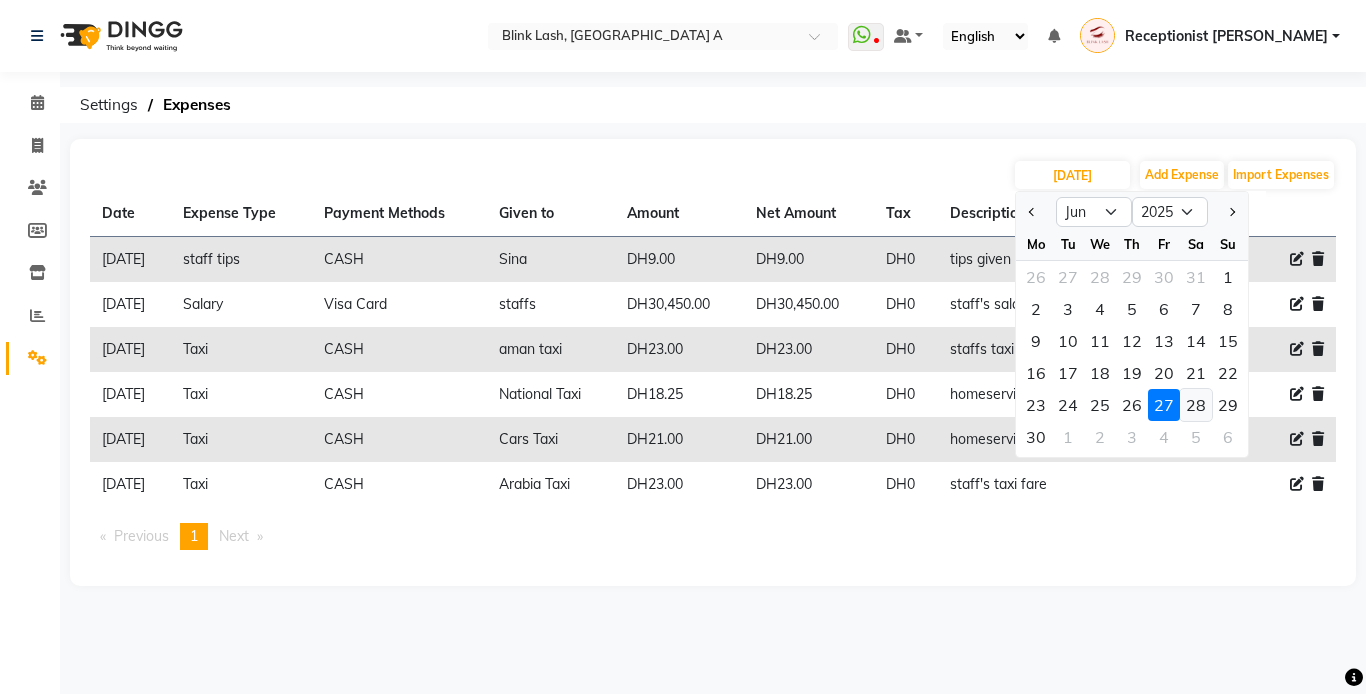 click on "28" 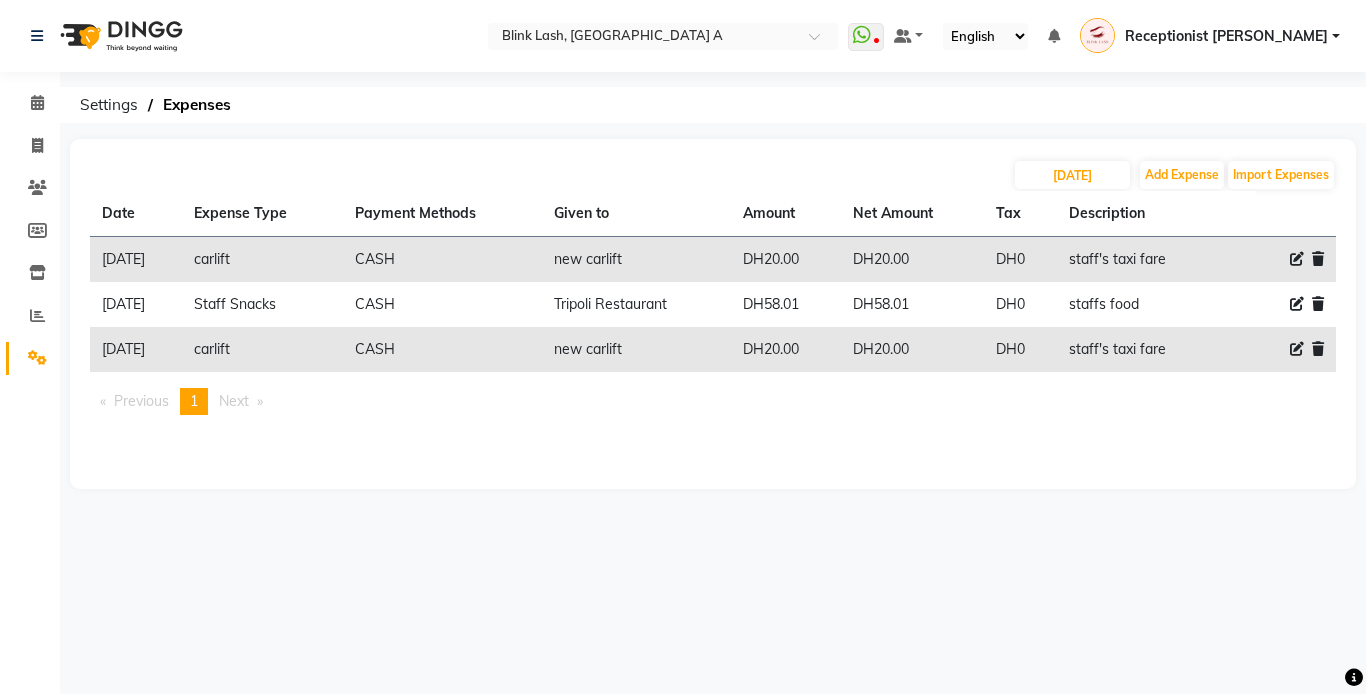click on "staffs food" 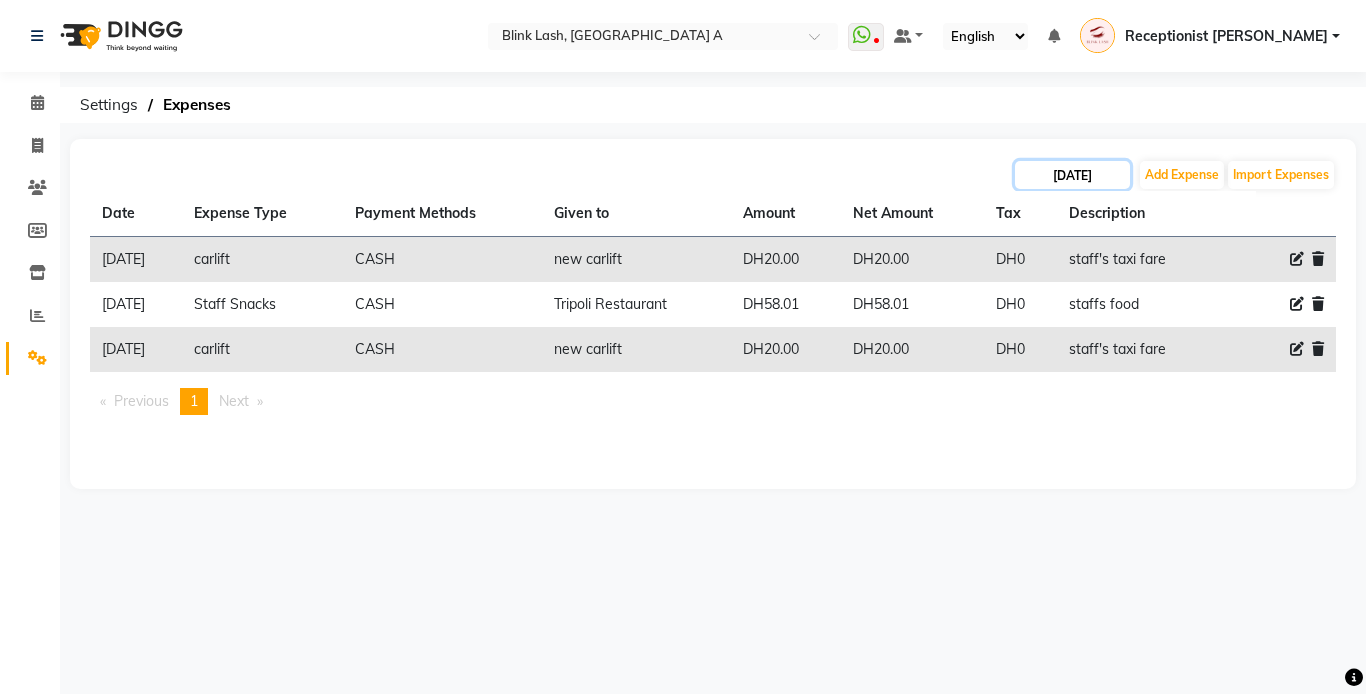 click on "[DATE]" 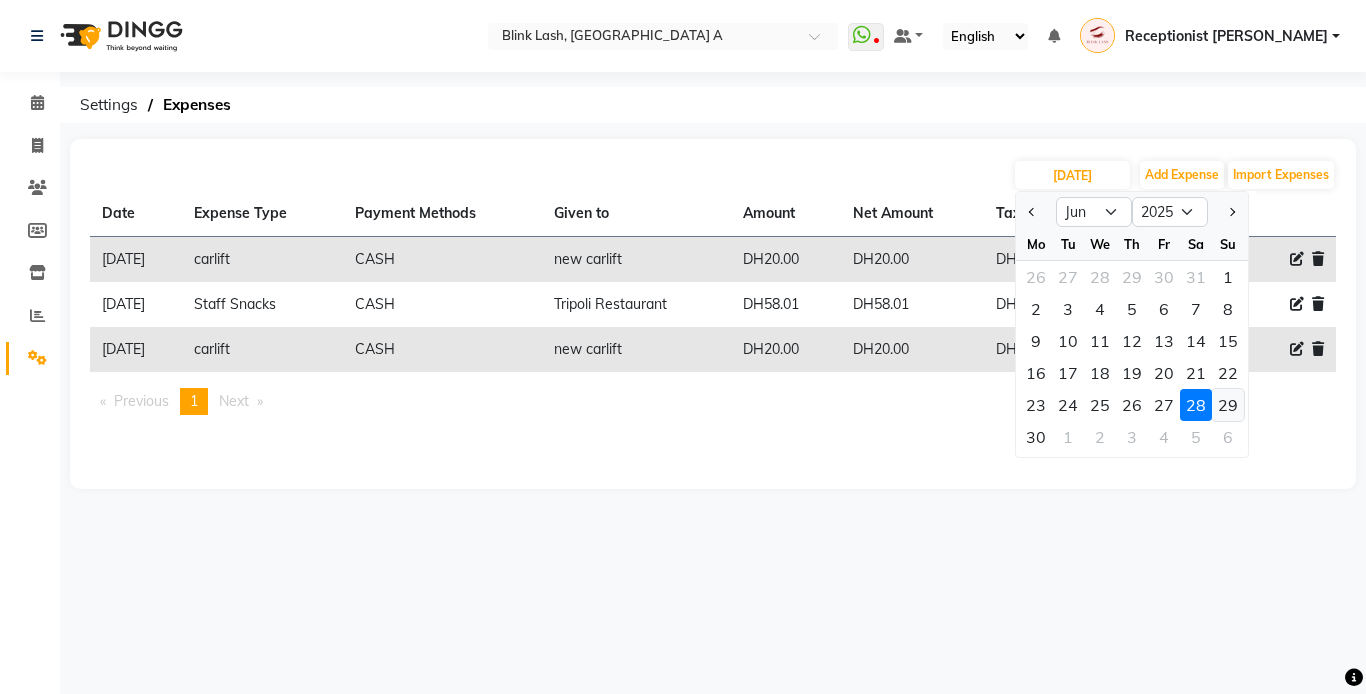 click on "29" 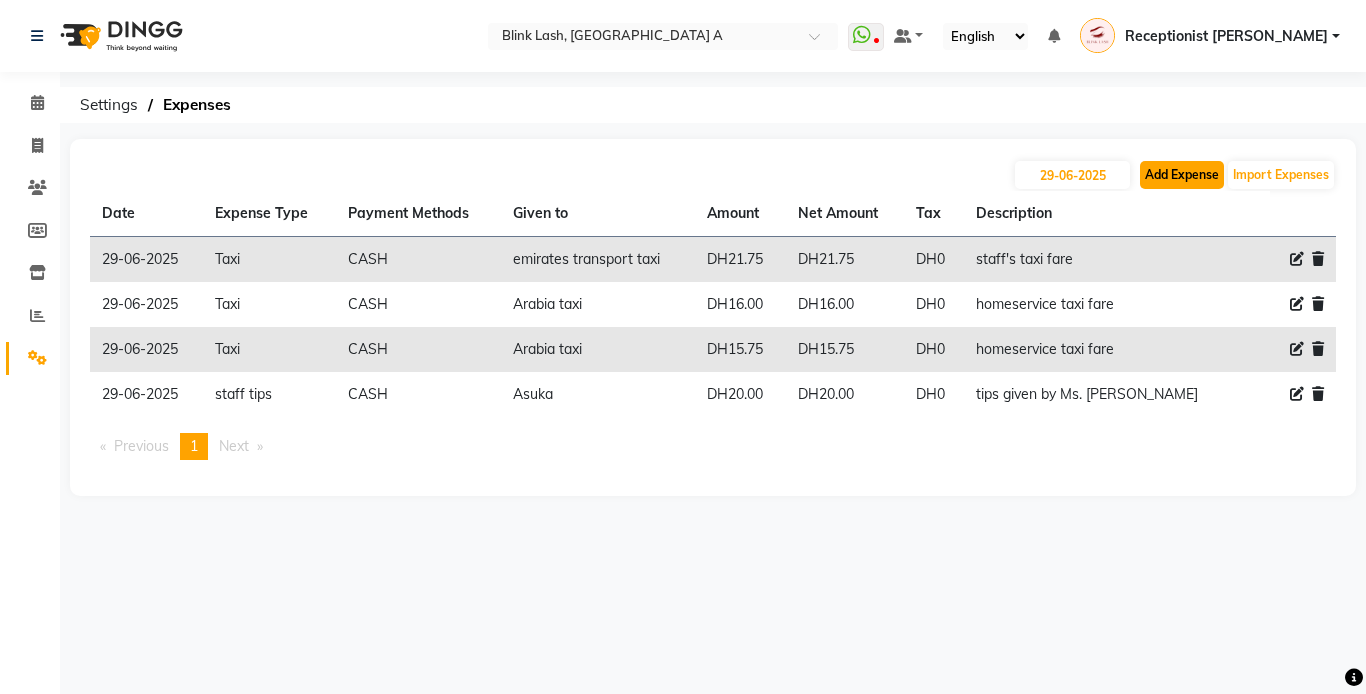 click on "Add Expense" 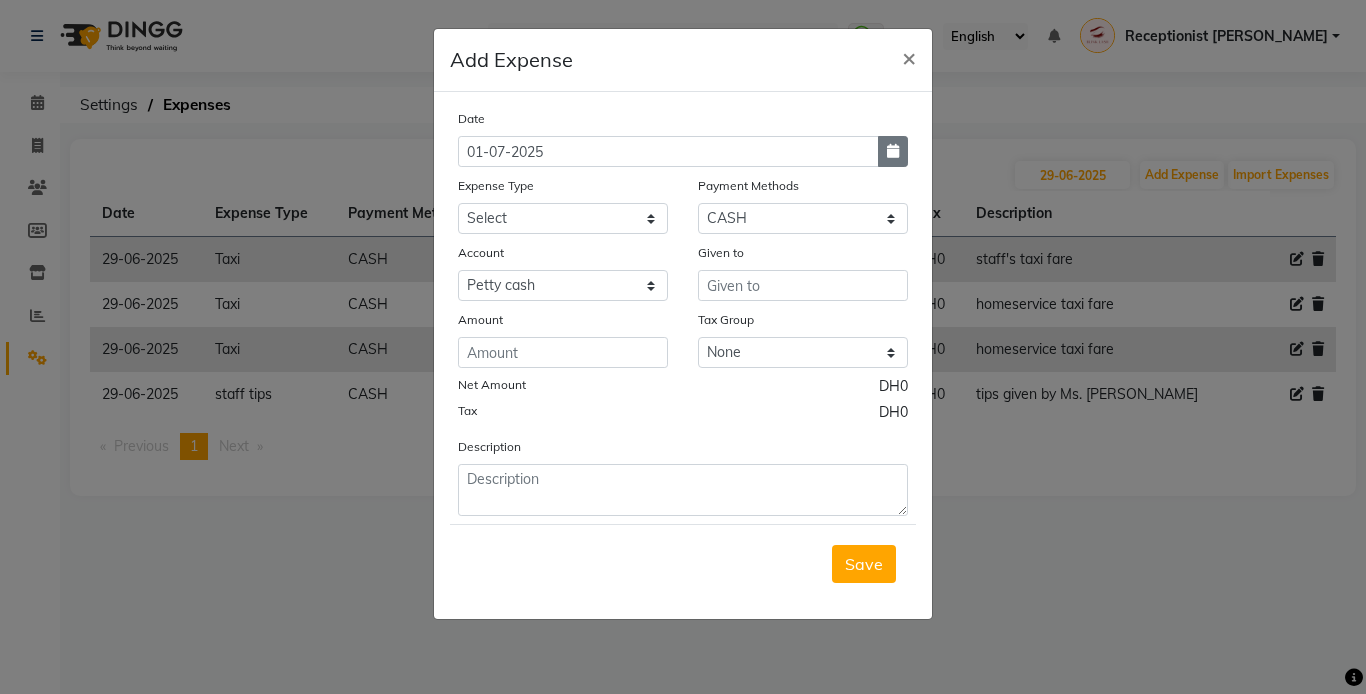 click 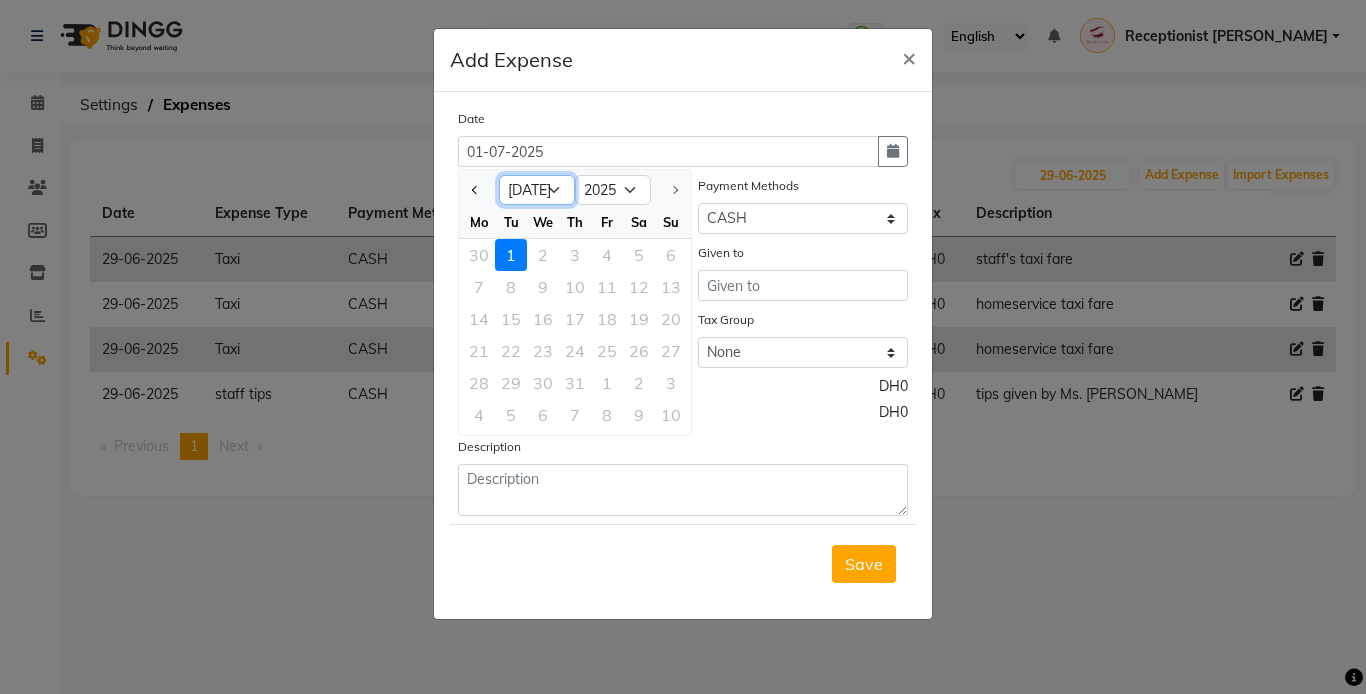 click on "Jan Feb Mar Apr May Jun [DATE]" 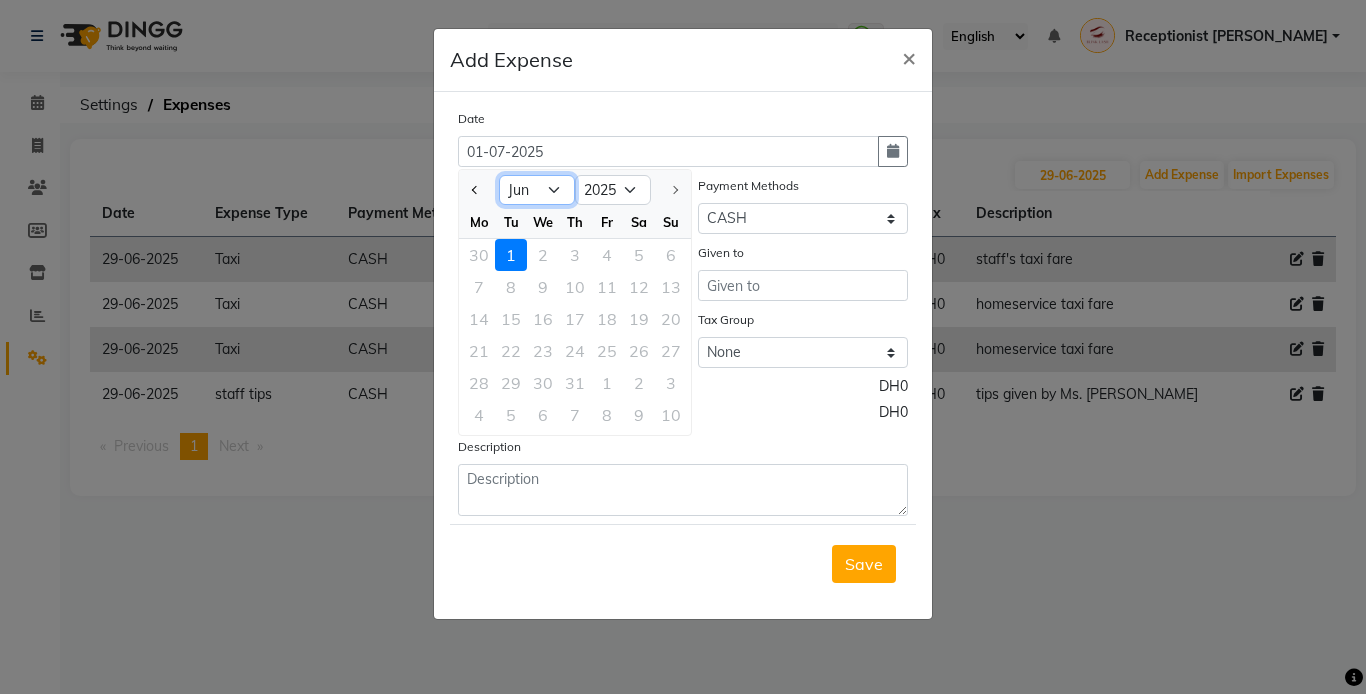 click on "Jan Feb Mar Apr May Jun [DATE]" 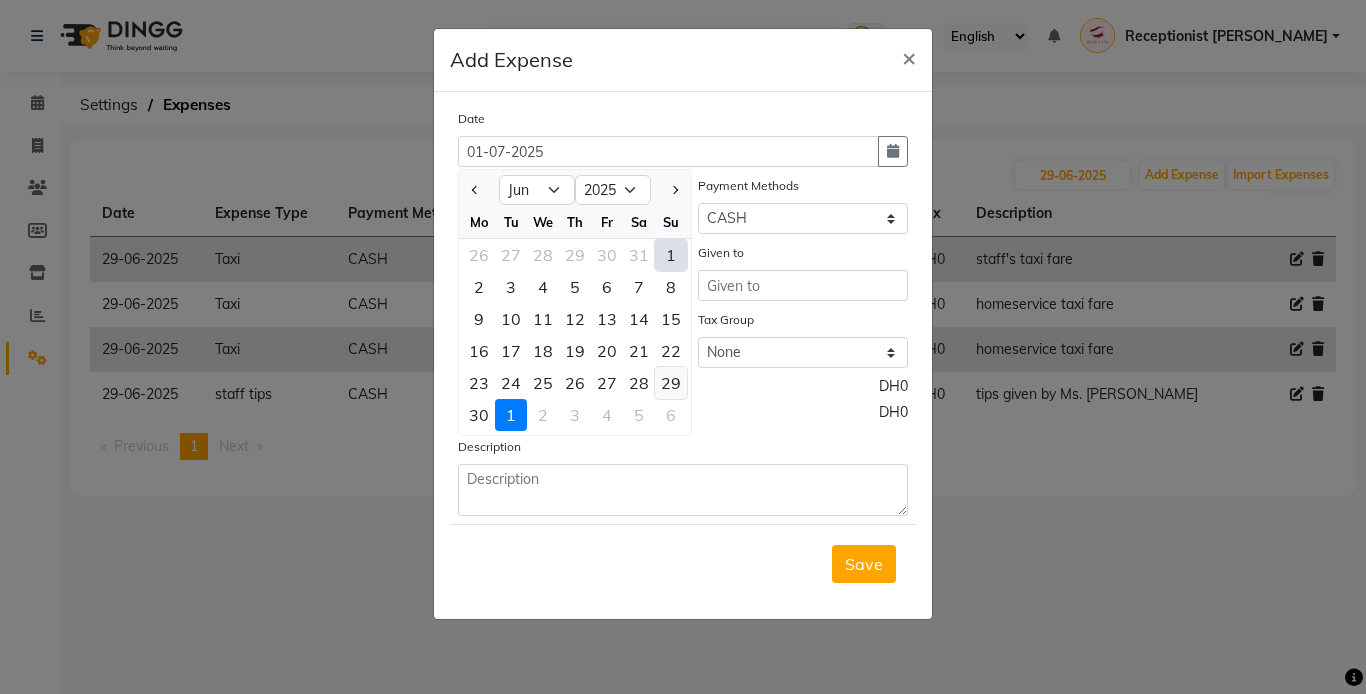 click on "29" 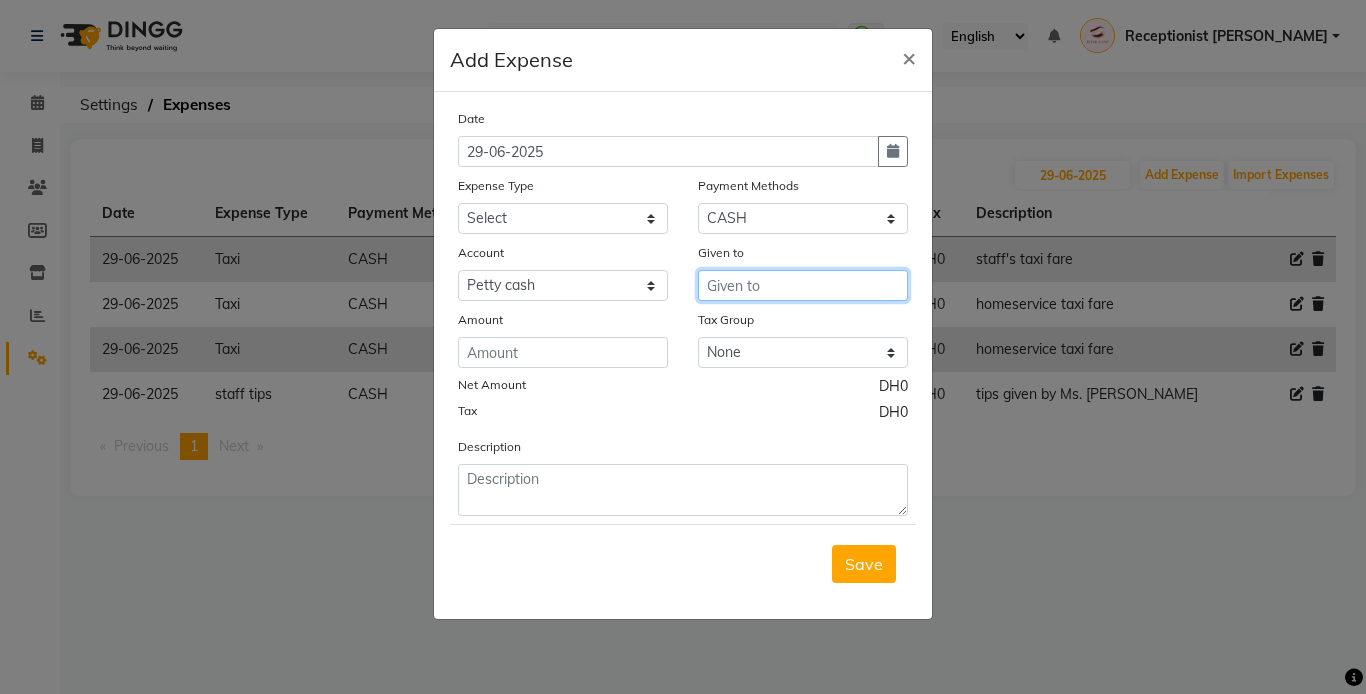 click at bounding box center (803, 285) 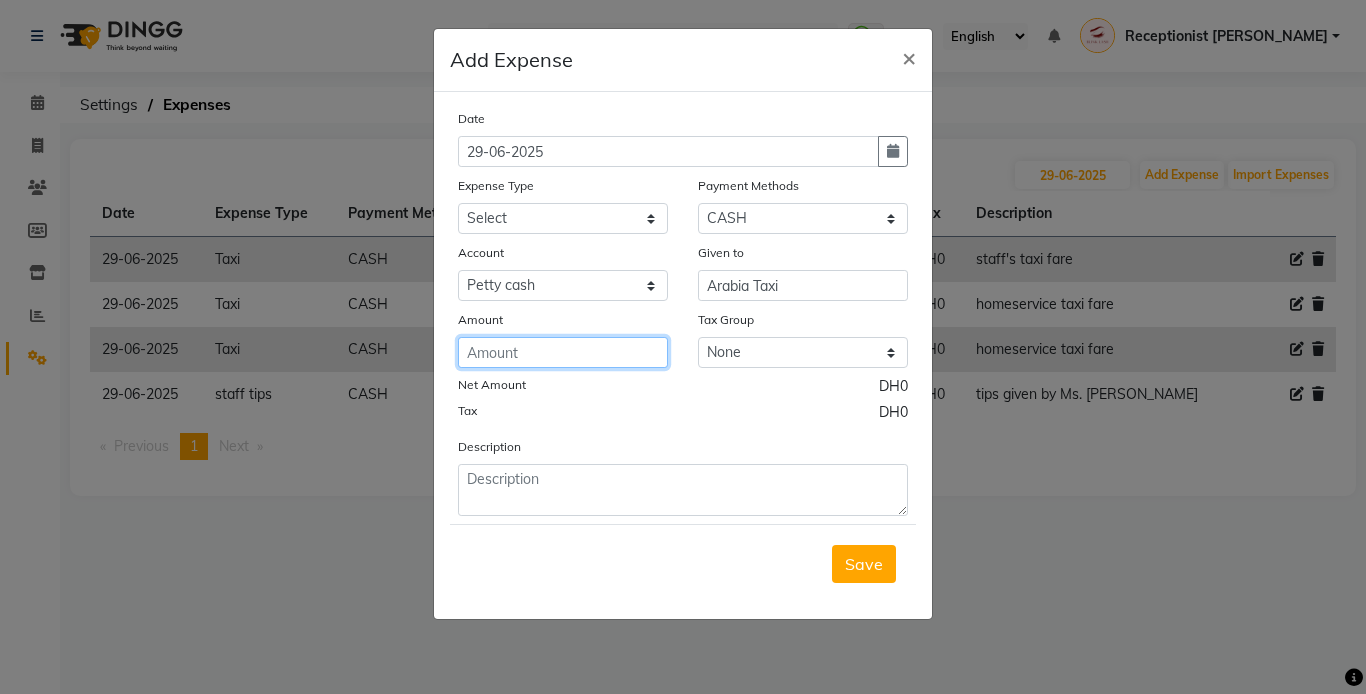click 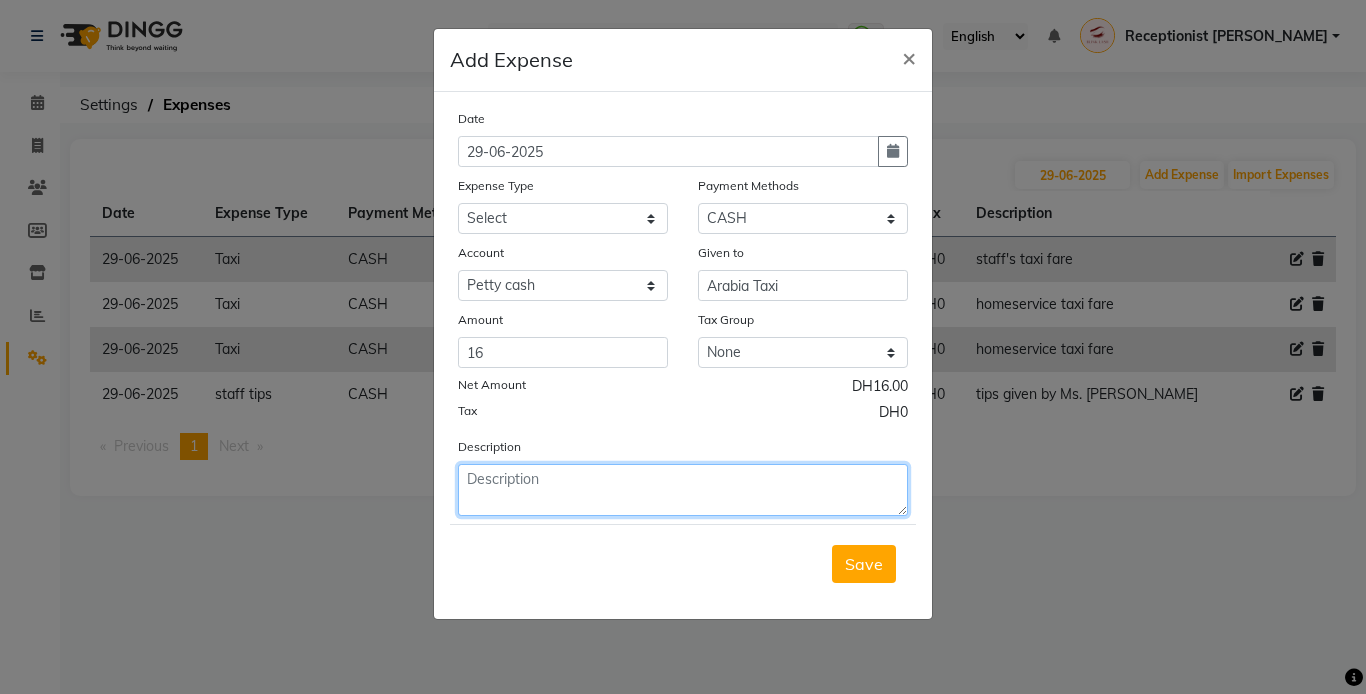 click 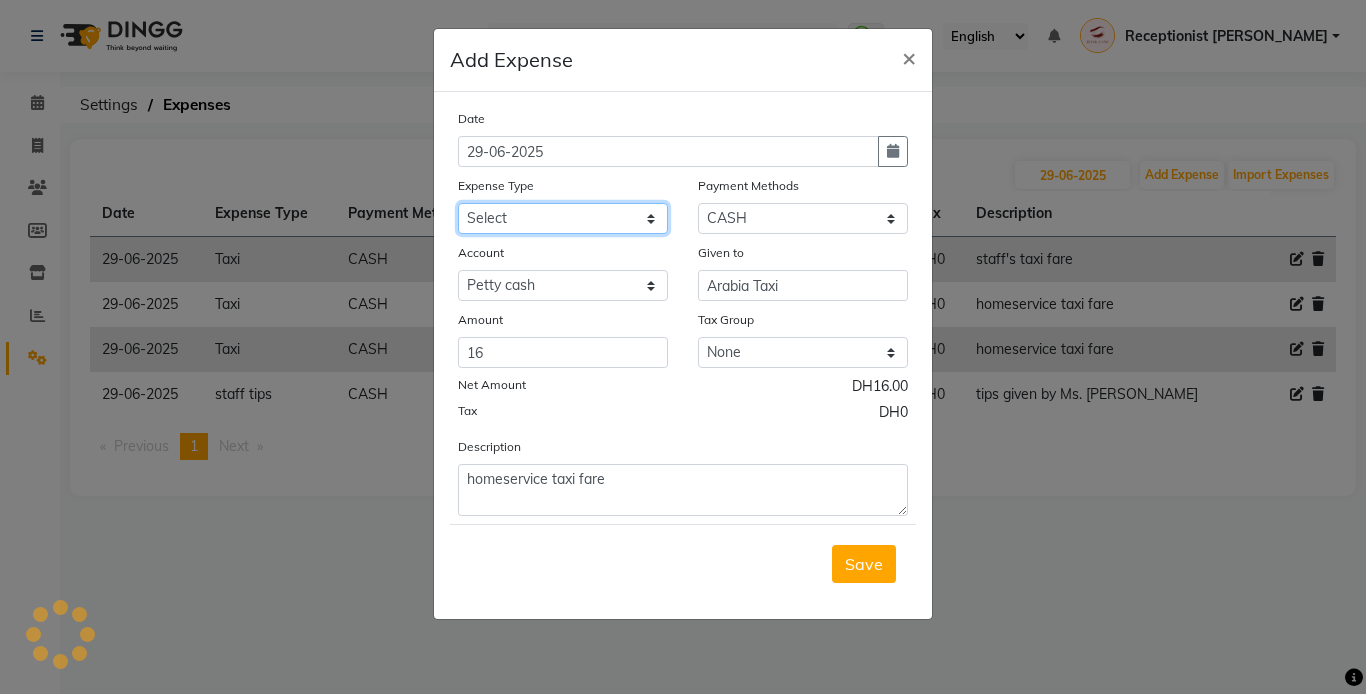 click on "Select ACCOMODATIONS RENT Advance Salary Bank charges carlift Car maintenance  Cash transfer to bank Cash transfer to hub Client Snacks Equipment Fuel Govt fee GROCERY STOCKS Incentive Insurance International purchase INTERNET LICENSE EXPENSES Maintenance Marketing Miscellaneous PRODUCTS Quickbook Refund Rent Salary shop renovation Staff Snacks staff tips Suppliers SUPPLIES Taxi Tips Utilities VISA EXPENSES Water WPS CHARGE" 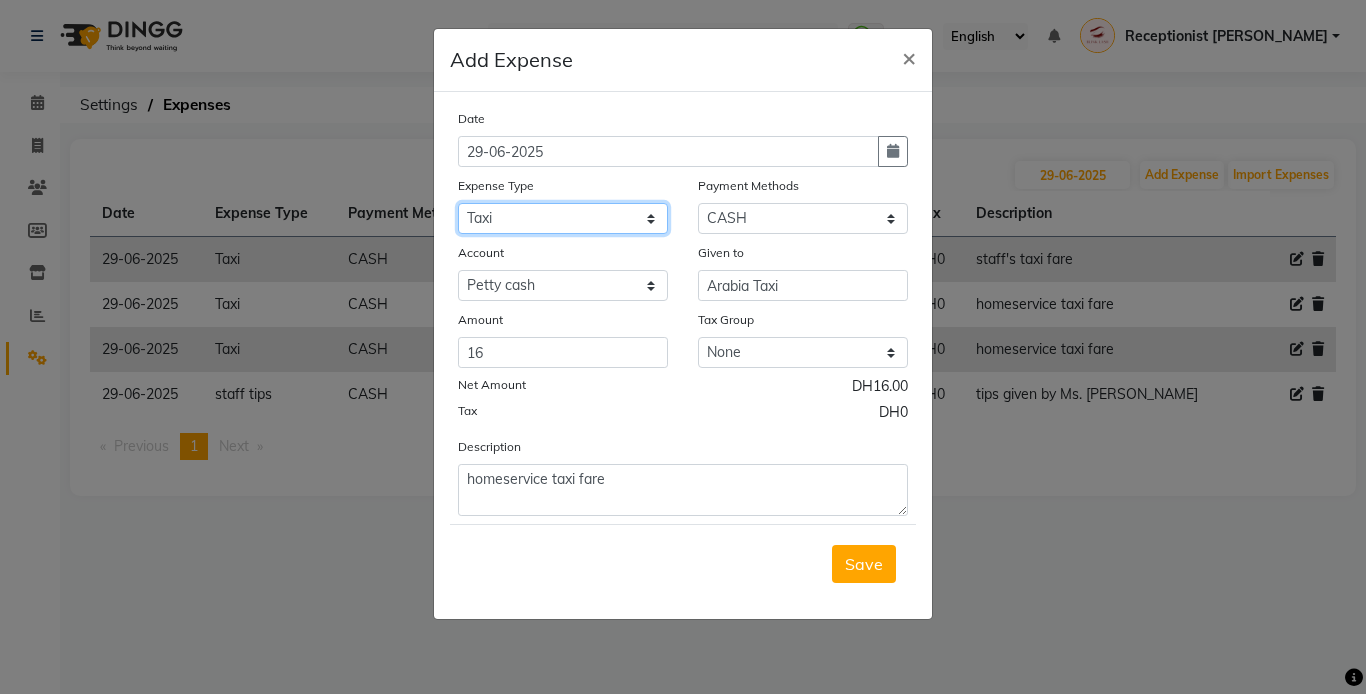 click on "Select ACCOMODATIONS RENT Advance Salary Bank charges carlift Car maintenance  Cash transfer to bank Cash transfer to hub Client Snacks Equipment Fuel Govt fee GROCERY STOCKS Incentive Insurance International purchase INTERNET LICENSE EXPENSES Maintenance Marketing Miscellaneous PRODUCTS Quickbook Refund Rent Salary shop renovation Staff Snacks staff tips Suppliers SUPPLIES Taxi Tips Utilities VISA EXPENSES Water WPS CHARGE" 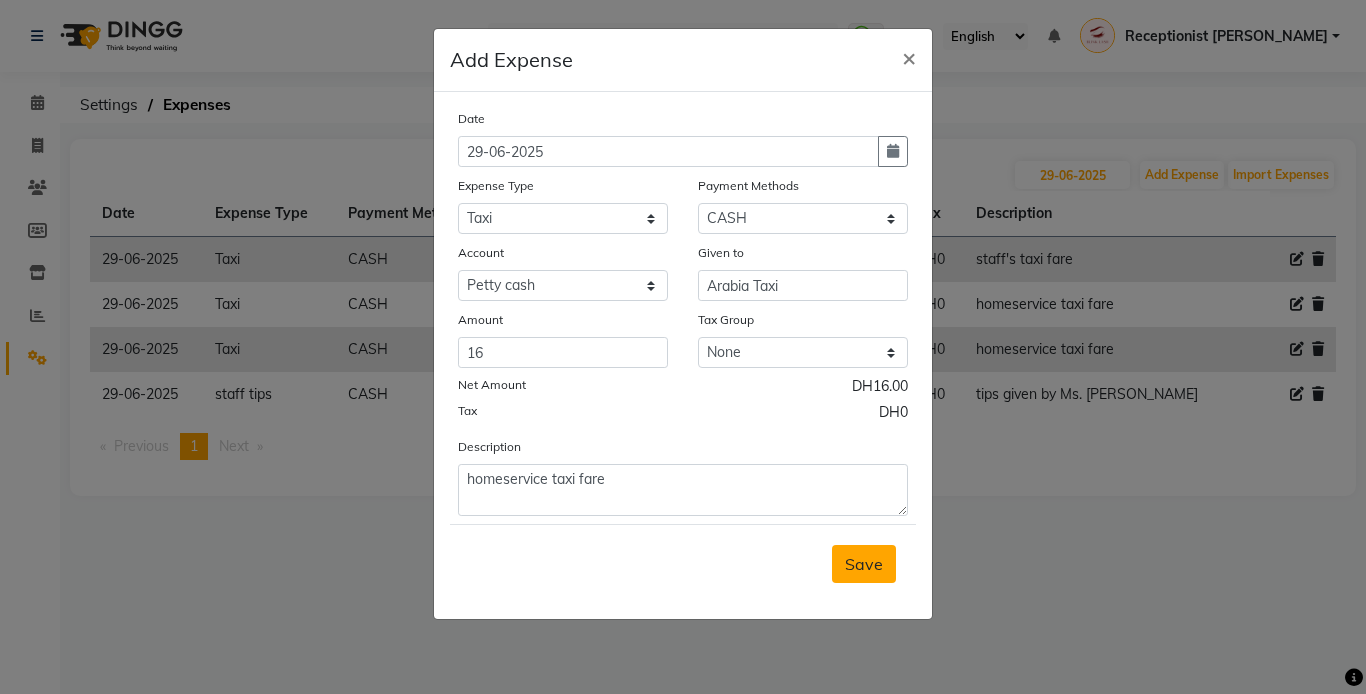 drag, startPoint x: 837, startPoint y: 544, endPoint x: 840, endPoint y: 560, distance: 16.27882 